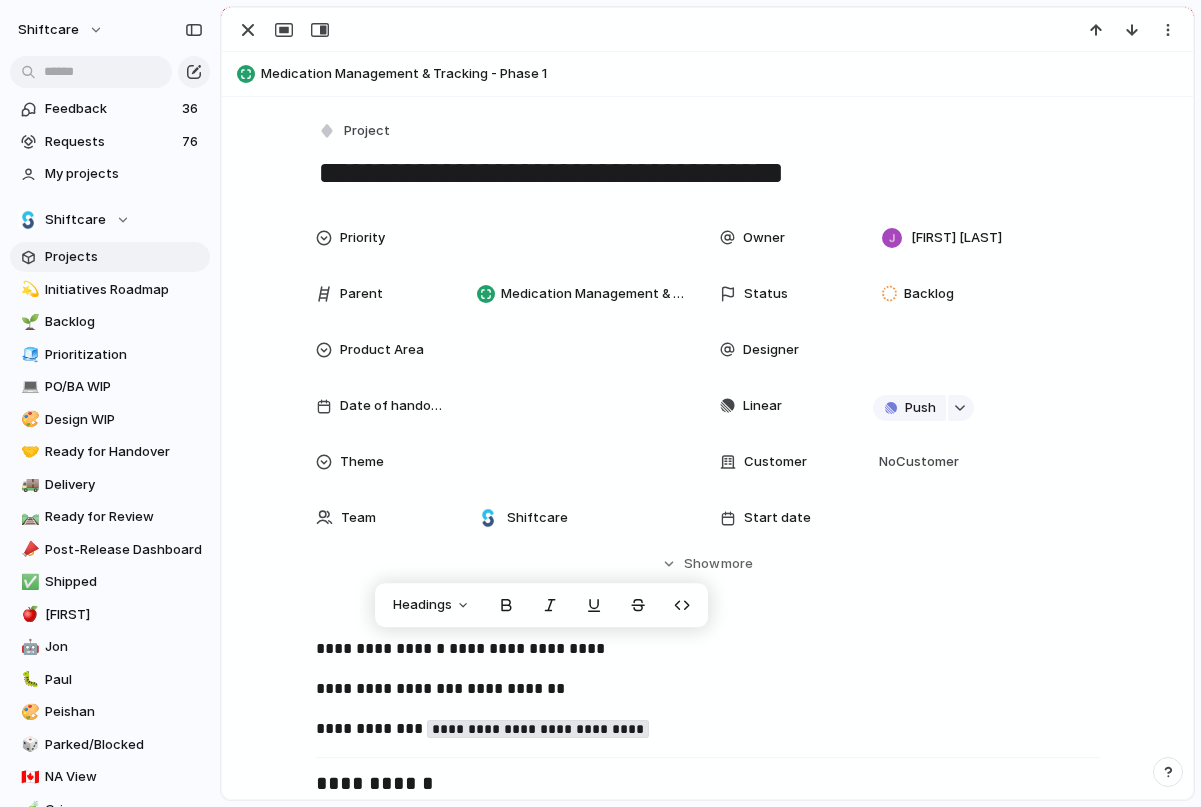 scroll, scrollTop: 0, scrollLeft: 0, axis: both 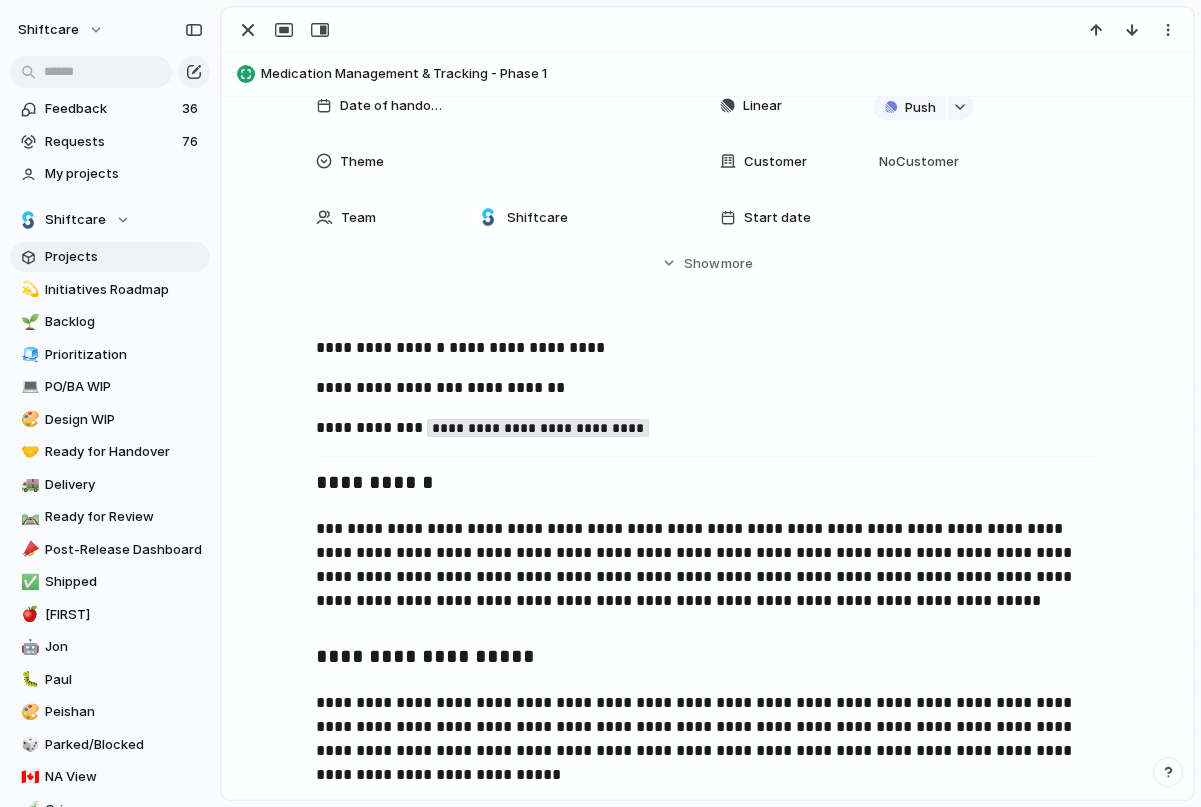 click on "**********" at bounding box center (708, 565) 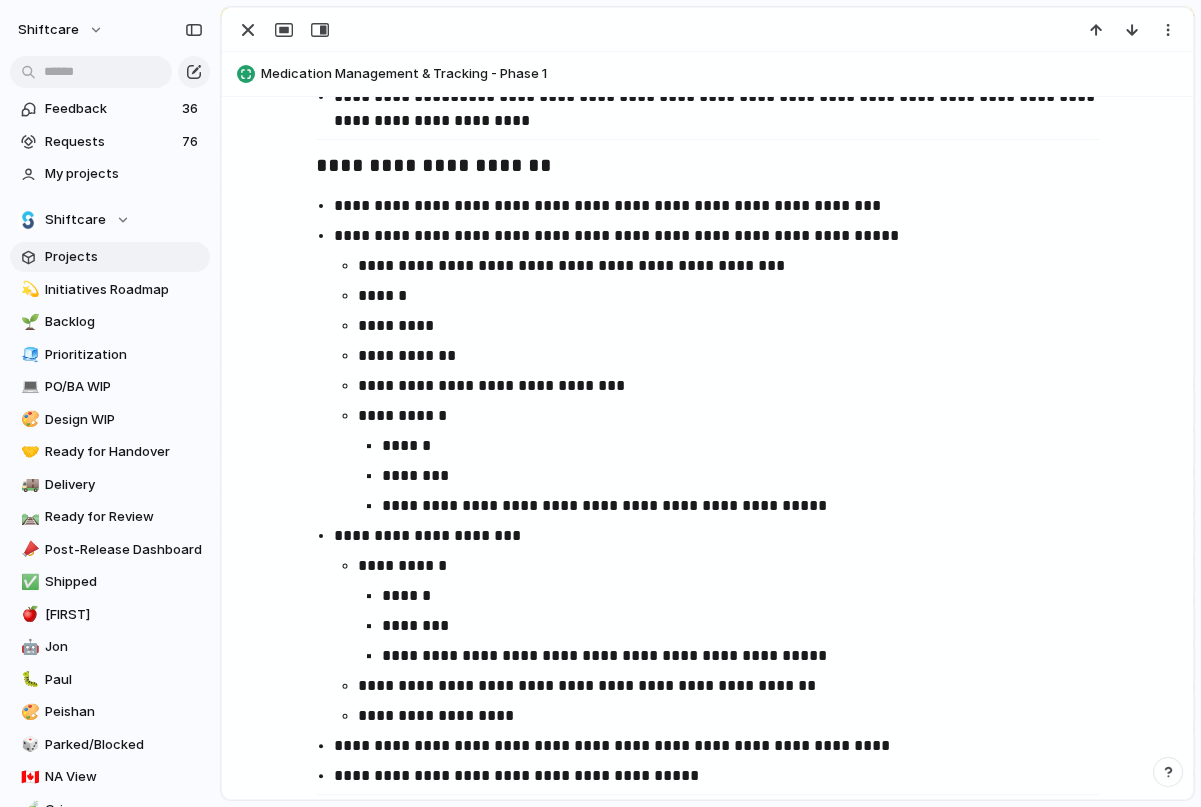 scroll, scrollTop: 1199, scrollLeft: 0, axis: vertical 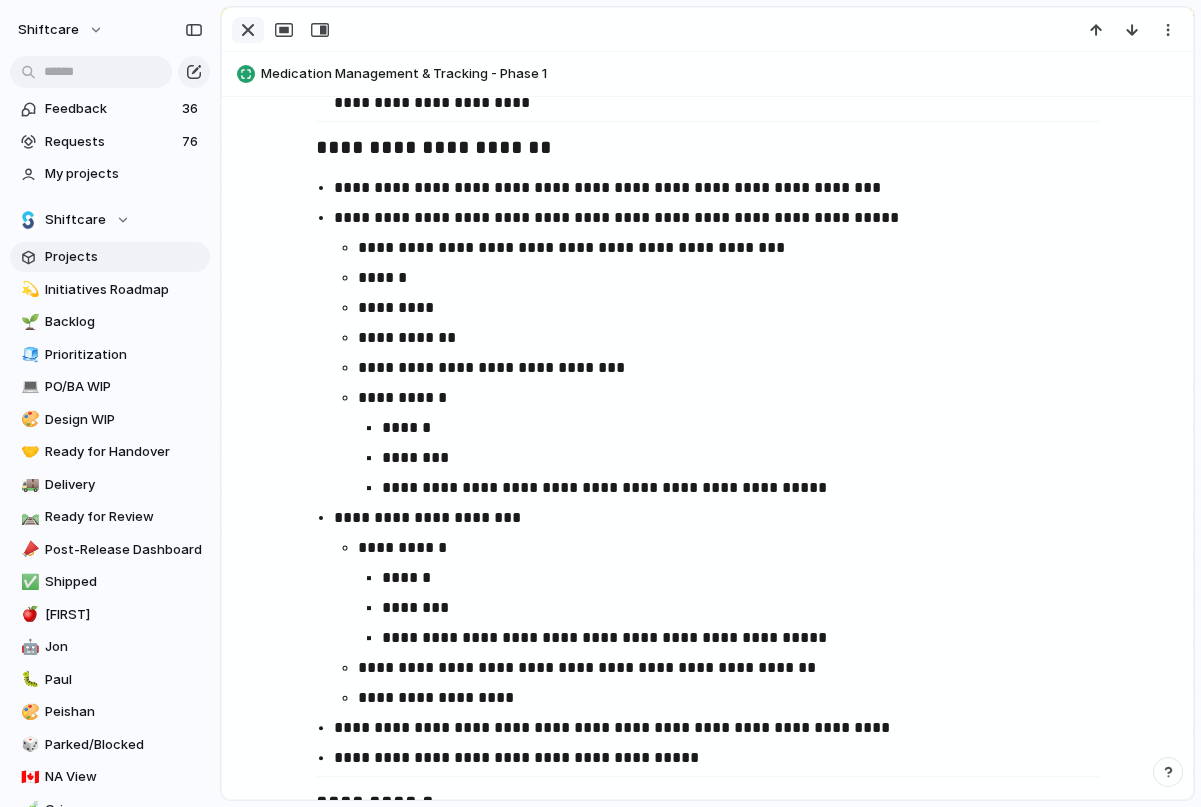 click at bounding box center (248, 30) 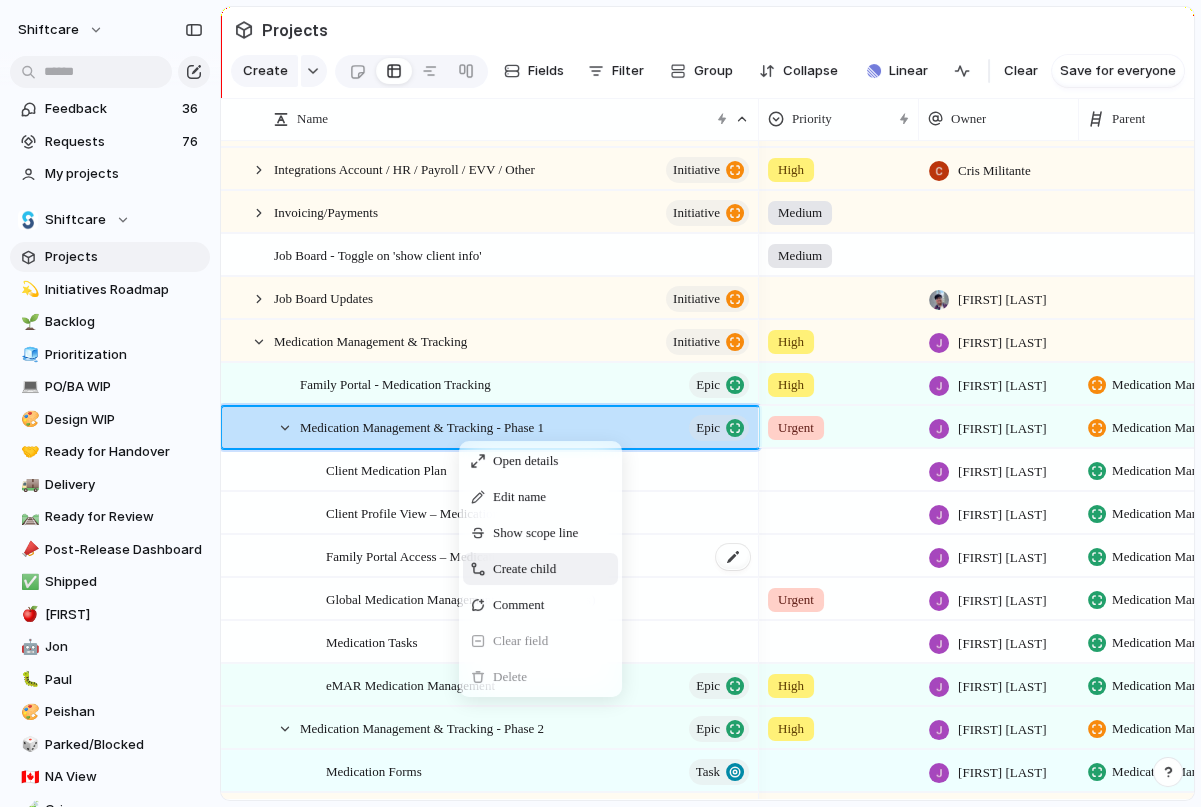 click on "Create child" at bounding box center (524, 569) 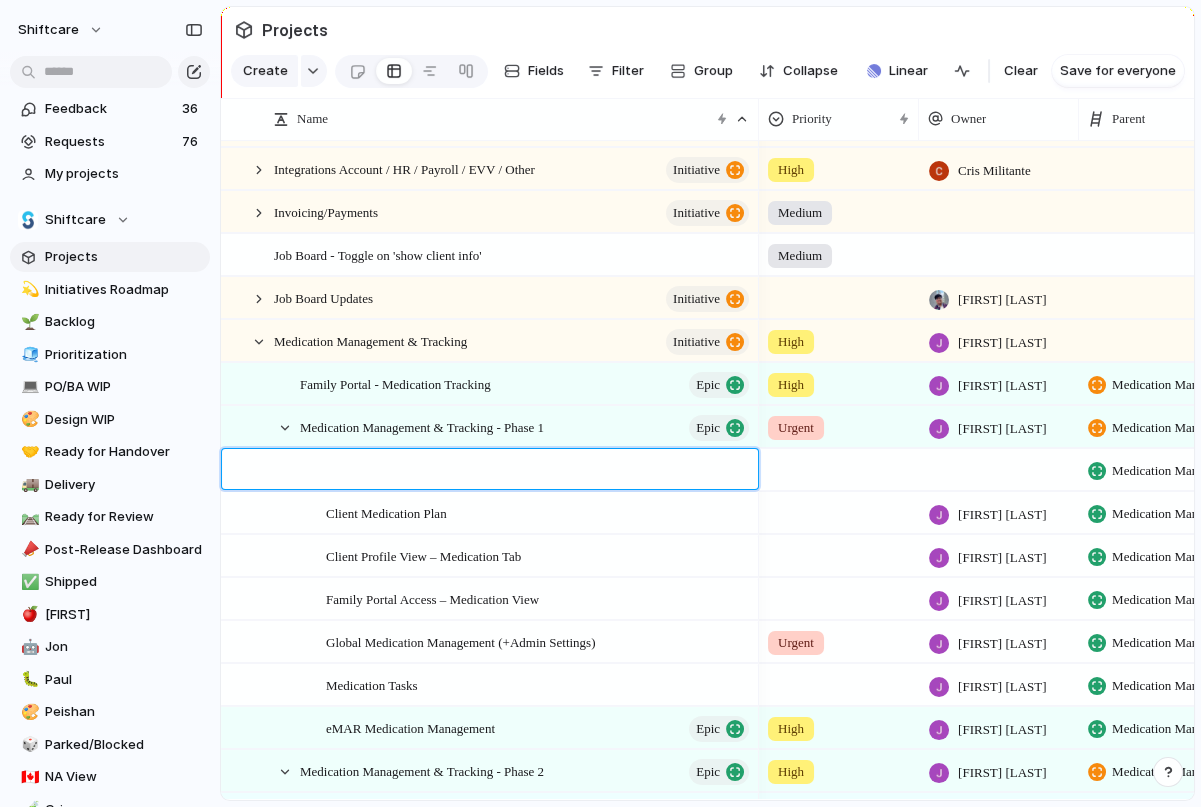 paste on "**********" 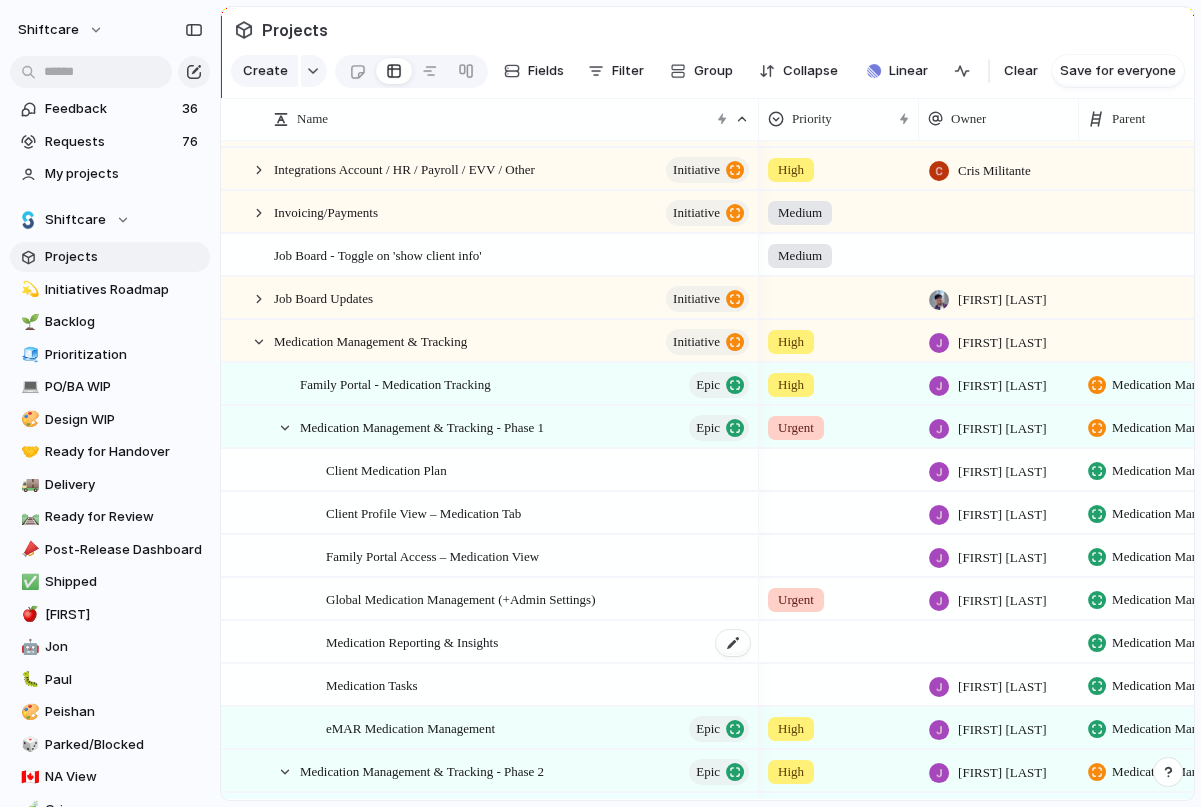 click on "Medication Reporting & Insights" at bounding box center (412, 641) 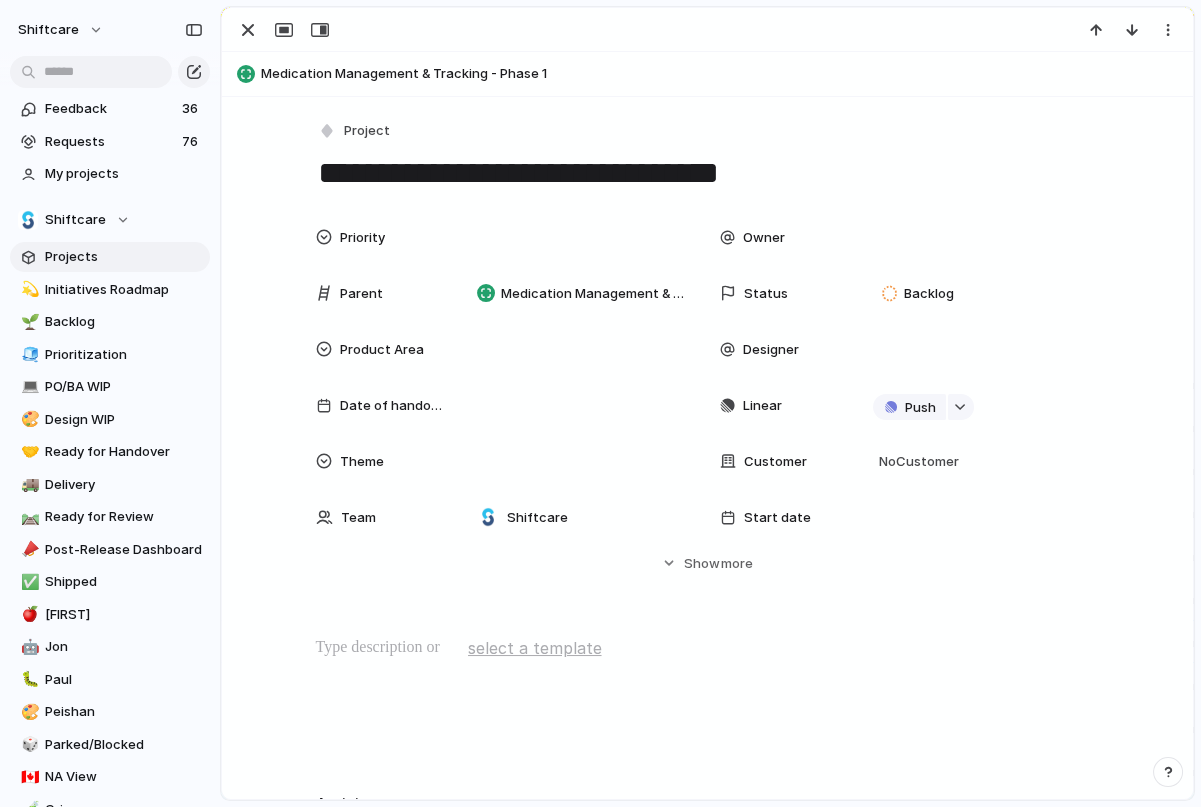 click at bounding box center [708, 648] 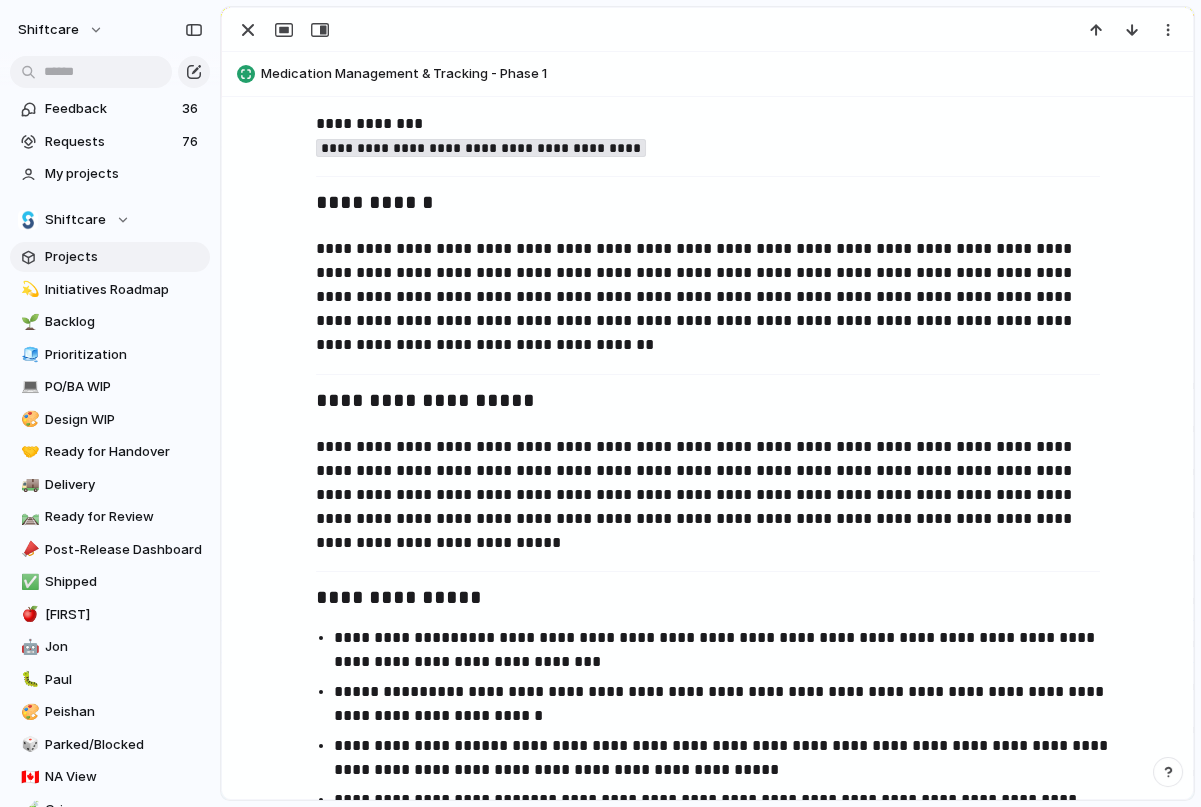 scroll, scrollTop: 0, scrollLeft: 0, axis: both 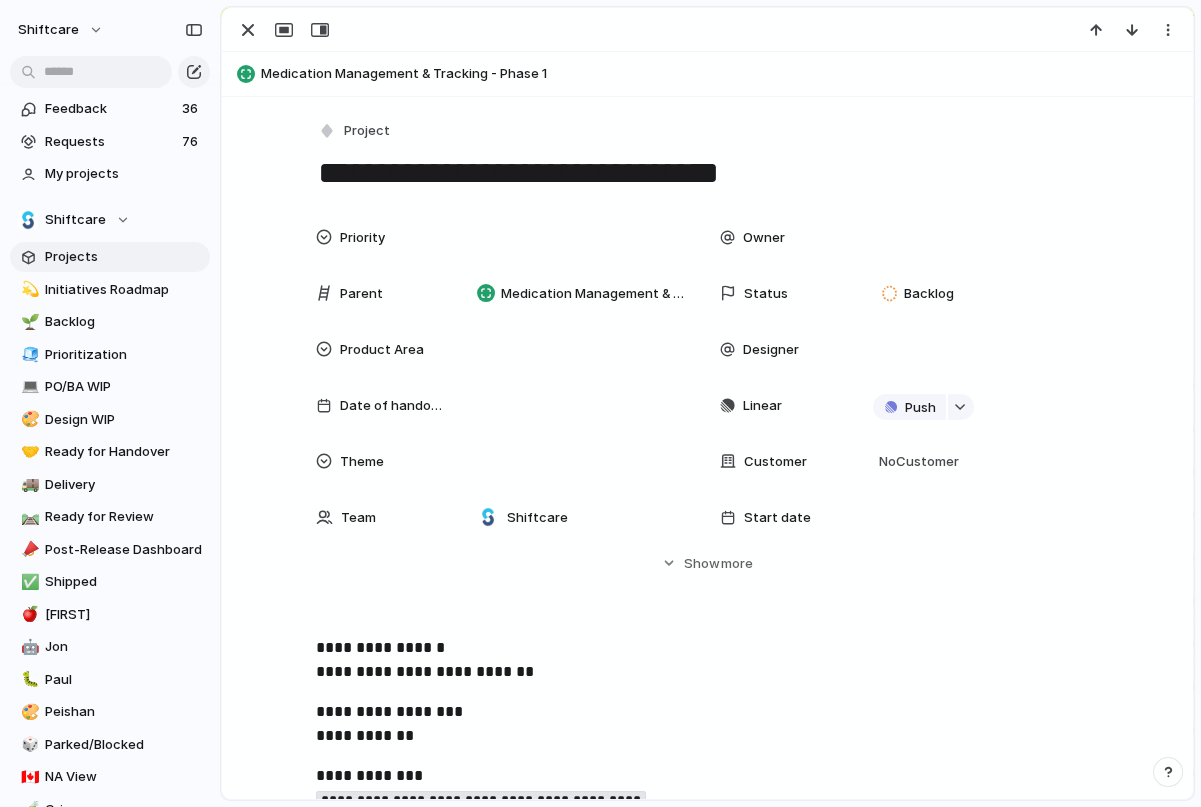 click on "**********" at bounding box center (708, 660) 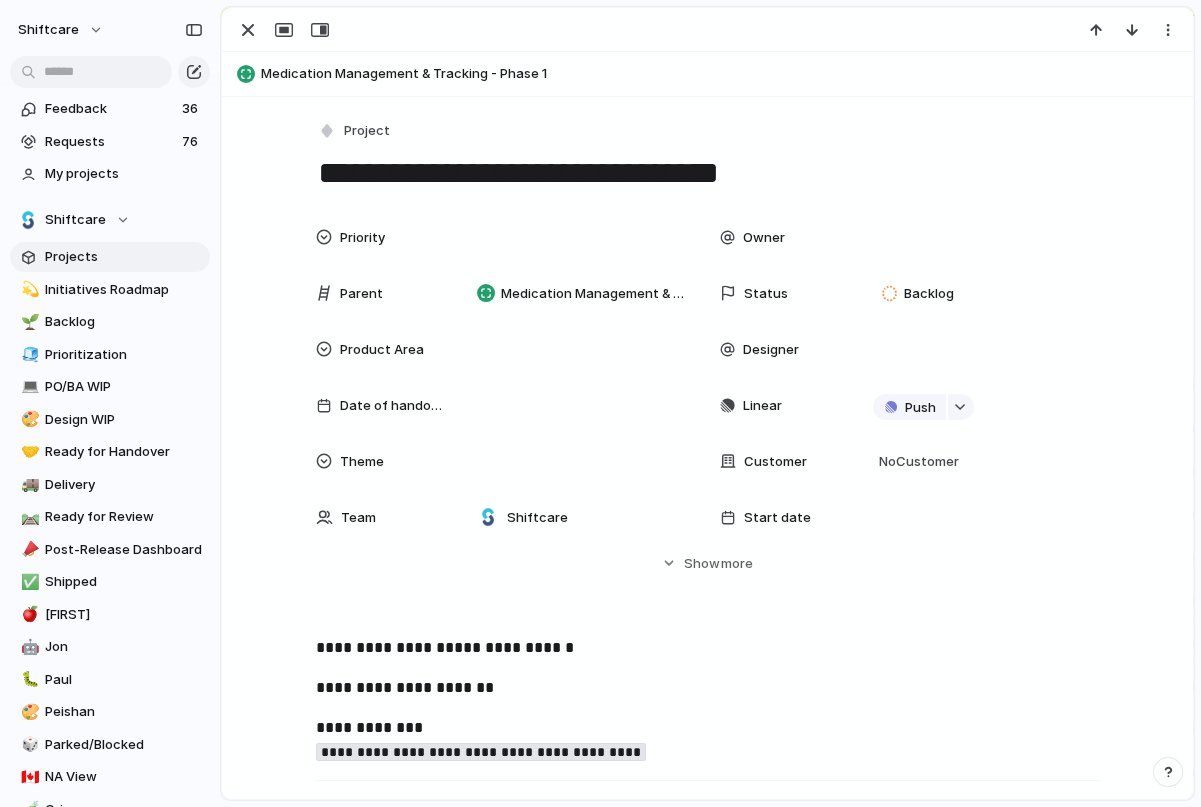 click on "**********" at bounding box center (708, 740) 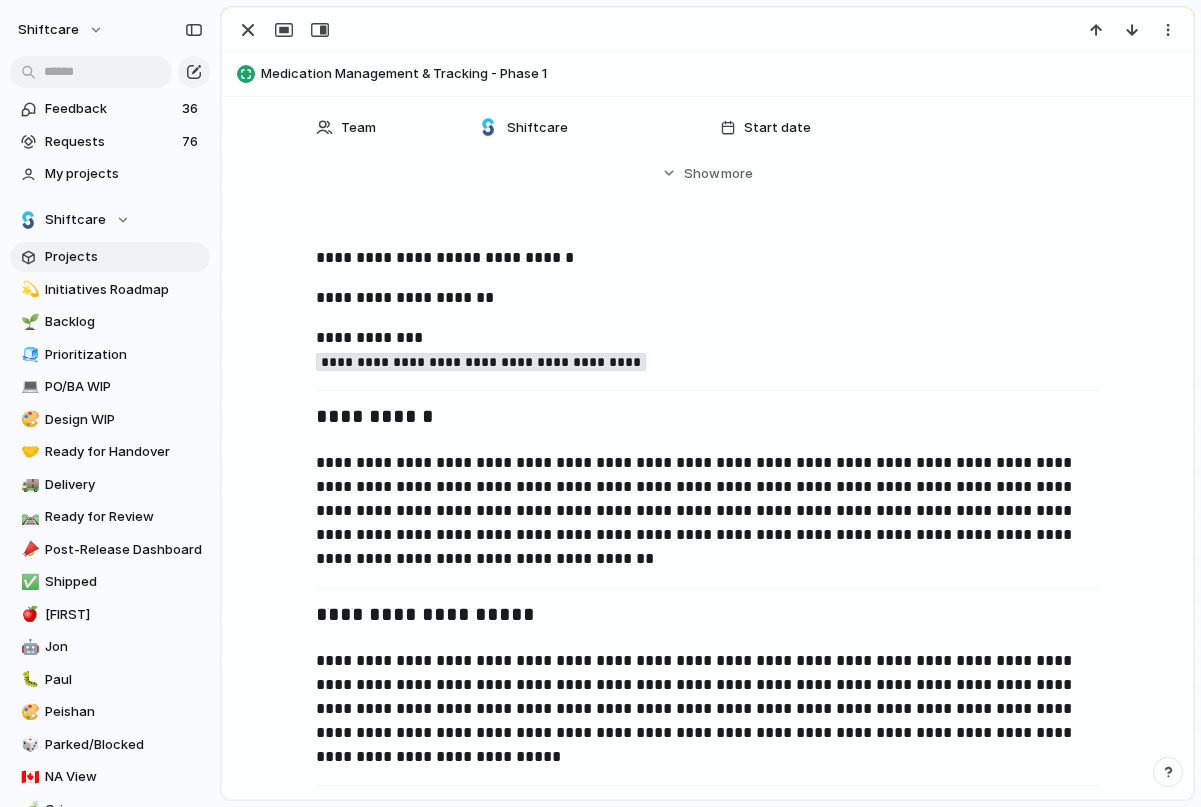 scroll, scrollTop: 394, scrollLeft: 0, axis: vertical 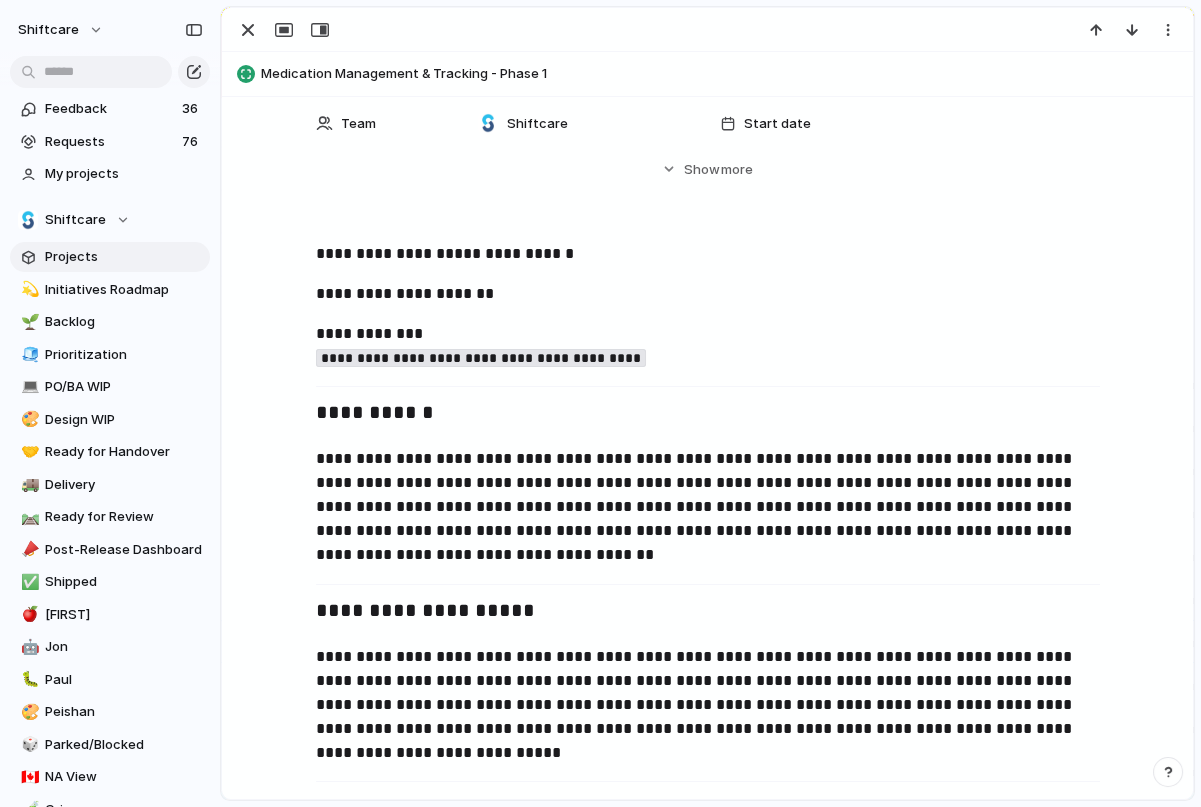 click on "**********" at bounding box center [707, 1858] 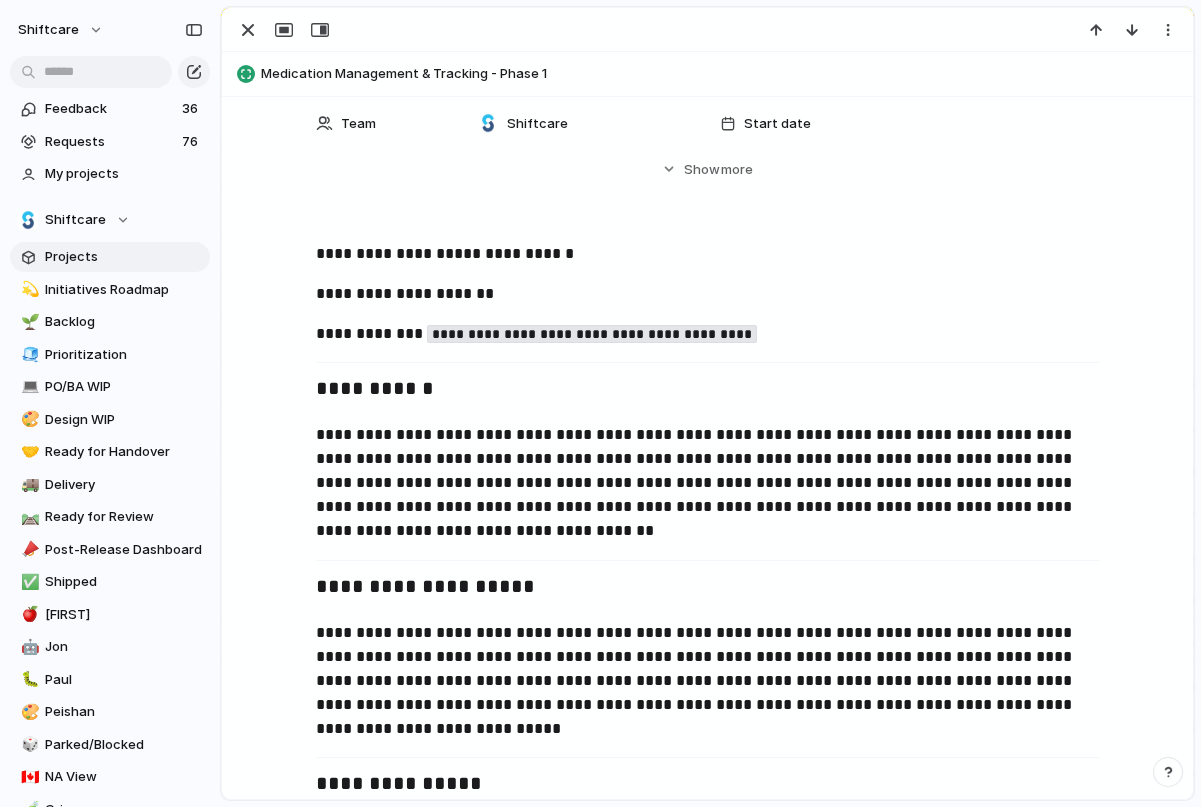click on "**********" at bounding box center [375, 388] 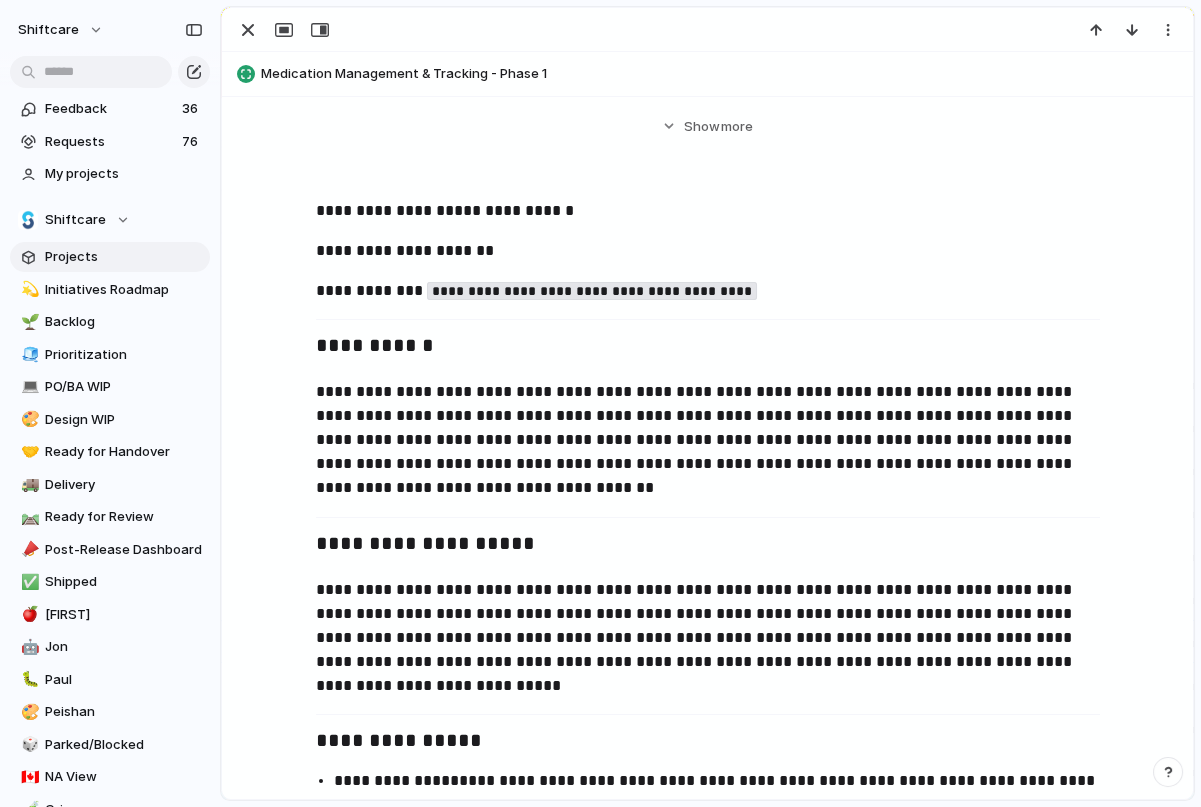 scroll, scrollTop: 467, scrollLeft: 0, axis: vertical 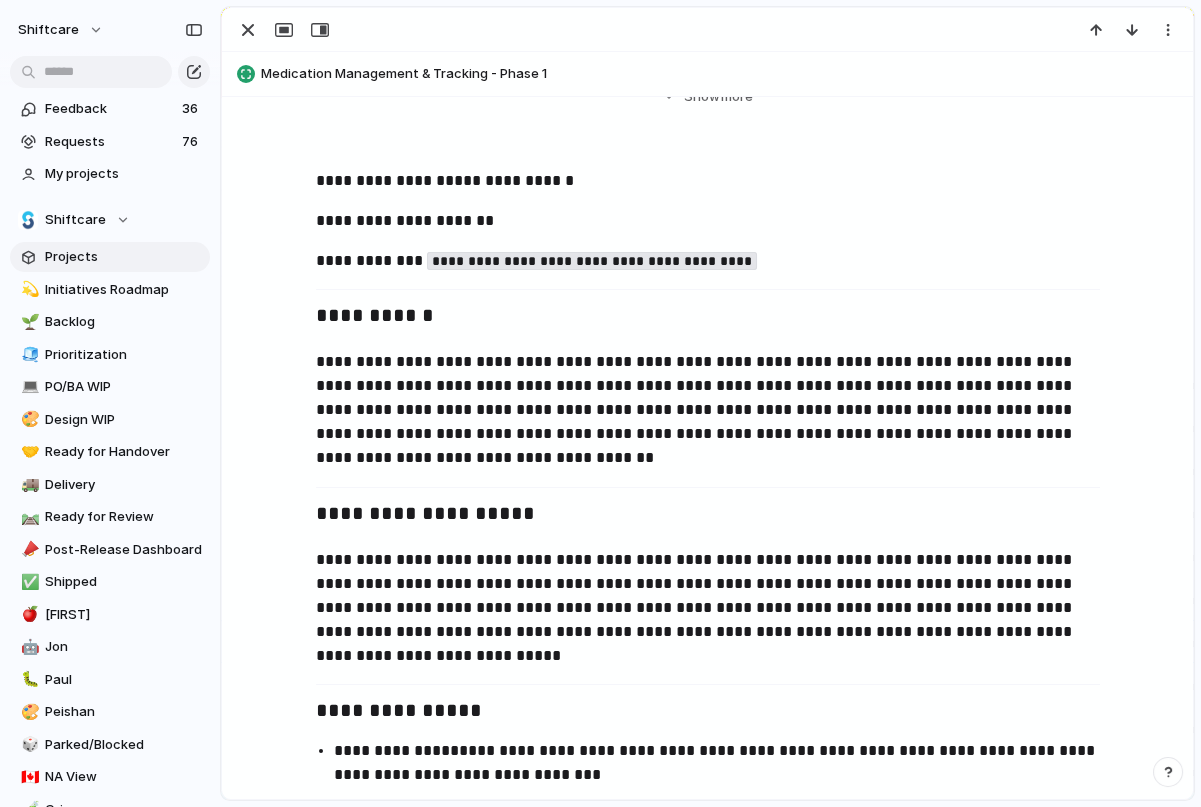 click on "**********" at bounding box center [708, 410] 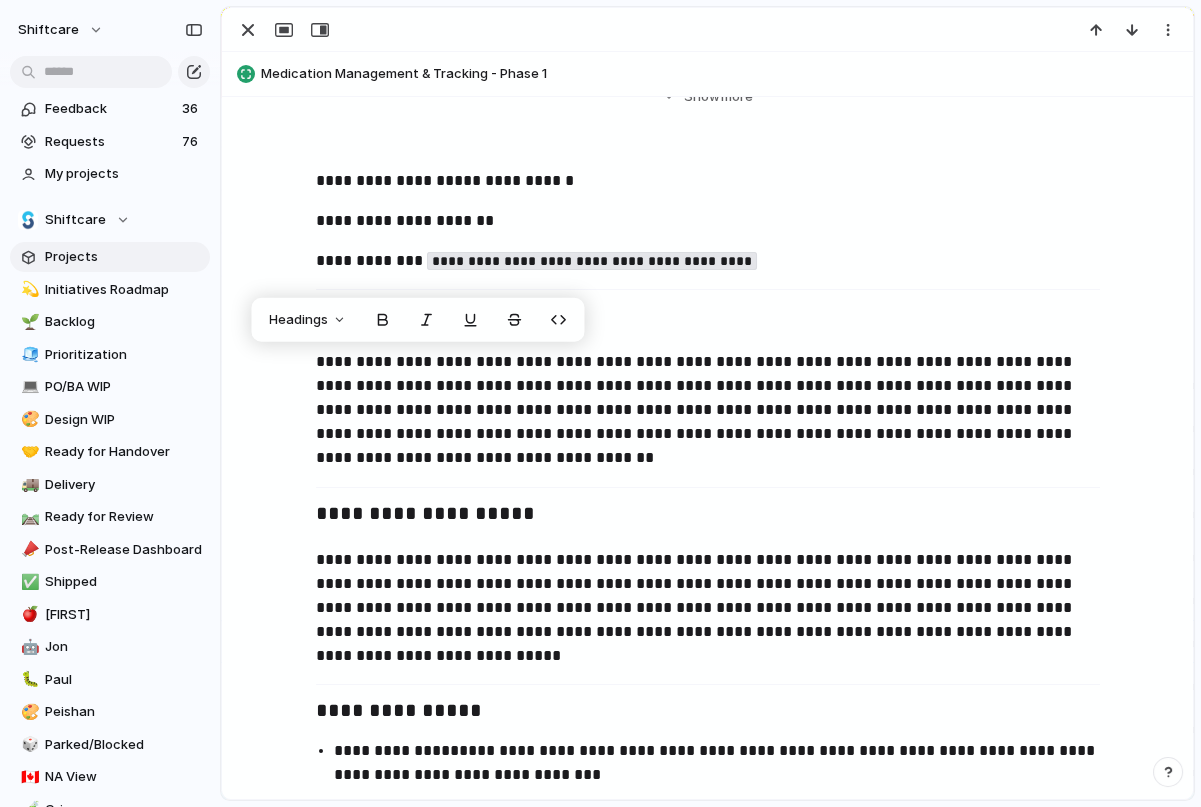 click on "**********" at bounding box center [708, 410] 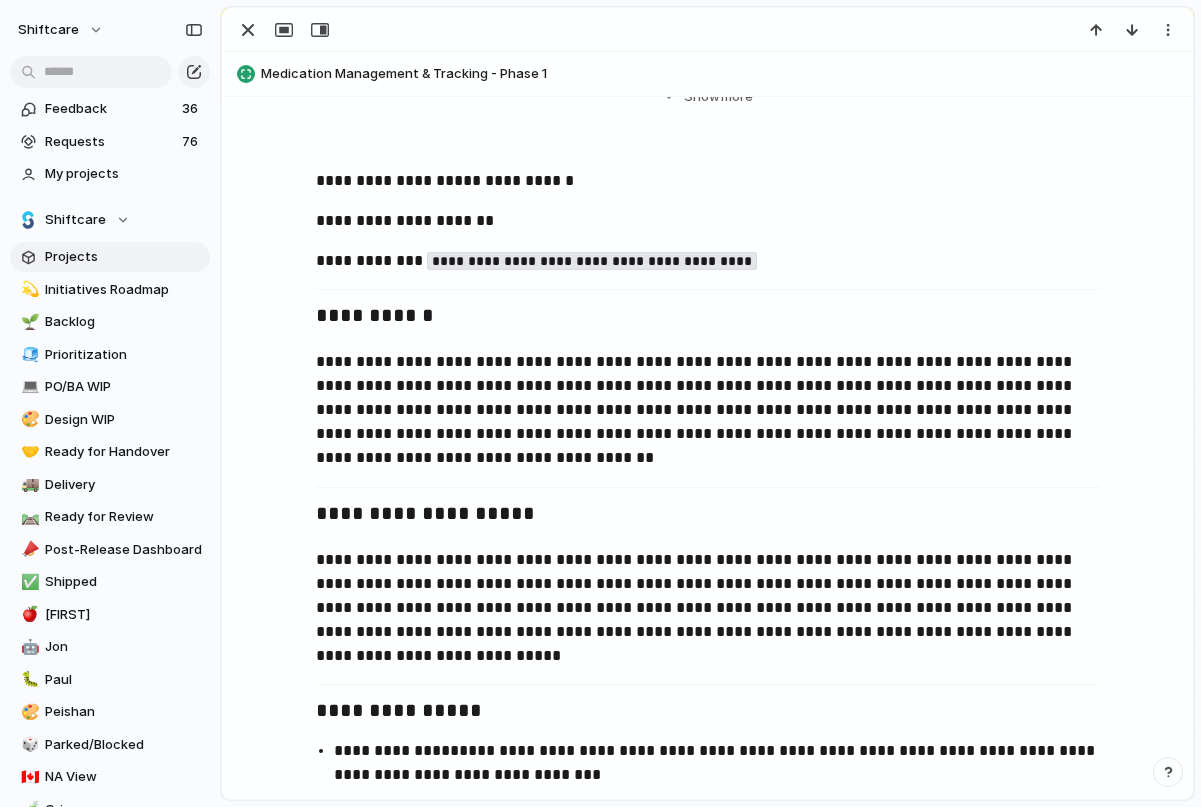 click on "**********" at bounding box center (708, 410) 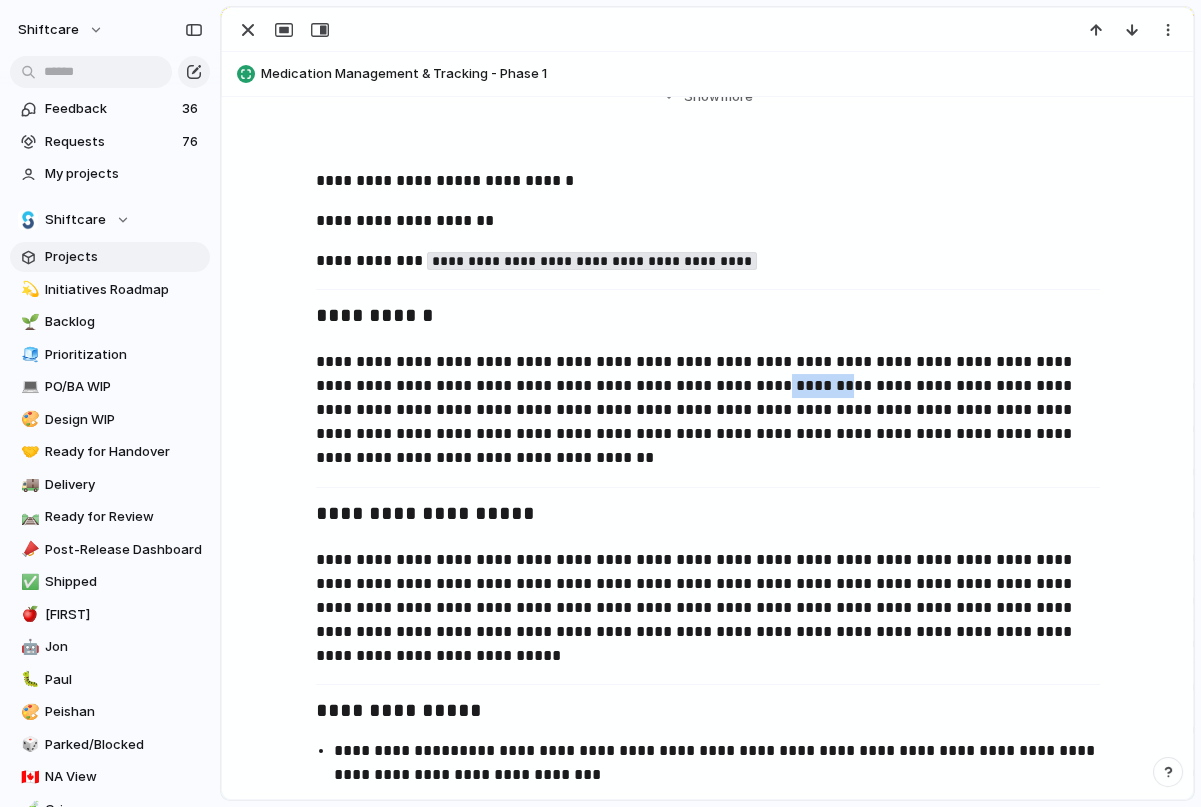 click on "**********" at bounding box center (708, 410) 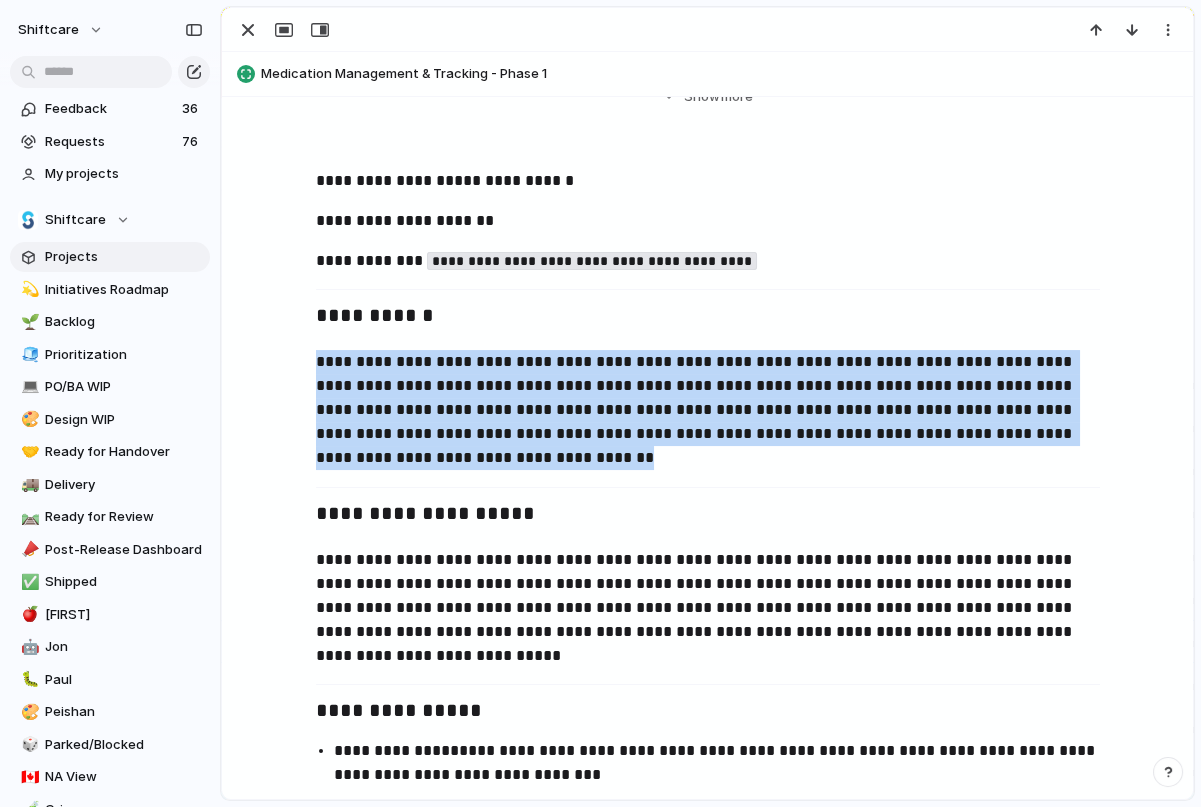 click on "**********" at bounding box center [708, 410] 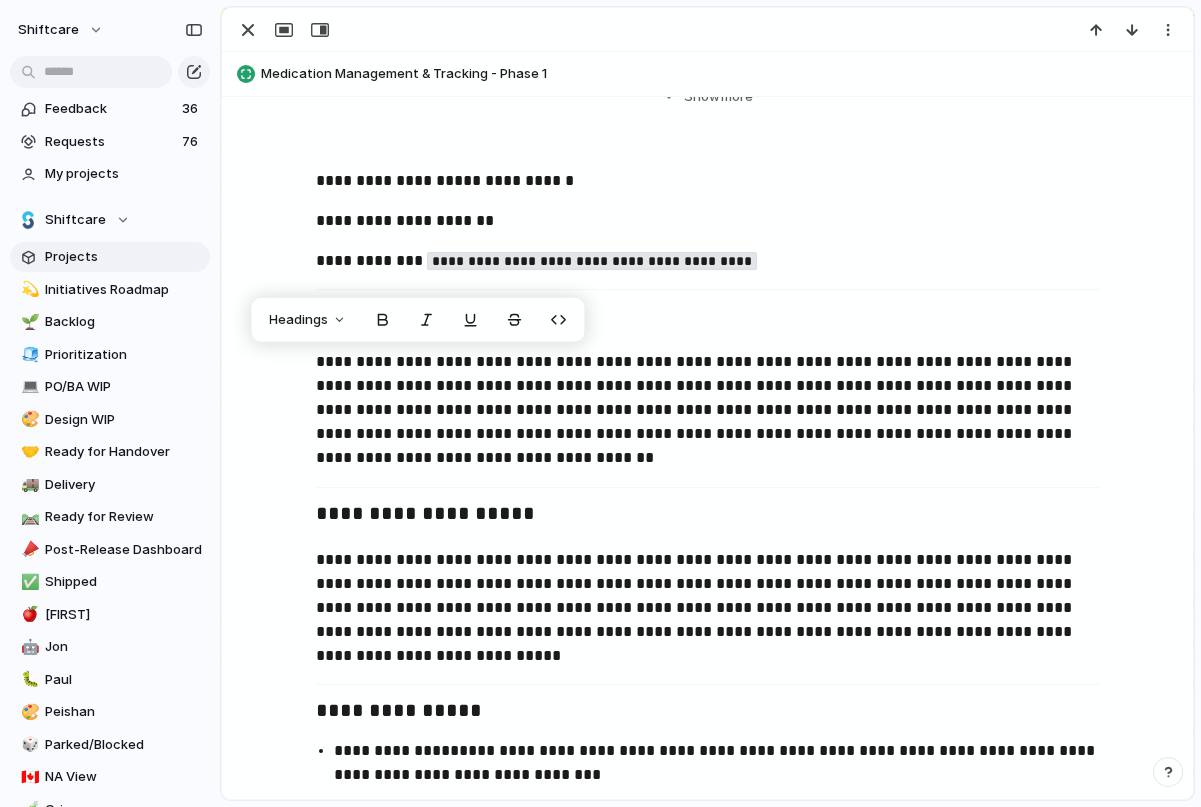 click on "**********" at bounding box center (708, 410) 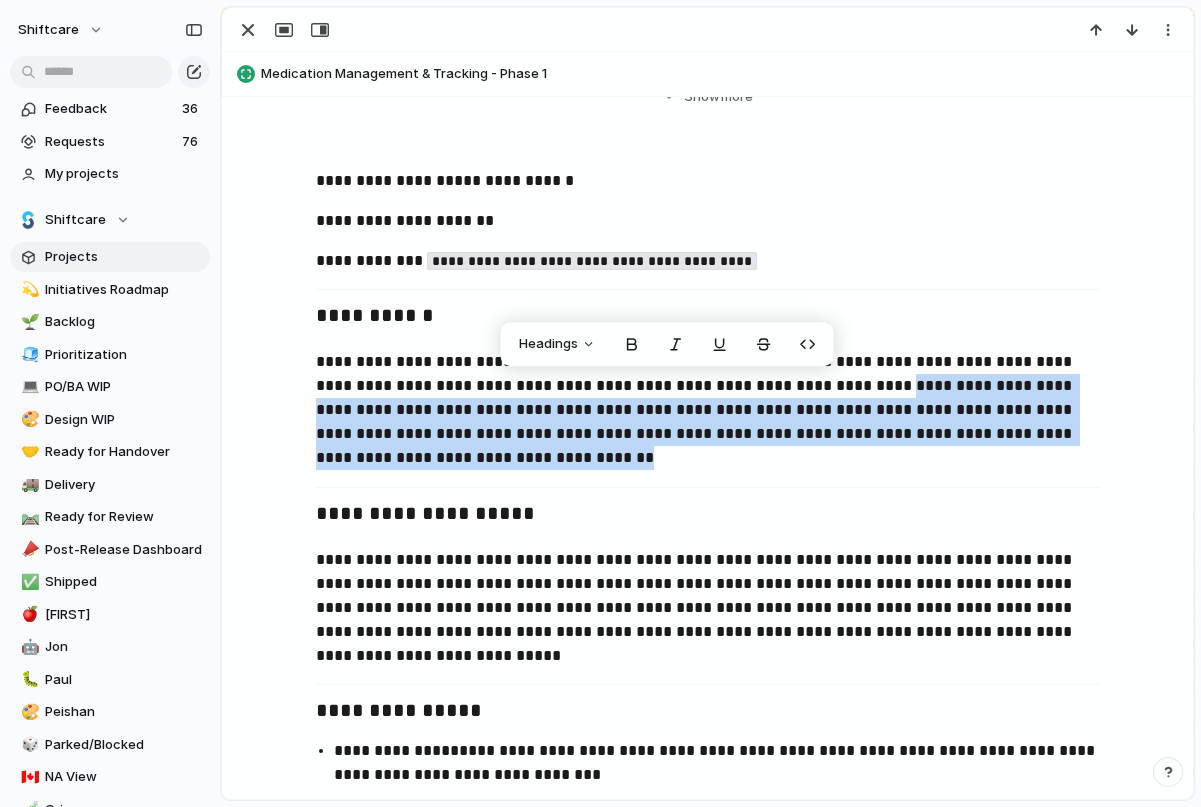 drag, startPoint x: 819, startPoint y: 384, endPoint x: 897, endPoint y: 456, distance: 106.15083 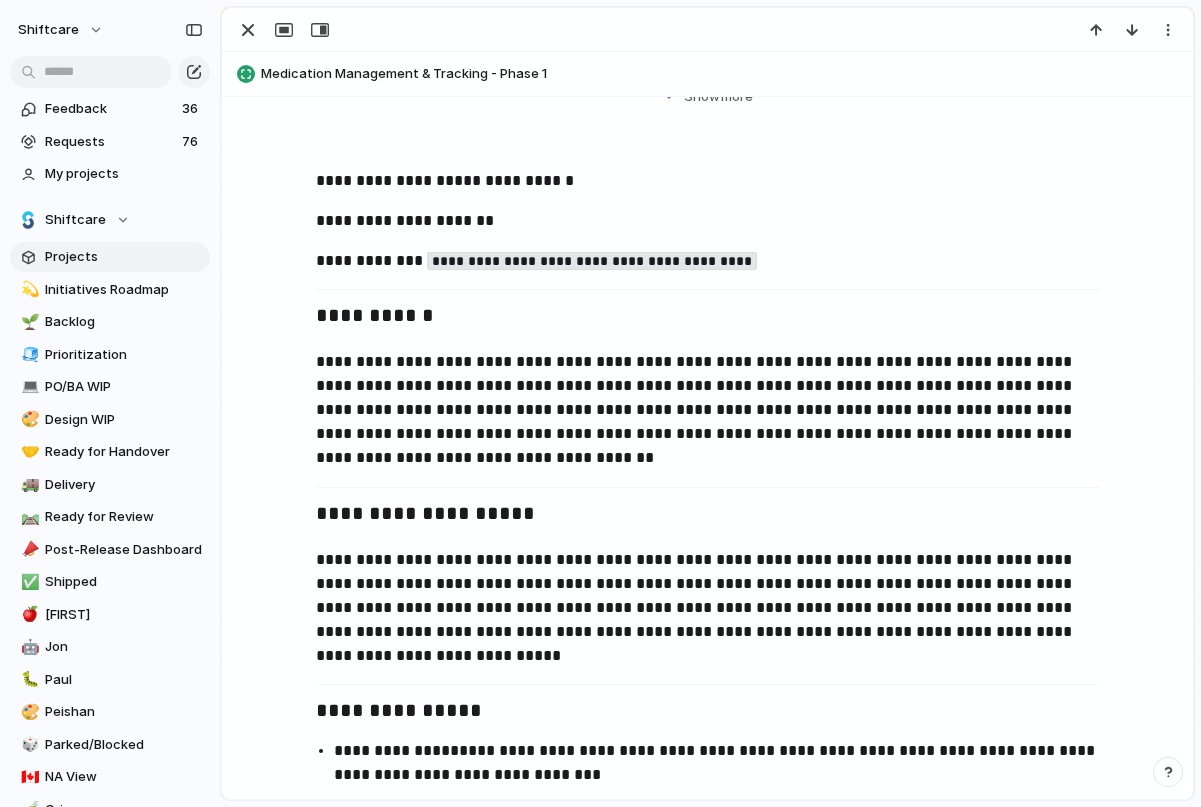 click on "**********" at bounding box center [708, 410] 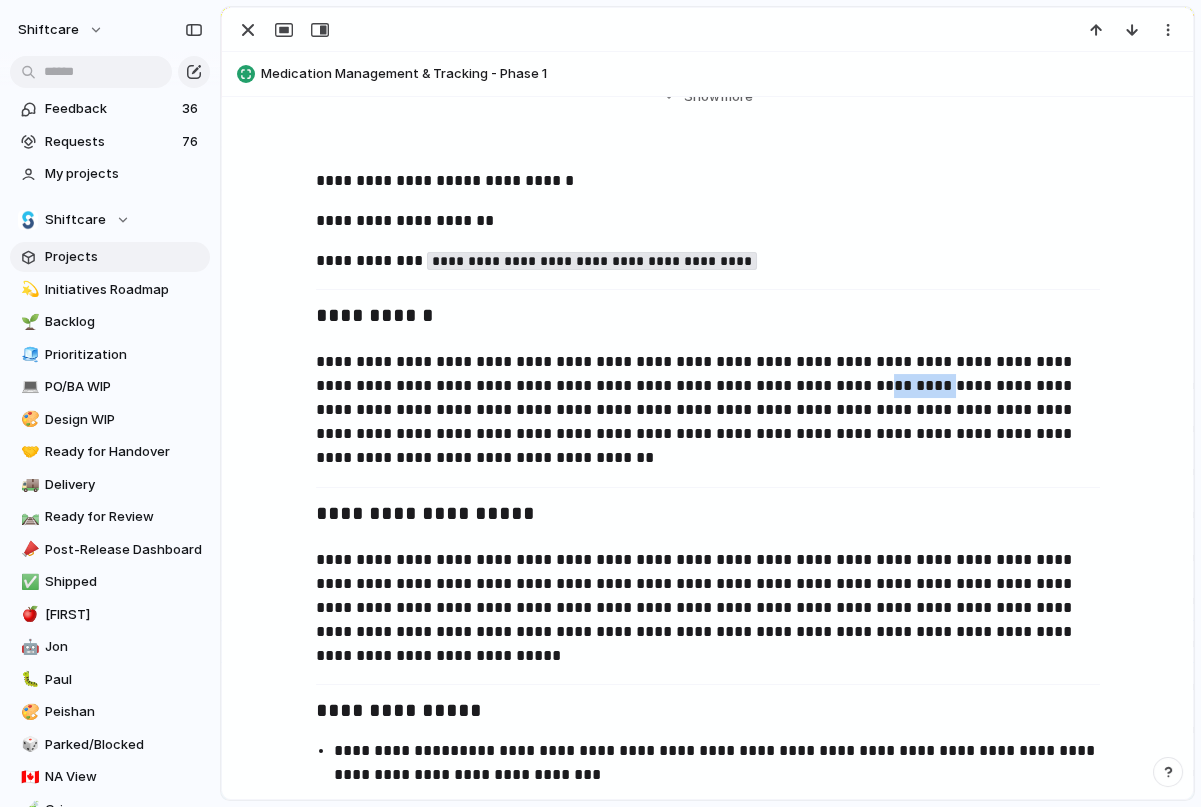 click on "**********" at bounding box center [708, 410] 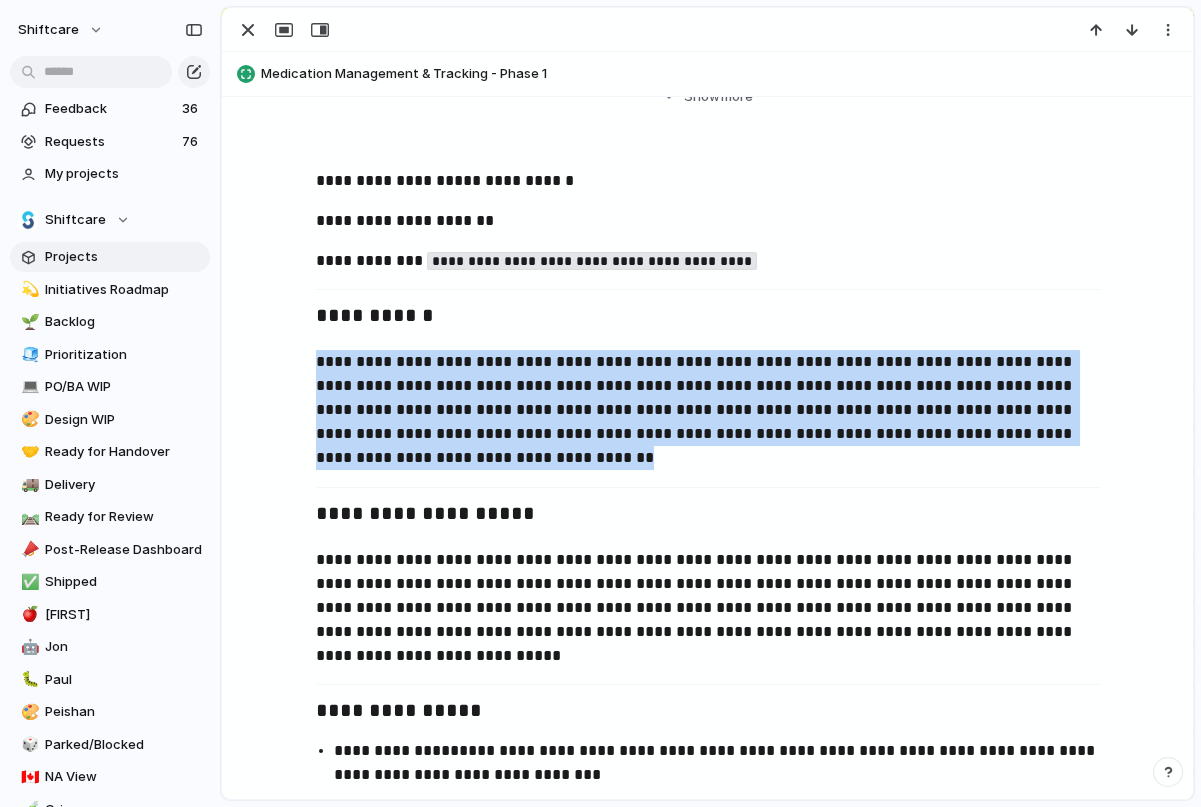 click on "**********" at bounding box center (708, 410) 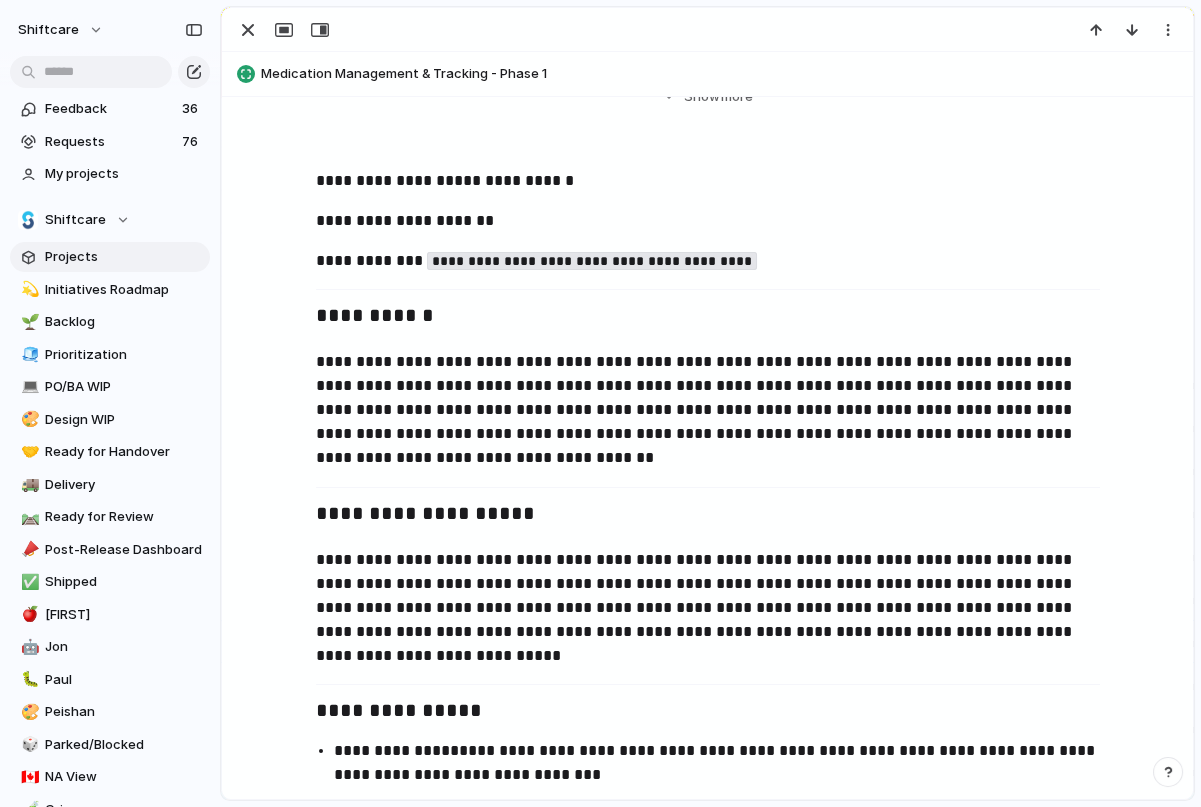 click on "**********" at bounding box center (708, 410) 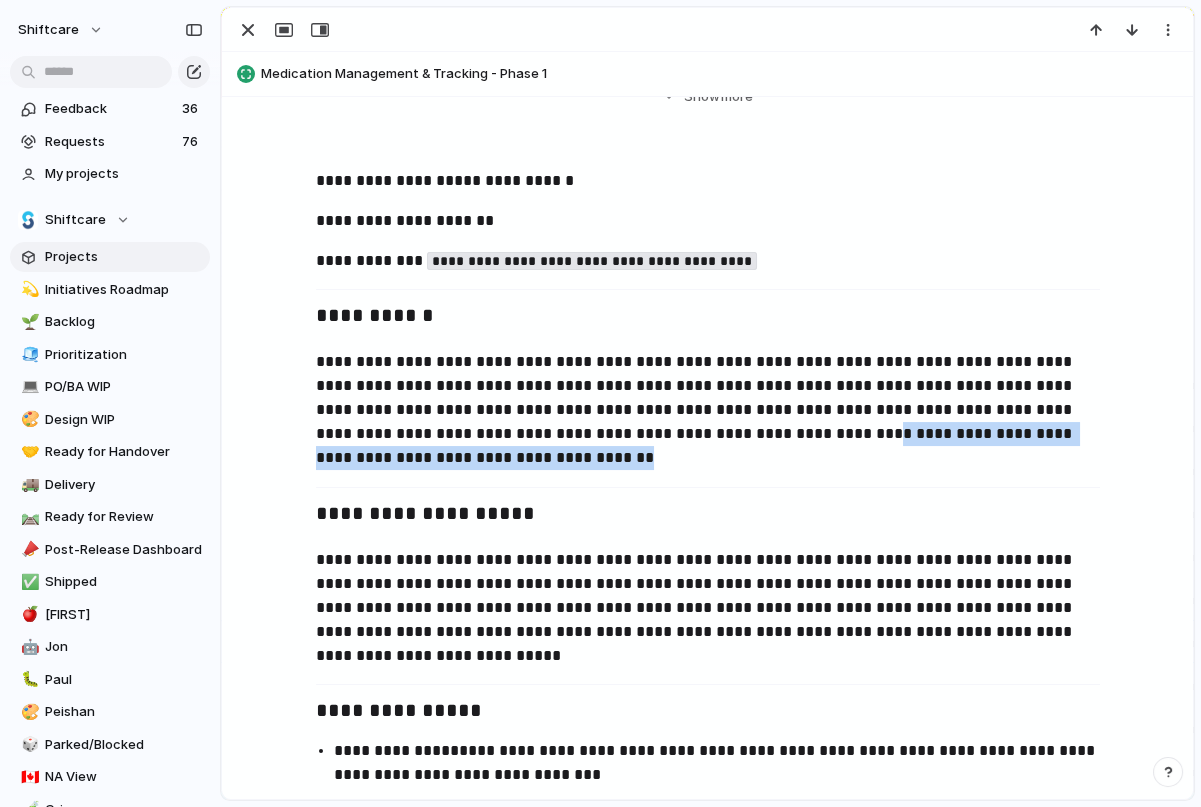 drag, startPoint x: 725, startPoint y: 432, endPoint x: 750, endPoint y: 486, distance: 59.5063 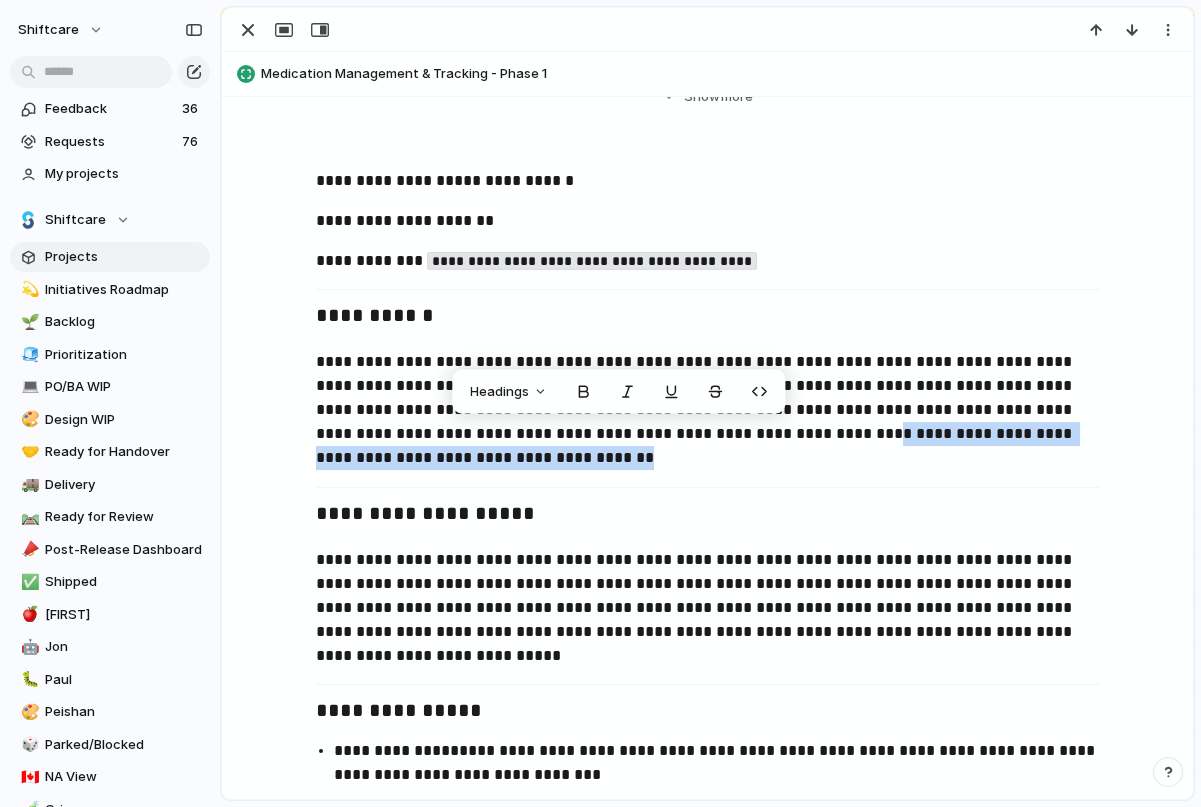click at bounding box center [708, 487] 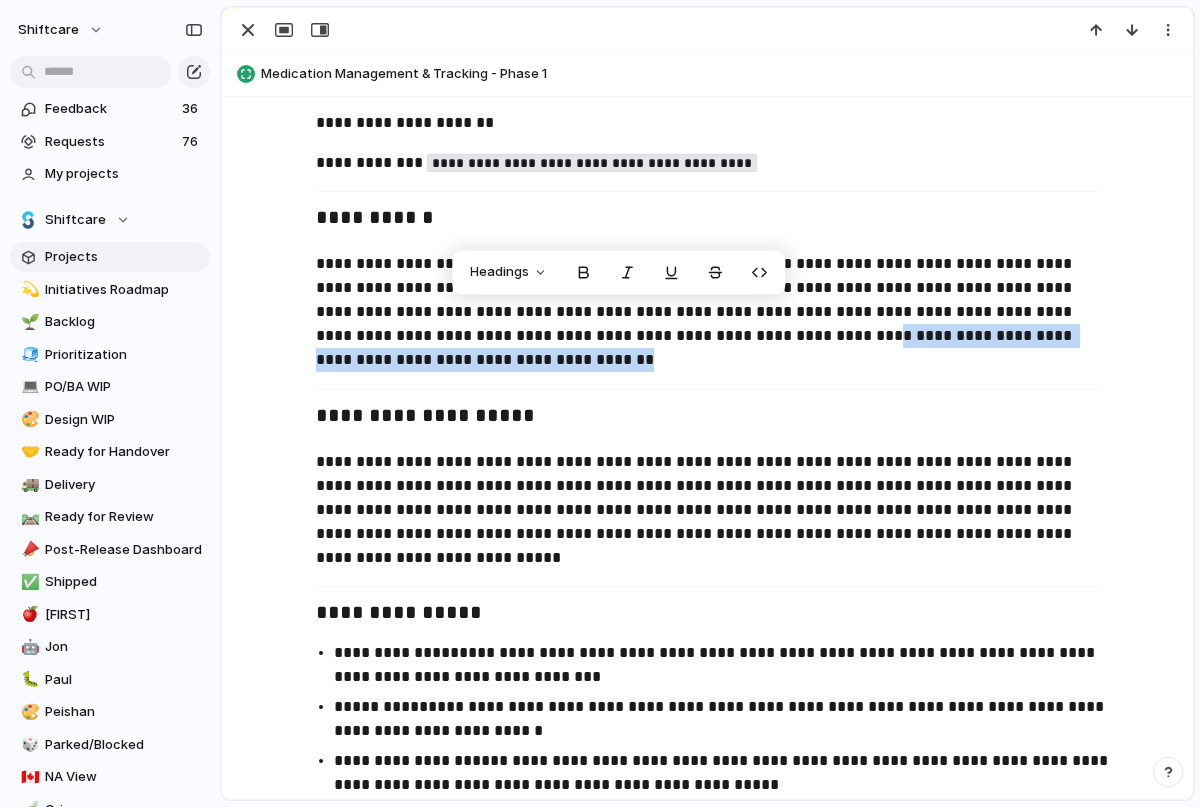 scroll, scrollTop: 693, scrollLeft: 0, axis: vertical 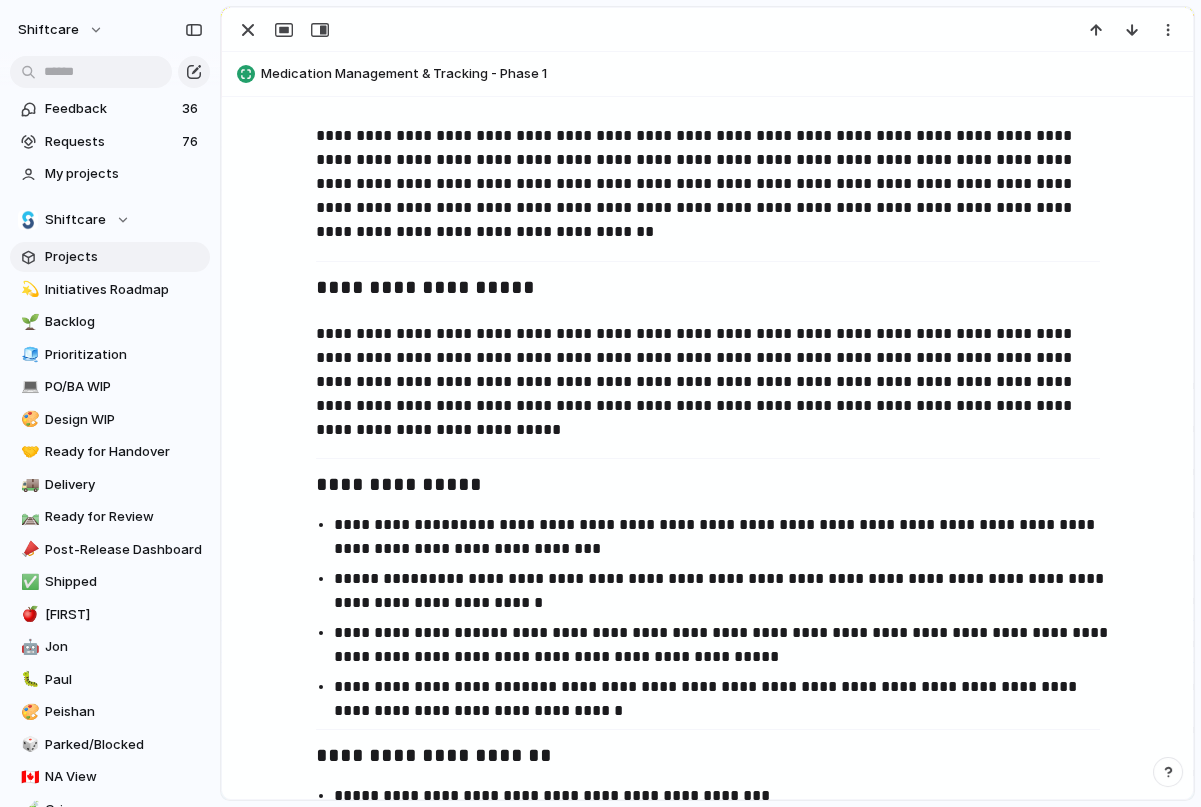 drag, startPoint x: 830, startPoint y: 331, endPoint x: 865, endPoint y: 437, distance: 111.62885 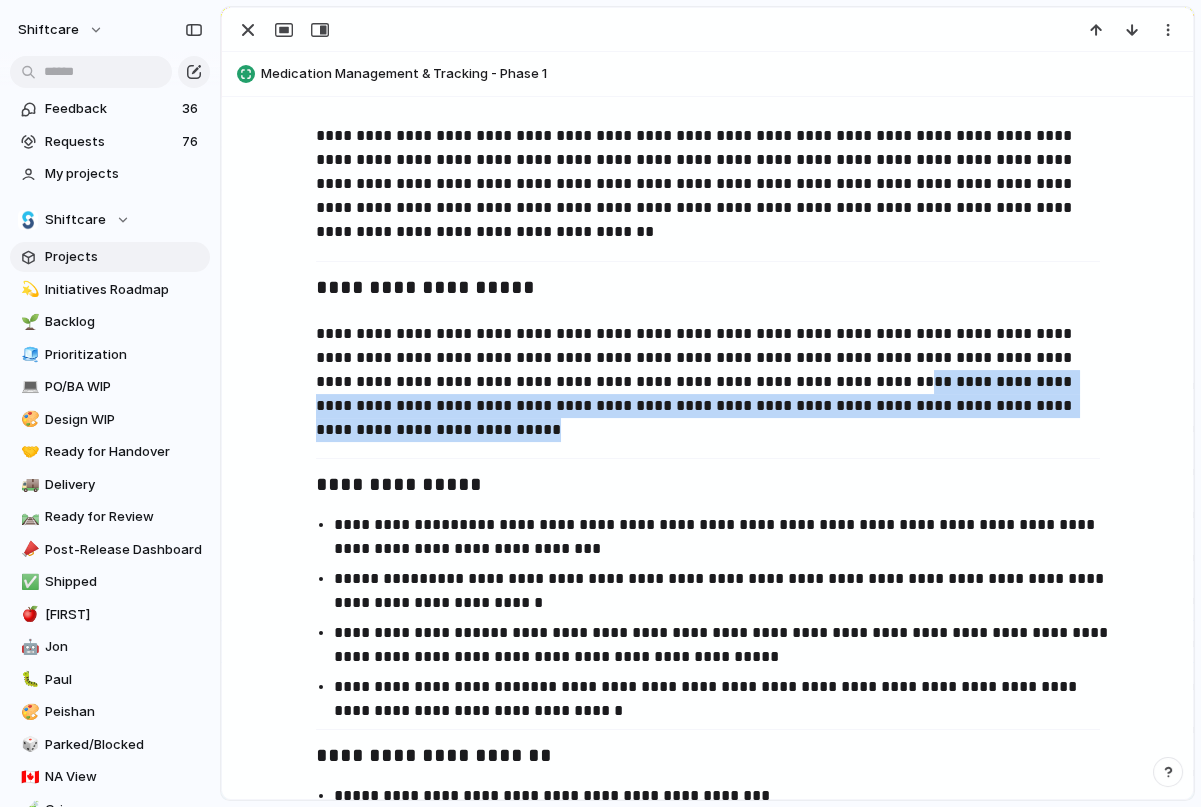 drag, startPoint x: 828, startPoint y: 376, endPoint x: 843, endPoint y: 419, distance: 45.54119 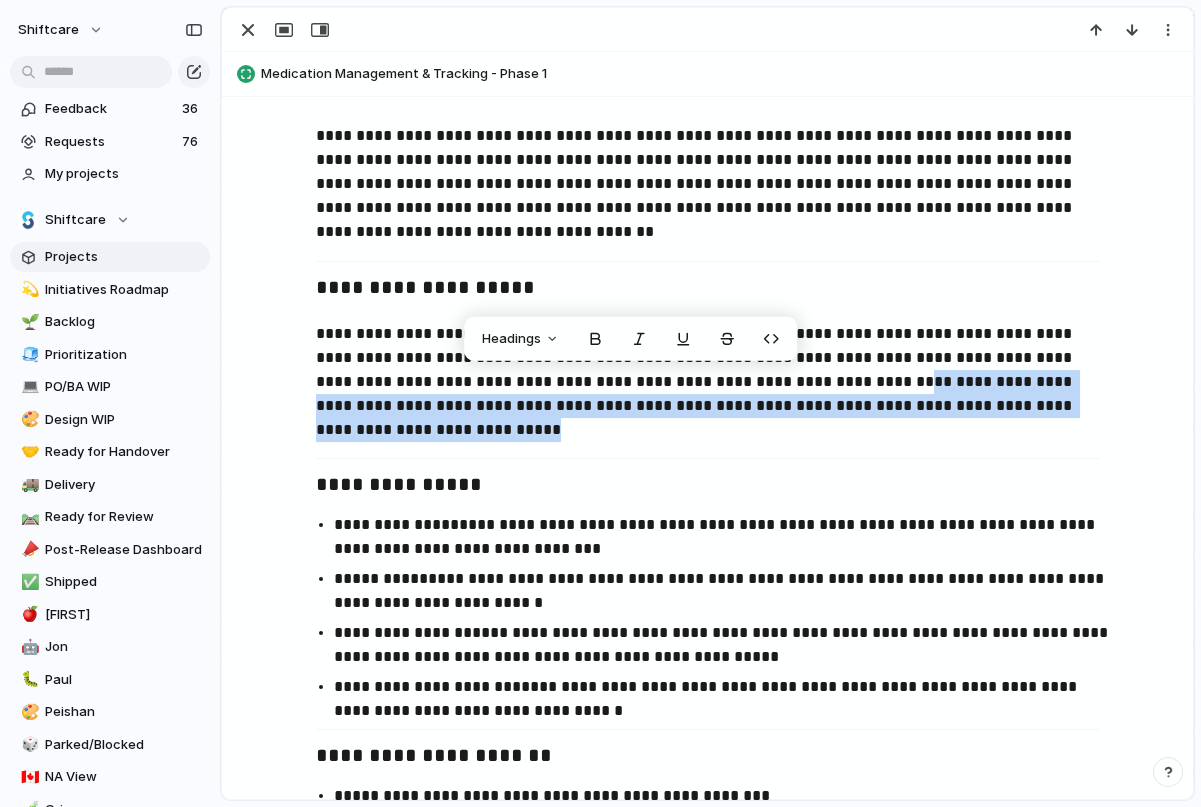 click on "**********" at bounding box center [708, 382] 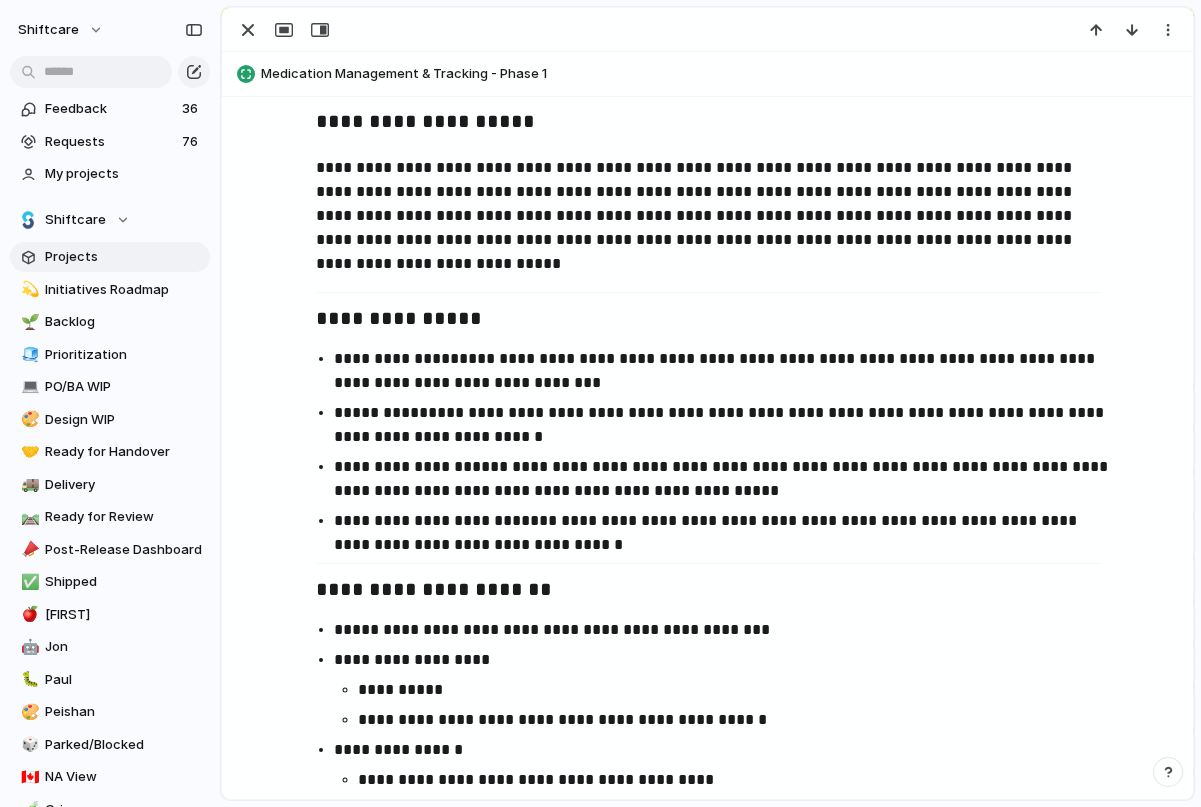 scroll, scrollTop: 935, scrollLeft: 0, axis: vertical 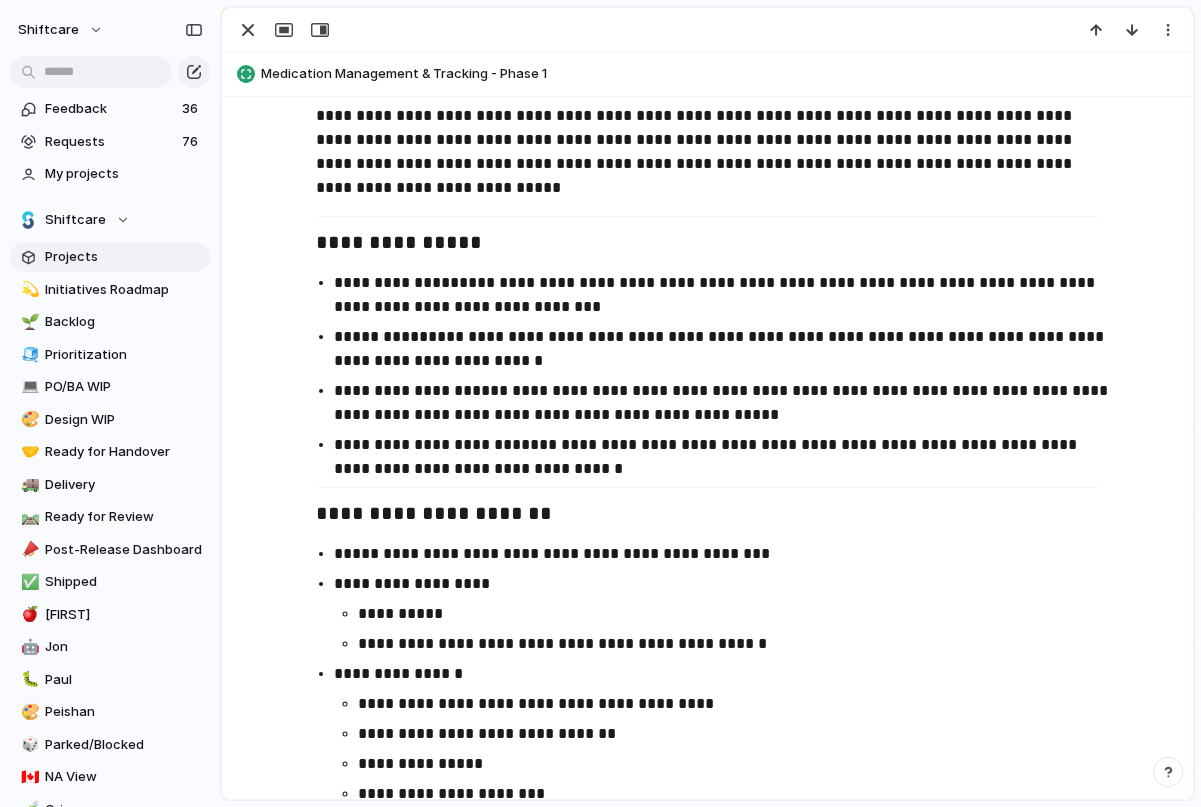 click on "**********" at bounding box center (726, 457) 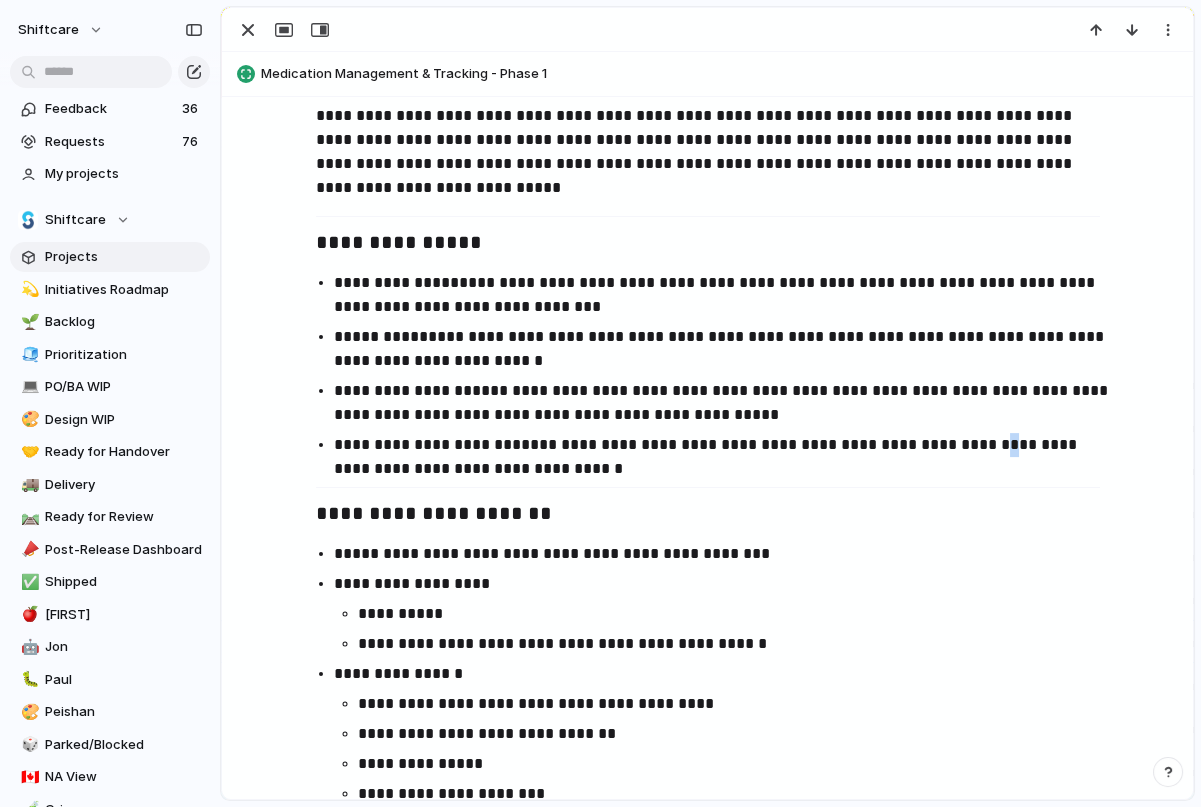 click on "**********" at bounding box center [726, 457] 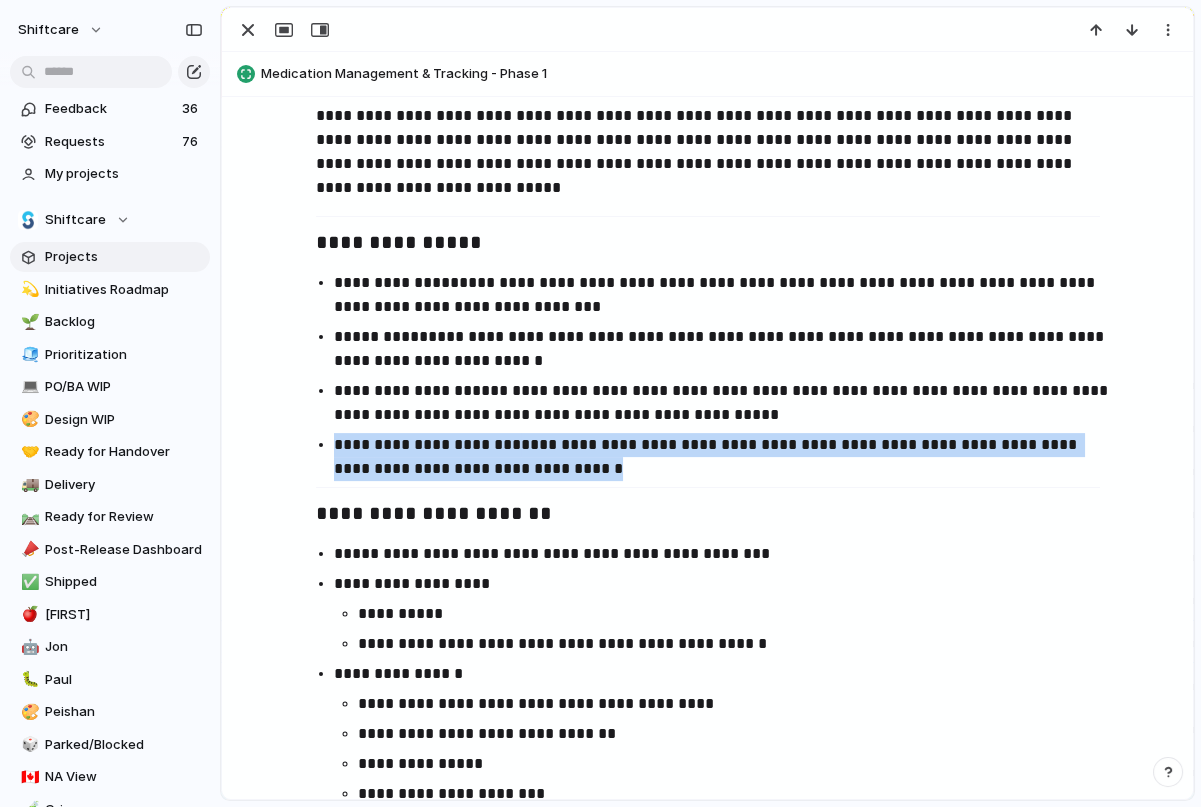 click on "**********" at bounding box center (726, 457) 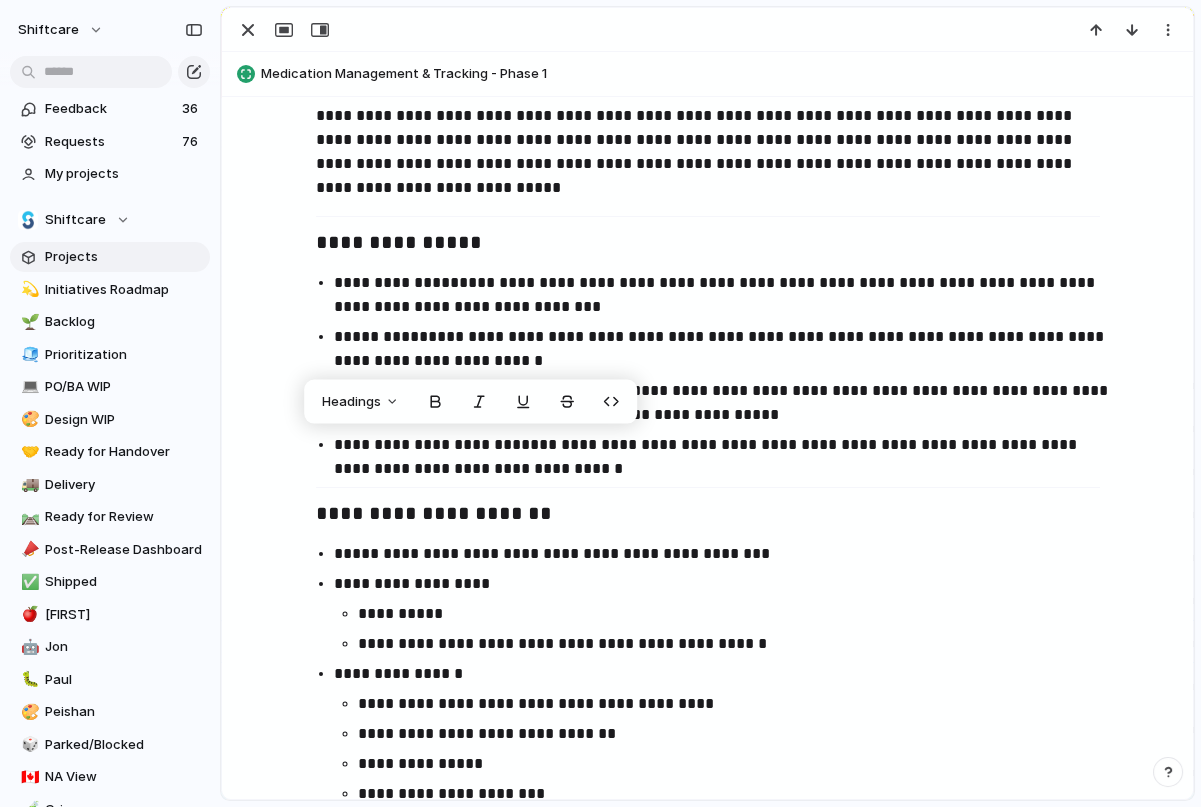 click on "**********" at bounding box center [707, 1305] 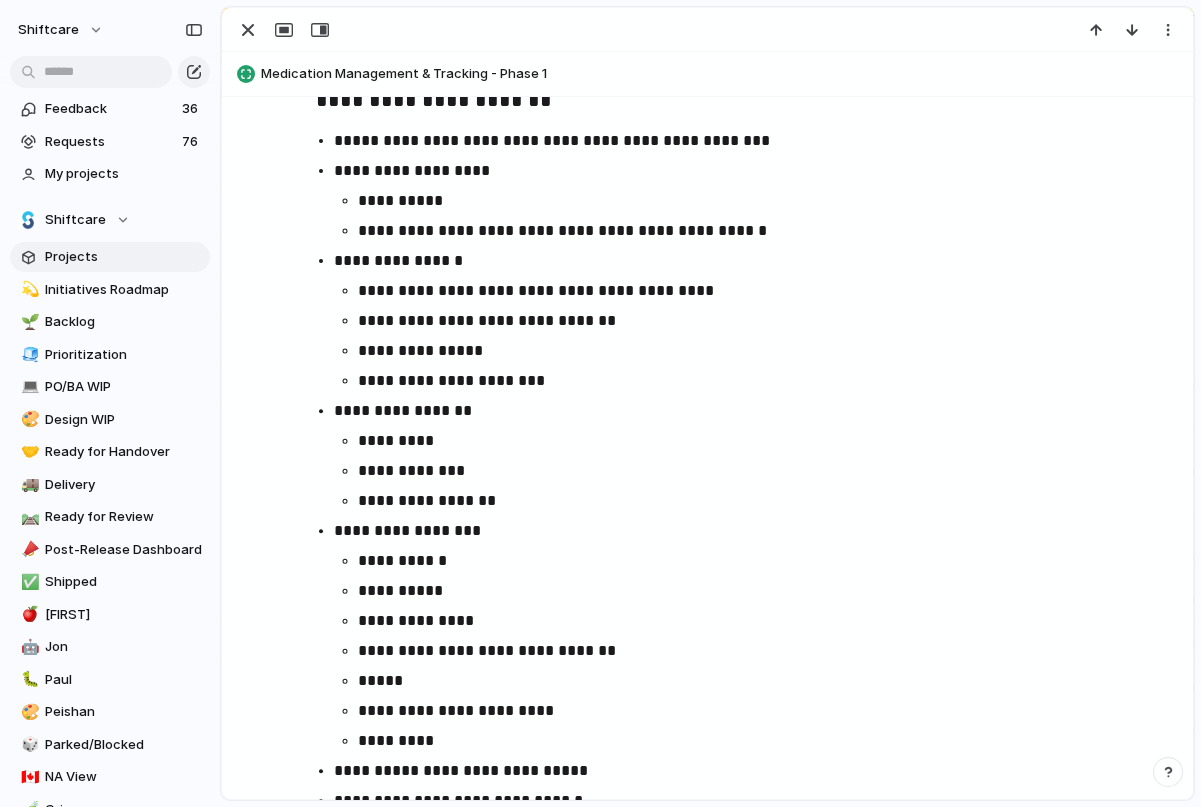 scroll, scrollTop: 1366, scrollLeft: 0, axis: vertical 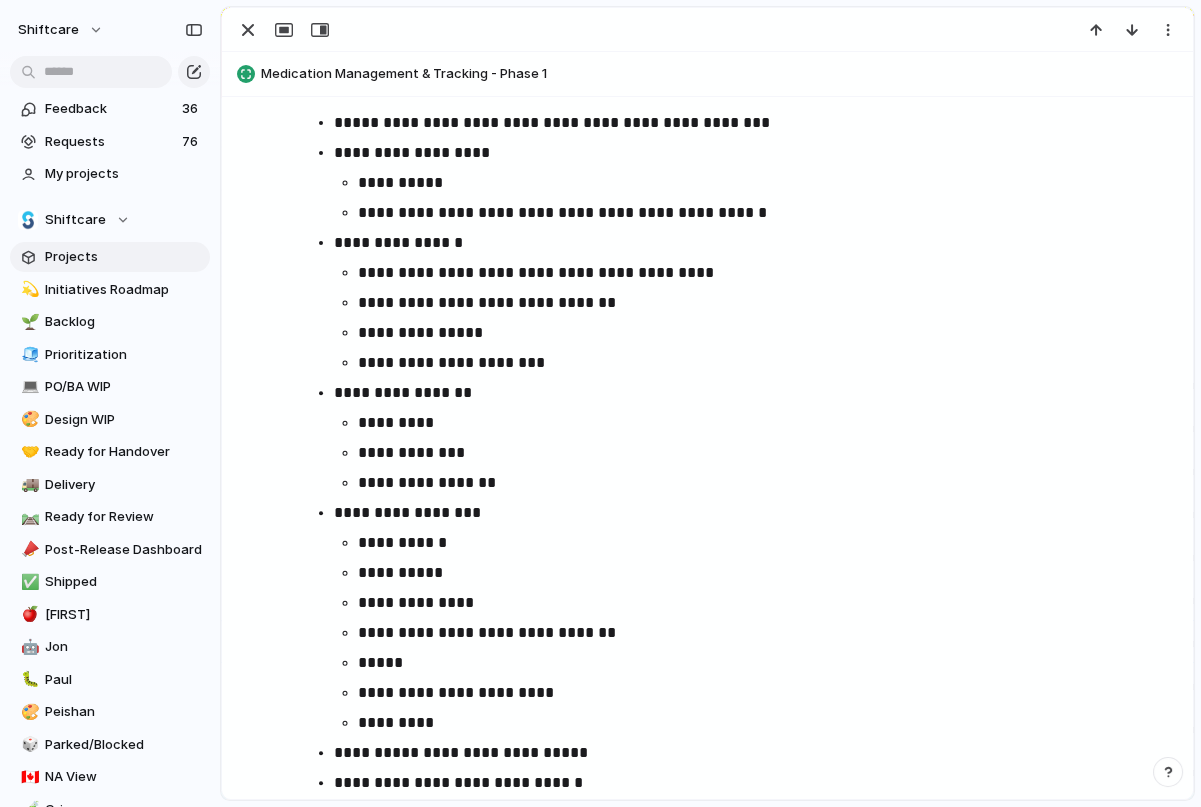 click on "**********" at bounding box center [738, 273] 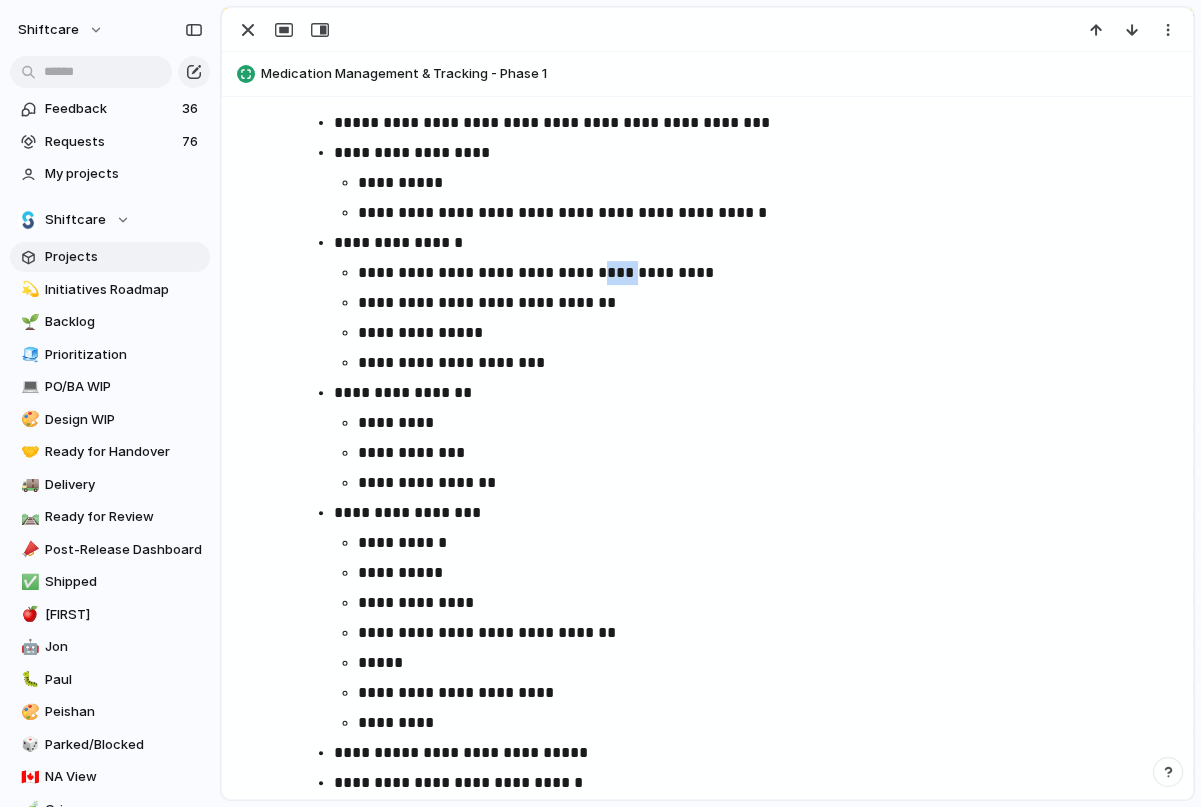 click on "**********" at bounding box center [738, 273] 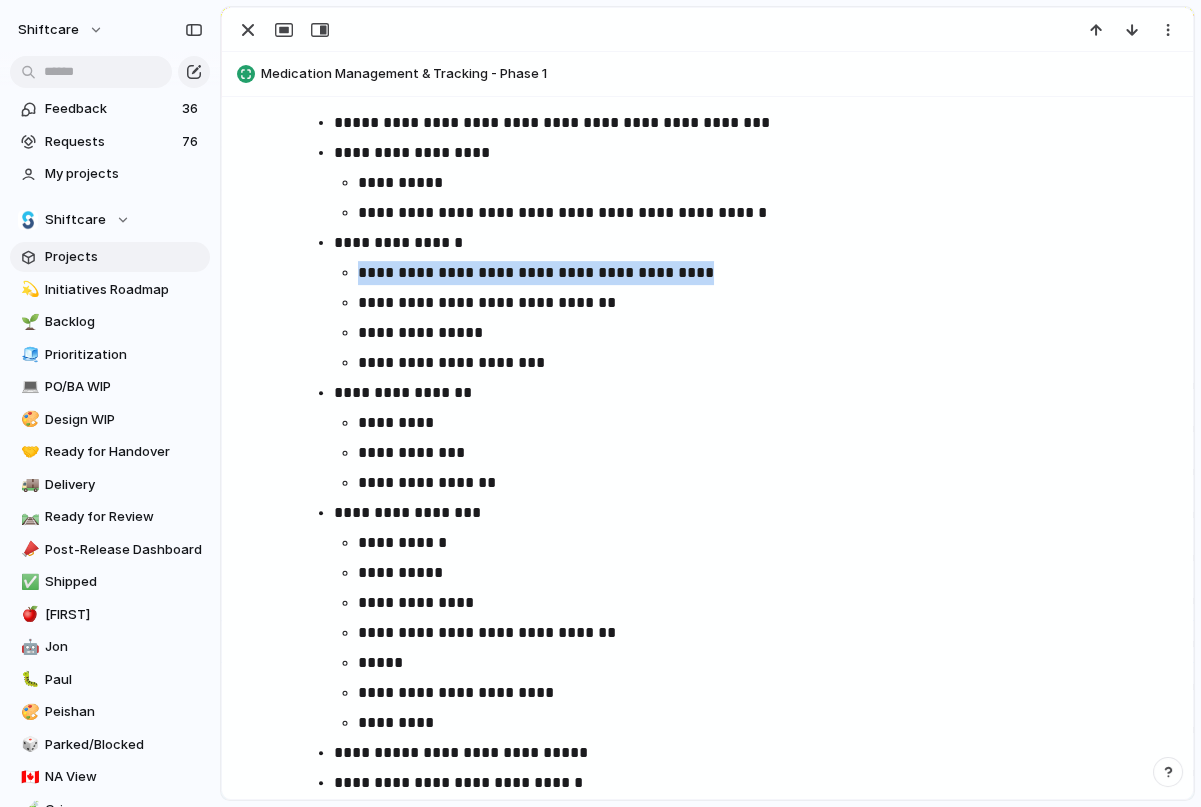 click on "**********" at bounding box center (738, 273) 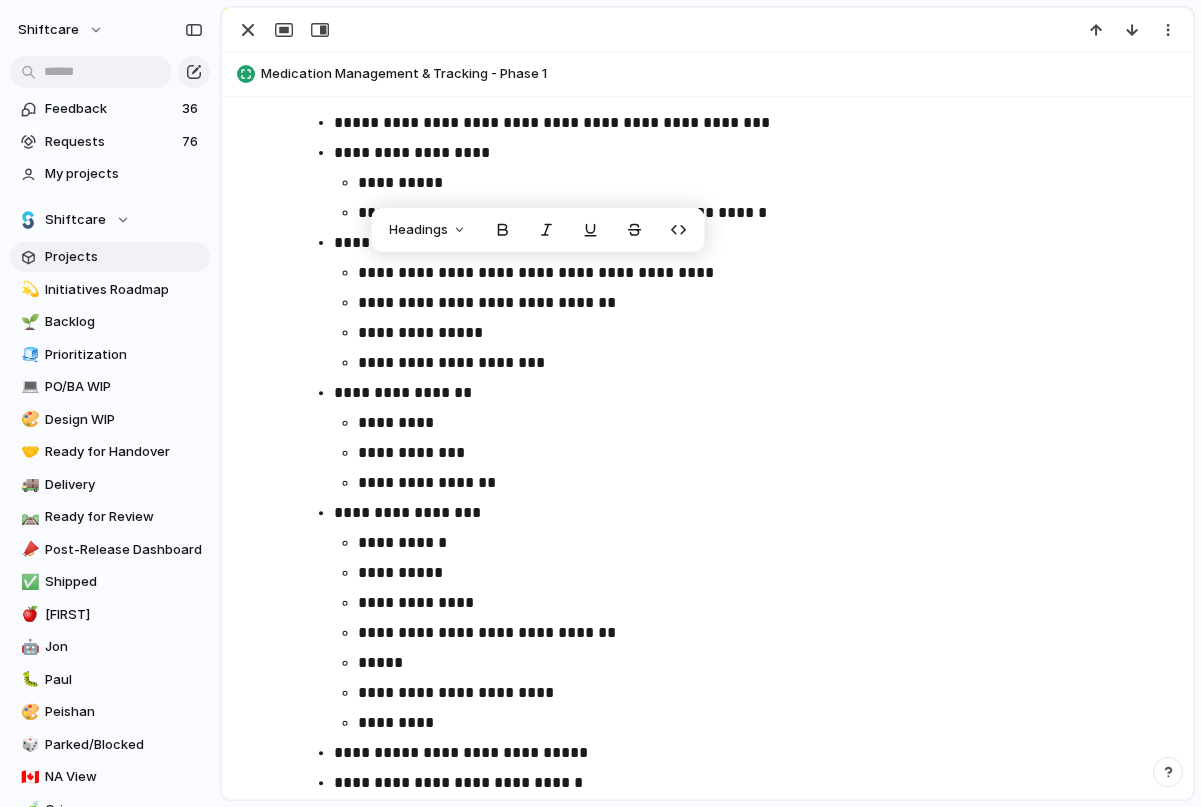 click on "**********" at bounding box center [738, 303] 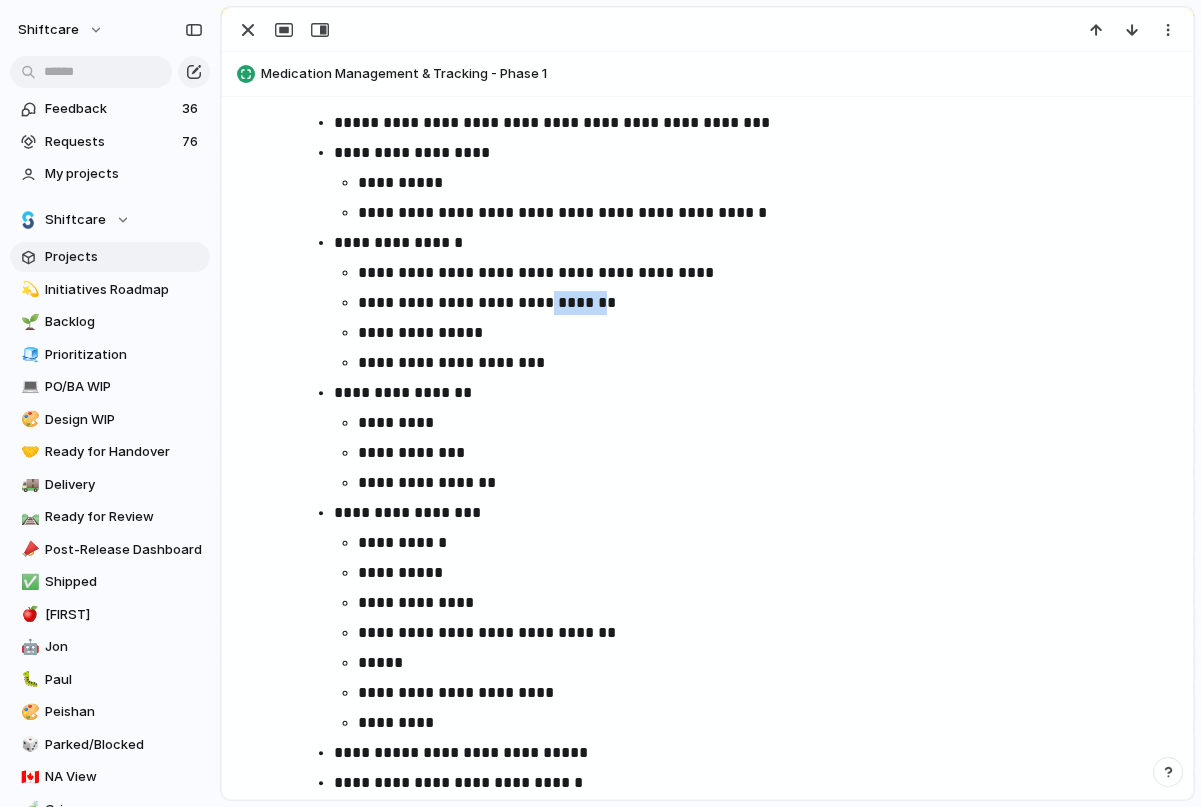click on "**********" at bounding box center [738, 303] 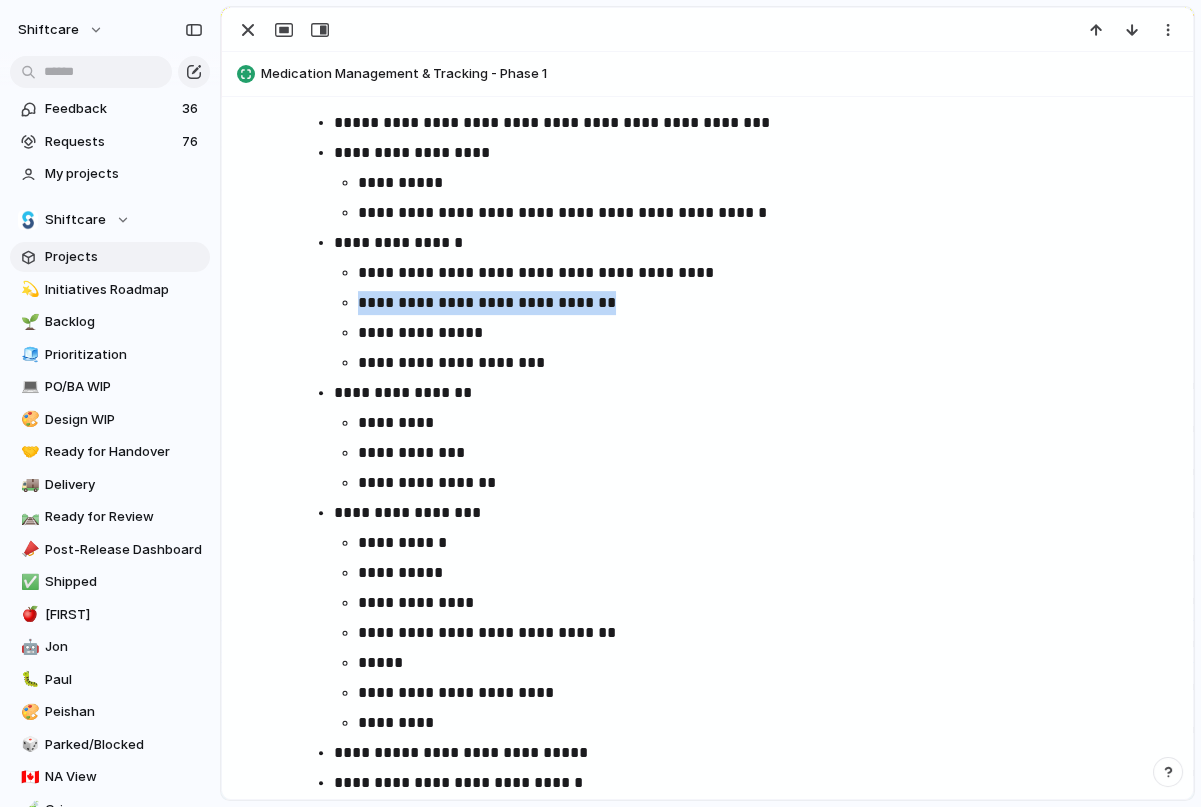 click on "**********" at bounding box center [738, 303] 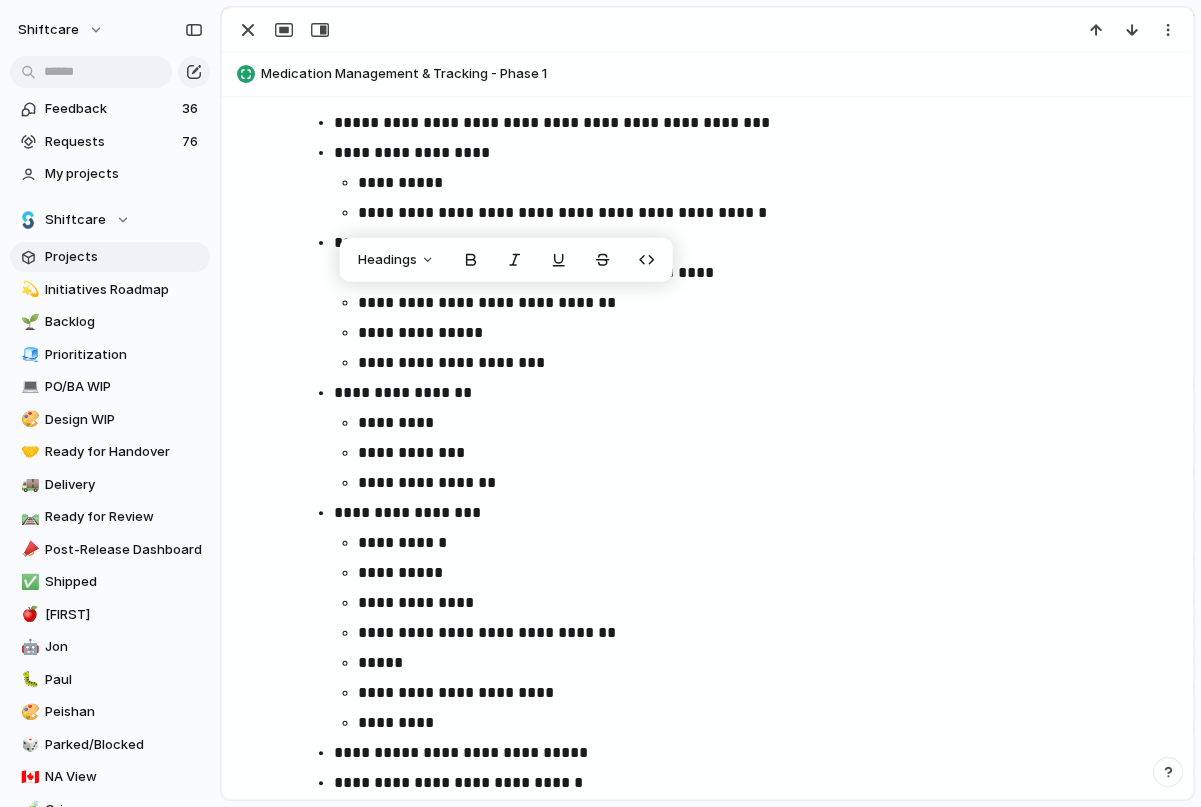 click on "**********" at bounding box center (726, 393) 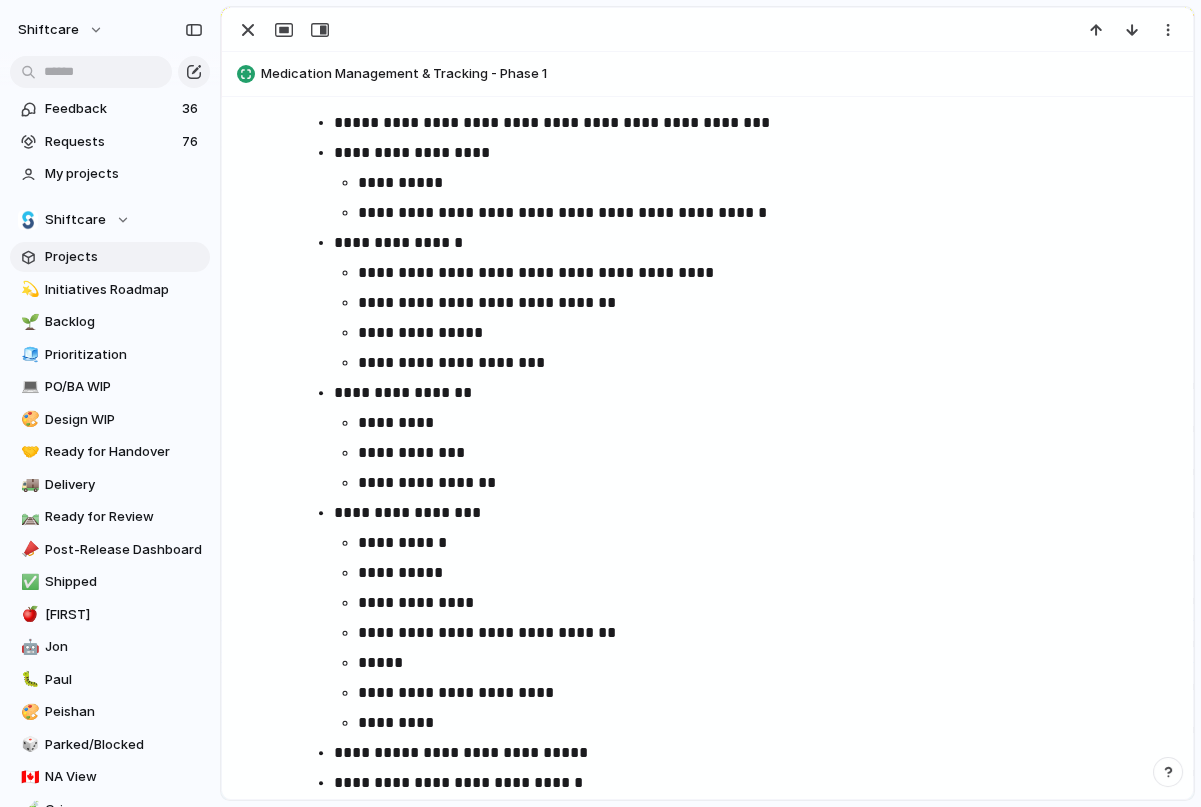 click on "**********" at bounding box center [738, 363] 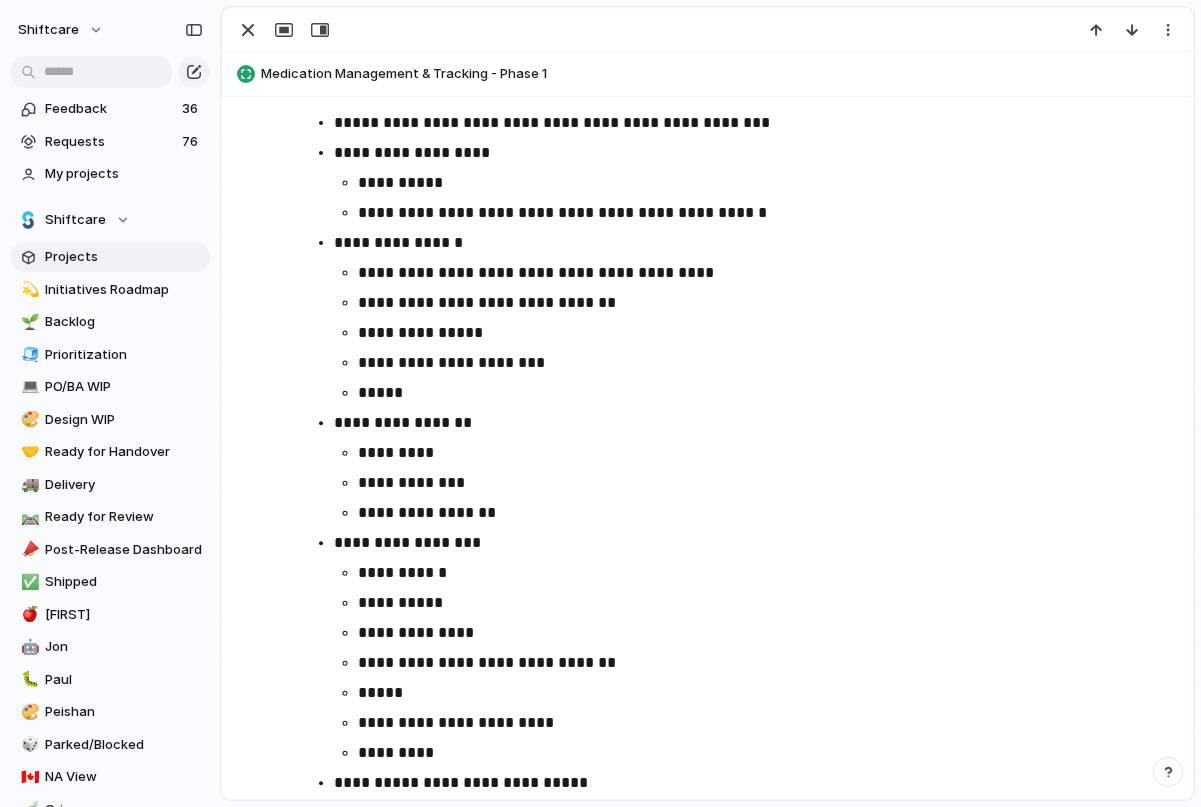 click on "**********" at bounding box center (726, 423) 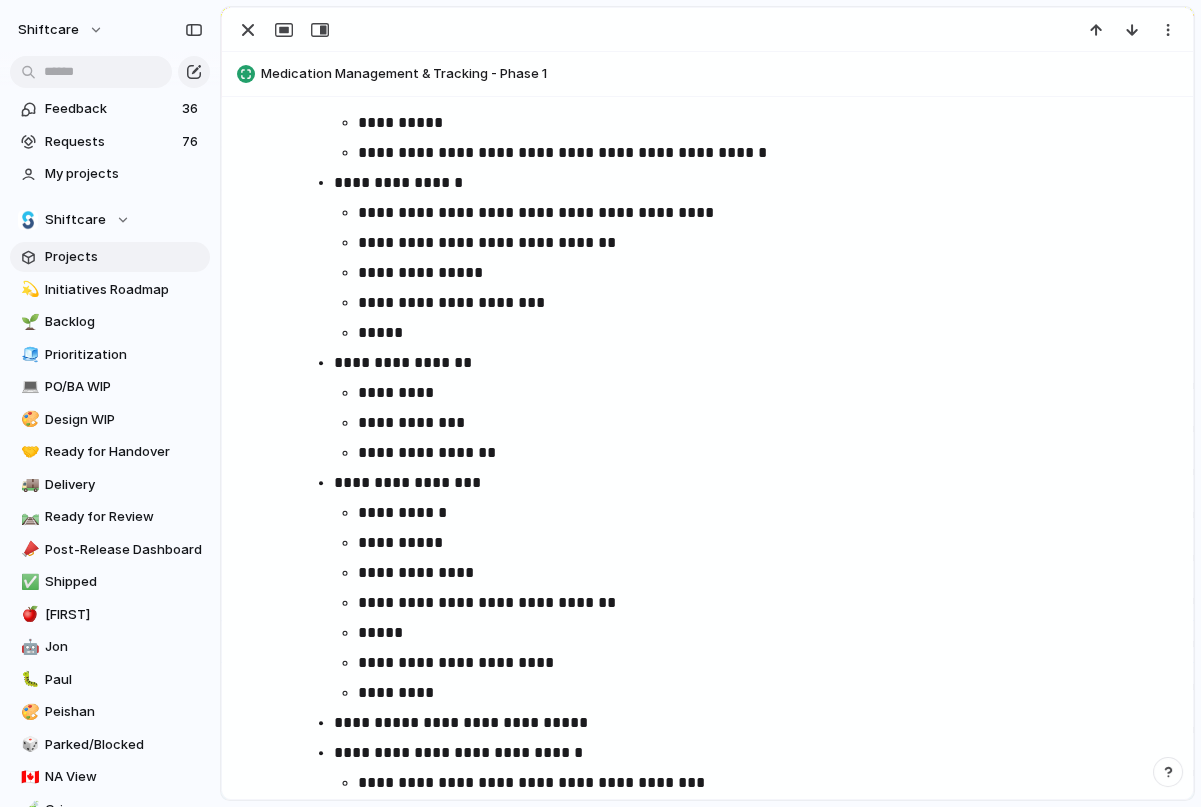 scroll, scrollTop: 1440, scrollLeft: 0, axis: vertical 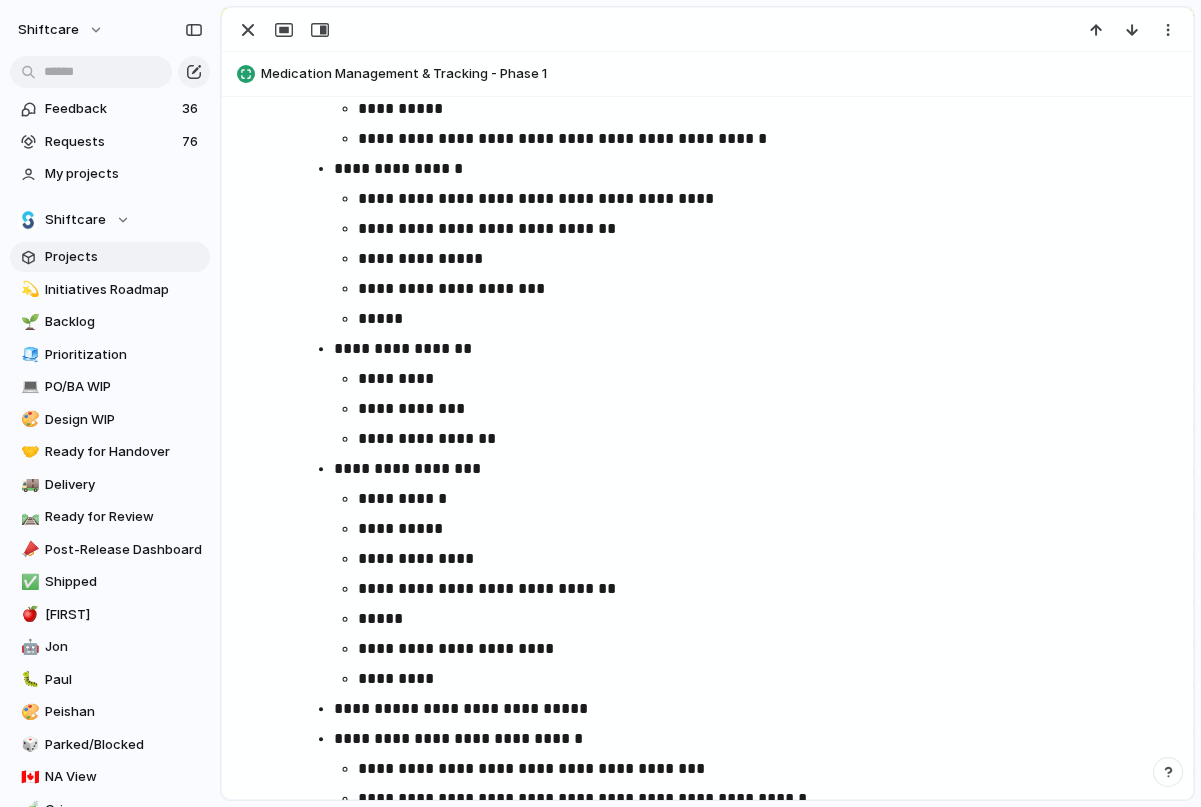 click on "**********" at bounding box center (738, 409) 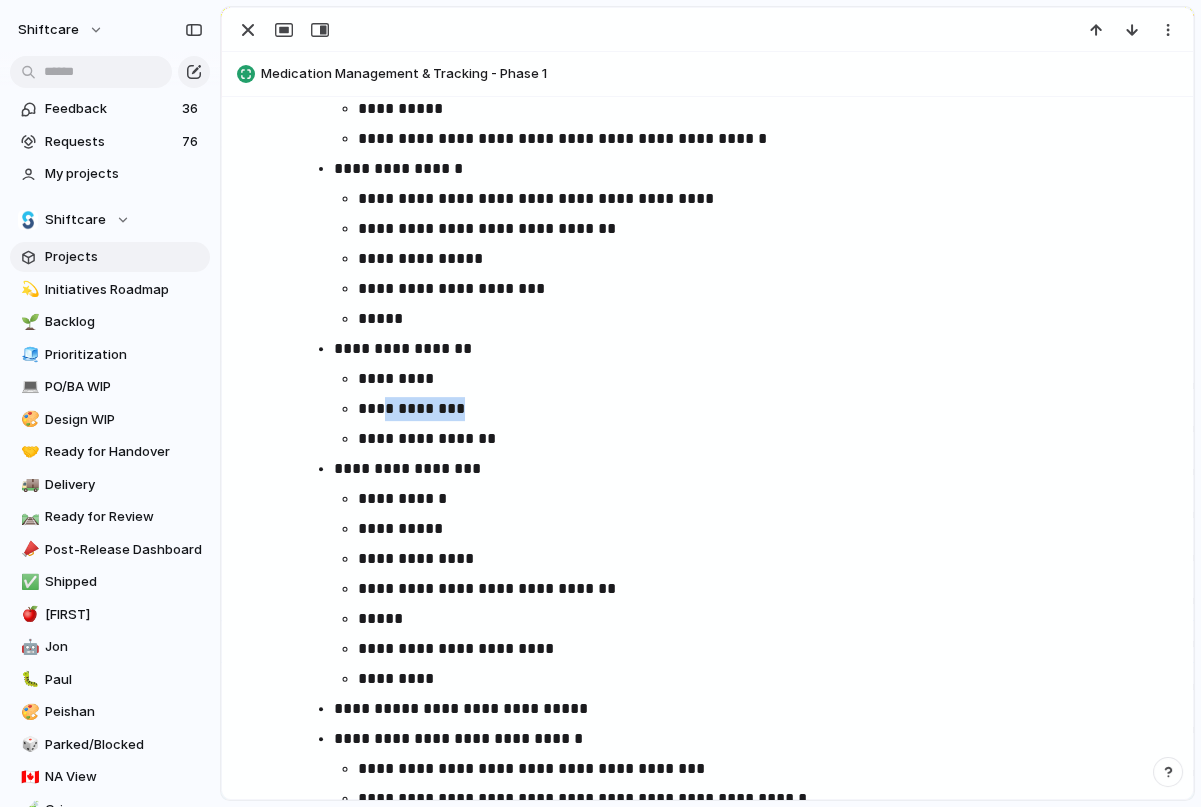 click on "**********" at bounding box center (738, 409) 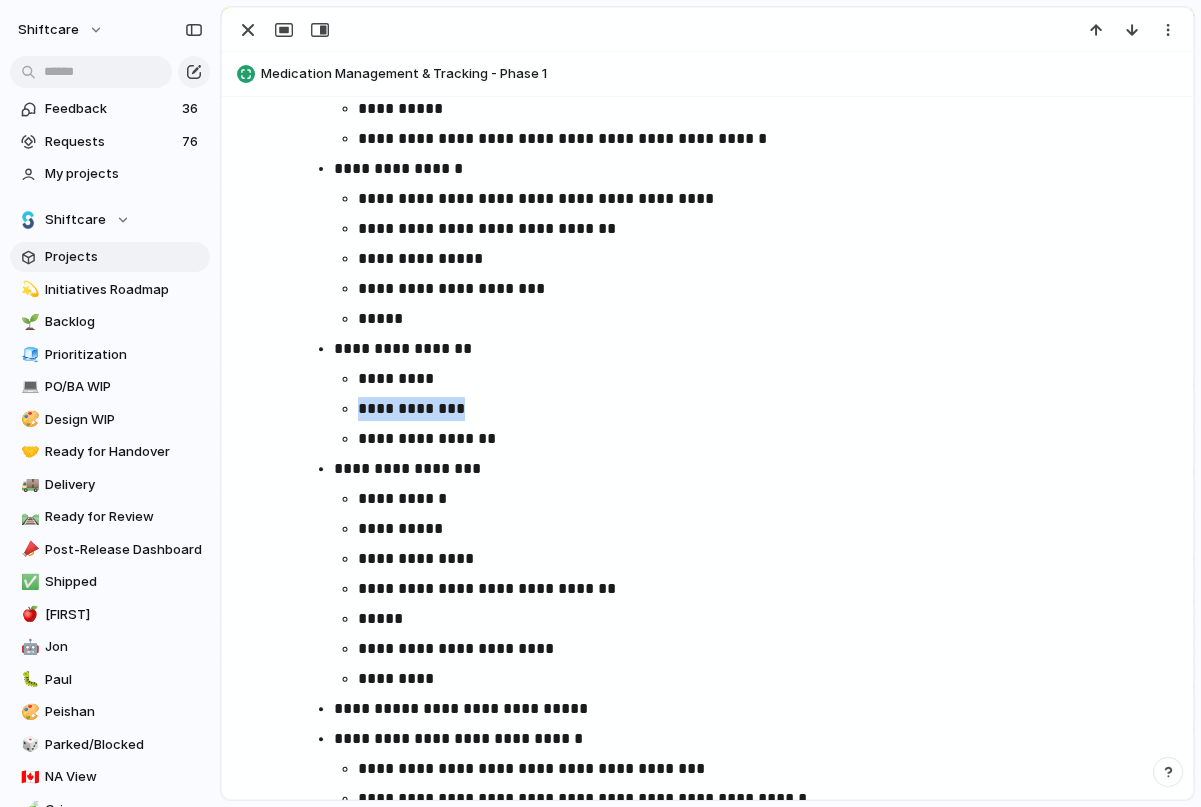 click on "**********" at bounding box center [738, 409] 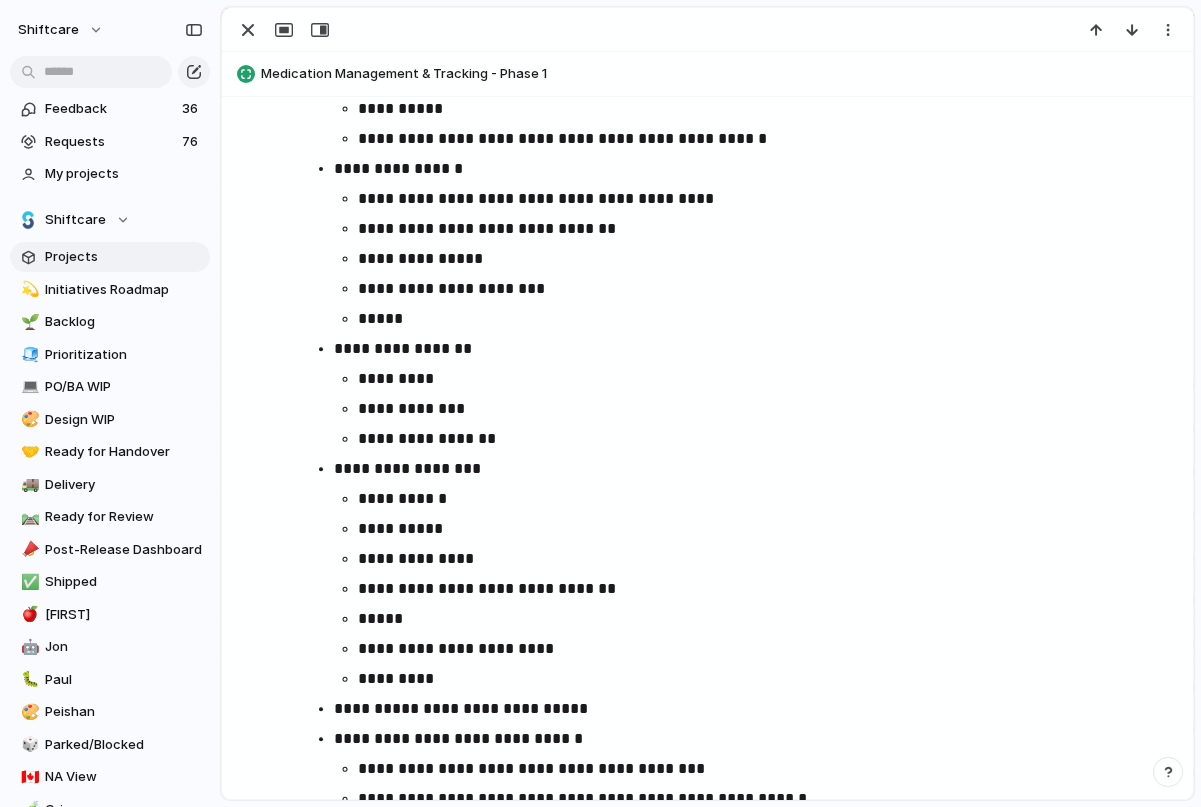 click on "**********" at bounding box center (738, 439) 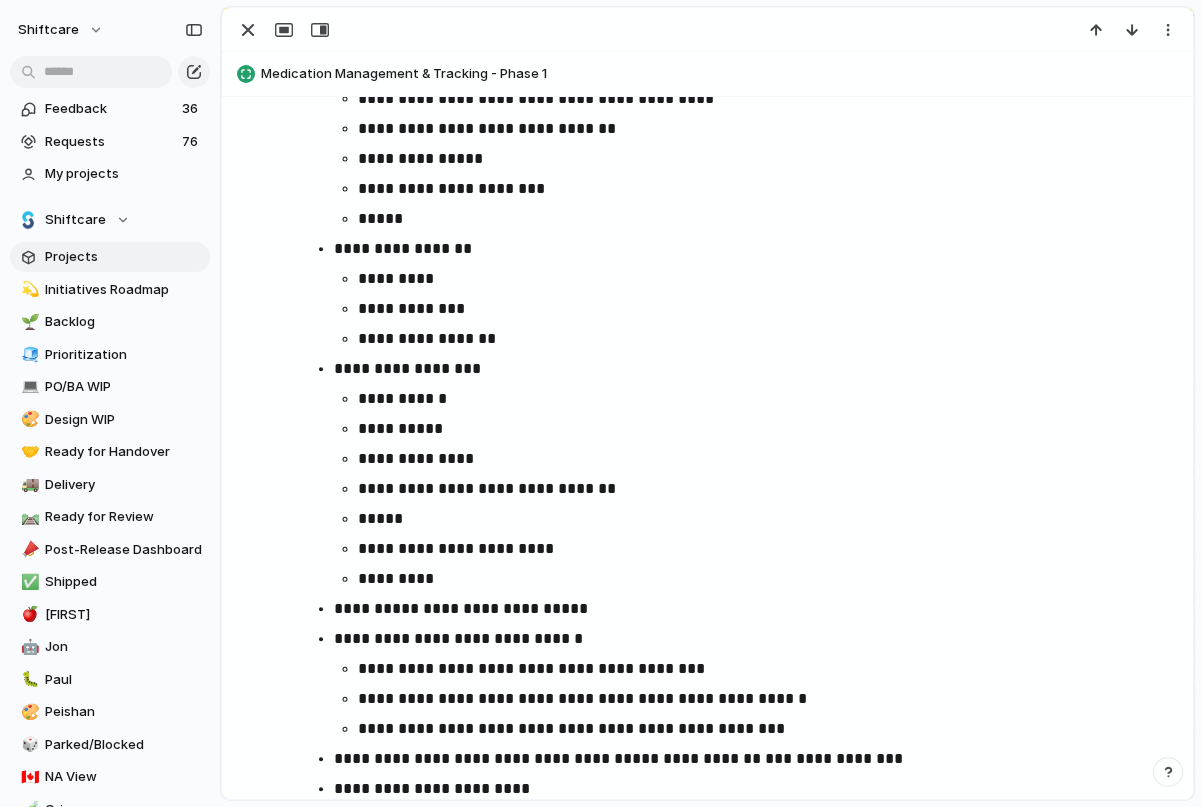 scroll, scrollTop: 1549, scrollLeft: 0, axis: vertical 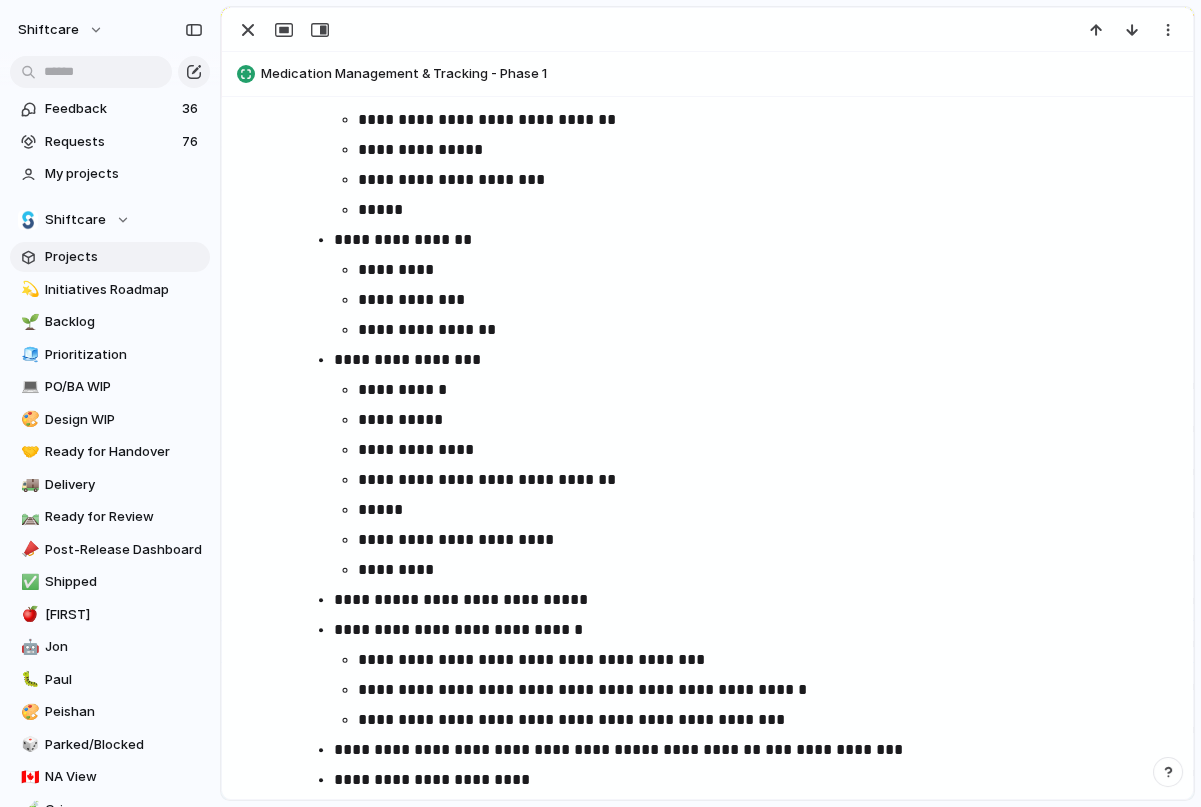 click on "**********" at bounding box center (738, 390) 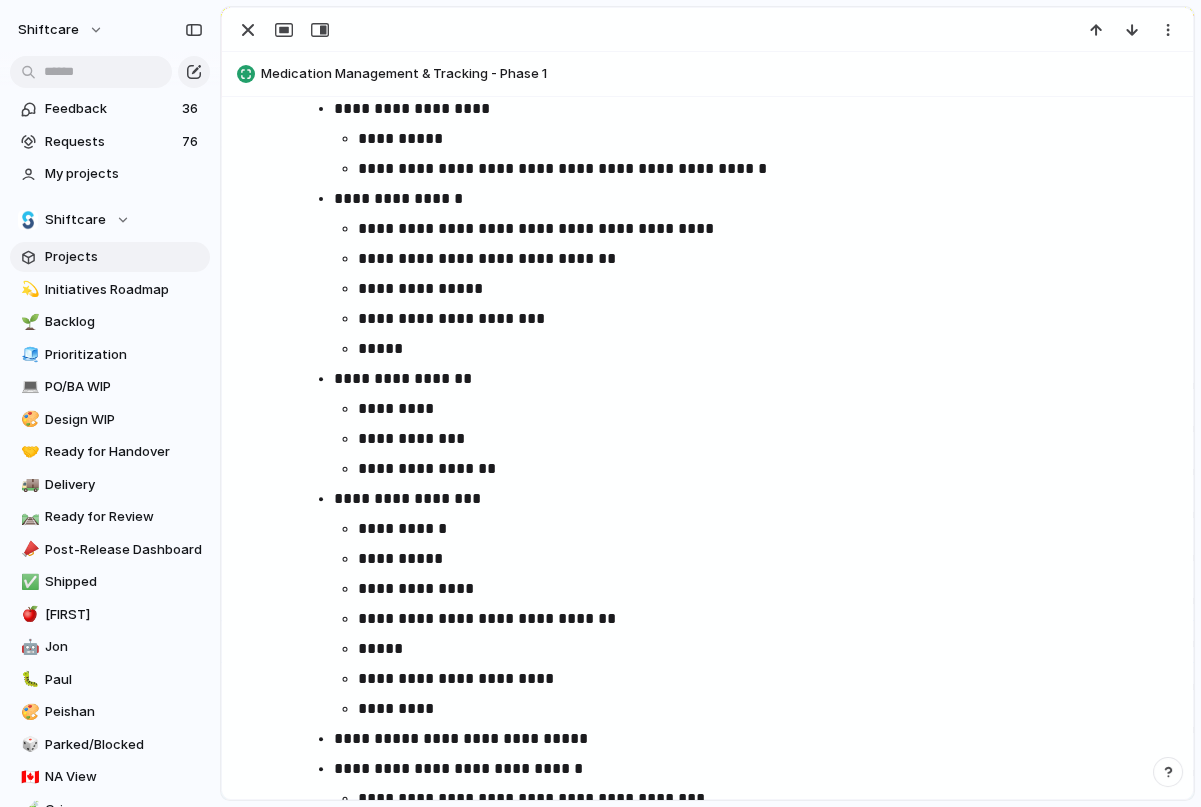 scroll, scrollTop: 1393, scrollLeft: 0, axis: vertical 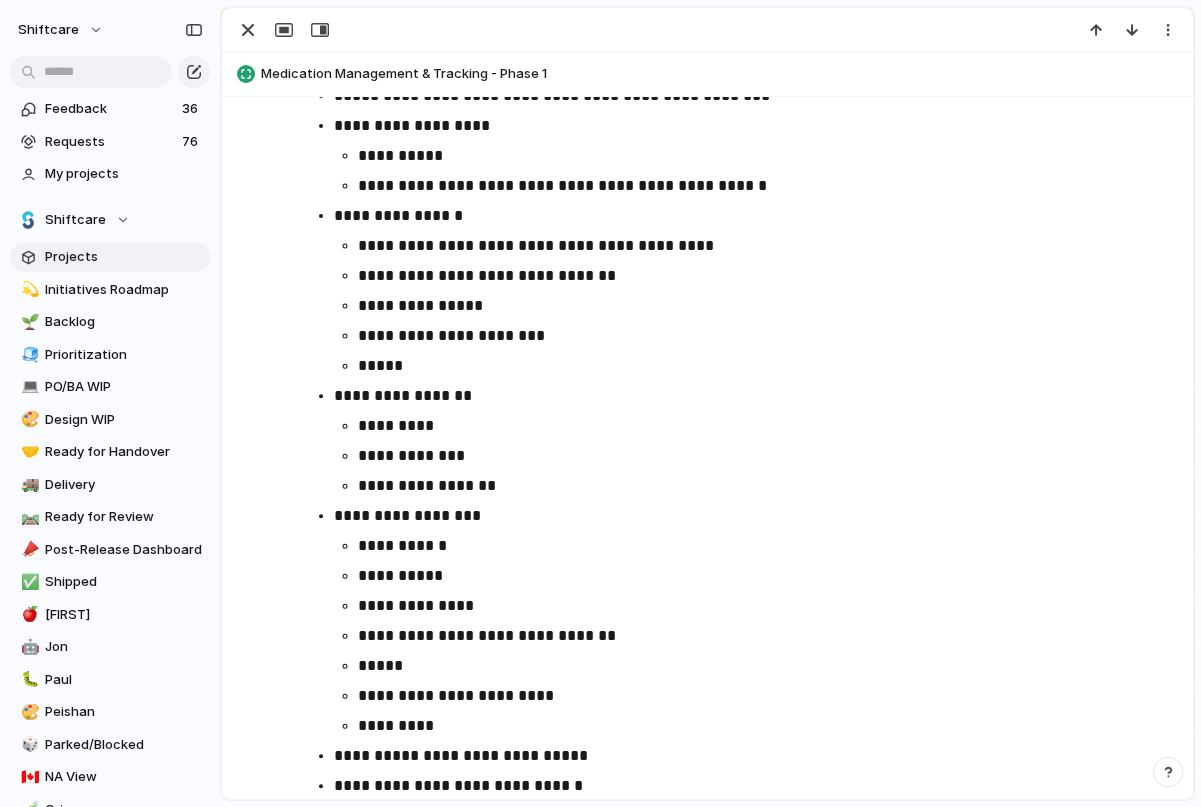 click on "*****" at bounding box center (738, 366) 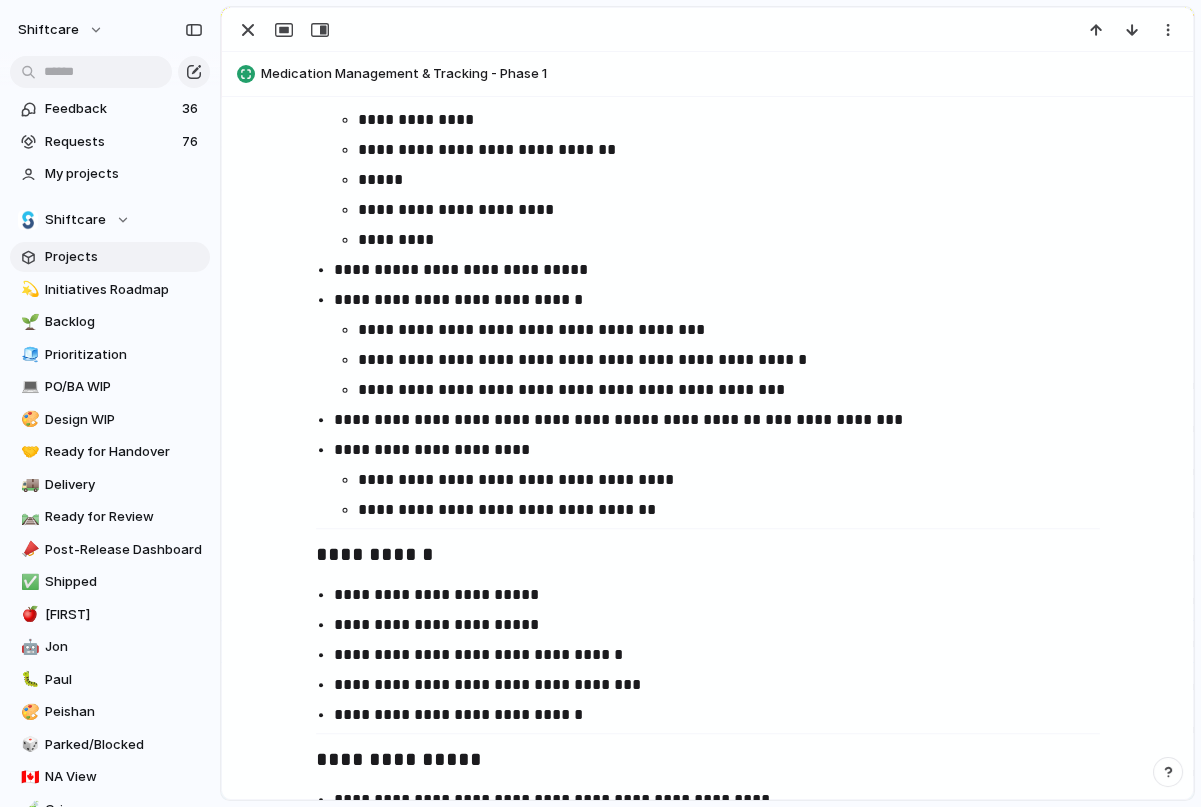 scroll, scrollTop: 1855, scrollLeft: 0, axis: vertical 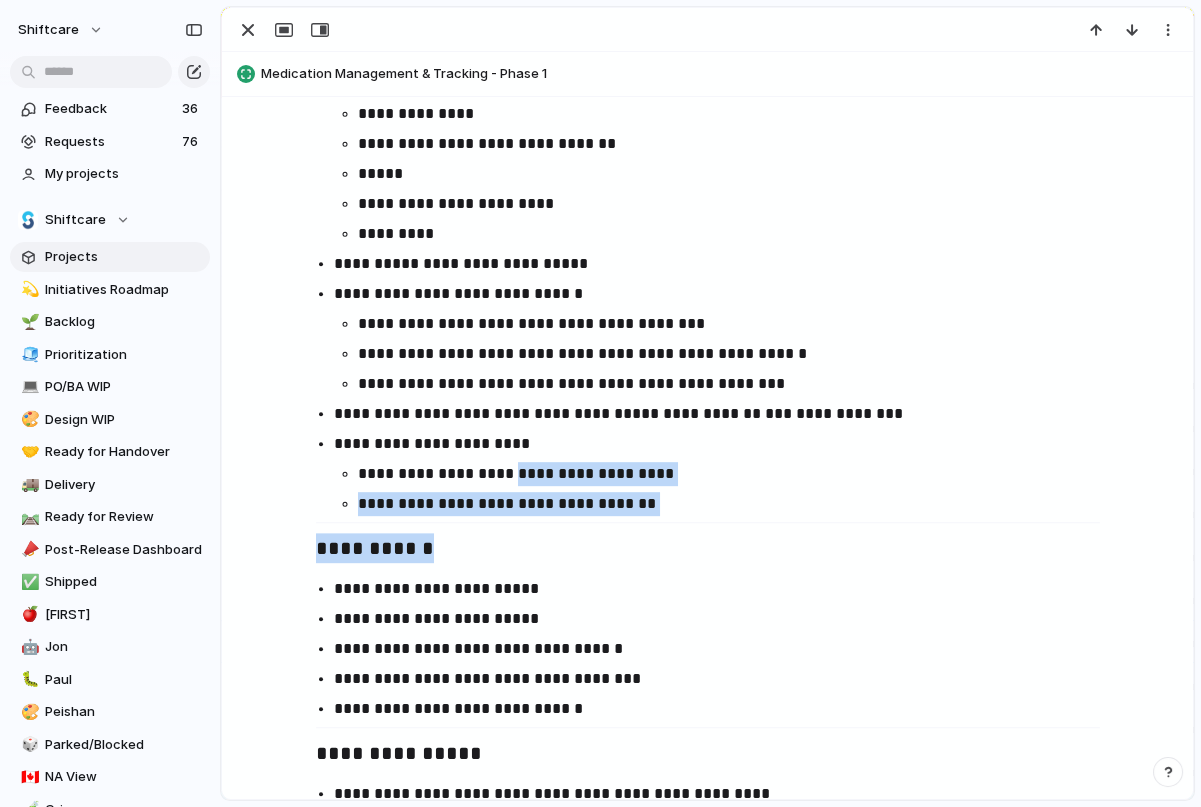 drag, startPoint x: 525, startPoint y: 465, endPoint x: 680, endPoint y: 543, distance: 173.51945 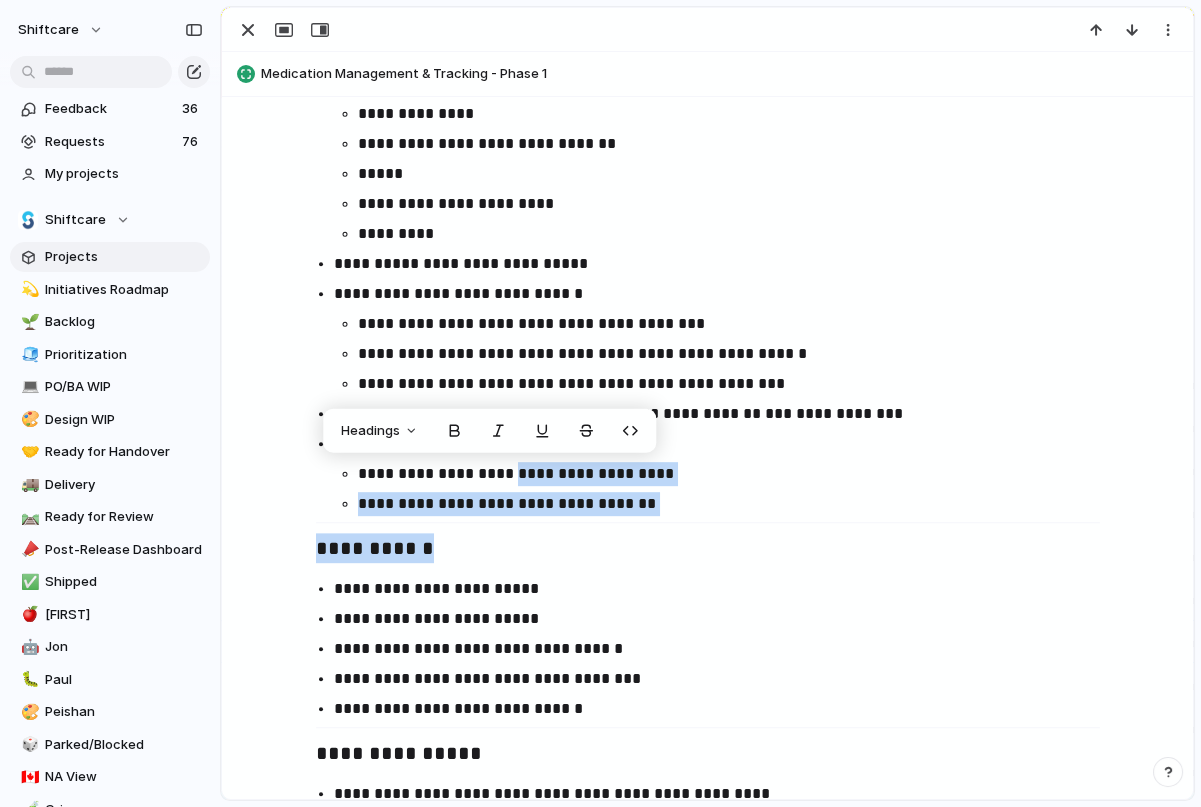 click on "**********" at bounding box center [708, 550] 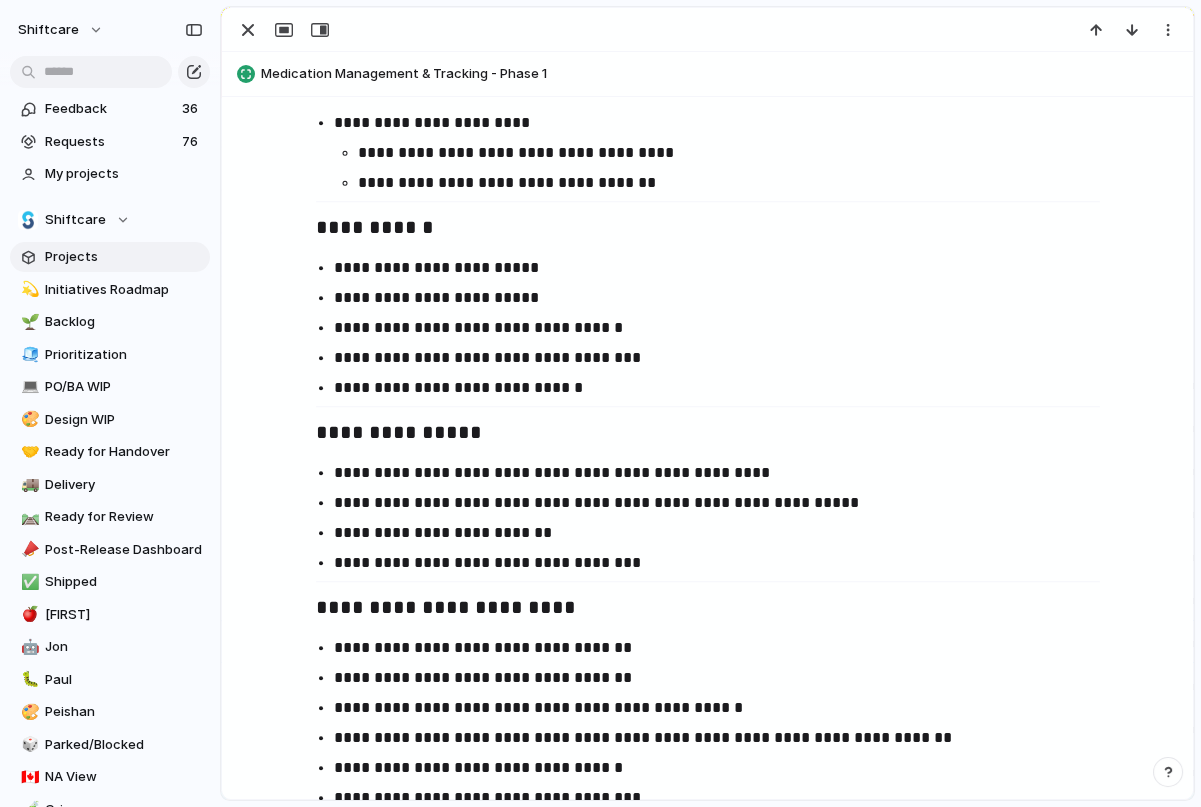 scroll, scrollTop: 2258, scrollLeft: 0, axis: vertical 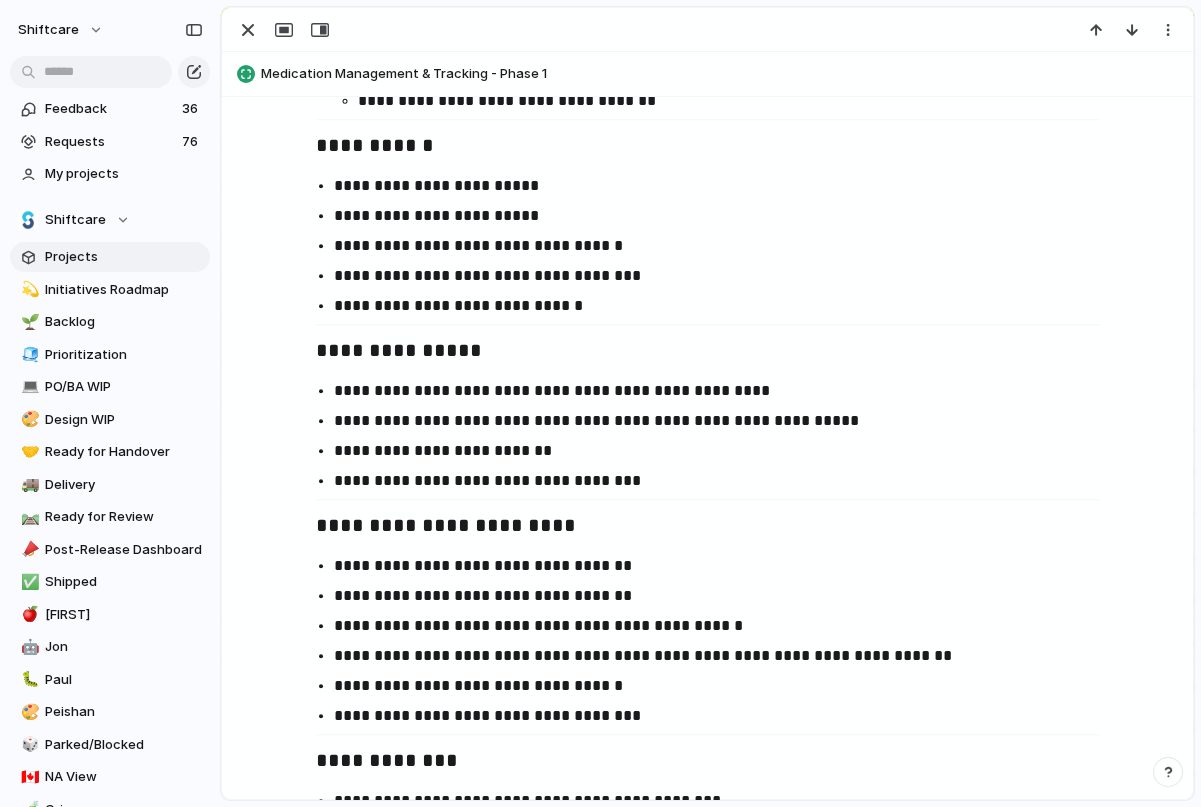 click on "**********" at bounding box center (726, 276) 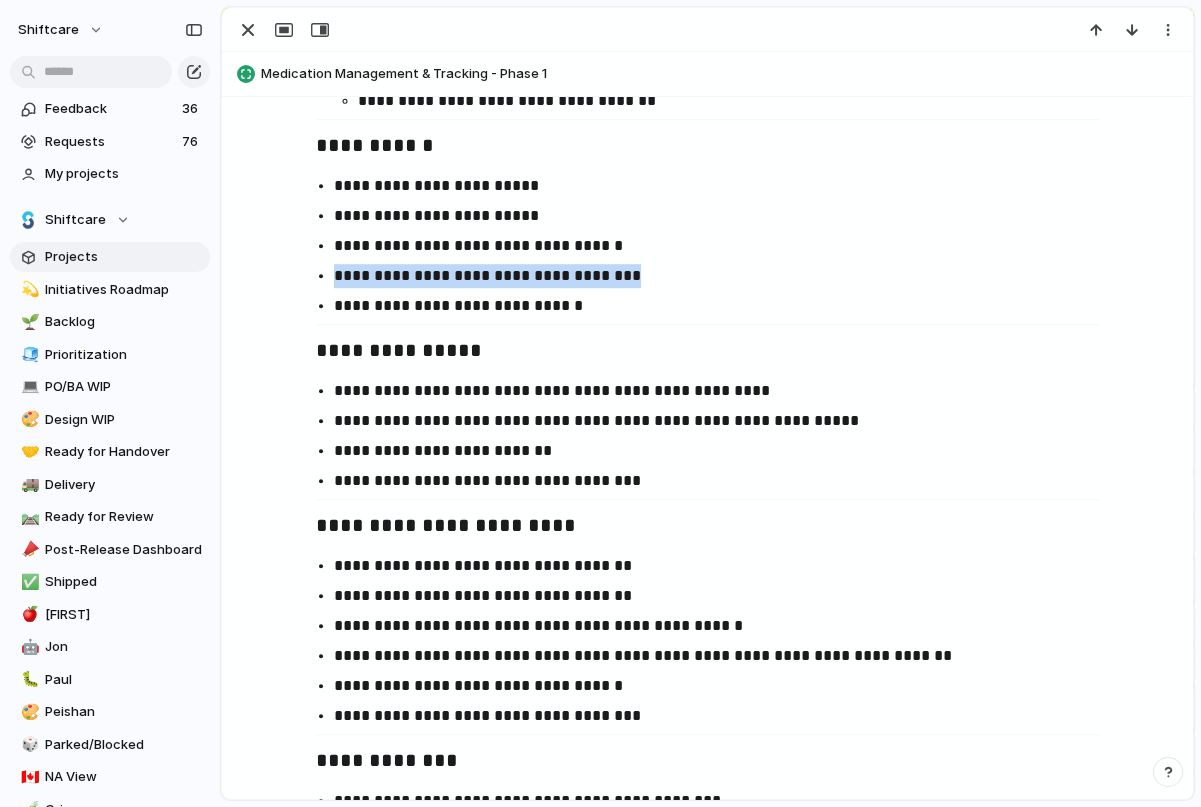 click on "**********" at bounding box center [726, 276] 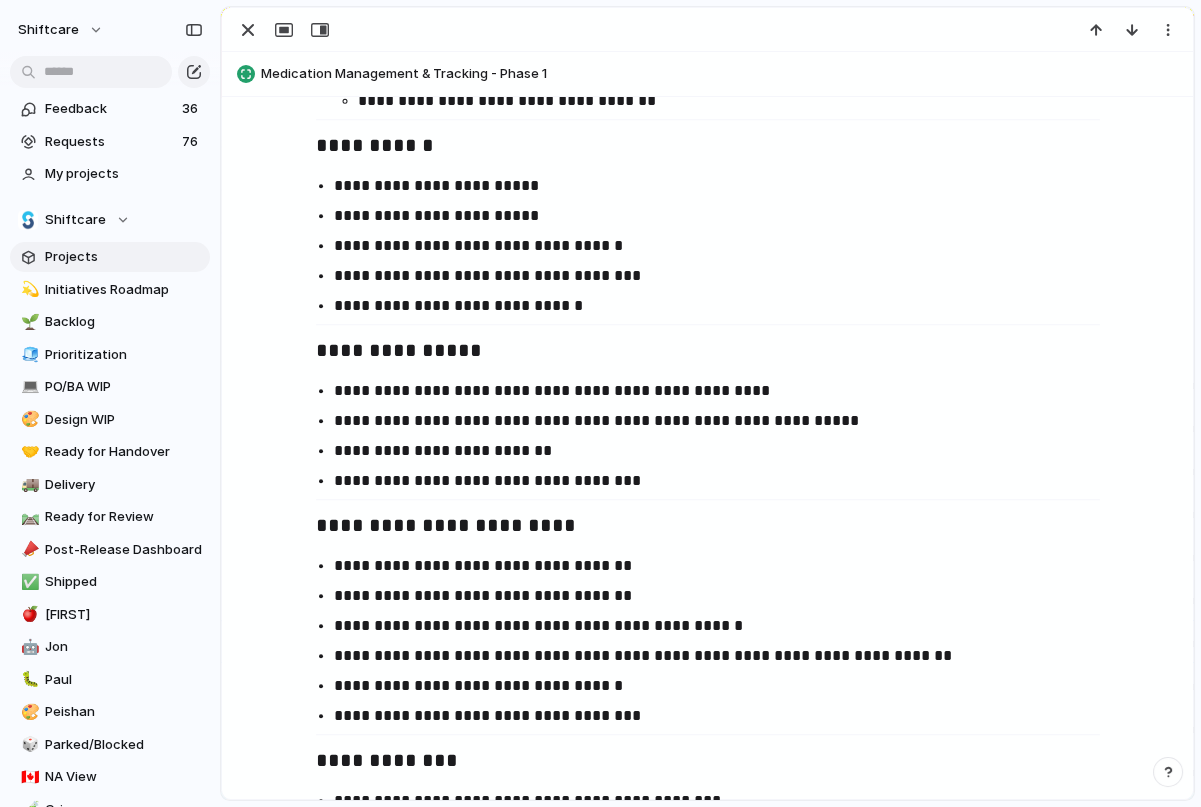 click on "**********" at bounding box center [708, 352] 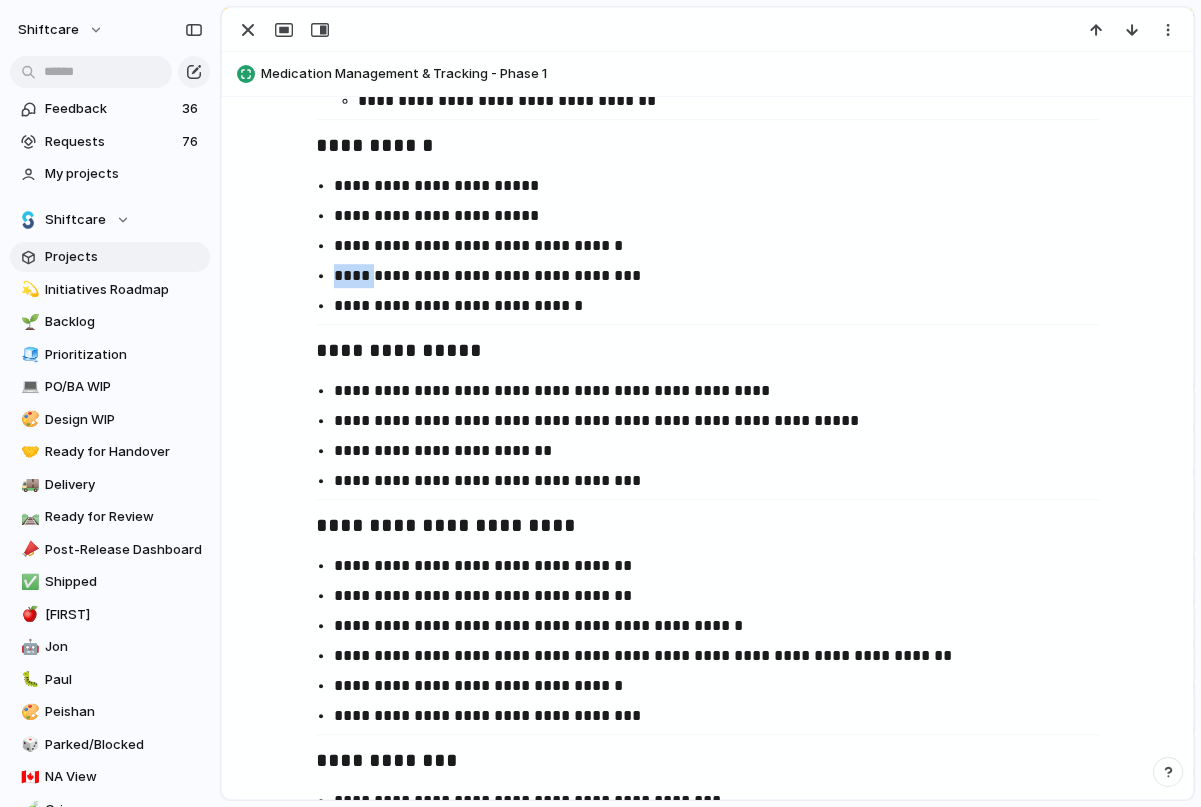 click on "**********" at bounding box center (708, 246) 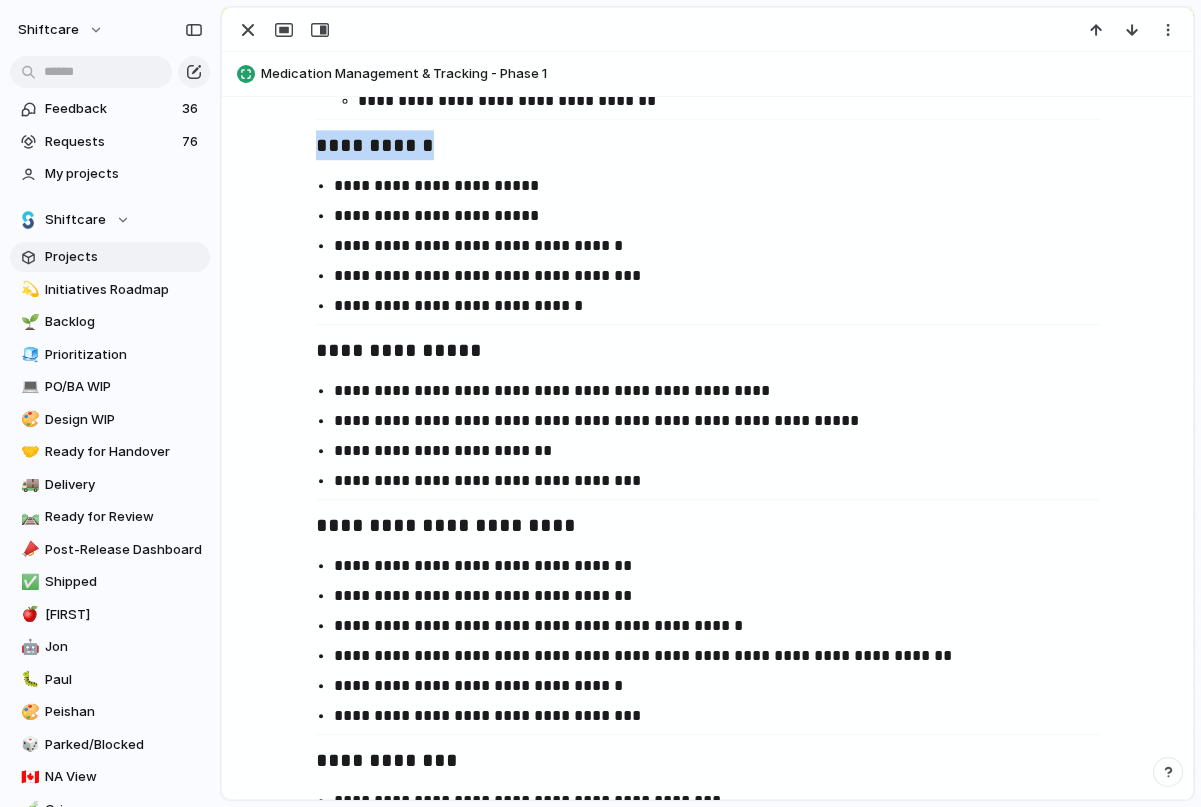 click on "**********" at bounding box center [708, 246] 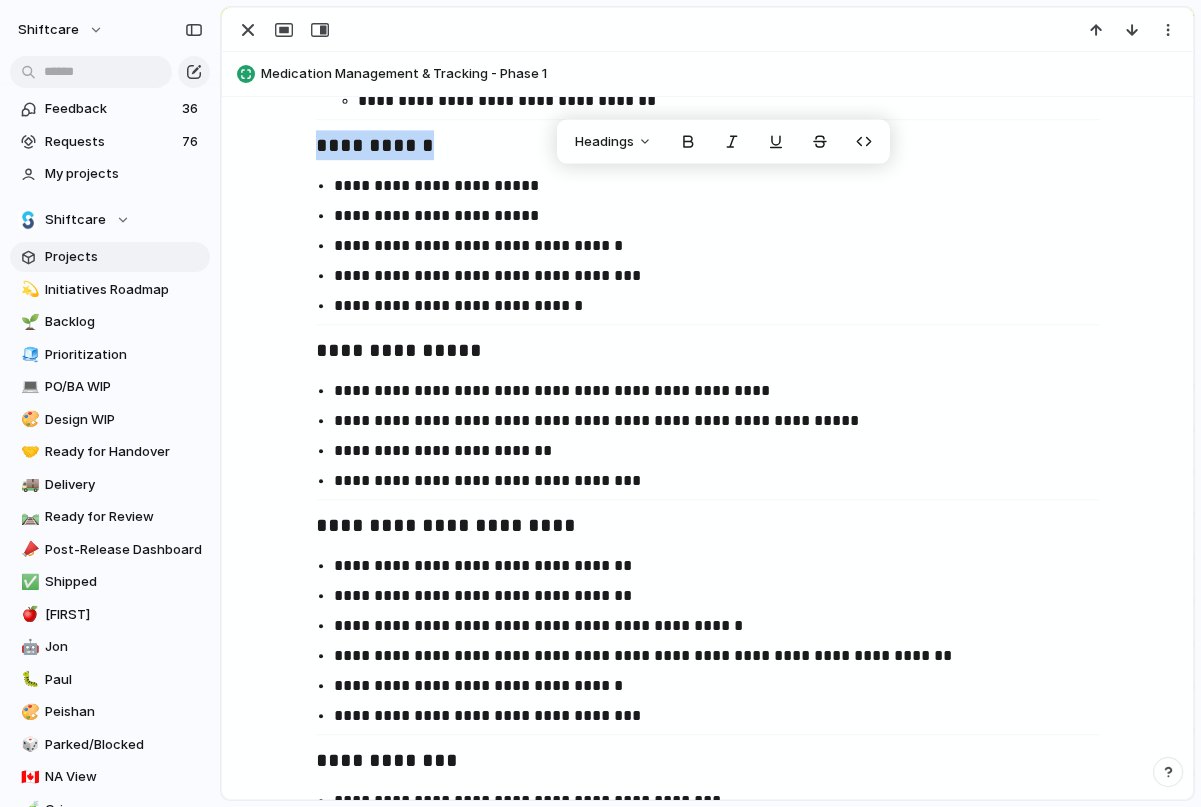 click on "**********" at bounding box center (726, 276) 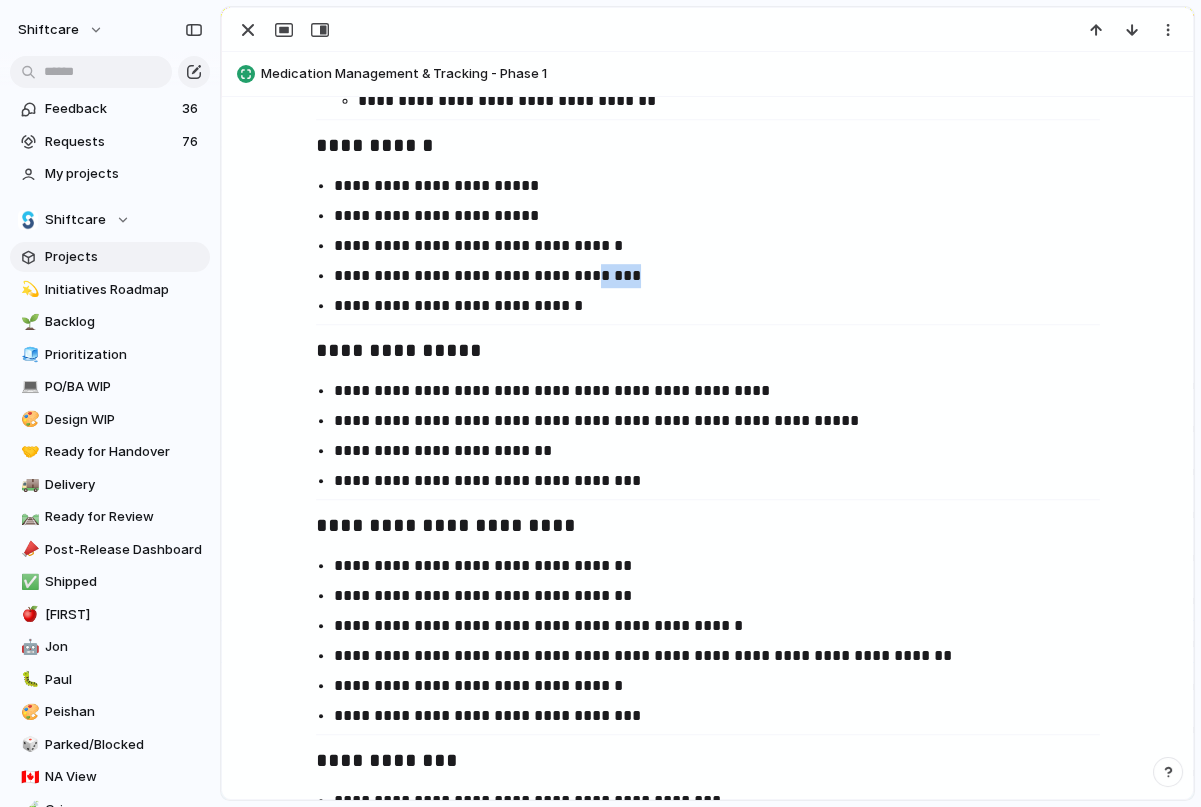 click on "**********" at bounding box center (726, 276) 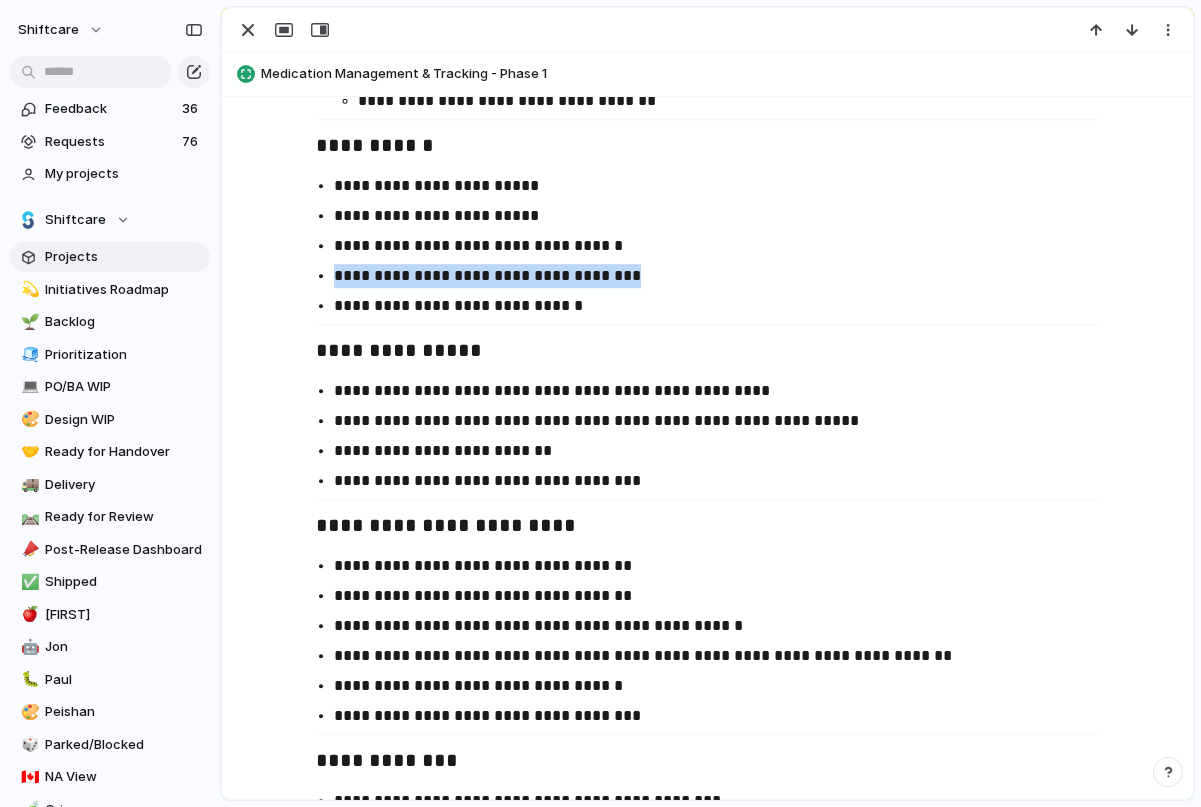 click on "**********" at bounding box center (726, 276) 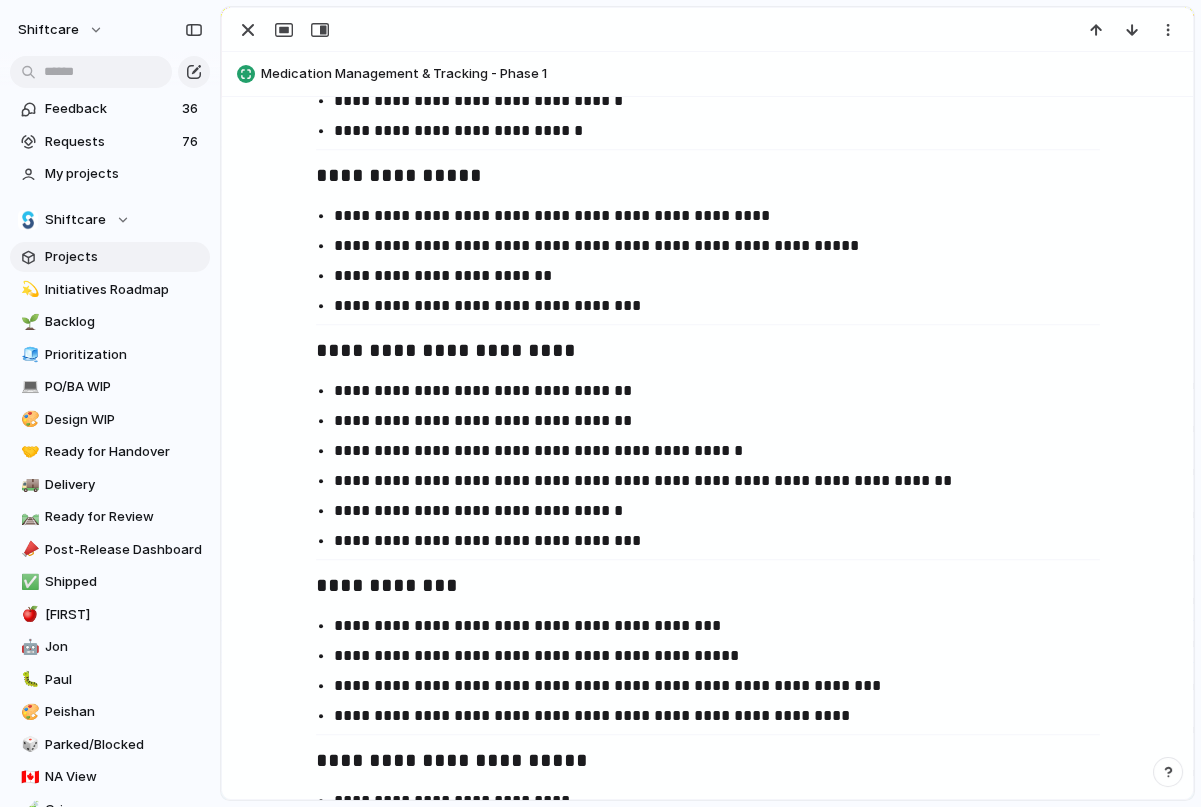 scroll, scrollTop: 2401, scrollLeft: 0, axis: vertical 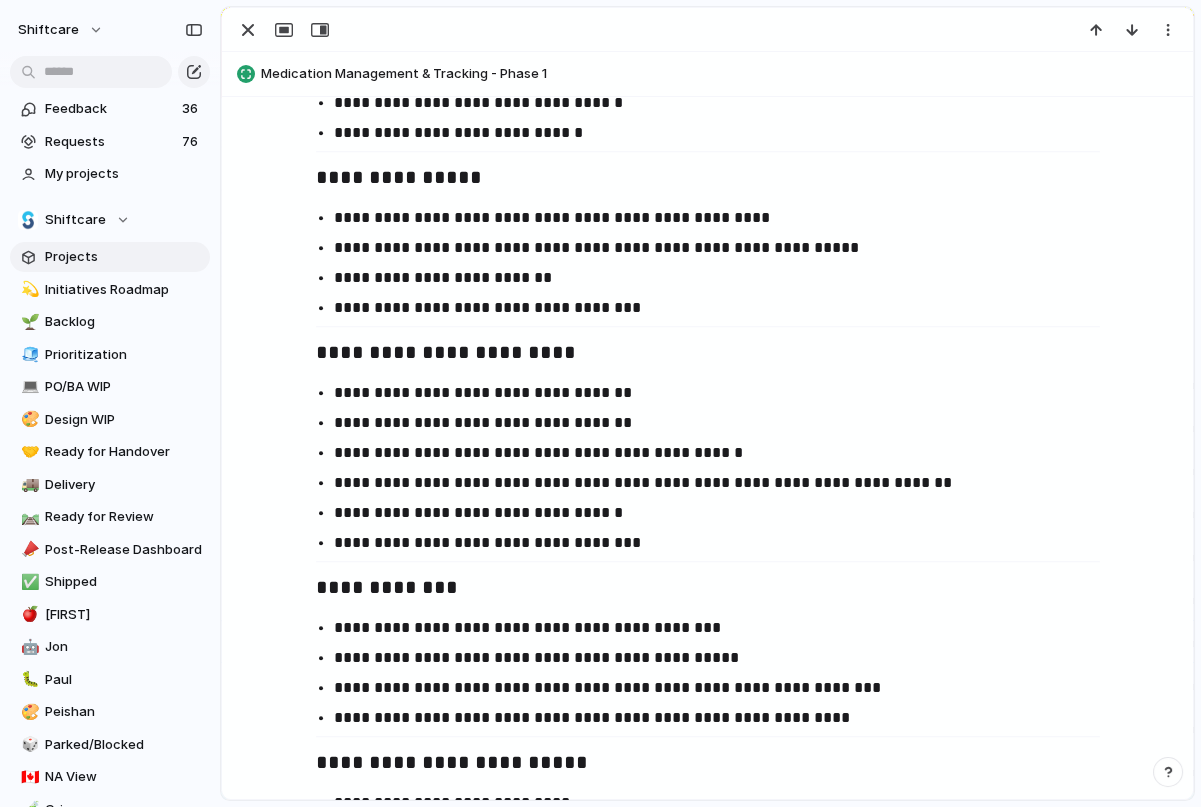 click on "**********" at bounding box center (726, 453) 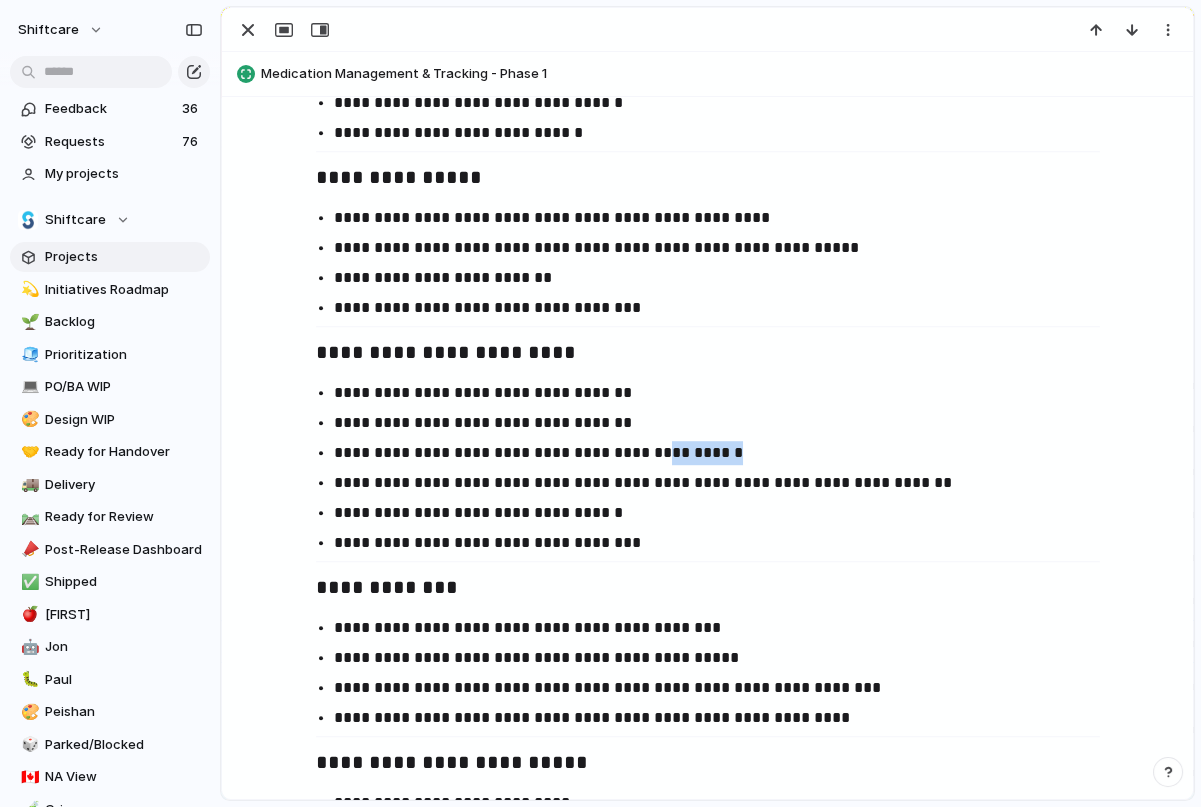 click on "**********" at bounding box center (726, 453) 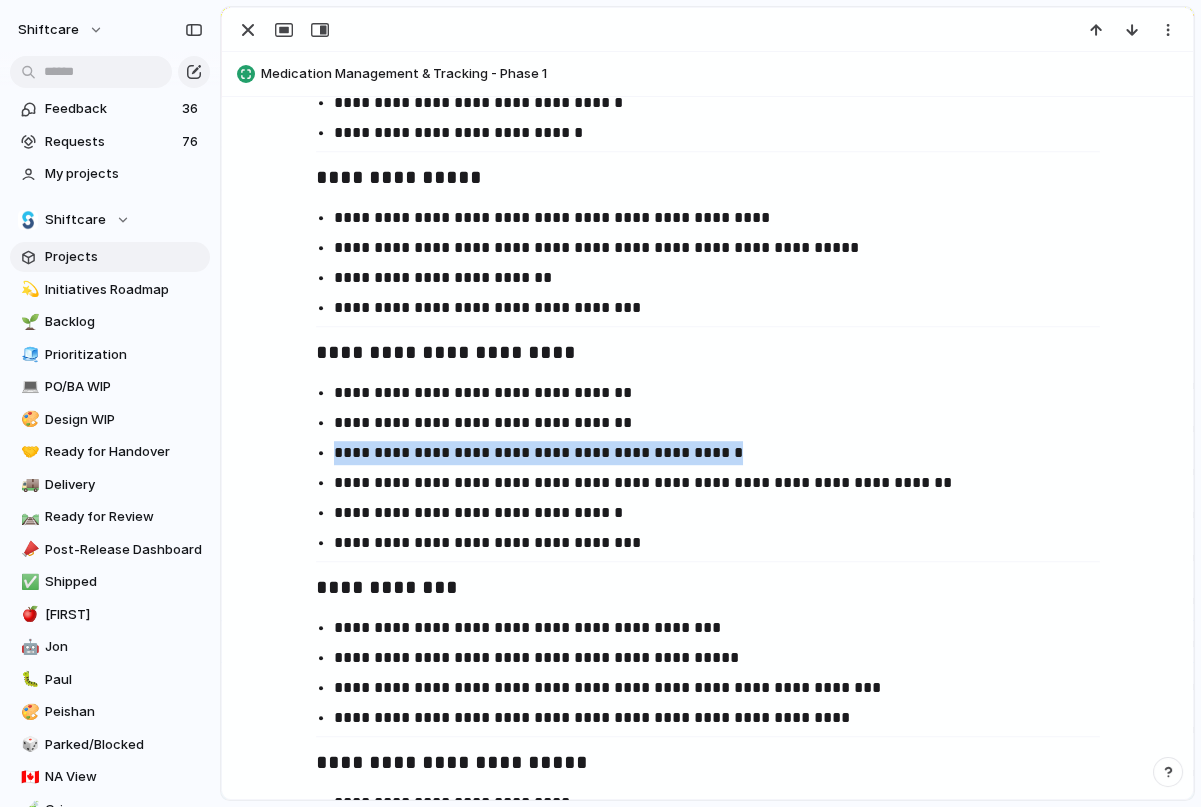 click on "**********" at bounding box center [726, 453] 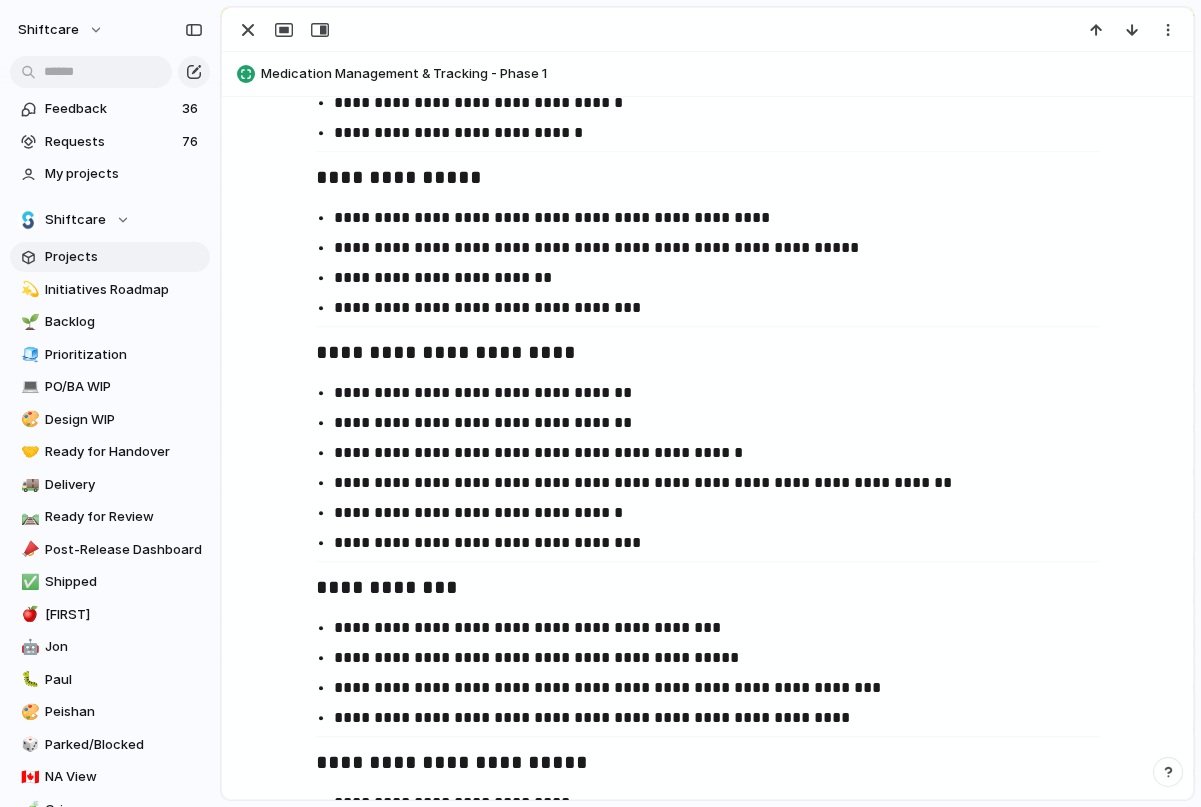click on "**********" at bounding box center [726, 483] 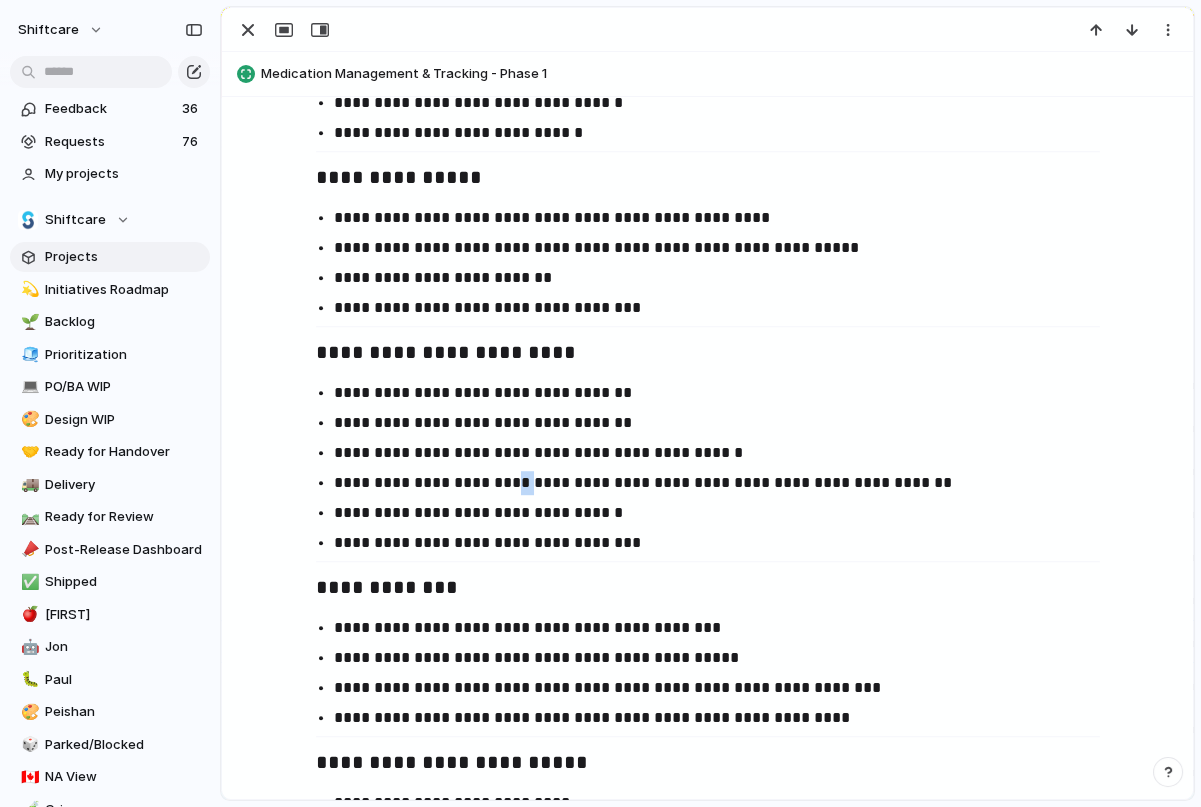click on "**********" at bounding box center [726, 483] 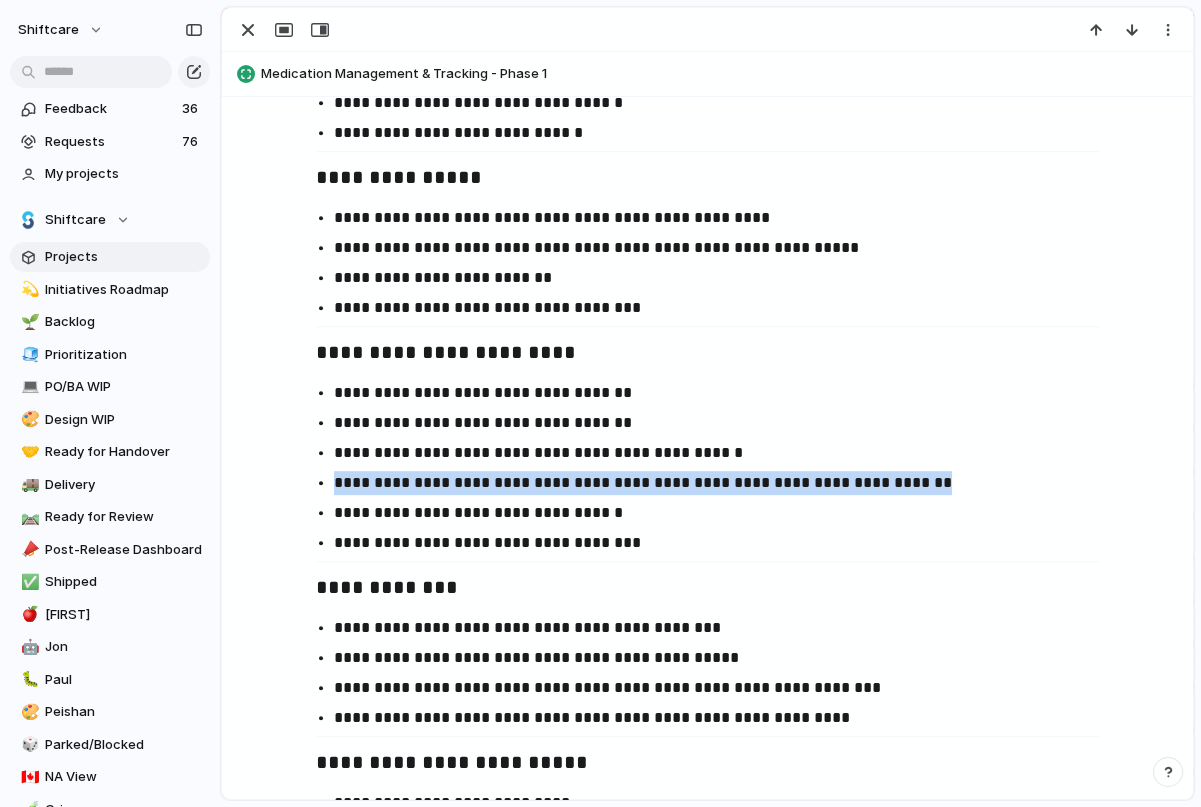 click on "**********" at bounding box center (726, 483) 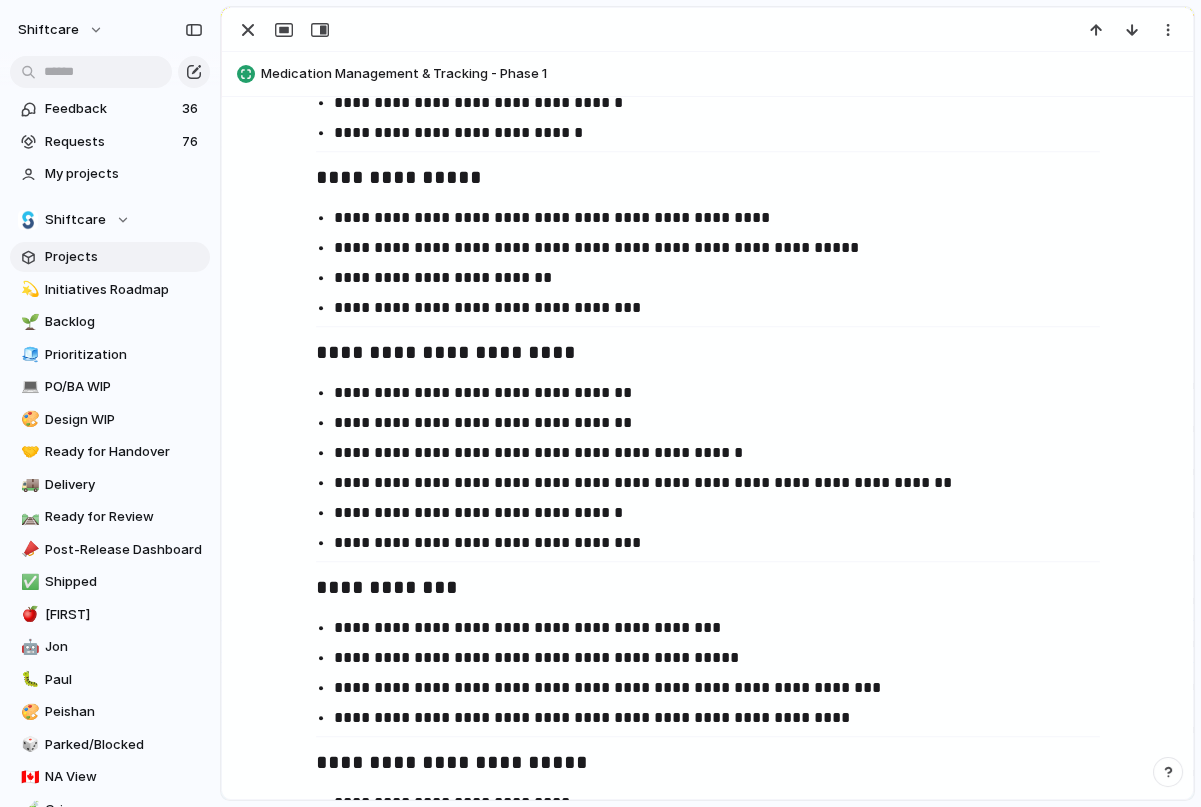 click on "**********" at bounding box center [726, 543] 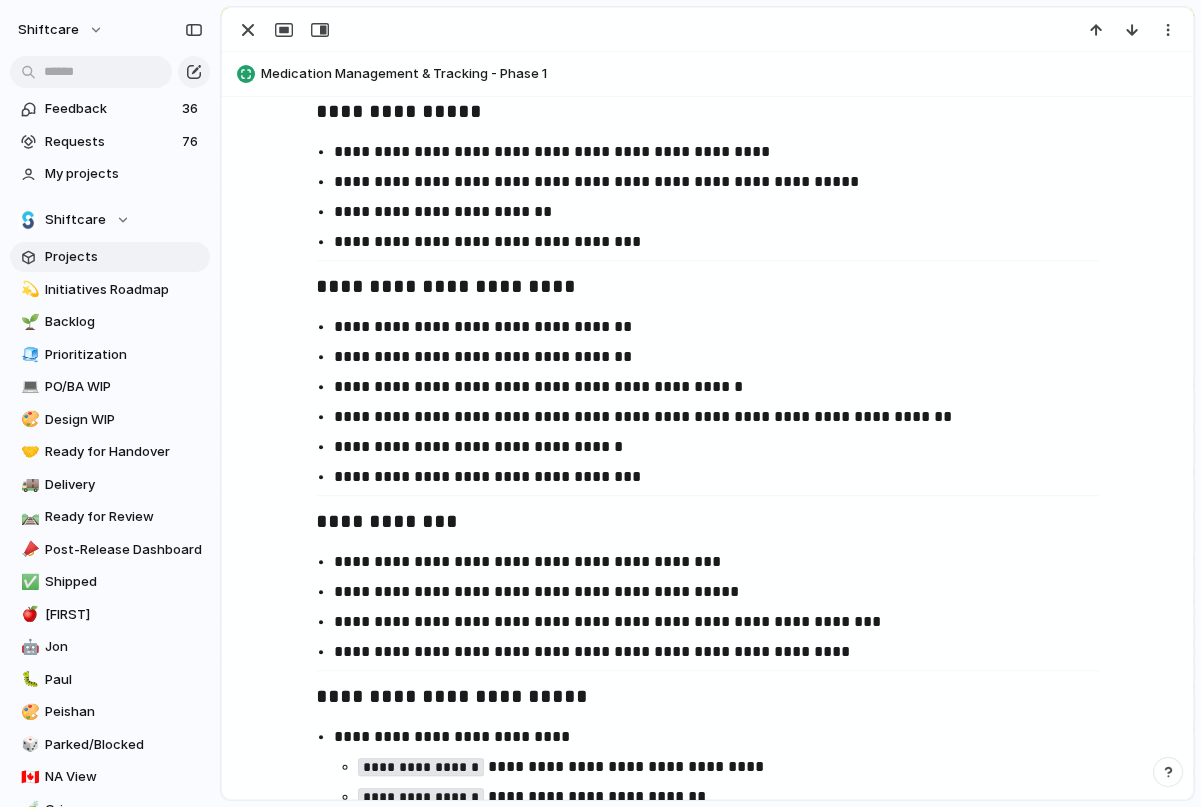 scroll, scrollTop: 2571, scrollLeft: 0, axis: vertical 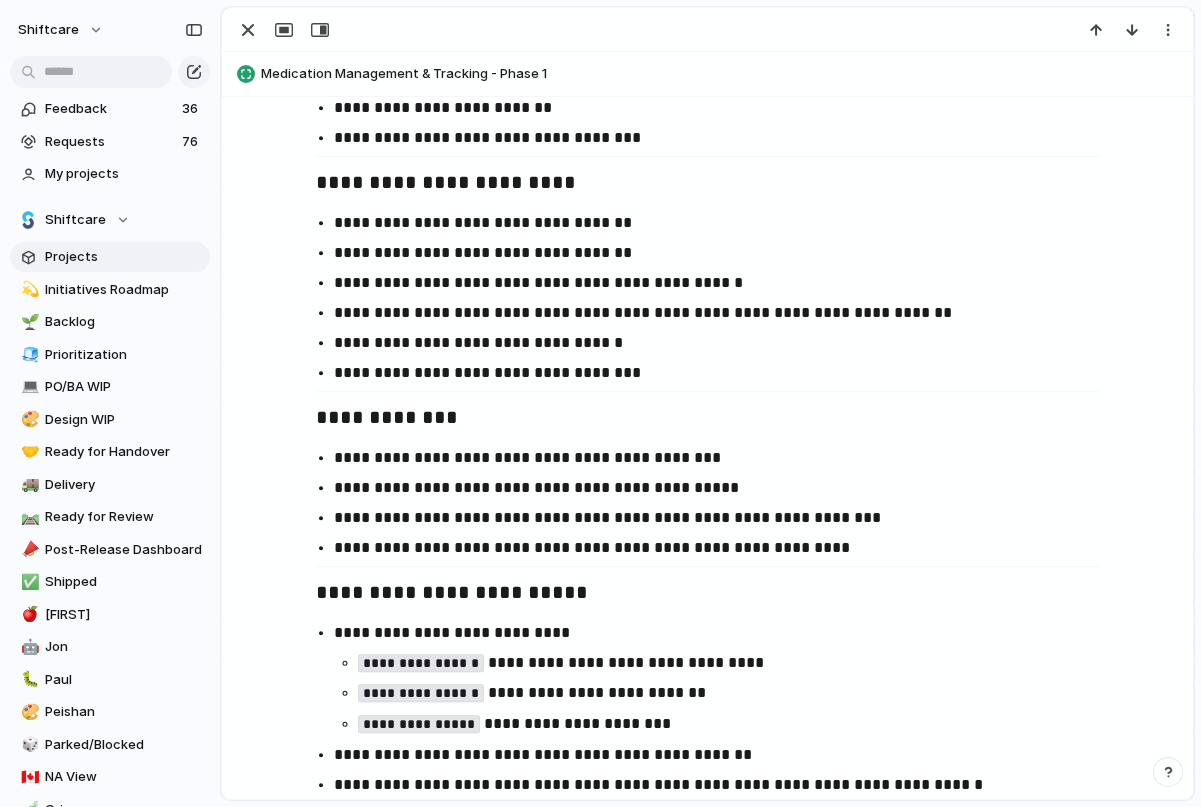 click on "**********" at bounding box center [726, 458] 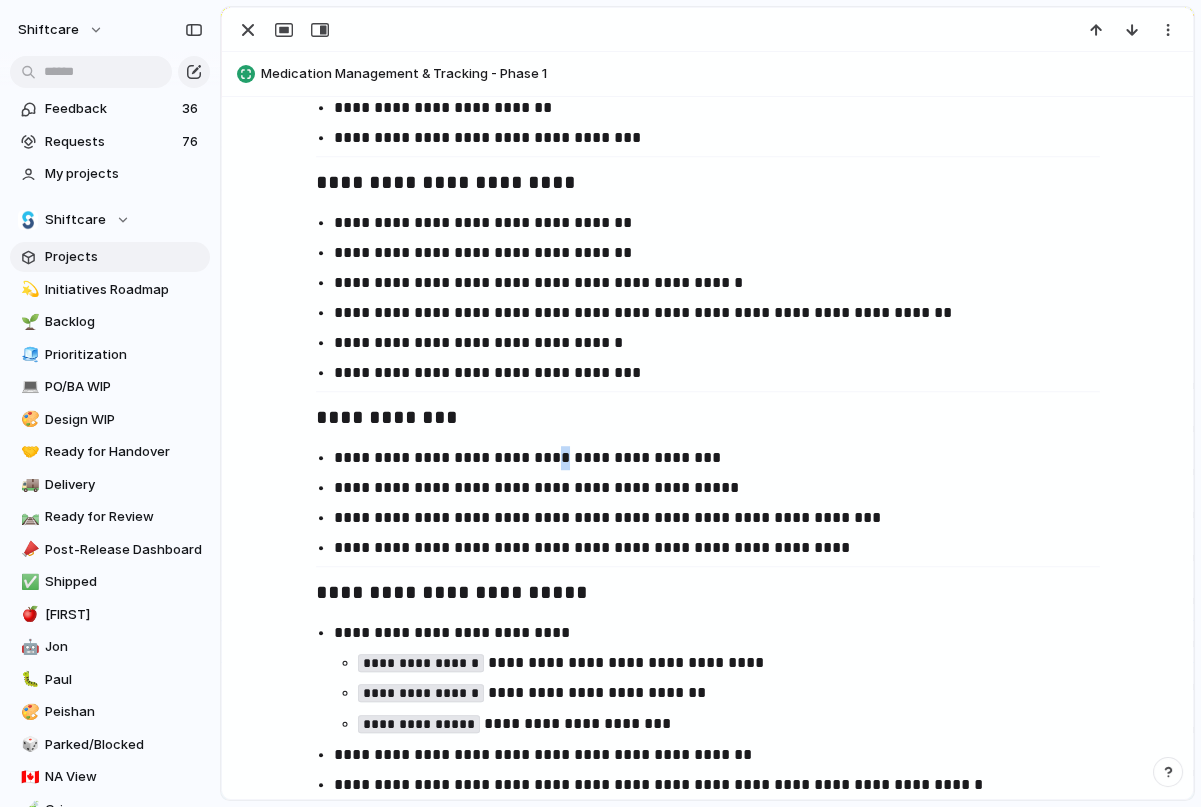 click on "**********" at bounding box center [726, 458] 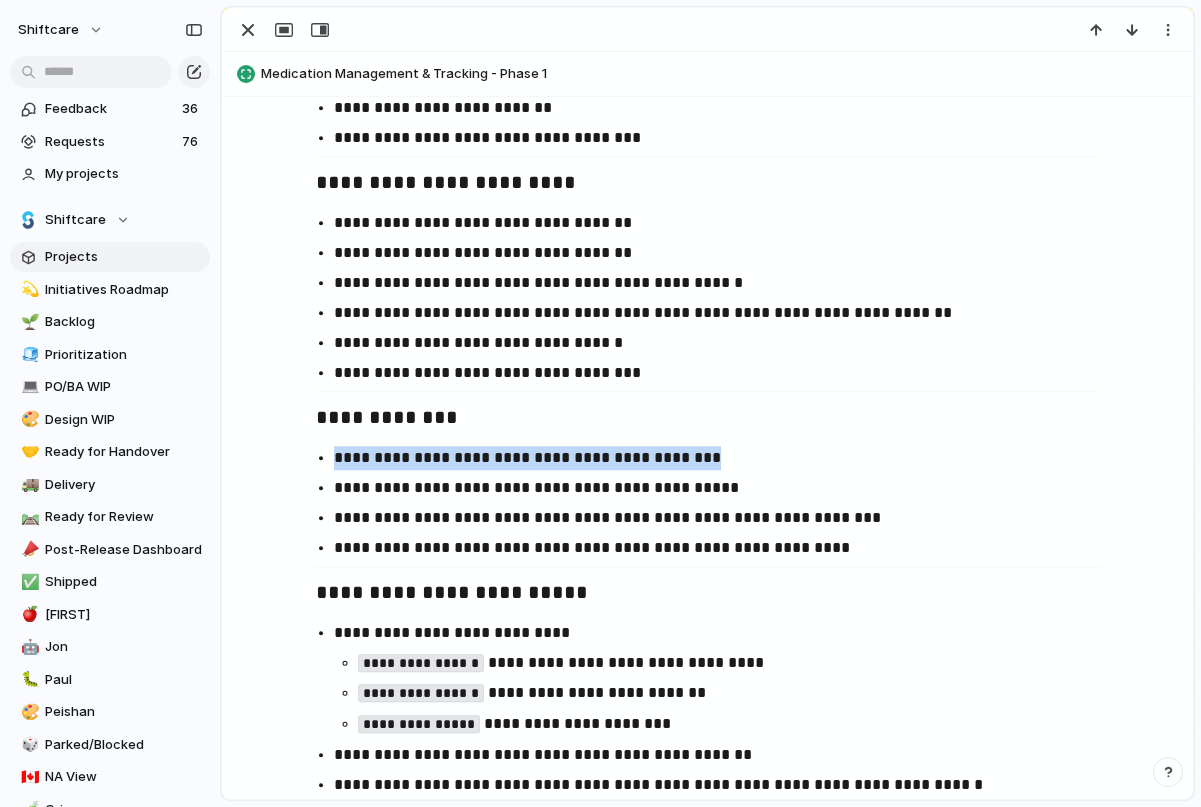 click on "**********" at bounding box center [726, 458] 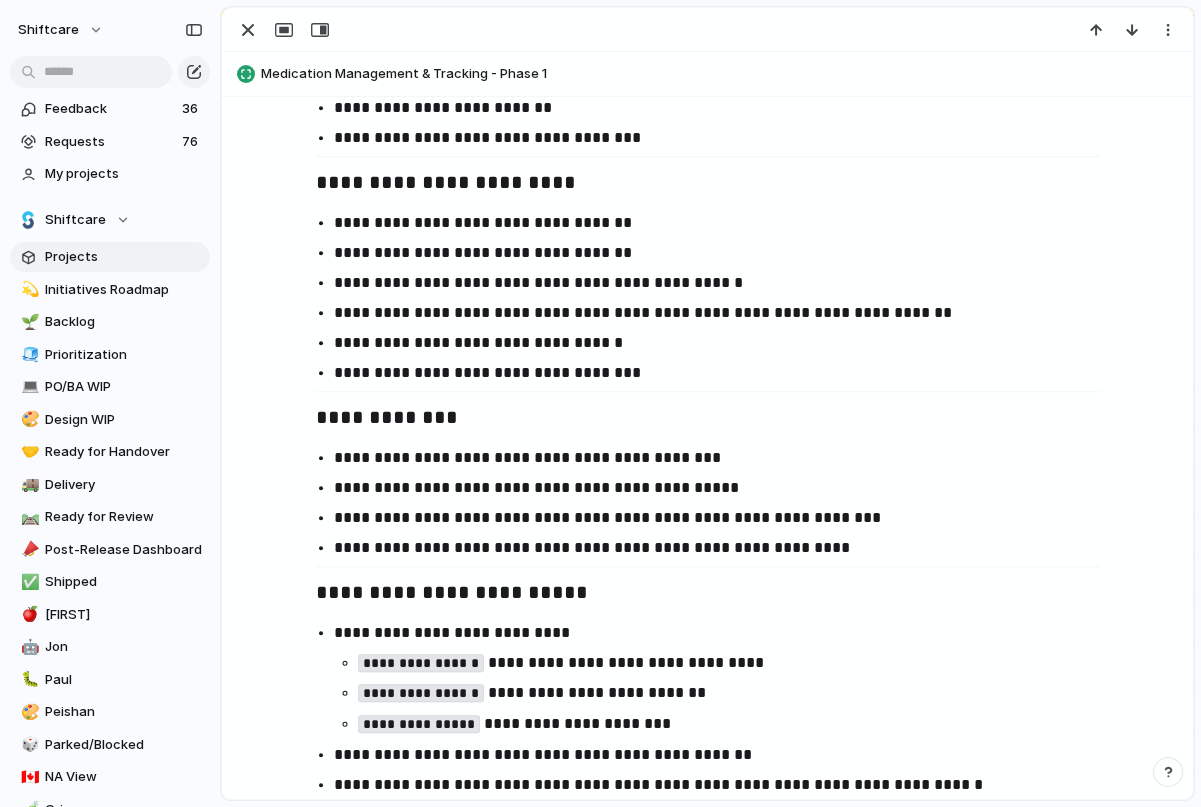 click on "**********" at bounding box center (726, 488) 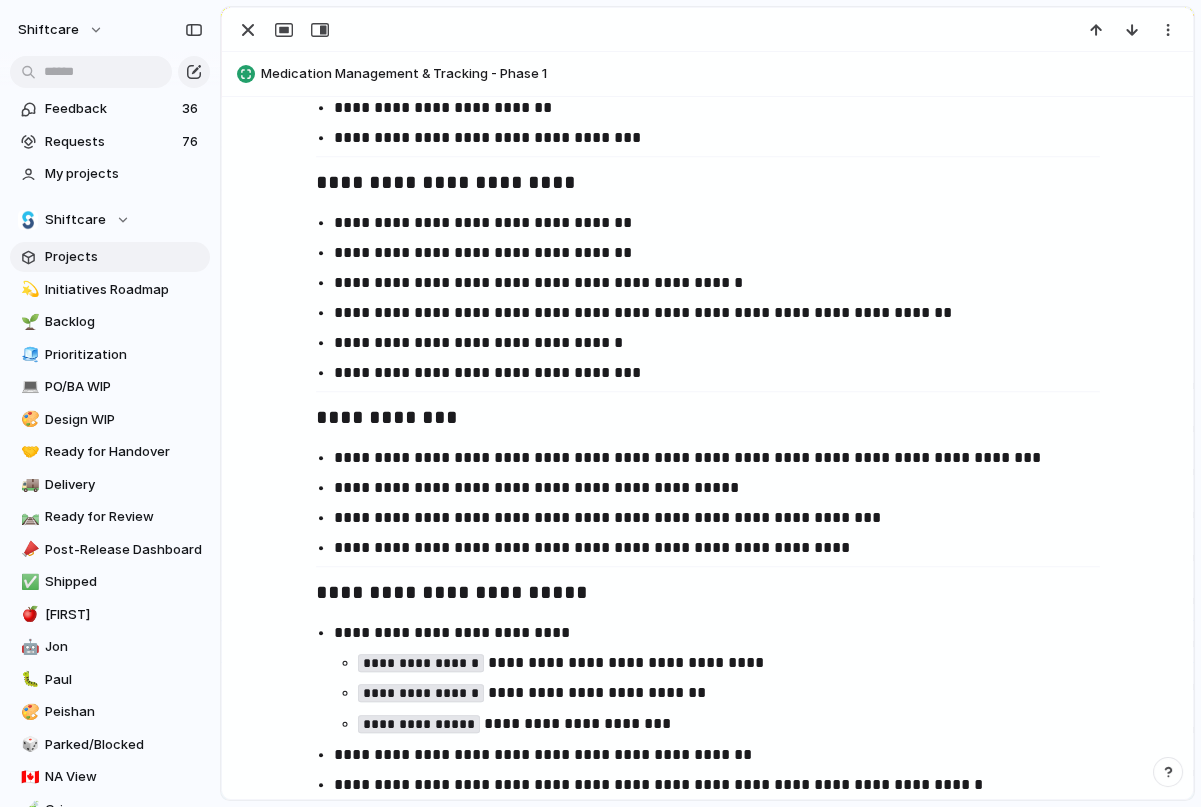 click on "**********" at bounding box center (726, 488) 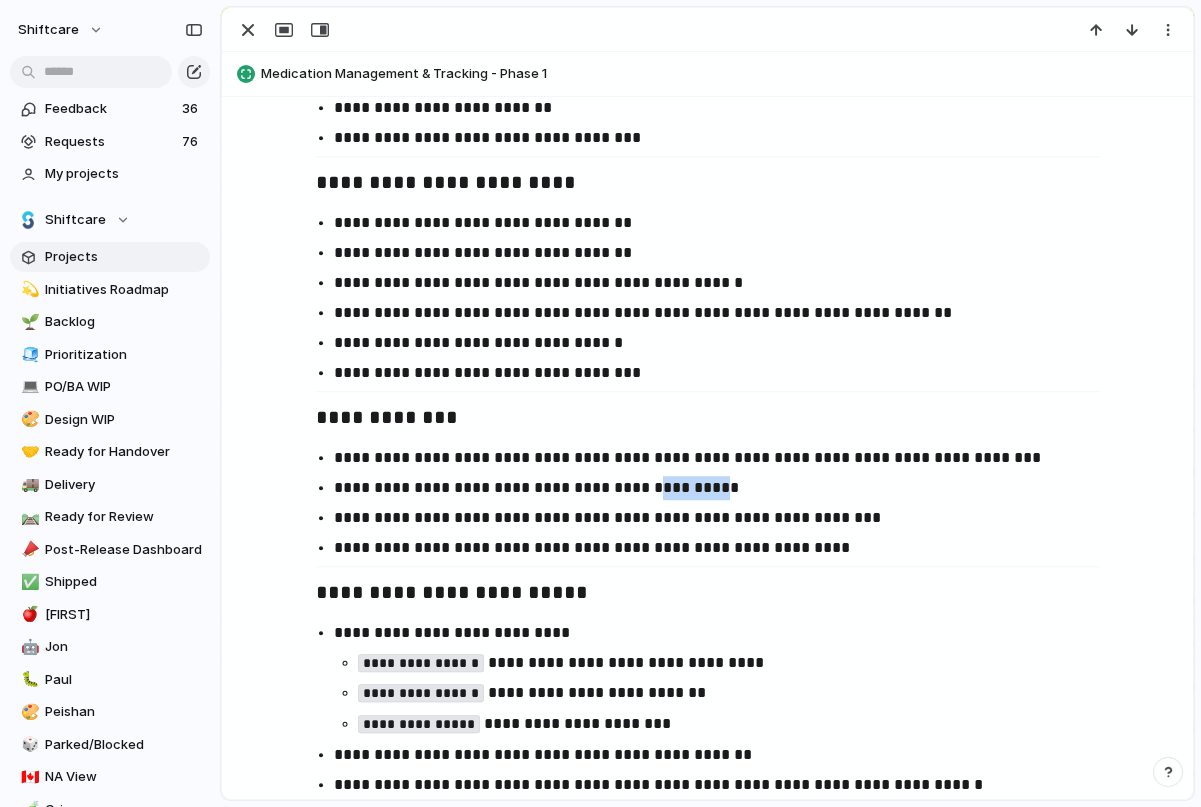 click on "**********" at bounding box center [726, 488] 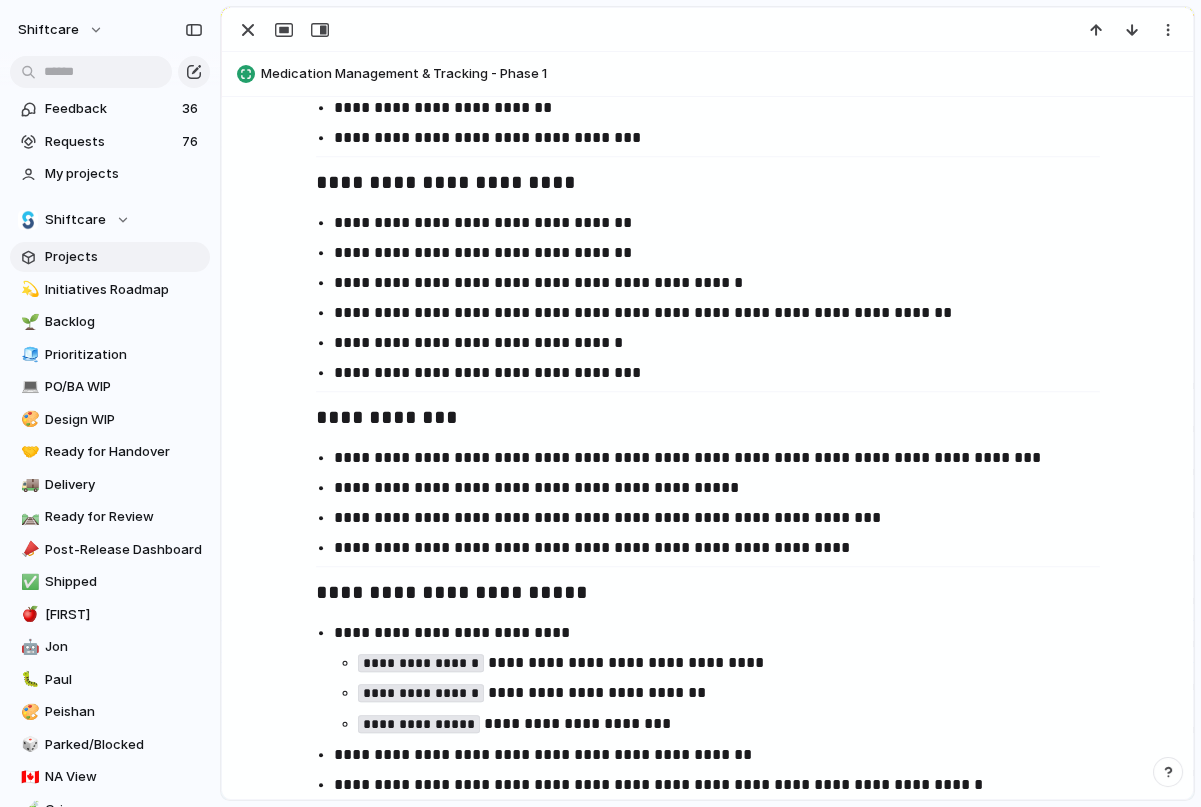 click on "**********" at bounding box center (726, 488) 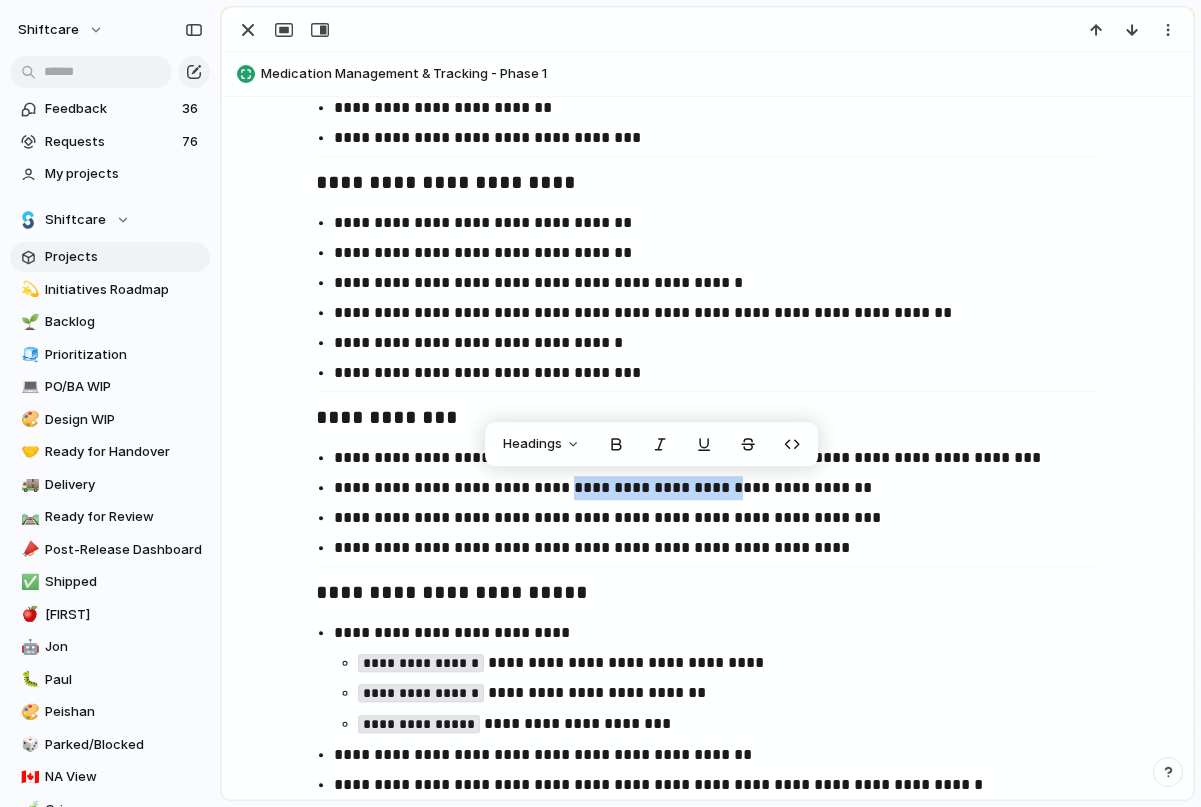 drag, startPoint x: 721, startPoint y: 489, endPoint x: 550, endPoint y: 483, distance: 171.10522 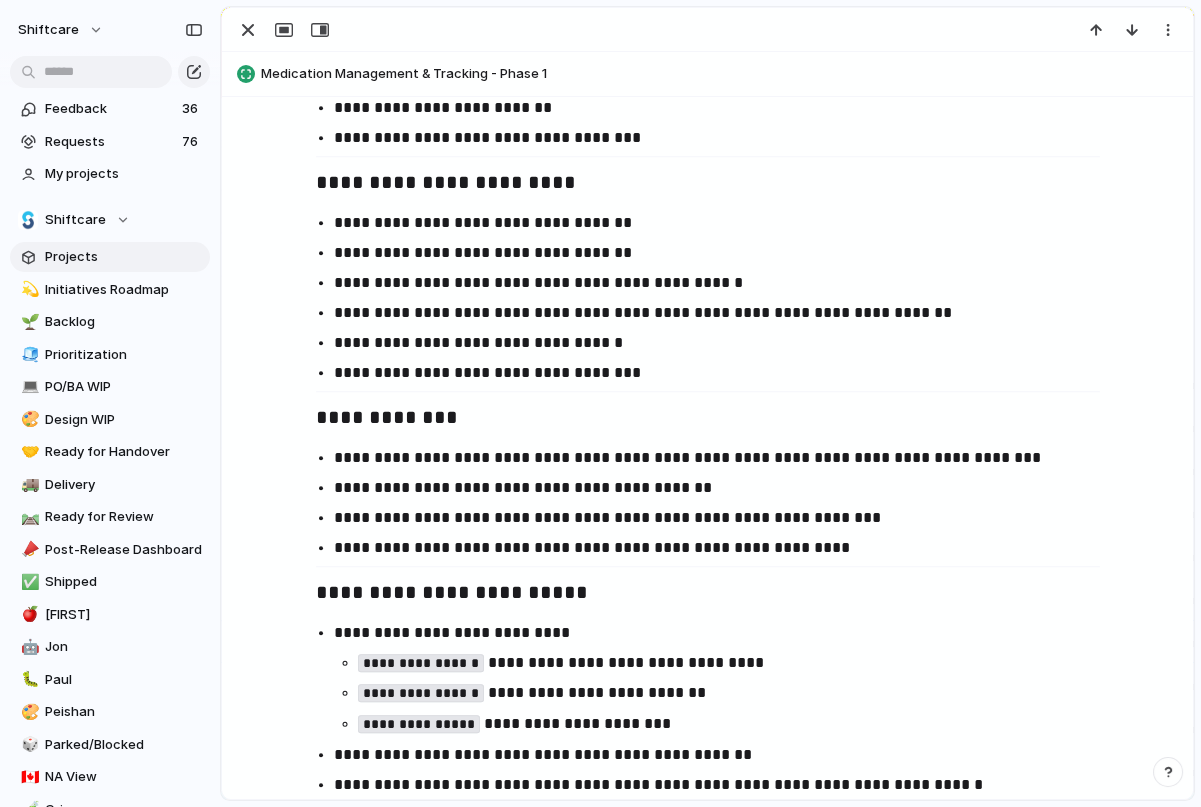 click on "**********" at bounding box center (708, 594) 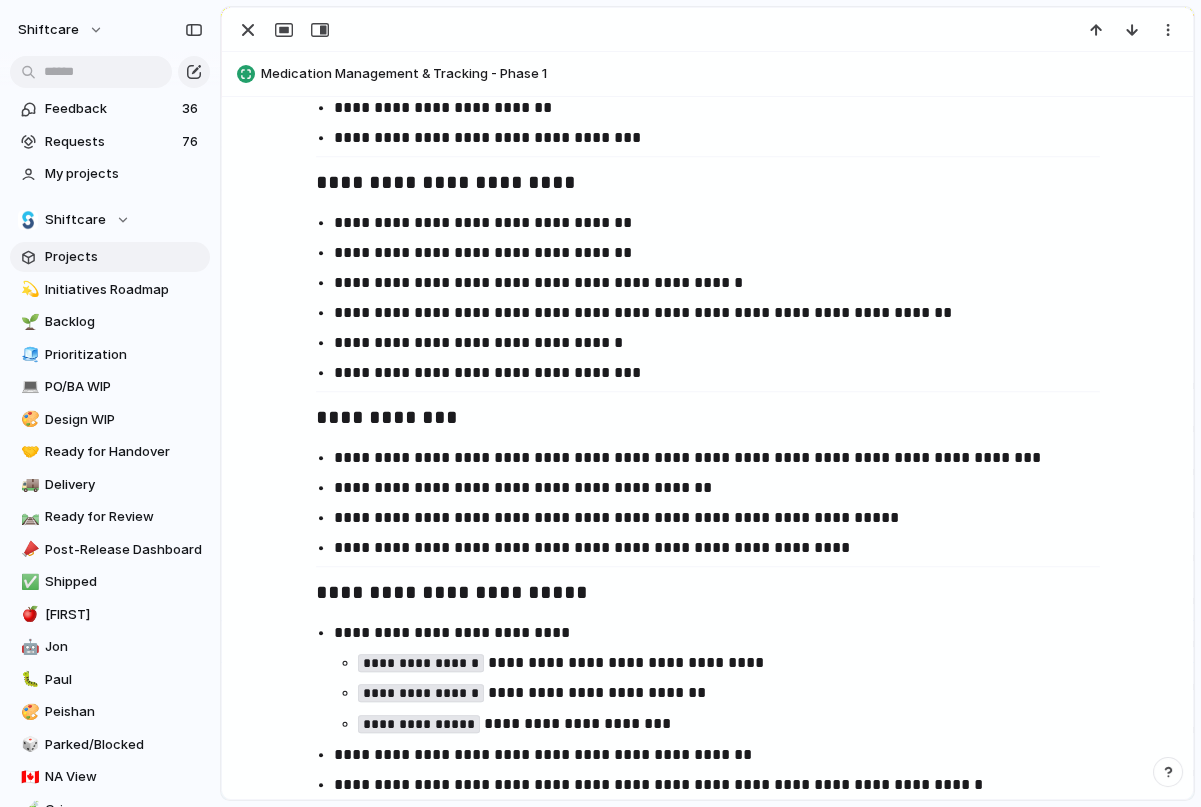 click on "**********" at bounding box center (726, 518) 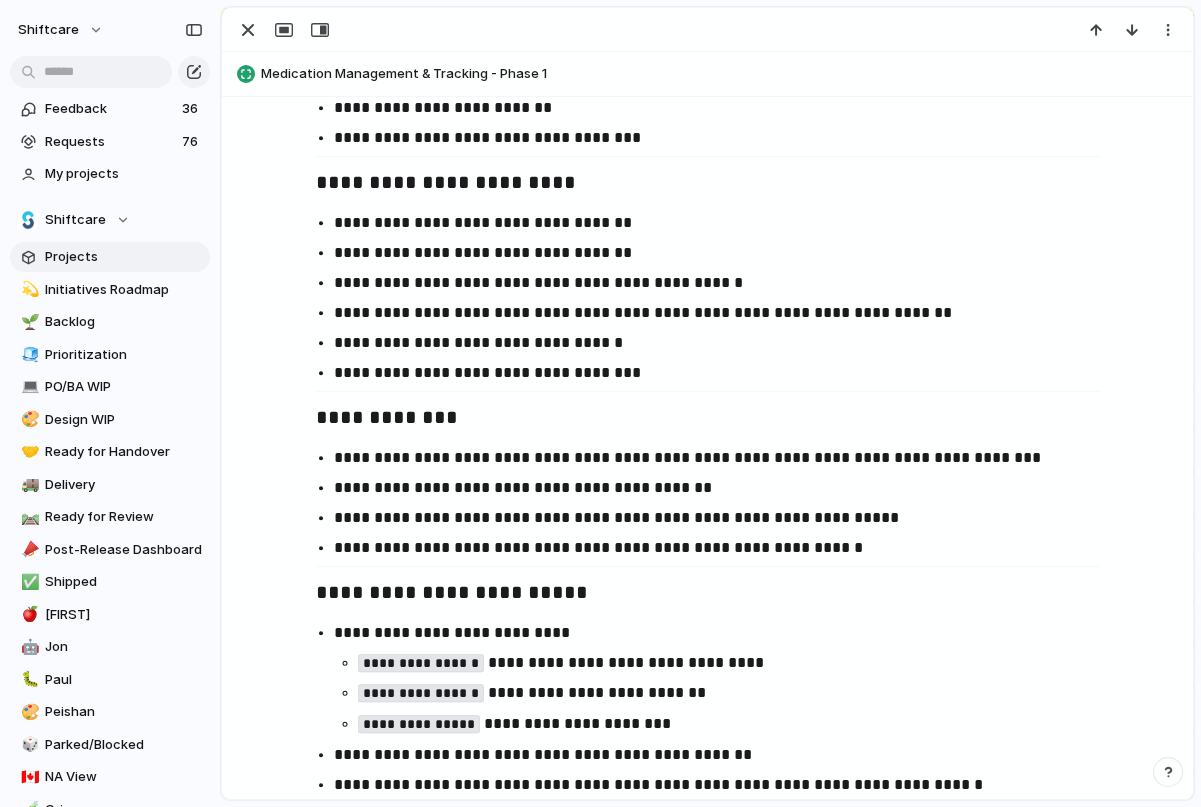 click on "**********" at bounding box center (726, 548) 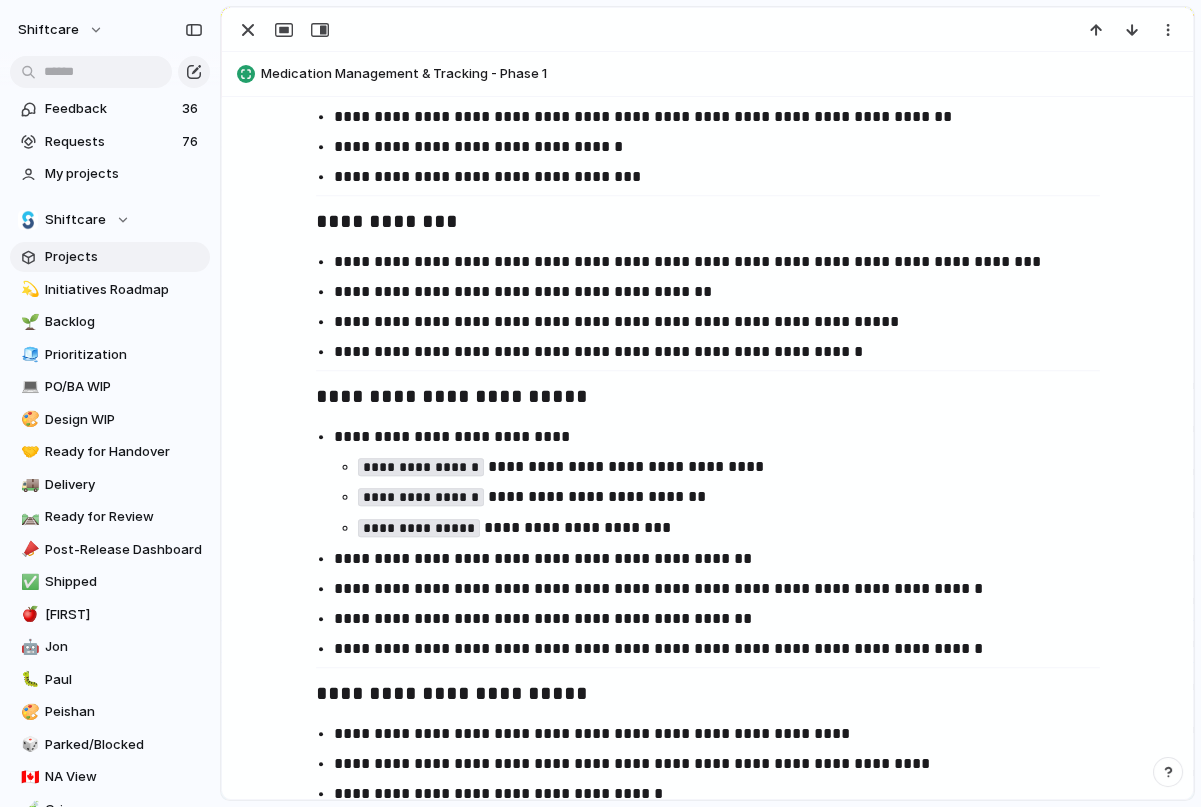 scroll, scrollTop: 2786, scrollLeft: 0, axis: vertical 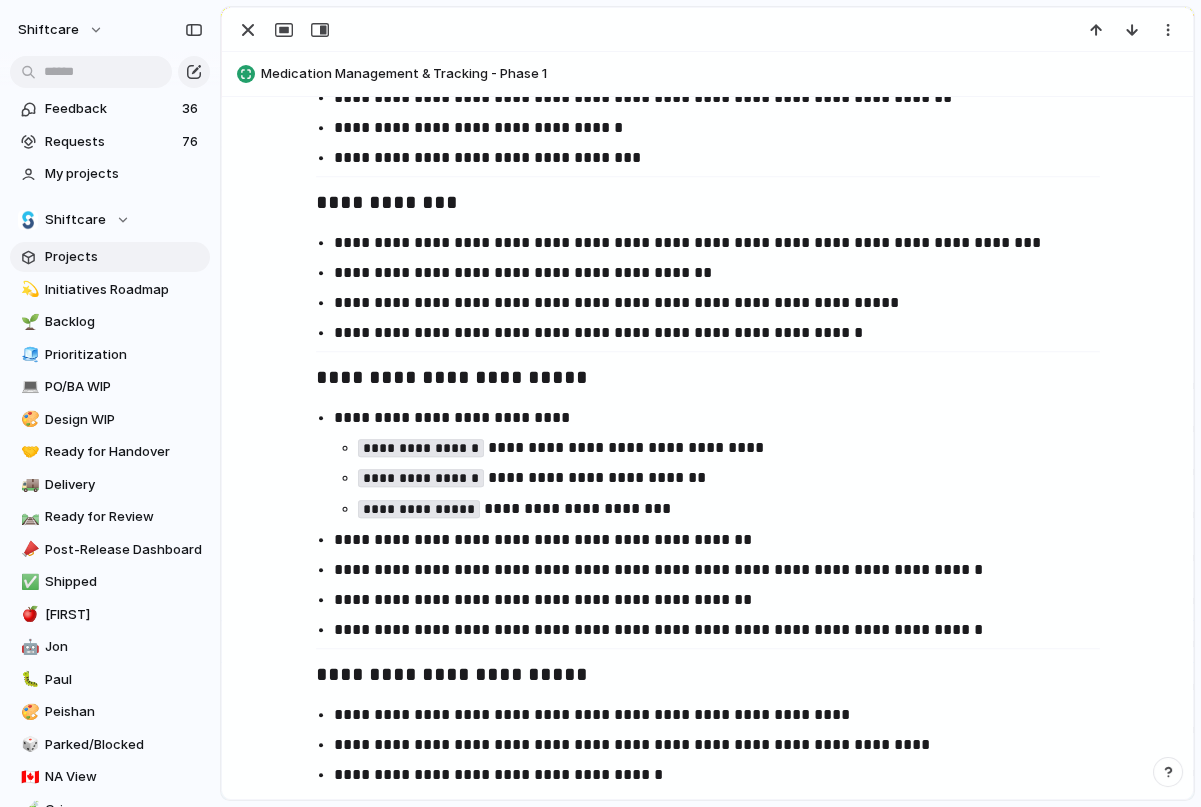 click on "**********" at bounding box center (738, 448) 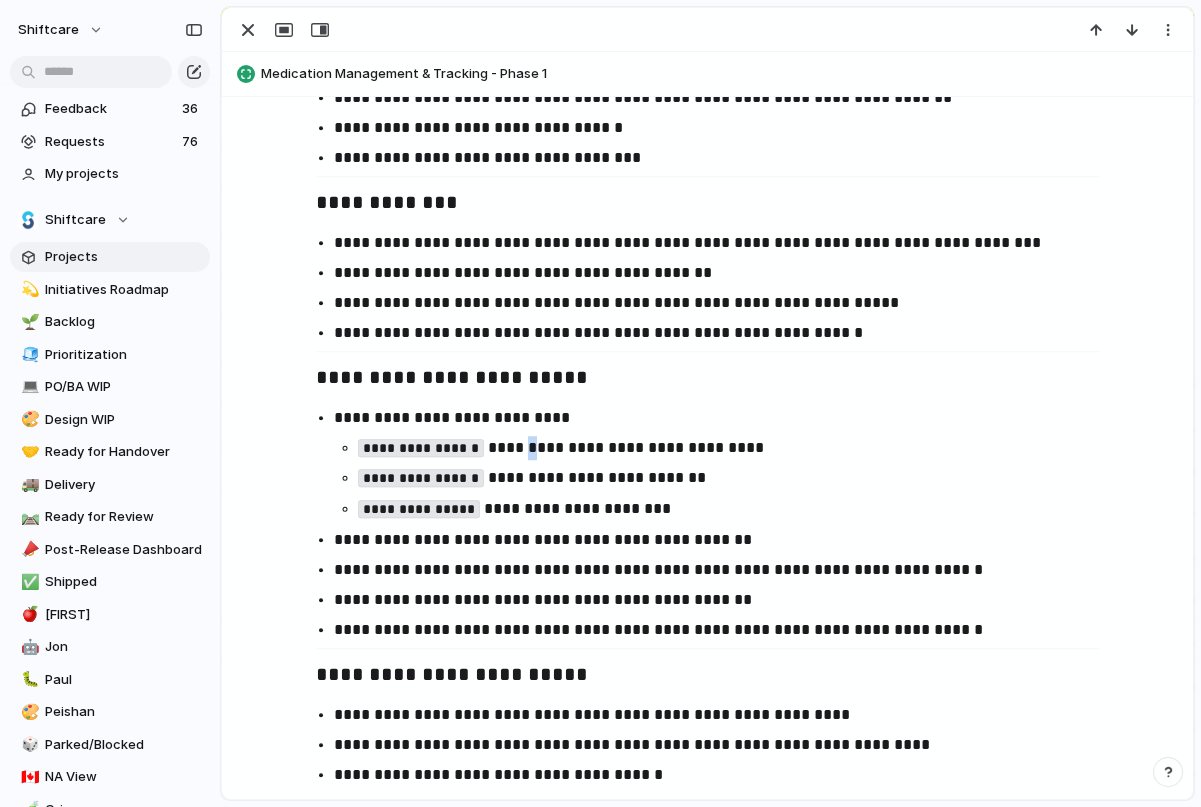 click on "**********" at bounding box center (738, 448) 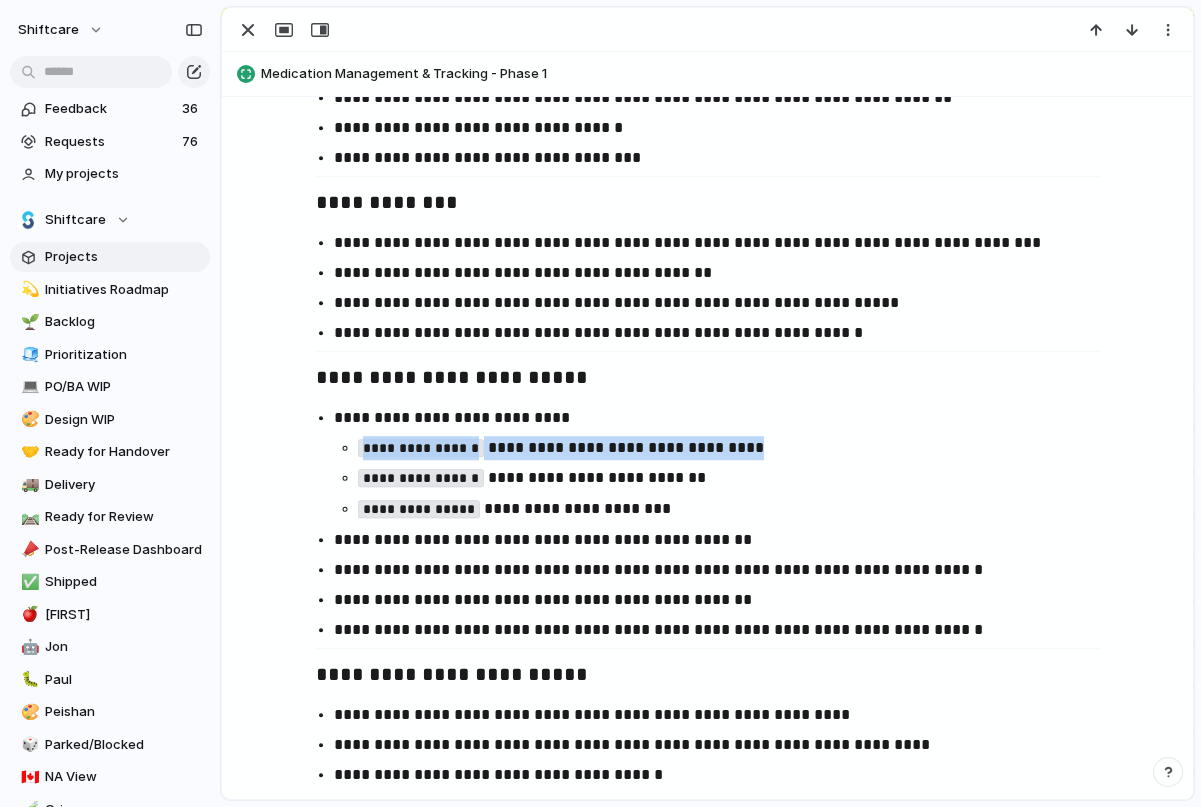 click on "**********" at bounding box center (738, 448) 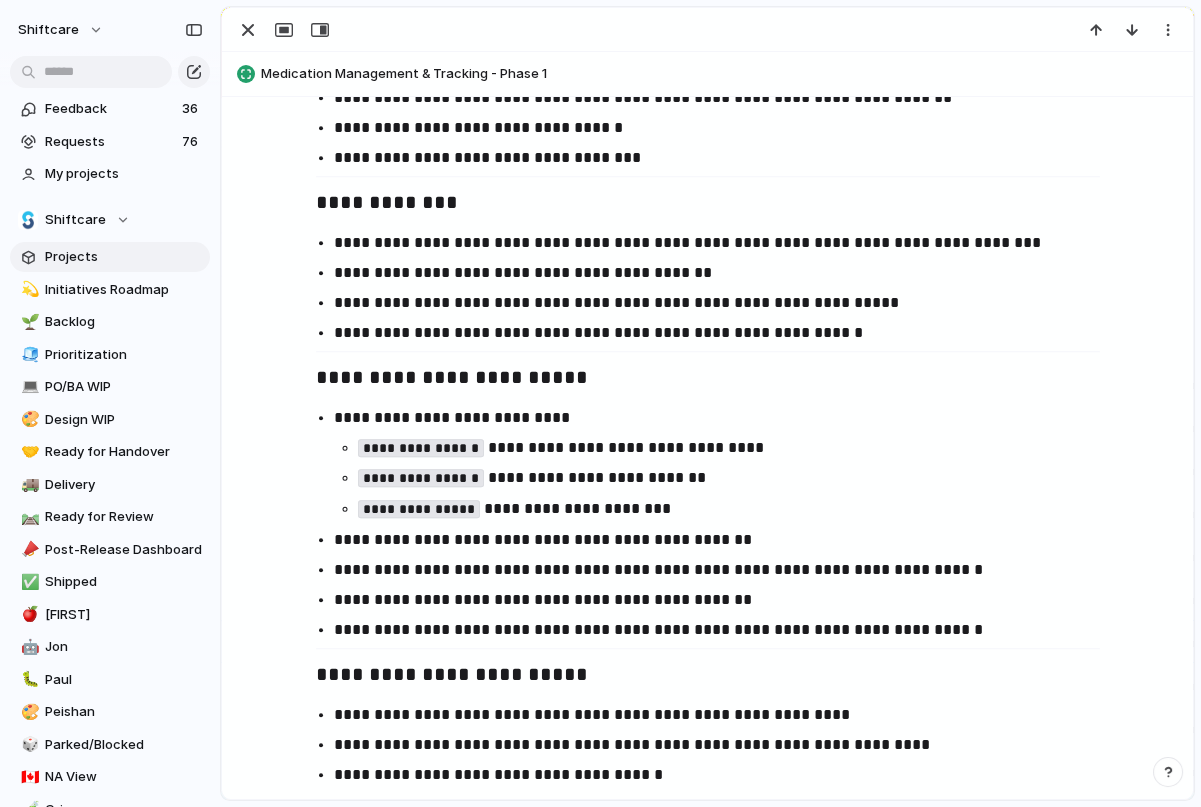 click on "**********" at bounding box center [726, 540] 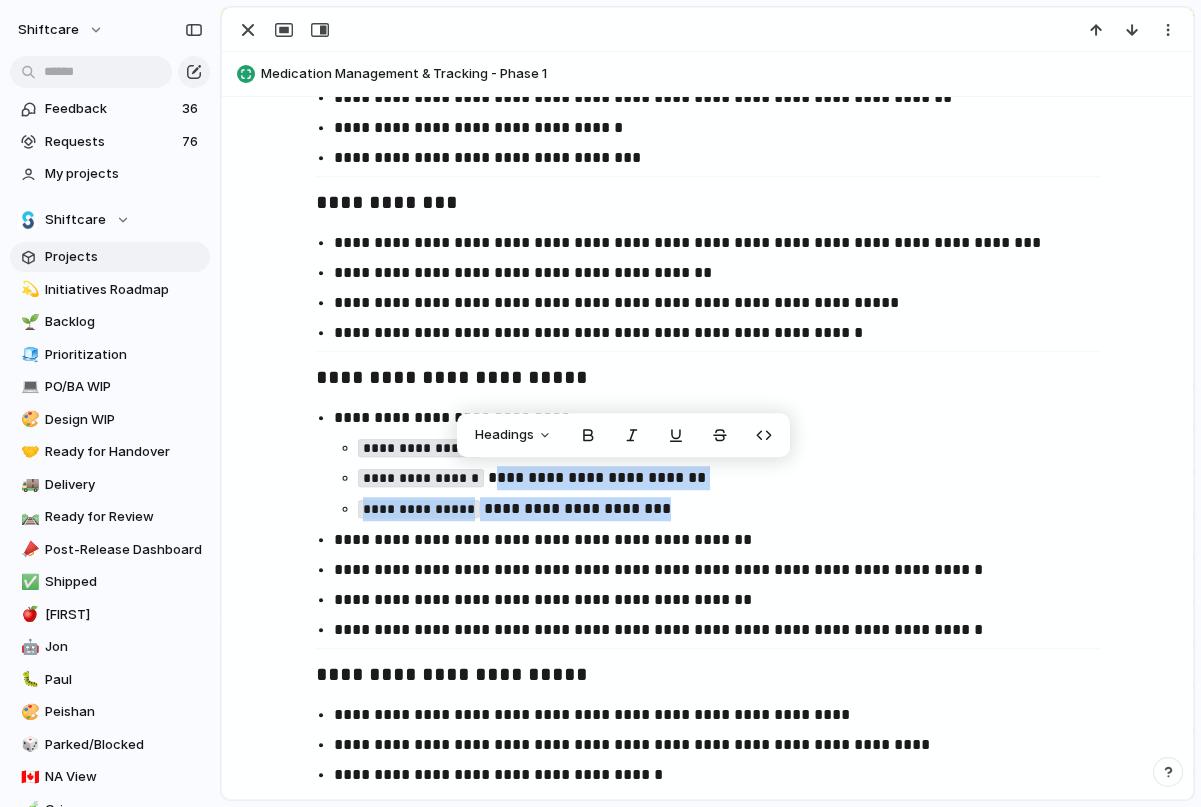 drag, startPoint x: 511, startPoint y: 479, endPoint x: 718, endPoint y: 516, distance: 210.28076 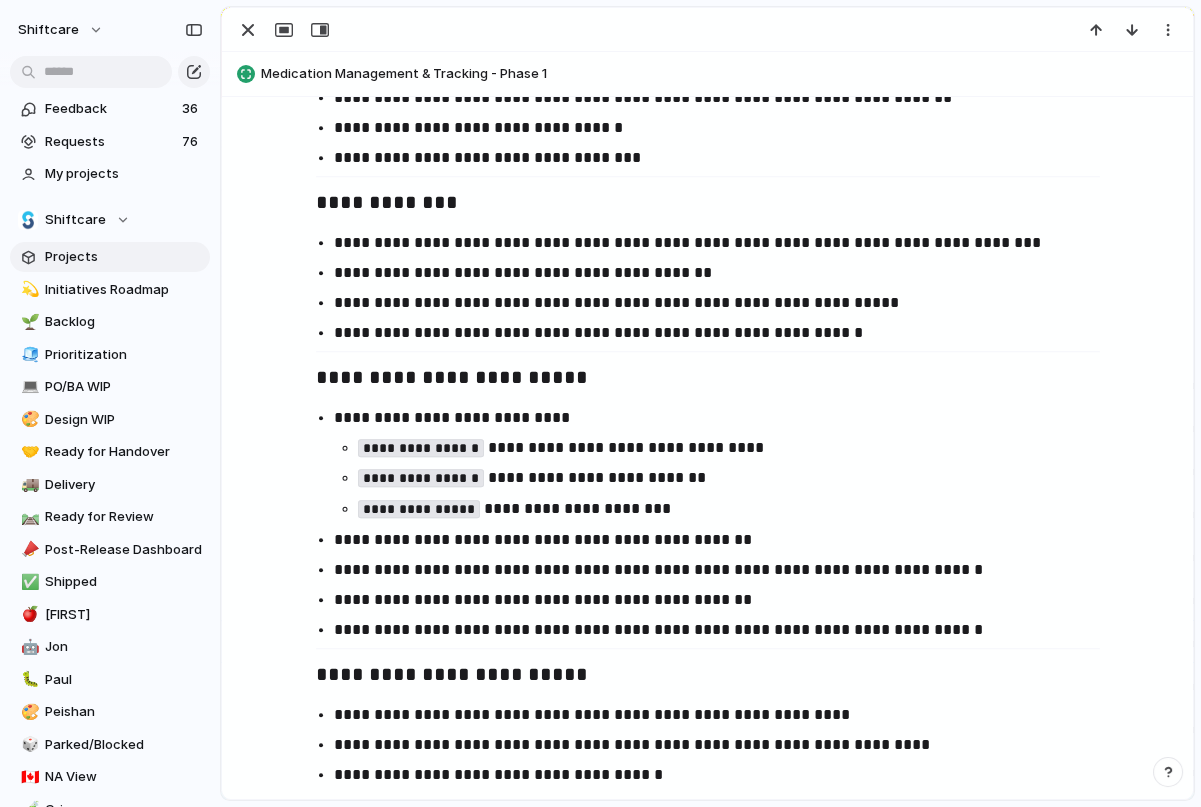 click on "**********" at bounding box center (738, 509) 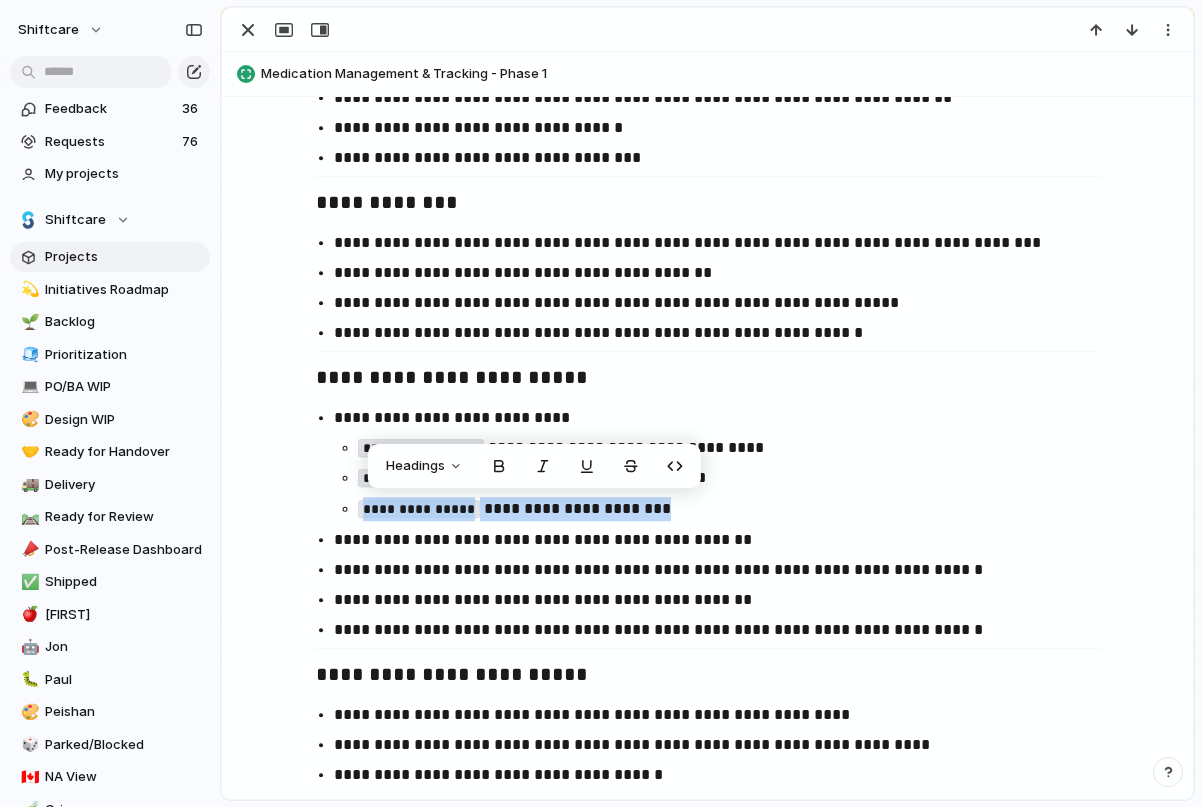 drag, startPoint x: 757, startPoint y: 517, endPoint x: 352, endPoint y: 510, distance: 405.0605 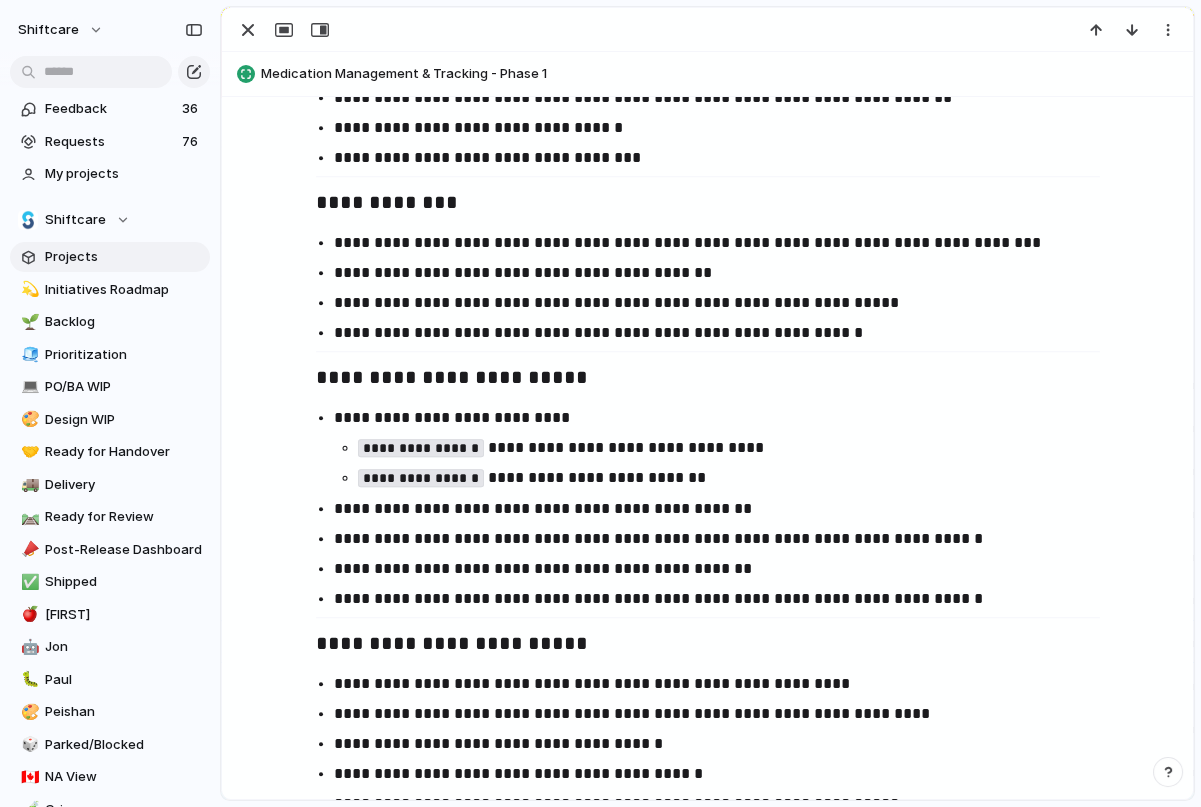 click on "**********" at bounding box center (726, 509) 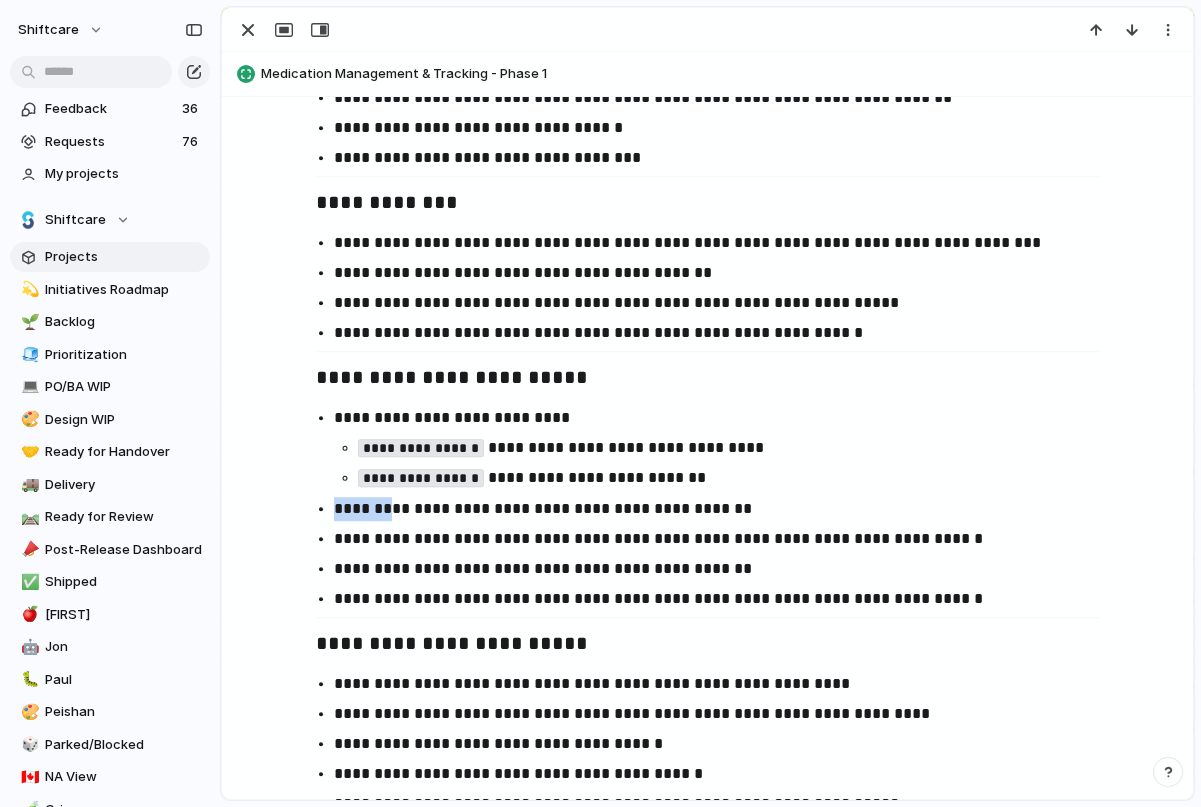 click on "**********" at bounding box center (726, 509) 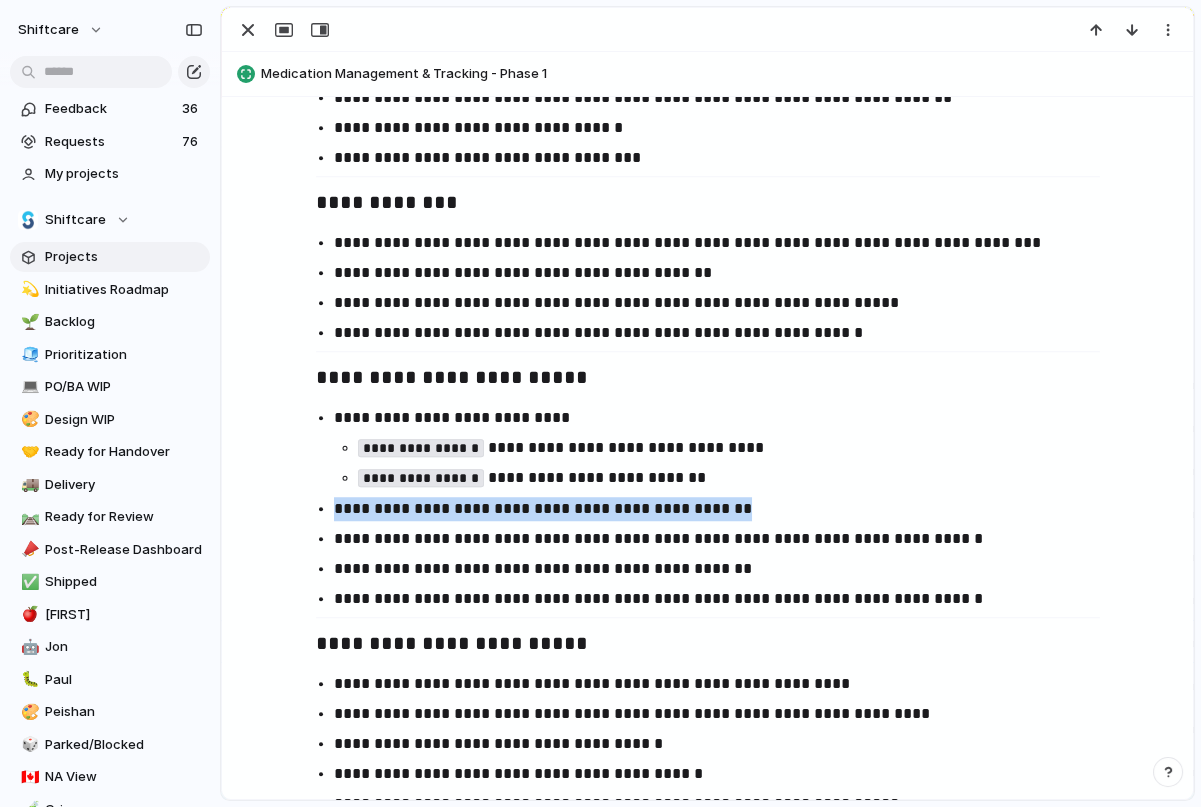 click on "**********" at bounding box center (726, 509) 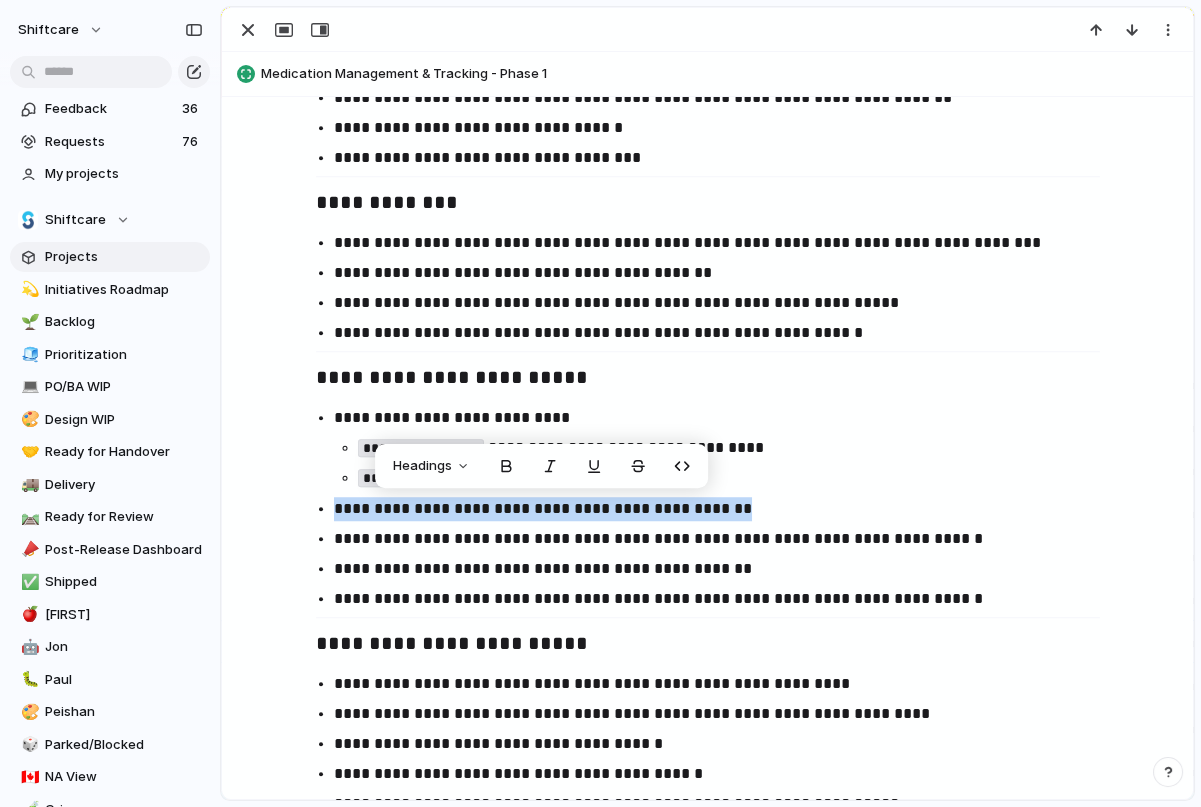 click on "**********" at bounding box center [726, 509] 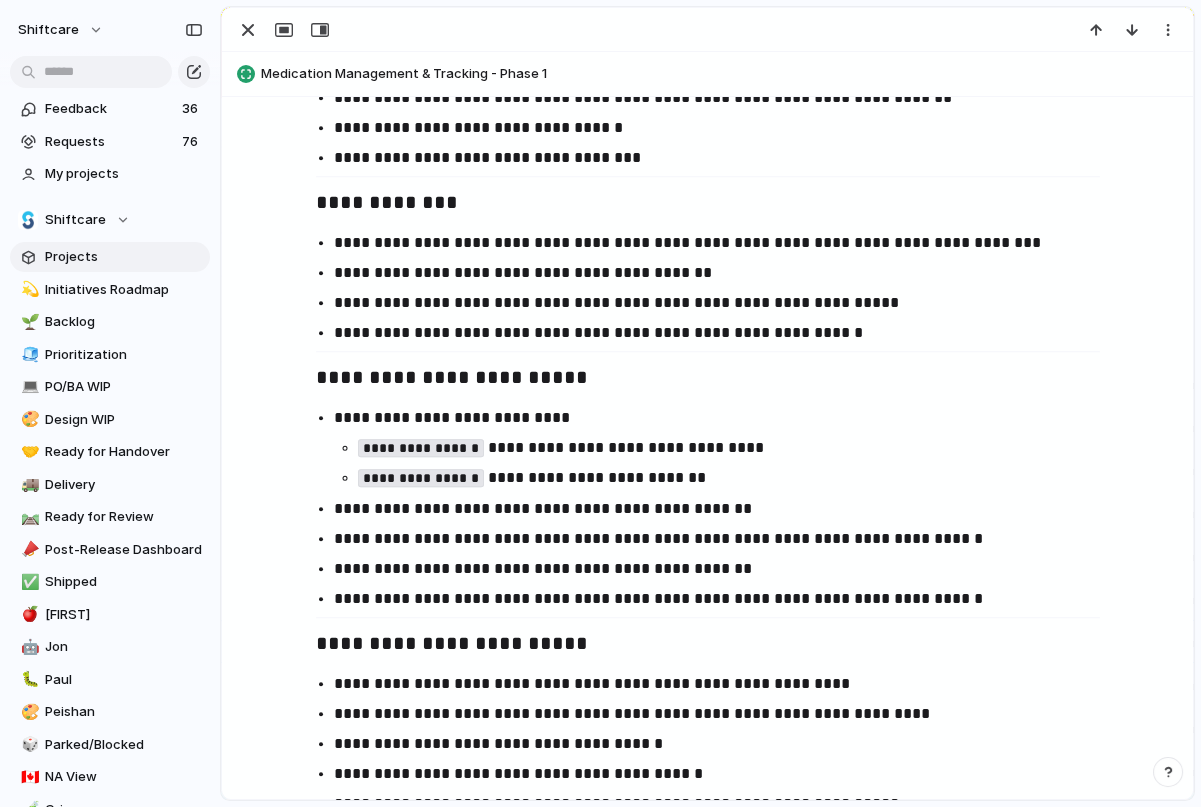 click on "**********" at bounding box center [726, 539] 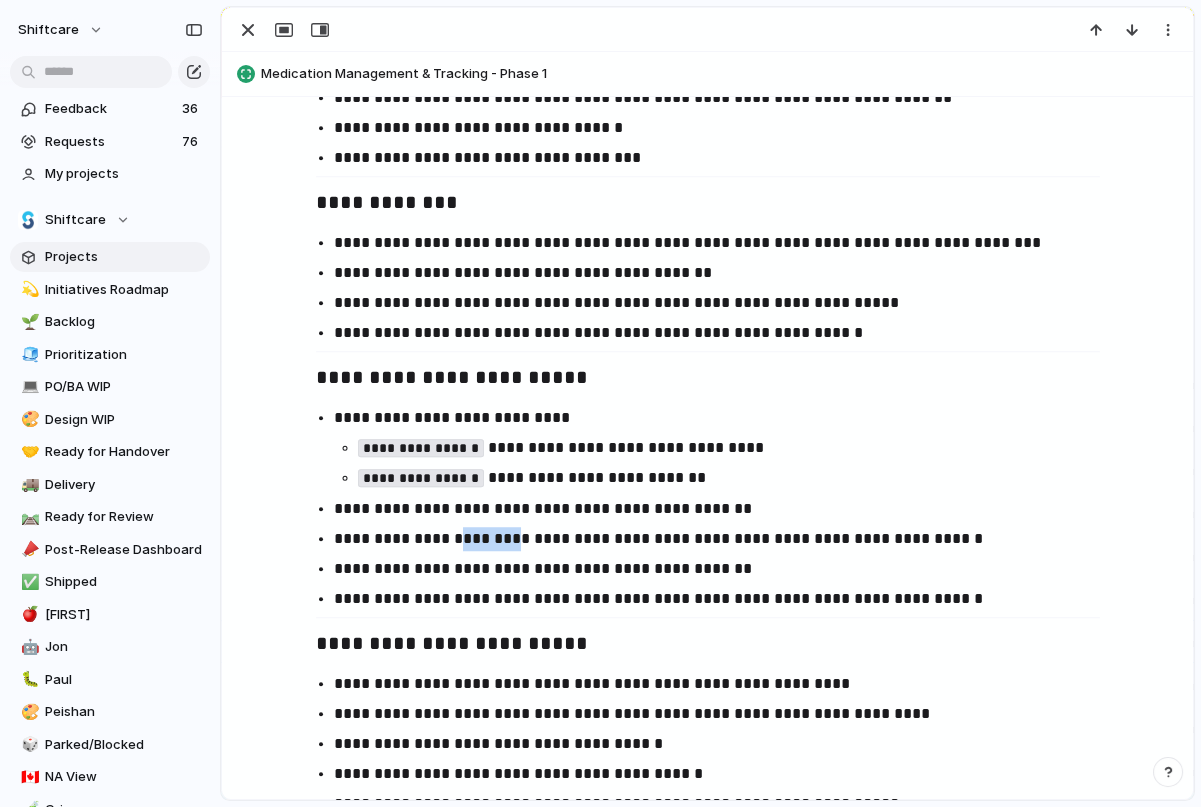 click on "**********" at bounding box center (726, 539) 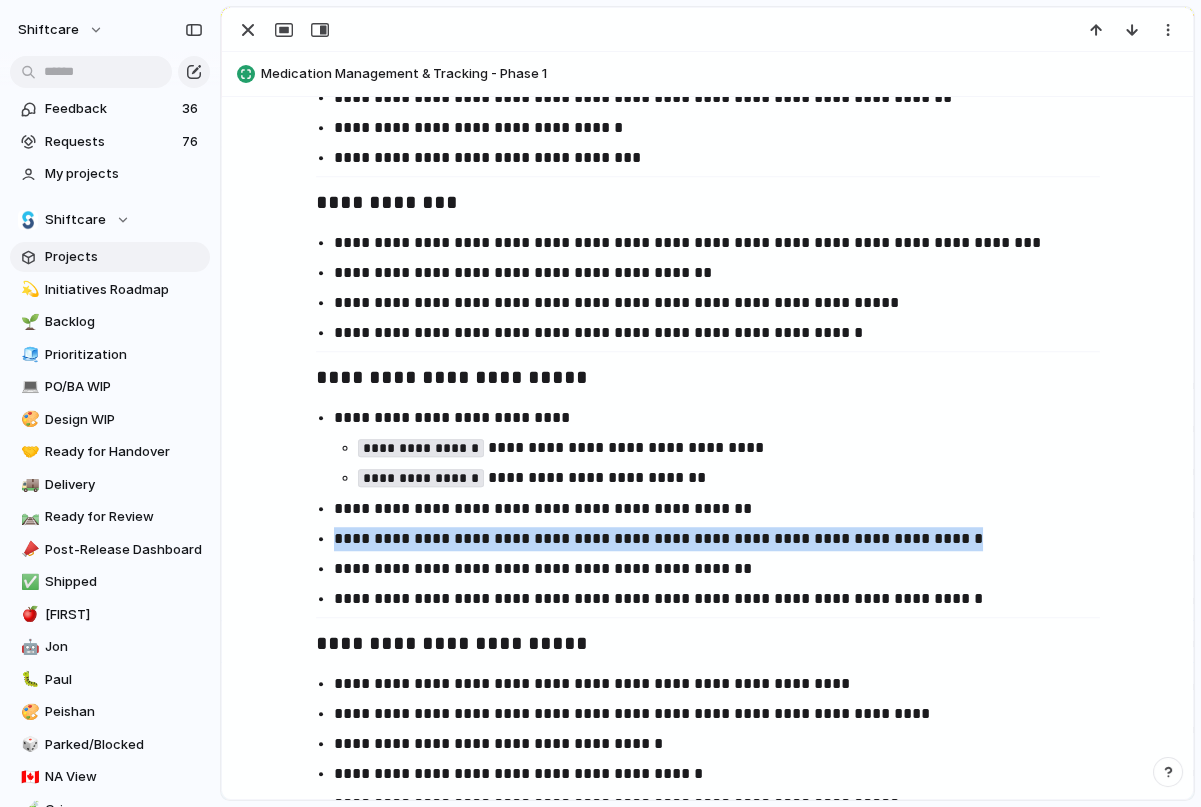 click on "**********" at bounding box center [726, 539] 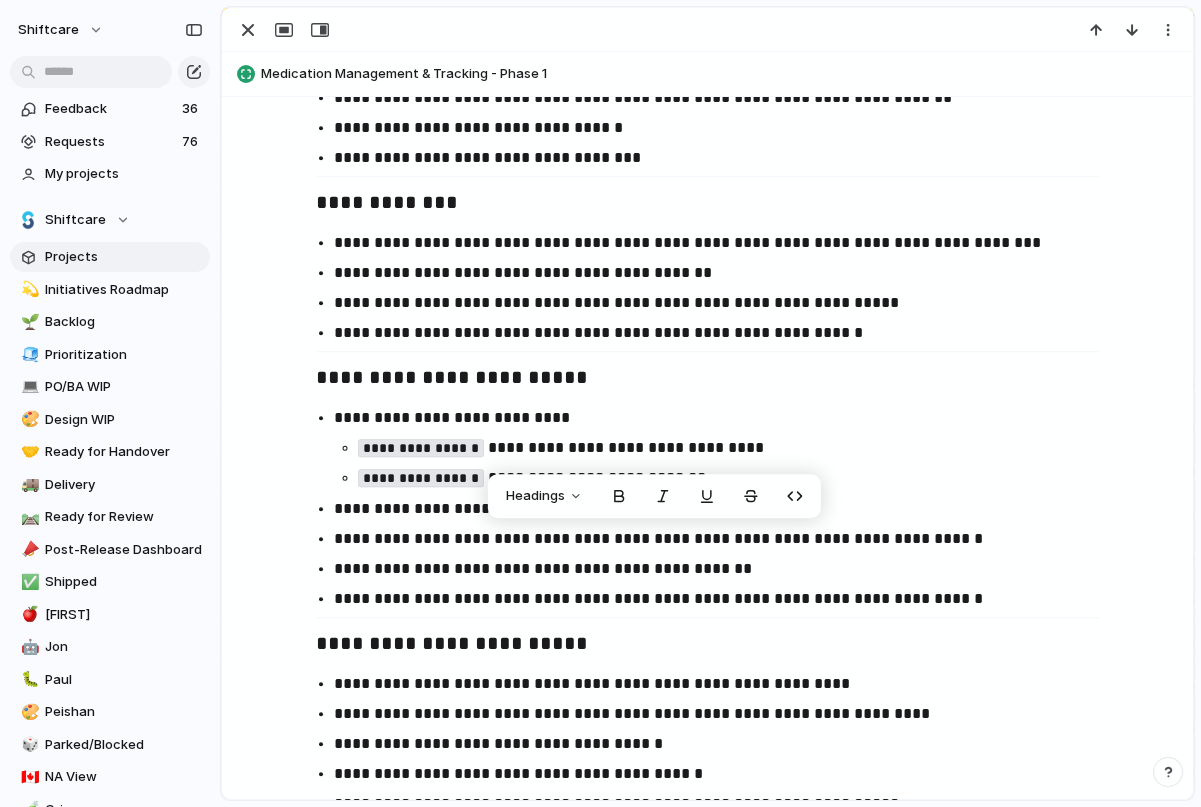 click on "**********" at bounding box center (707, -577) 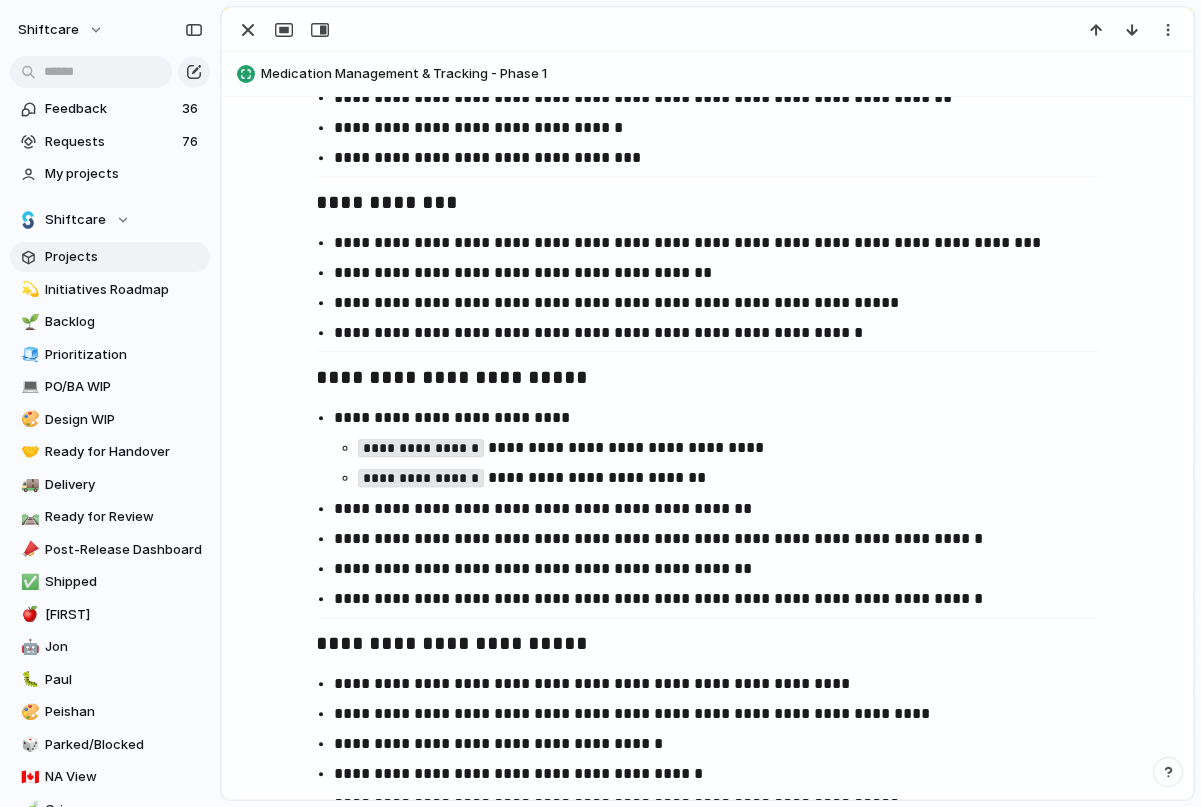 click on "**********" at bounding box center (726, 539) 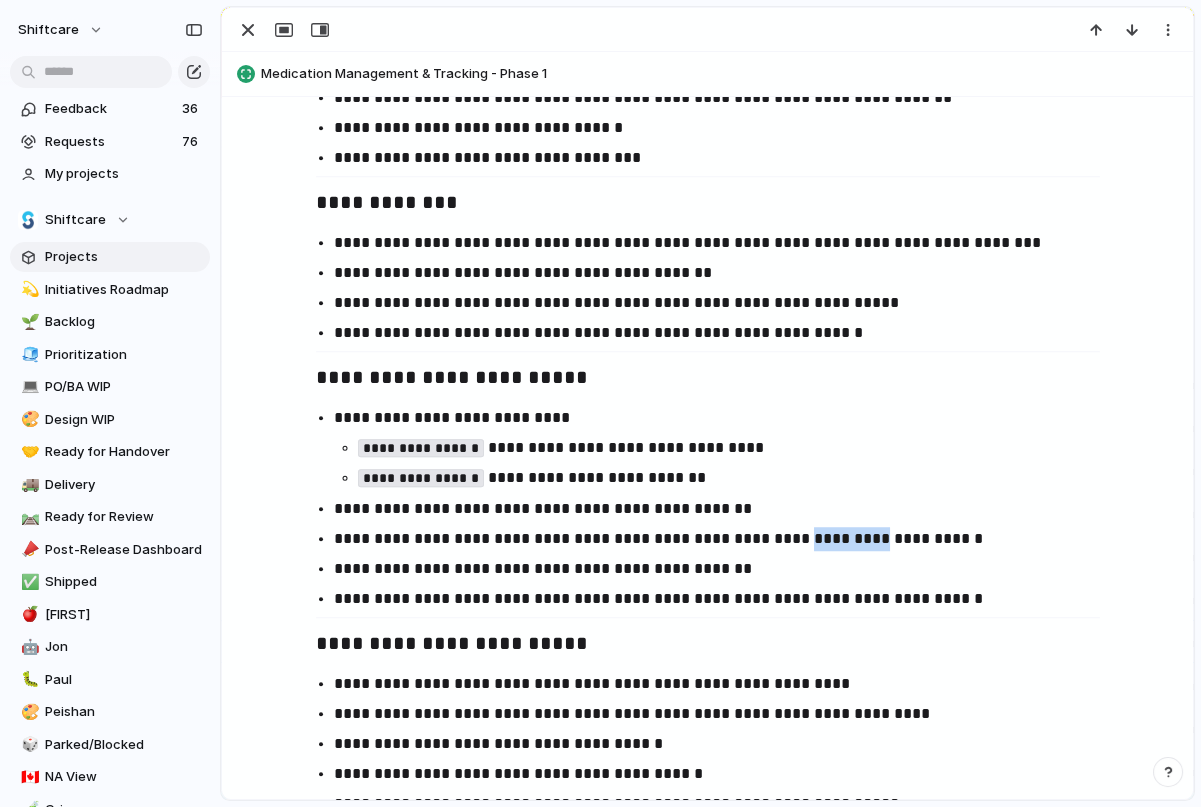 click on "**********" at bounding box center (726, 539) 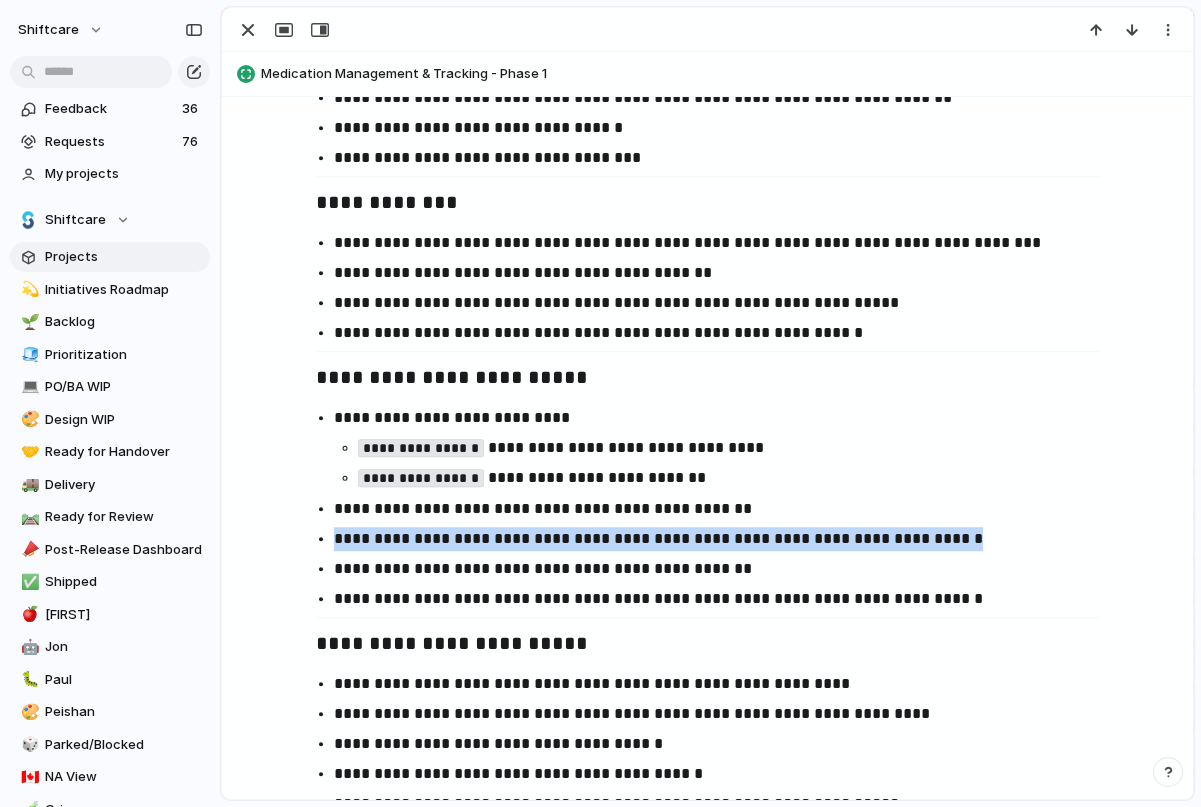 click on "**********" at bounding box center (726, 539) 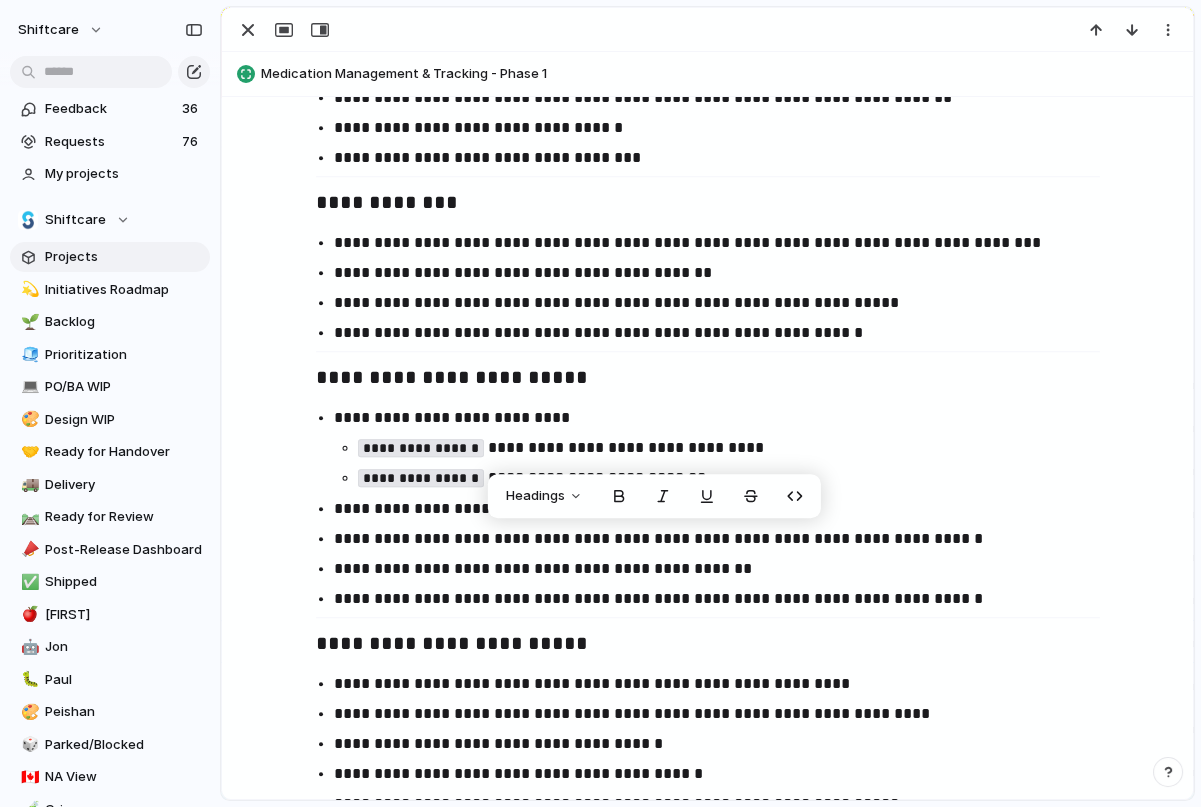 click on "**********" at bounding box center (707, -577) 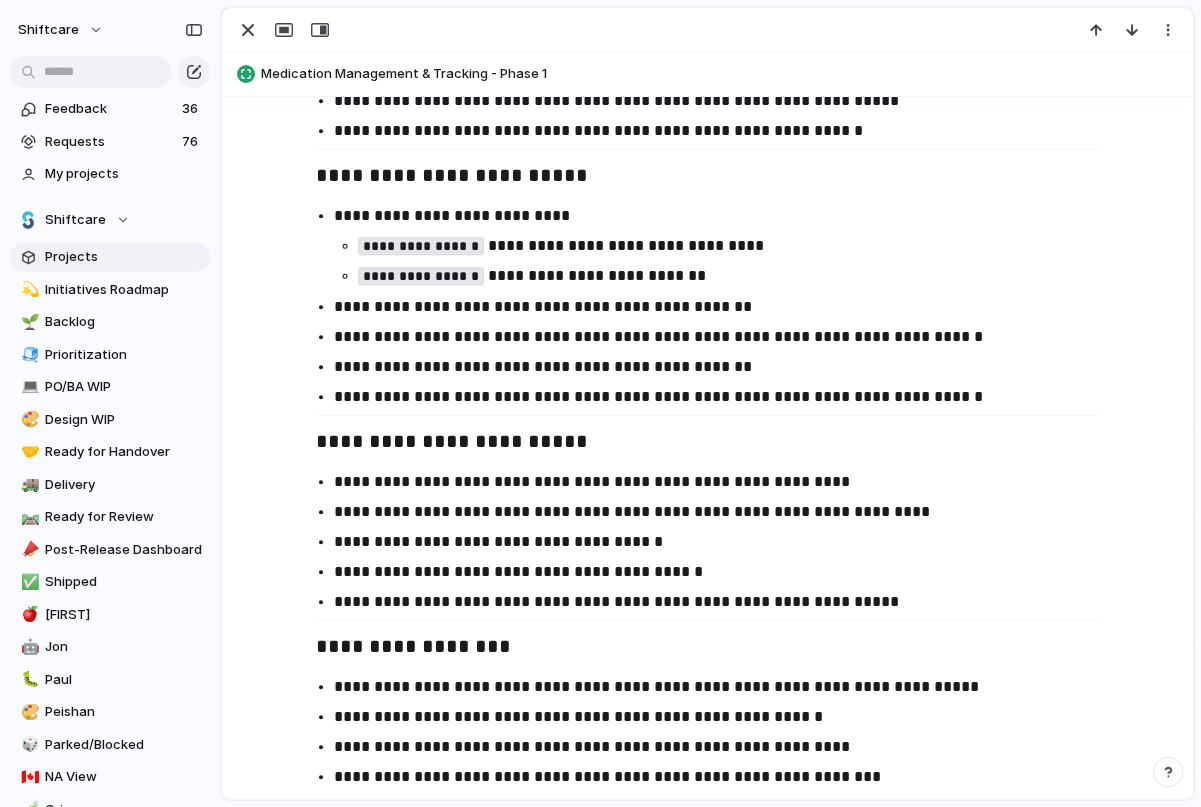 scroll, scrollTop: 3002, scrollLeft: 0, axis: vertical 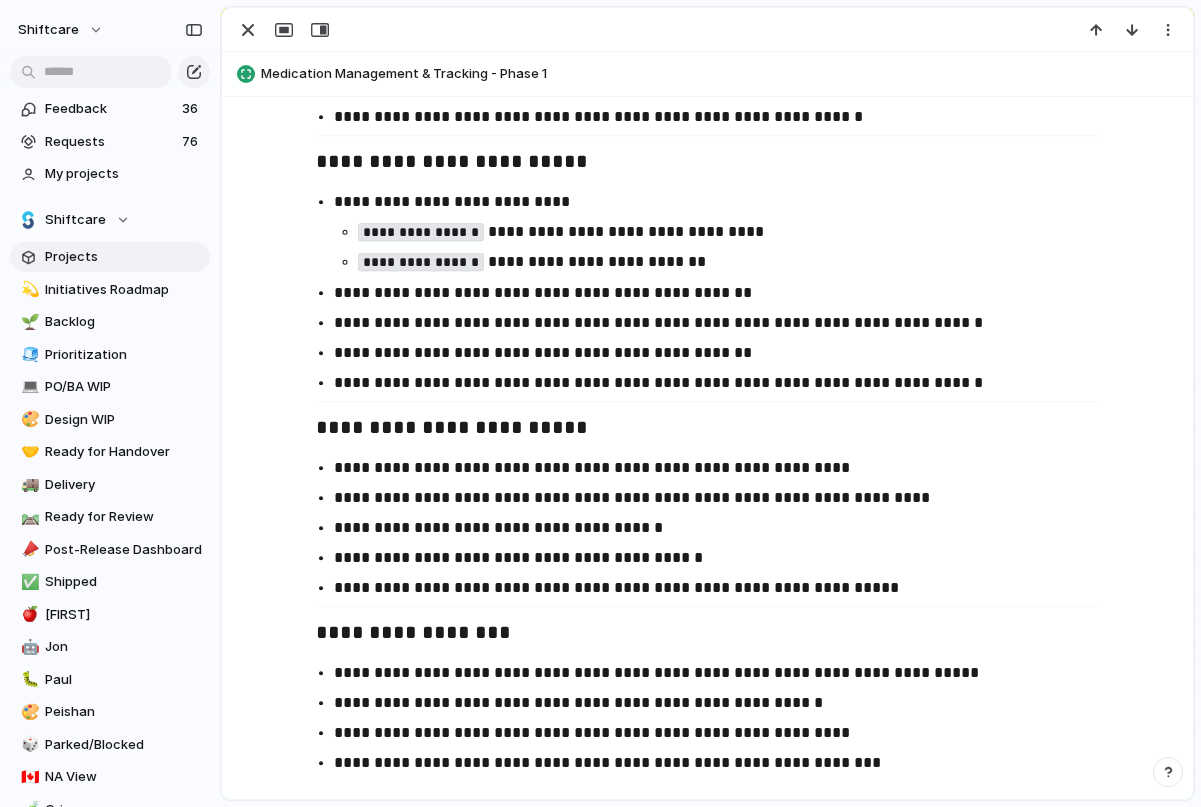 click on "**********" at bounding box center [726, 468] 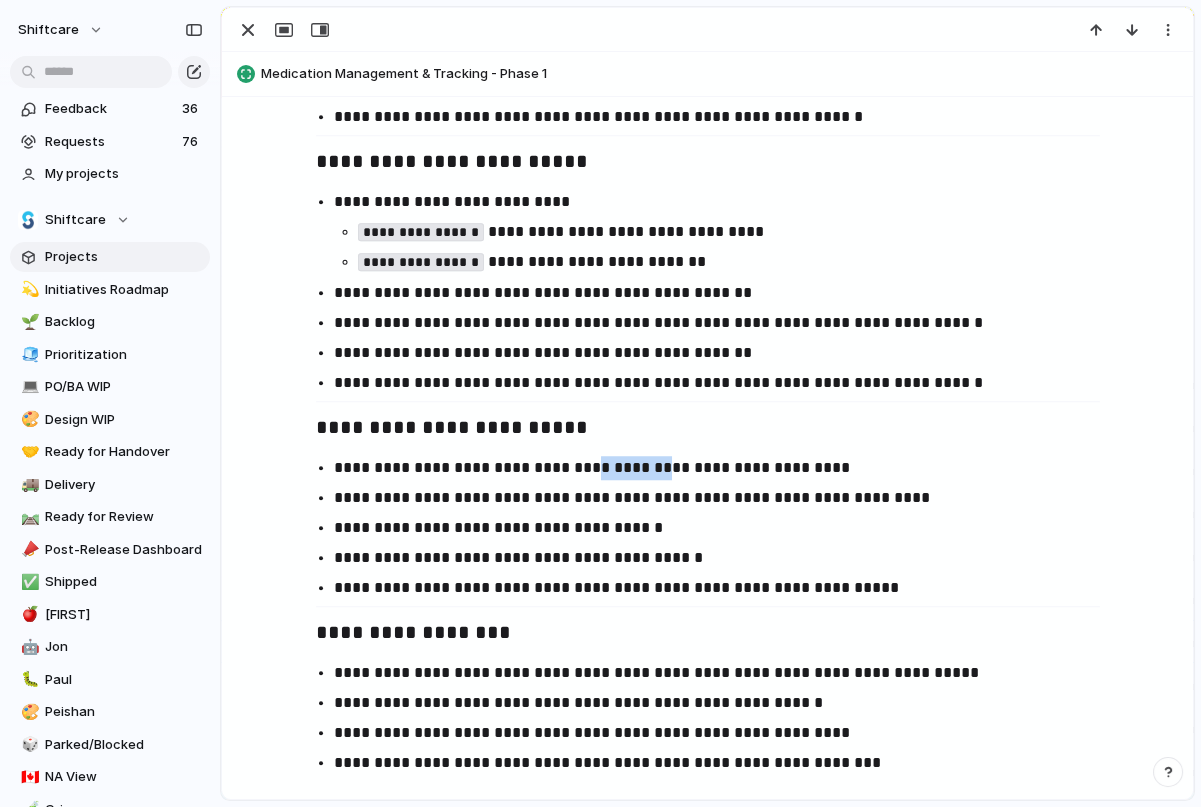 click on "**********" at bounding box center (726, 468) 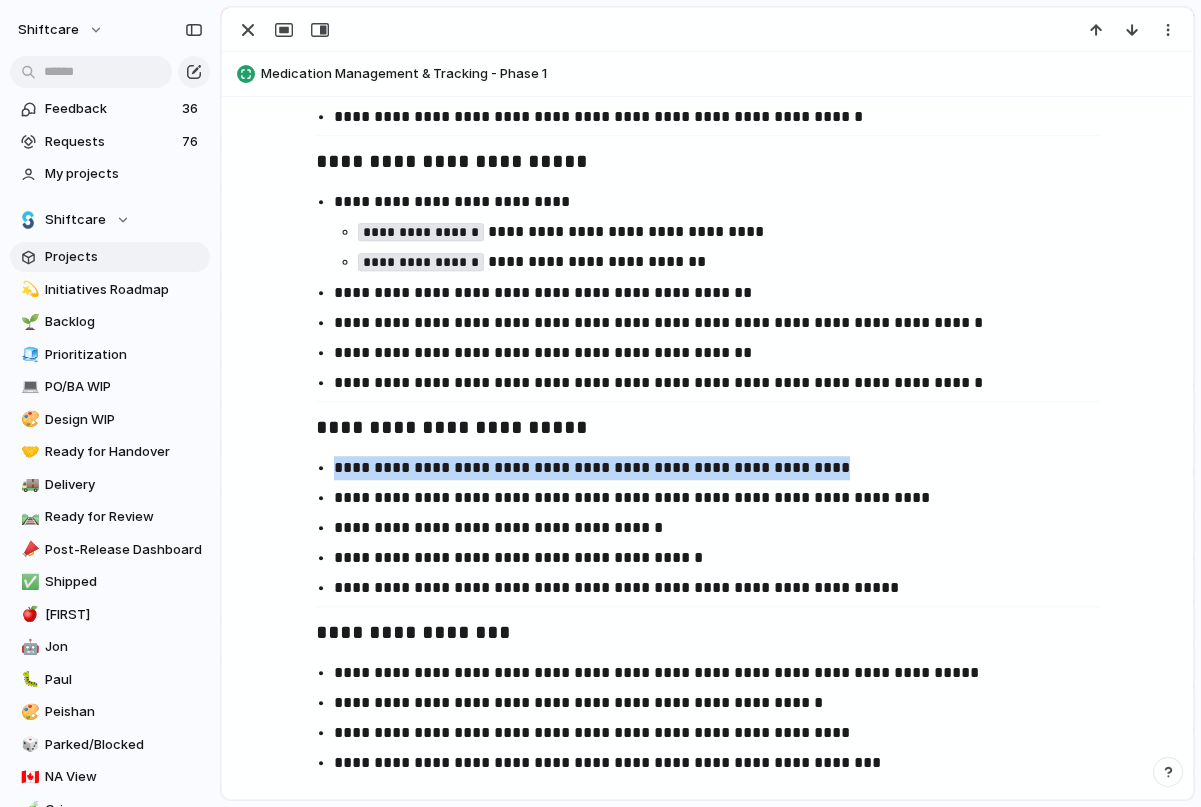 click on "**********" at bounding box center (726, 468) 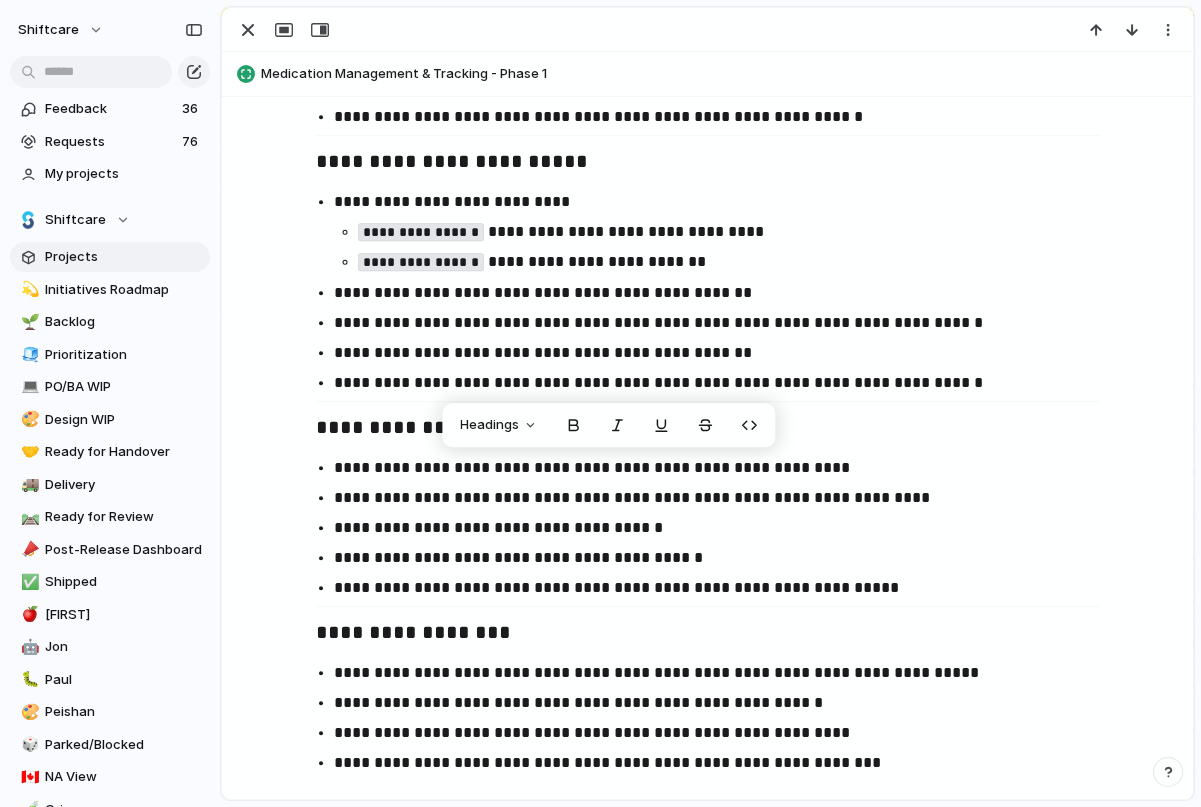 click on "**********" at bounding box center (726, 498) 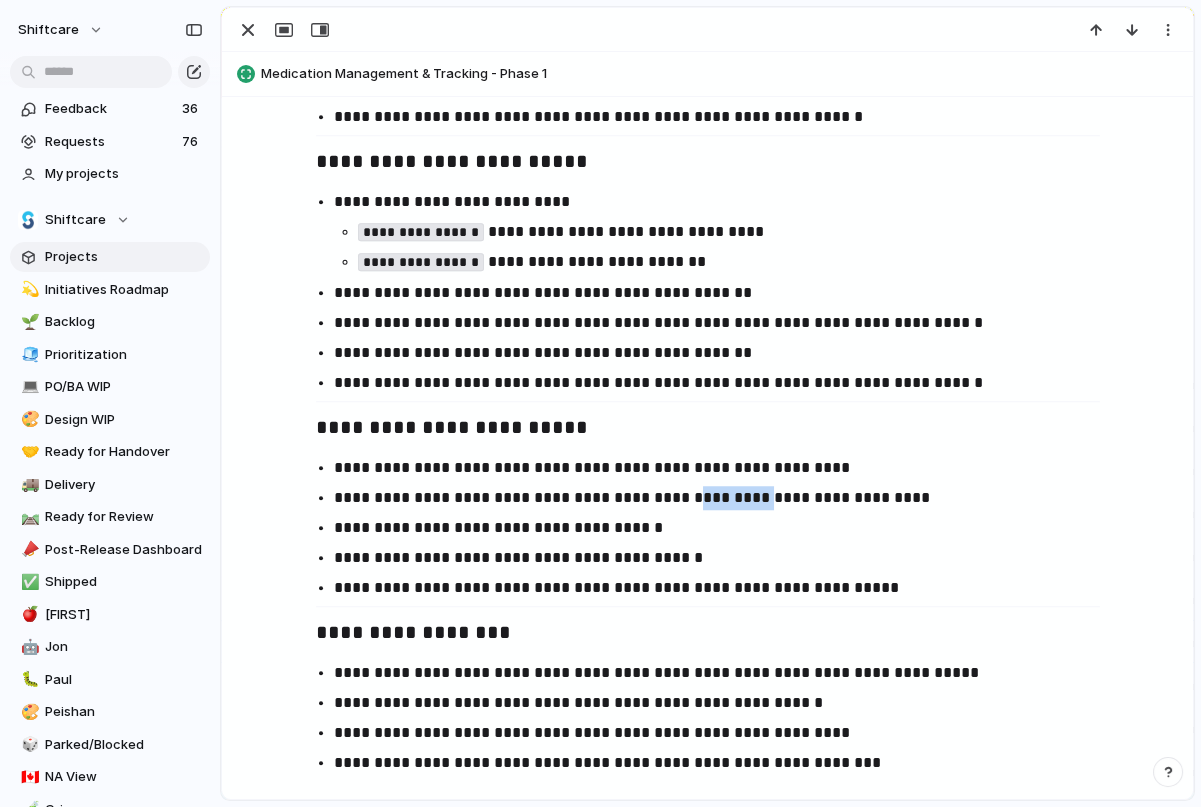 click on "**********" at bounding box center [726, 498] 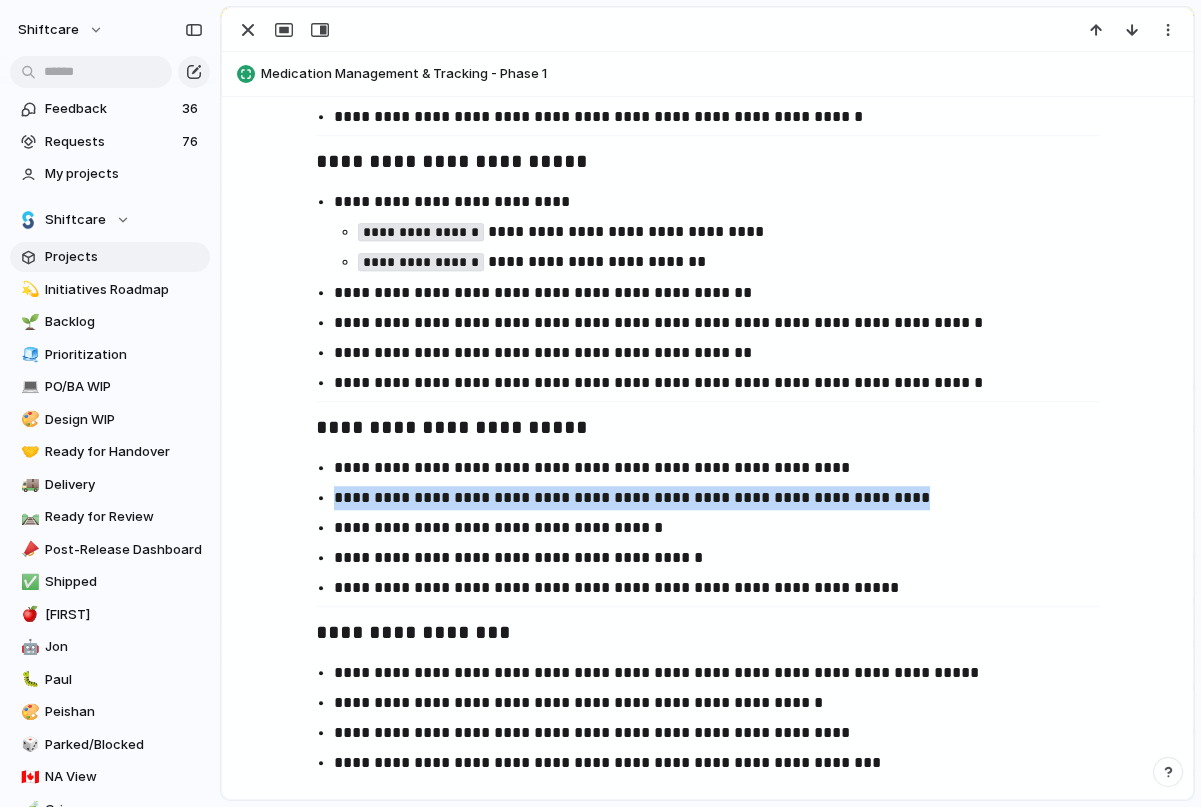 click on "**********" at bounding box center [726, 498] 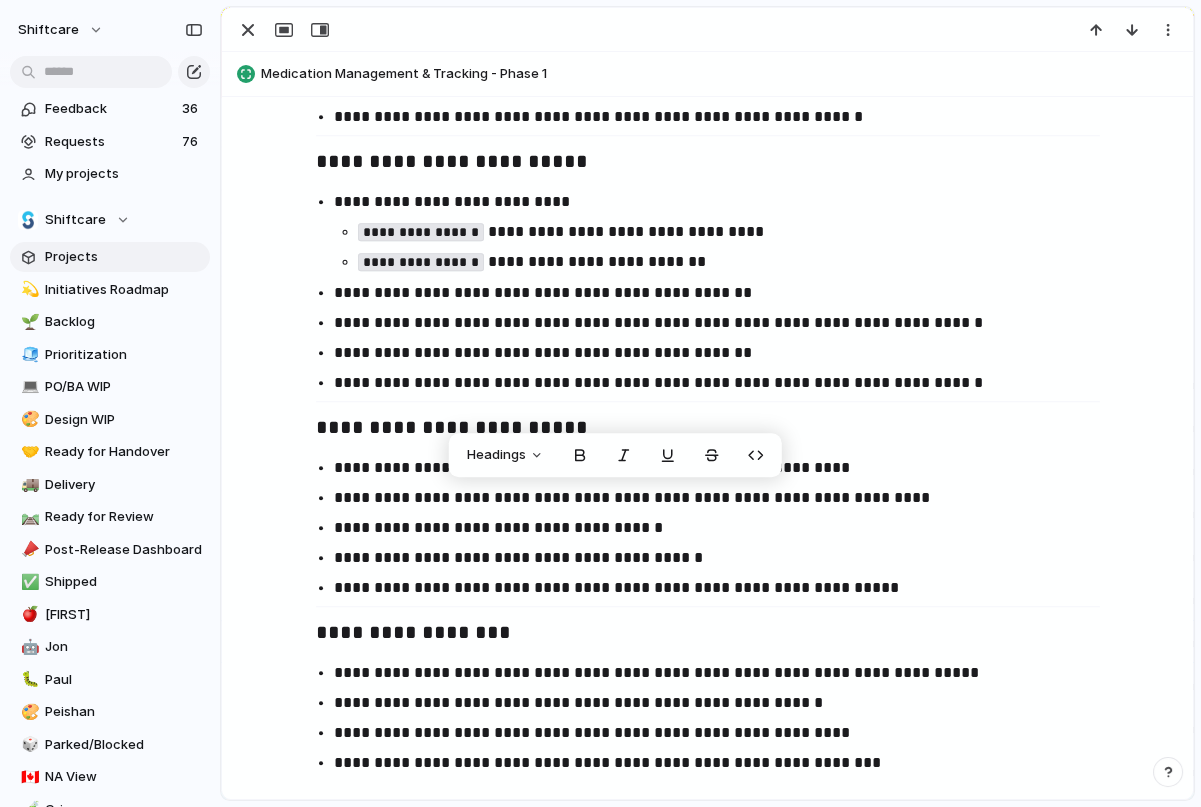 click on "**********" at bounding box center (726, 558) 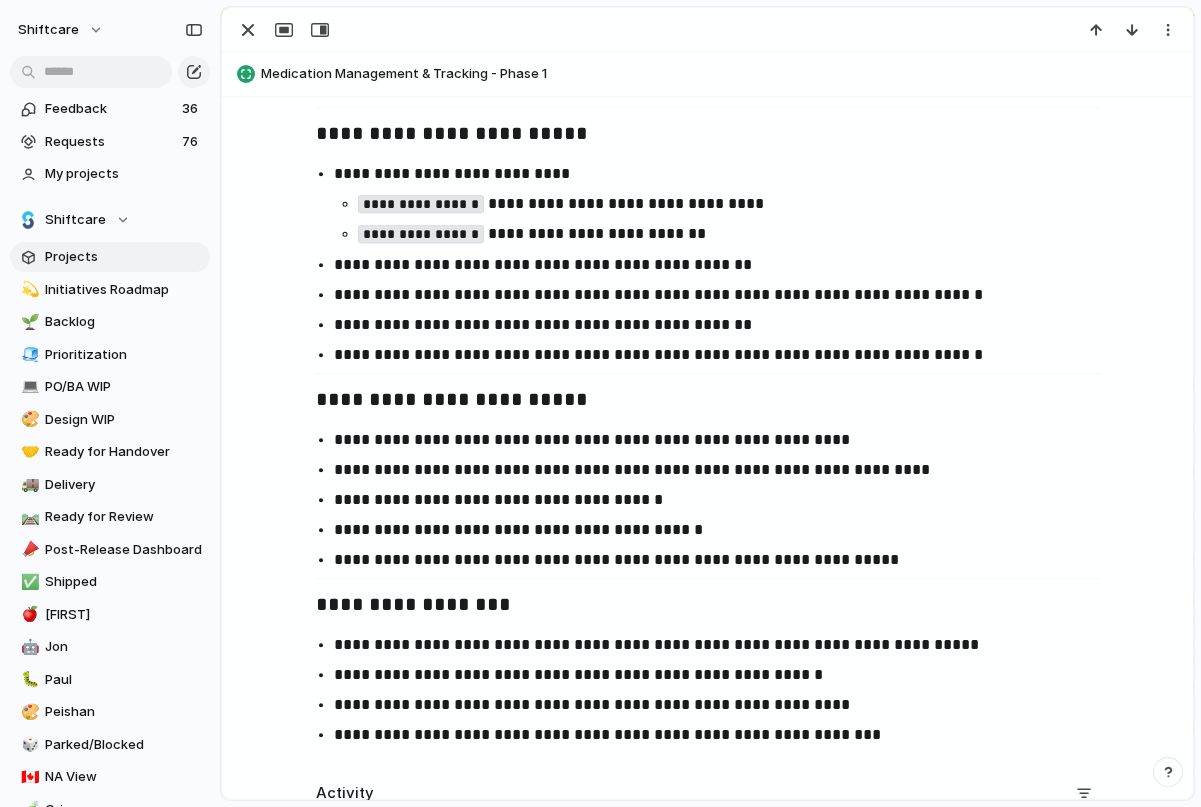 scroll, scrollTop: 3032, scrollLeft: 0, axis: vertical 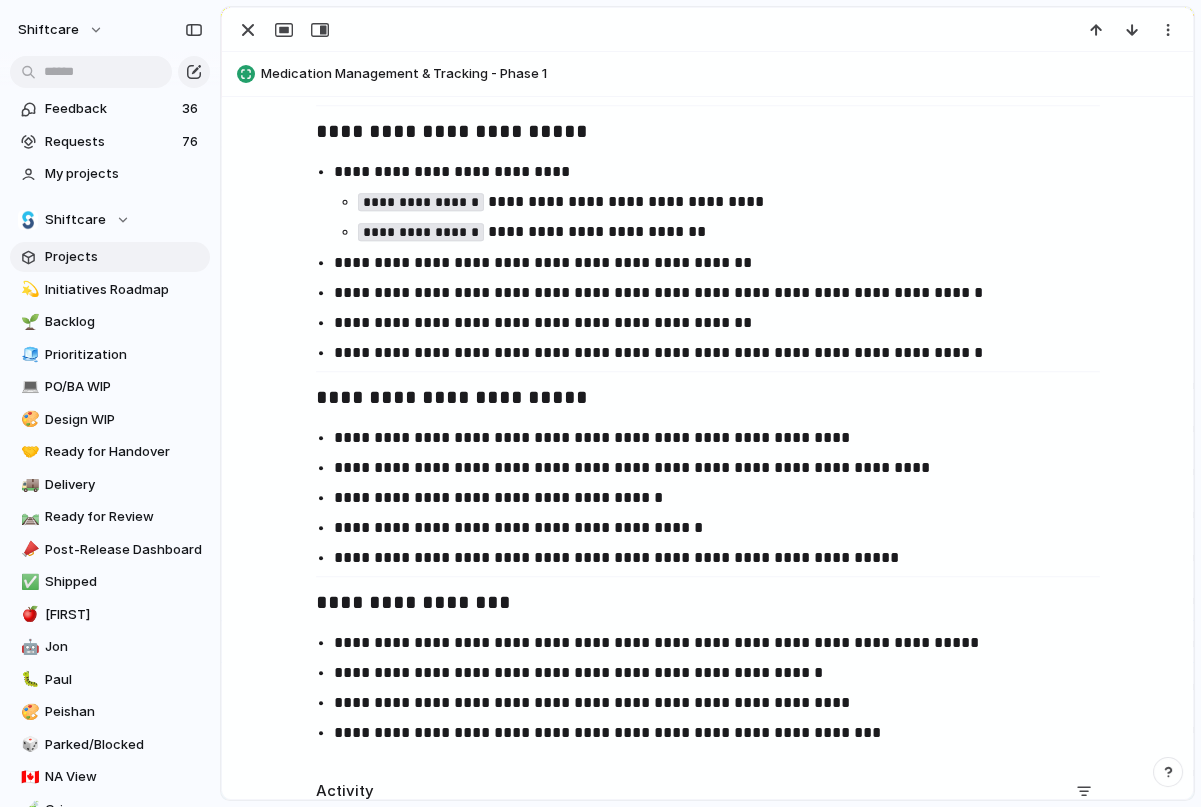 click on "**********" at bounding box center [726, 498] 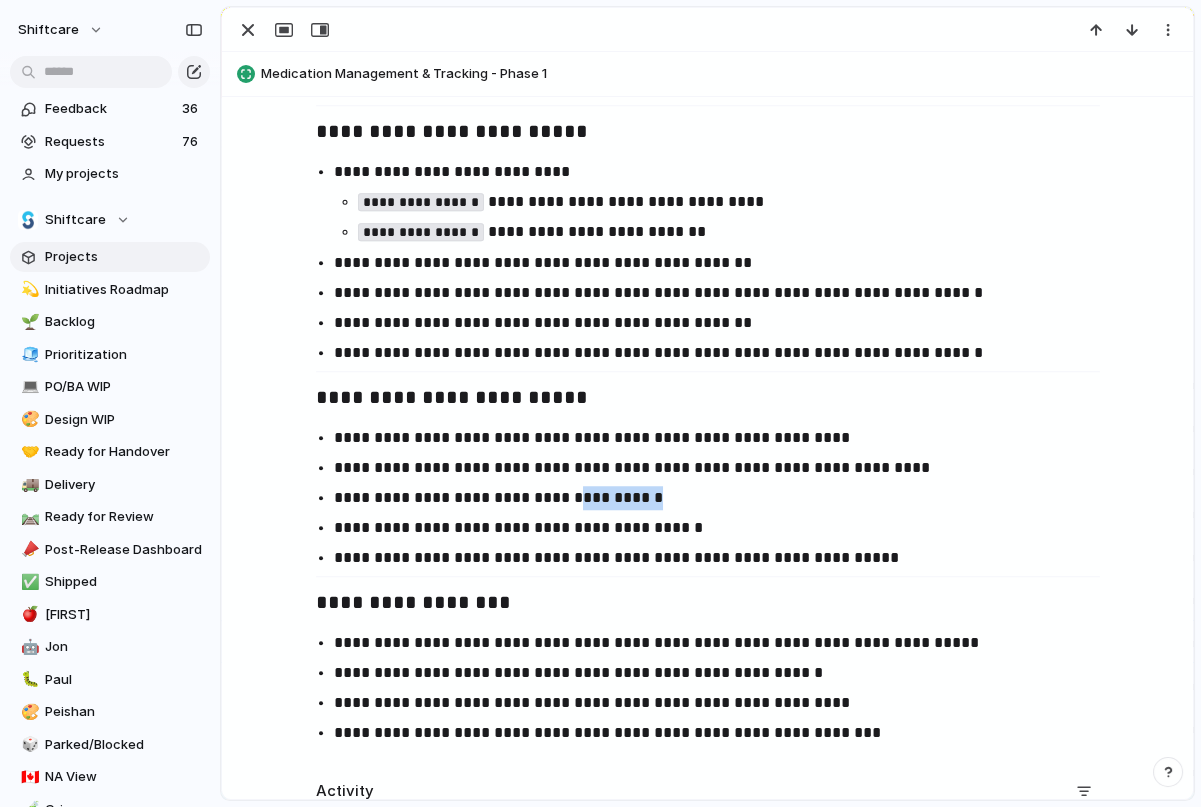 click on "**********" at bounding box center (726, 498) 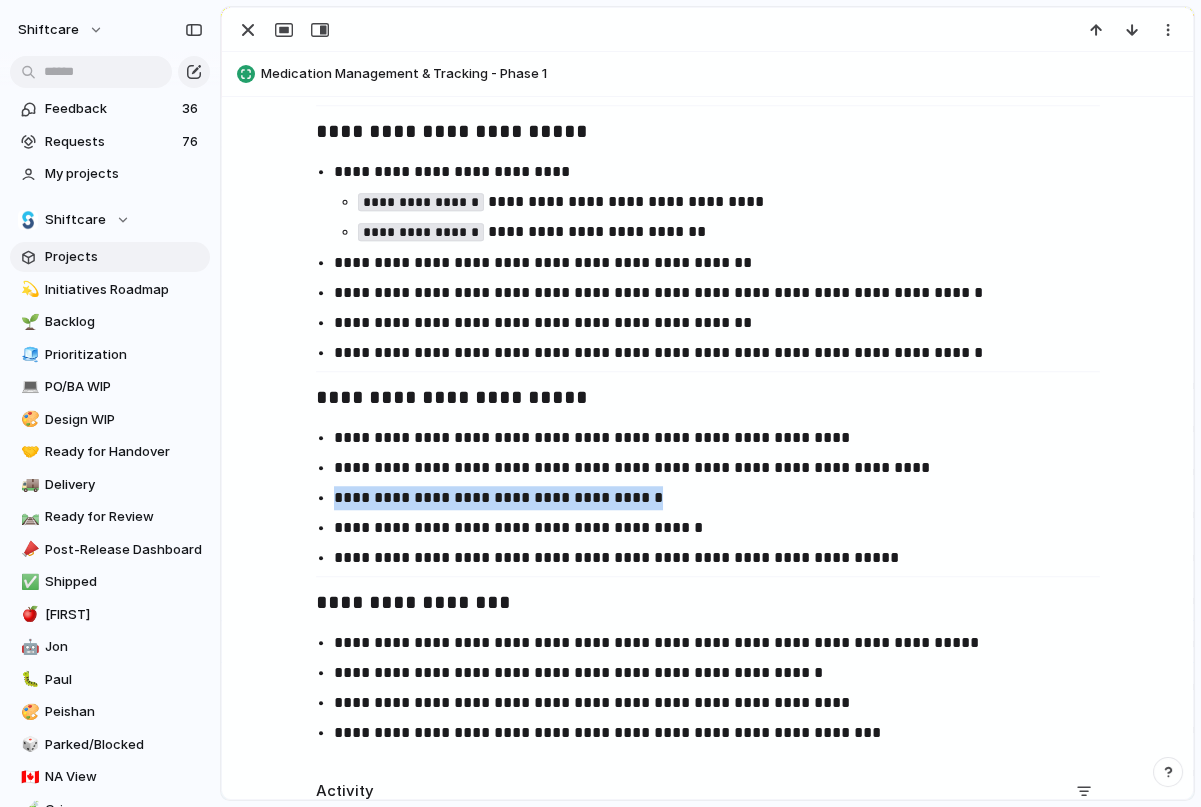 click on "**********" at bounding box center [726, 498] 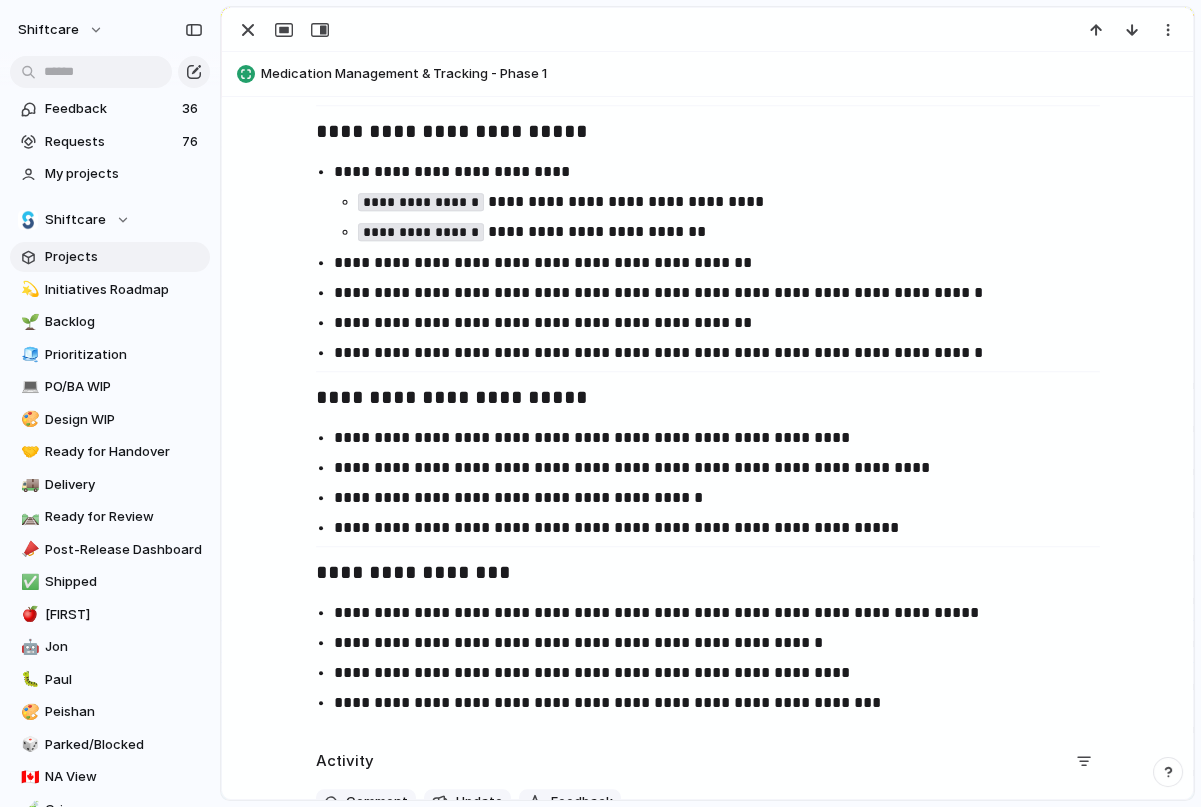 click on "**********" at bounding box center (726, 498) 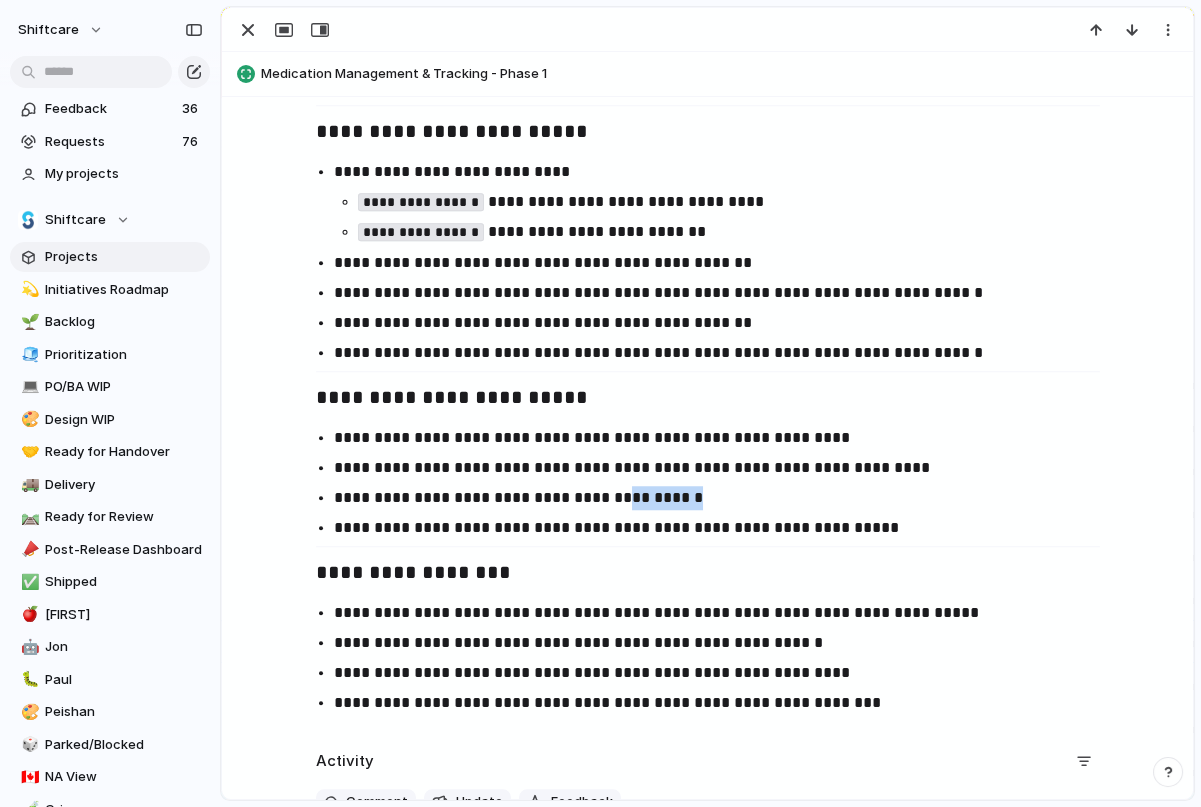 click on "**********" at bounding box center [726, 498] 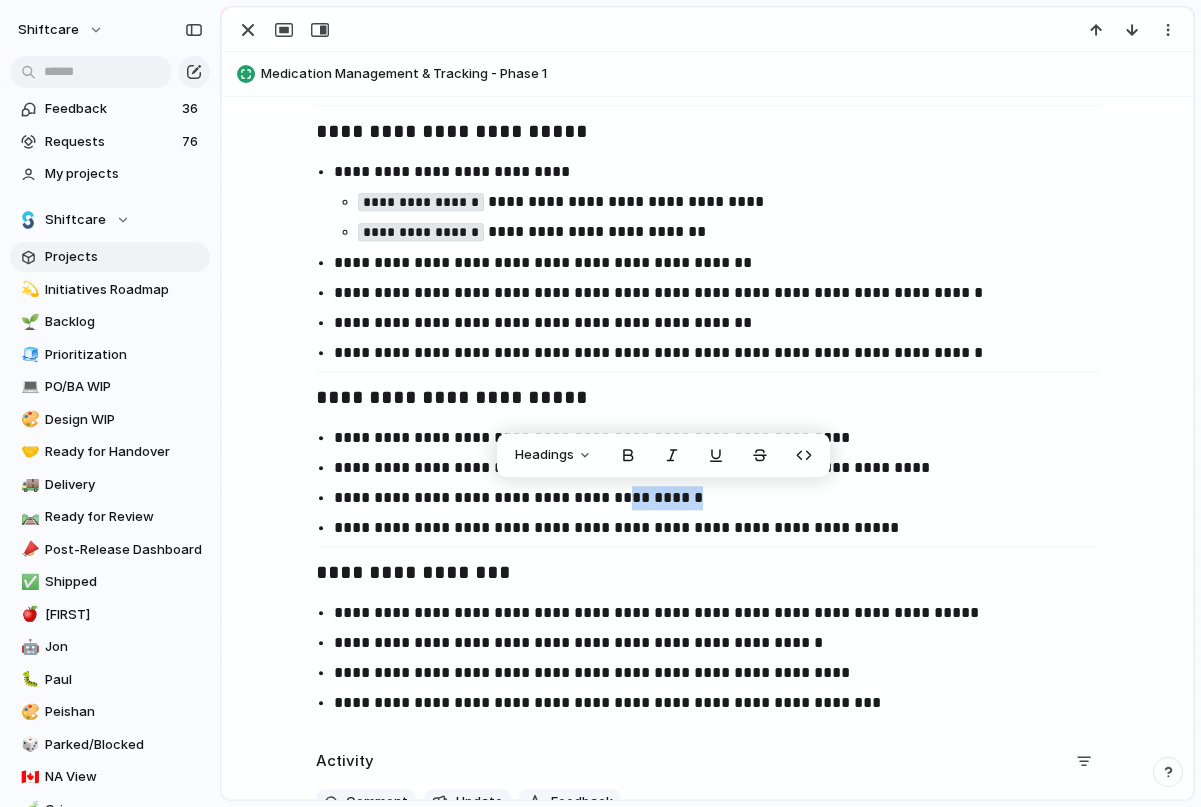 click on "**********" at bounding box center [726, 528] 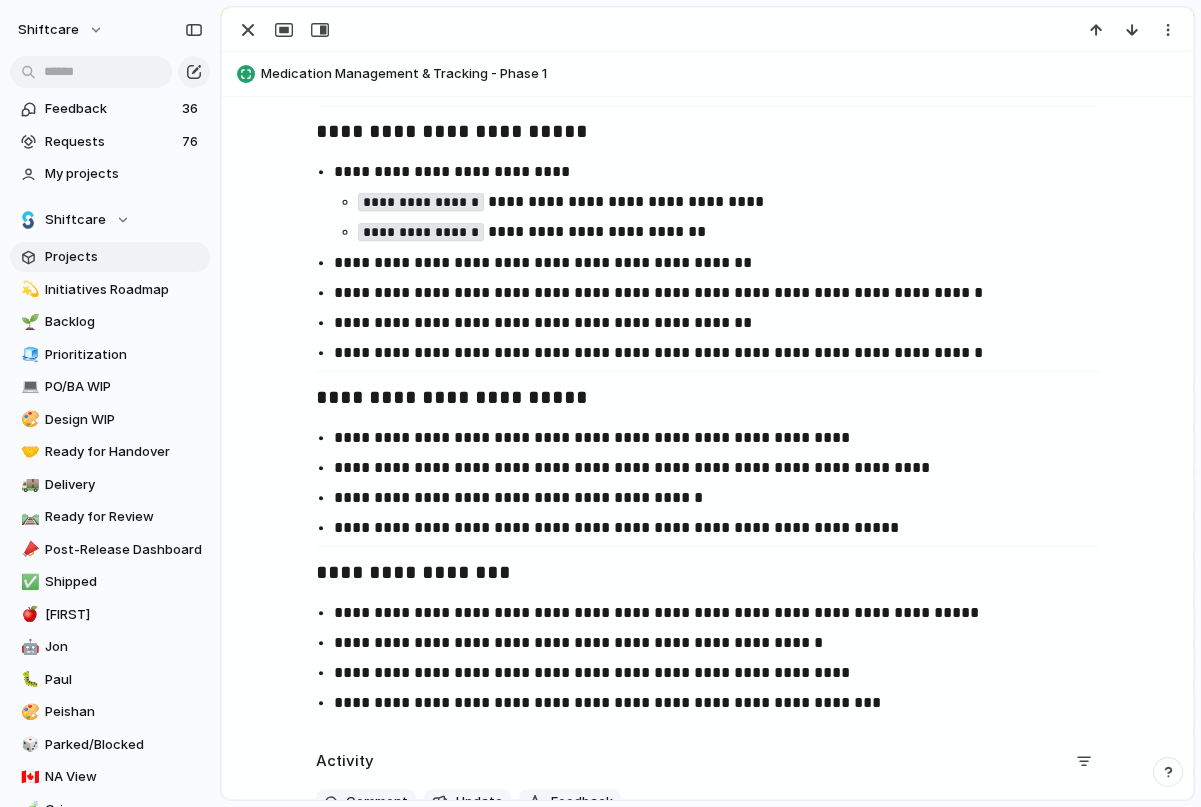 click on "**********" at bounding box center (726, 613) 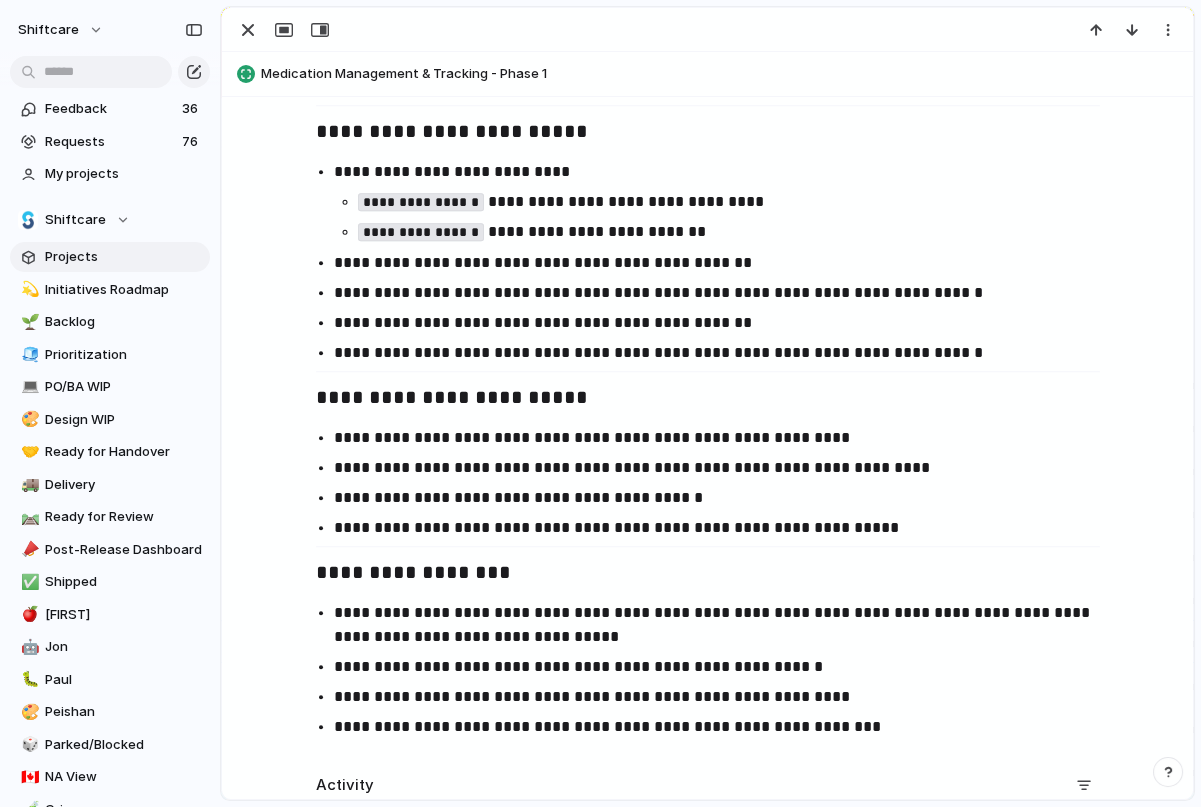 click on "**********" at bounding box center [708, 670] 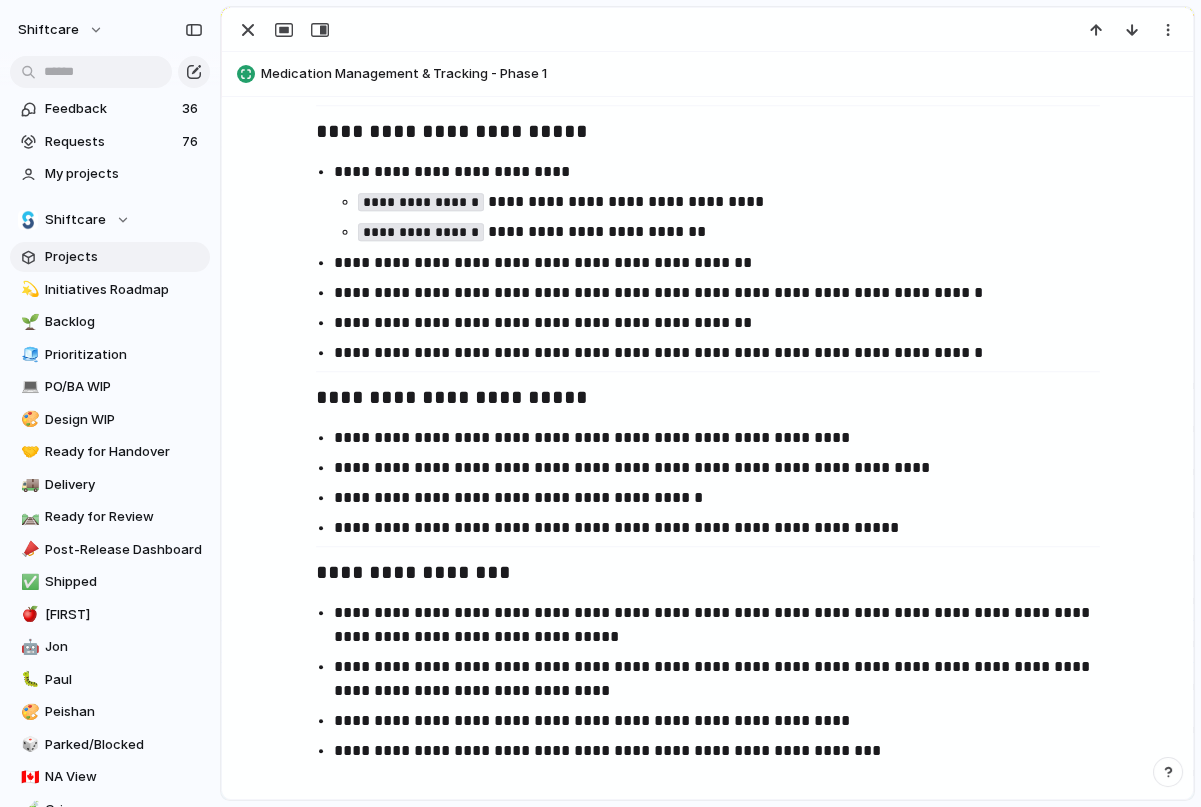 click on "**********" at bounding box center [726, 679] 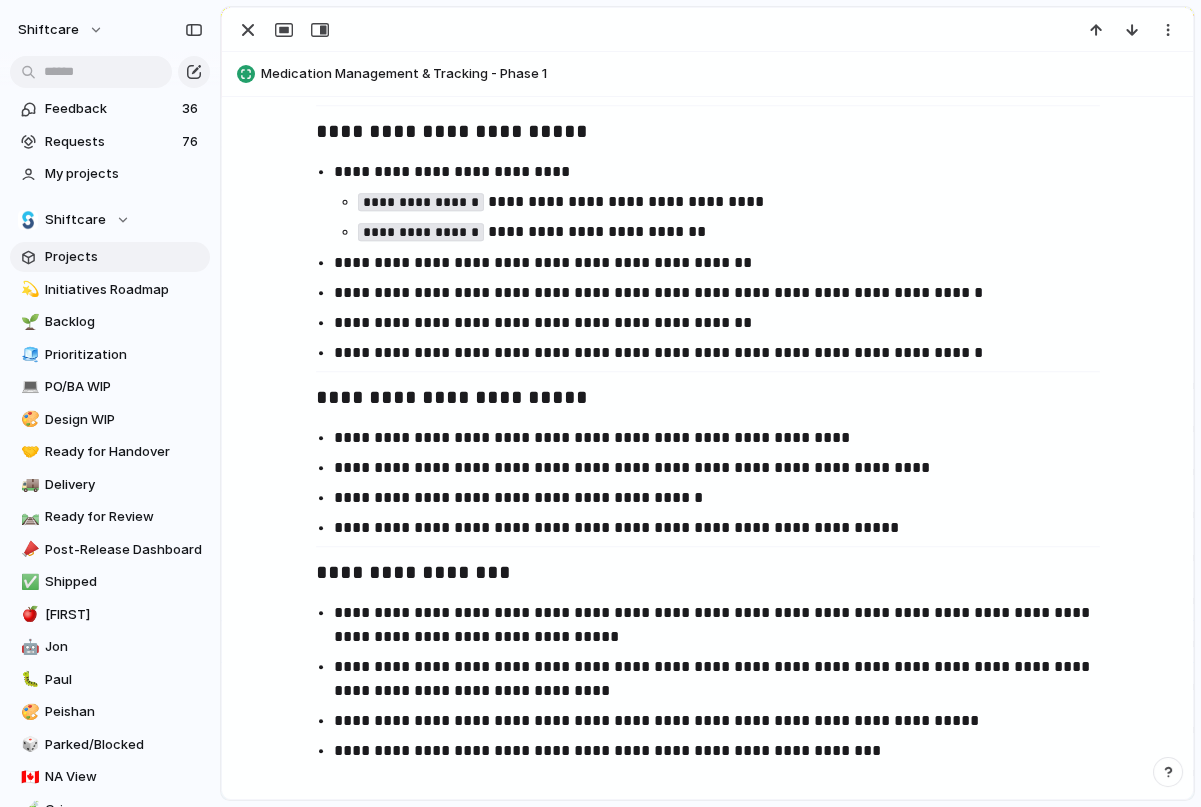 click on "**********" at bounding box center [726, 751] 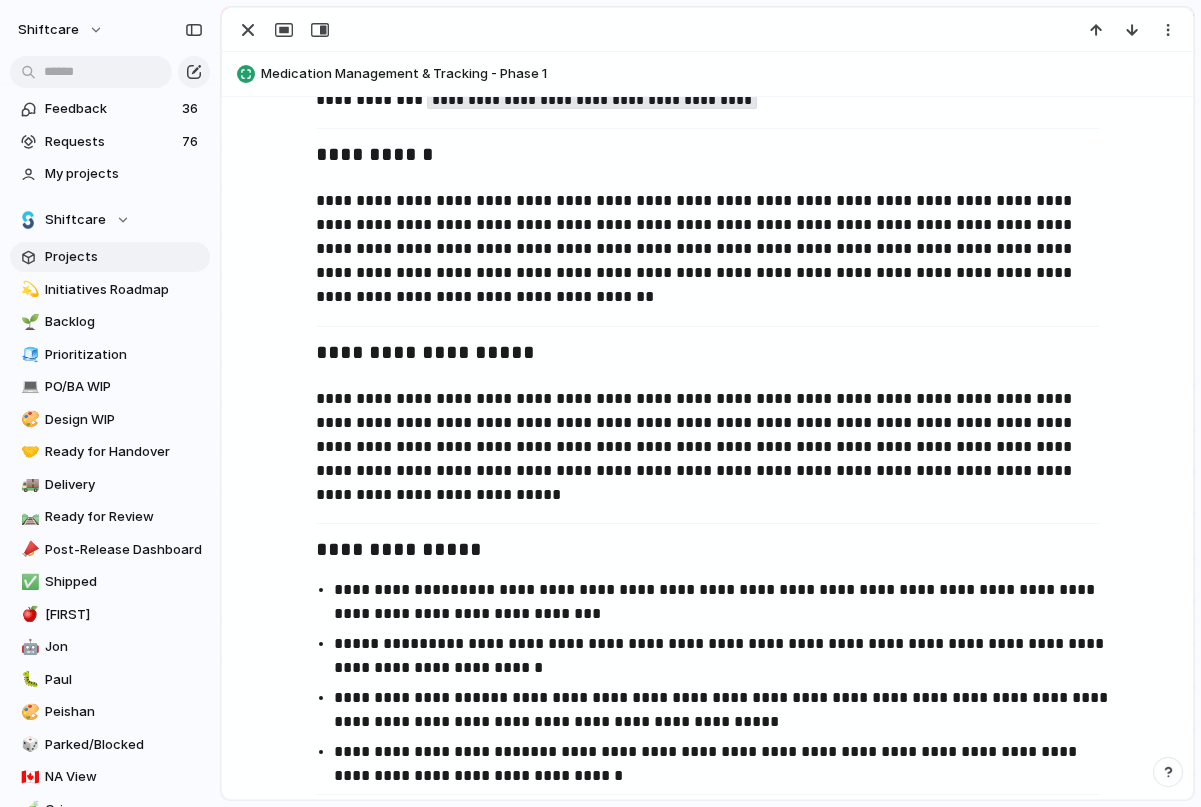 scroll, scrollTop: 0, scrollLeft: 0, axis: both 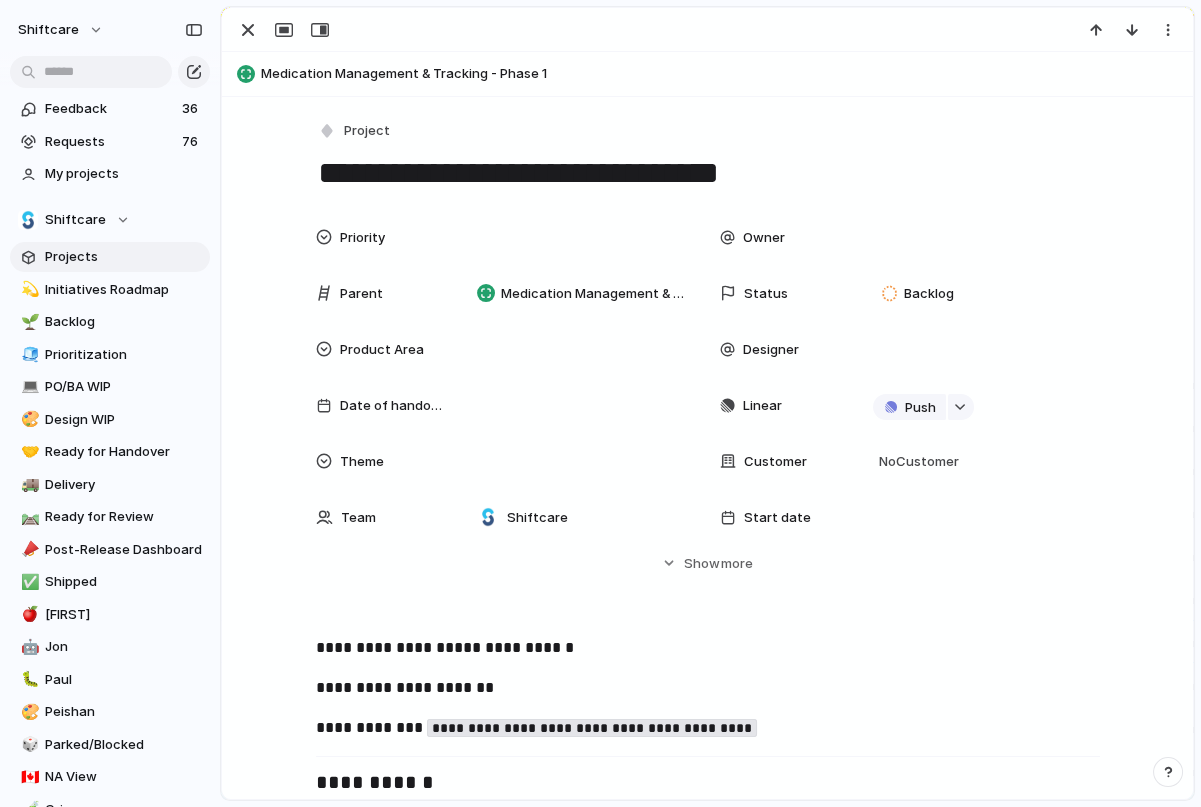click on "**********" at bounding box center (708, 173) 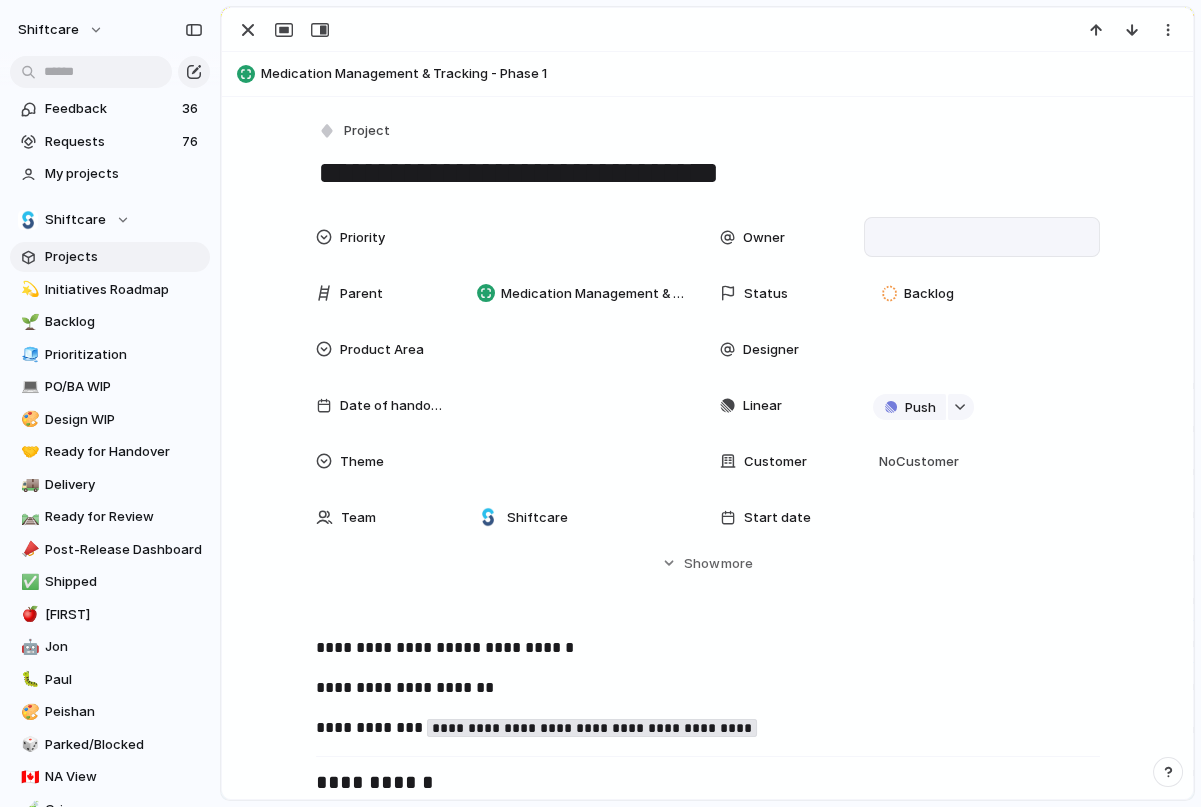 click at bounding box center [982, 237] 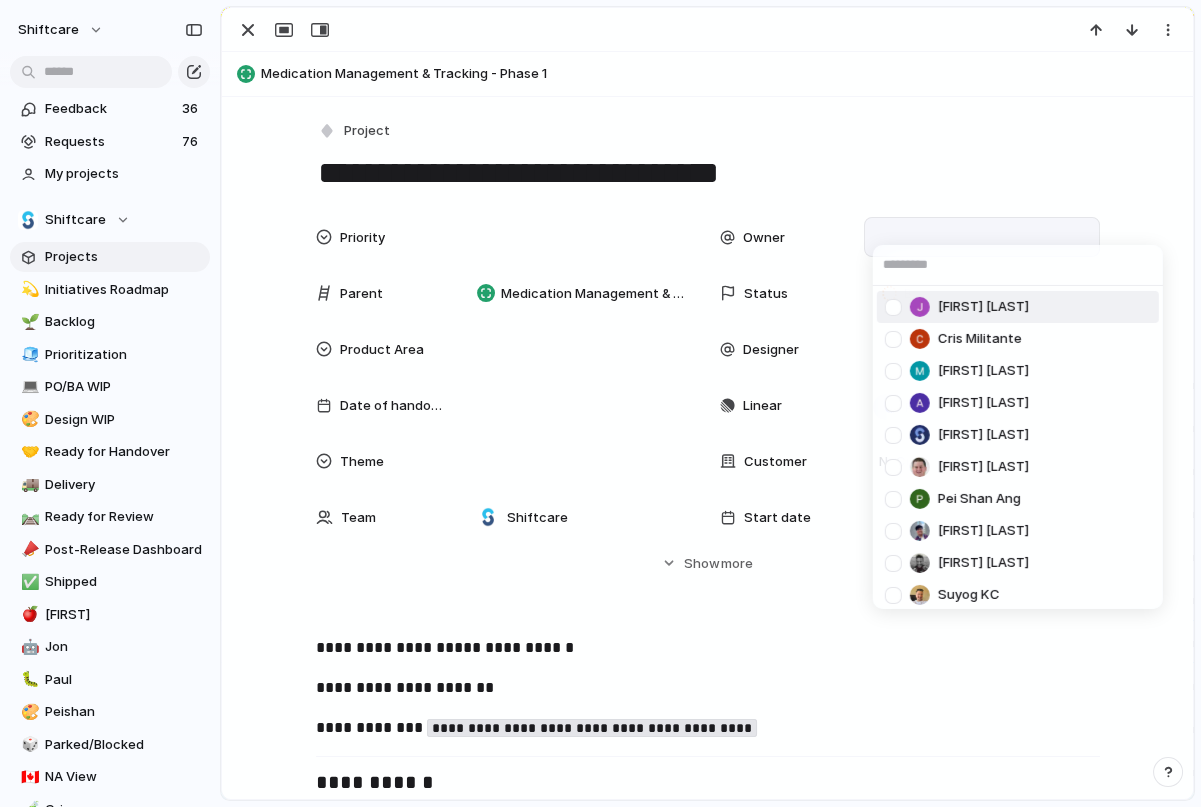 click at bounding box center [893, 306] 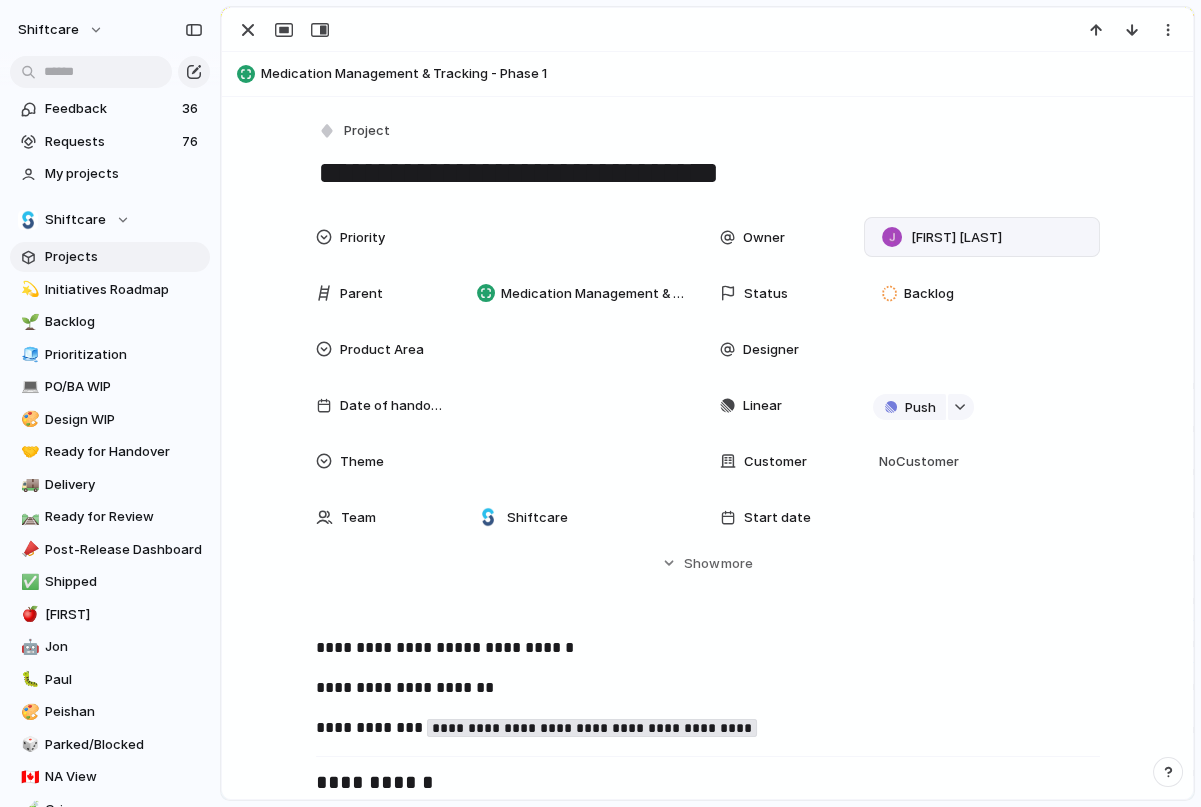 click on "[FIRST] [LAST]   [FIRST] [LAST]   [FIRST] [LAST]   [FIRST] [LAST]   [FIRST] [LAST]   [FIRST] [LAST]   [FIRST] [LAST]   [FIRST] [LAST]   [FIRST] [LAST]   [FIRST] [LAST]   [EMAIL]   [EMAIL]   [FIRST] [LAST]   [FIRST] [LAST]   [EMAIL]   [FIRST] [LAST]   [FIRST] [LAST]   [FIRST] [LAST]   [FIRST] [LAST]   [FIRST] [LAST]   [FIRST] [LAST]   [FIRST] [LAST]   [EMAIL]" at bounding box center [600, 403] 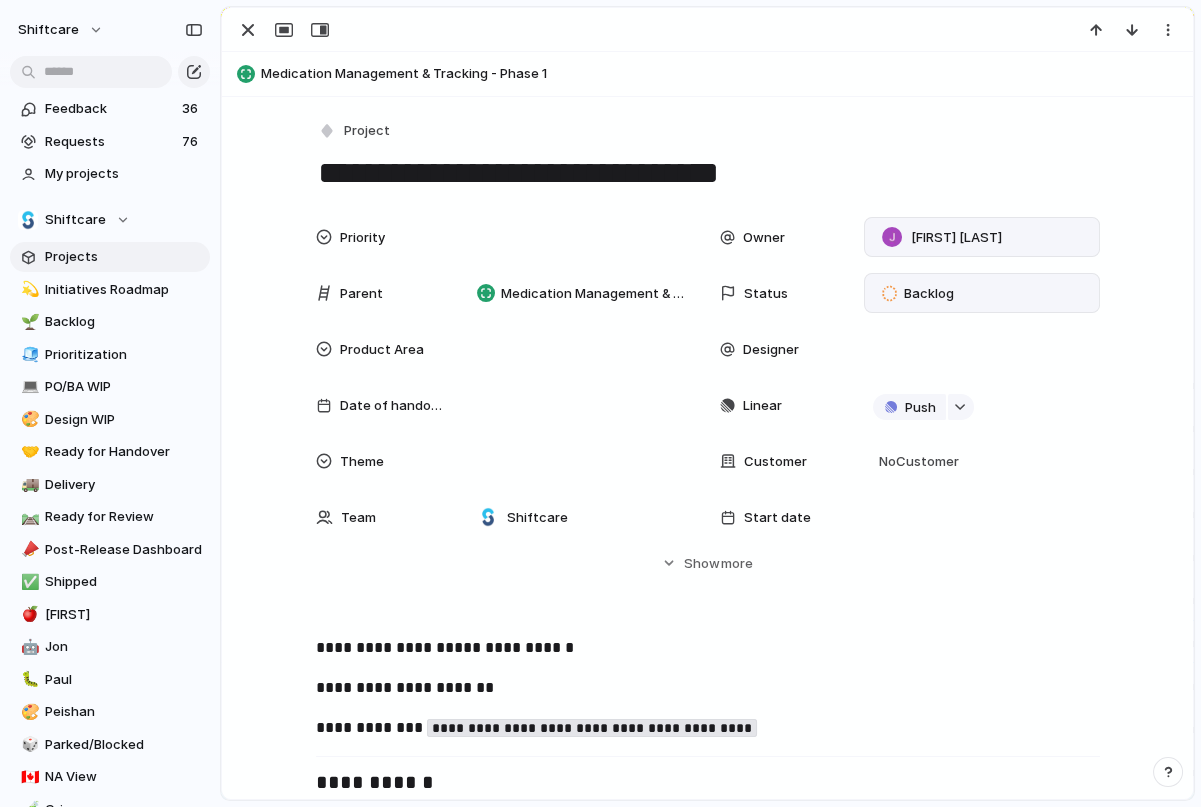 click on "Backlog" at bounding box center (929, 294) 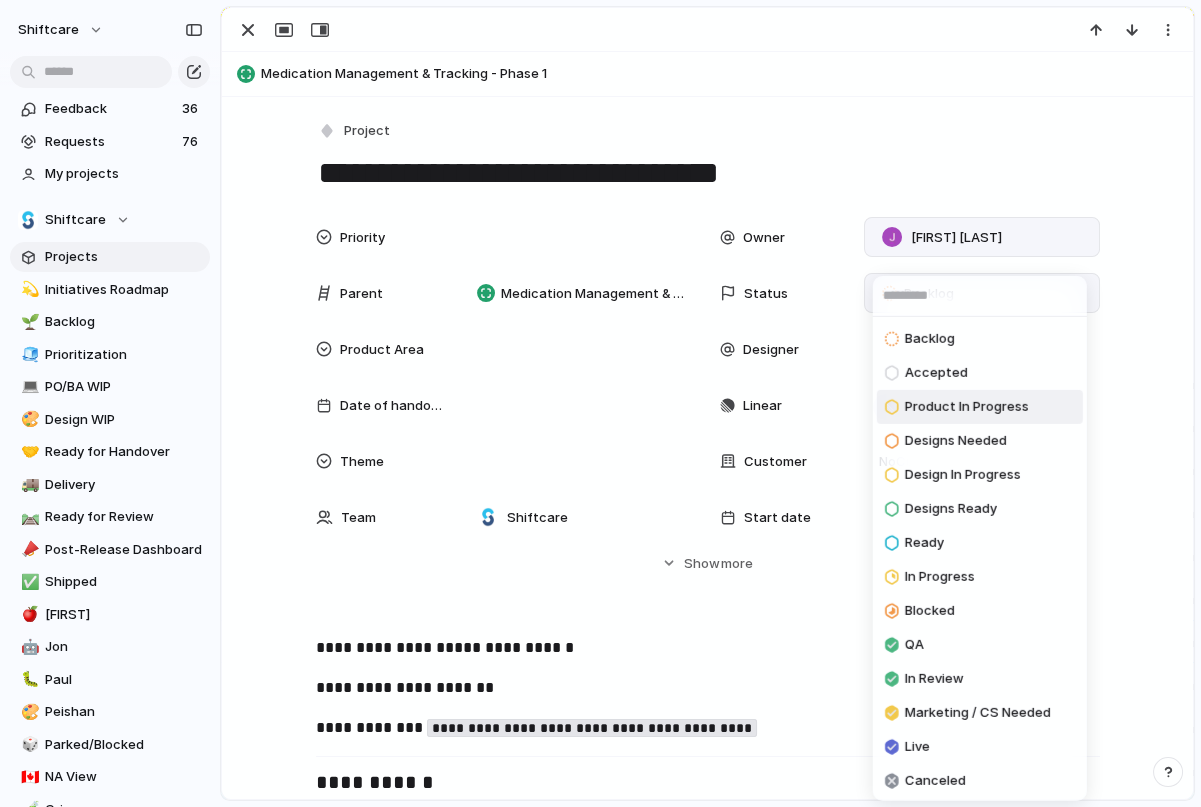 click on "Product In Progress" at bounding box center (967, 407) 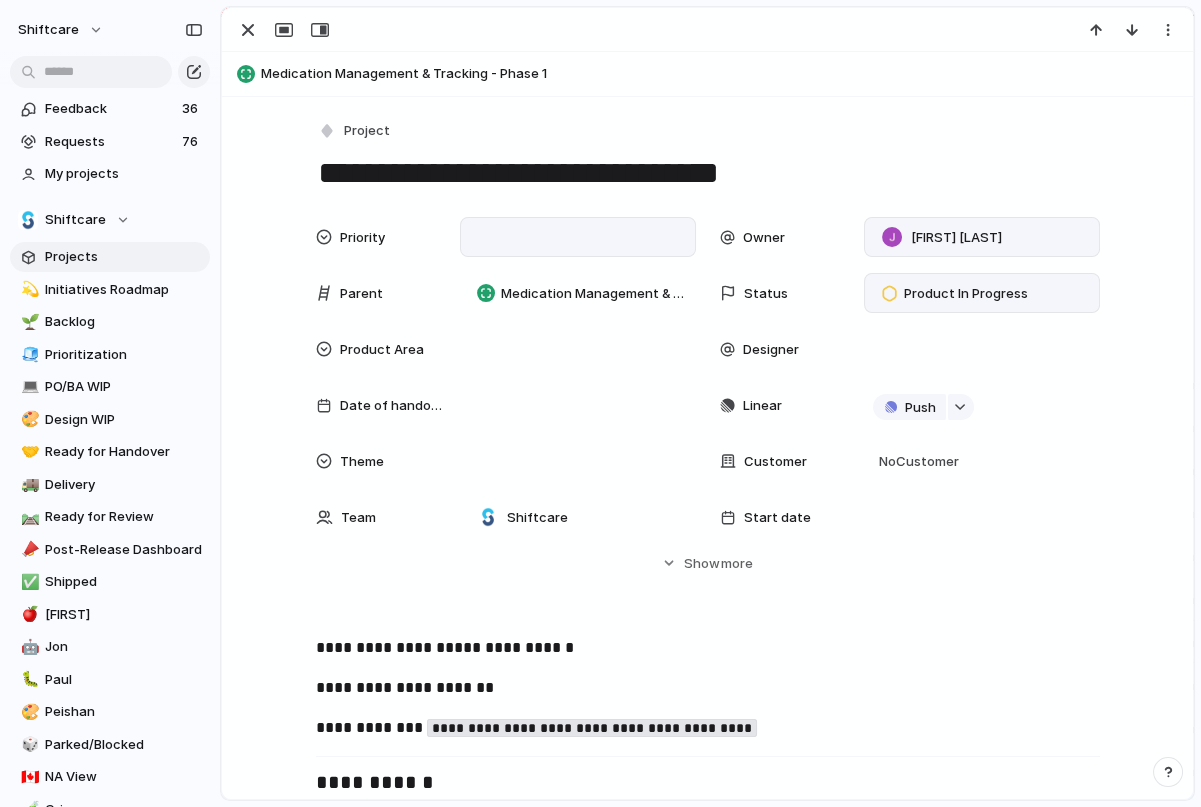 click at bounding box center (578, 237) 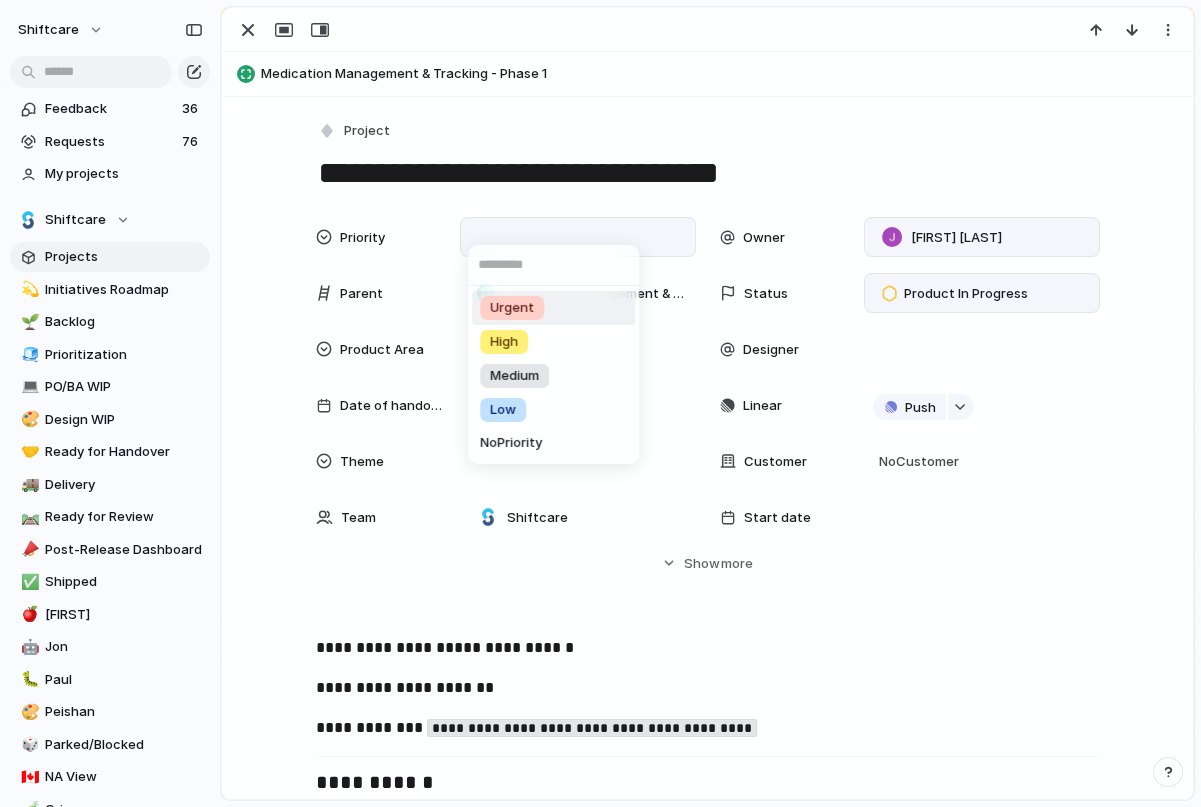 click on "Urgent" at bounding box center (553, 308) 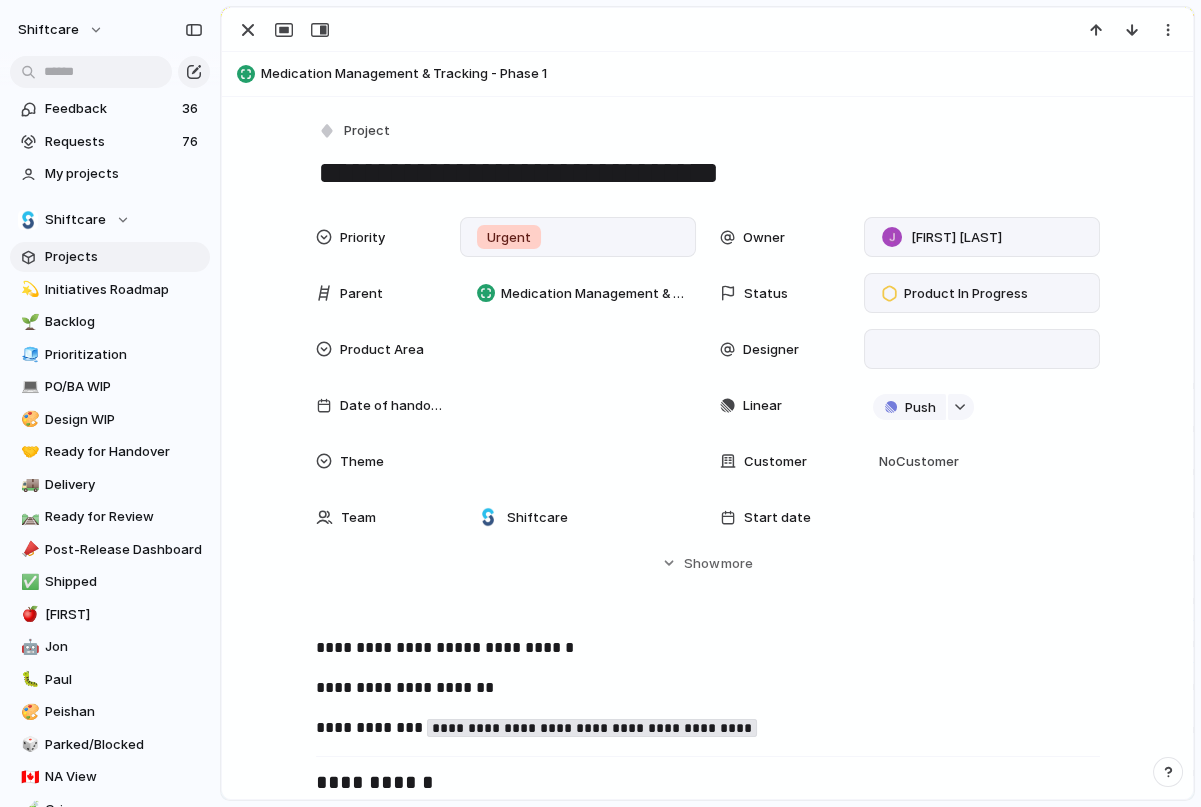 click at bounding box center [982, 349] 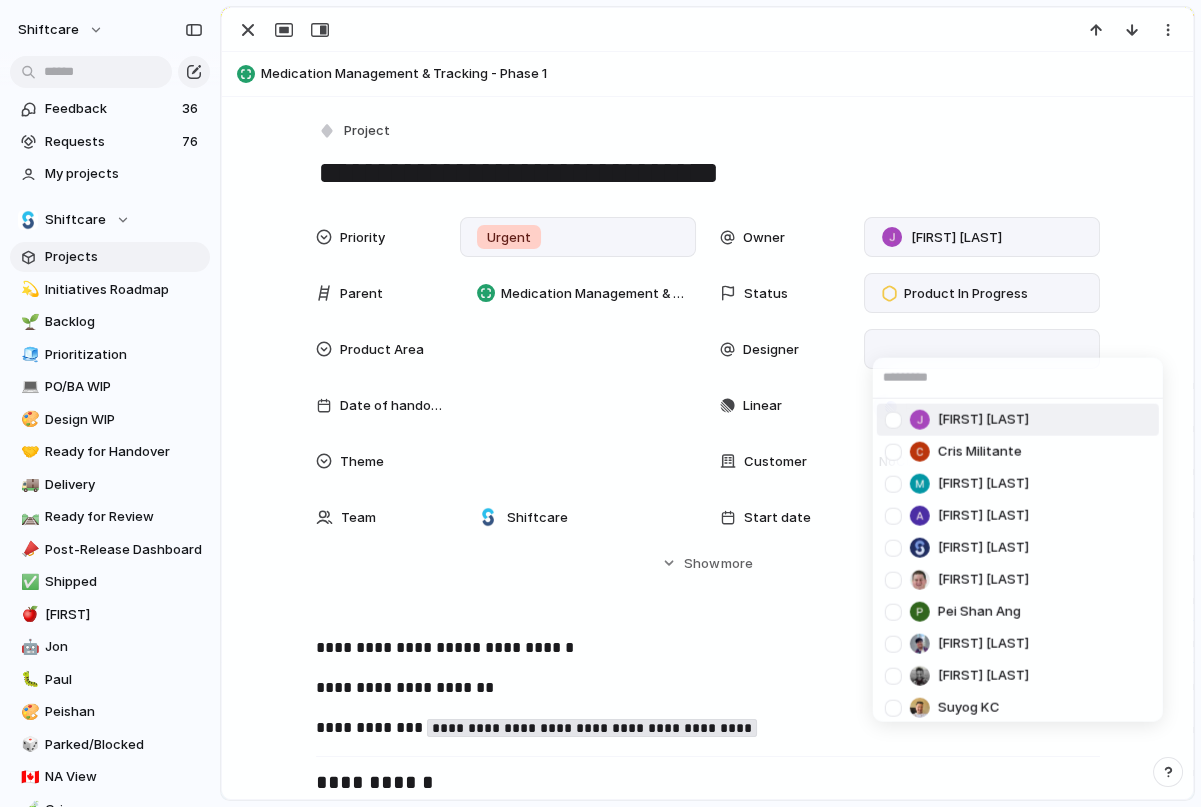 click on "[FIRST] [LAST]   [FIRST] [LAST]   [FIRST] [LAST]   [FIRST] [LAST]   [FIRST] [LAST]   [FIRST] [LAST]   [FIRST] [LAST]   [FIRST] [LAST]   [FIRST] [LAST]   [FIRST] [LAST]   [EMAIL]   [EMAIL]   [FIRST] [LAST]   [FIRST] [LAST]   [EMAIL]   [FIRST] [LAST]   [FIRST] [LAST]   [FIRST] [LAST]   [FIRST] [LAST]   [FIRST] [LAST]   [FIRST] [LAST]   [FIRST] [LAST]   [EMAIL]" at bounding box center [600, 403] 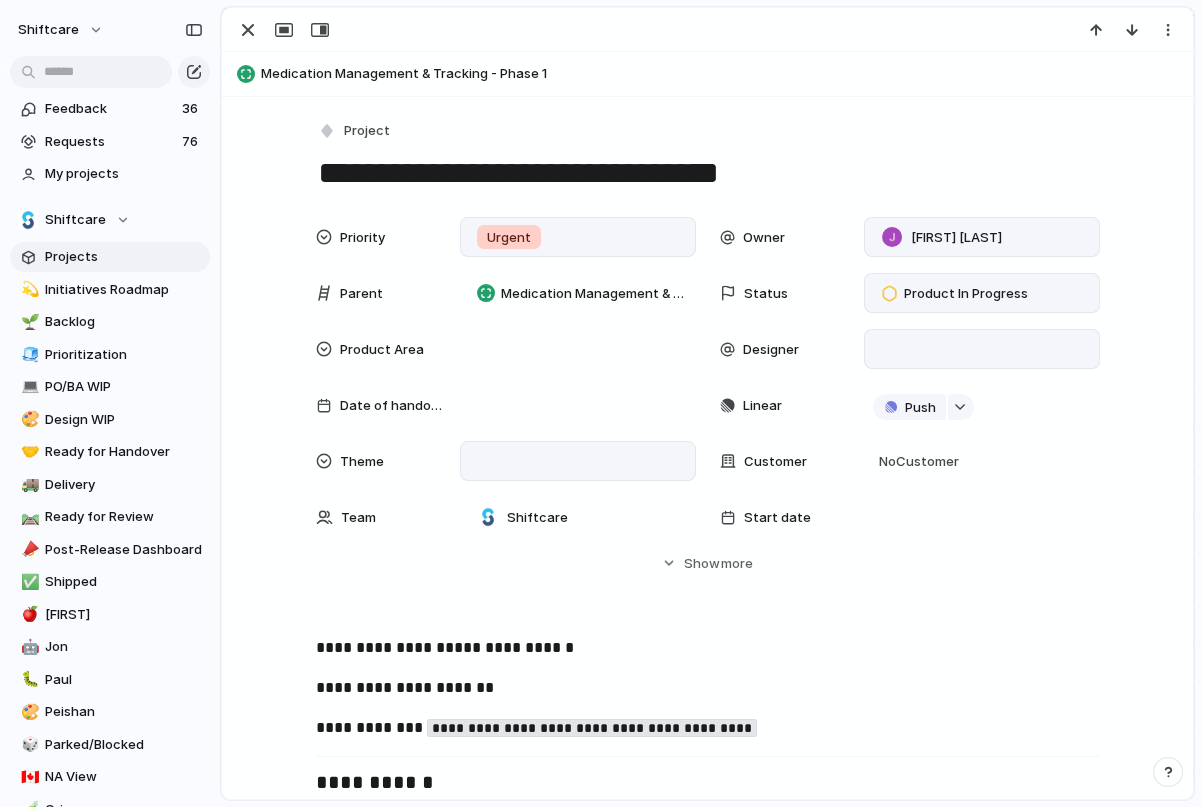 click at bounding box center (578, 461) 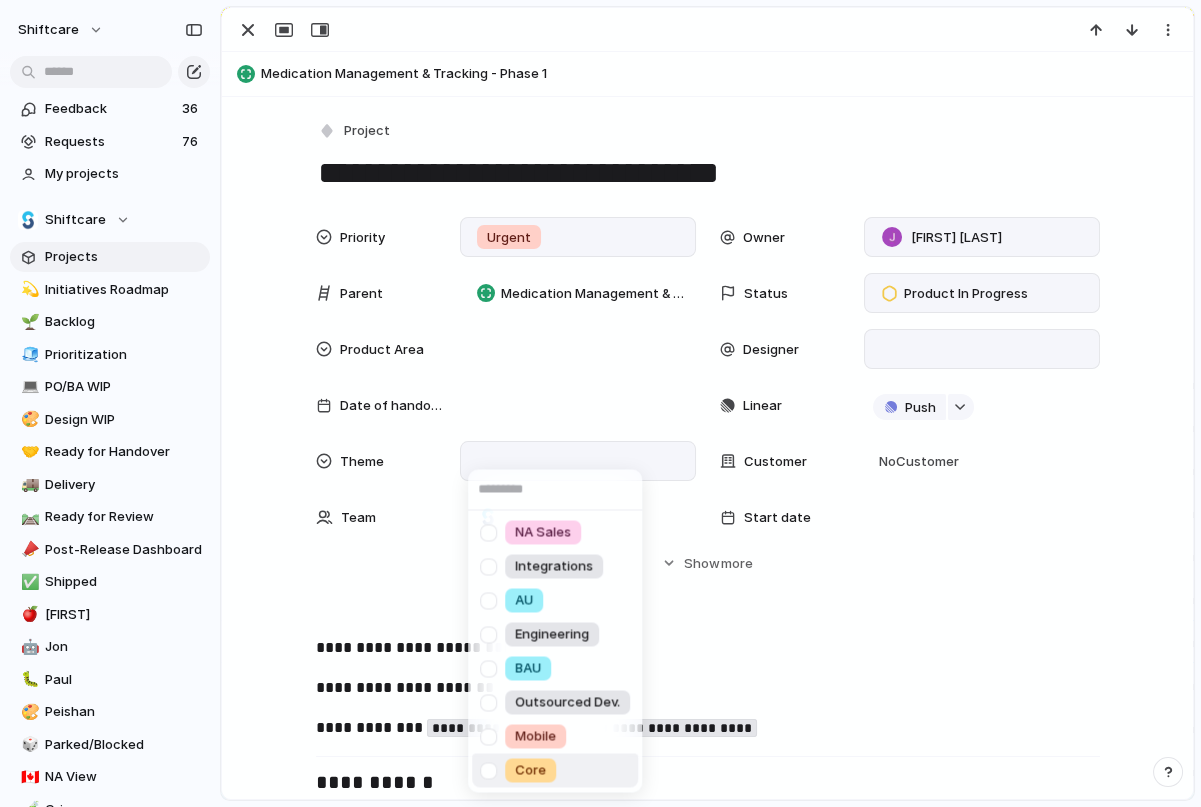 click at bounding box center (488, 770) 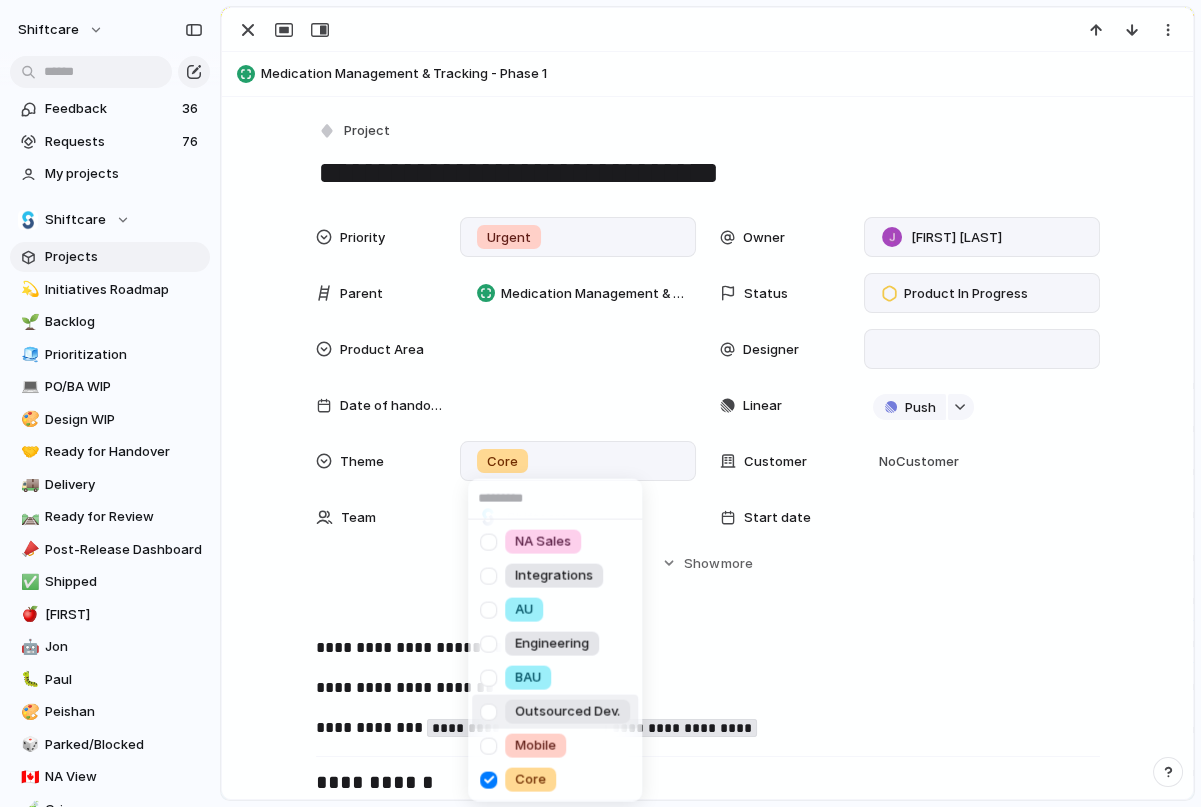 click on "NA Sales   Integrations   AU   Engineering   BAU   Outsourced Dev.   Mobile   Core" at bounding box center [600, 403] 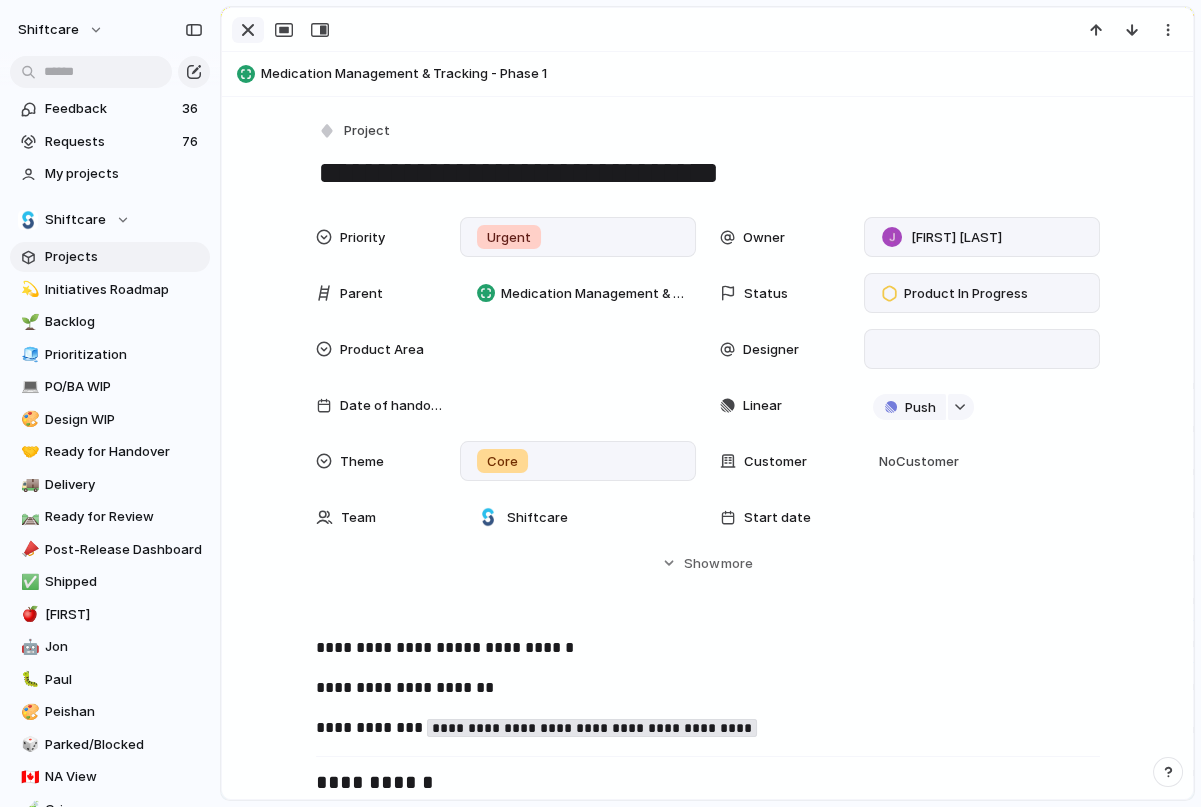 click at bounding box center (248, 30) 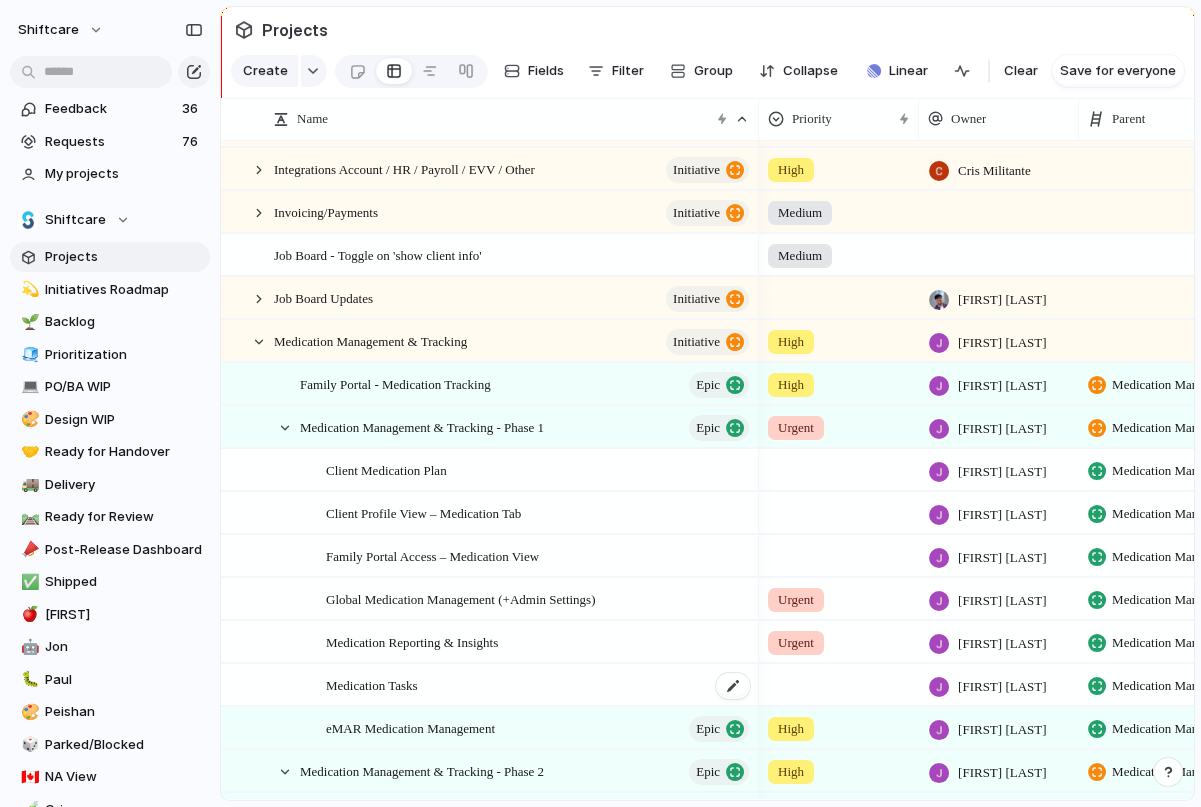 scroll, scrollTop: 1684, scrollLeft: 0, axis: vertical 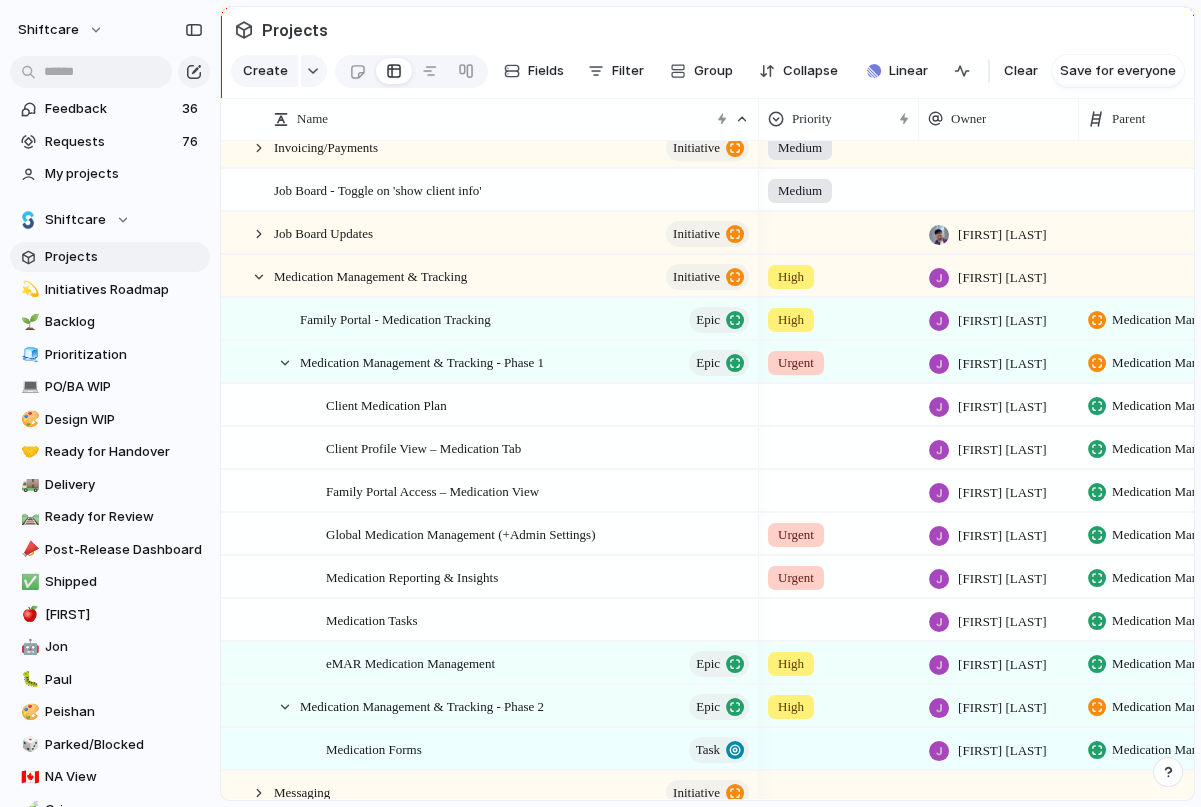 click at bounding box center (839, 487) 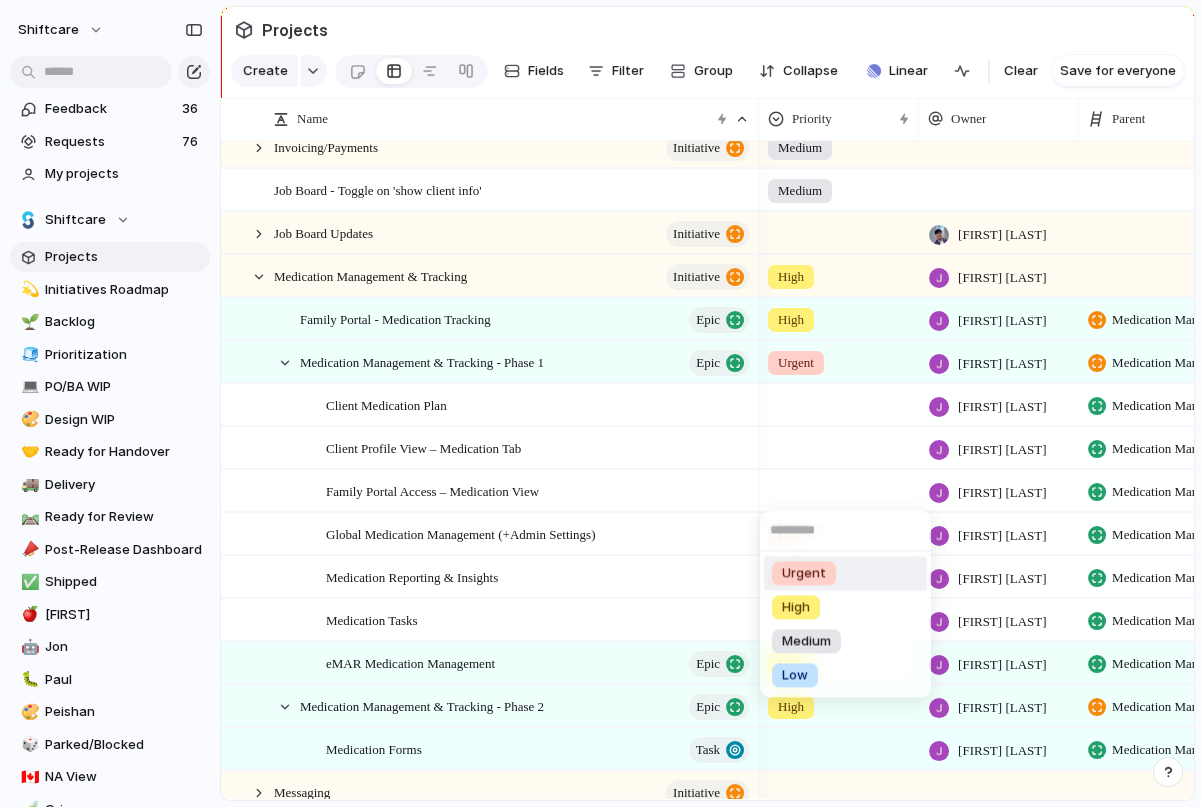 click on "Urgent" at bounding box center (804, 574) 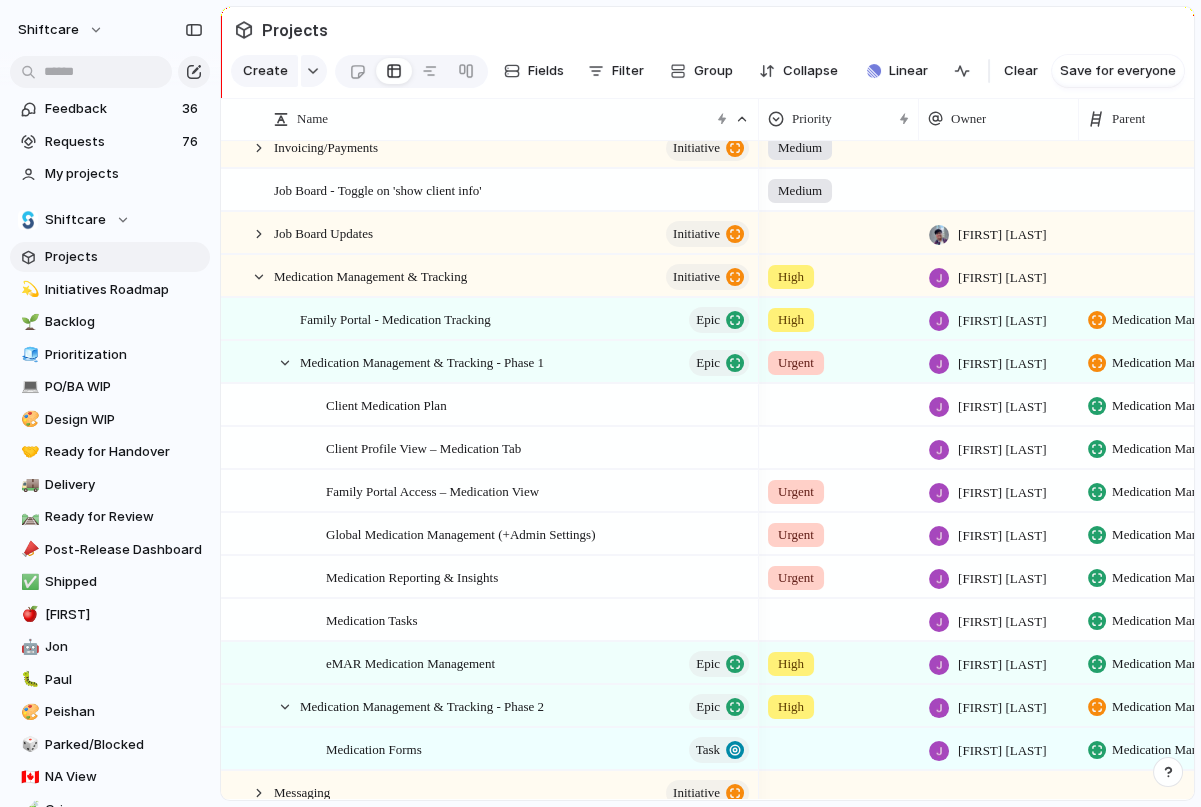 click at bounding box center [839, 447] 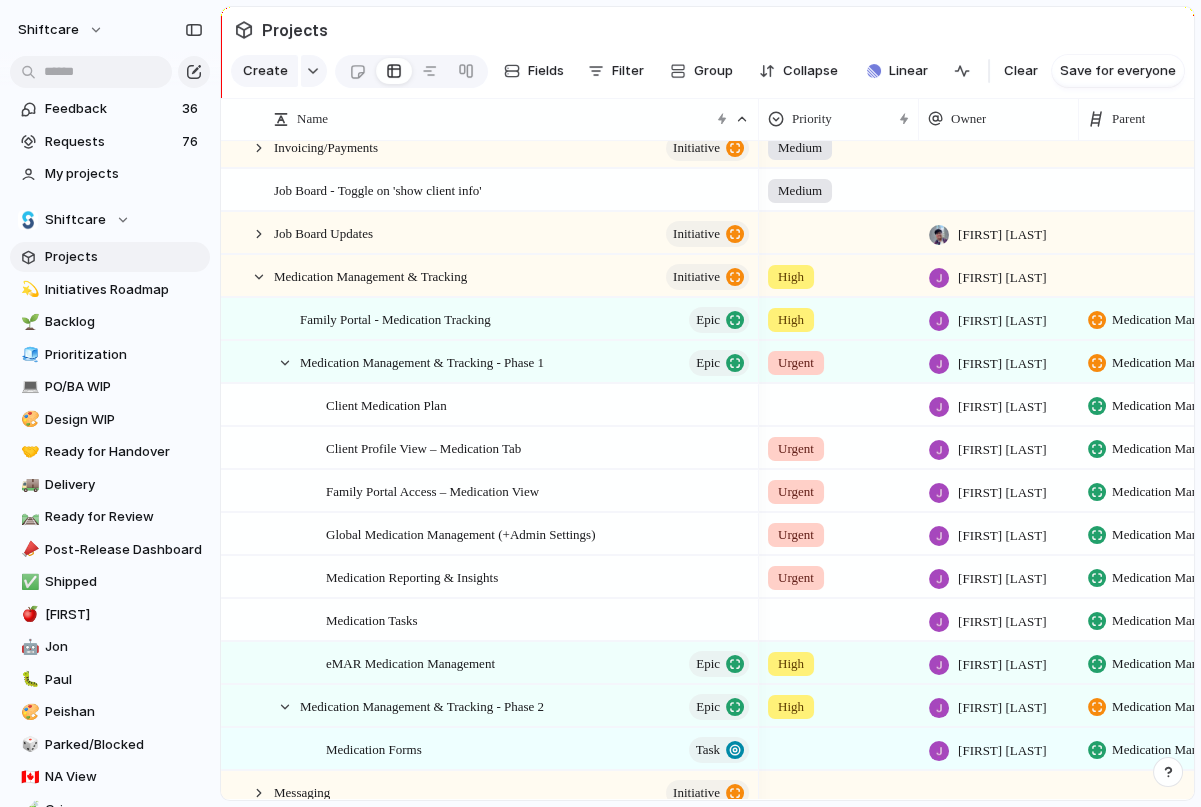 click at bounding box center (839, 401) 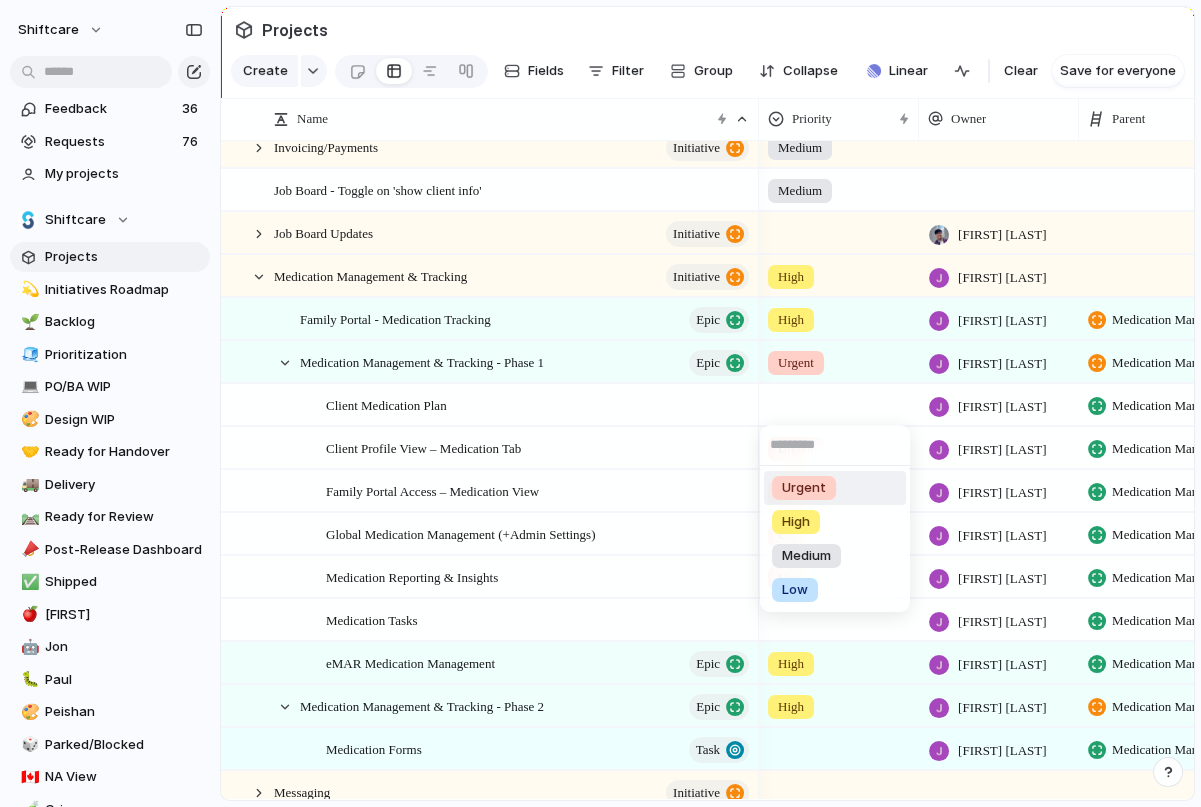 click on "Urgent" at bounding box center (804, 488) 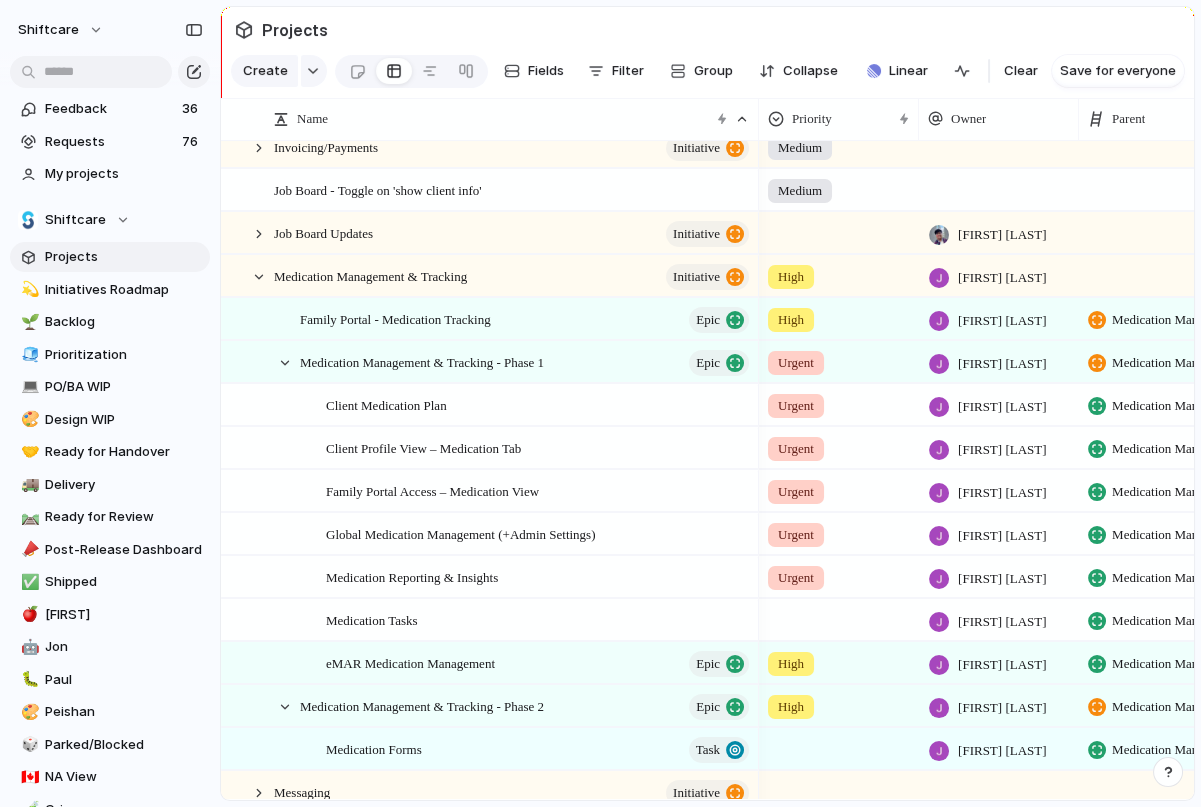 scroll, scrollTop: 1799, scrollLeft: 0, axis: vertical 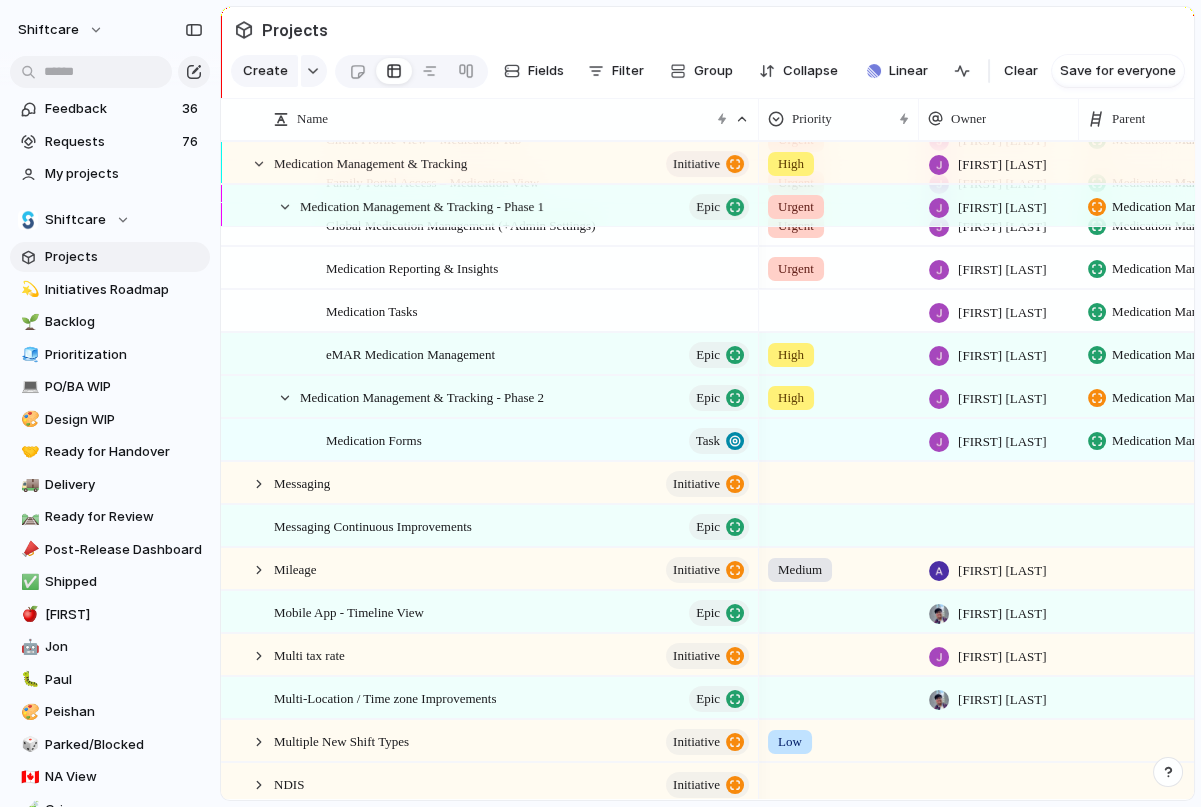 click at bounding box center (839, 307) 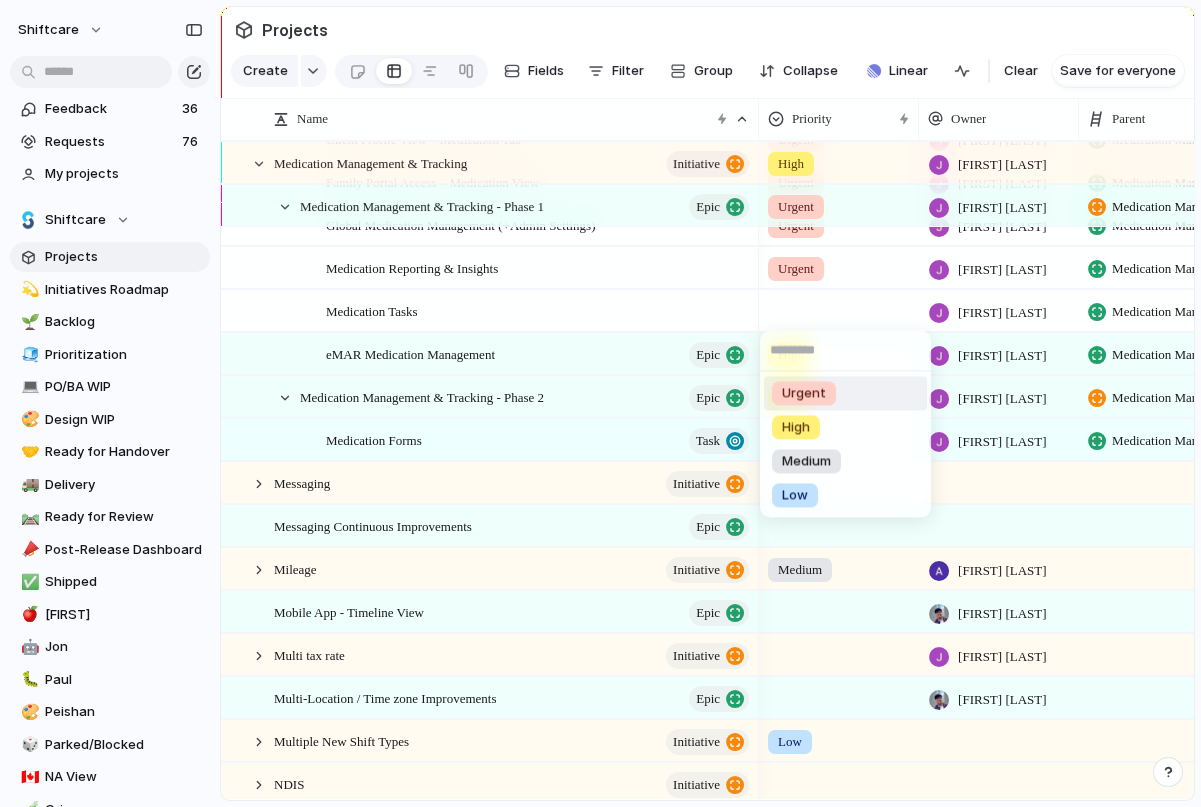 drag, startPoint x: 793, startPoint y: 378, endPoint x: 732, endPoint y: 414, distance: 70.83079 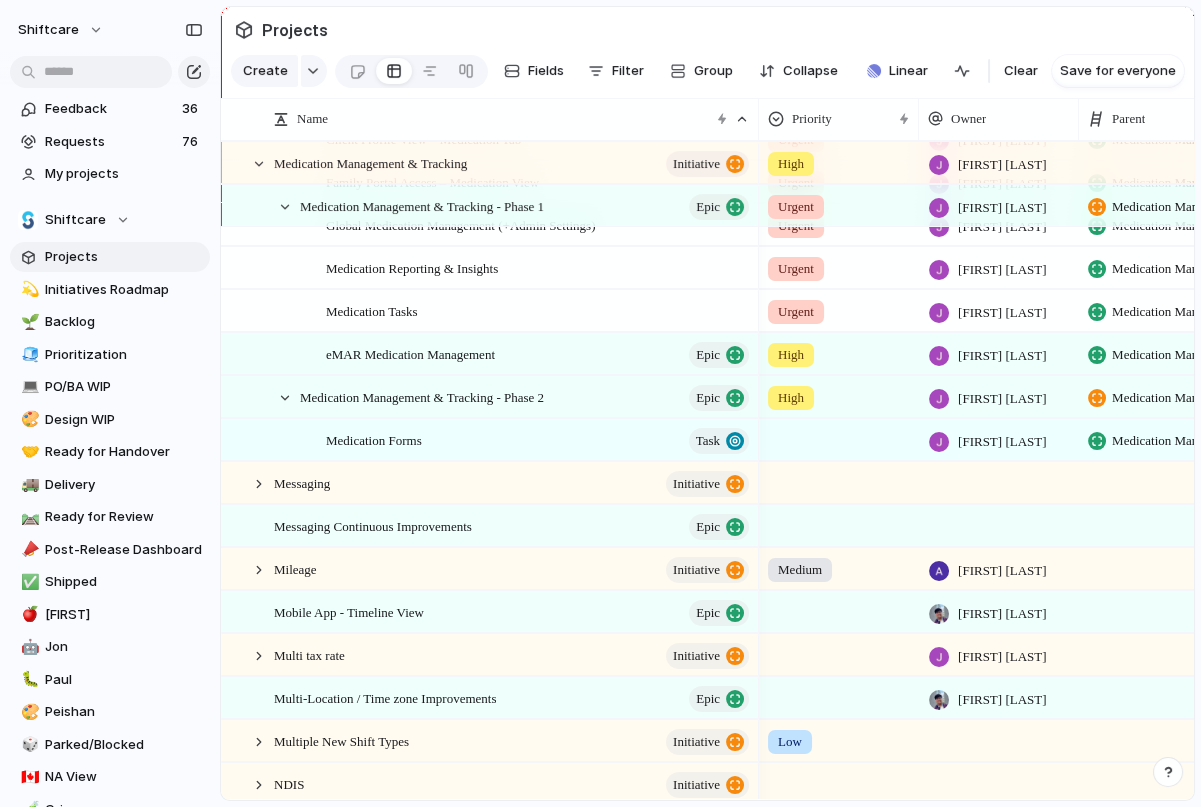 scroll, scrollTop: 1891, scrollLeft: 0, axis: vertical 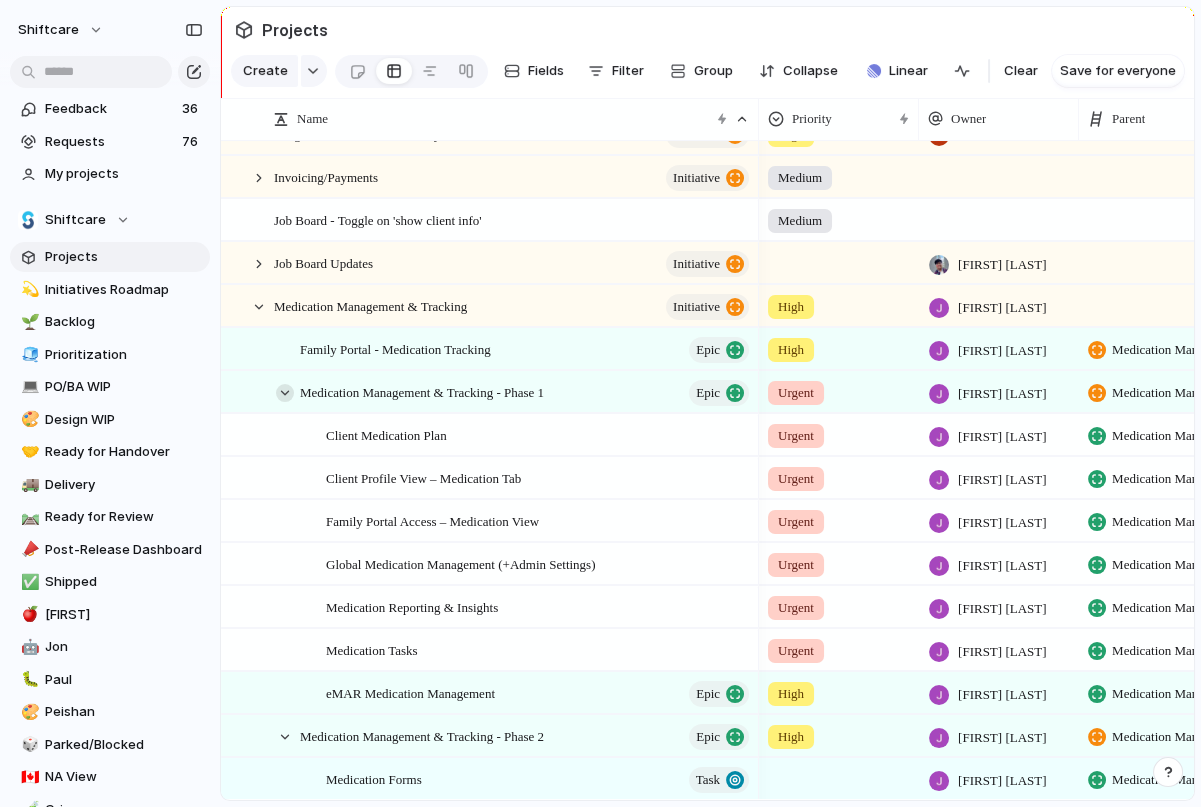 click at bounding box center [285, 393] 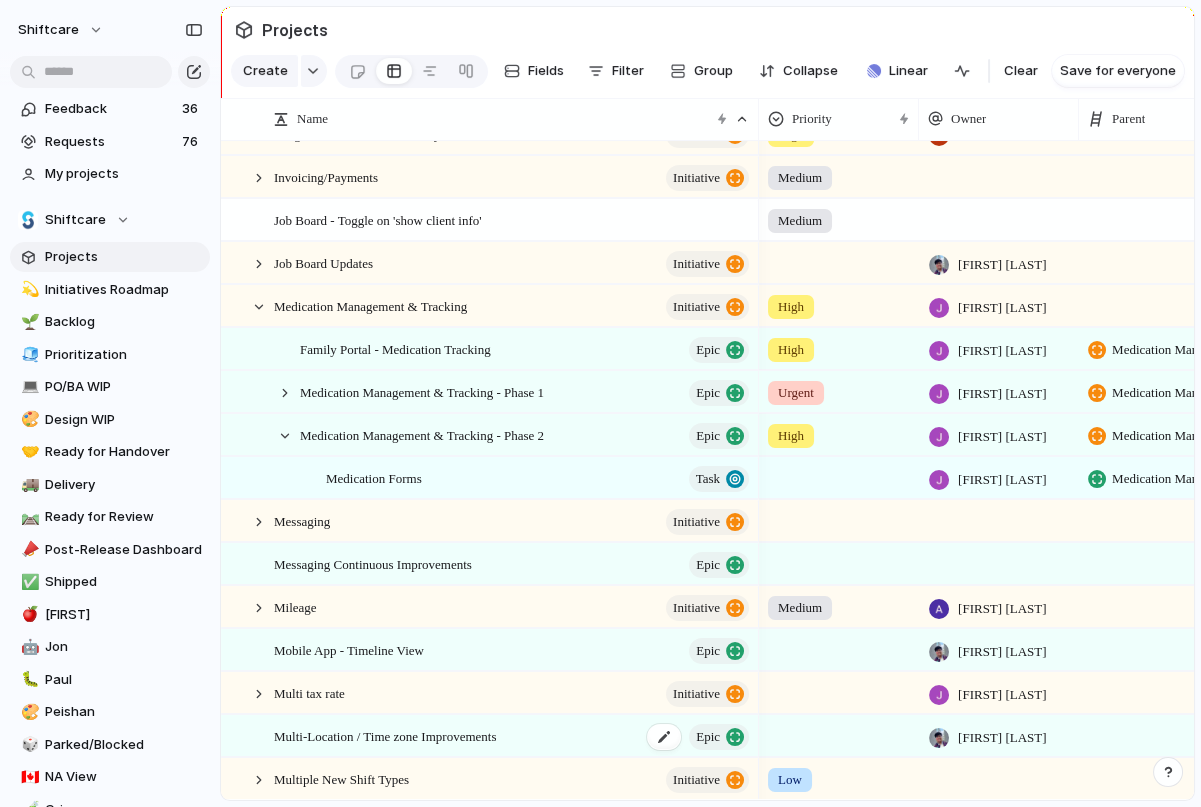 scroll, scrollTop: 1788, scrollLeft: 0, axis: vertical 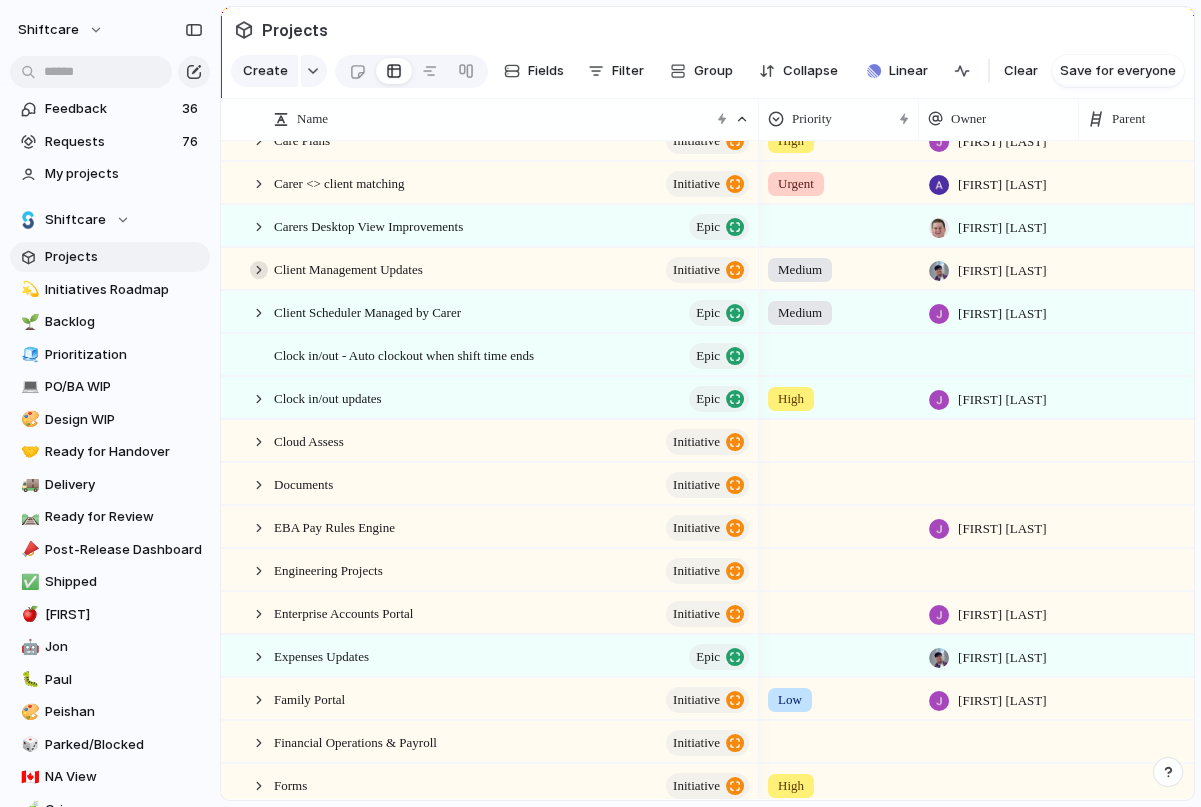 click at bounding box center (259, 270) 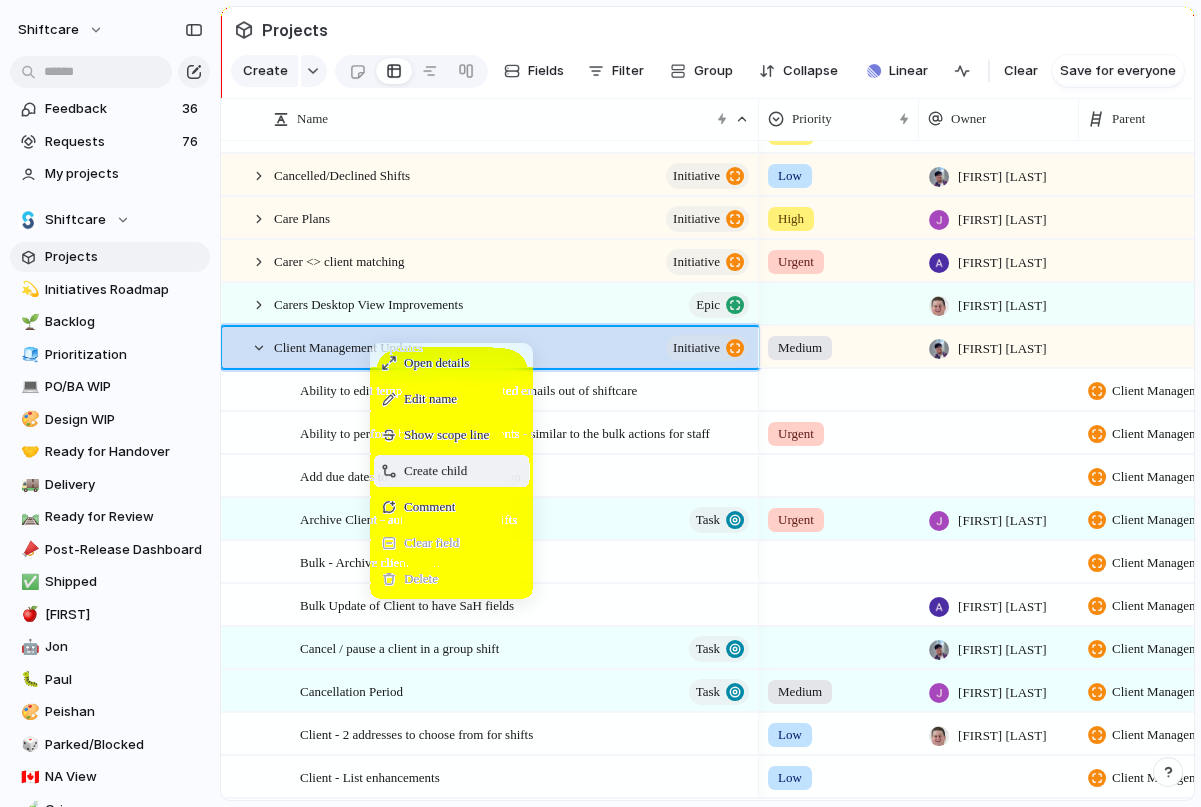 click on "Create child" at bounding box center [435, 471] 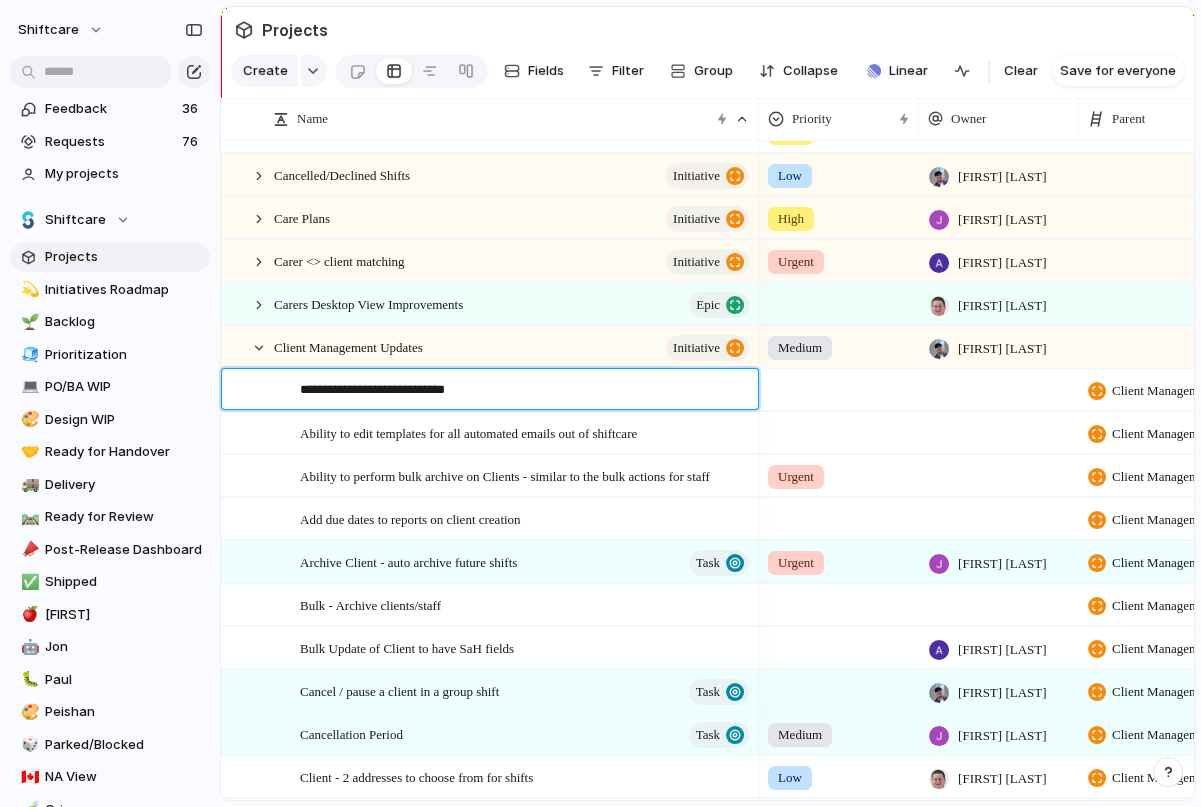 type on "**********" 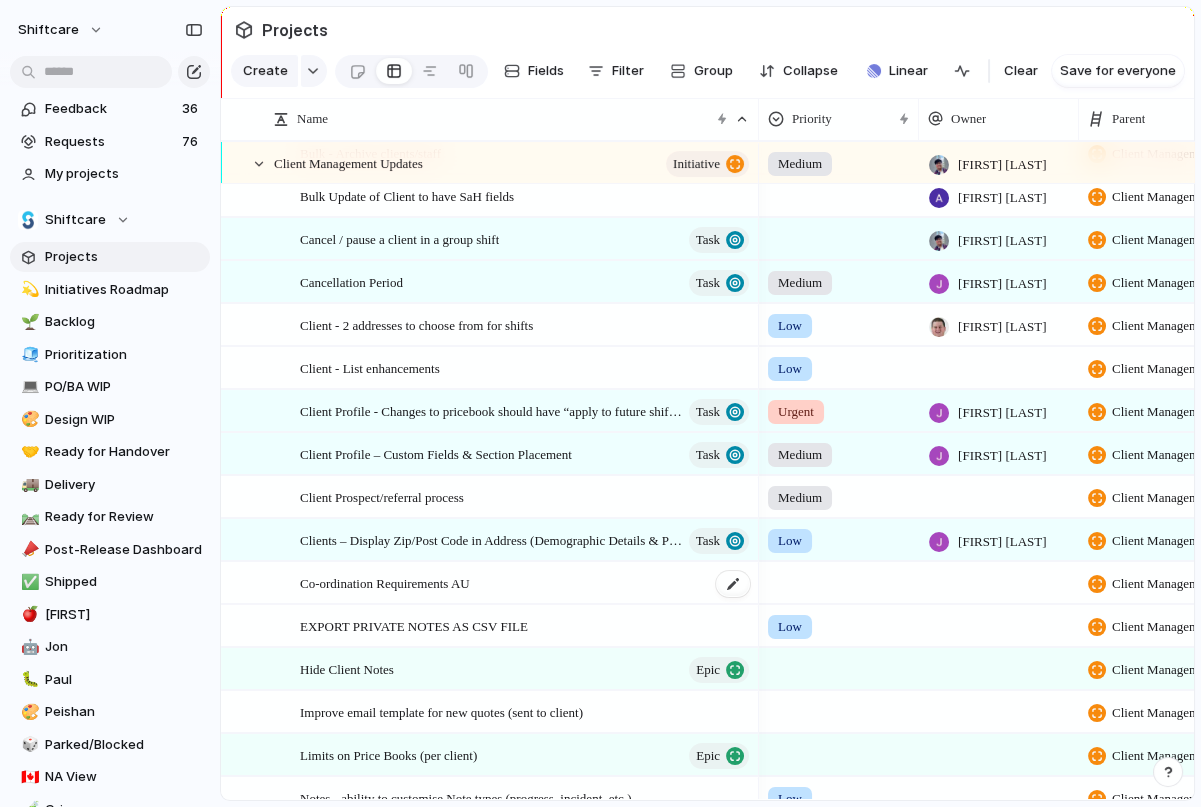 click on "Co-ordination Requirements AU" at bounding box center [385, 582] 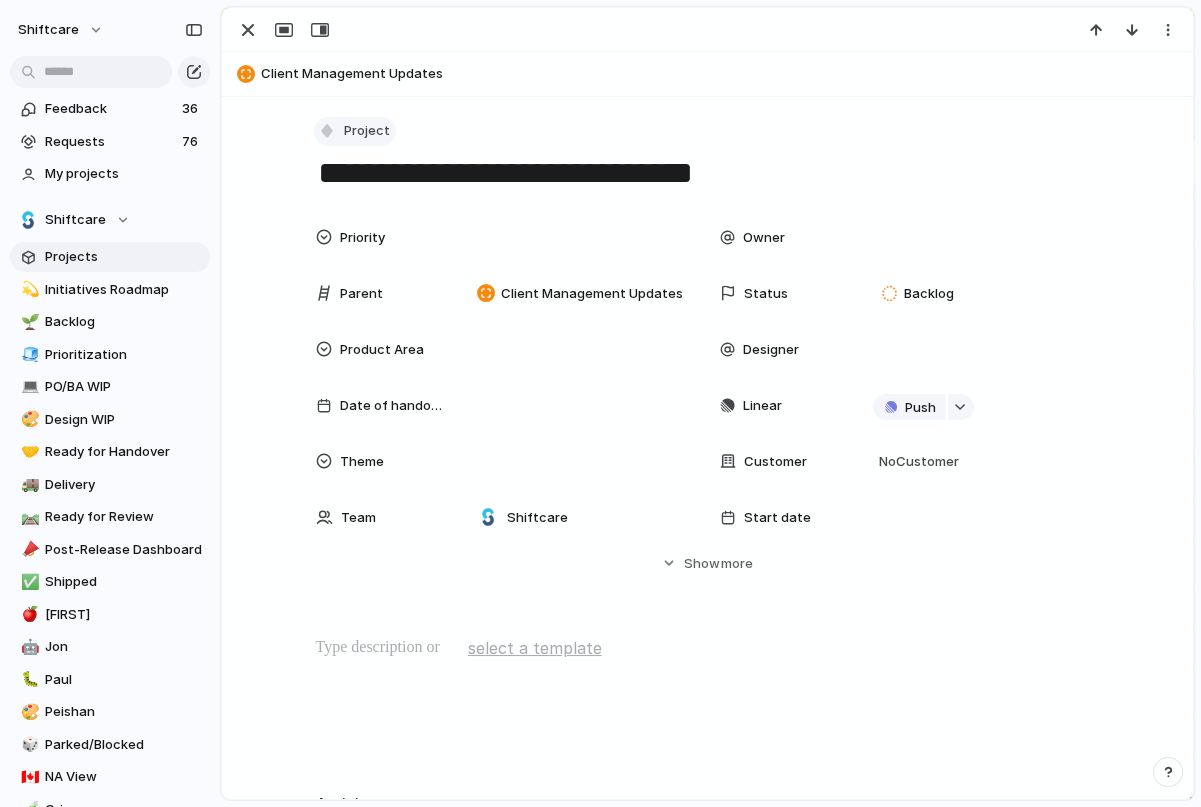 click on "Project" at bounding box center (367, 131) 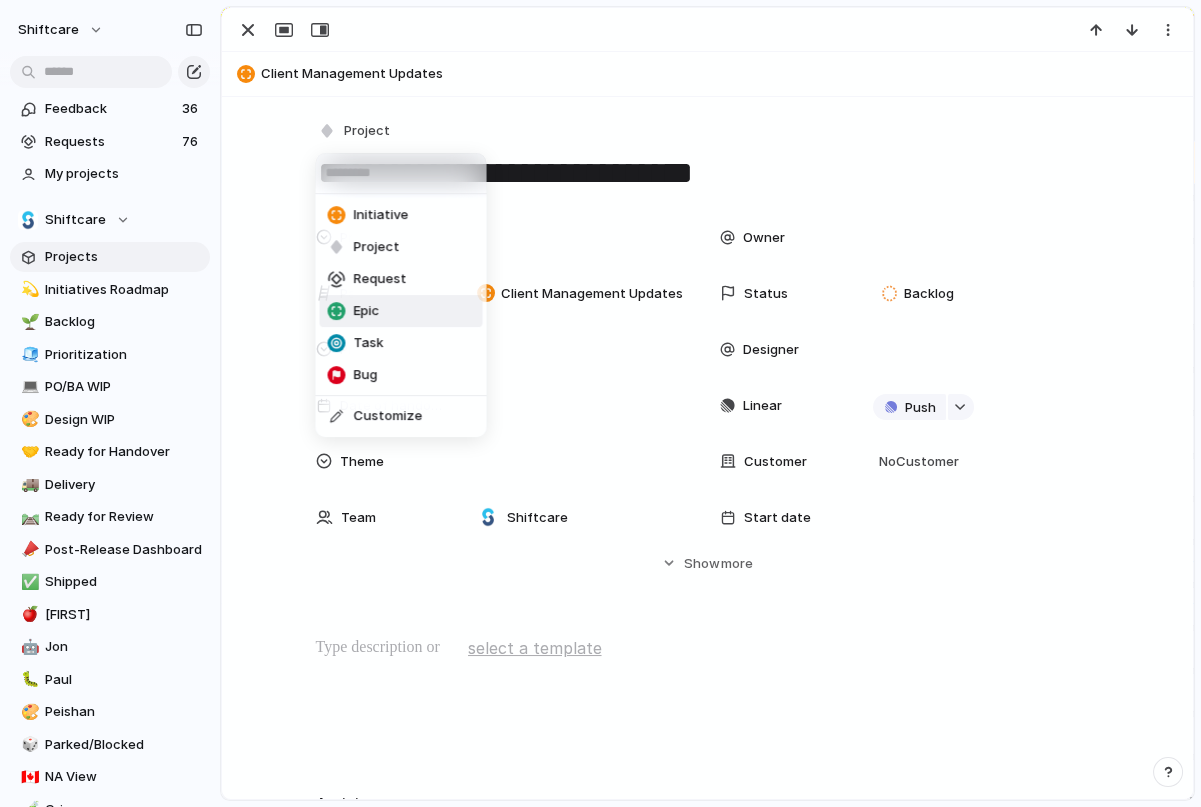 click on "Epic" at bounding box center (366, 311) 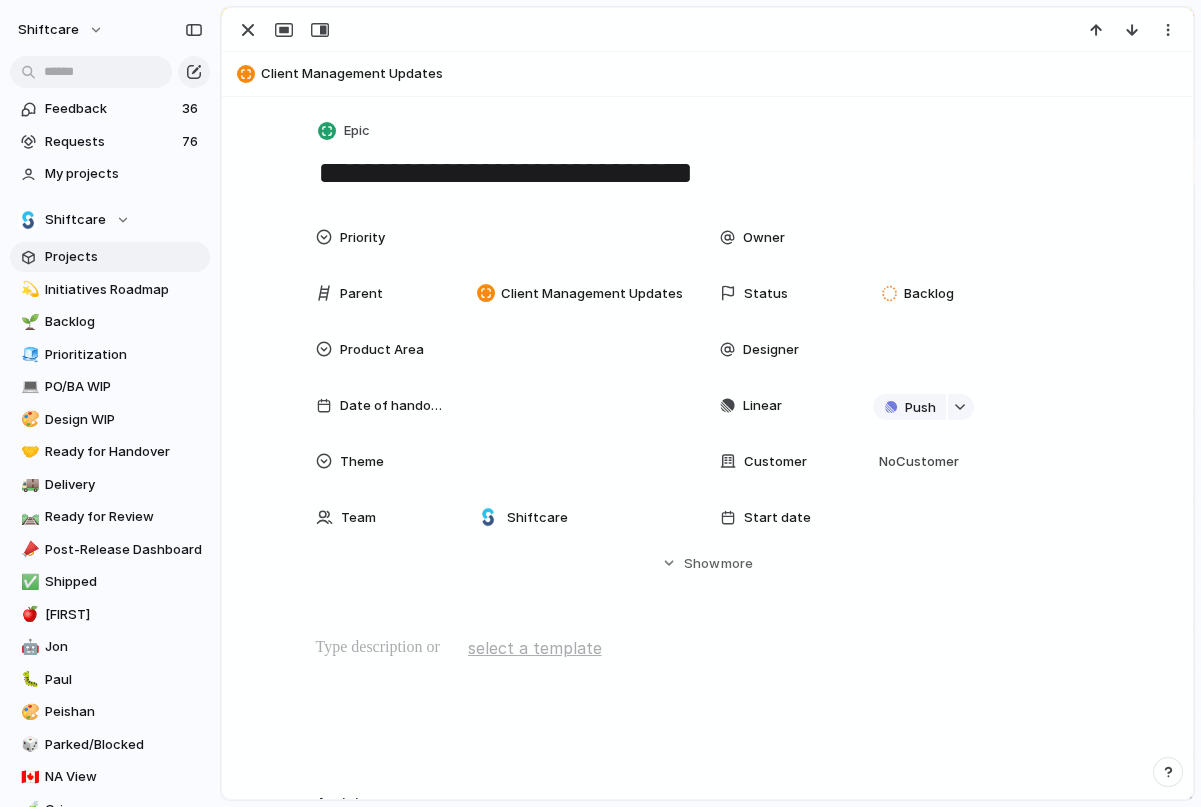 click on "Owner" at bounding box center [784, 238] 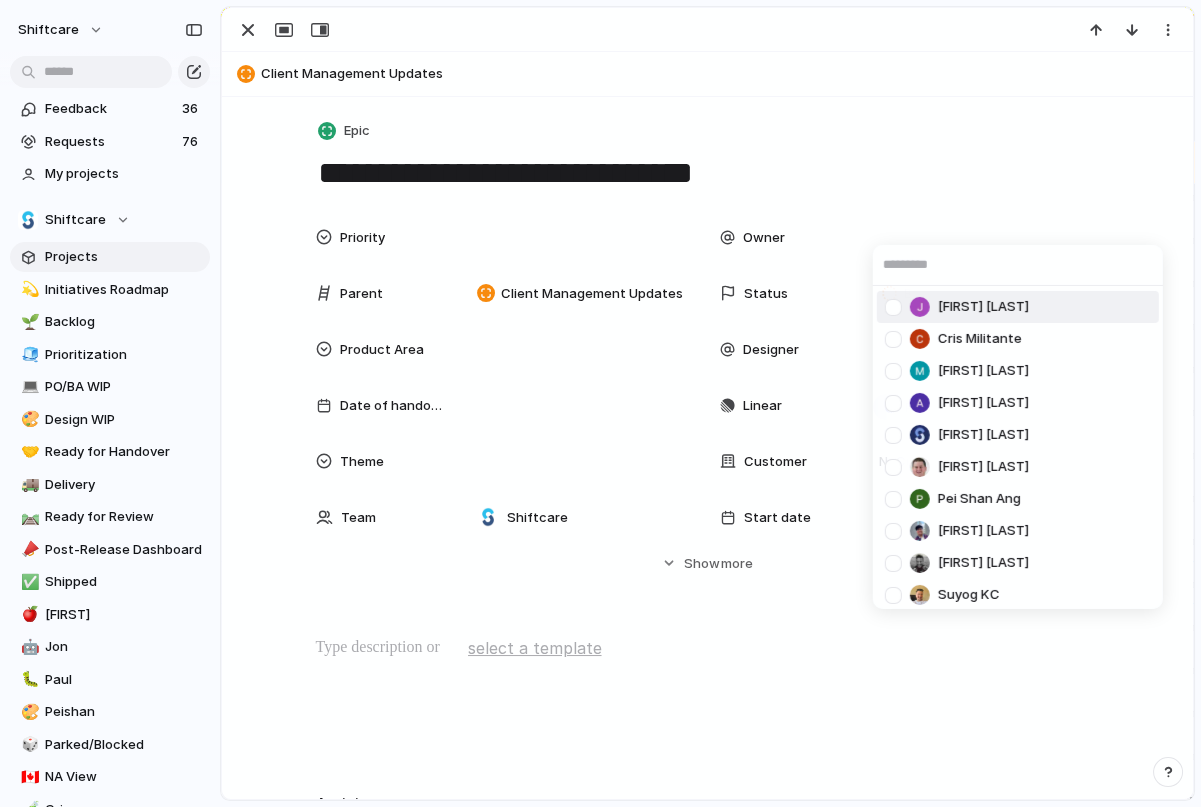 click at bounding box center (893, 306) 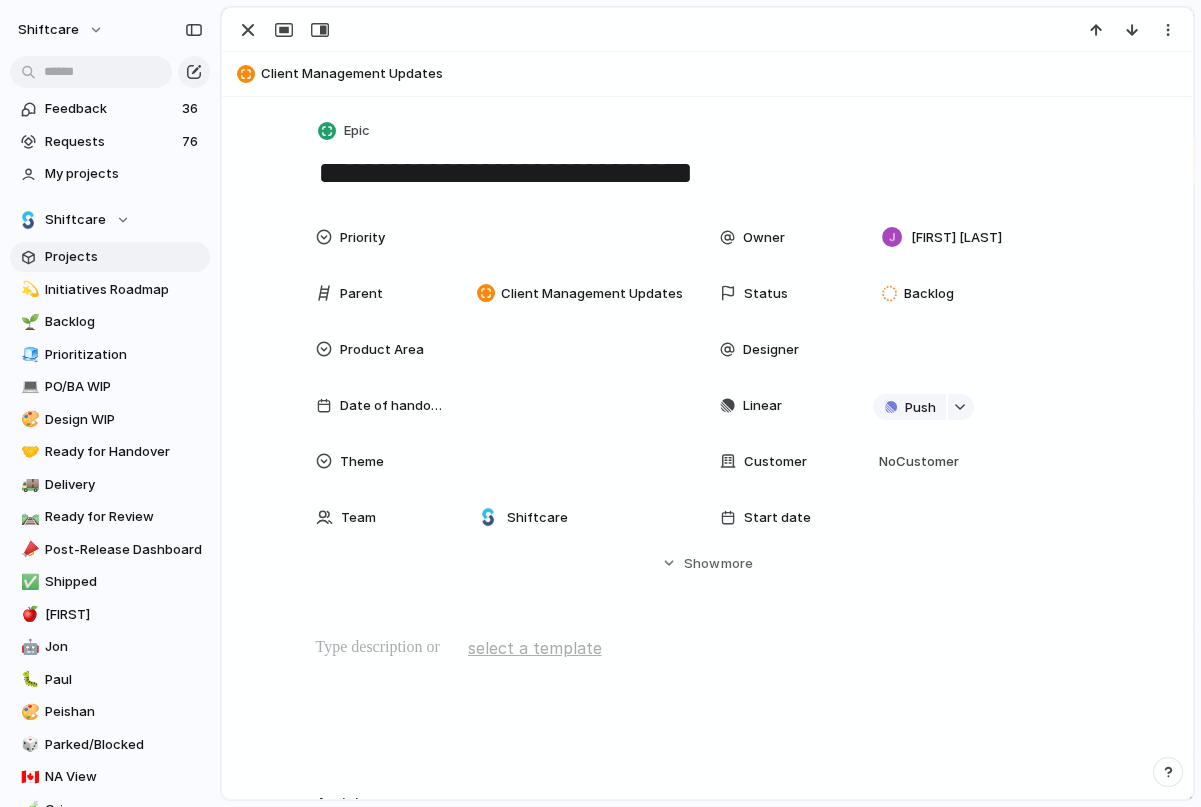 click on "[FIRST] [LAST]   [FIRST] [LAST]   [FIRST] [LAST]   [FIRST] [LAST]   [FIRST] [LAST]   [FIRST] [LAST]   [FIRST] [LAST]   [FIRST] [LAST]   [FIRST] [LAST]   [FIRST] [LAST]   [EMAIL]   [EMAIL]   [FIRST] [LAST]   [FIRST] [LAST]   [EMAIL]   [FIRST] [LAST]   [FIRST] [LAST]   [FIRST] [LAST]   [FIRST] [LAST]   [FIRST] [LAST]   [FIRST] [LAST]   [FIRST] [LAST]   [EMAIL]" at bounding box center (600, 403) 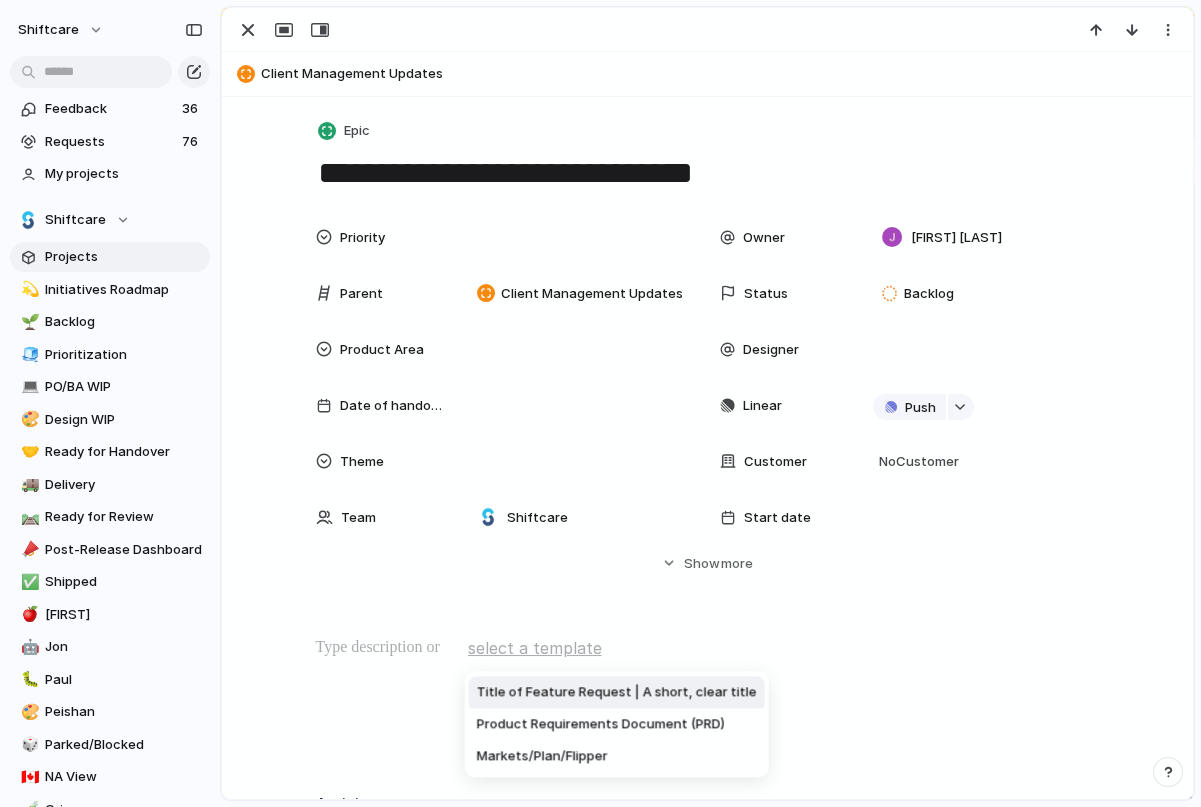 click on "Product Requirements Document (PRD)" at bounding box center (601, 725) 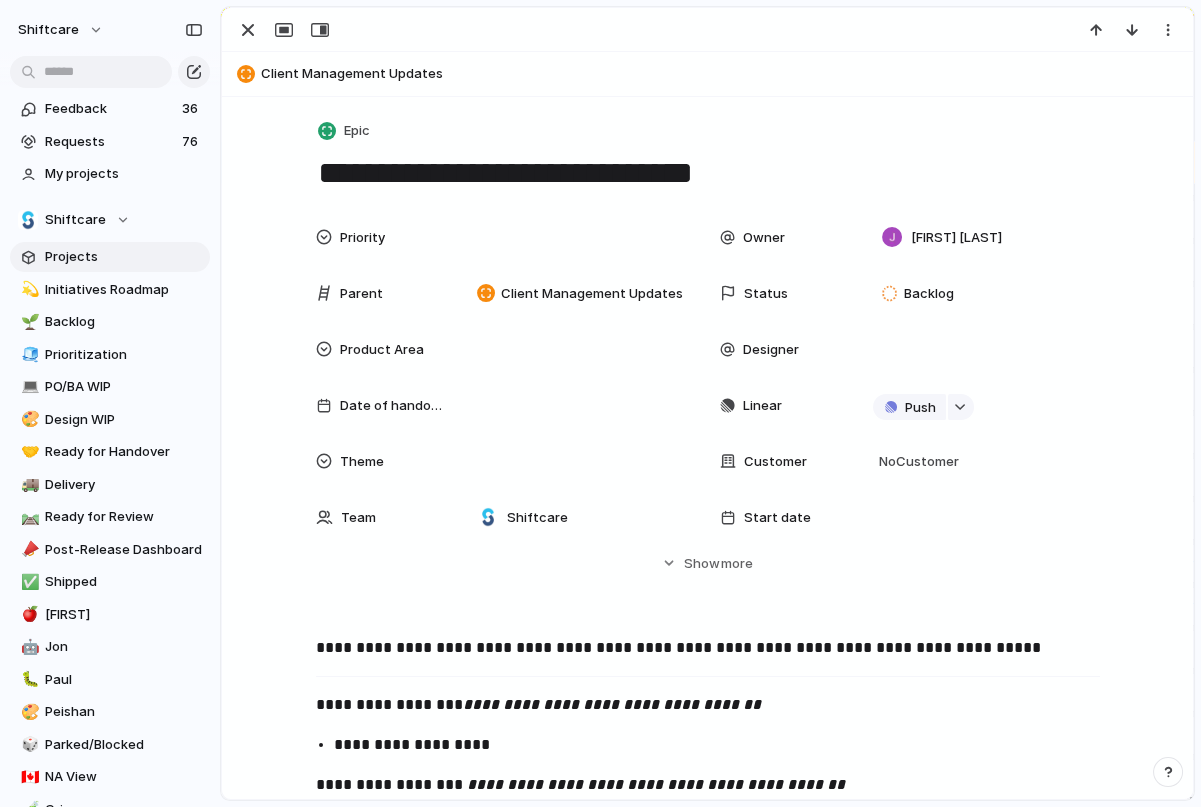 click on "**********" at bounding box center (707, 1691) 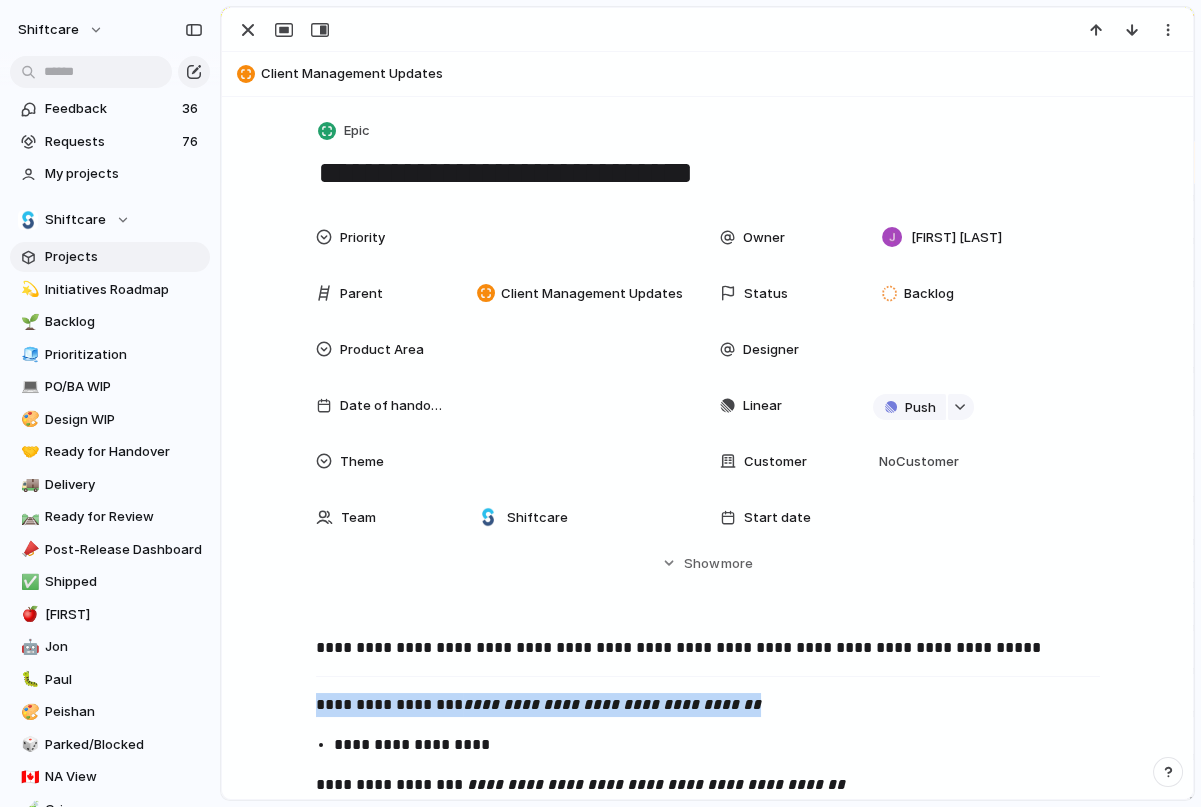 copy on "**********" 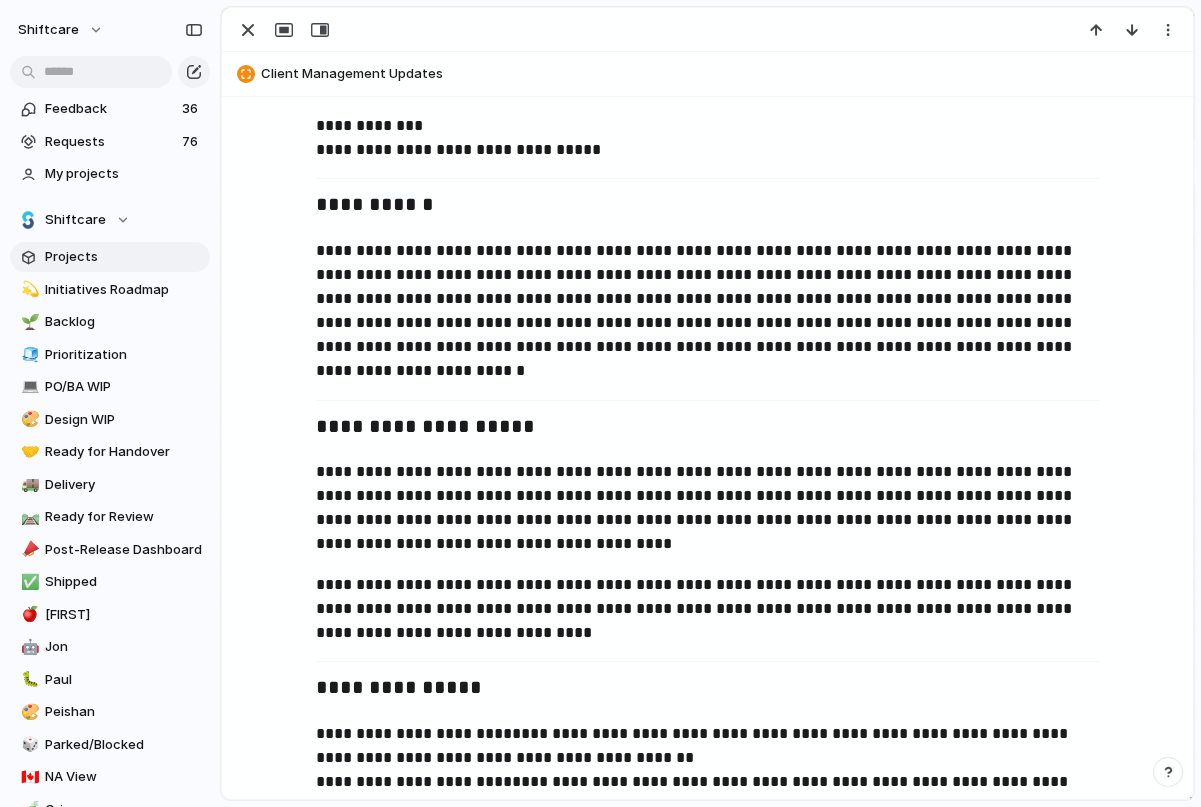 scroll, scrollTop: 646, scrollLeft: 0, axis: vertical 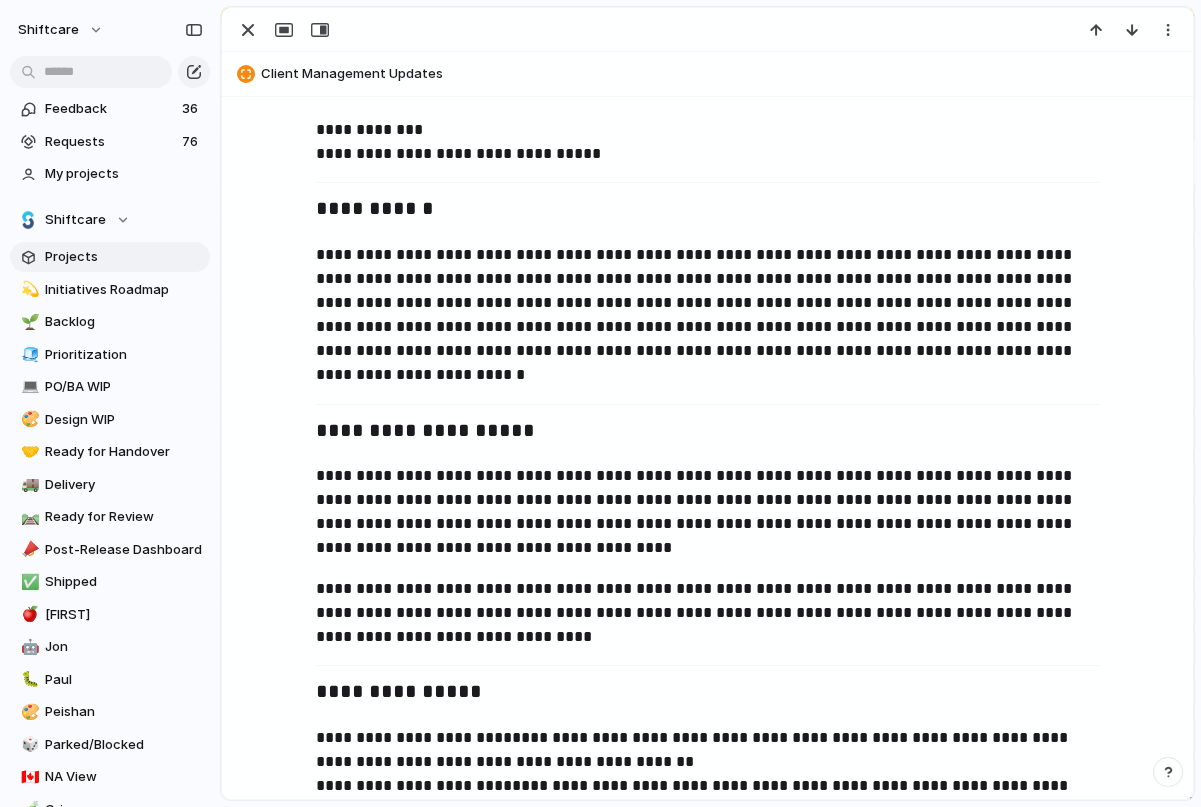 click on "**********" at bounding box center [708, 315] 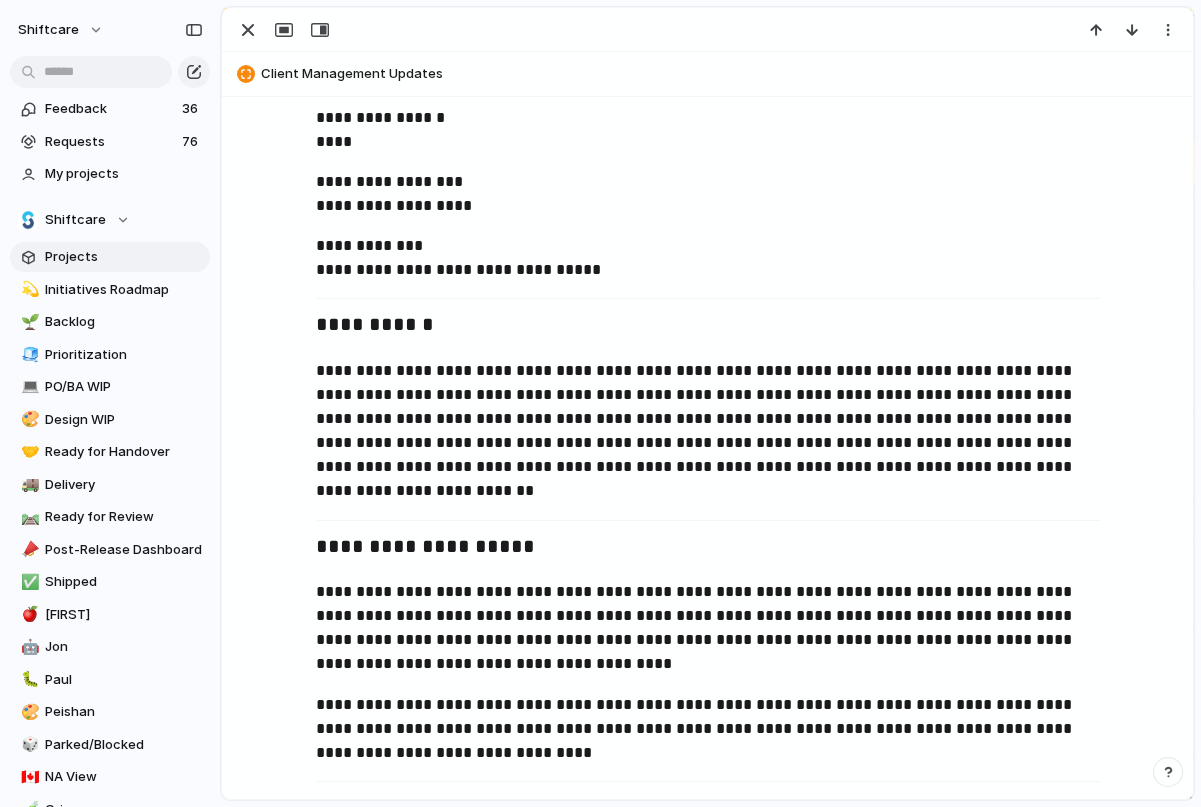 click on "**********" at bounding box center [708, 130] 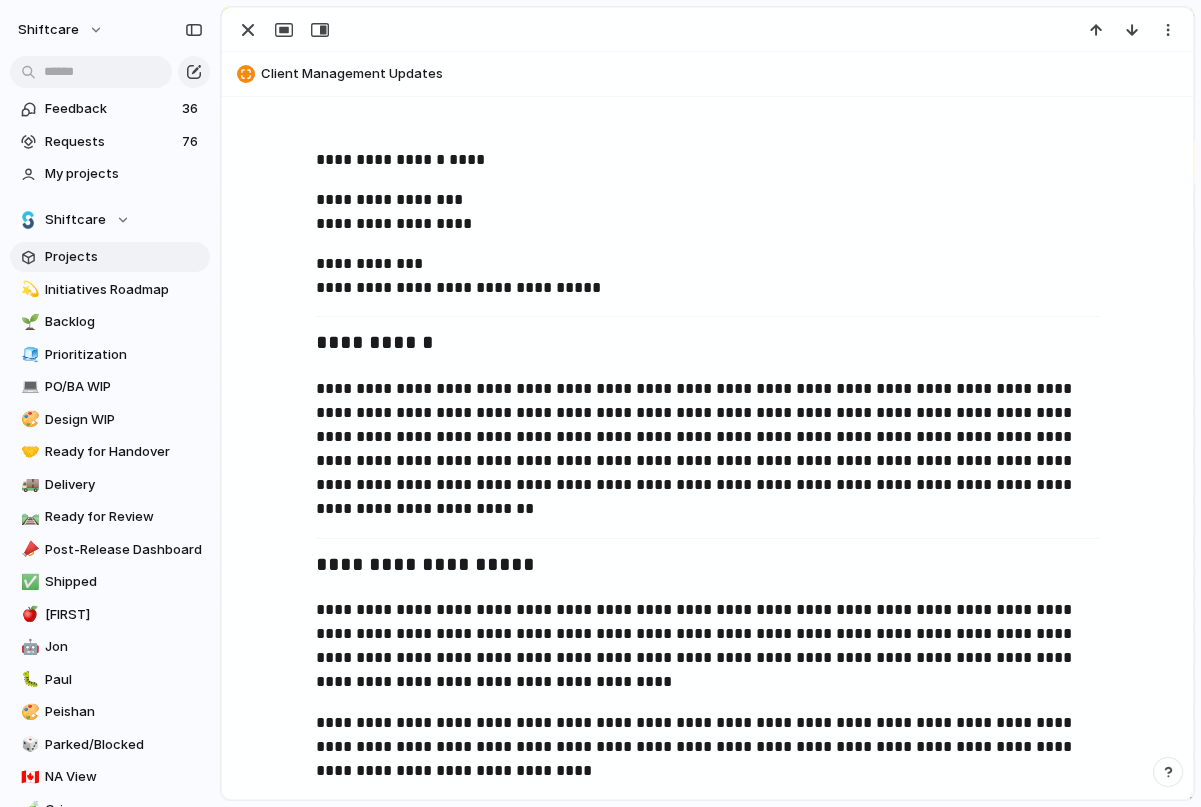 click on "**********" at bounding box center (707, 1641) 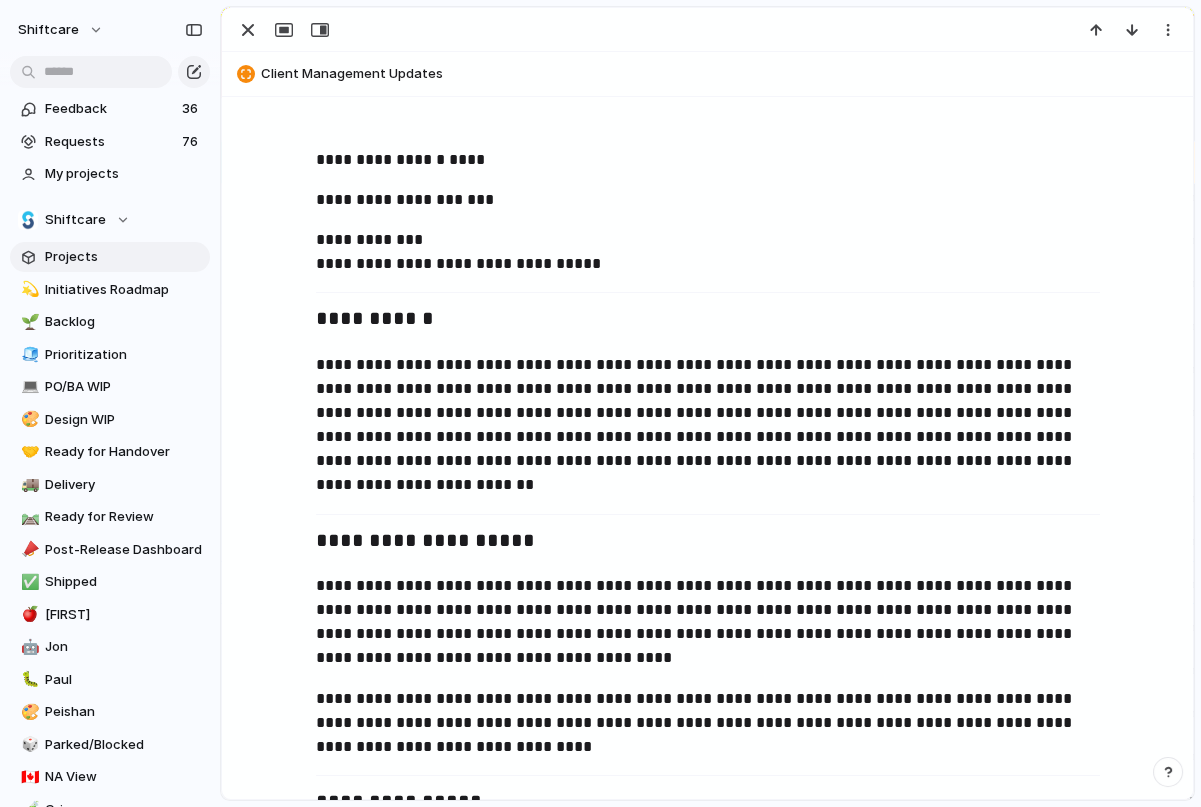 click on "**********" at bounding box center [707, 1629] 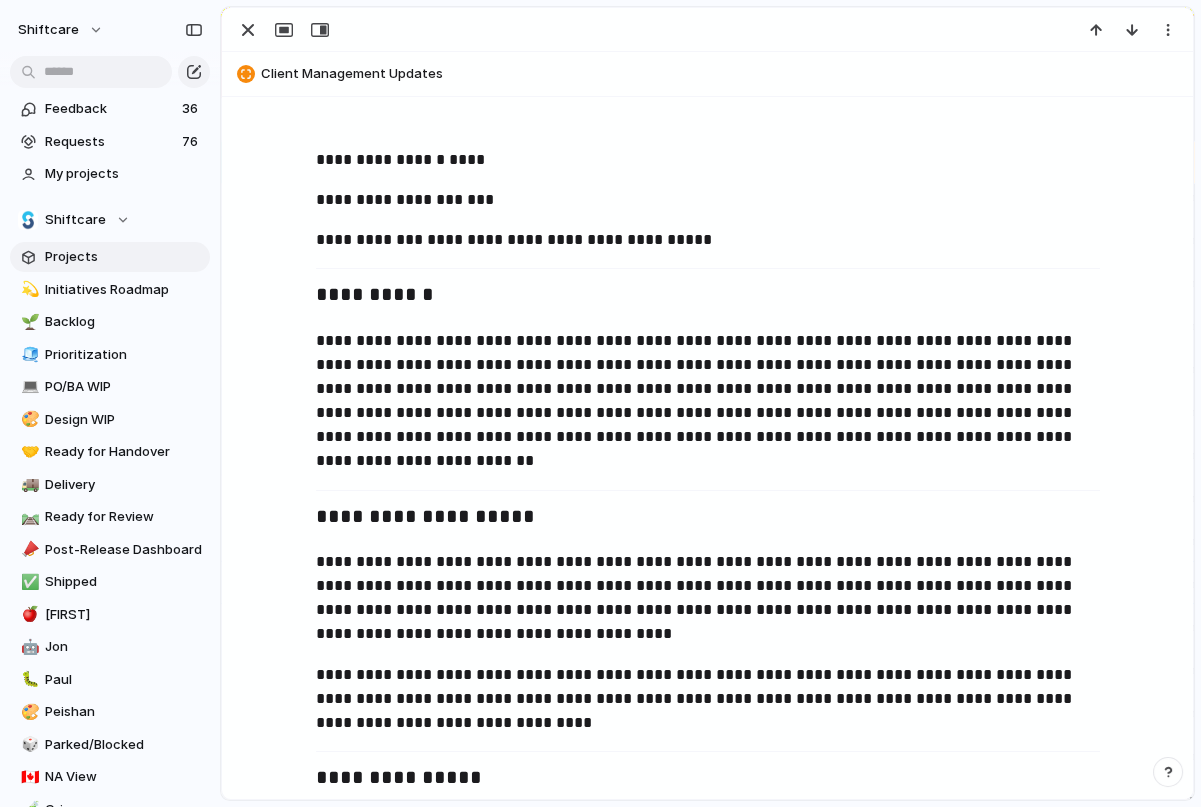 click on "**********" at bounding box center [708, 401] 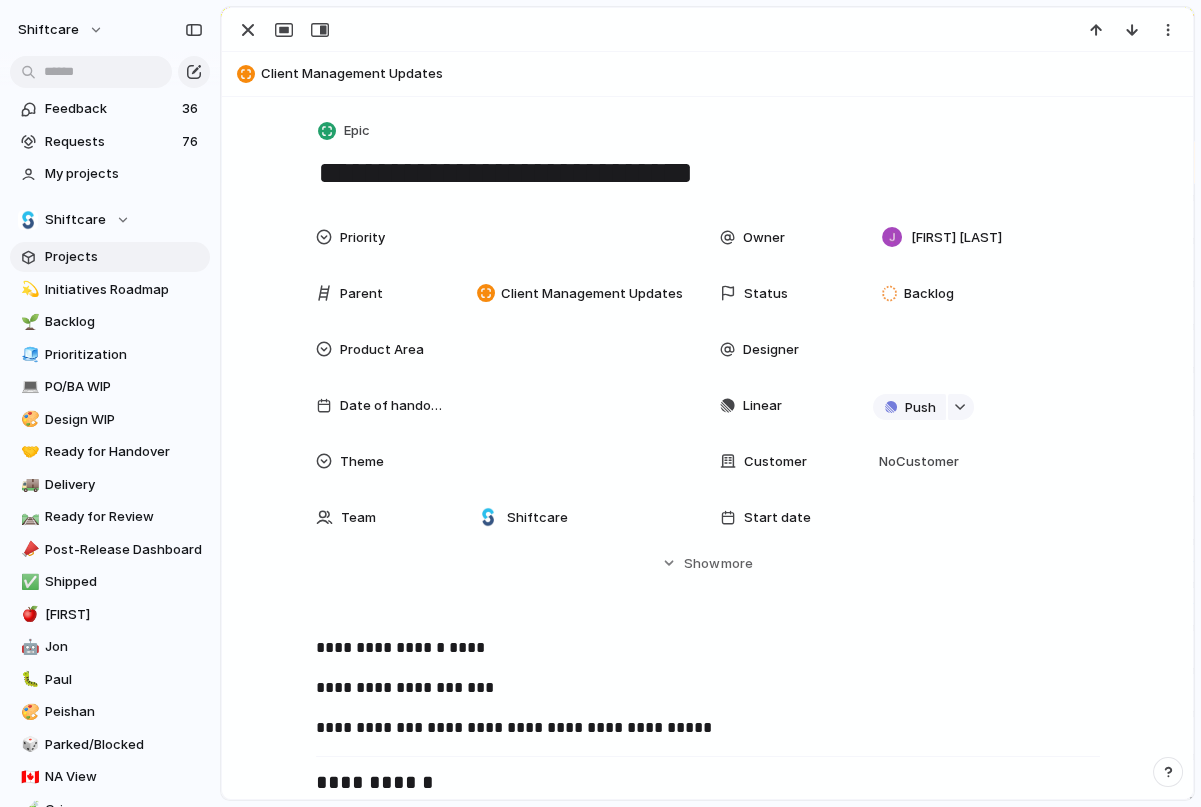 scroll, scrollTop: 456, scrollLeft: 0, axis: vertical 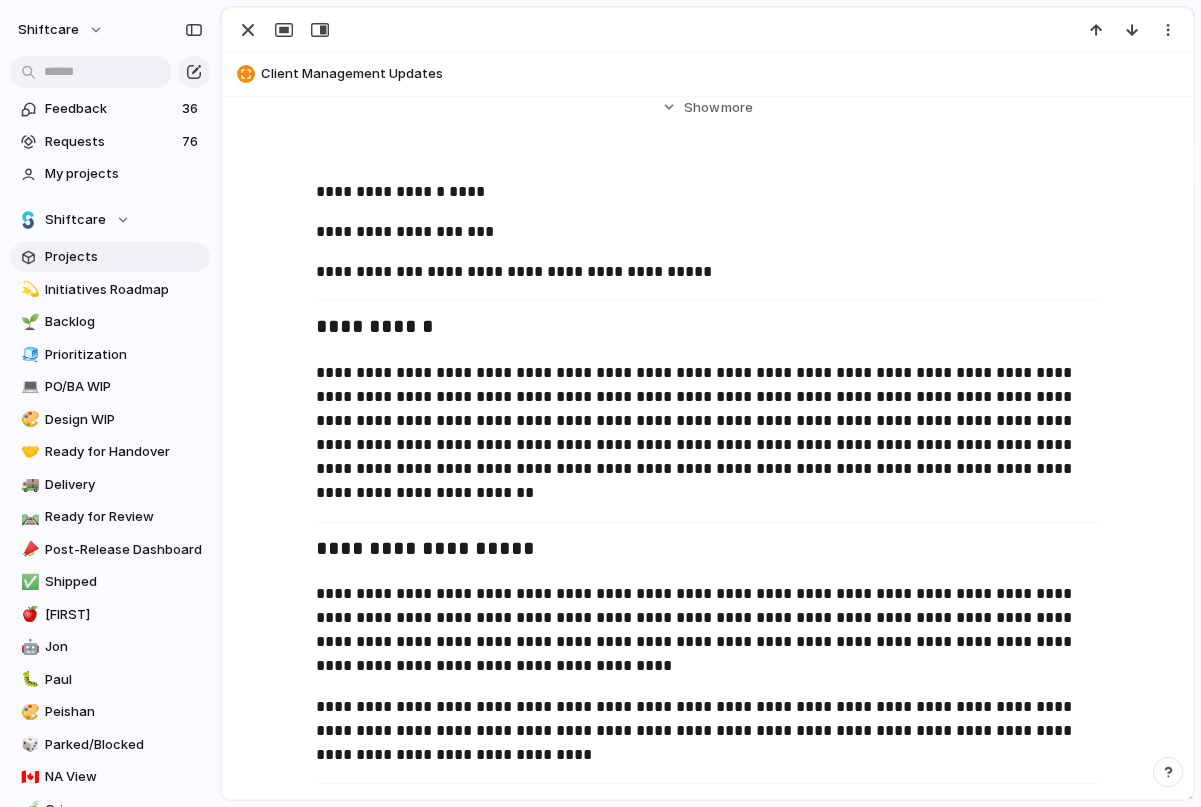 click on "**********" at bounding box center (708, 433) 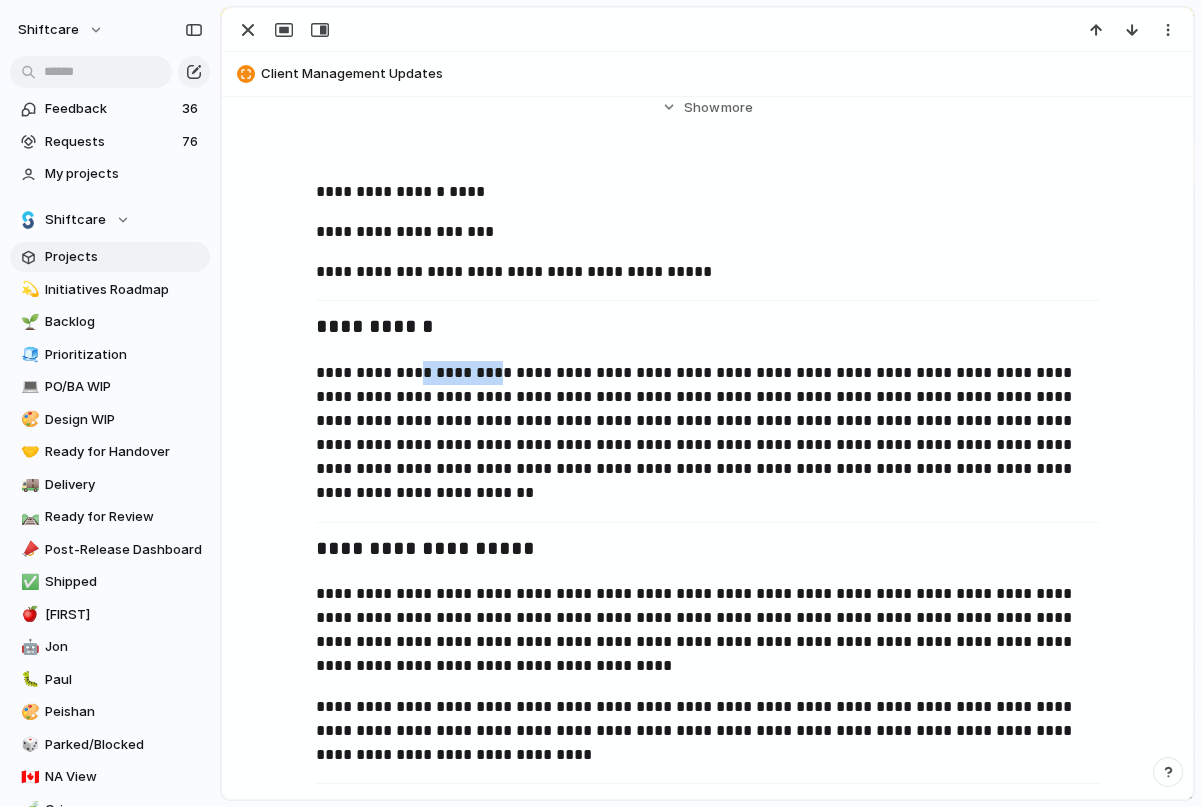 click on "**********" at bounding box center [708, 433] 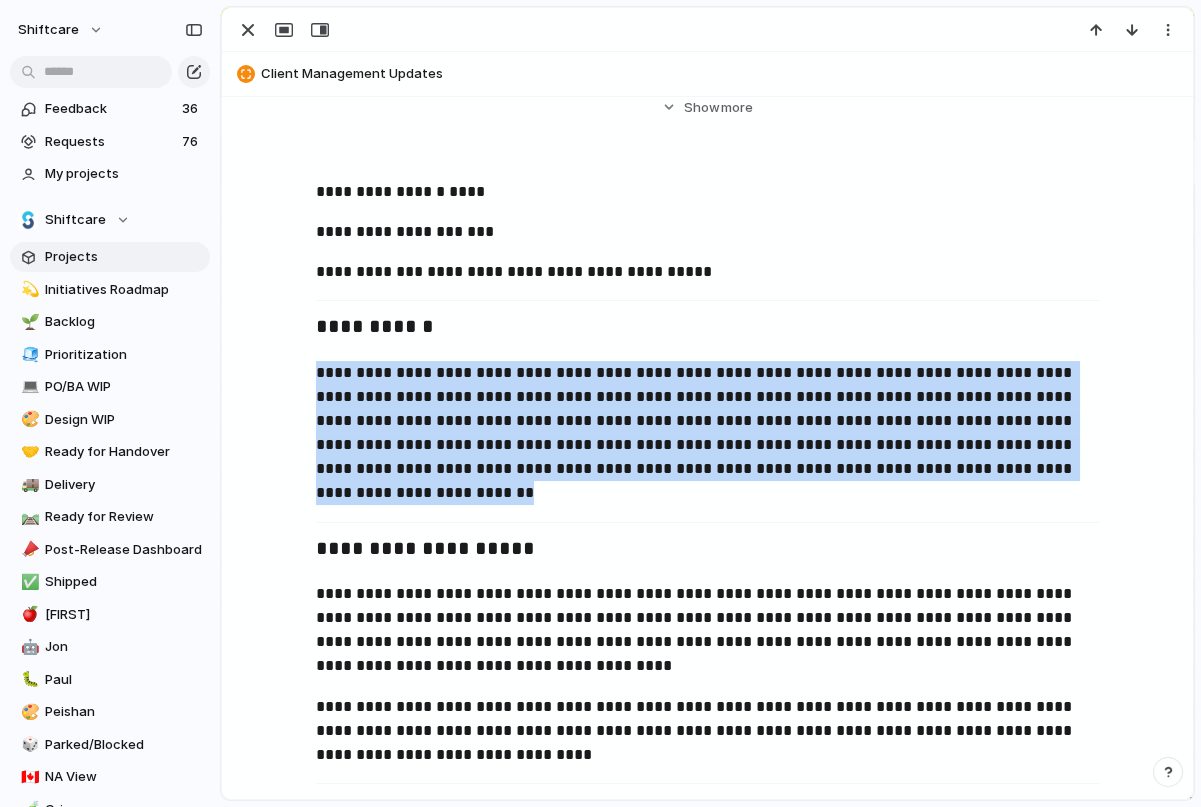 click on "**********" at bounding box center (708, 433) 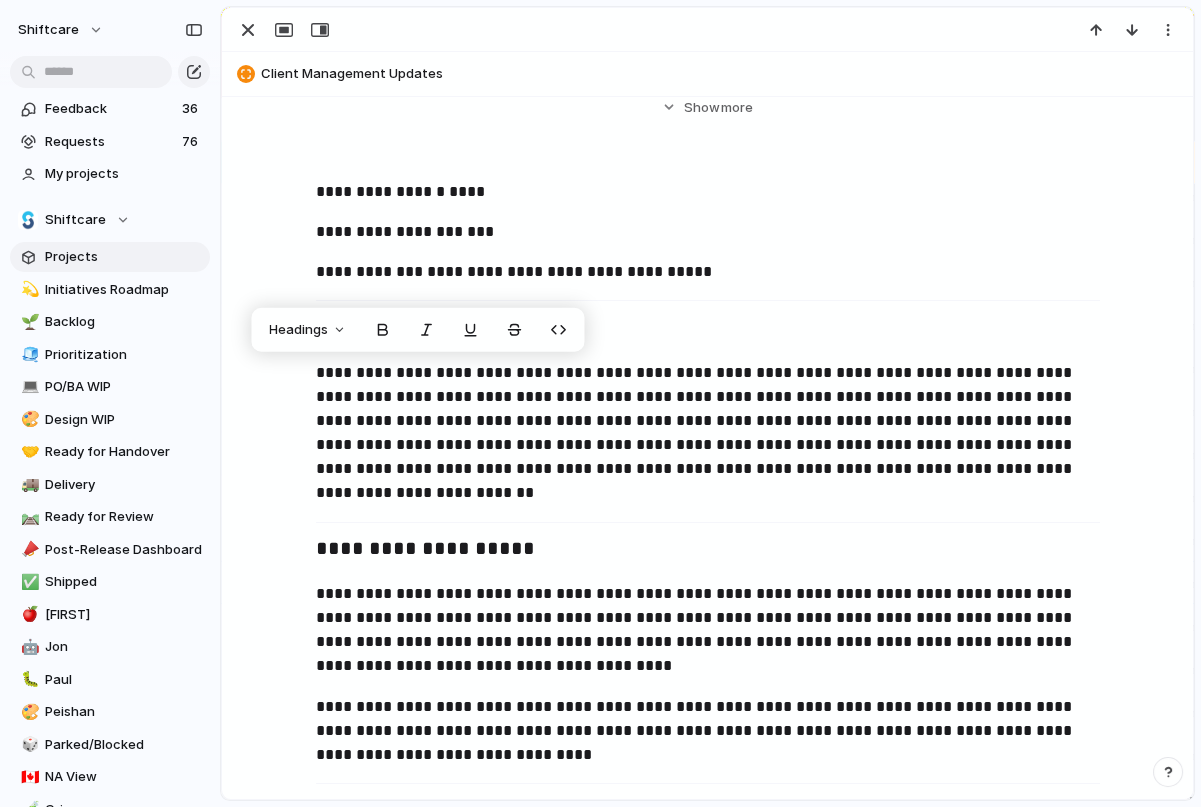 click on "**********" at bounding box center (708, 433) 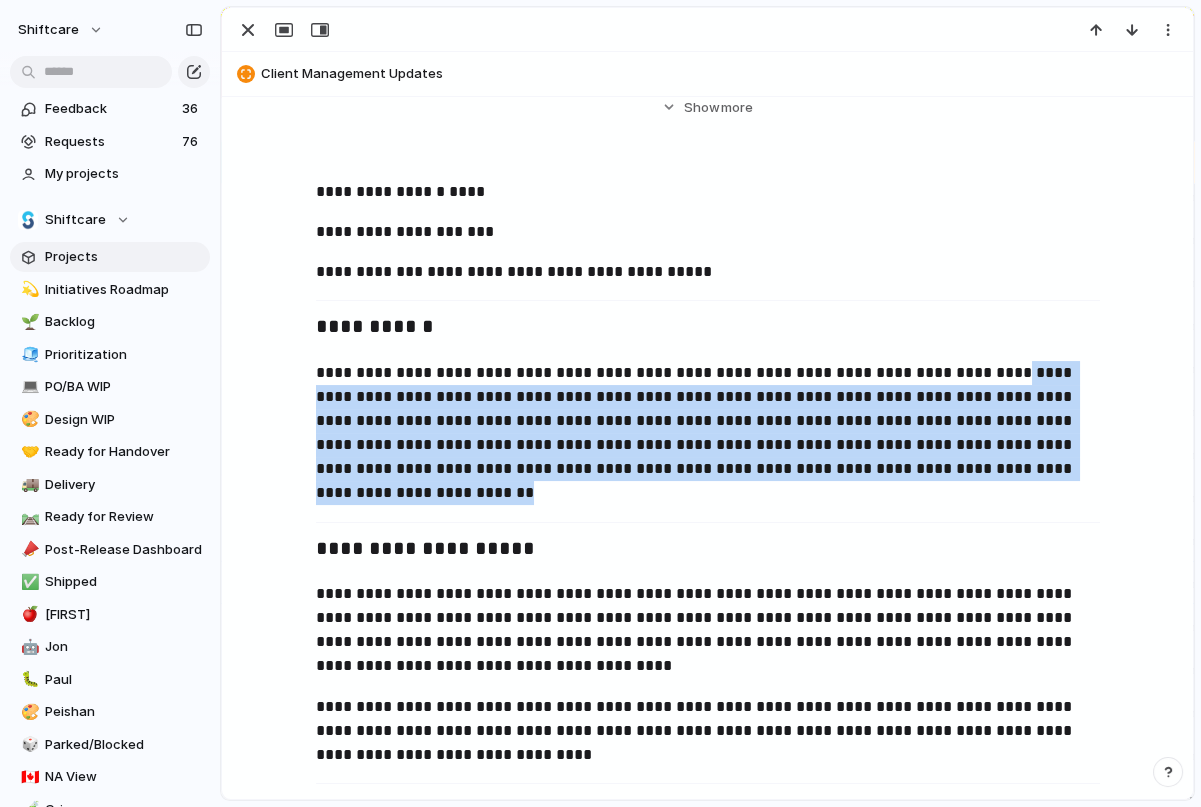 drag, startPoint x: 996, startPoint y: 371, endPoint x: 1037, endPoint y: 494, distance: 129.65338 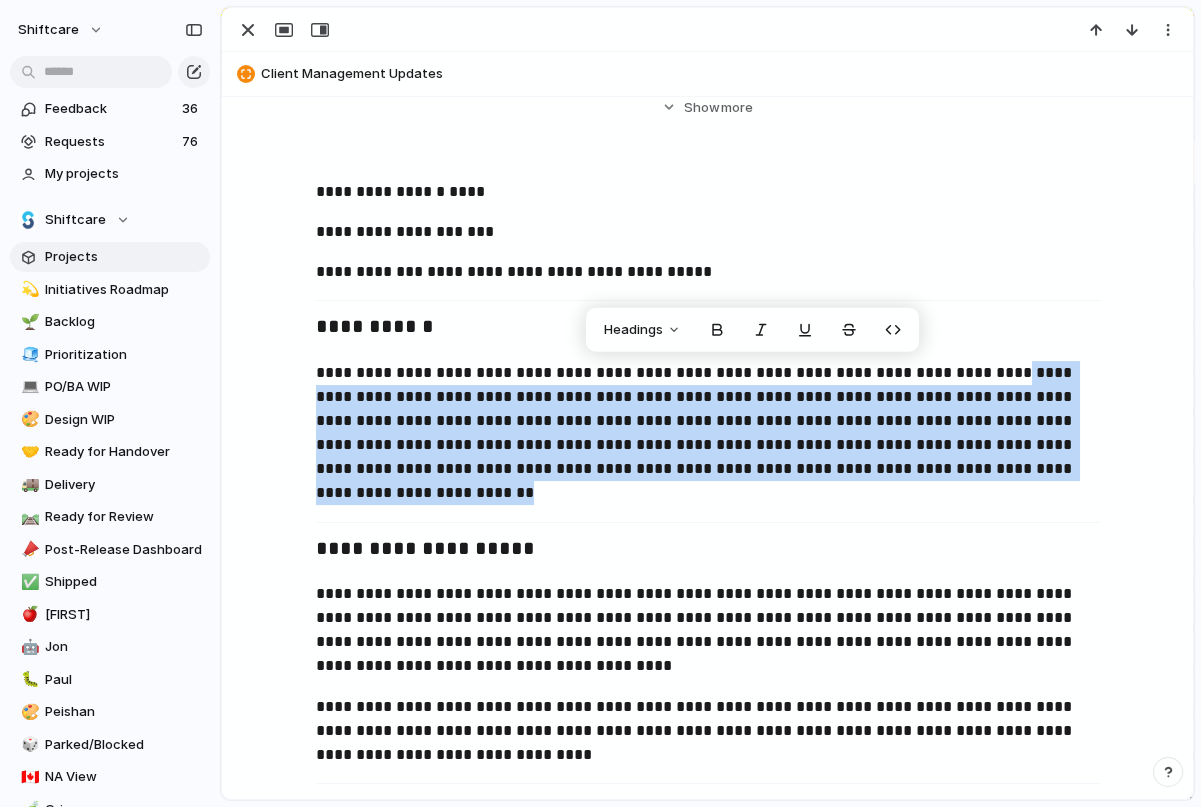 click on "**********" at bounding box center (708, 433) 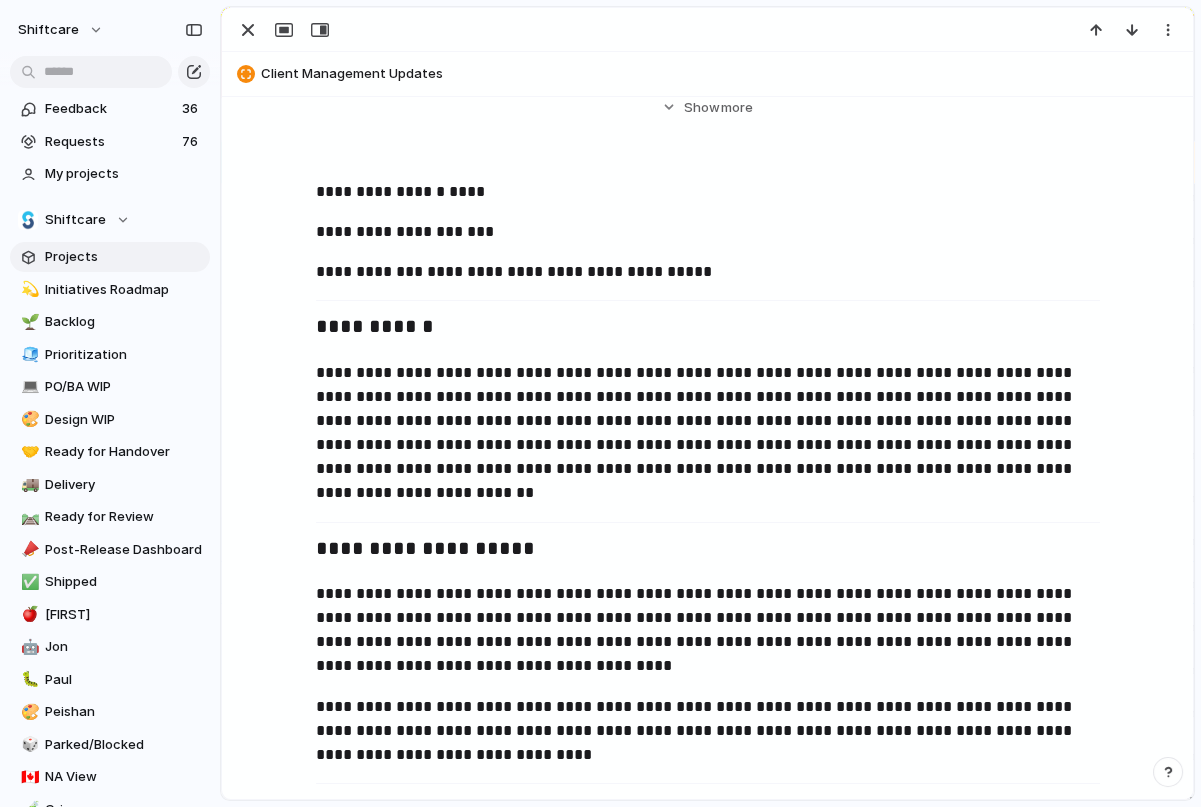click on "**********" at bounding box center (708, 433) 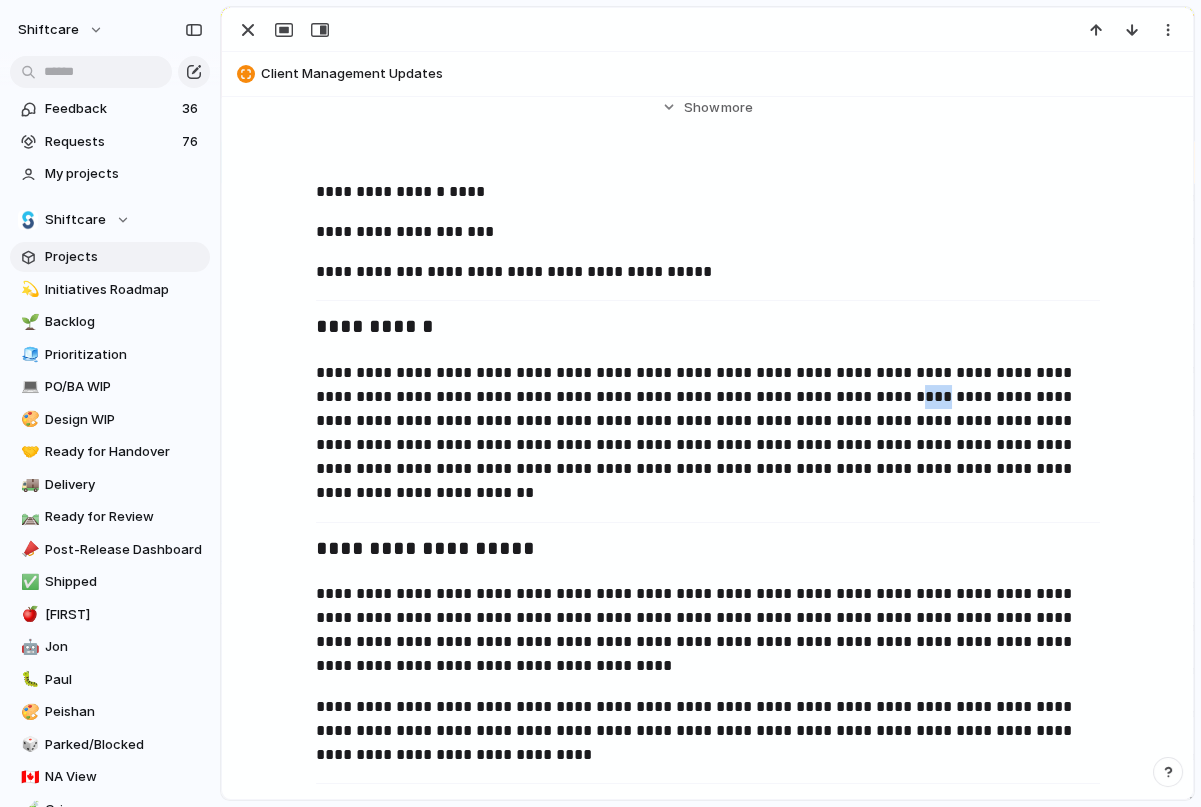 click on "**********" at bounding box center [708, 433] 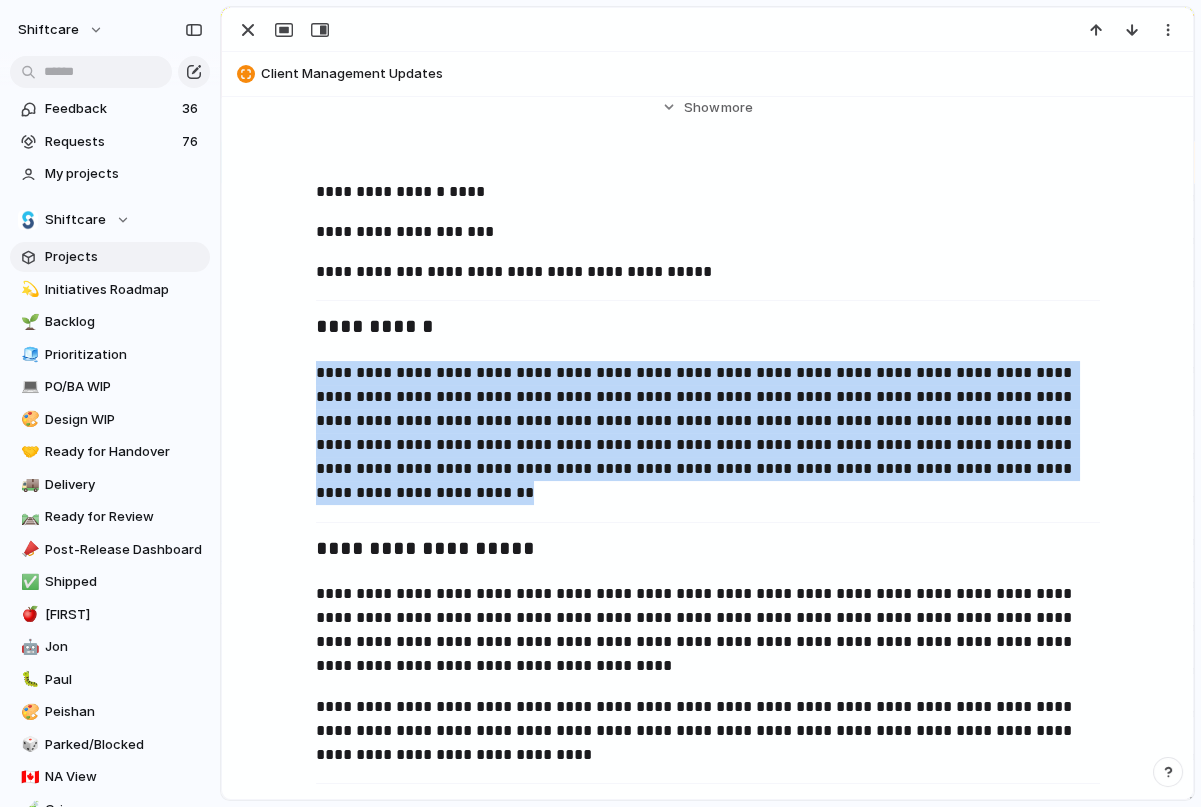 click on "**********" at bounding box center (708, 433) 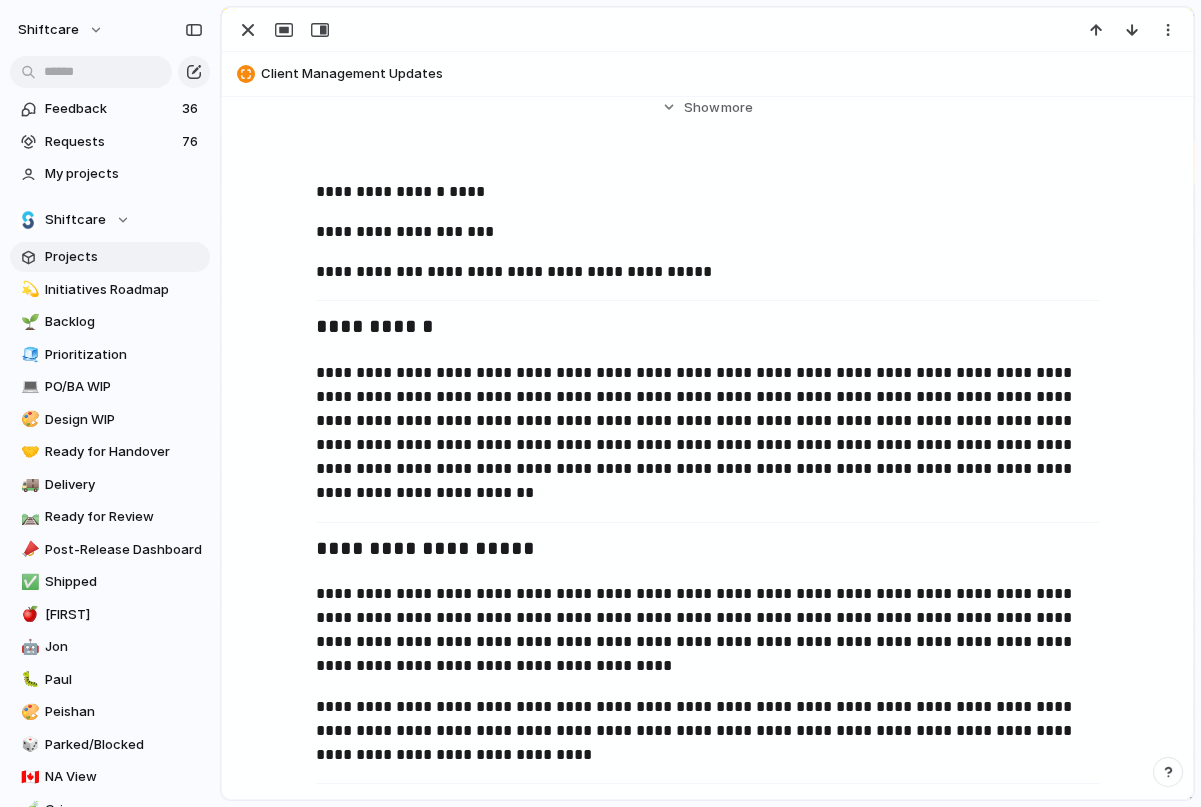 click on "**********" at bounding box center (708, 433) 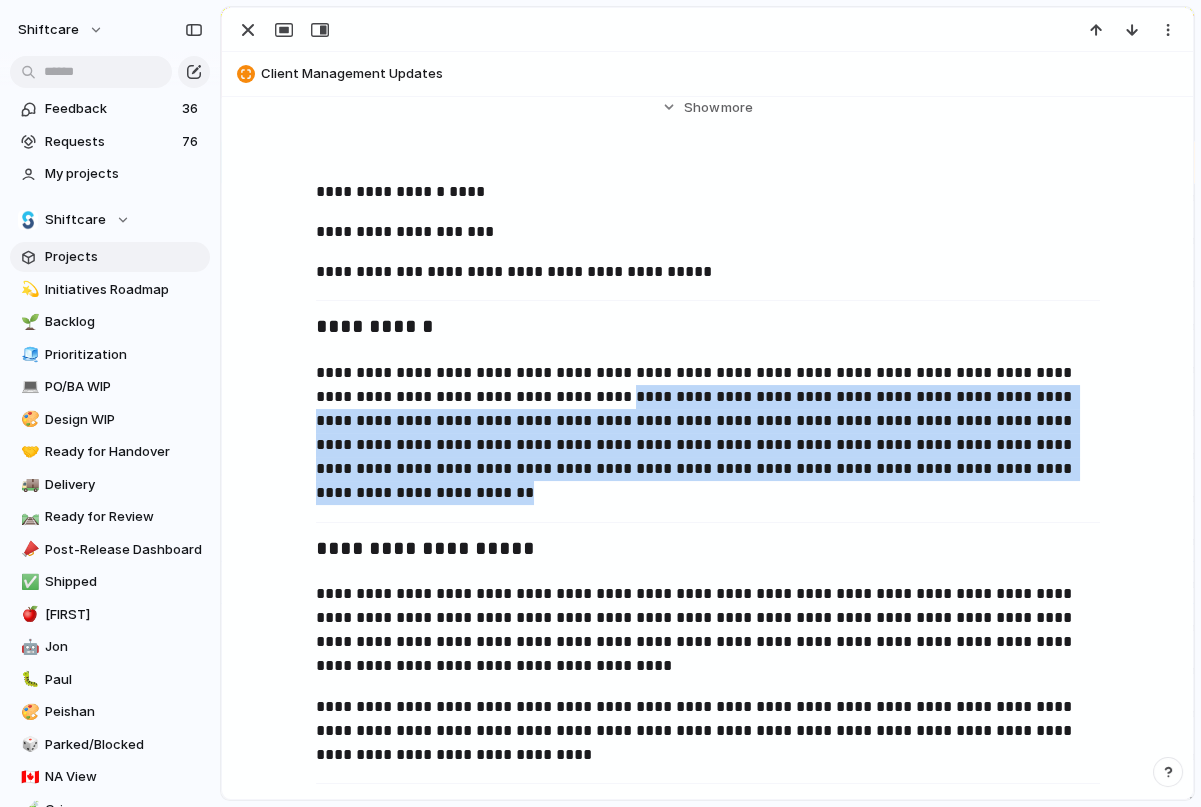 drag, startPoint x: 577, startPoint y: 390, endPoint x: 678, endPoint y: 498, distance: 147.86818 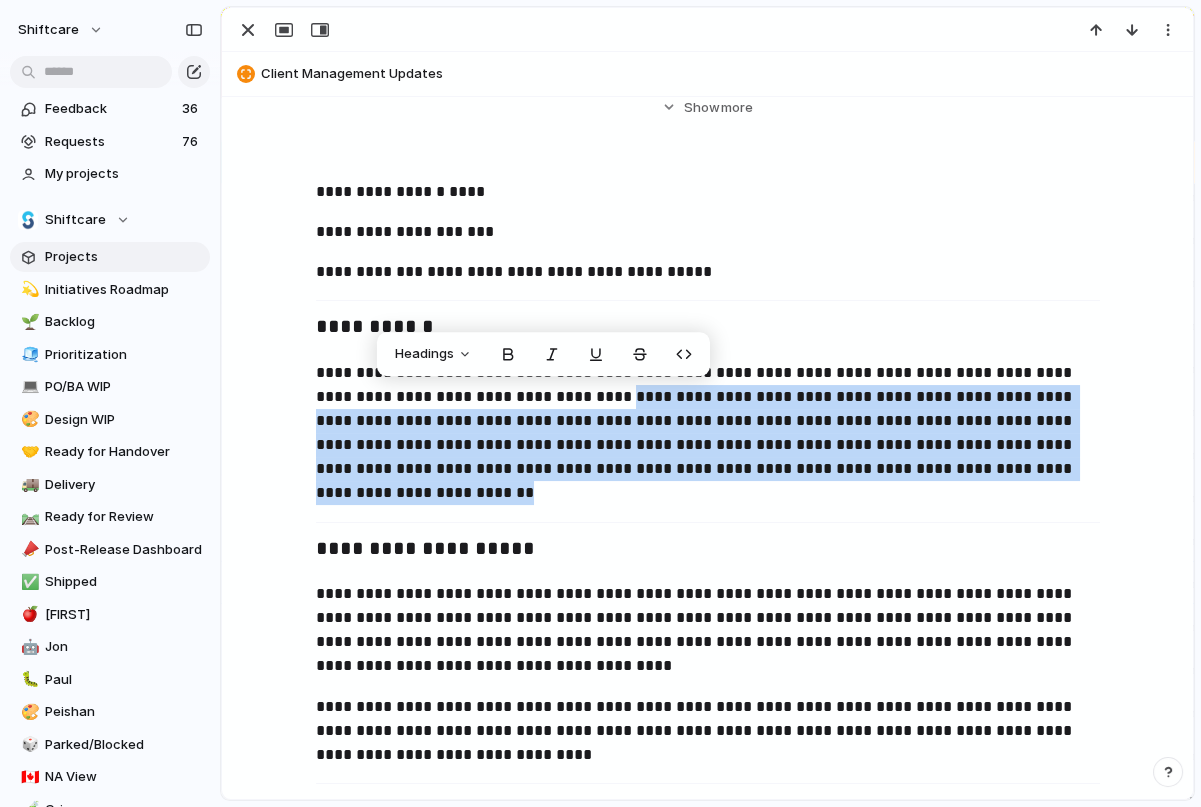 click on "**********" at bounding box center [708, 433] 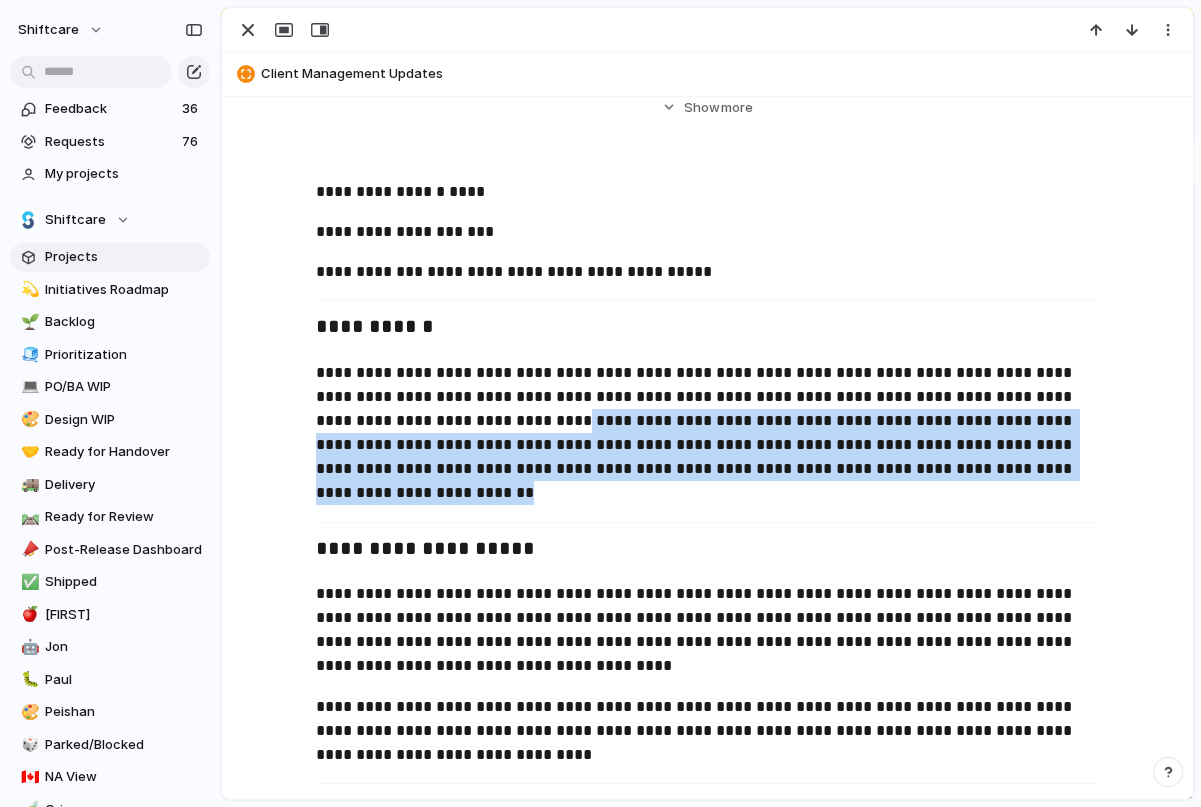 drag, startPoint x: 483, startPoint y: 418, endPoint x: 514, endPoint y: 504, distance: 91.416626 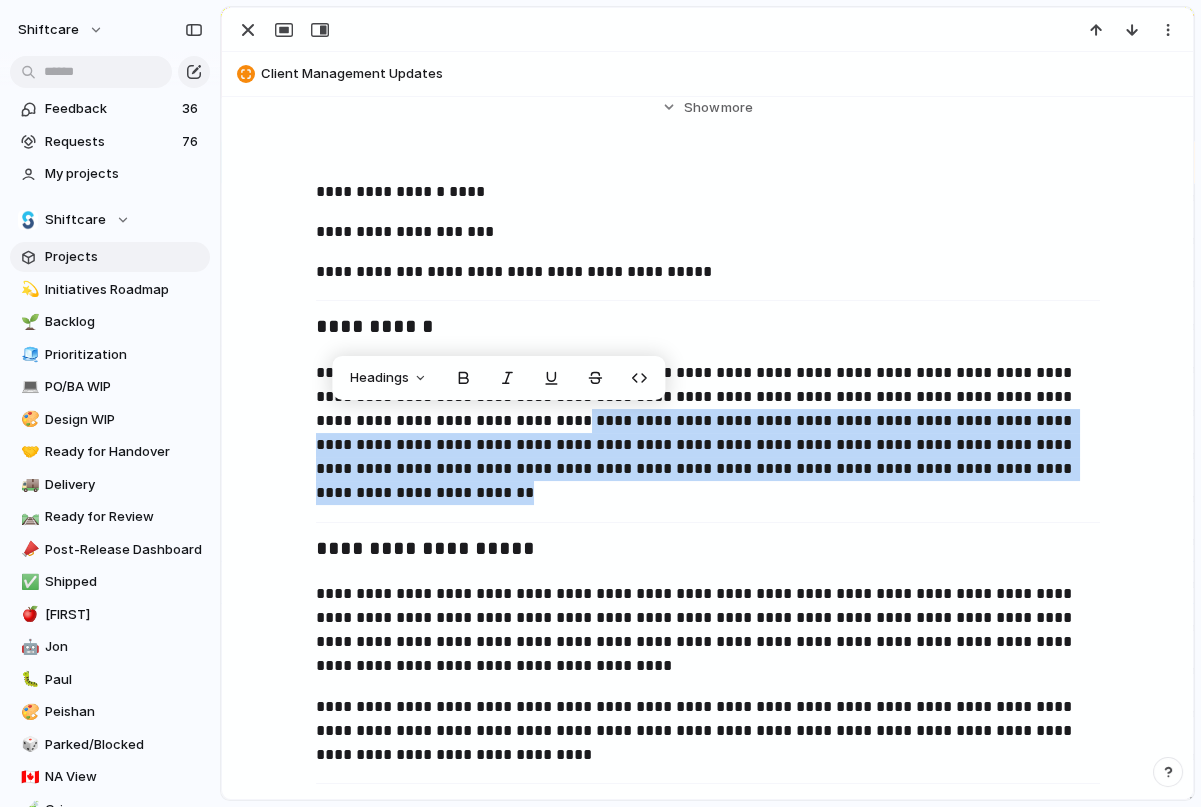 click on "**********" at bounding box center (708, 433) 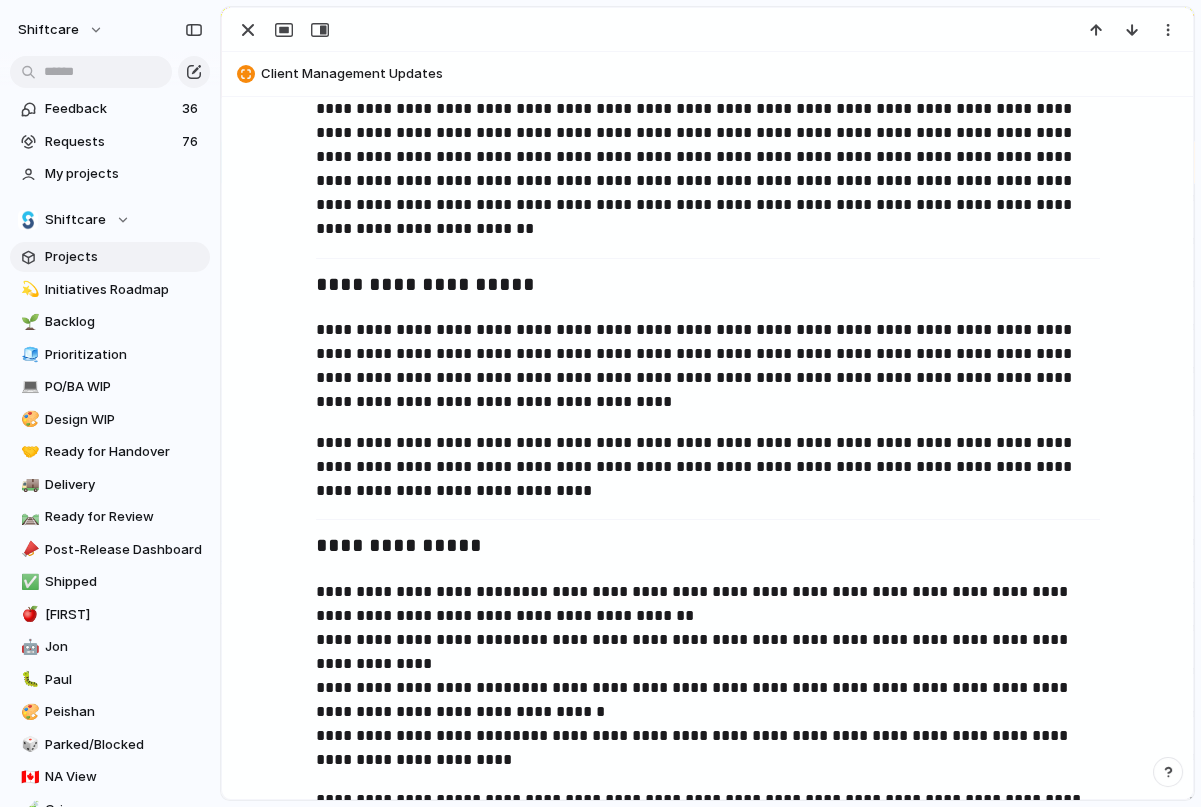 scroll, scrollTop: 713, scrollLeft: 0, axis: vertical 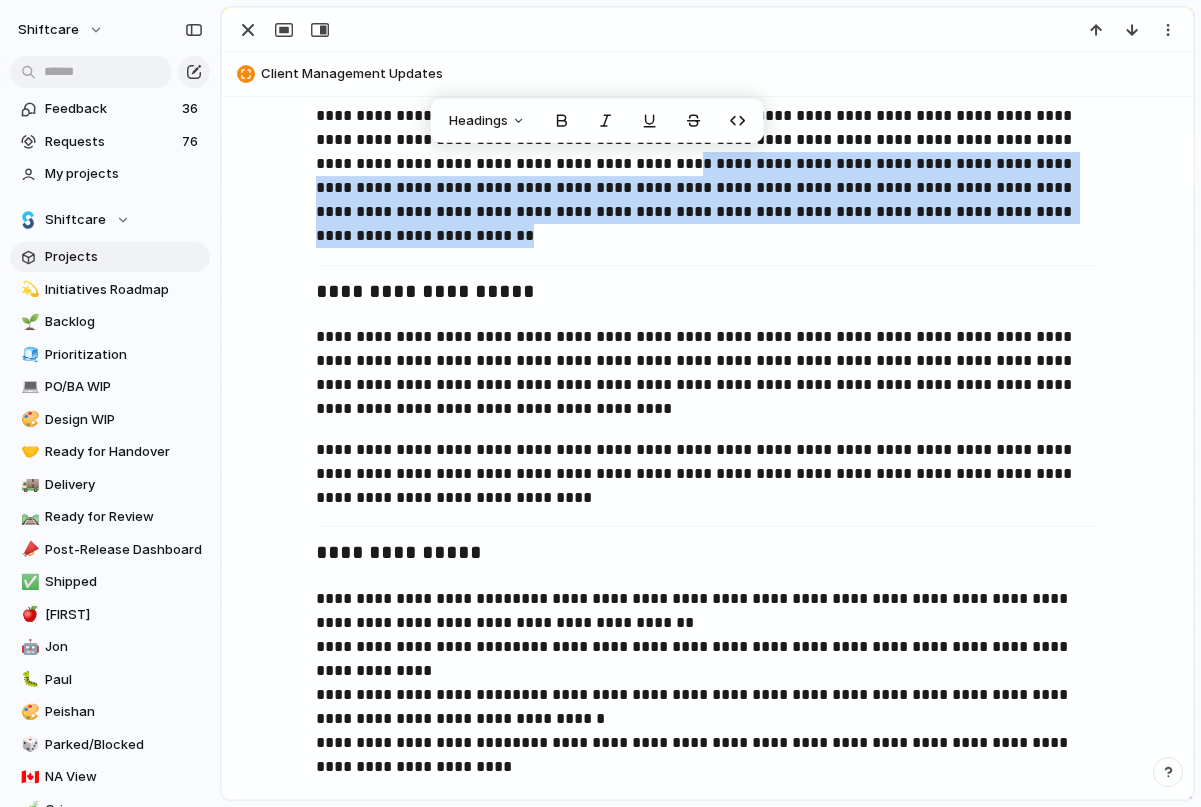 drag, startPoint x: 573, startPoint y: 163, endPoint x: 594, endPoint y: 234, distance: 74.04053 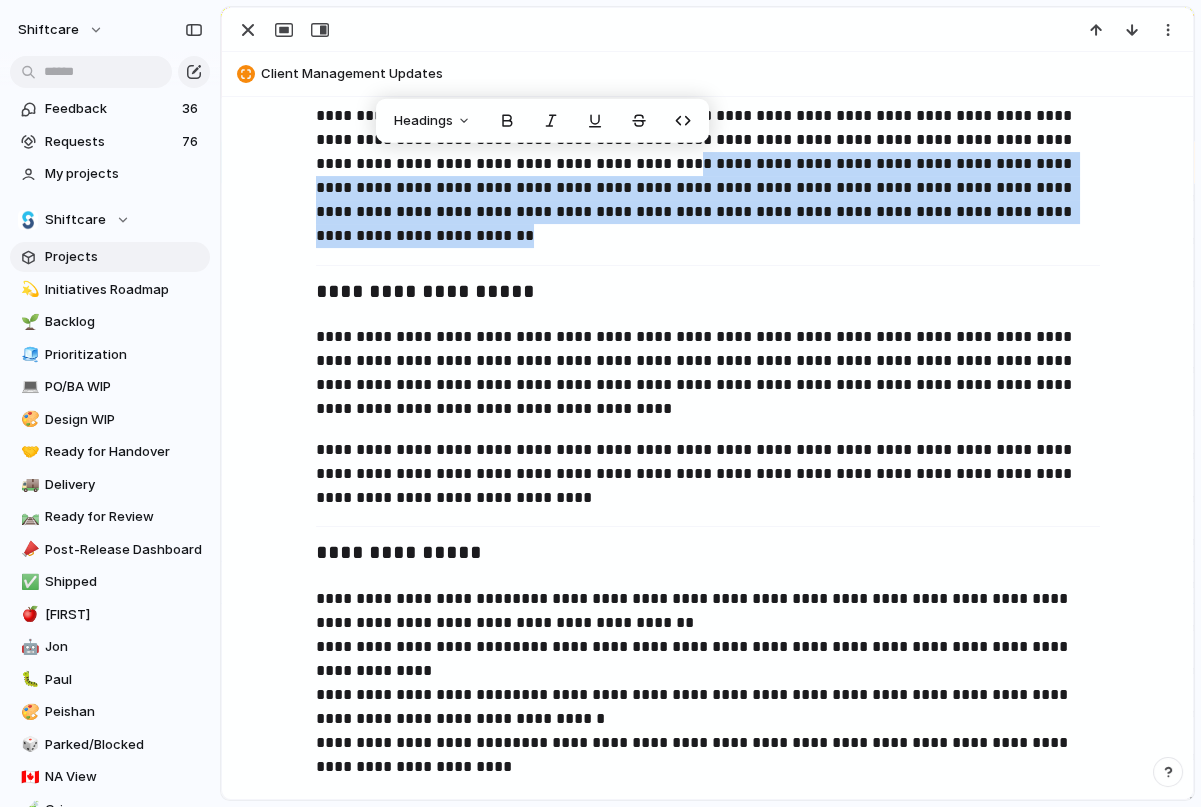 click on "**********" at bounding box center [708, 176] 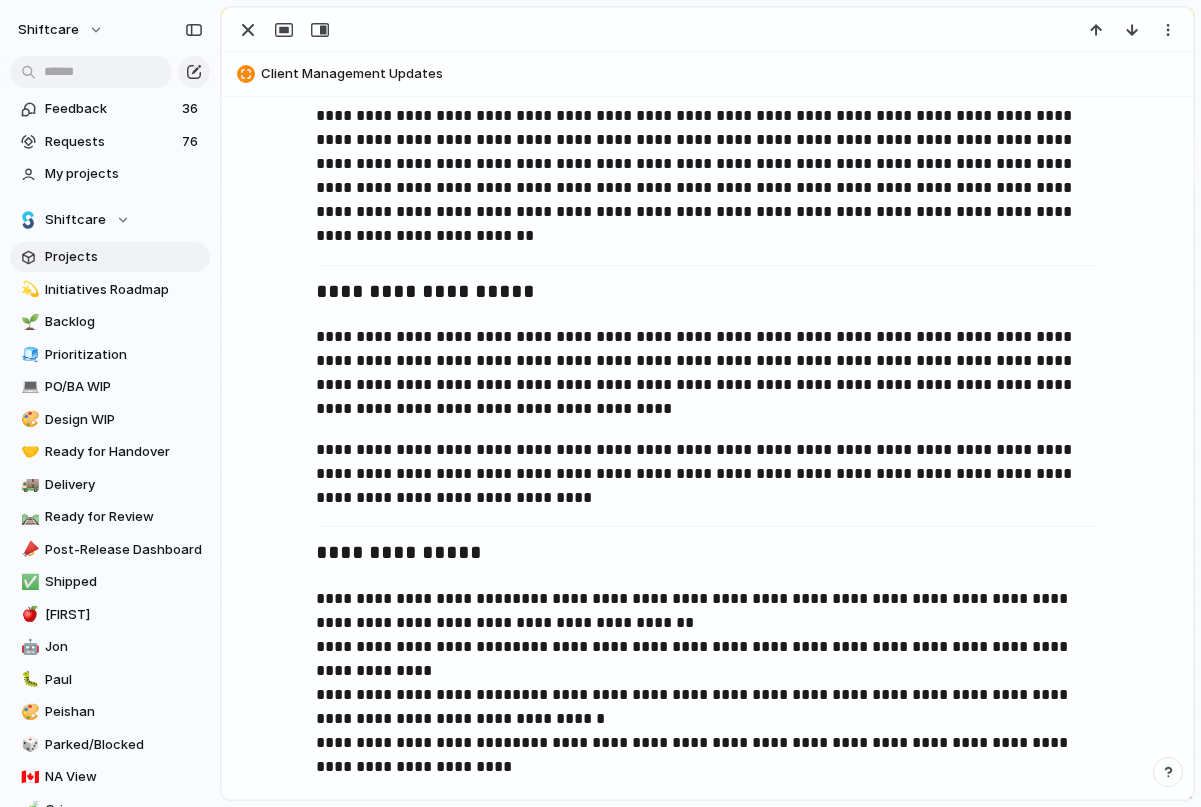 click on "**********" at bounding box center (708, 373) 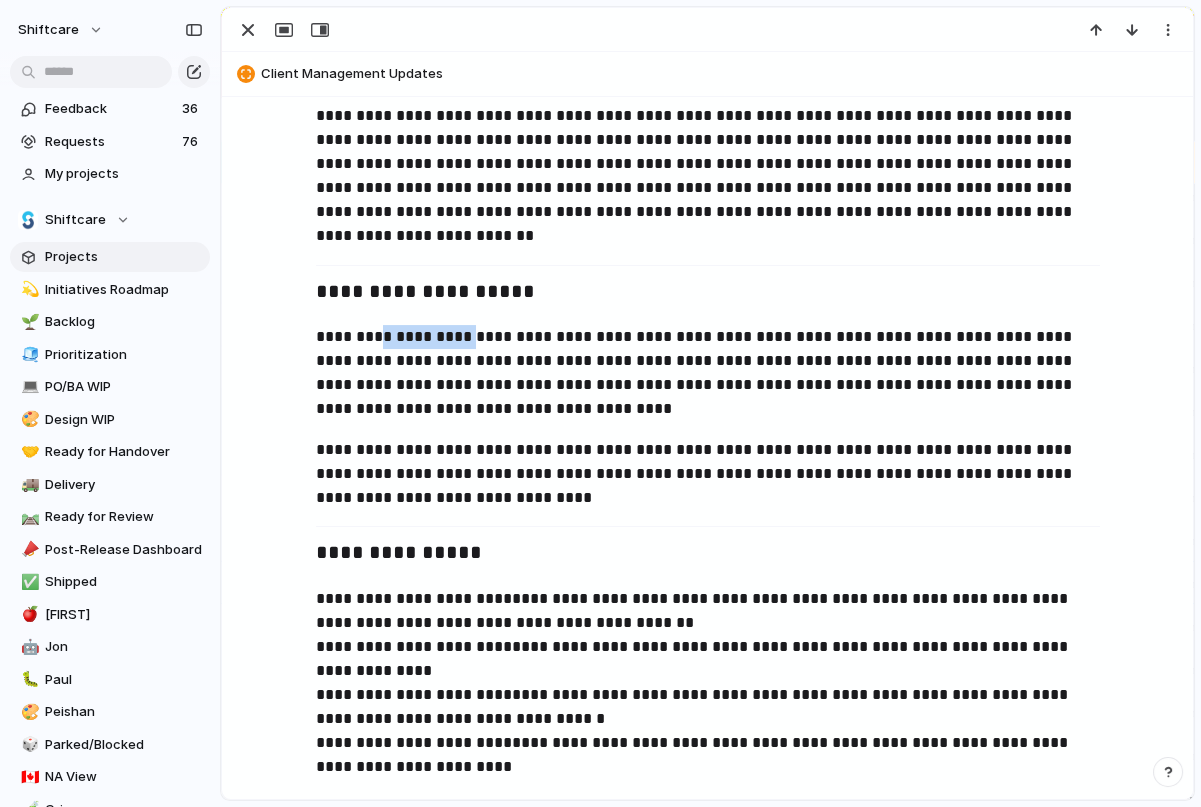 click on "**********" at bounding box center [708, 373] 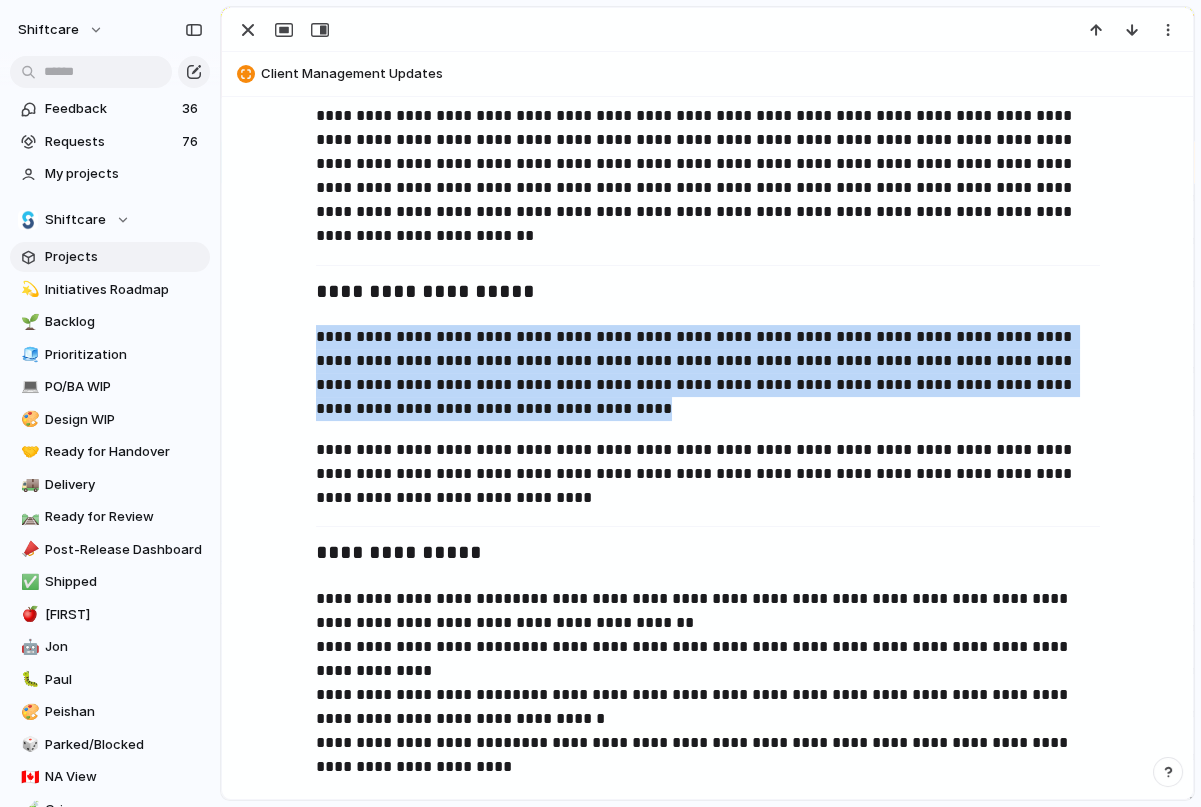 click on "**********" at bounding box center (708, 373) 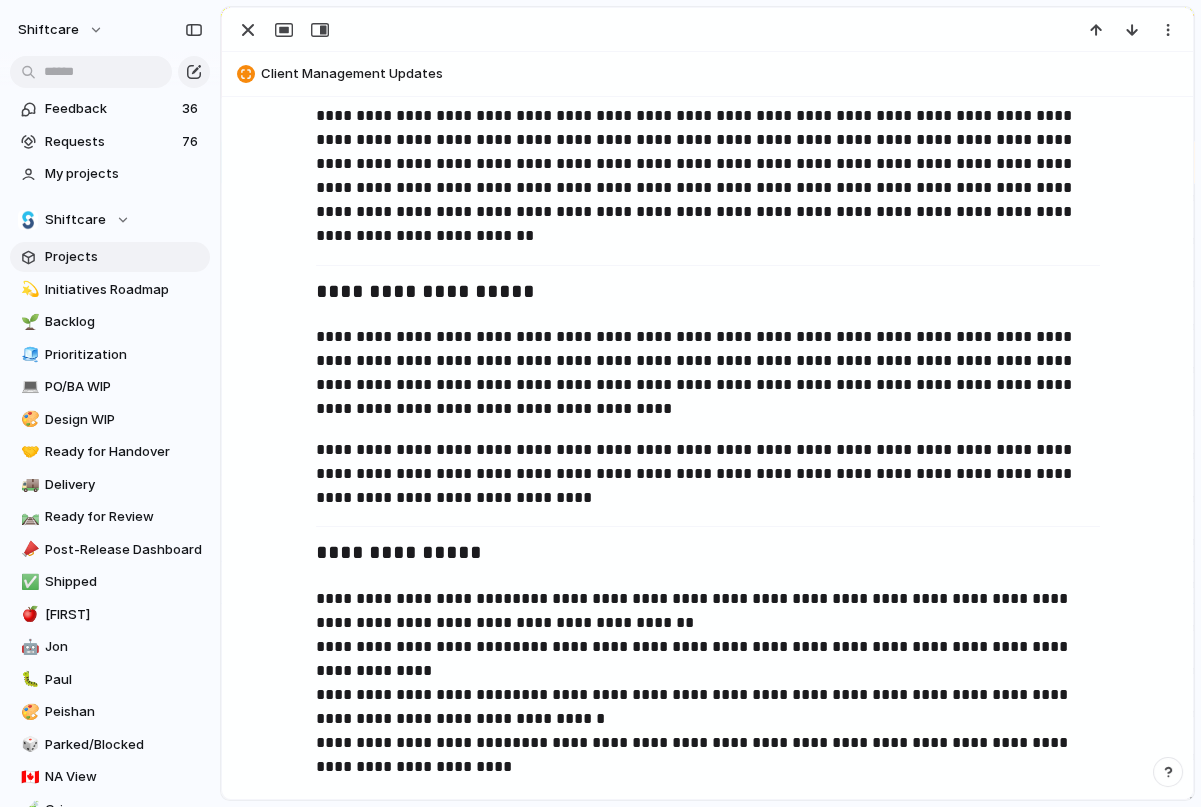 click on "**********" at bounding box center (708, 373) 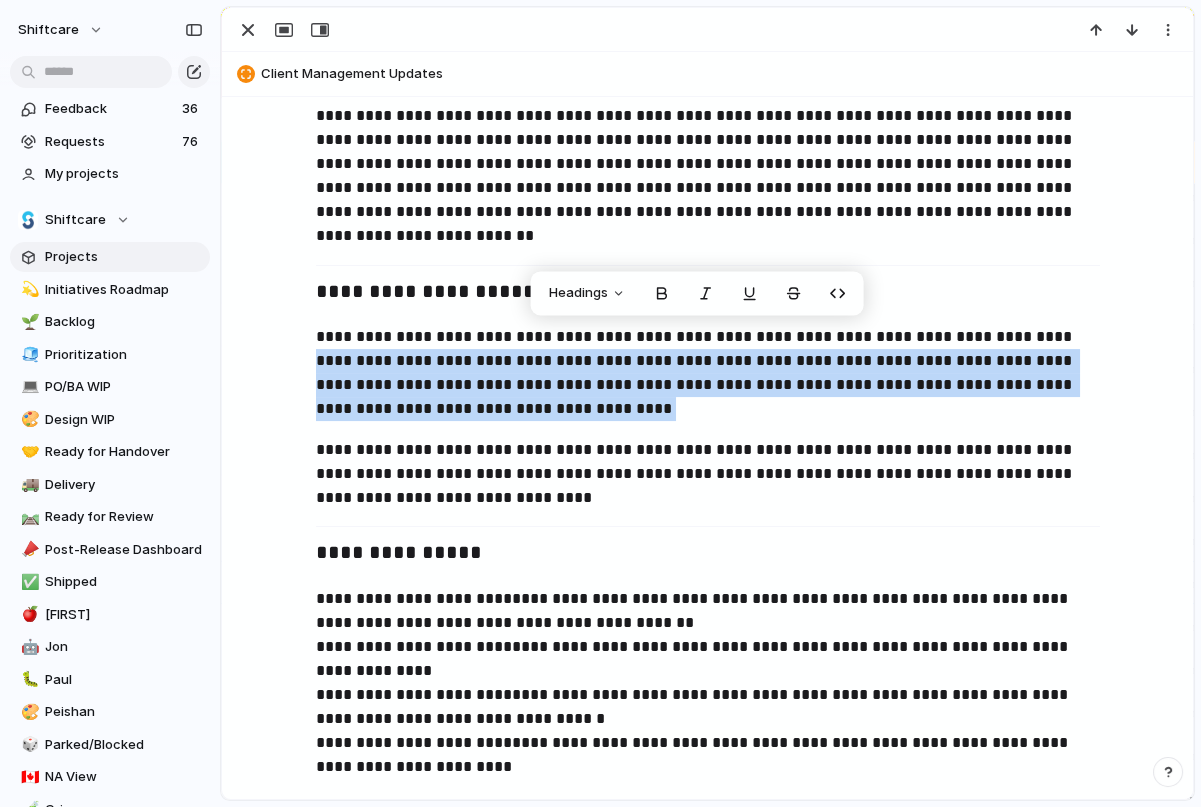 drag, startPoint x: 1045, startPoint y: 334, endPoint x: 1073, endPoint y: 432, distance: 101.92154 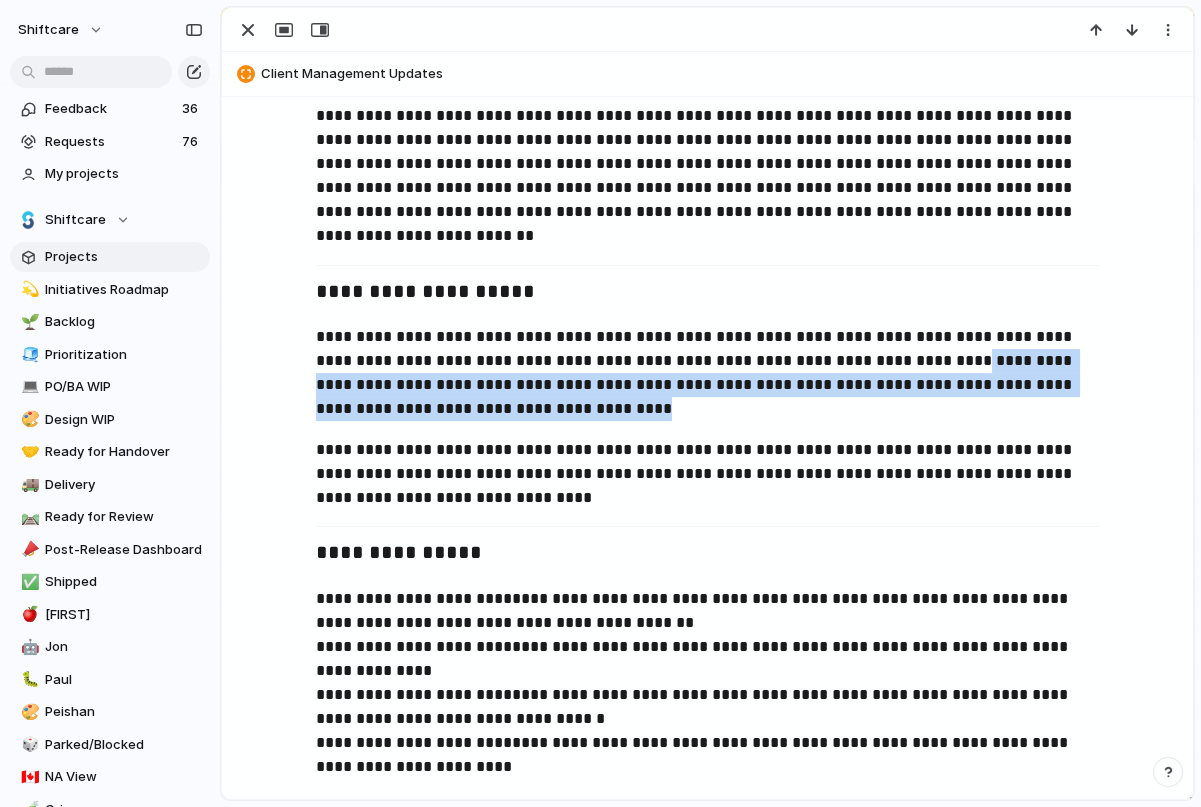 drag, startPoint x: 879, startPoint y: 362, endPoint x: 926, endPoint y: 415, distance: 70.837845 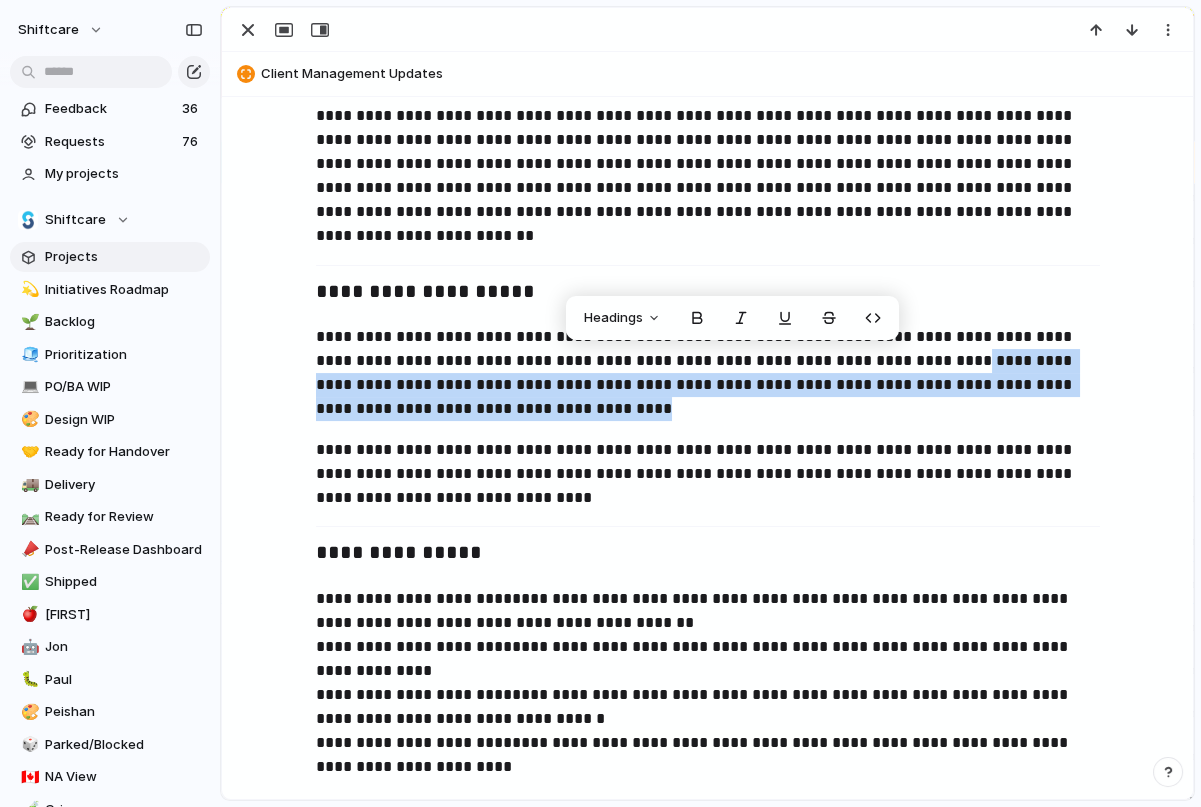 click on "**********" at bounding box center (708, 373) 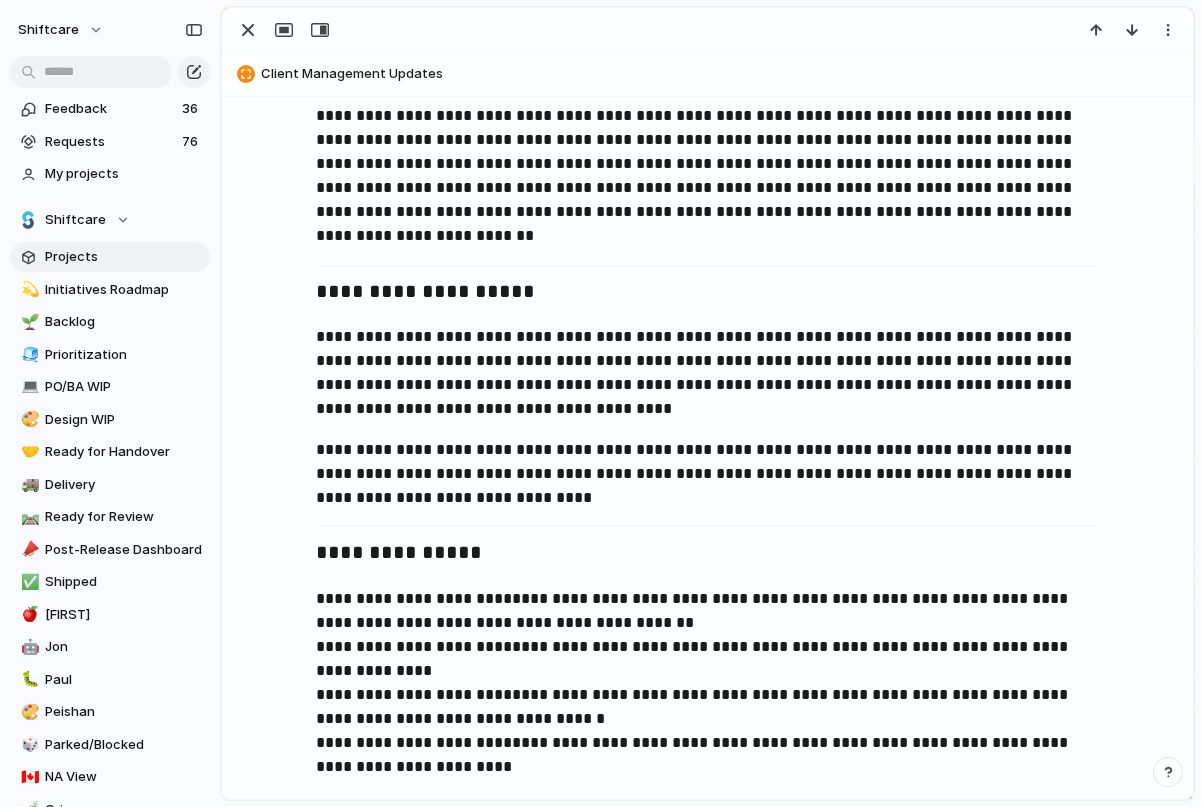 click on "**********" at bounding box center [708, 474] 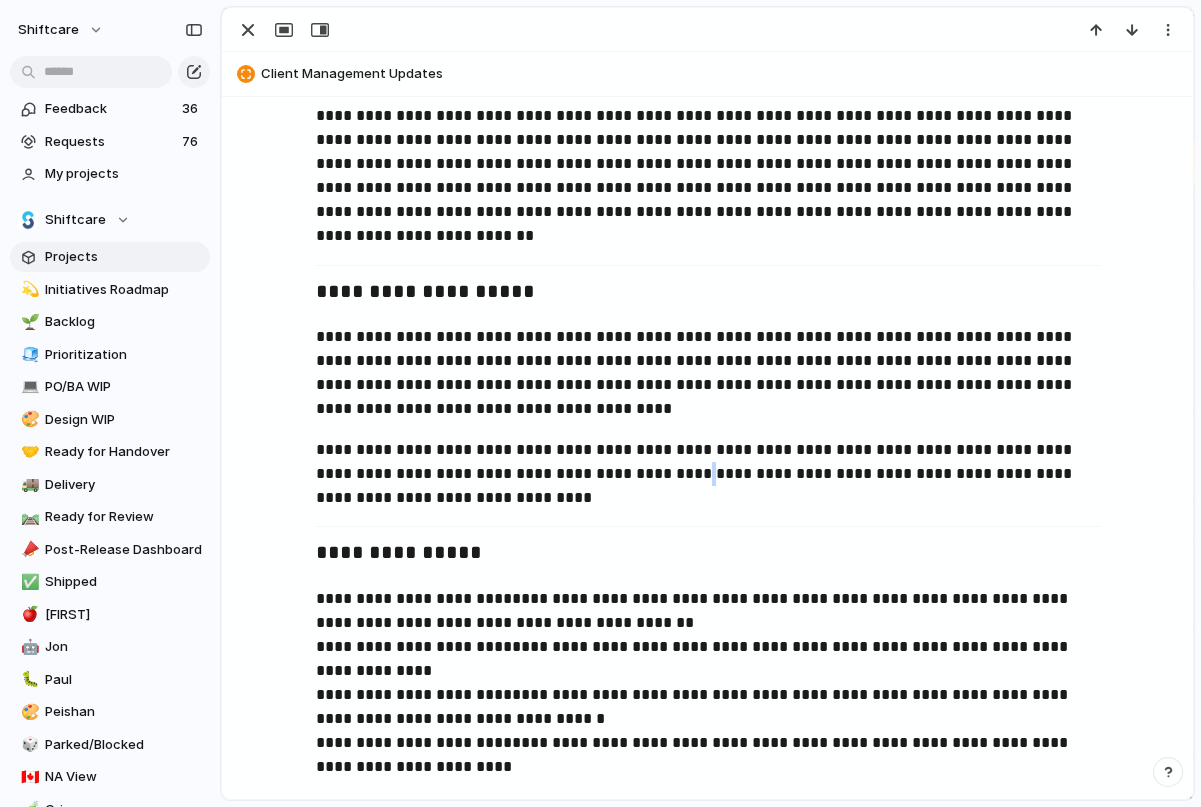 click on "**********" at bounding box center (708, 474) 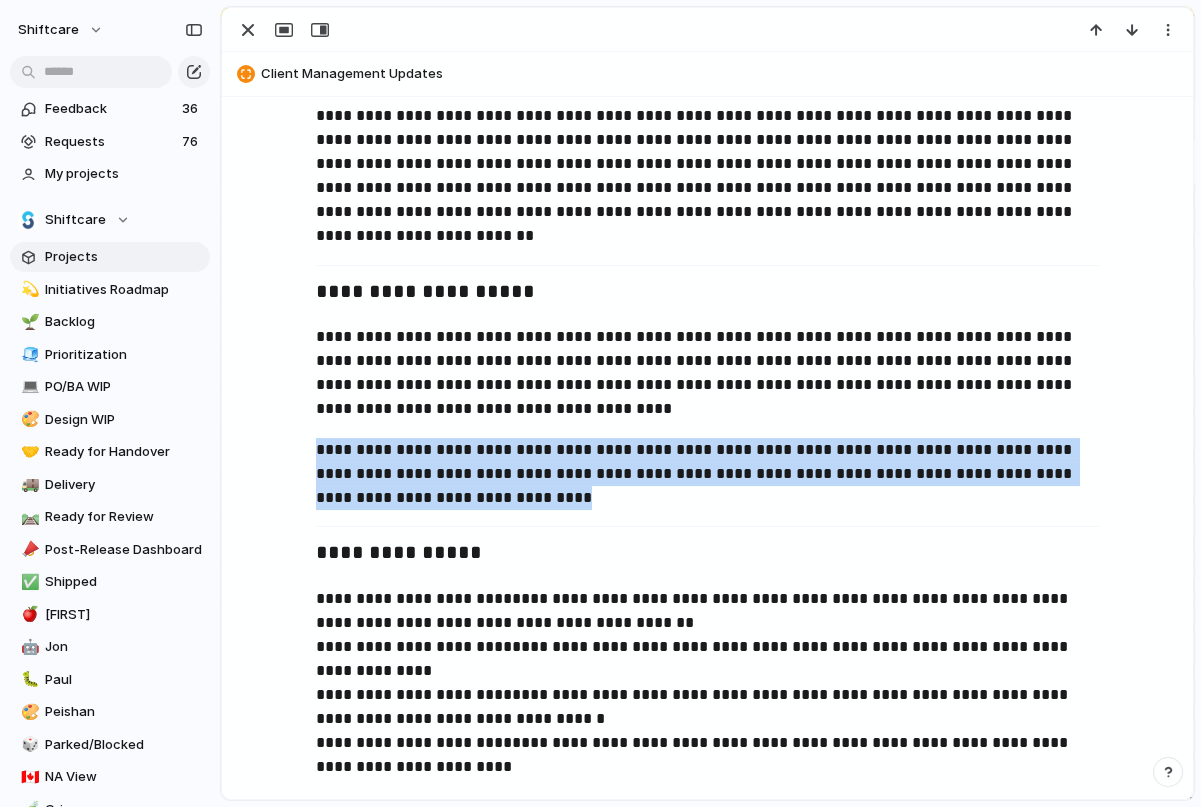 click on "**********" at bounding box center [708, 474] 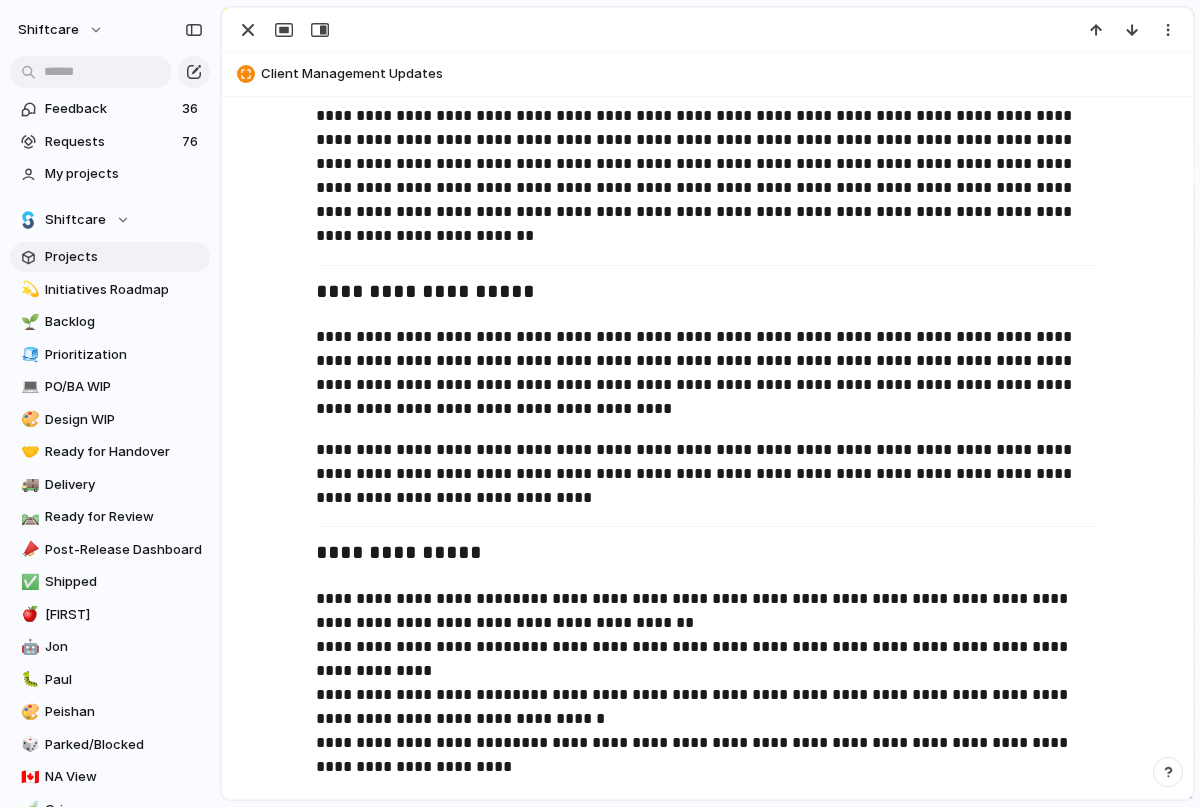 click on "**********" at bounding box center [708, 474] 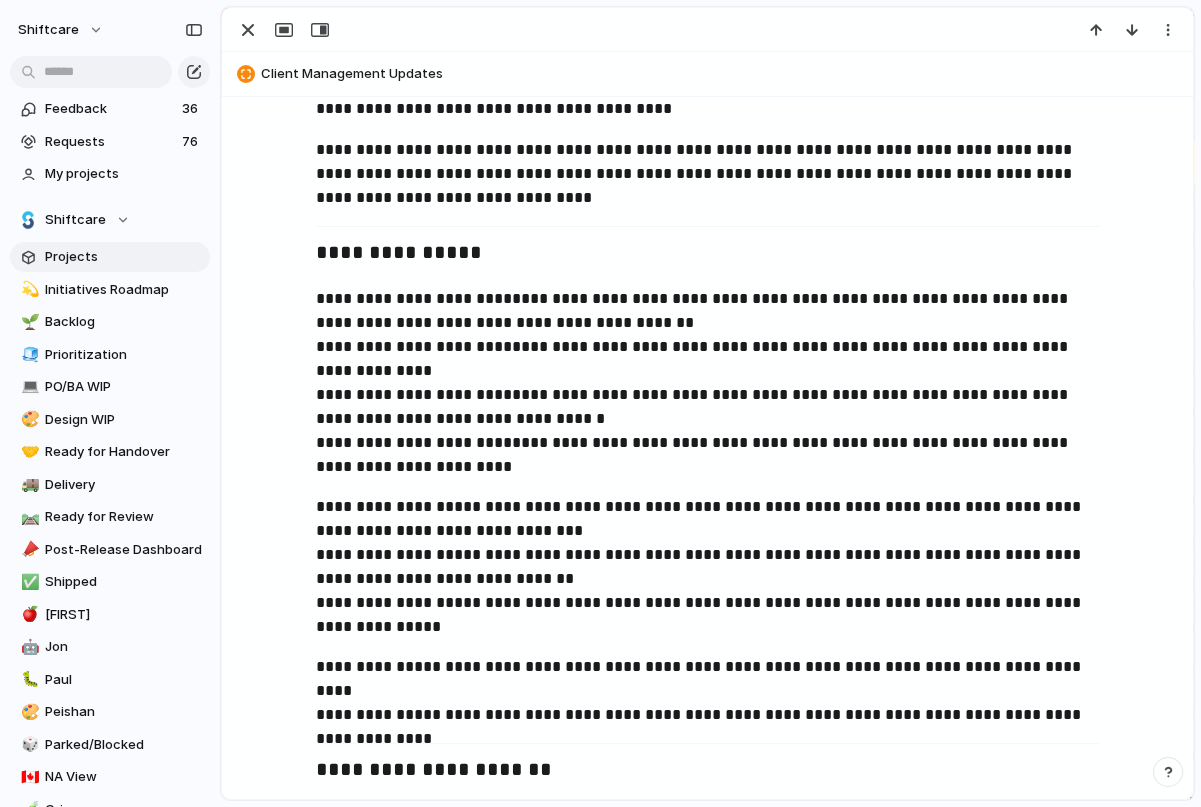 scroll, scrollTop: 1060, scrollLeft: 0, axis: vertical 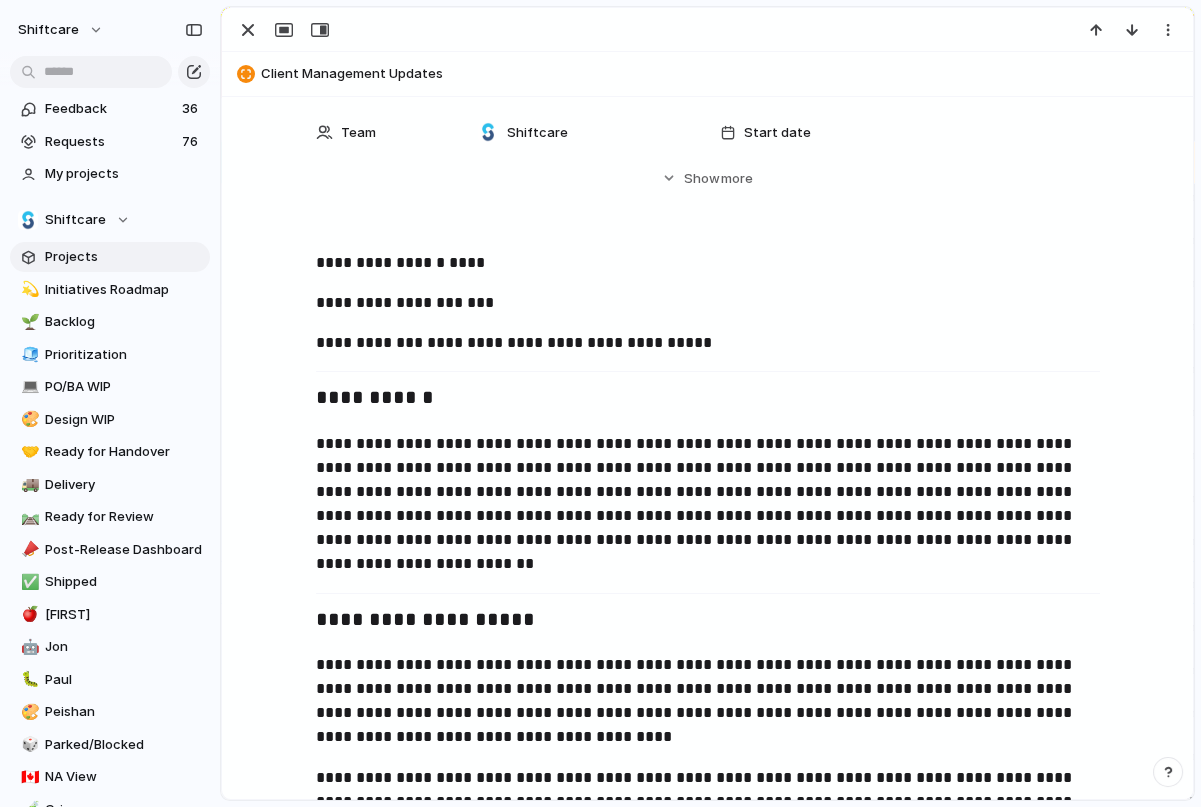 click on "**********" at bounding box center (707, 1720) 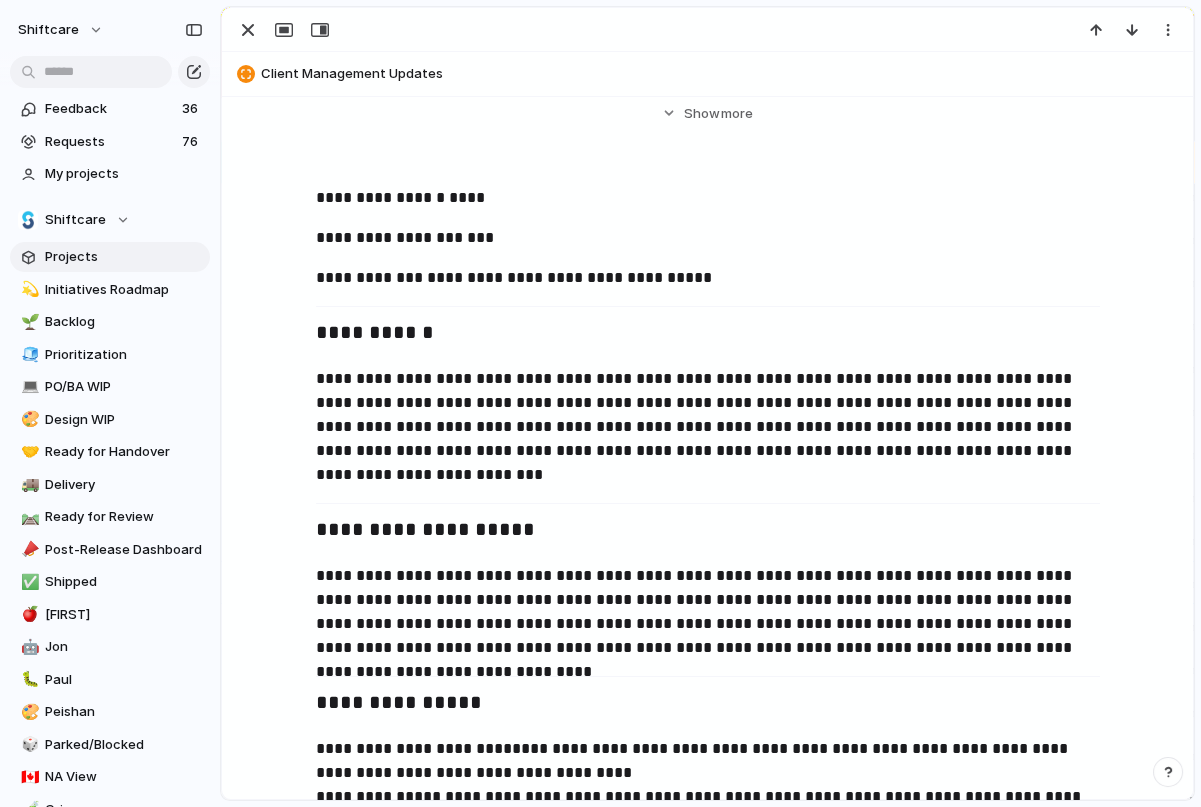 click on "**********" at bounding box center (708, 427) 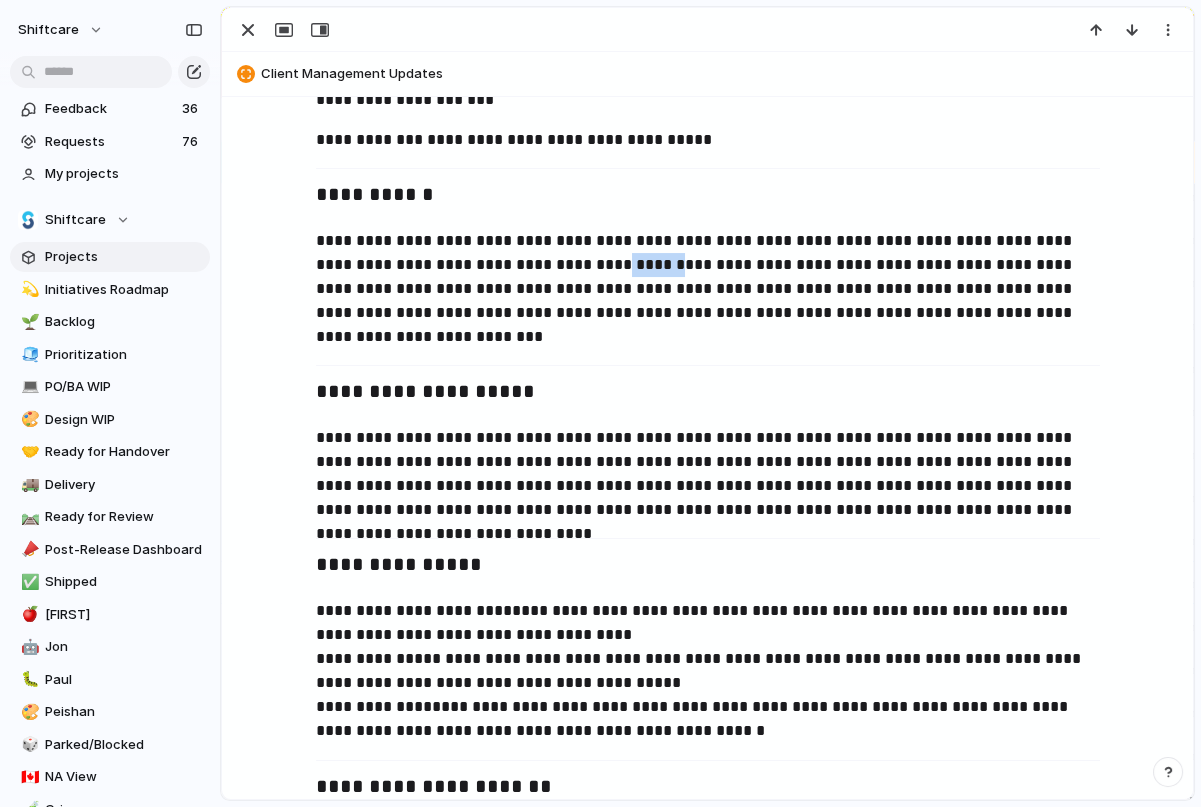 click on "**********" at bounding box center [708, 289] 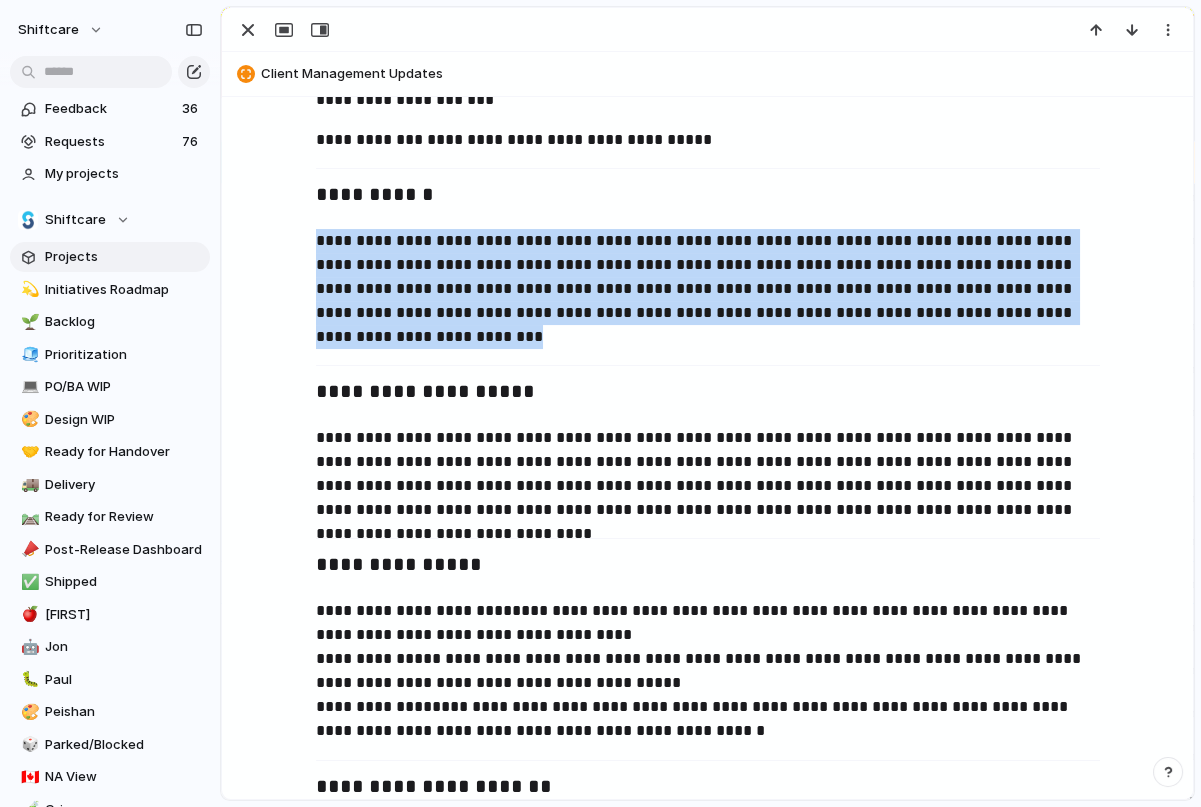 click on "**********" at bounding box center (708, 289) 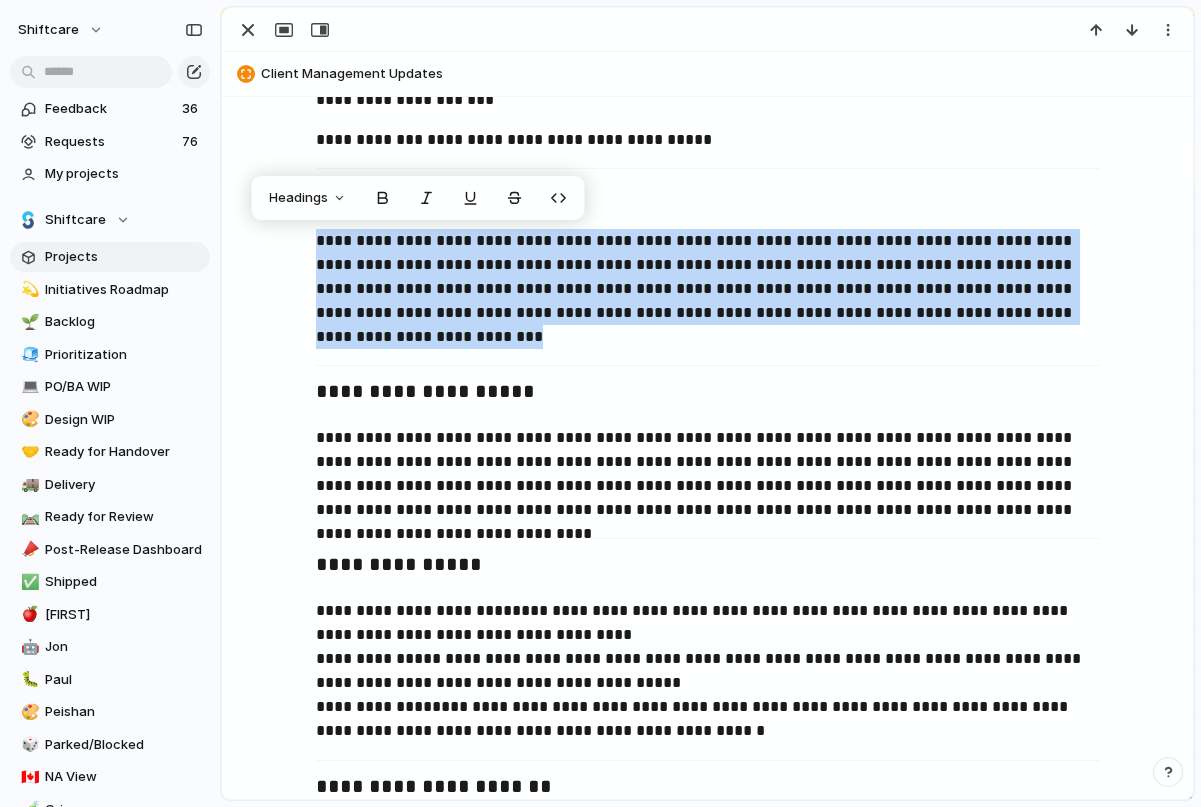 click on "**********" at bounding box center [708, 289] 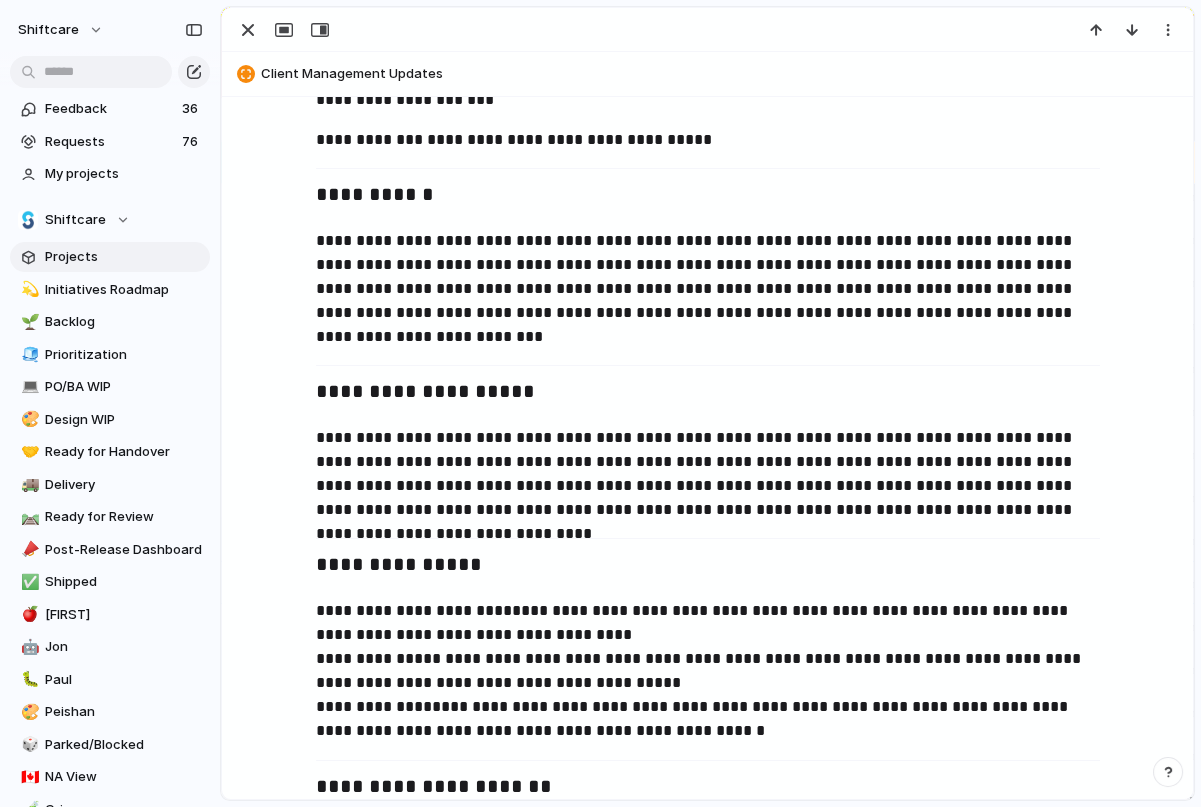 click on "**********" at bounding box center (708, 289) 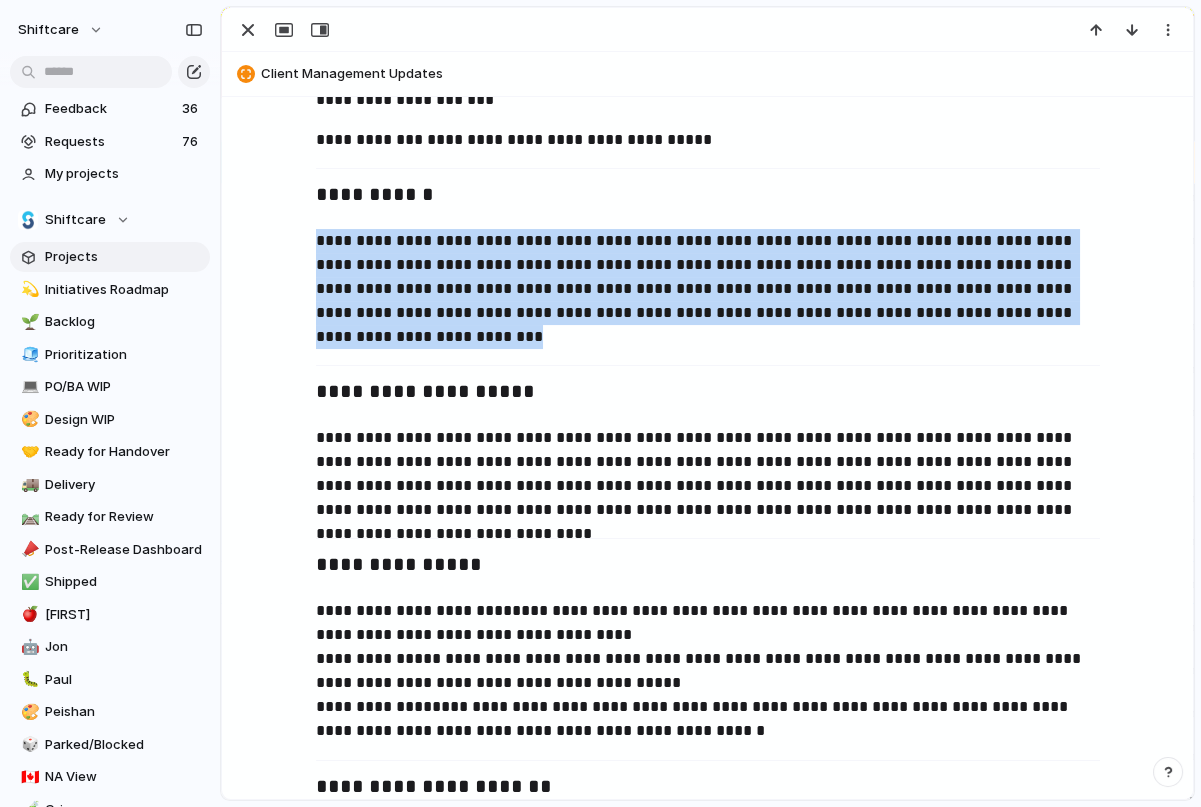 click on "**********" at bounding box center [708, 289] 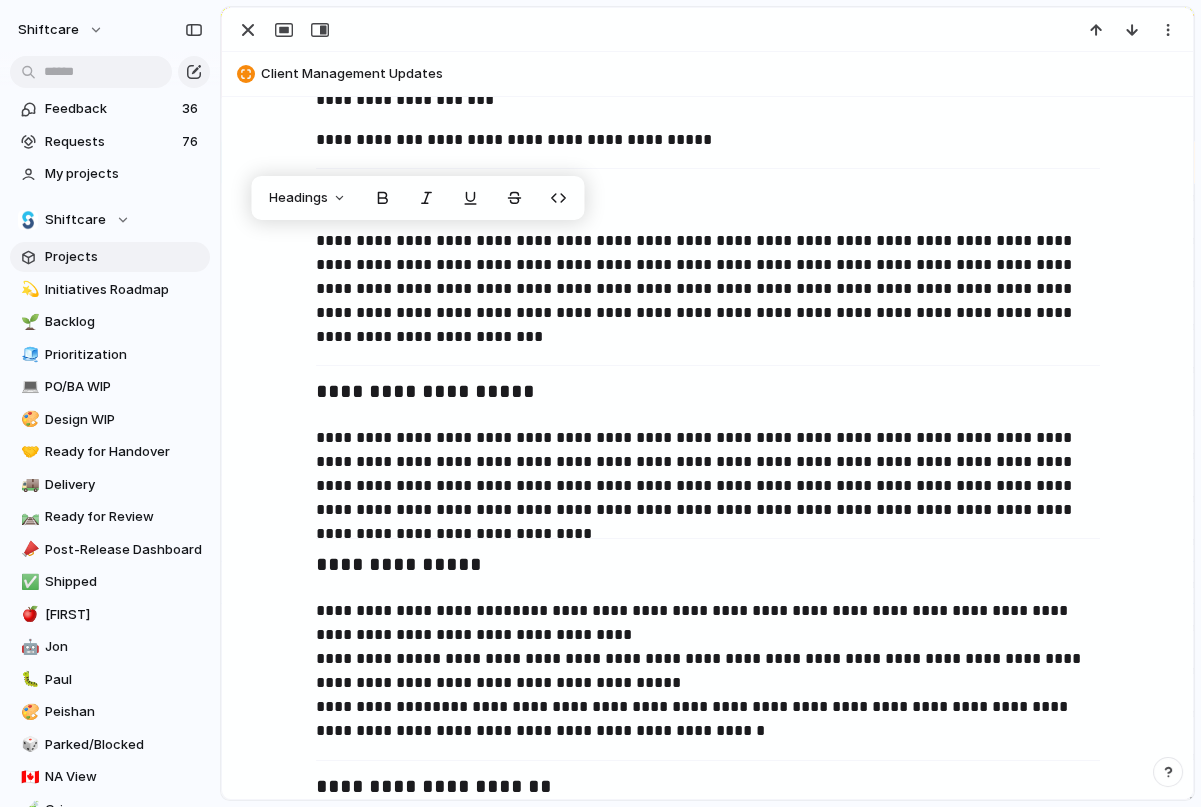 click on "**********" at bounding box center [707, 1298] 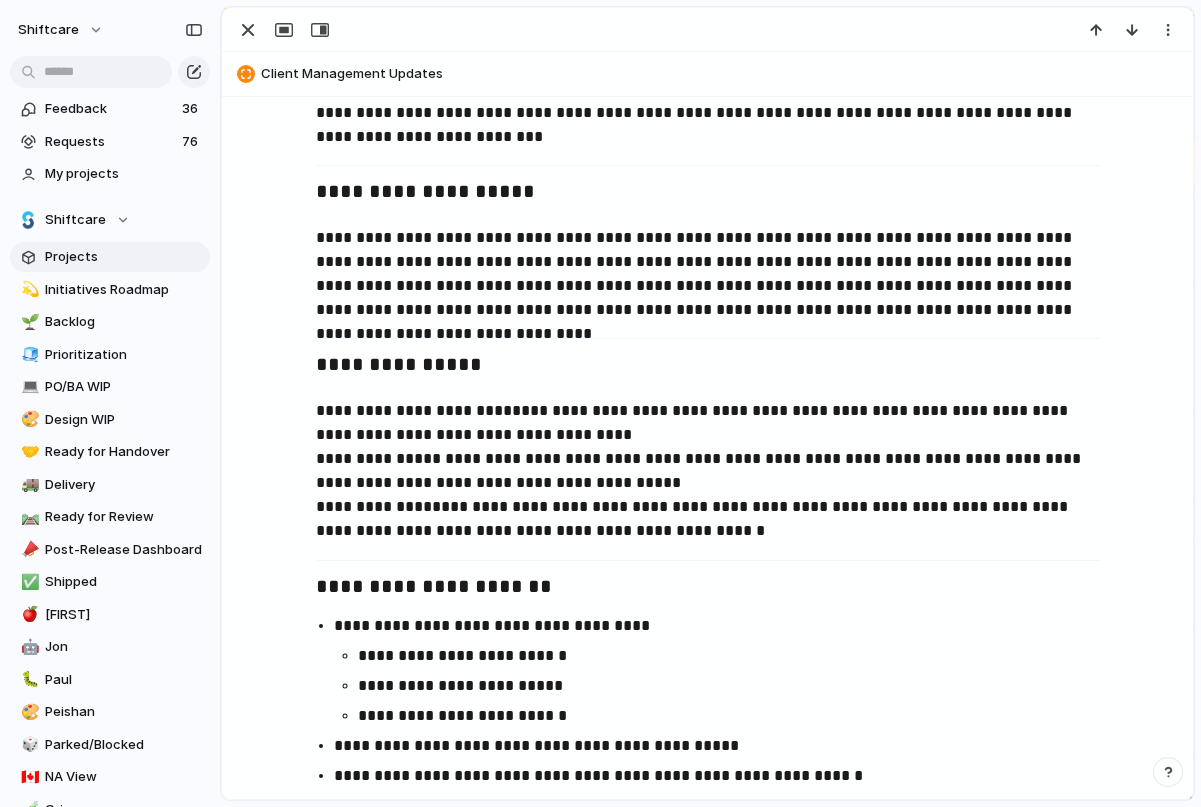 scroll, scrollTop: 801, scrollLeft: 0, axis: vertical 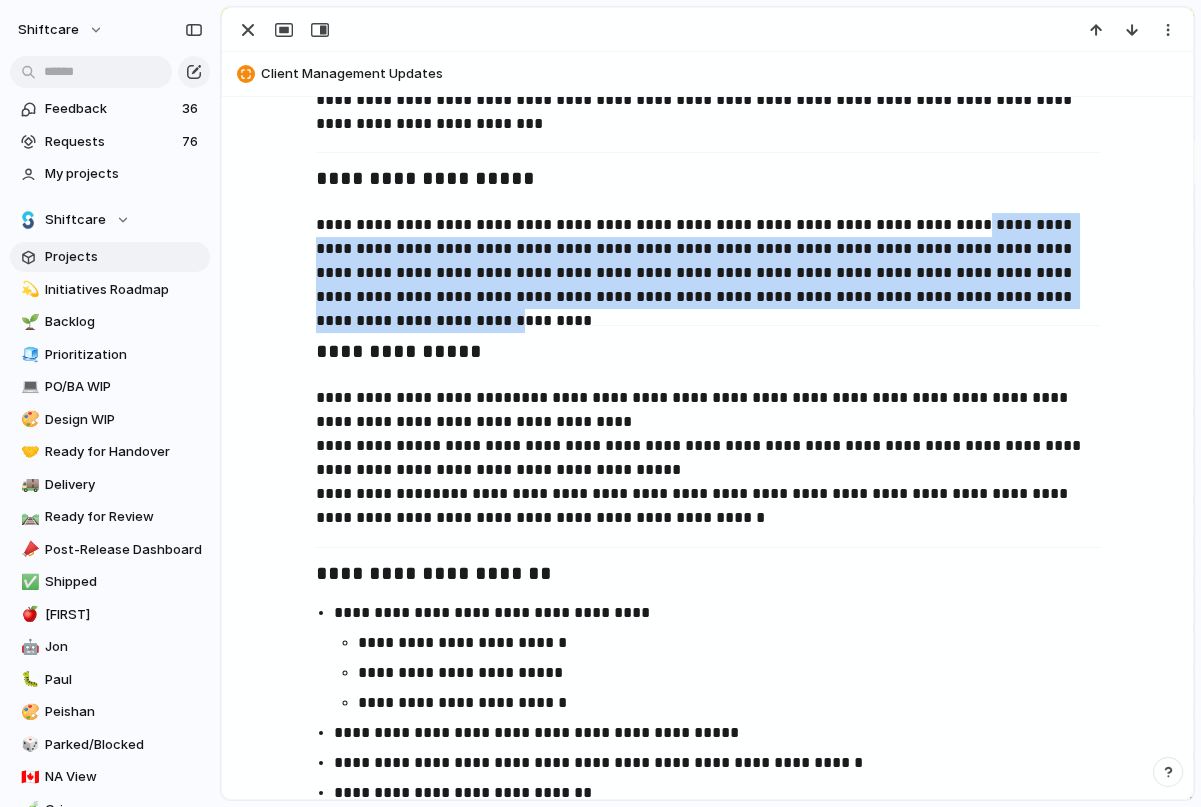 drag, startPoint x: 924, startPoint y: 230, endPoint x: 993, endPoint y: 303, distance: 100.44899 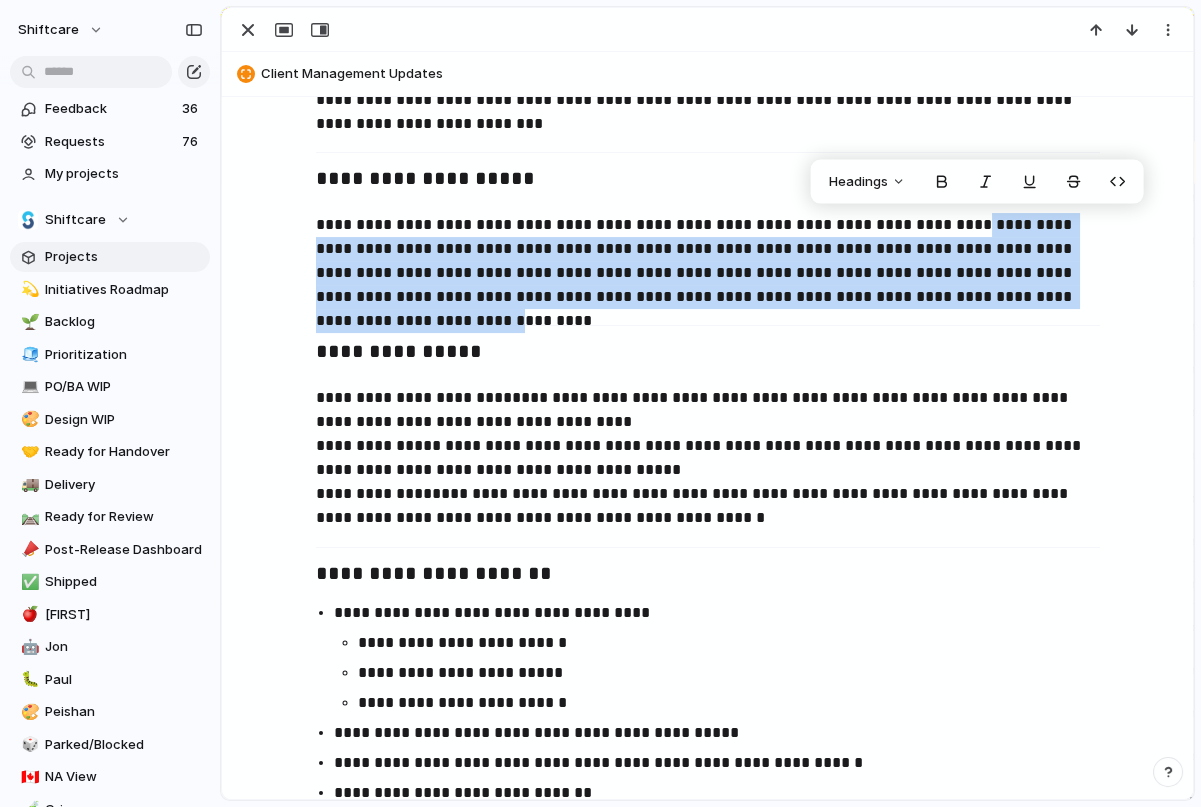 click on "**********" at bounding box center (708, 261) 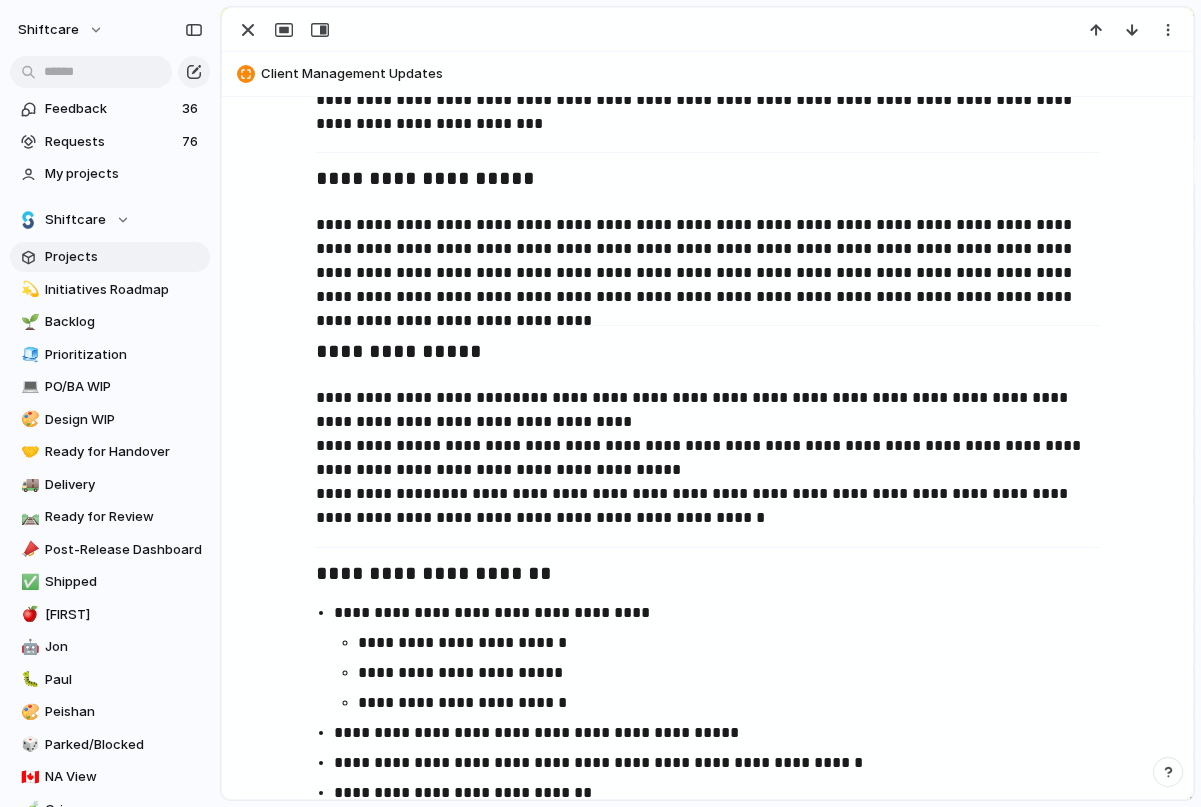 click on "**********" at bounding box center (708, 261) 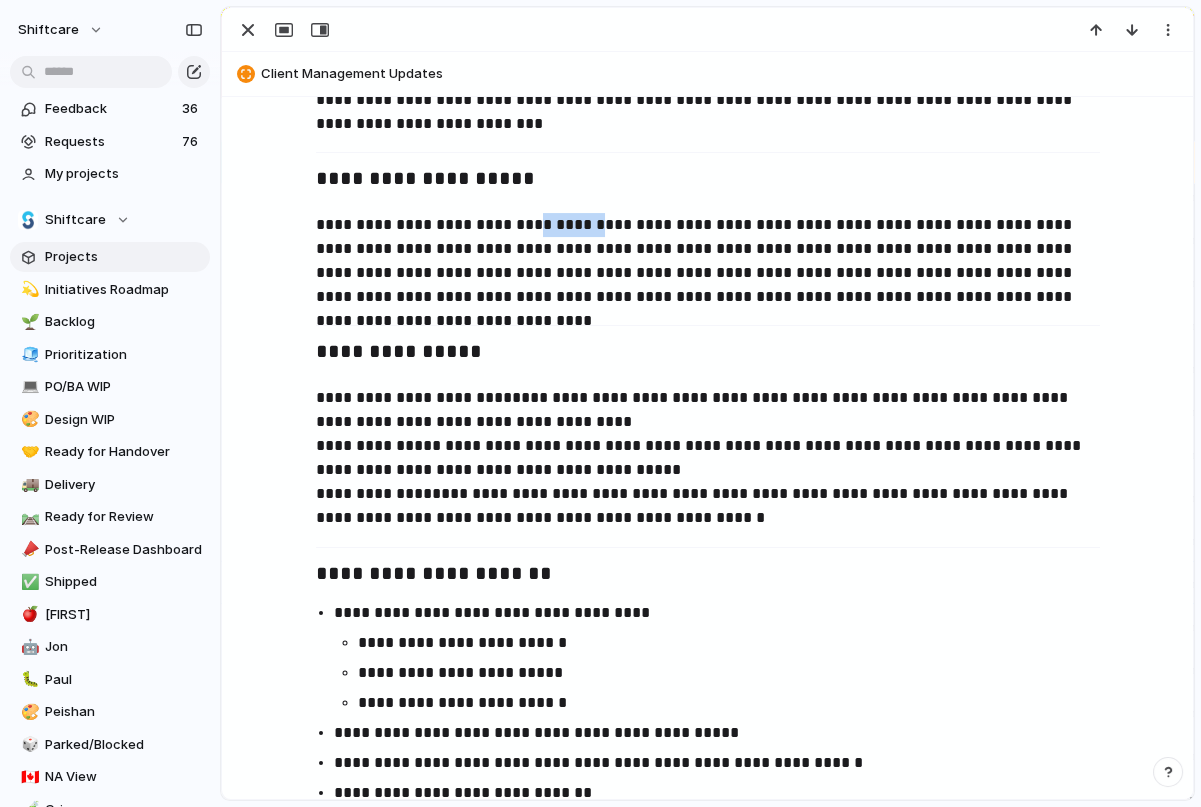 click on "**********" at bounding box center [708, 261] 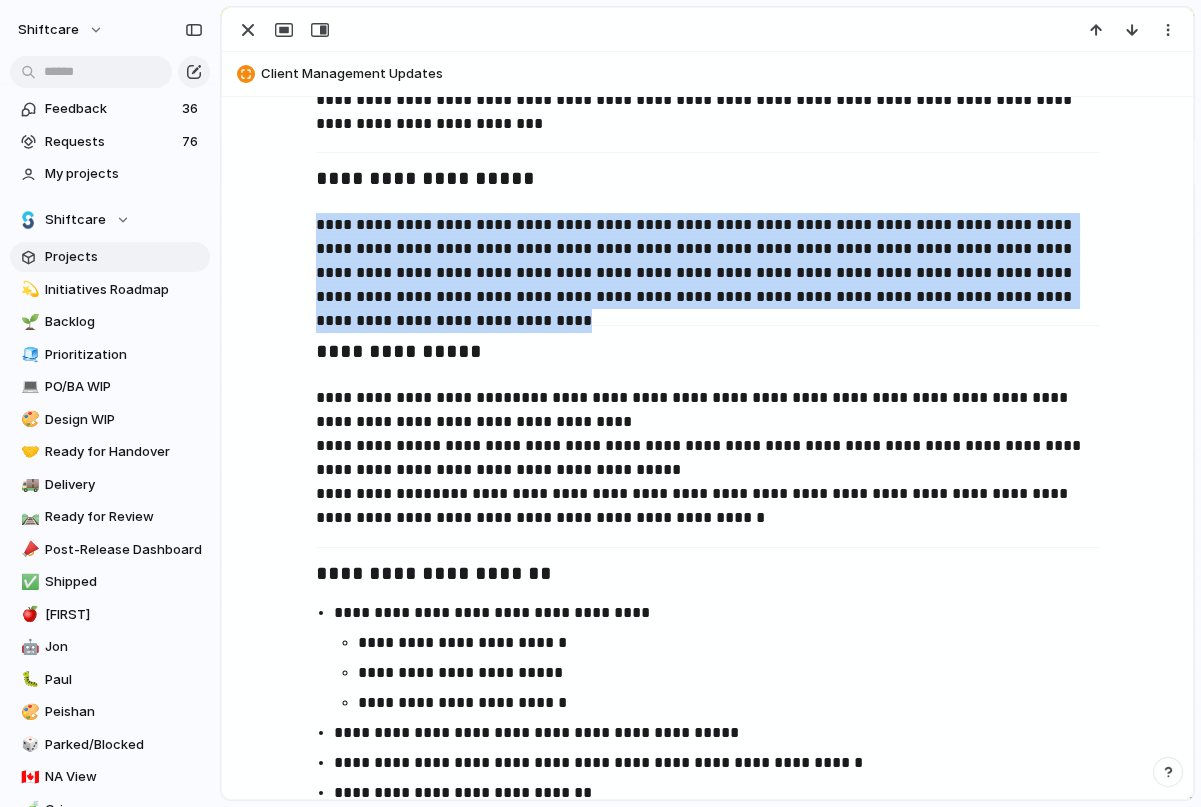click on "**********" at bounding box center [708, 261] 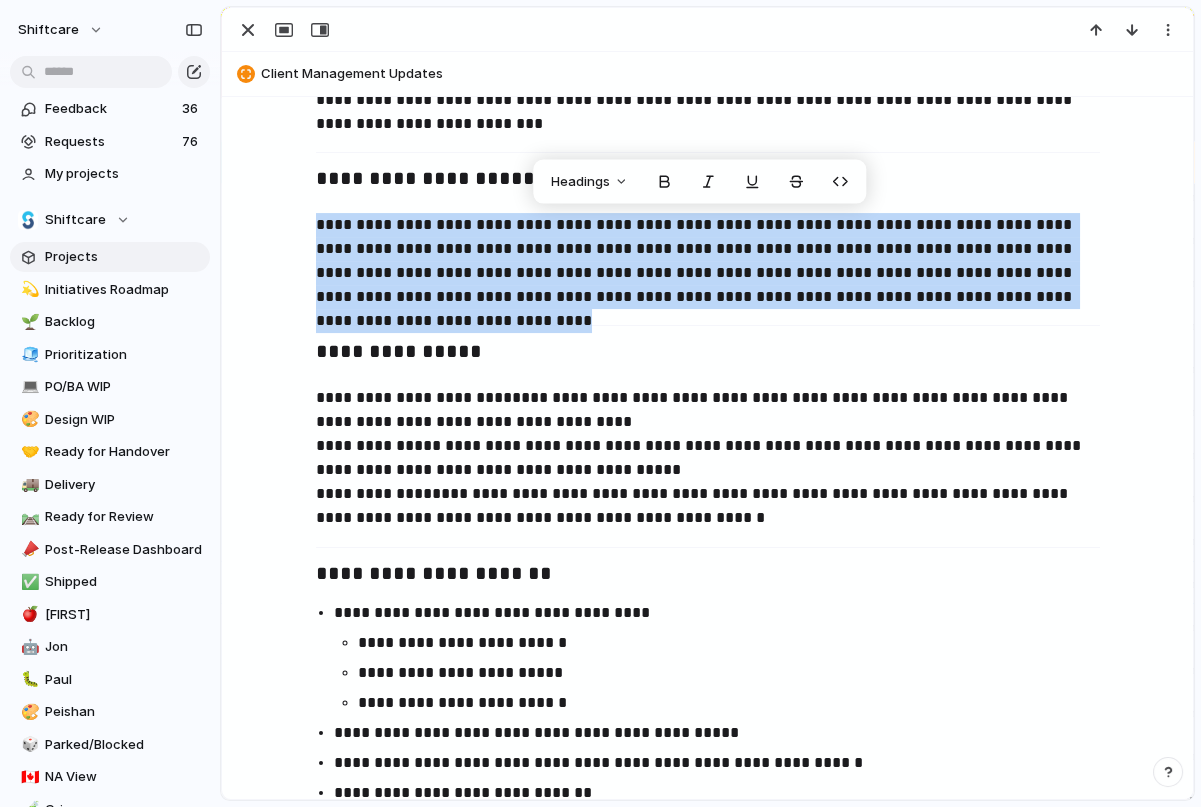 click on "**********" at bounding box center [708, 261] 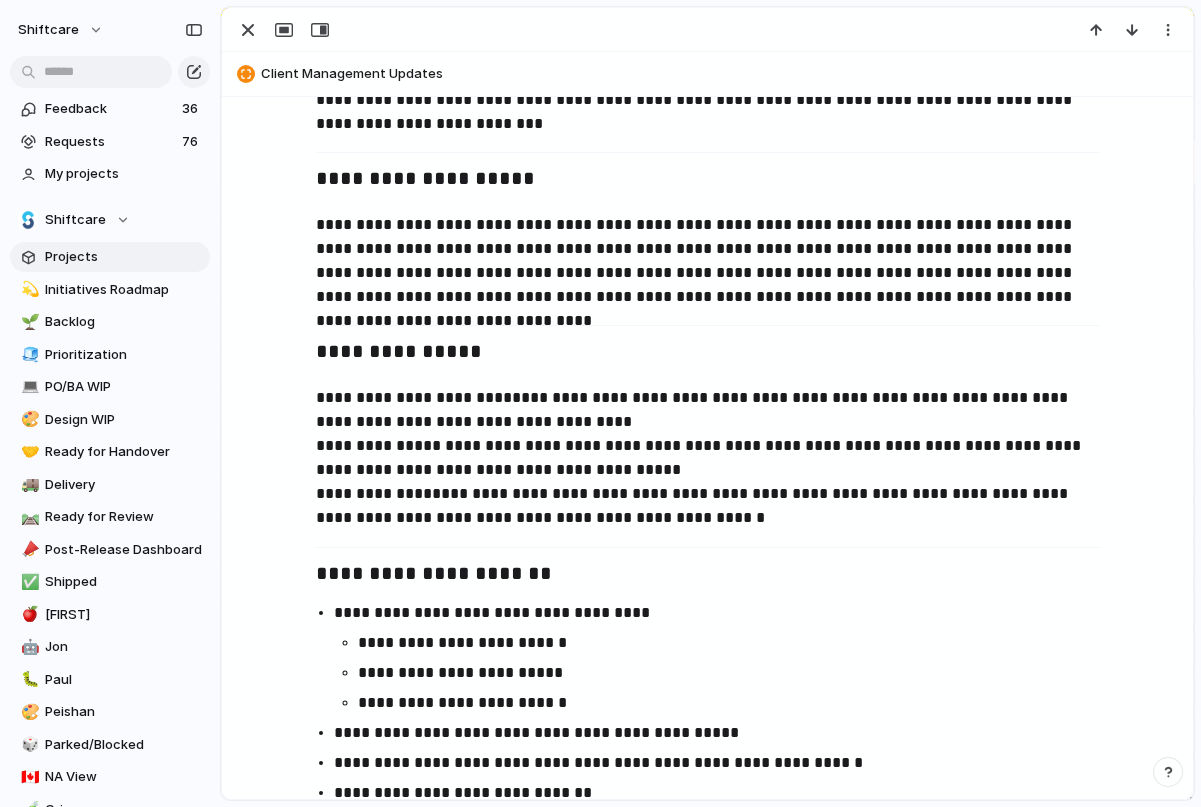 click on "**********" at bounding box center [708, 261] 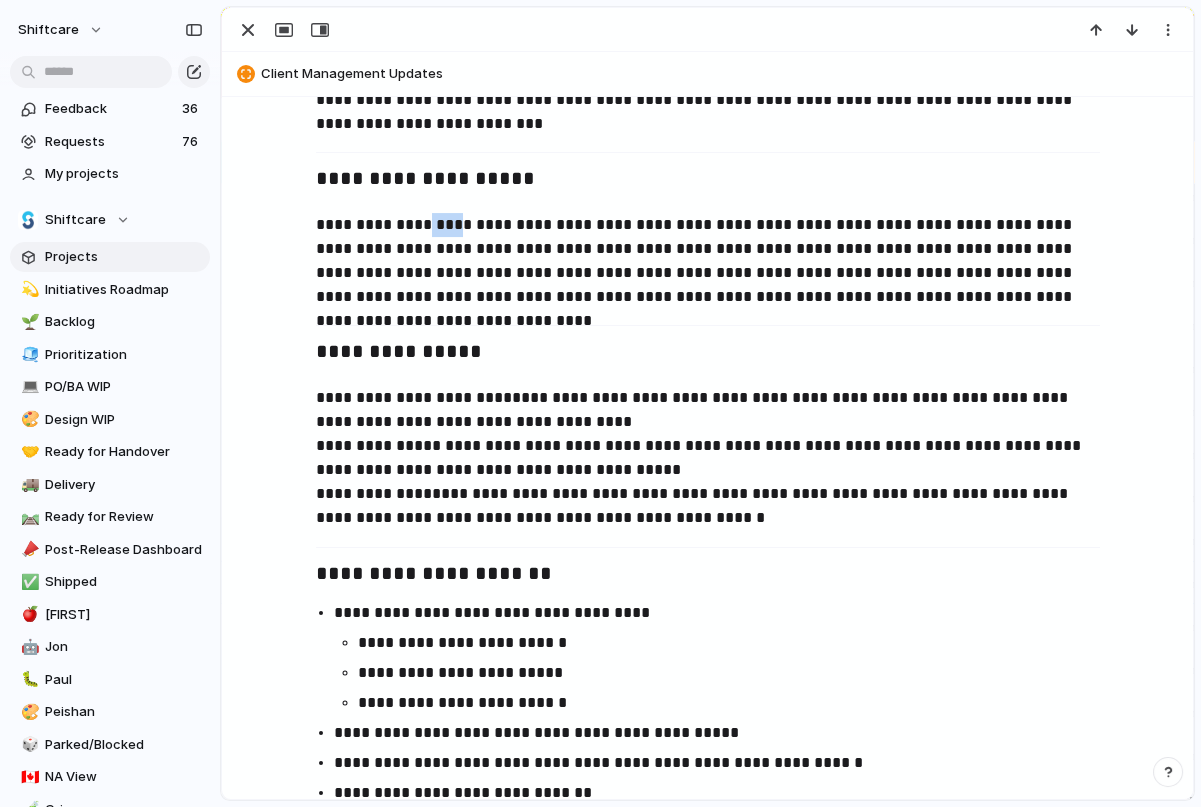 click on "**********" at bounding box center (708, 261) 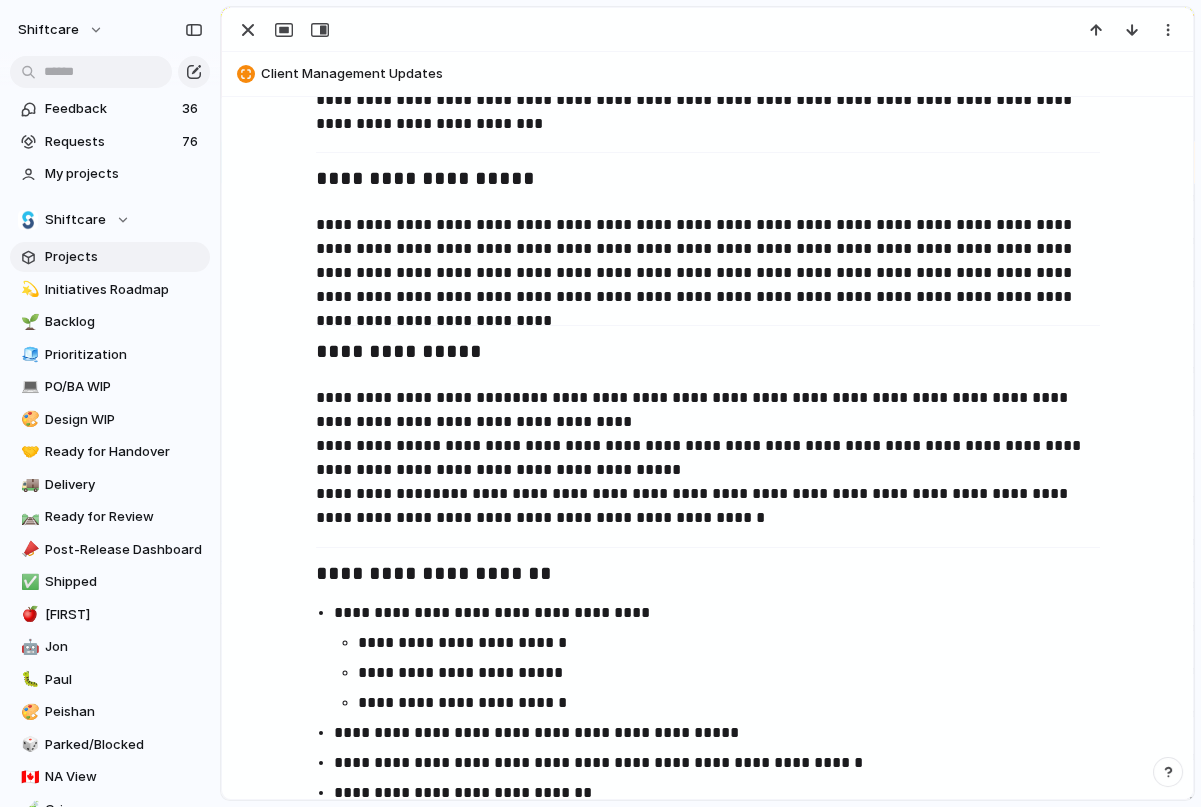 click on "**********" at bounding box center (708, 261) 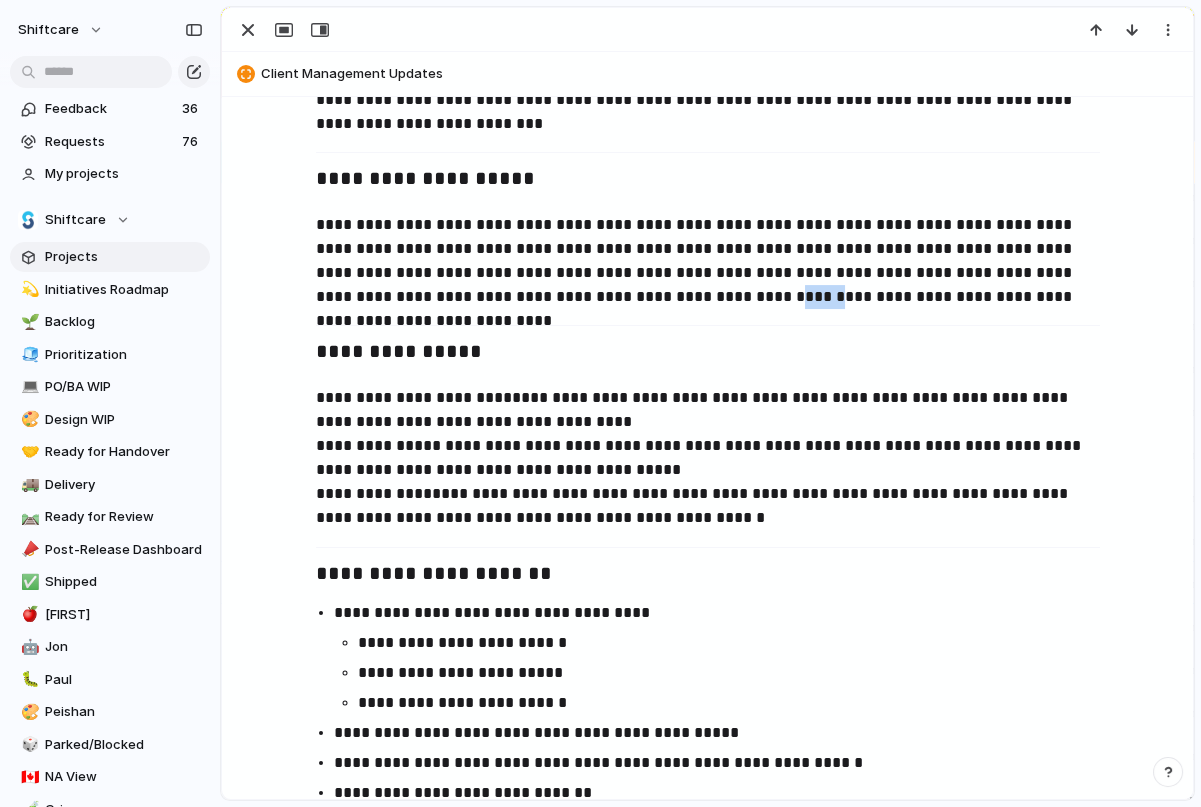 click on "**********" at bounding box center (708, 261) 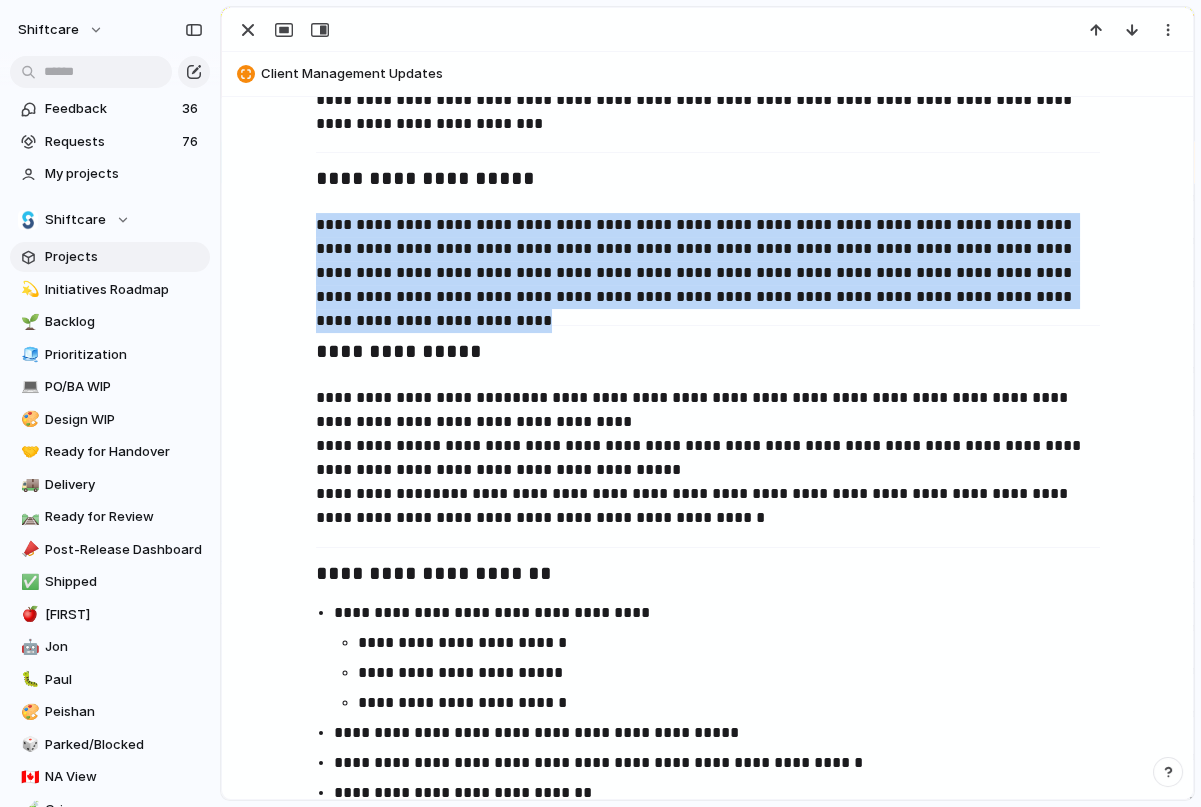 click on "**********" at bounding box center (708, 261) 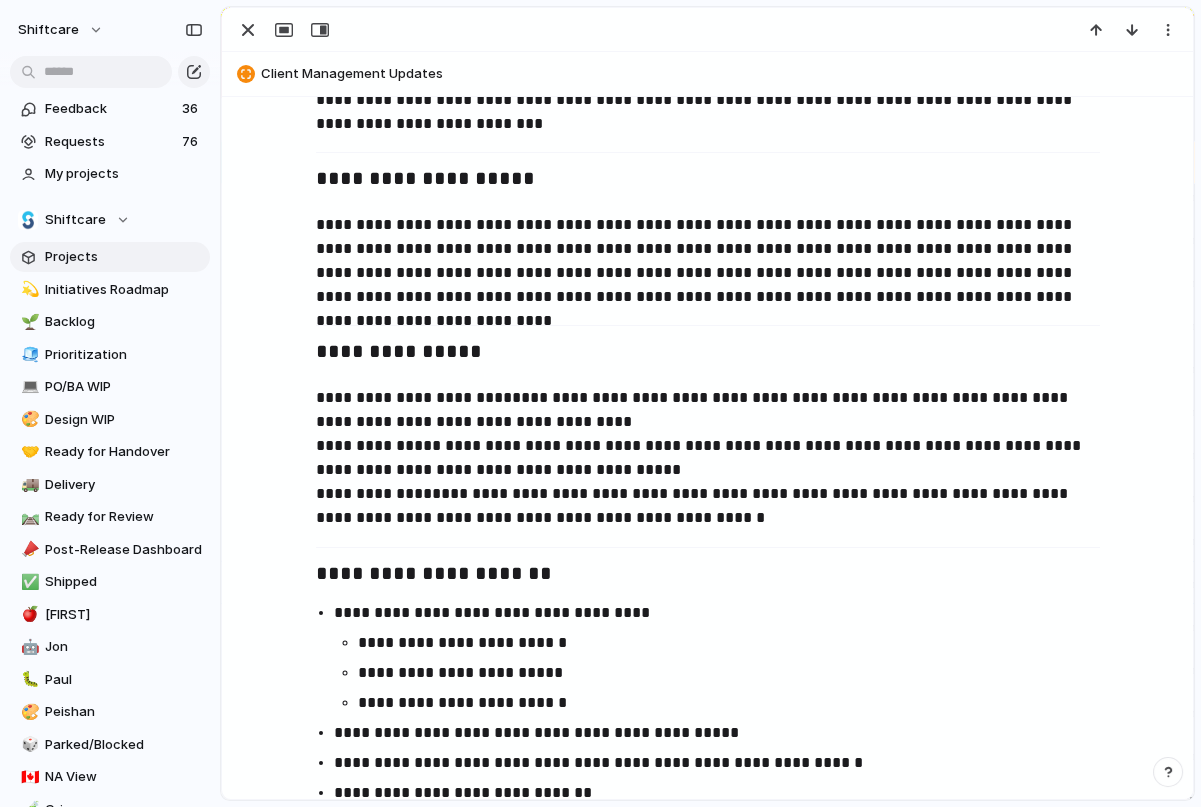 click on "**********" at bounding box center [708, 353] 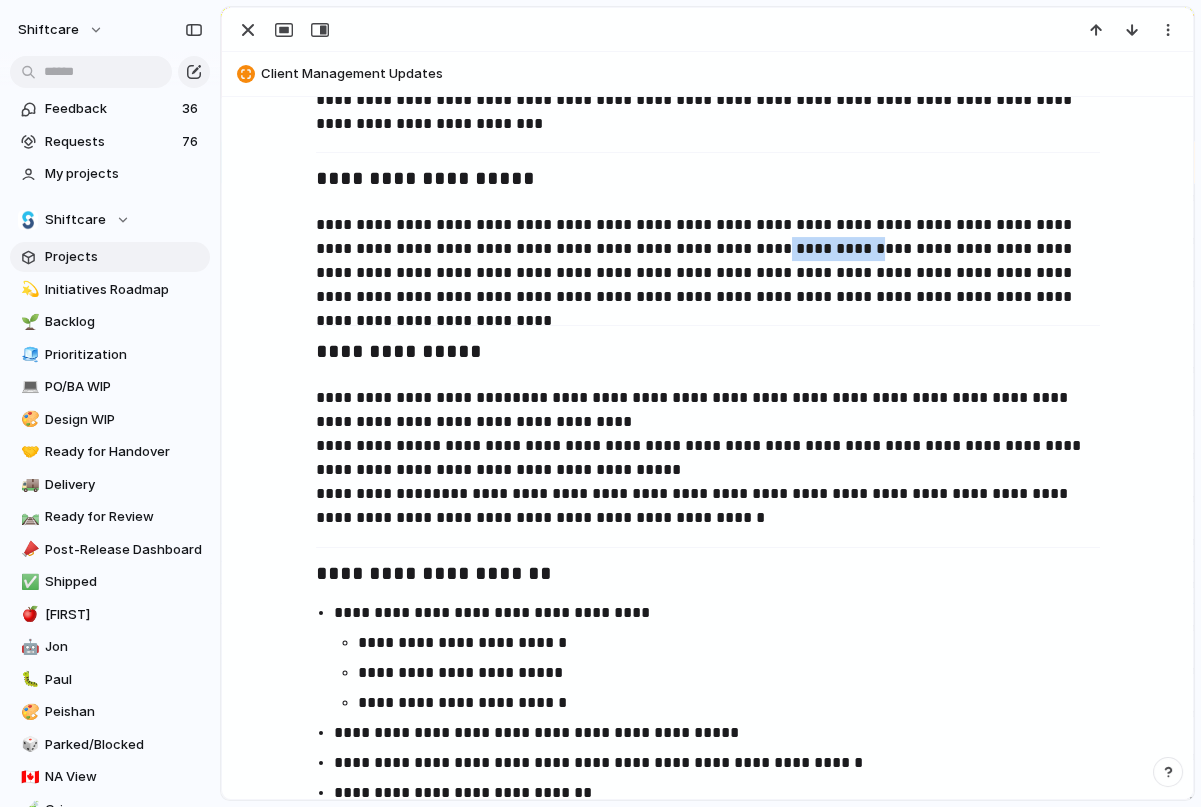 click on "**********" at bounding box center (708, 261) 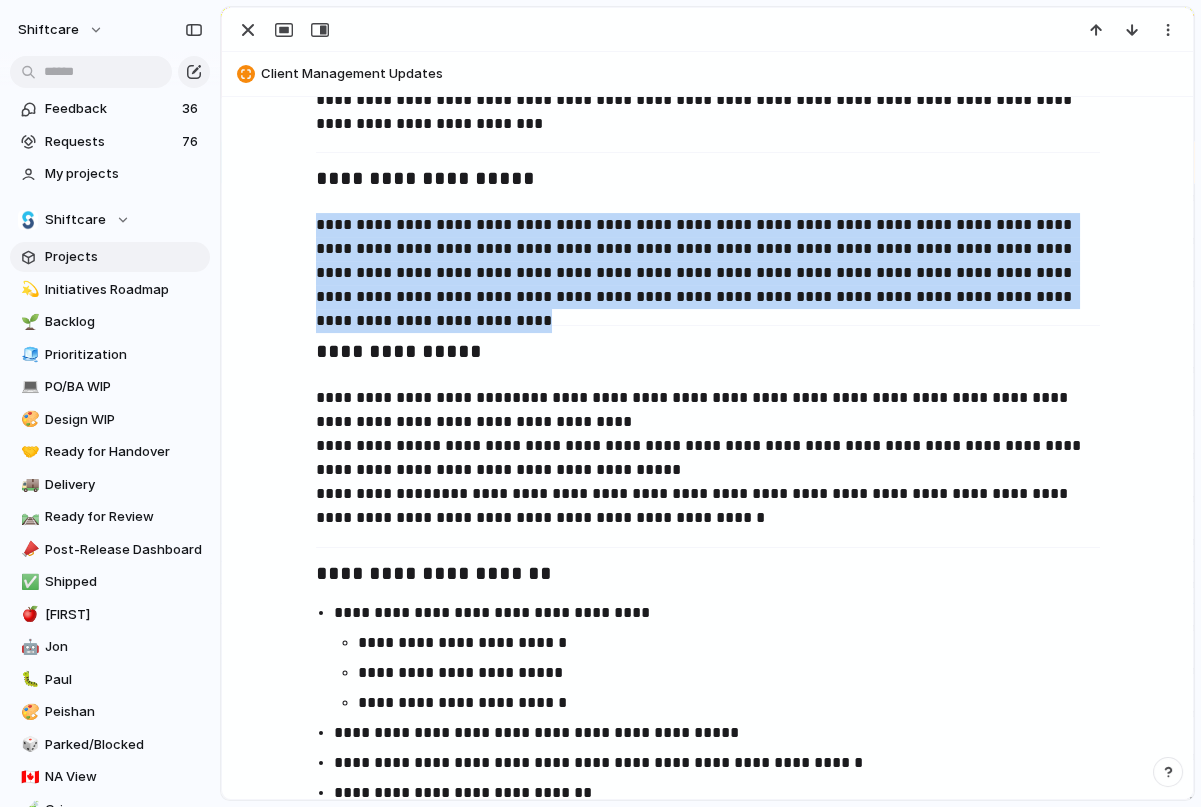 click on "**********" at bounding box center (708, 261) 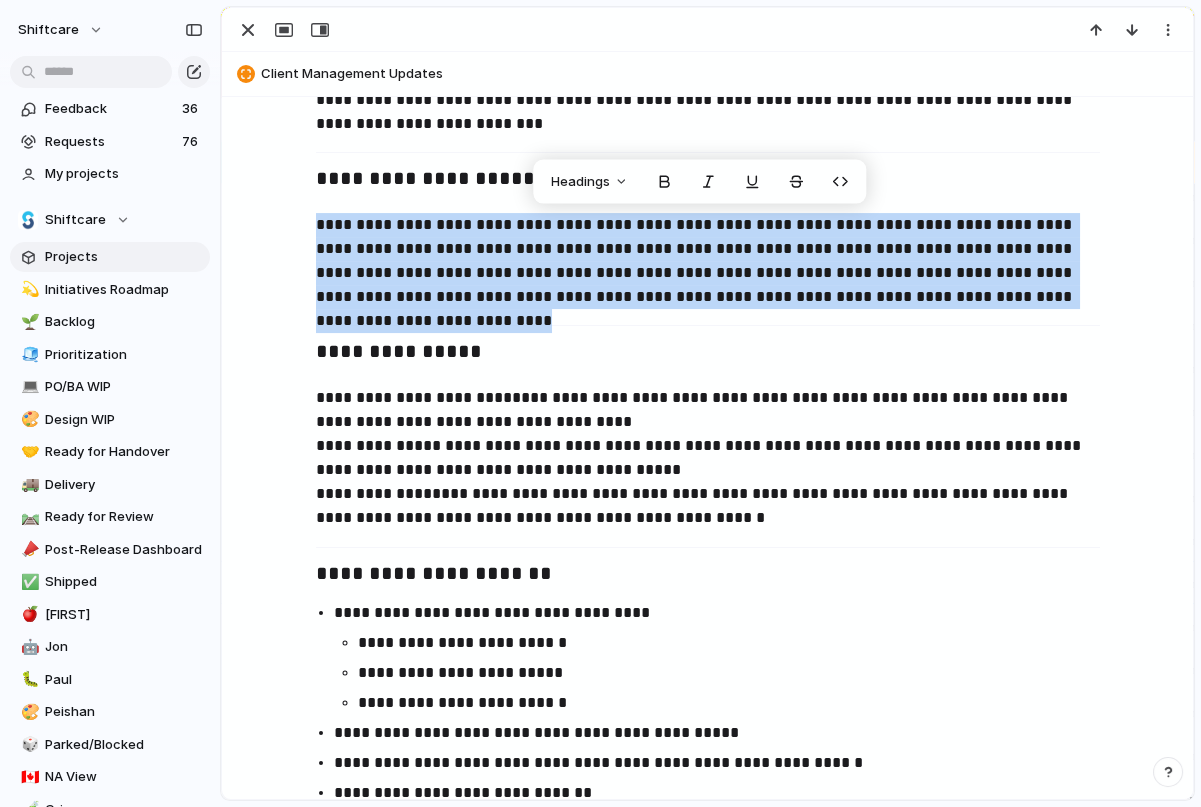 click on "**********" at bounding box center (708, 261) 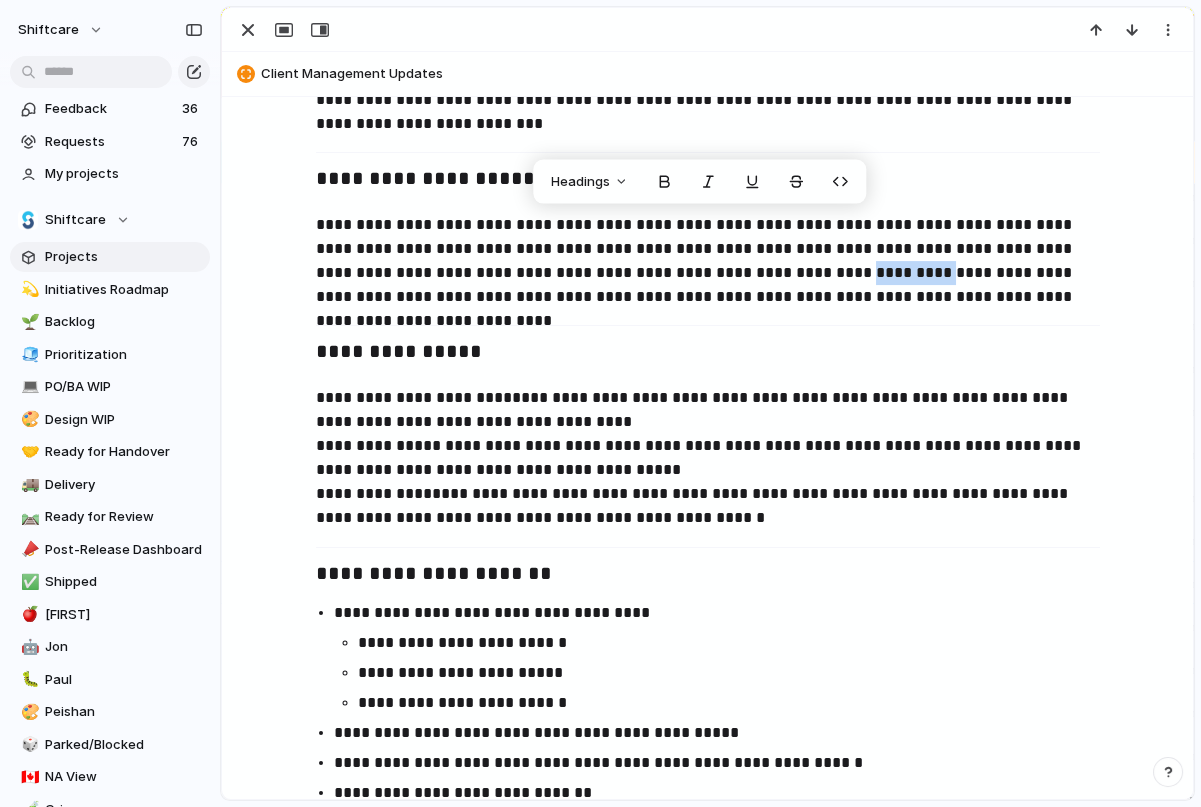 click on "**********" at bounding box center [708, 261] 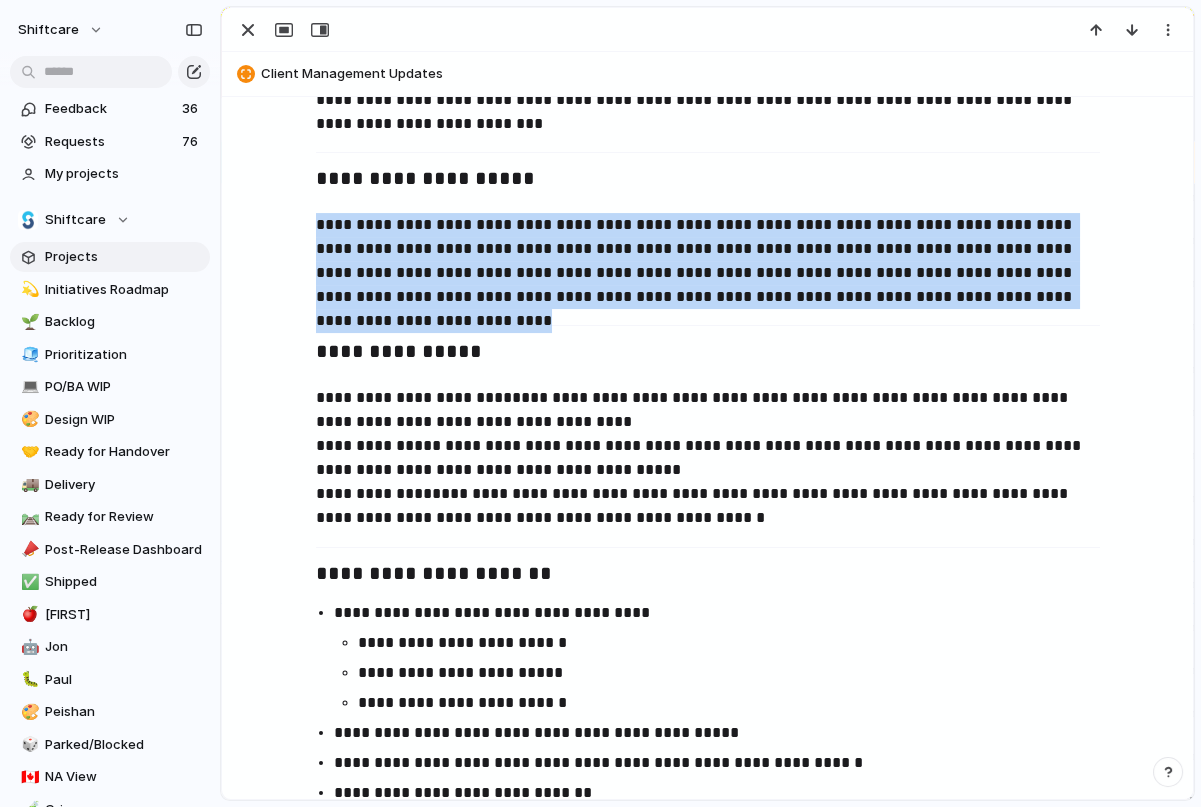 click on "**********" at bounding box center [708, 261] 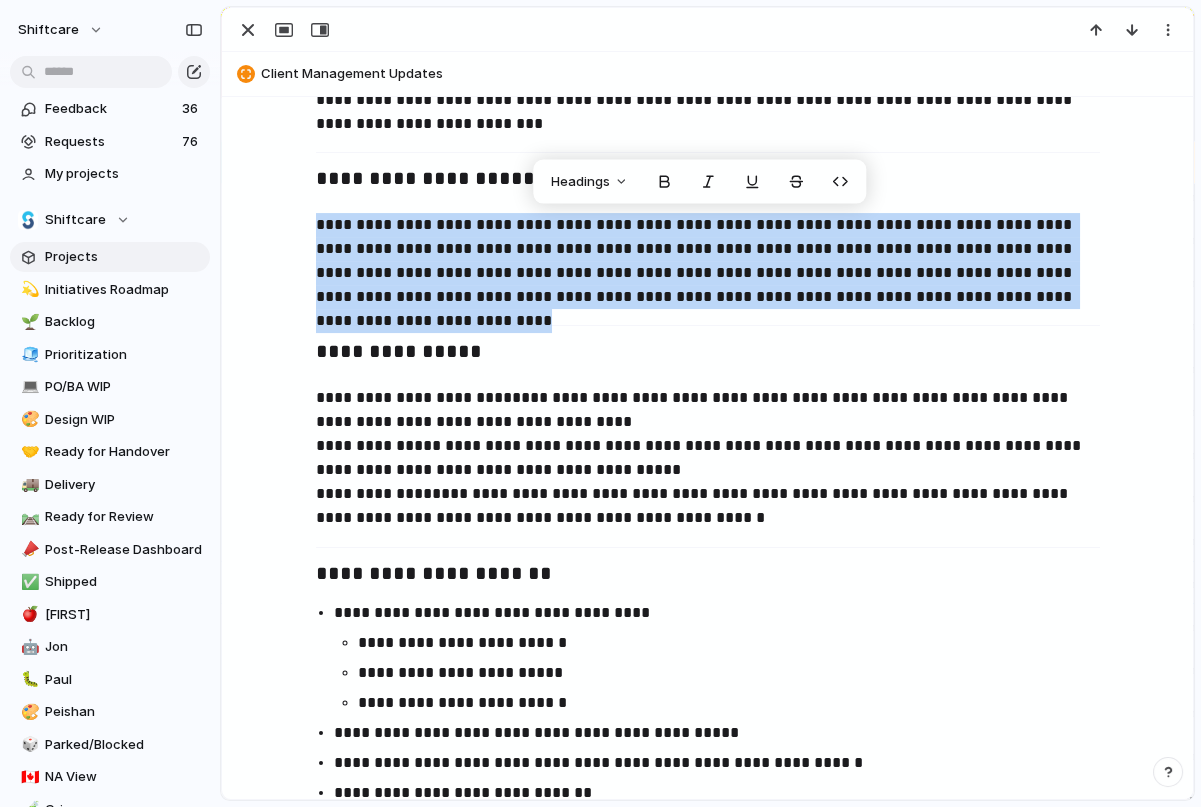 click on "**********" at bounding box center [708, 261] 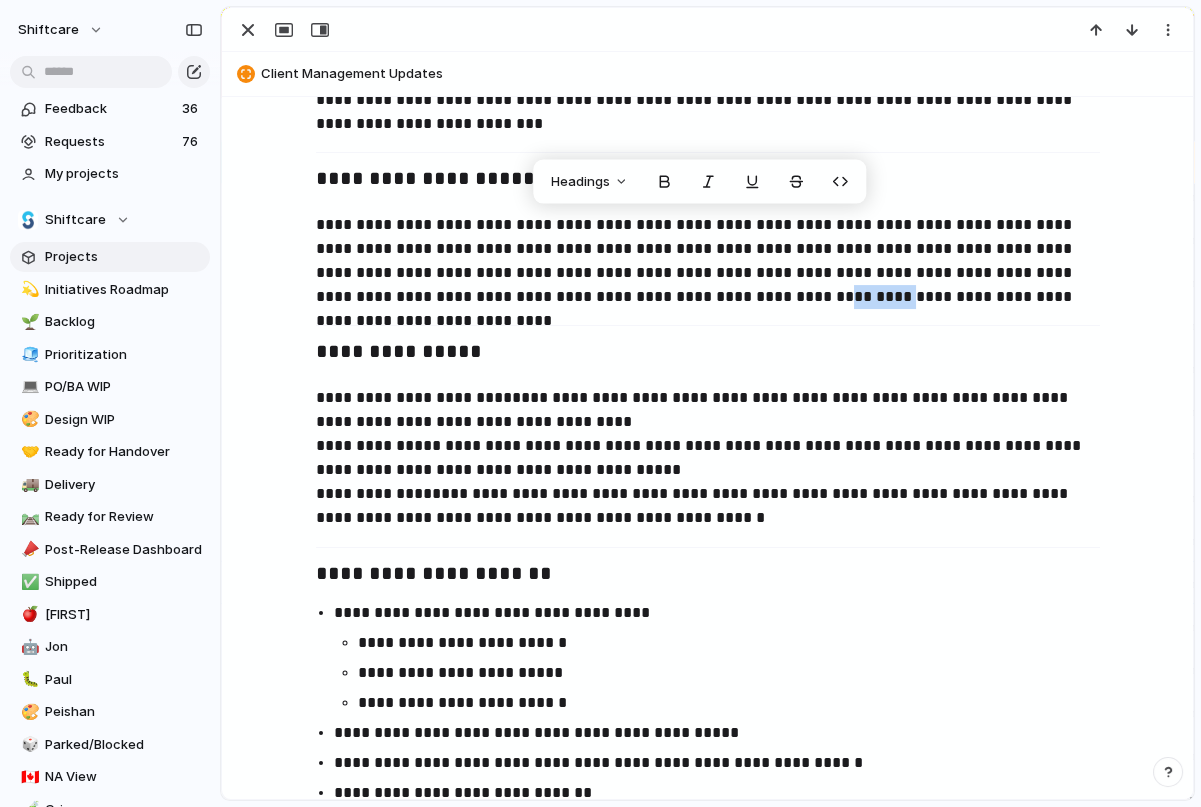 click on "**********" at bounding box center (708, 261) 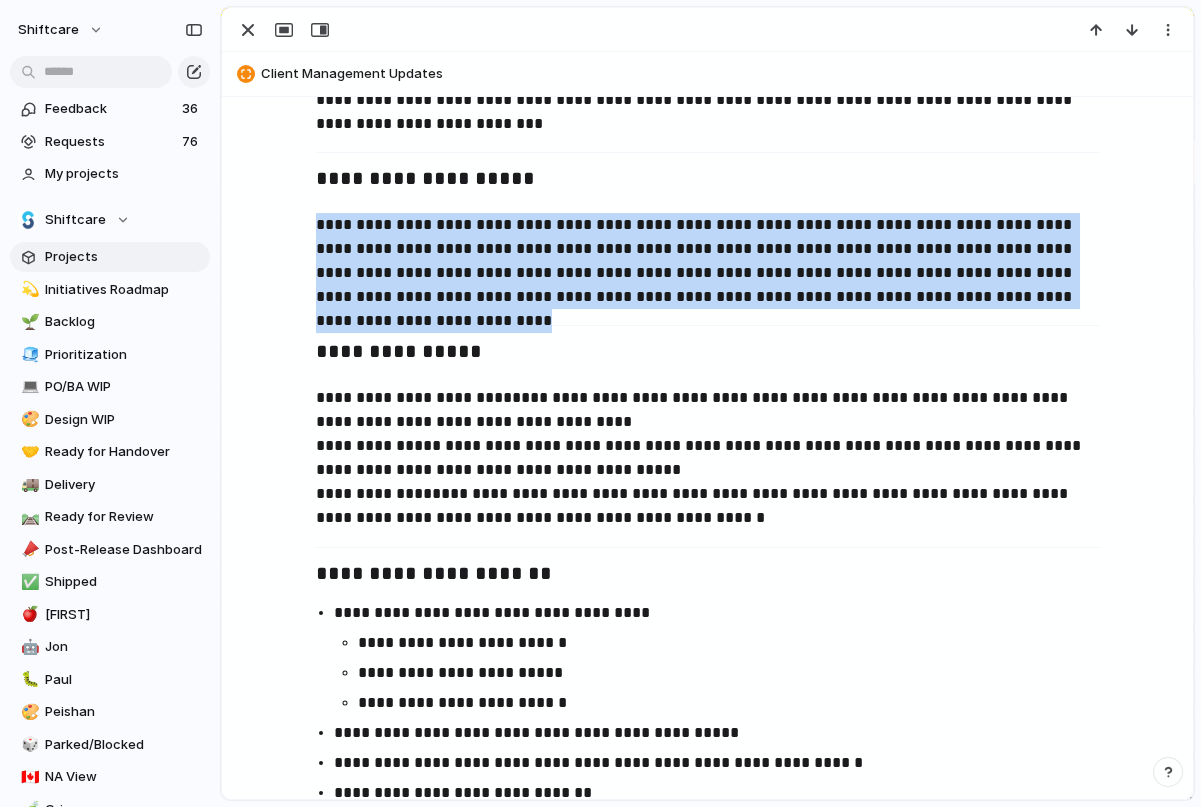 click on "**********" at bounding box center [708, 261] 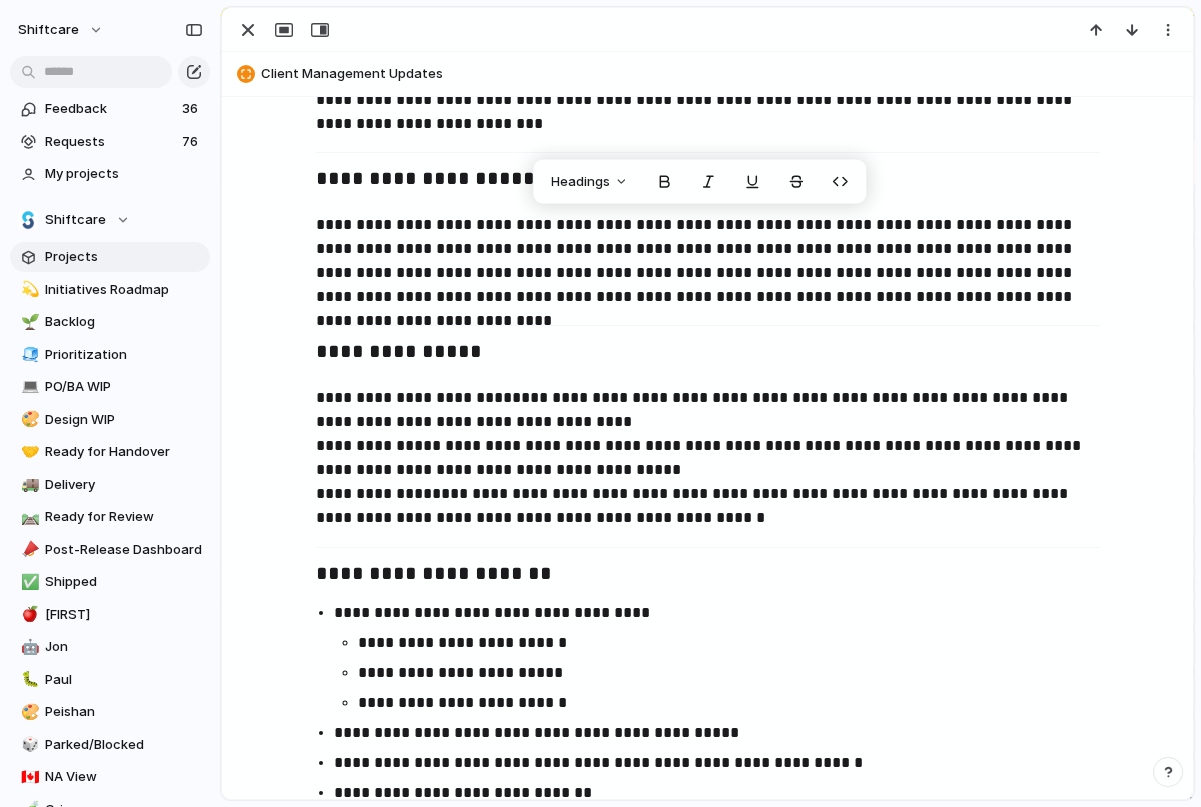 click on "**********" at bounding box center (708, 261) 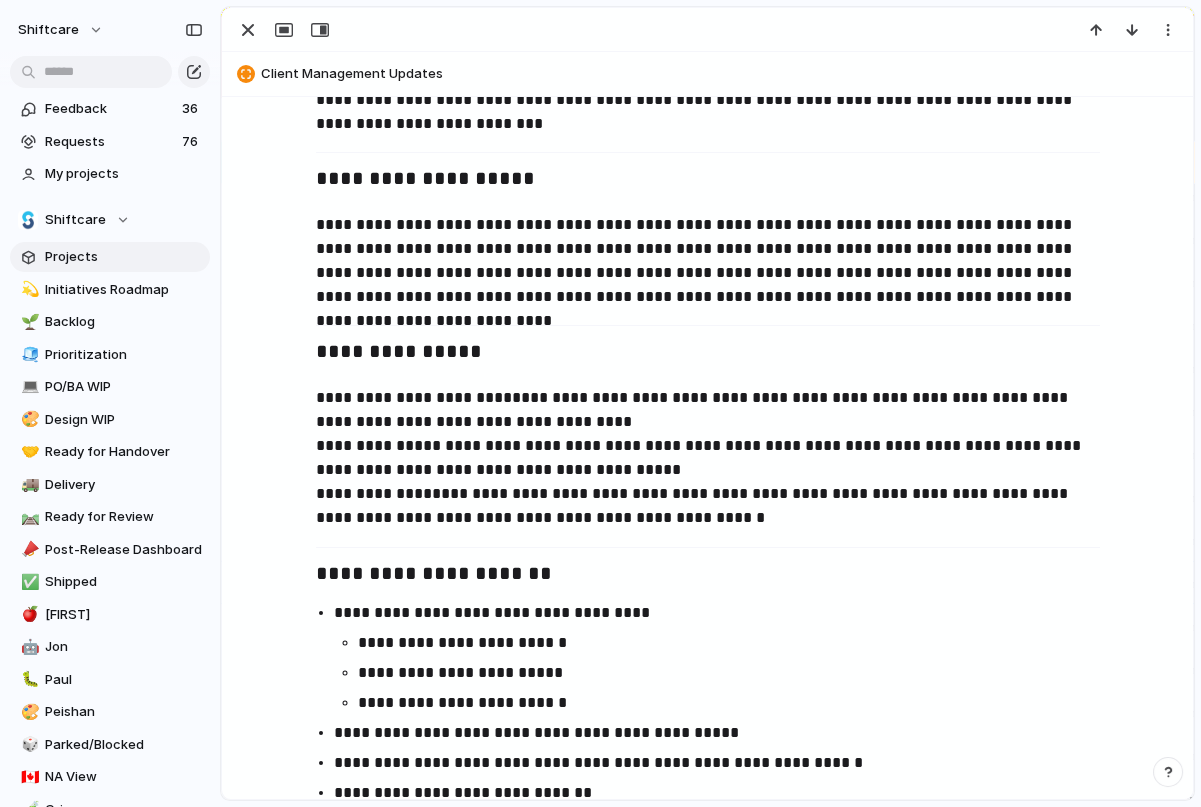 click on "**********" at bounding box center [708, 458] 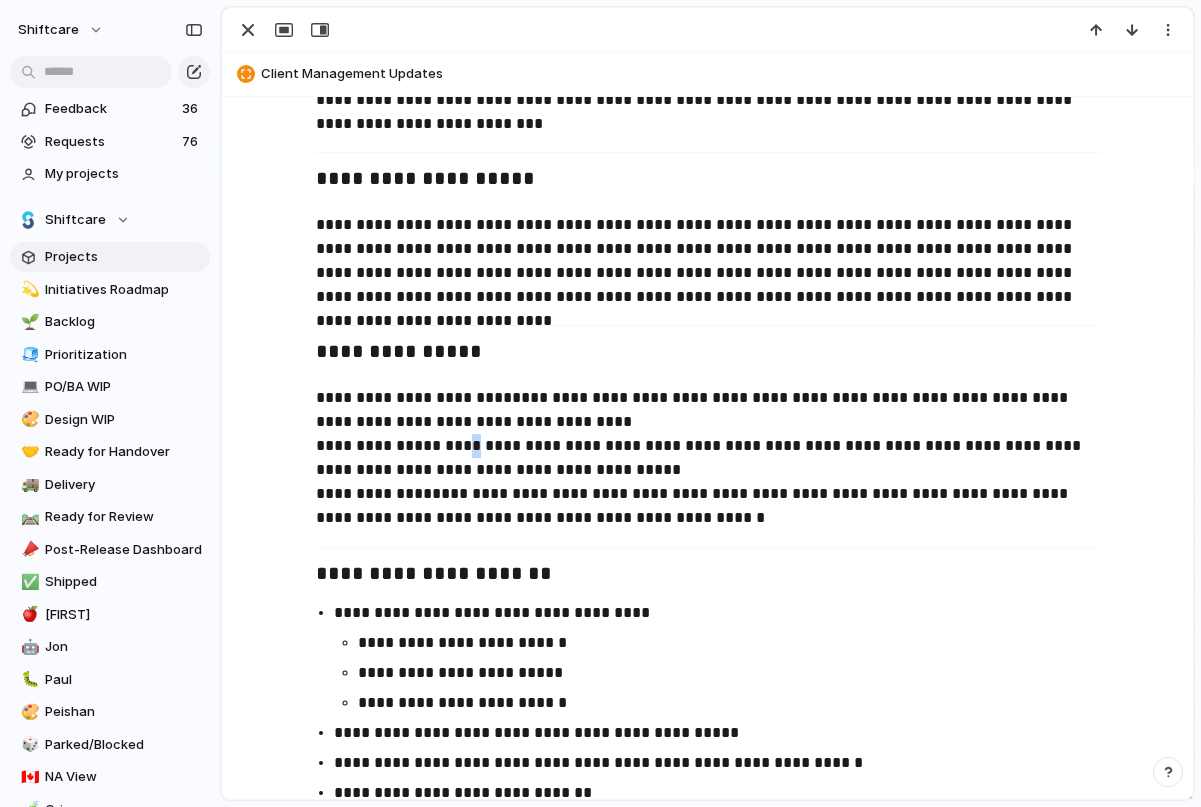 click on "**********" at bounding box center (708, 458) 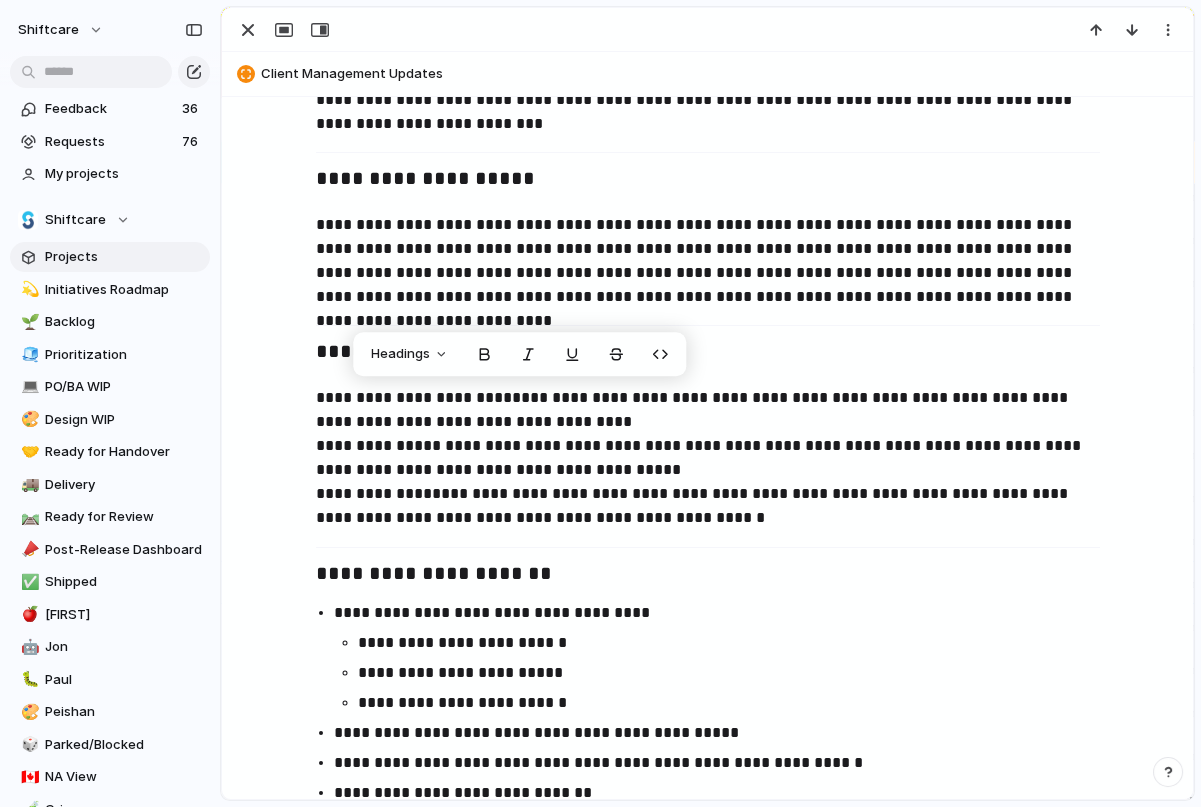 click on "**********" at bounding box center [708, 458] 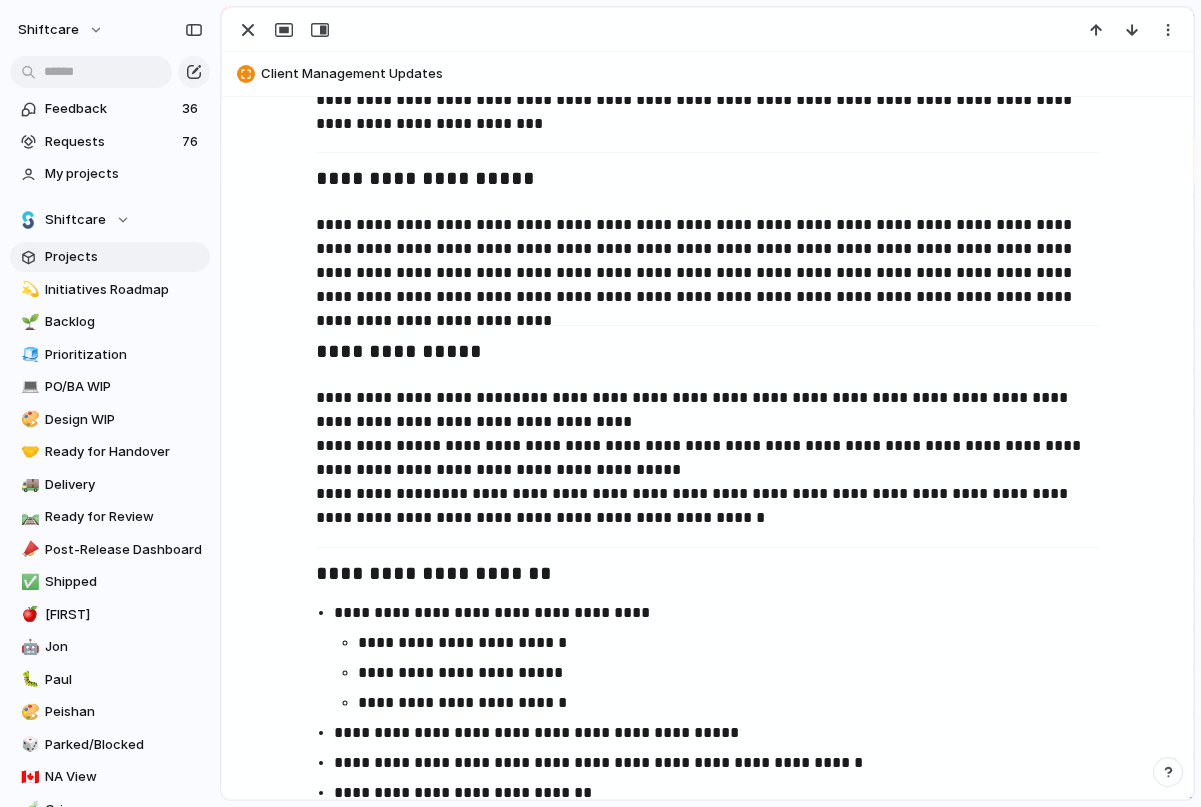click on "**********" at bounding box center [414, 397] 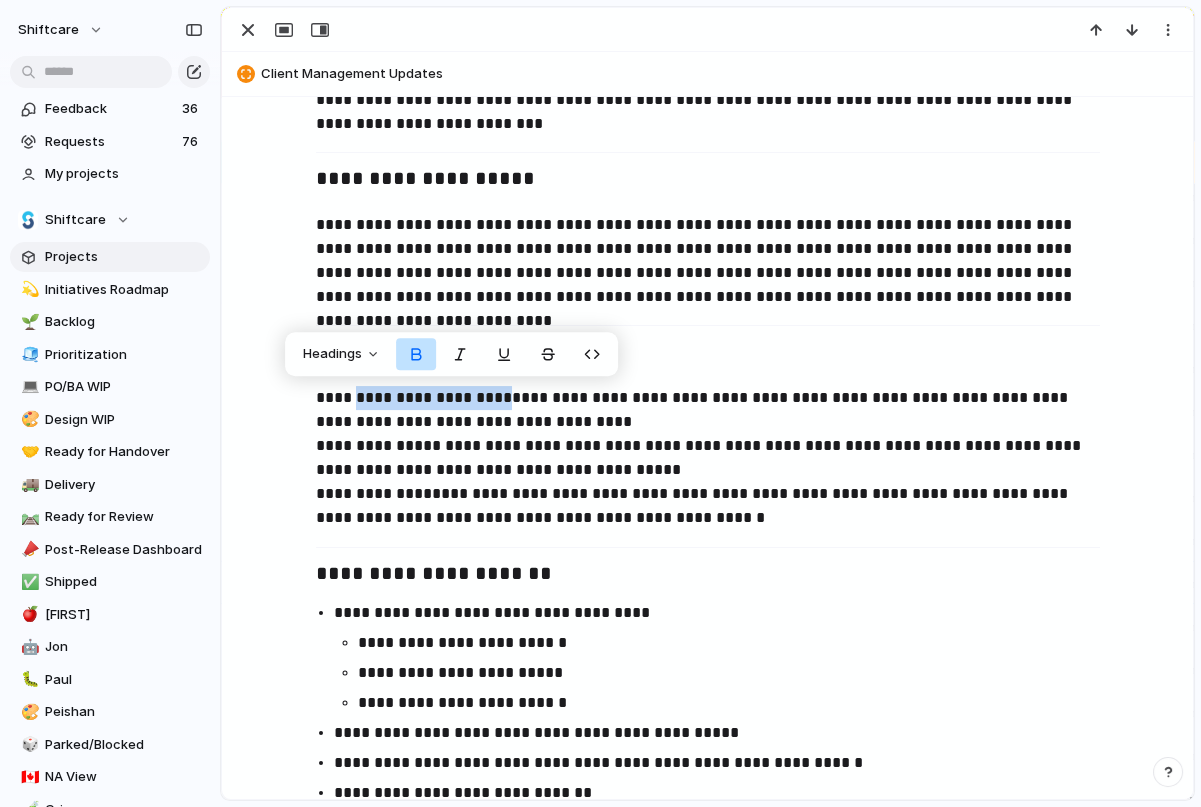 drag, startPoint x: 509, startPoint y: 397, endPoint x: 356, endPoint y: 399, distance: 153.01308 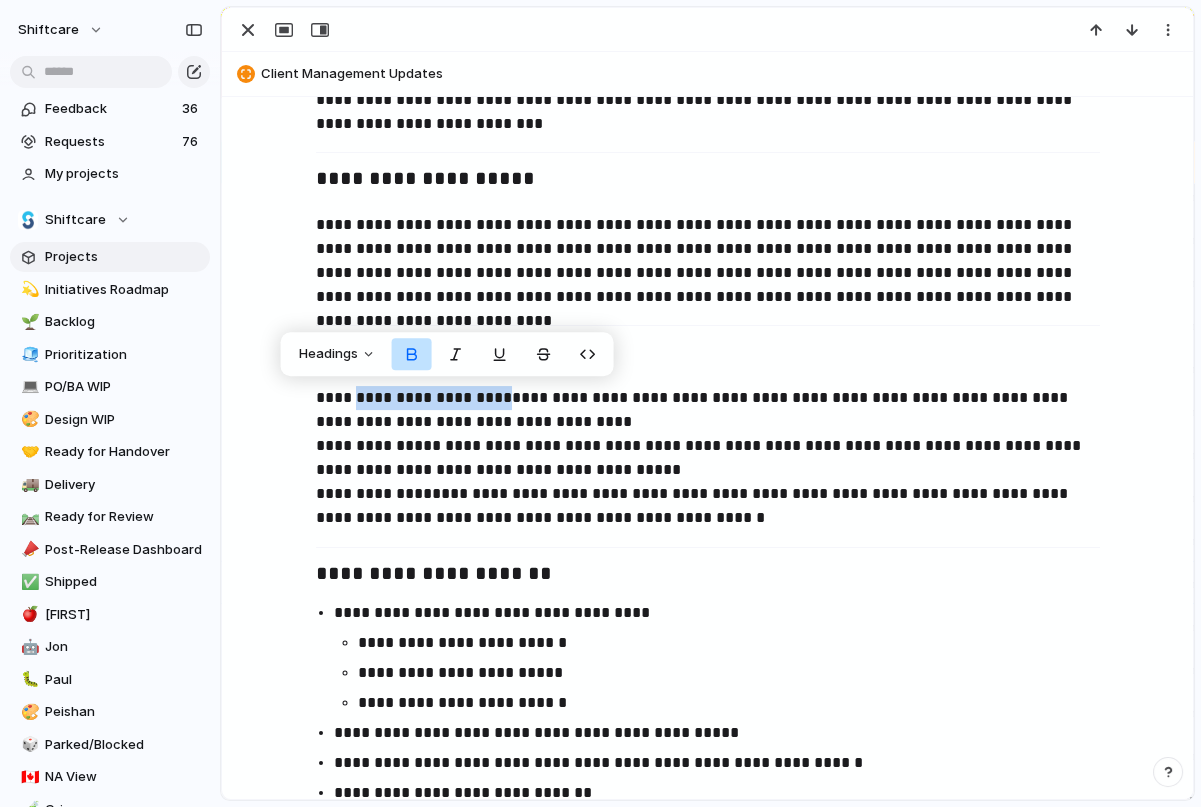 copy on "**********" 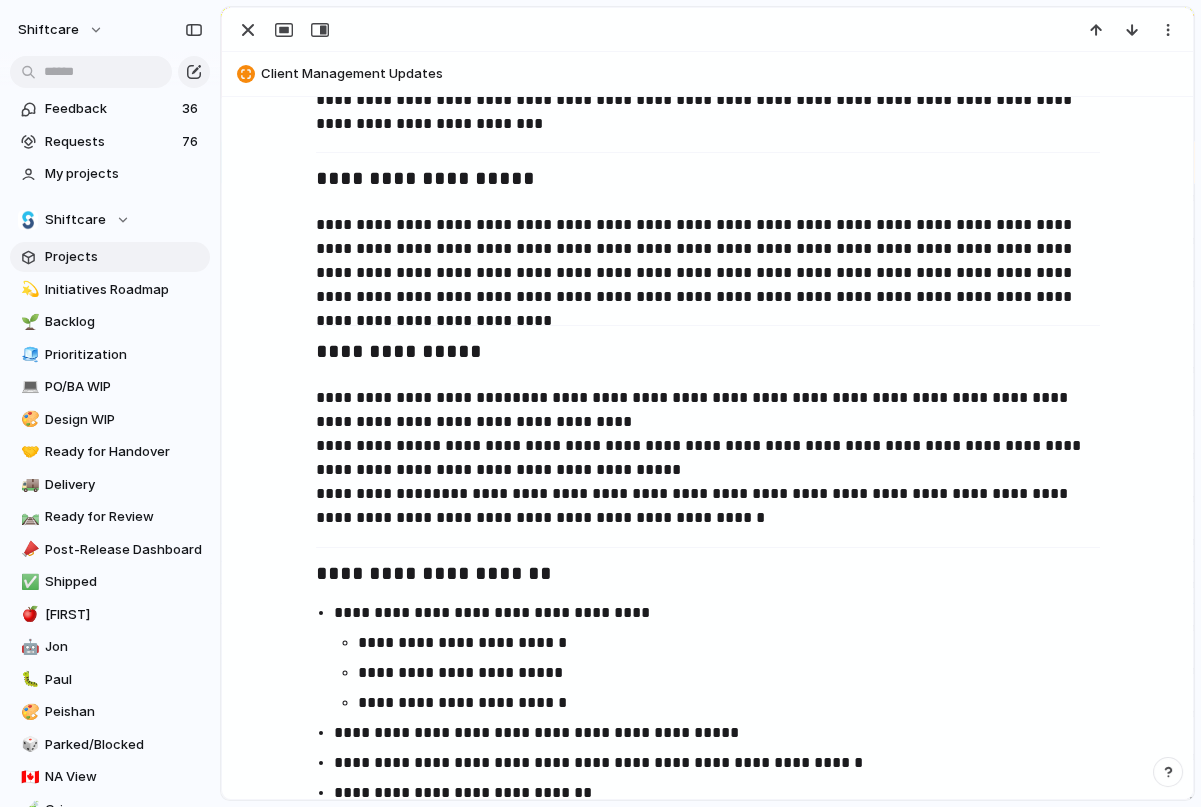 click on "**********" at bounding box center (374, 493) 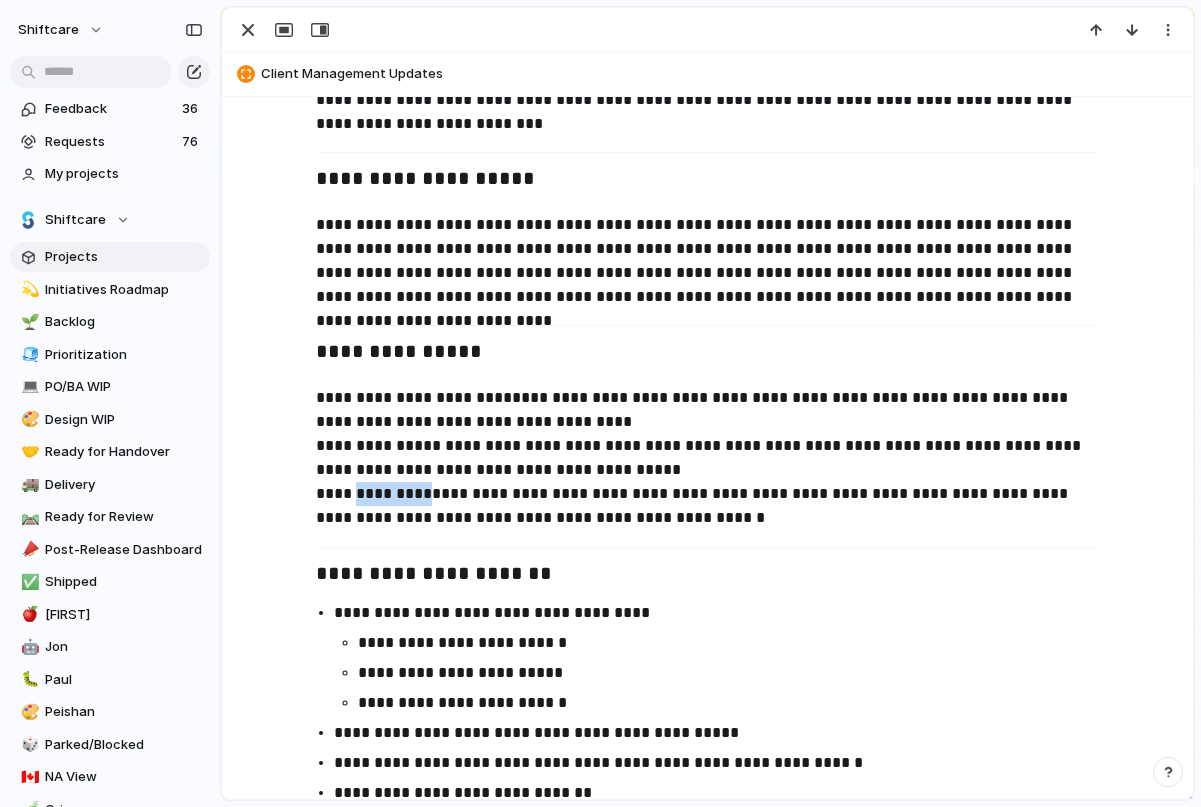 click on "**********" at bounding box center (374, 493) 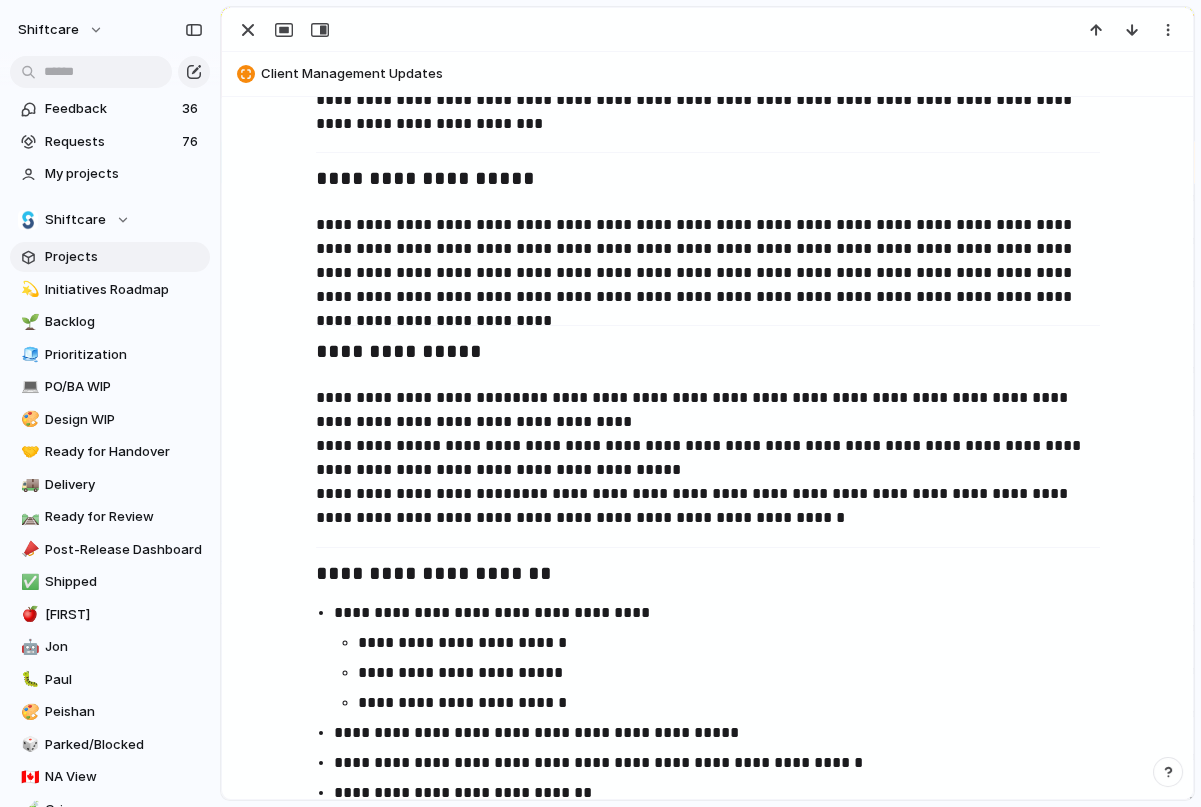 click on "**********" at bounding box center (708, 458) 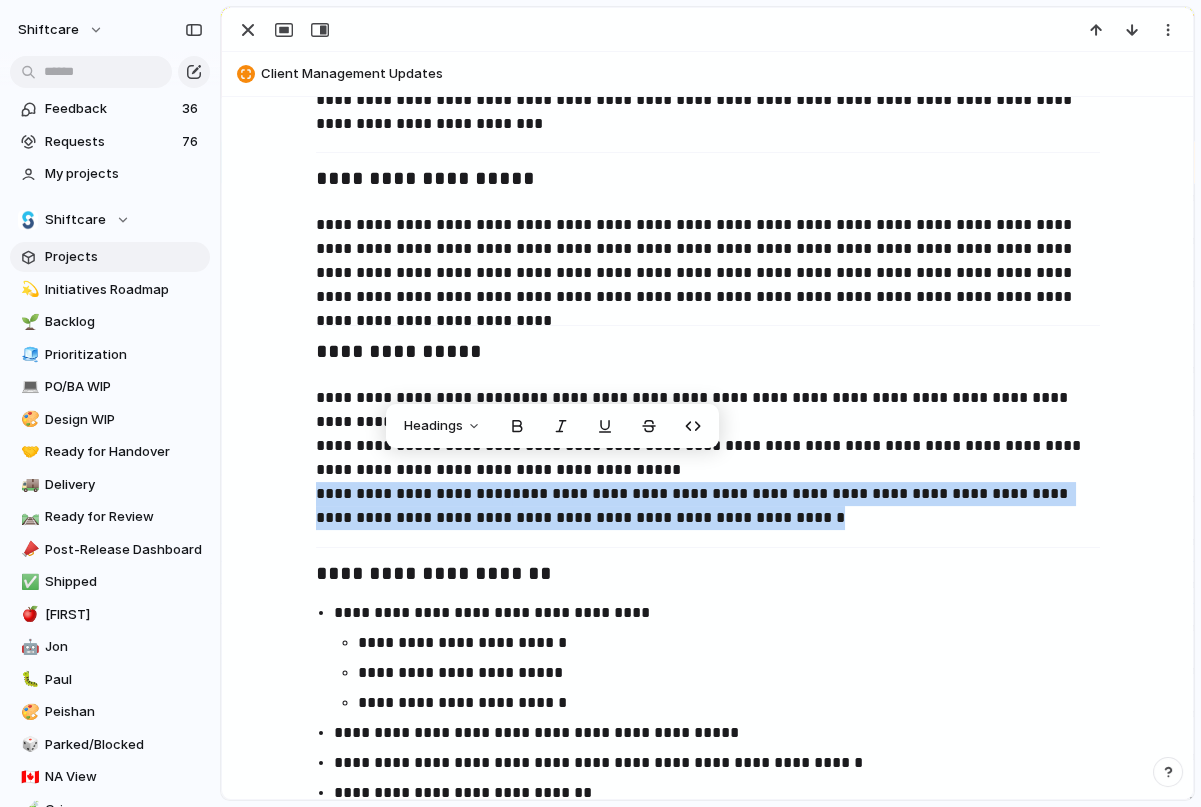 copy on "**********" 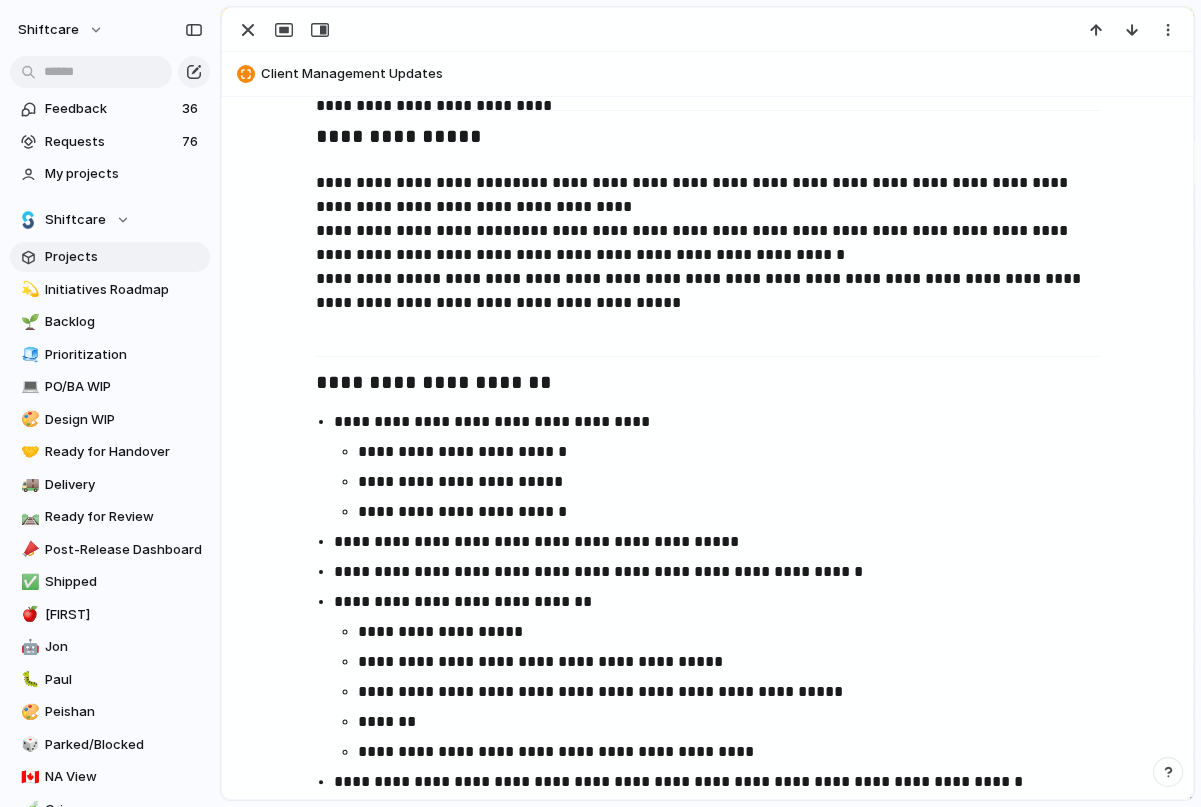 scroll, scrollTop: 1017, scrollLeft: 0, axis: vertical 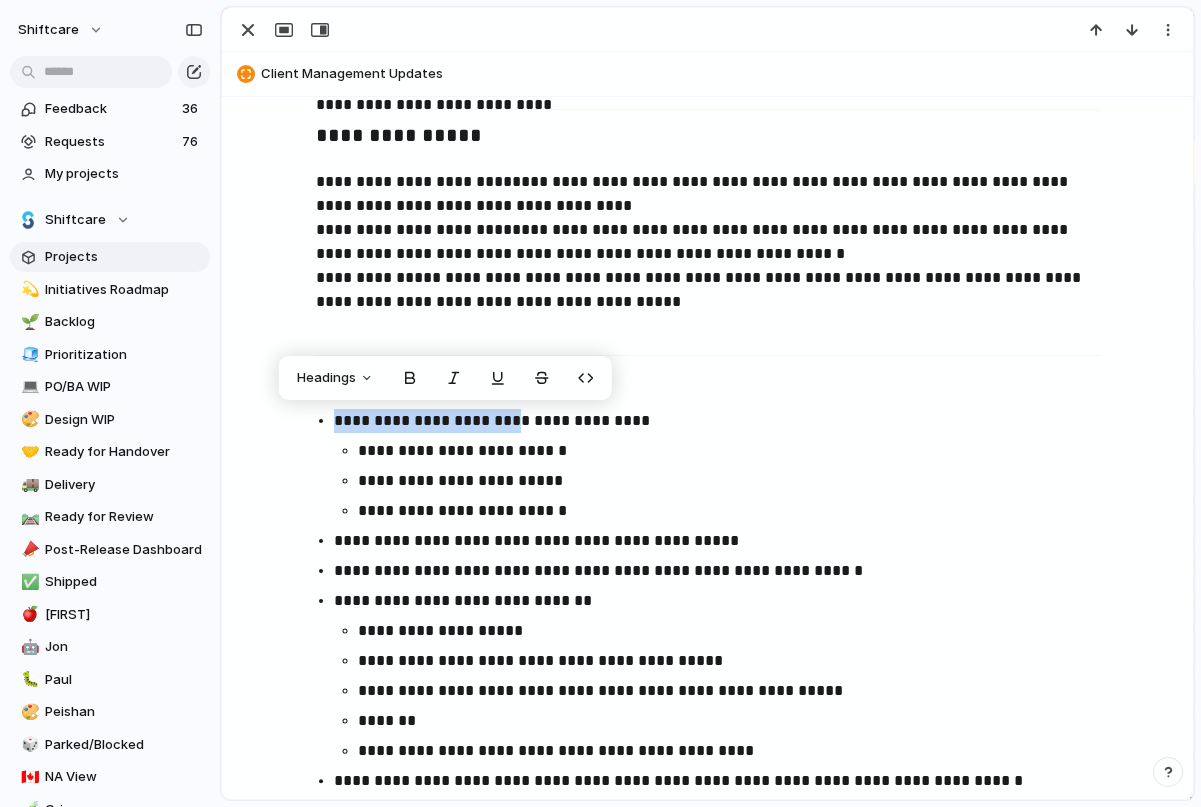 drag, startPoint x: 516, startPoint y: 421, endPoint x: 336, endPoint y: 423, distance: 180.01111 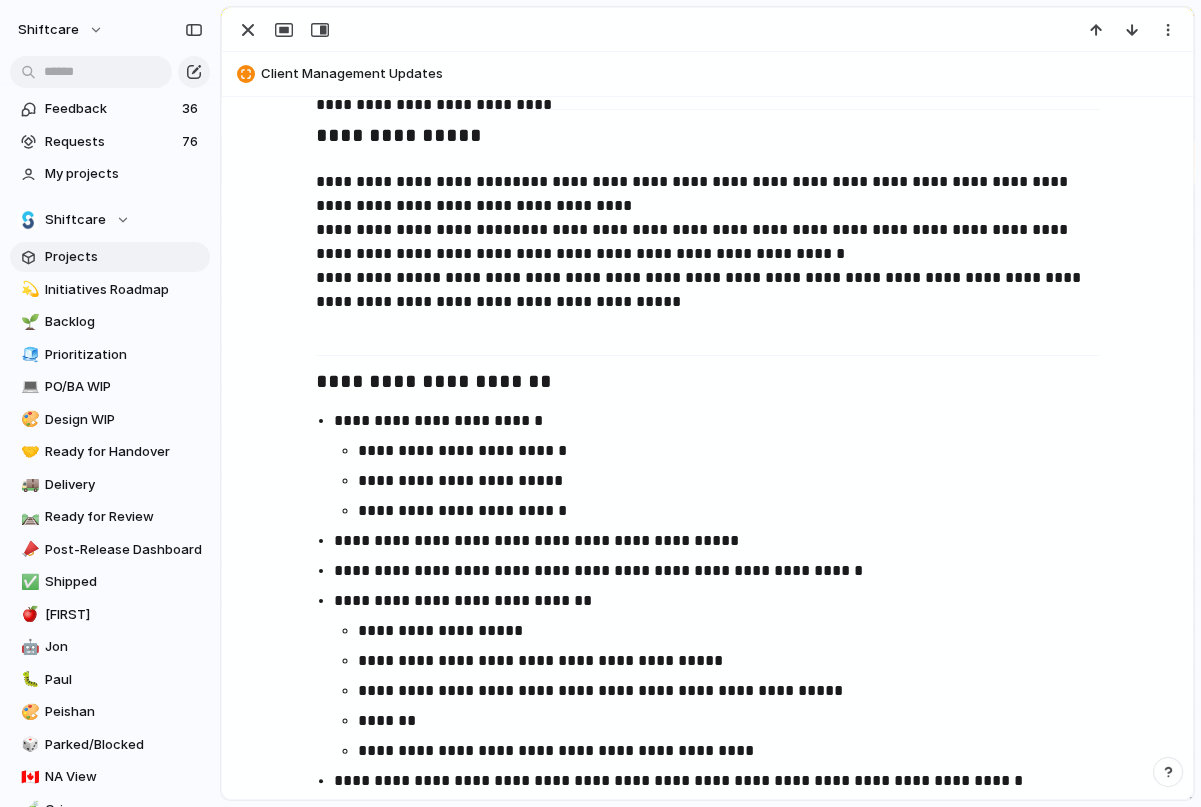 click on "**********" at bounding box center [726, 421] 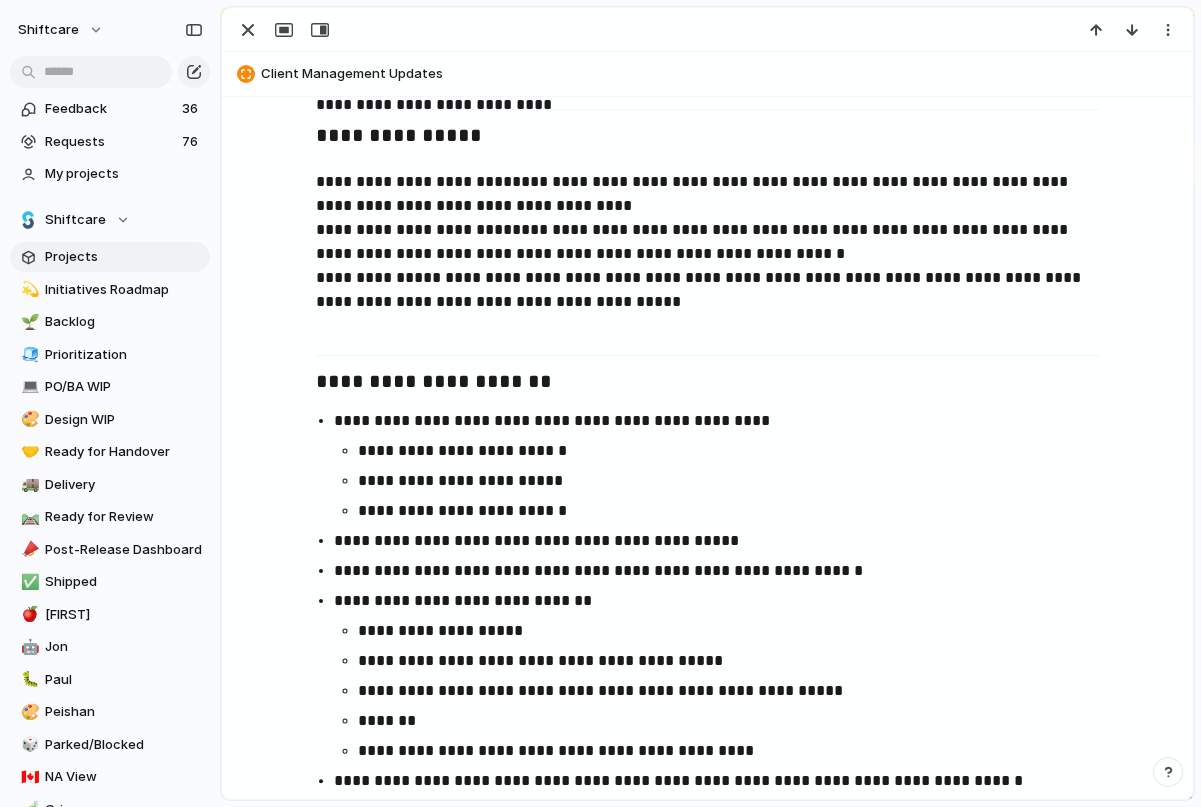 click on "**********" at bounding box center [708, 601] 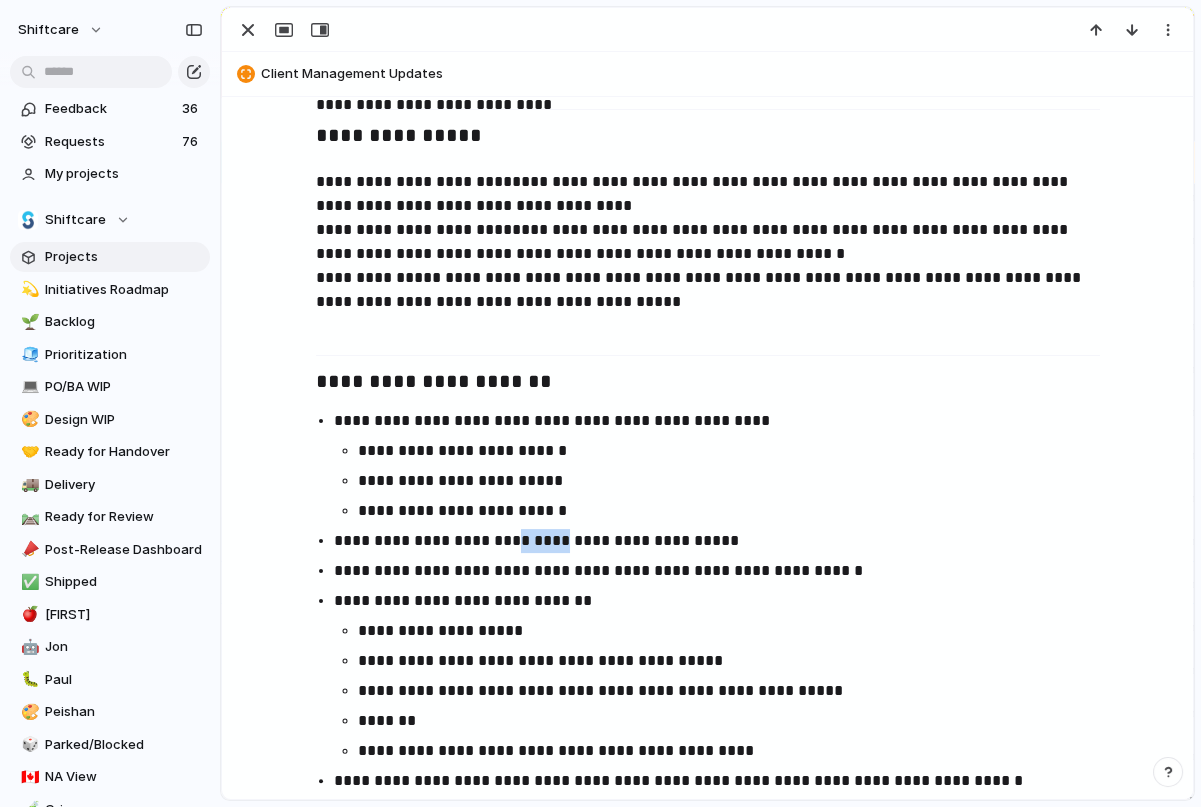 click on "**********" at bounding box center (726, 541) 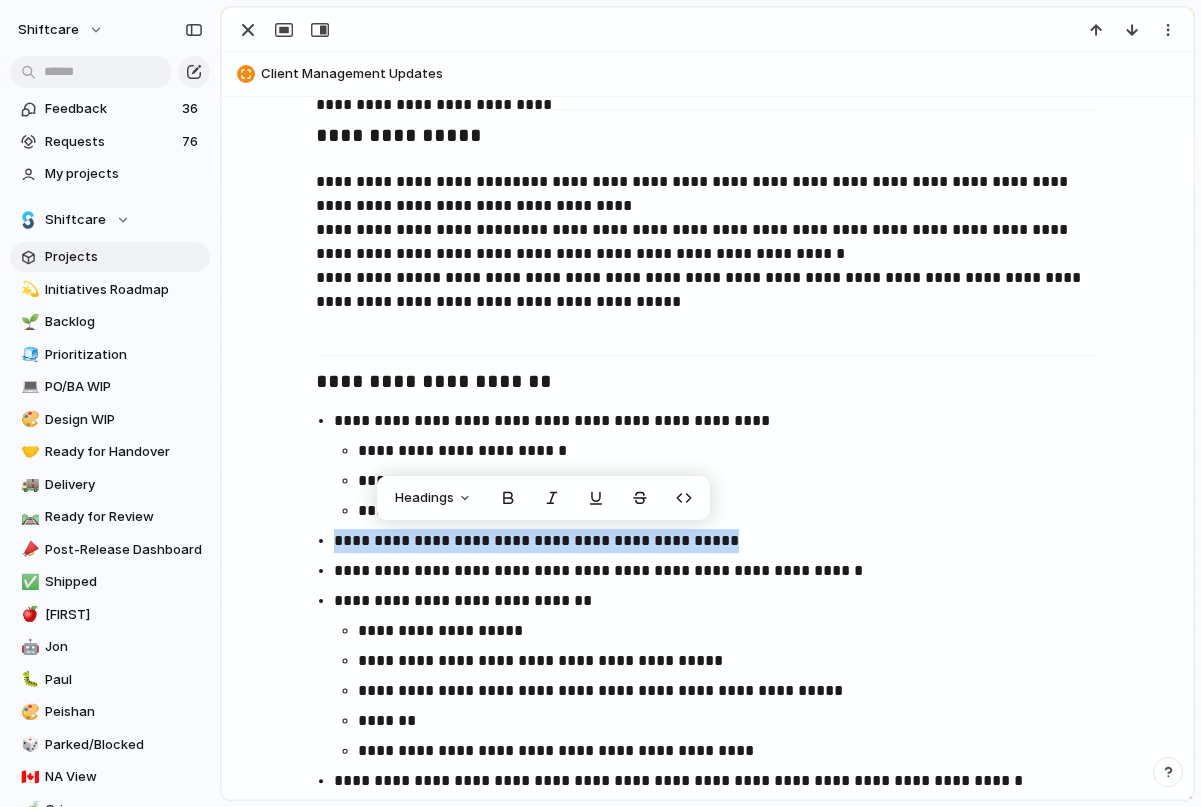 click on "**********" at bounding box center (726, 601) 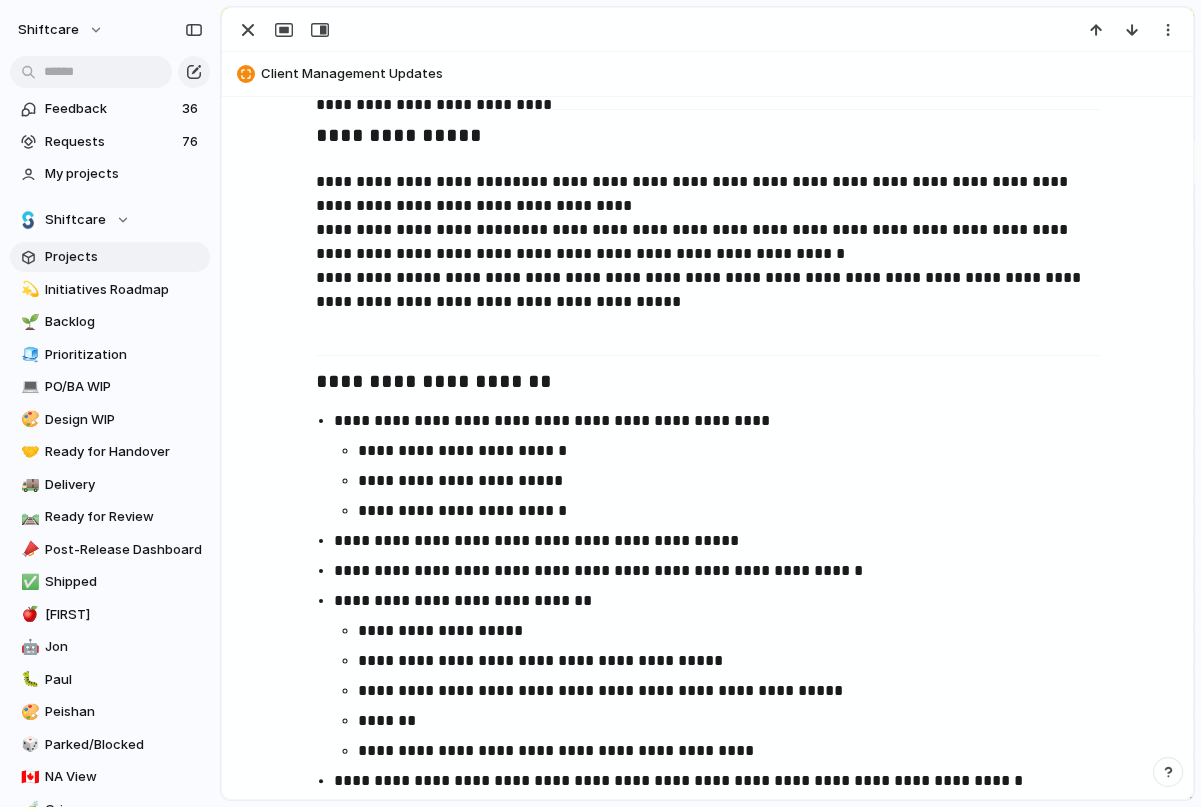 click on "**********" at bounding box center [726, 541] 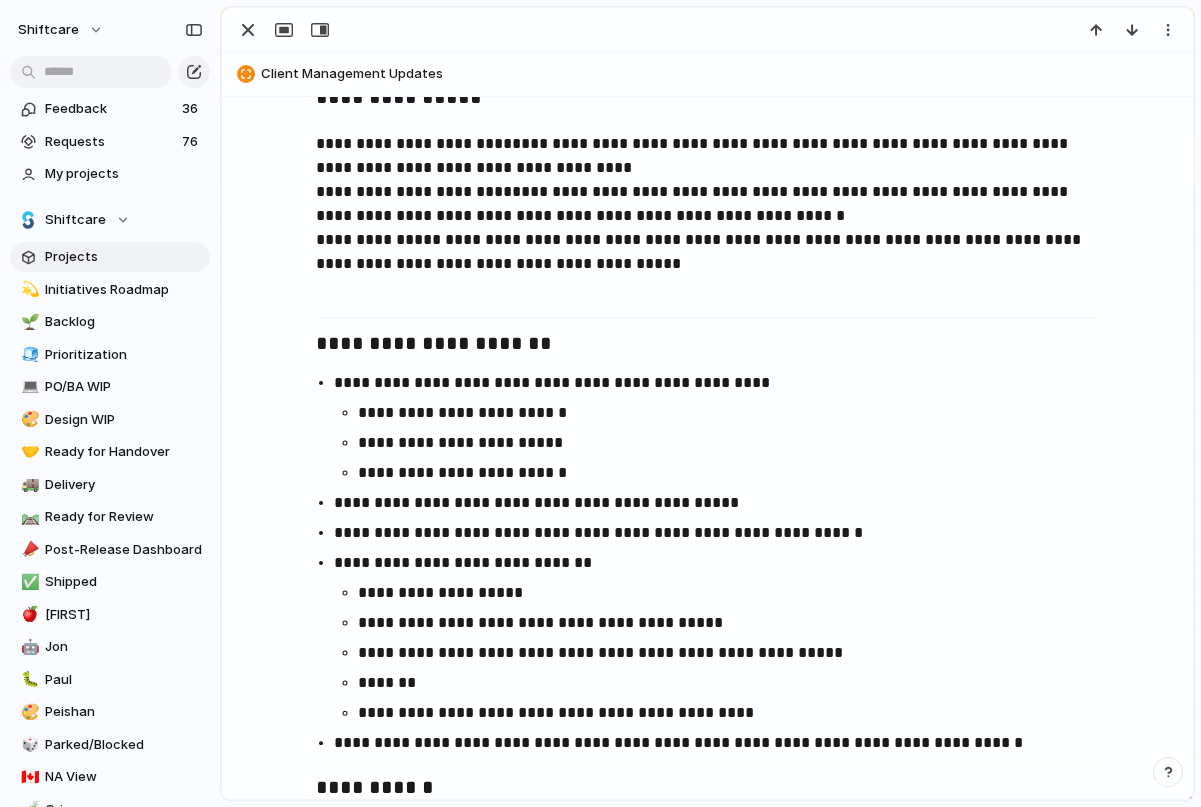 click on "**********" at bounding box center (738, 473) 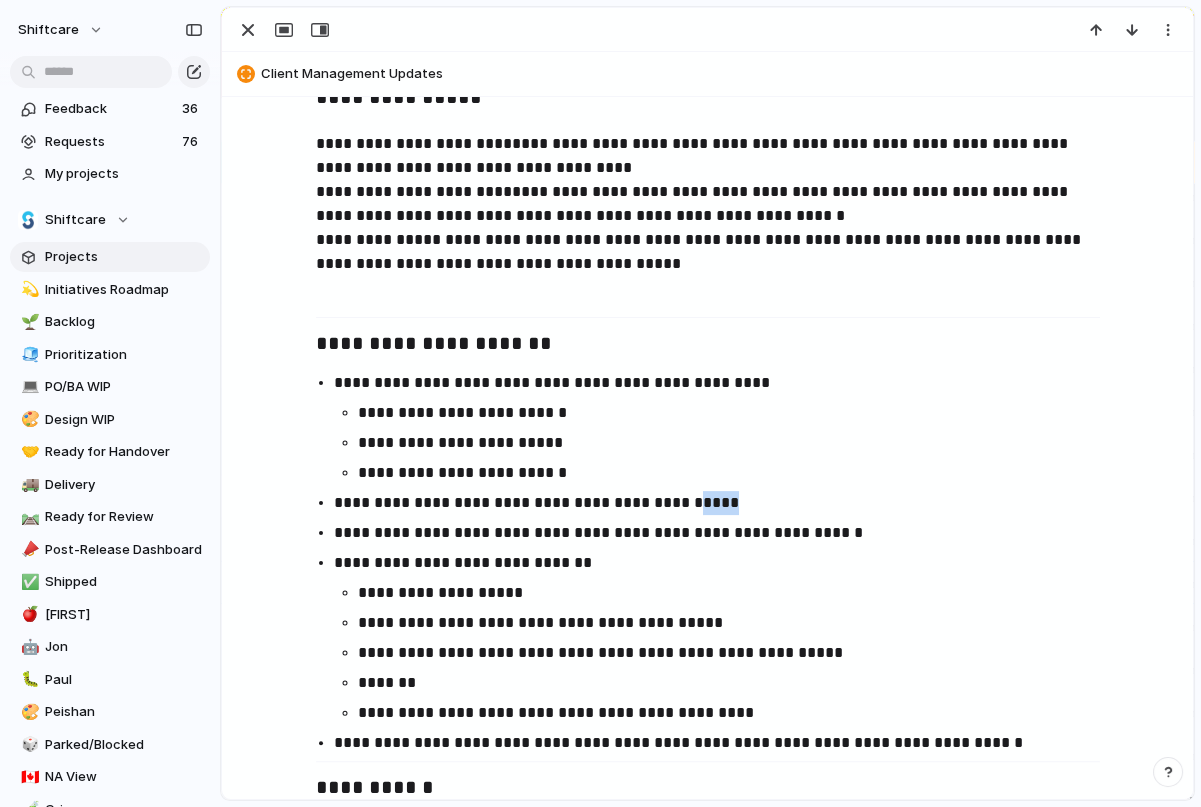 click on "**********" at bounding box center [726, 503] 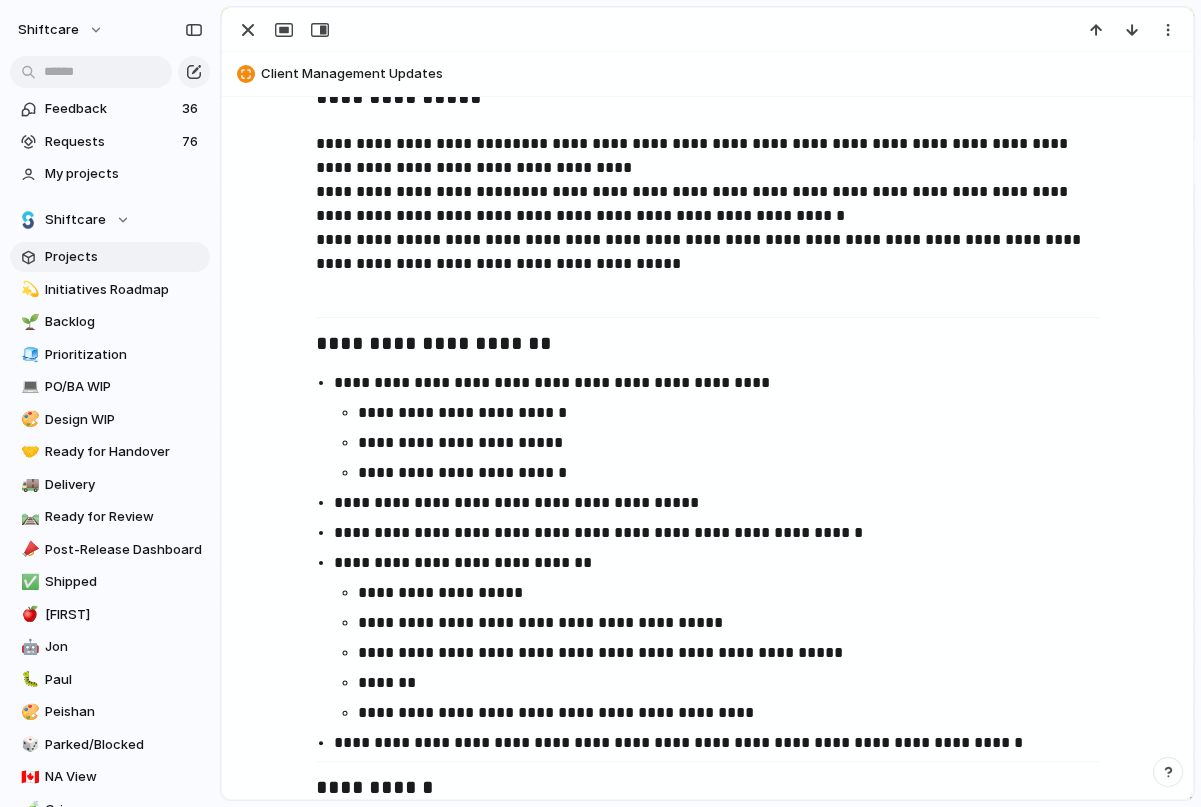 click on "**********" at bounding box center [726, 533] 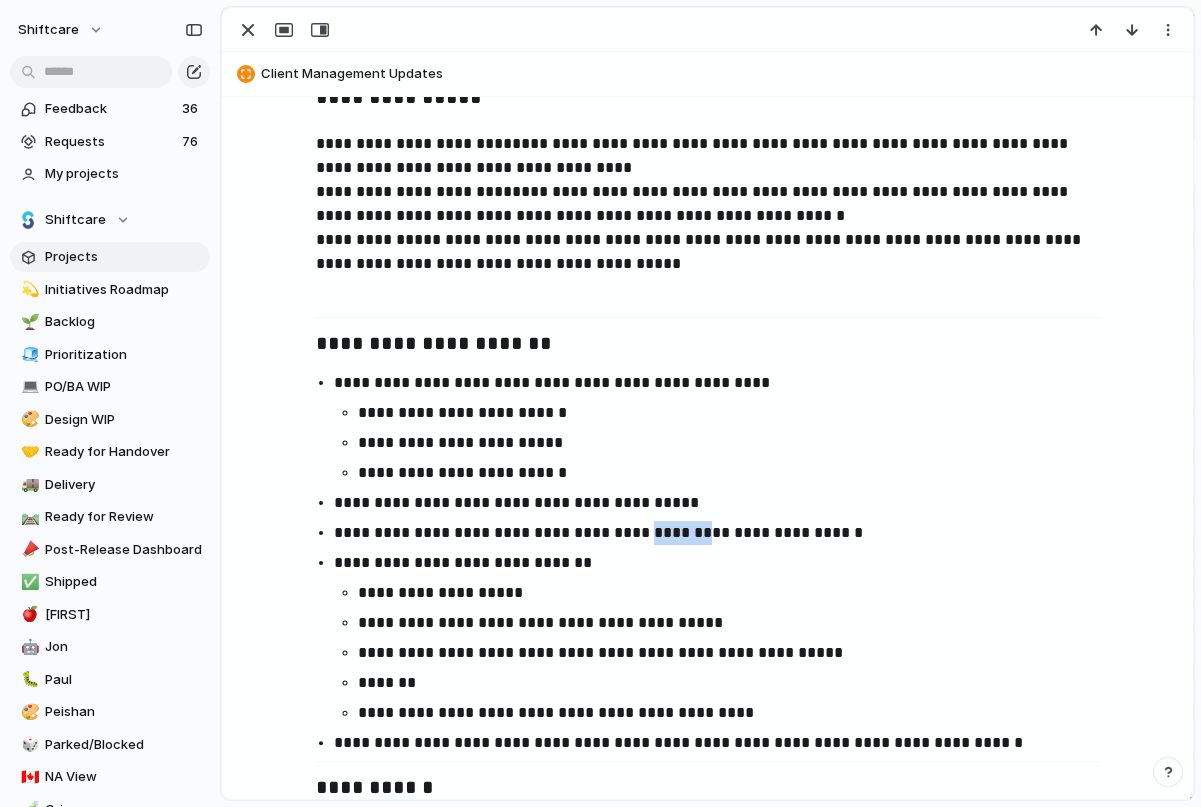 click on "**********" at bounding box center [726, 533] 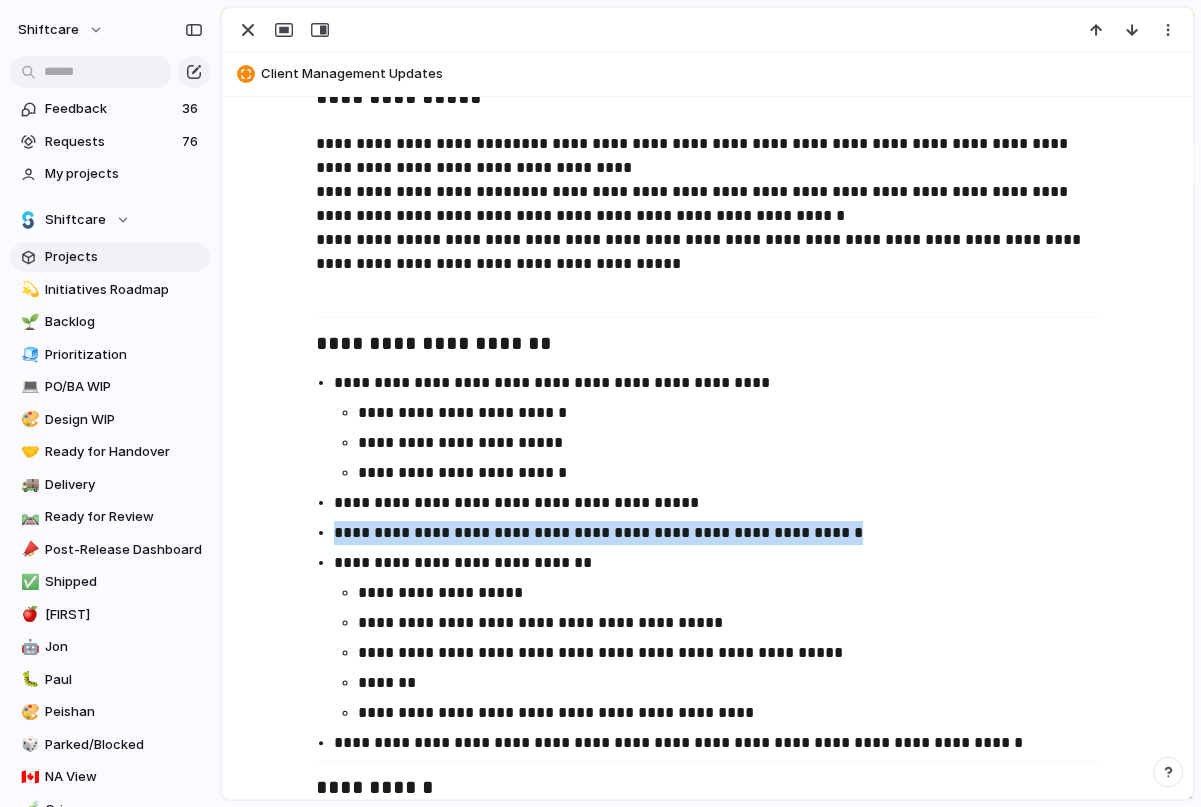 click on "**********" at bounding box center (726, 533) 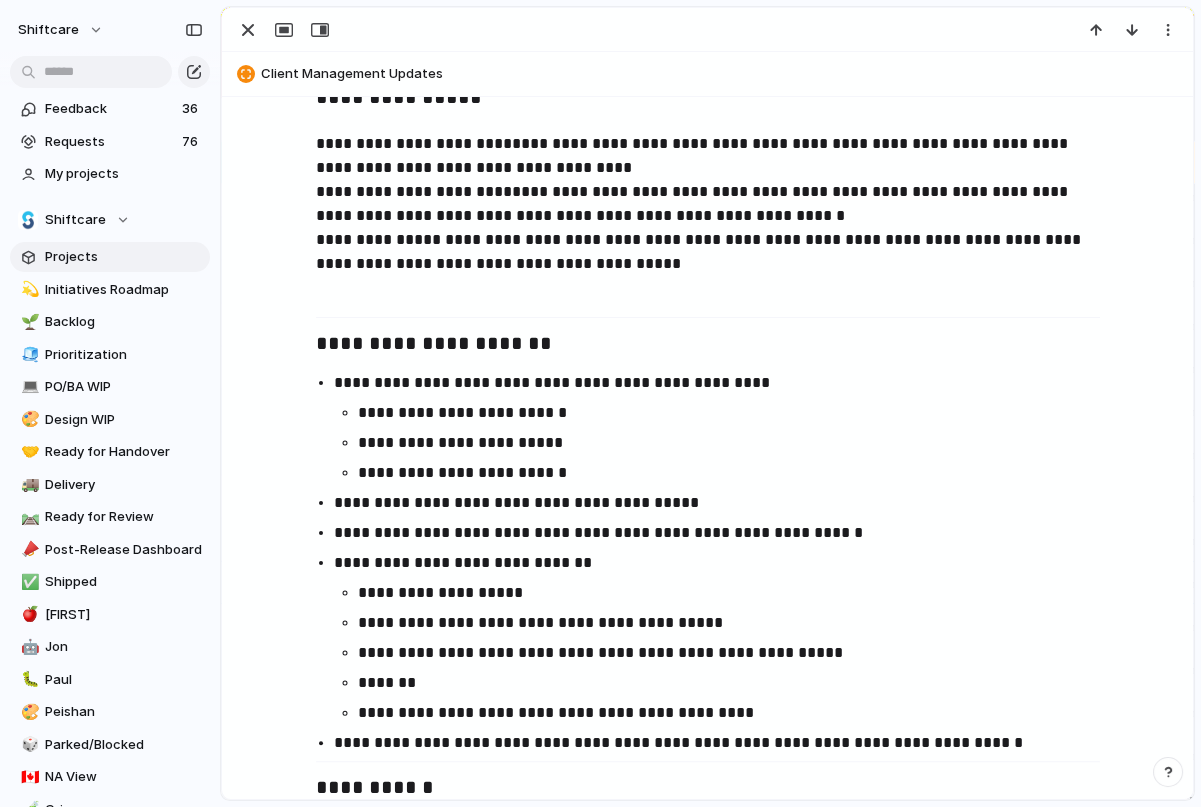 click on "**********" at bounding box center [726, 533] 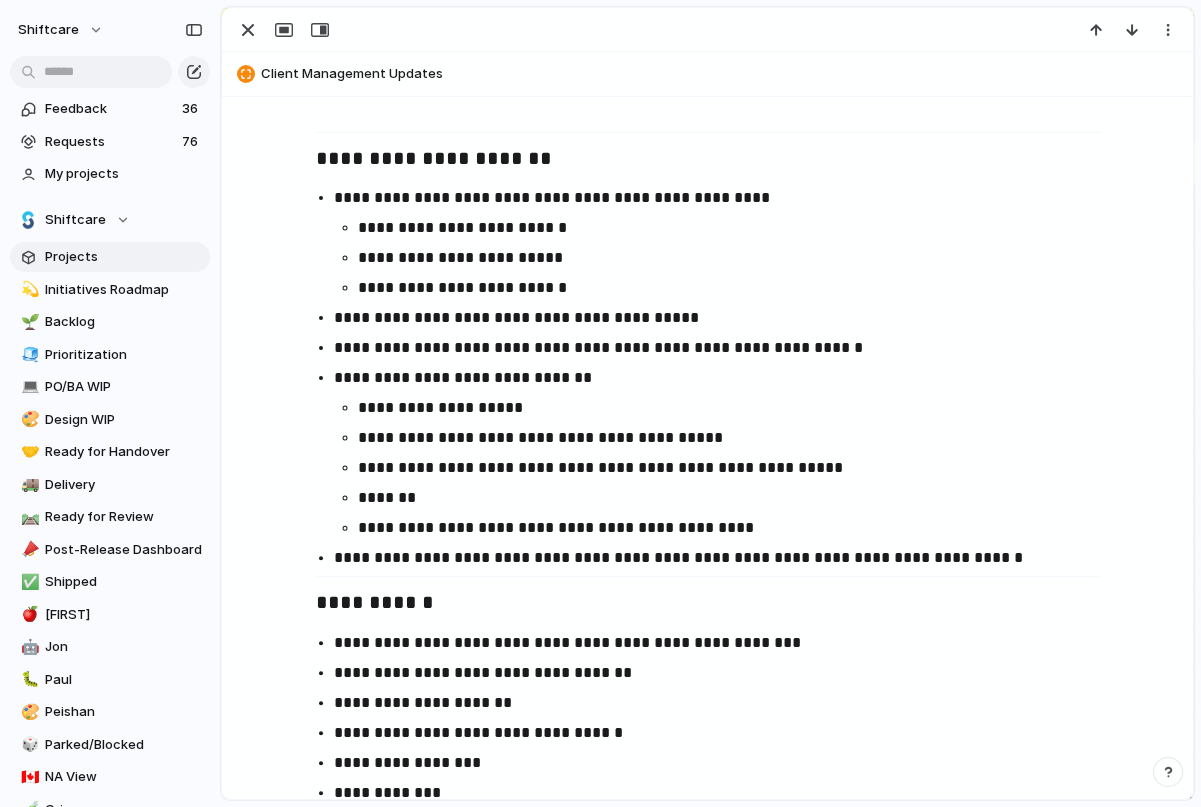 scroll, scrollTop: 1240, scrollLeft: 0, axis: vertical 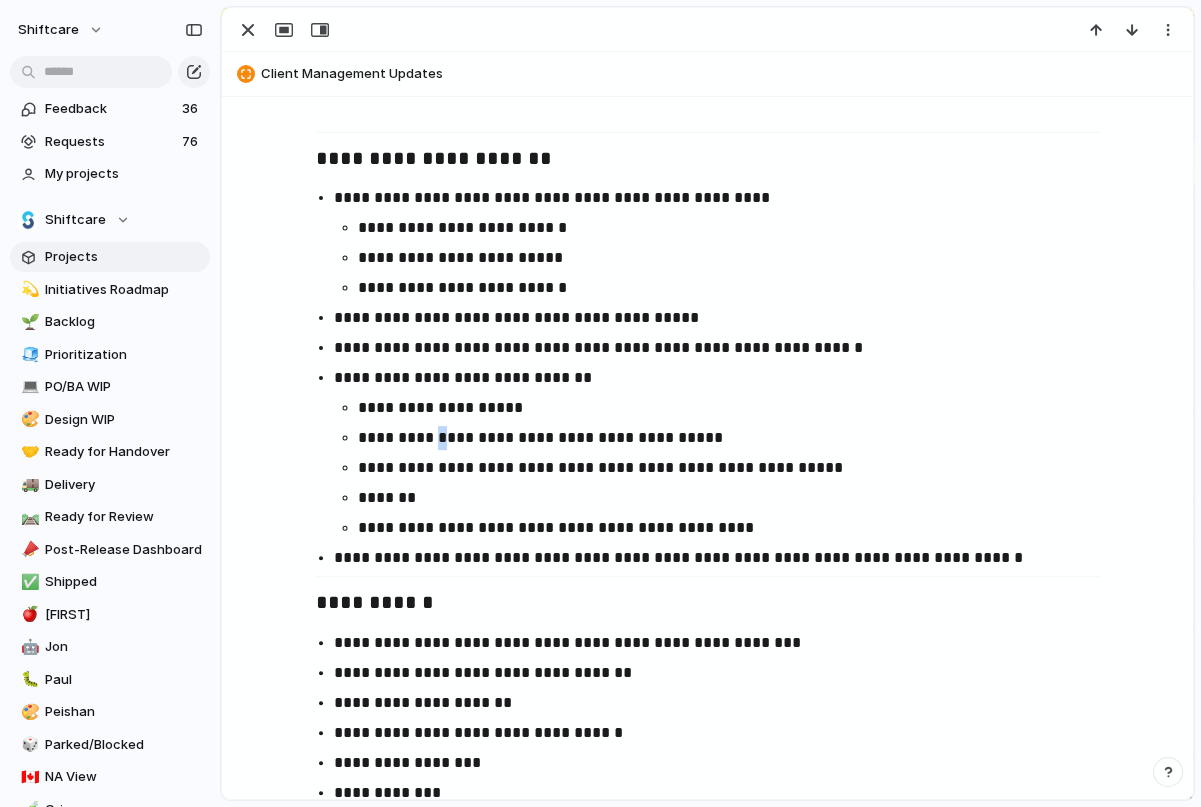 click on "**********" at bounding box center (738, 438) 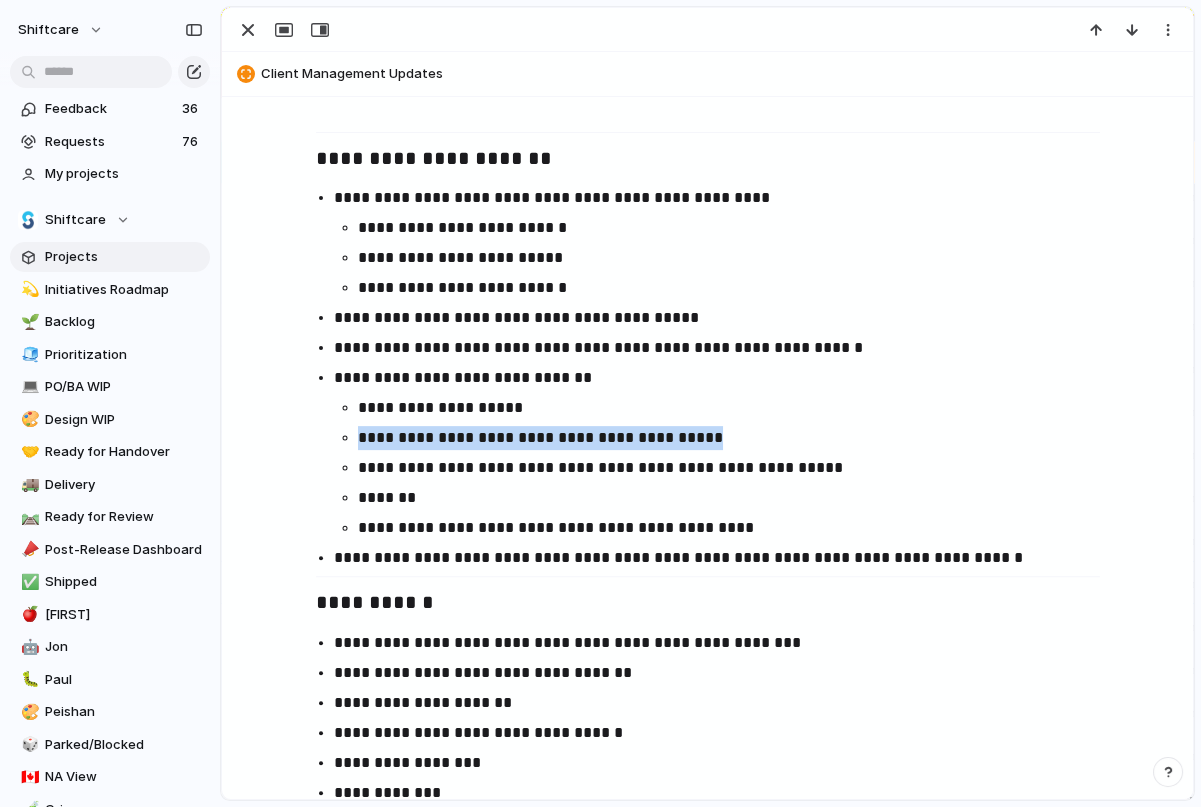 click on "**********" at bounding box center (738, 438) 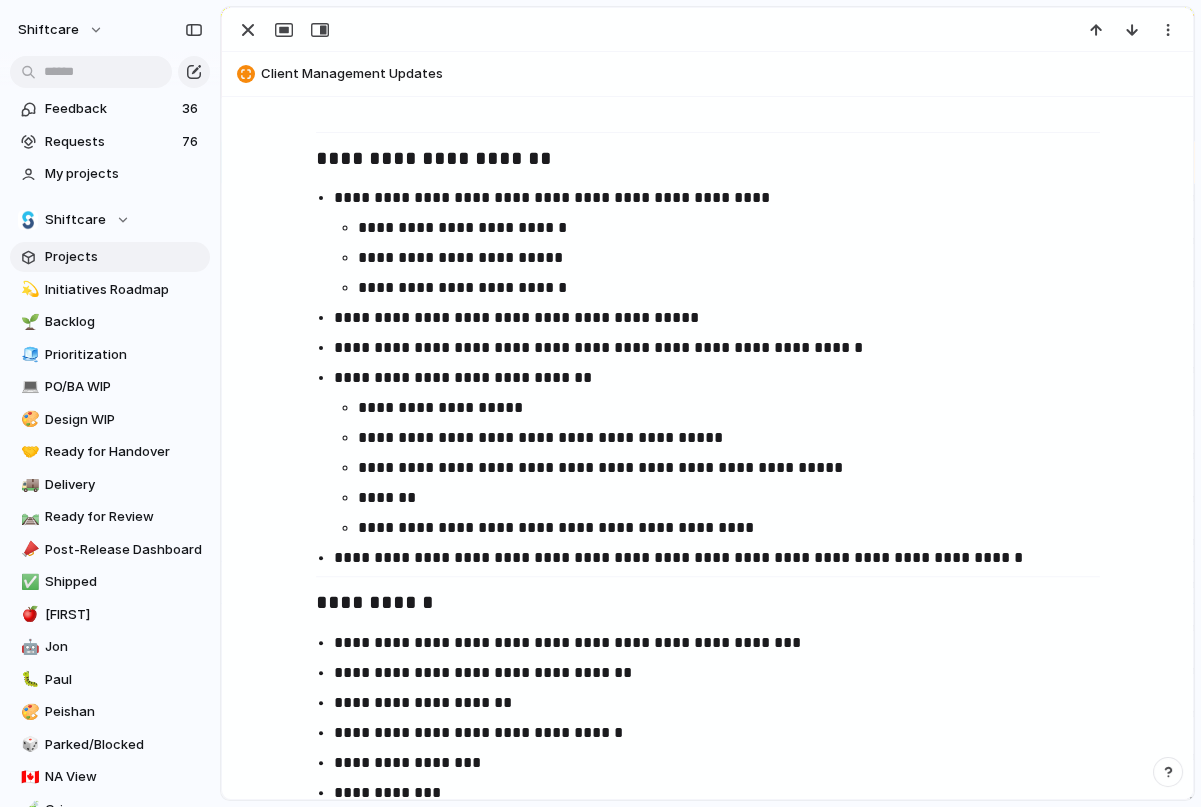 click on "**********" at bounding box center [726, 468] 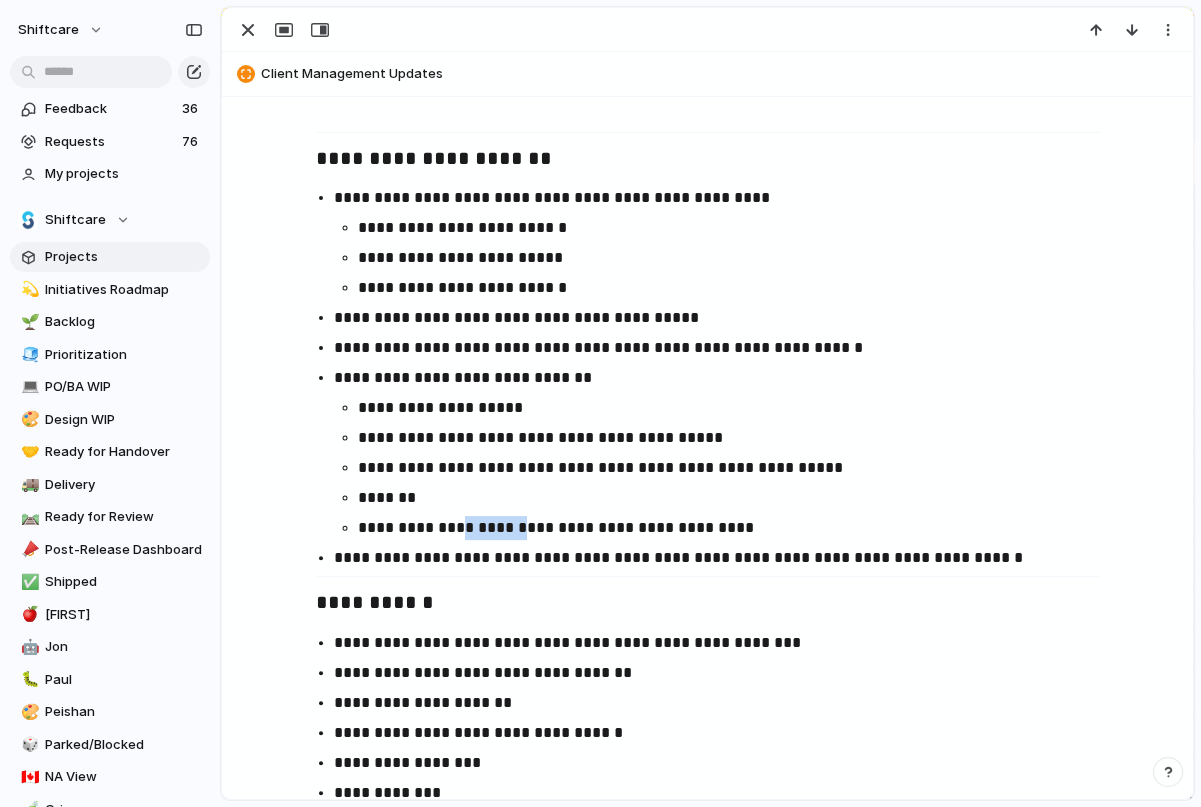 click on "**********" at bounding box center [738, 528] 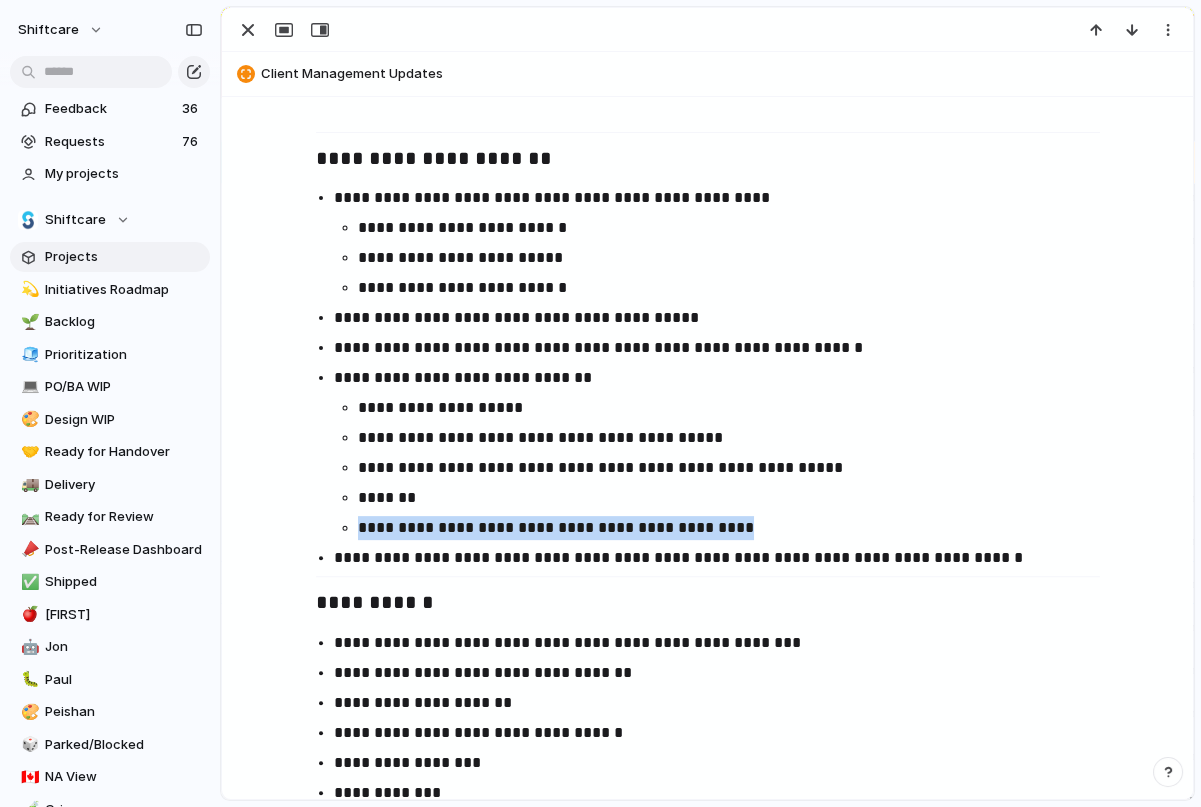 click on "**********" at bounding box center [738, 528] 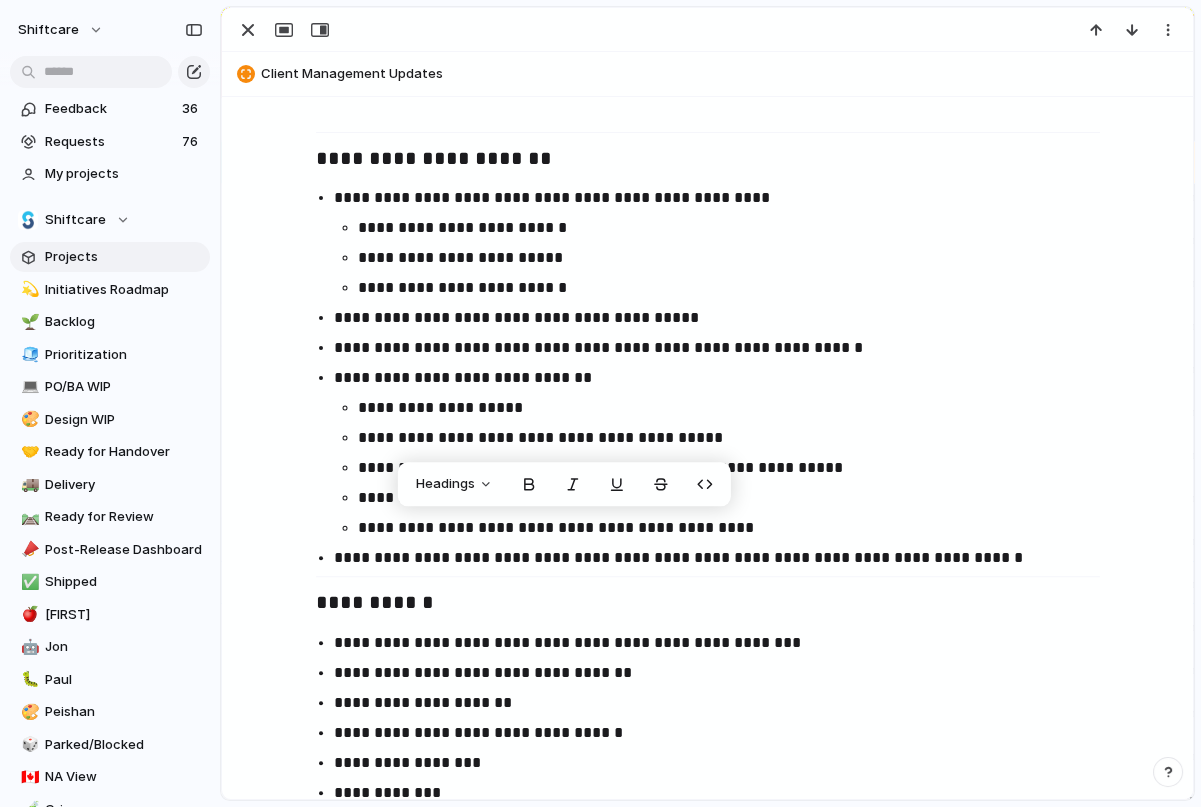 click on "**********" at bounding box center (738, 468) 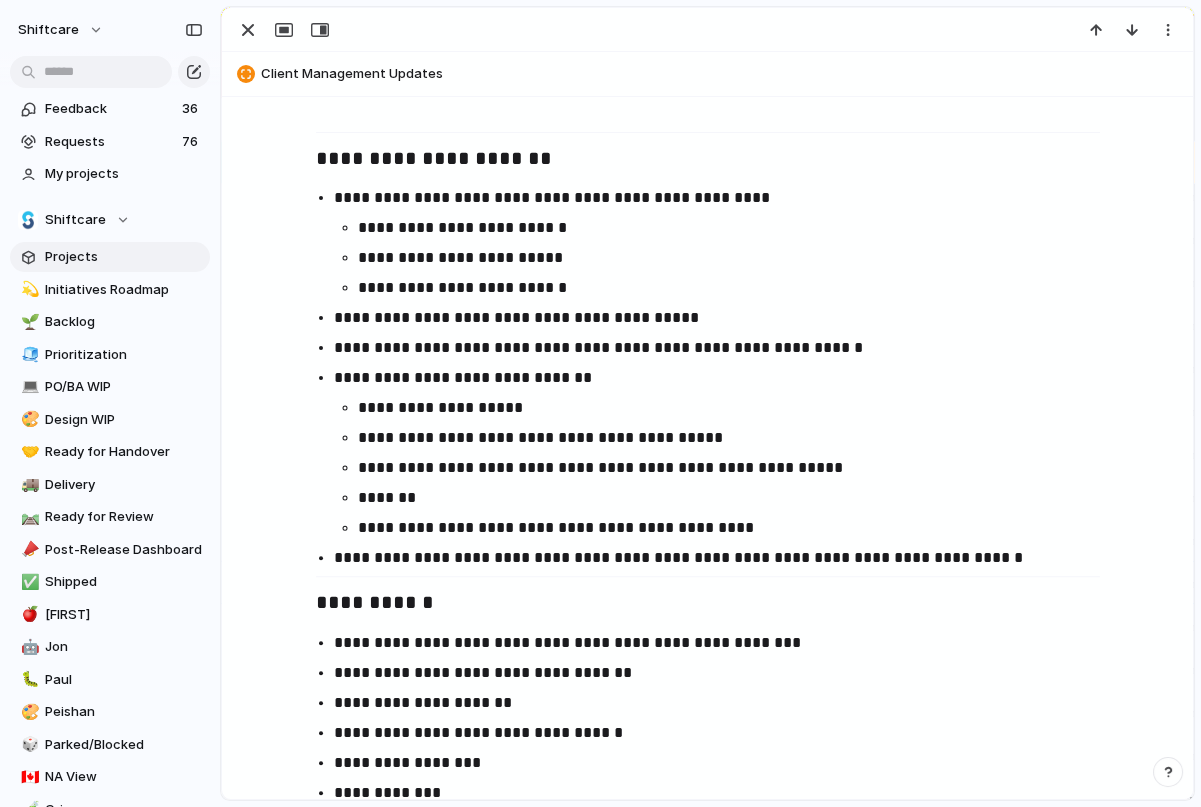 click on "**********" at bounding box center [738, 438] 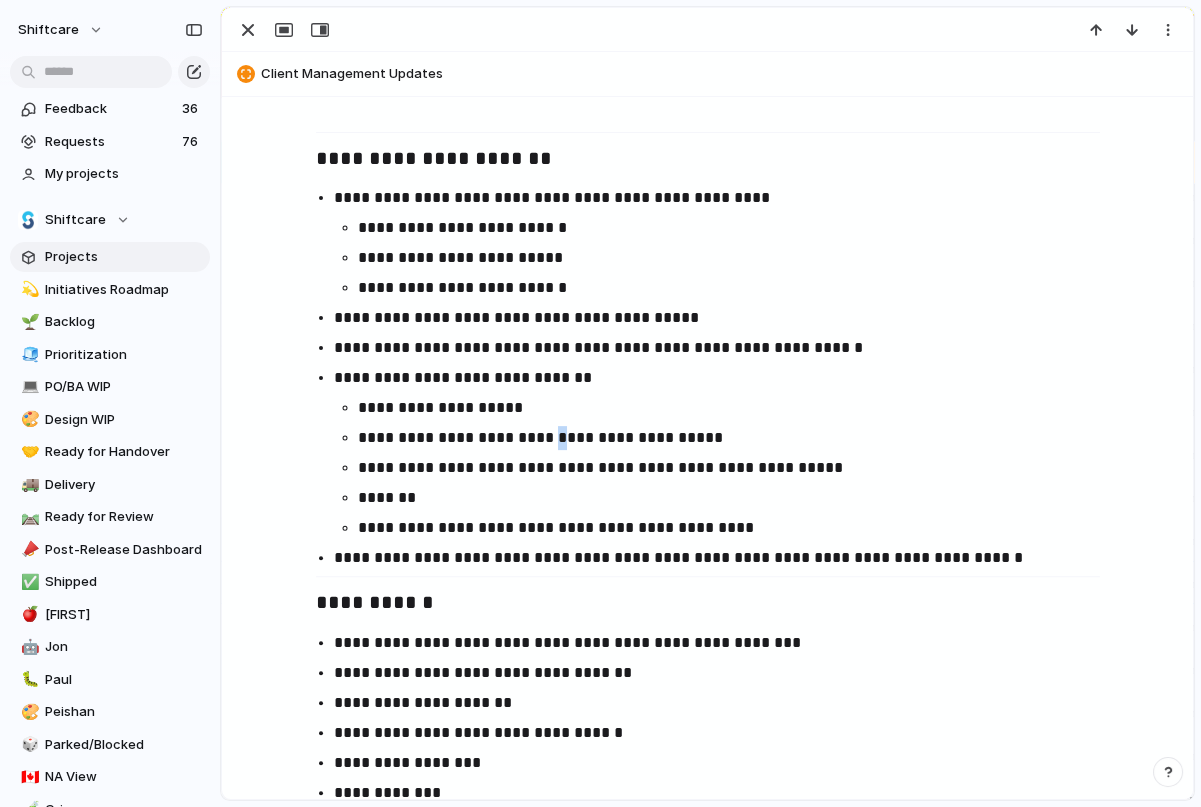 click on "**********" at bounding box center [738, 438] 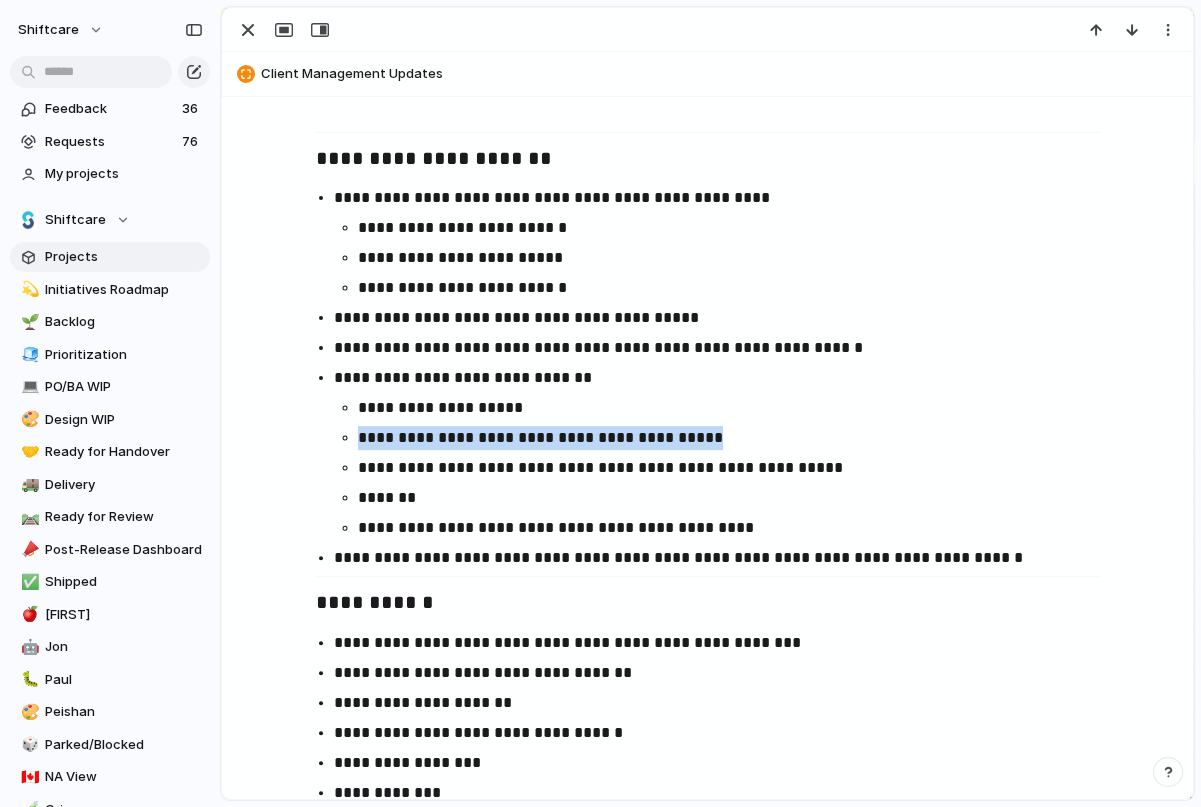 click on "**********" at bounding box center (738, 438) 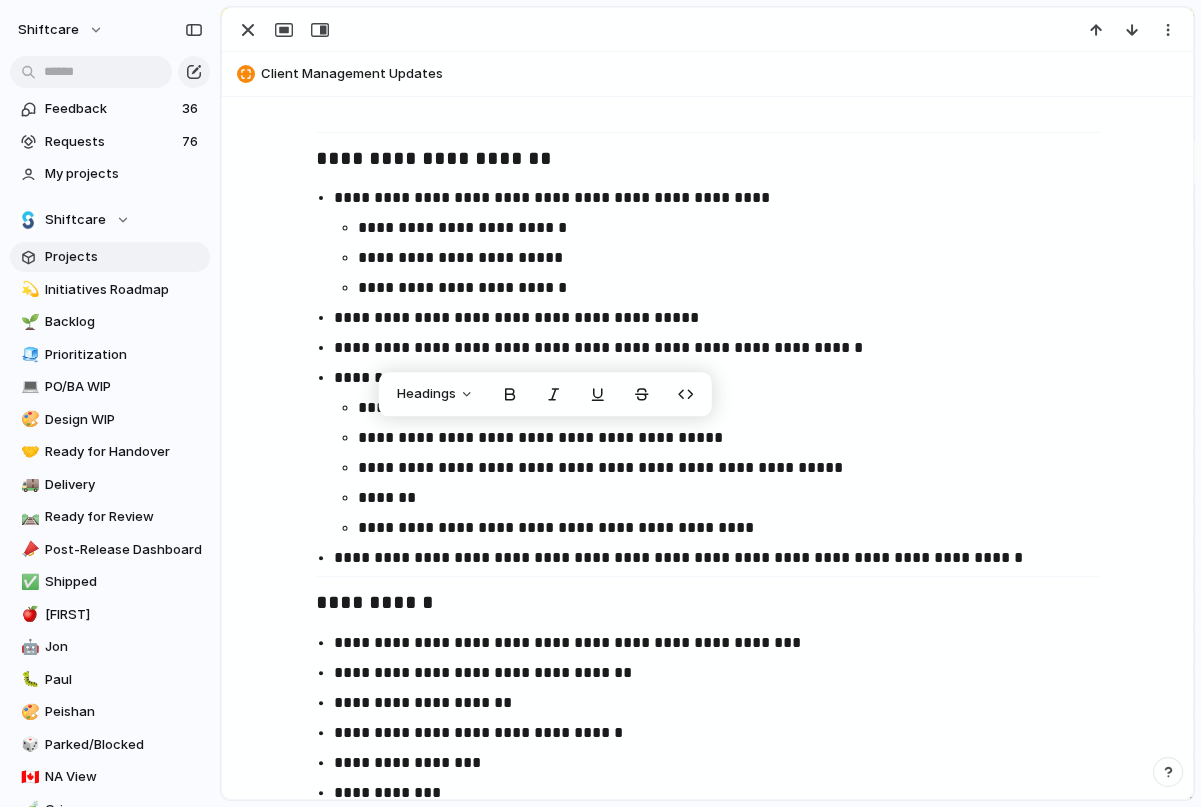 click on "**********" at bounding box center [726, 468] 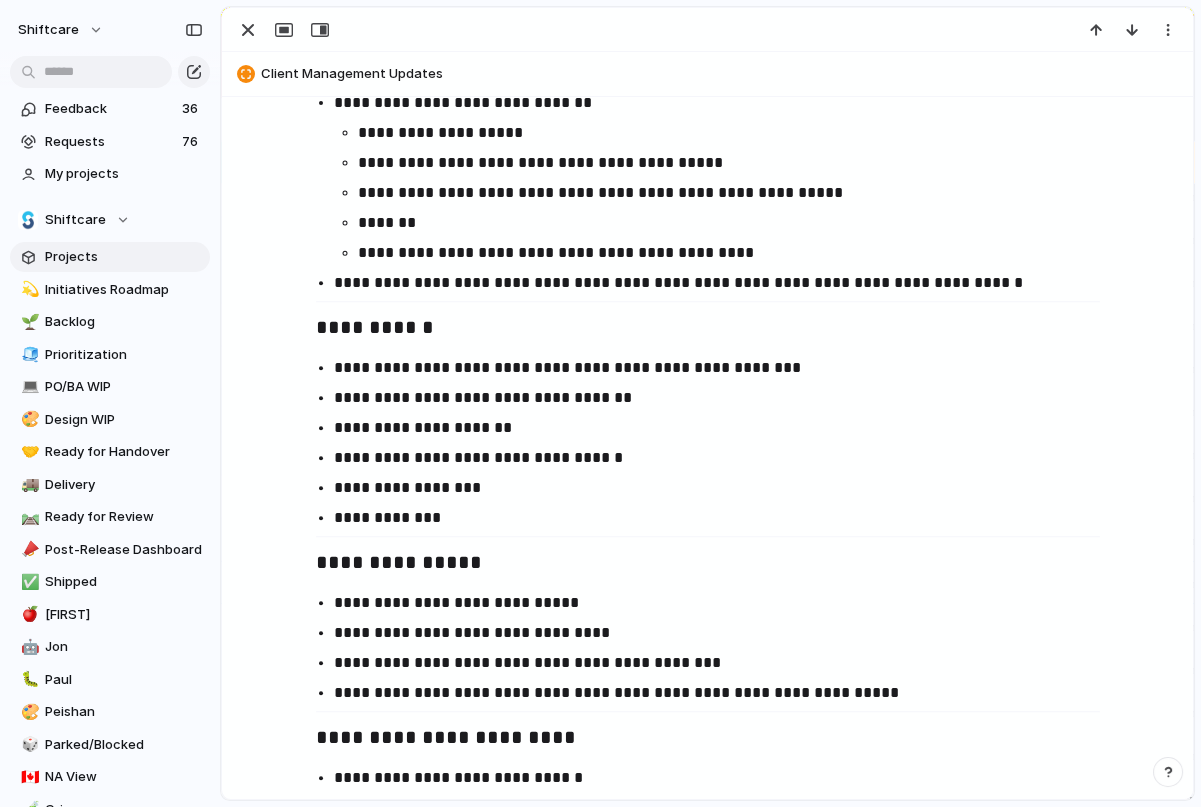 scroll, scrollTop: 1580, scrollLeft: 0, axis: vertical 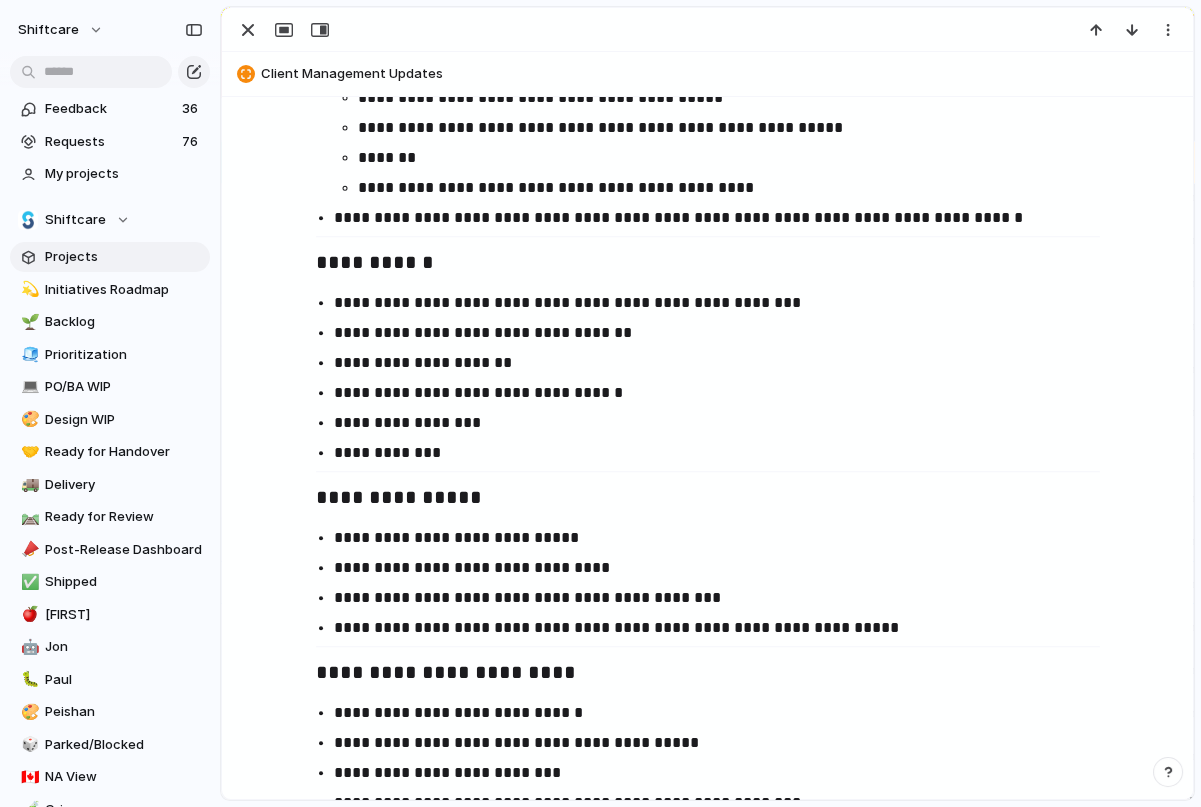 click on "**********" at bounding box center [726, 303] 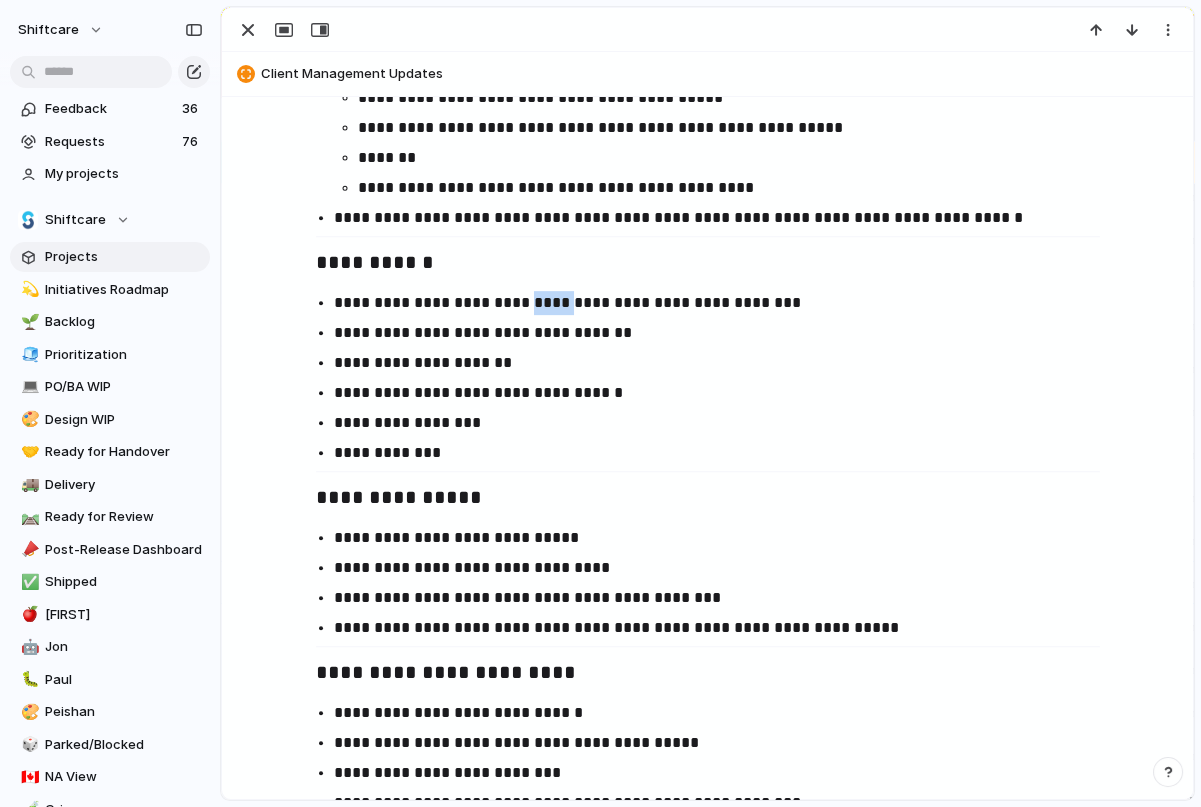 click on "**********" at bounding box center [726, 303] 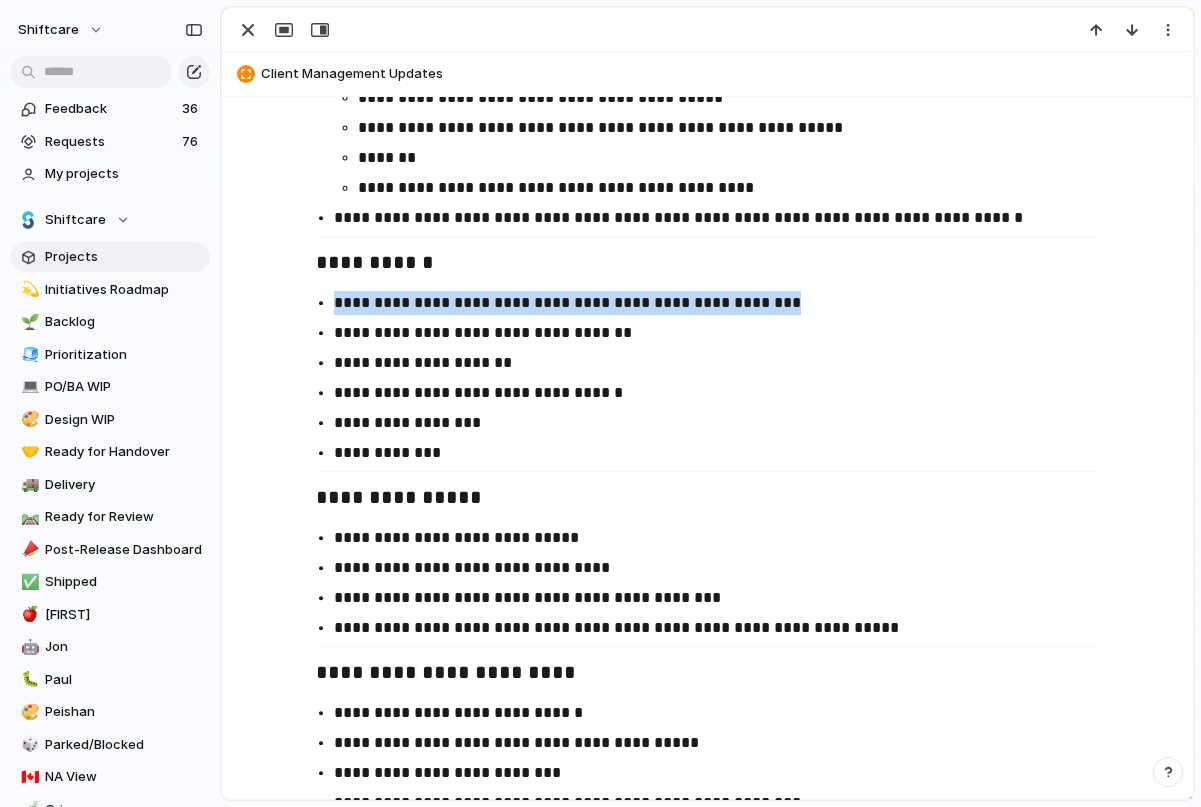 click on "**********" at bounding box center [726, 303] 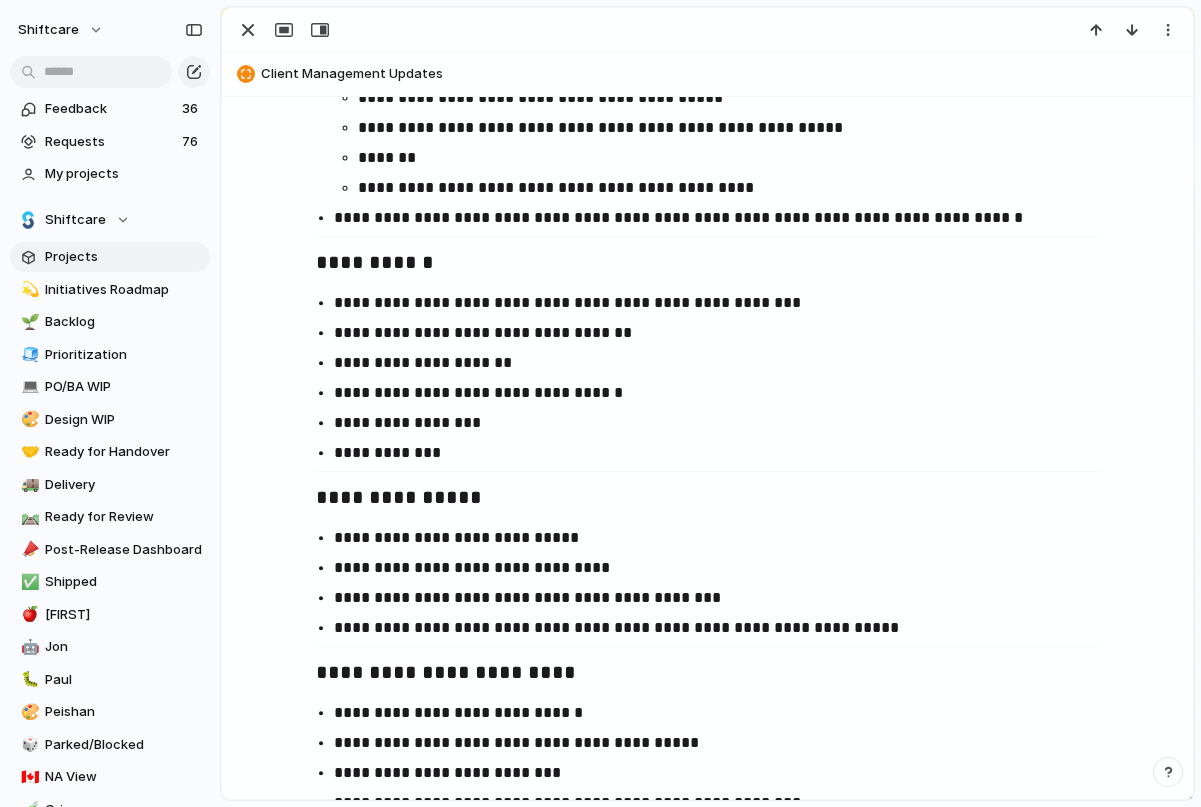 click on "**********" at bounding box center (726, 363) 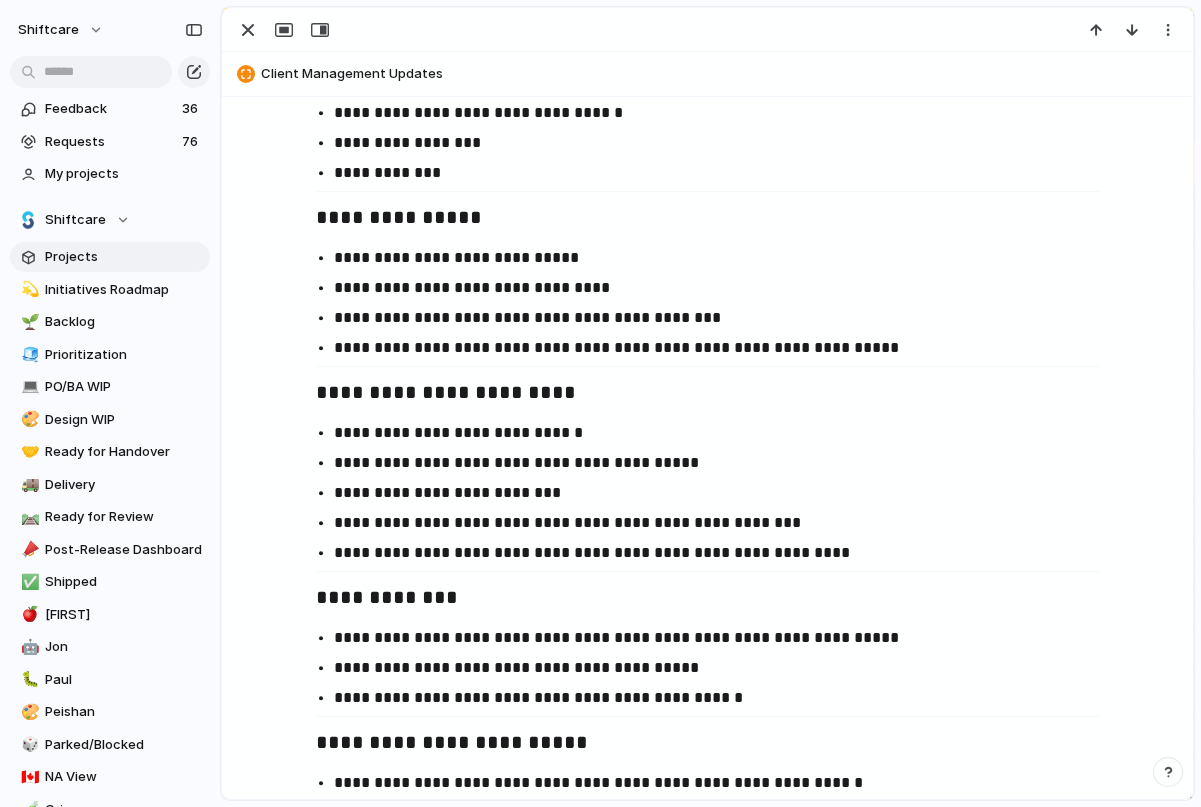 scroll, scrollTop: 1907, scrollLeft: 0, axis: vertical 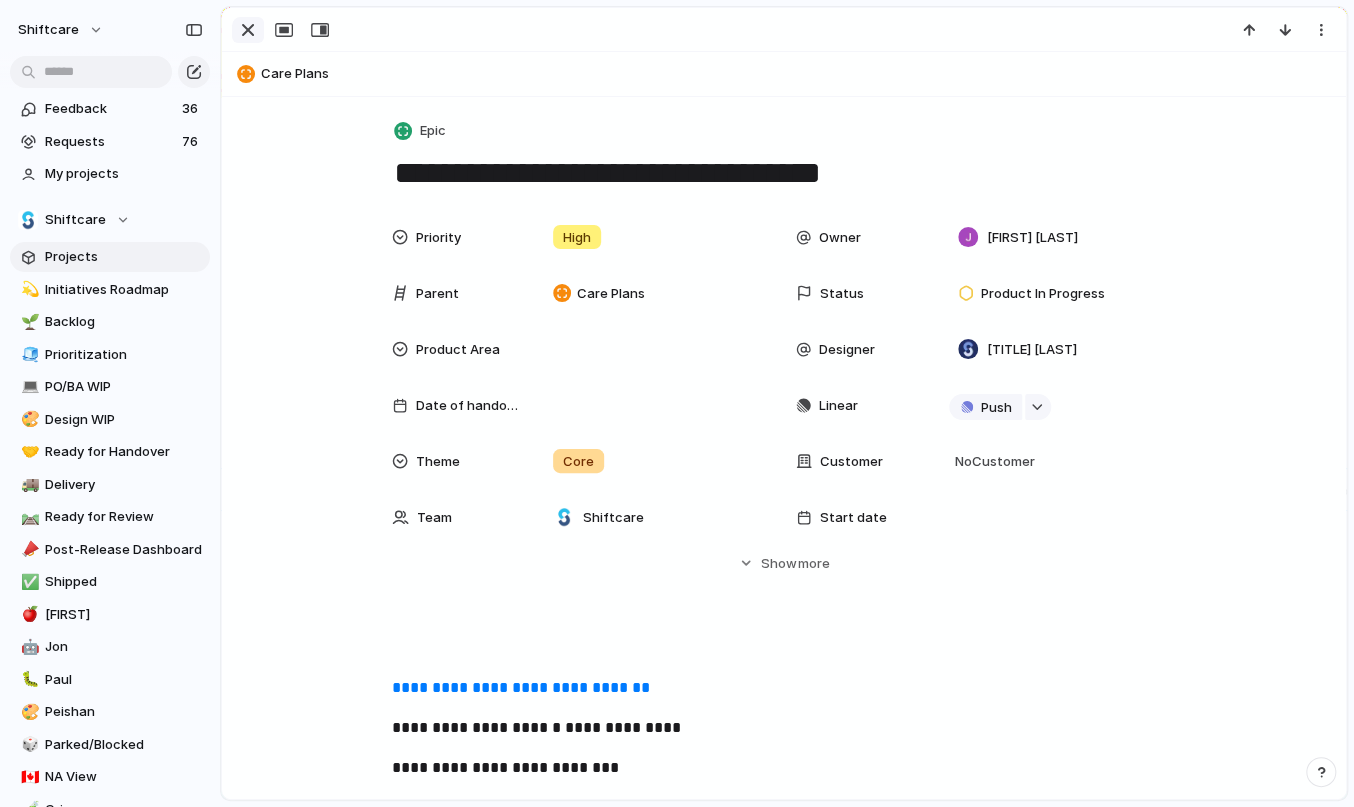 click at bounding box center (248, 30) 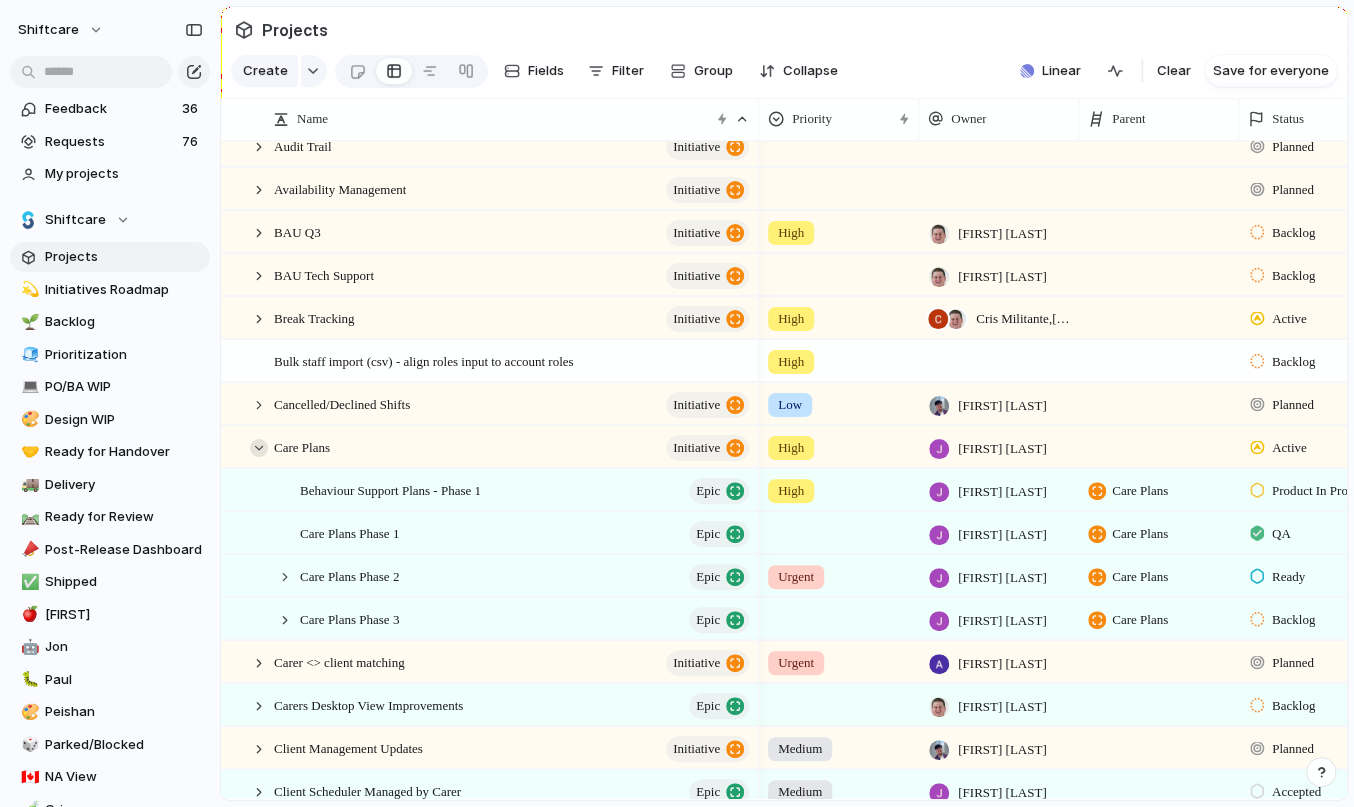 click at bounding box center [259, 448] 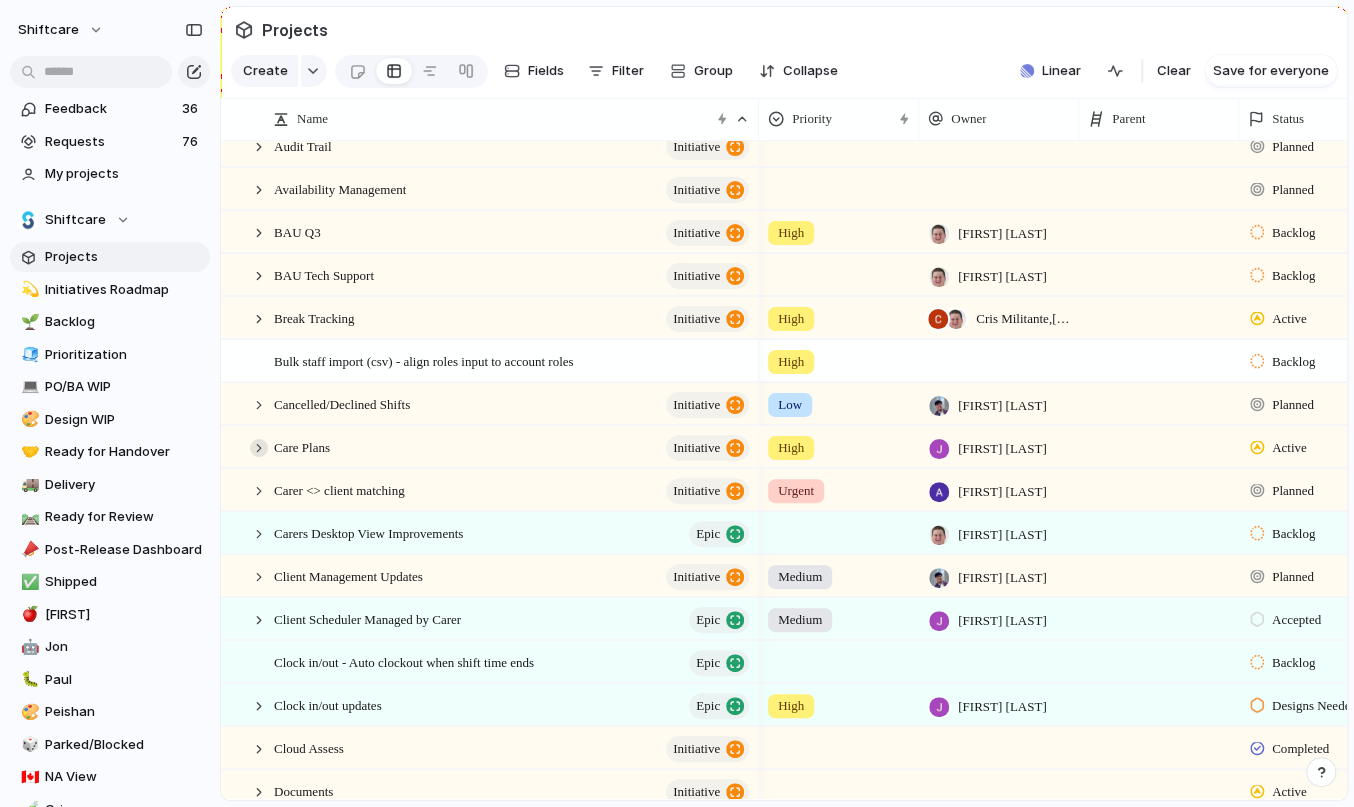 click at bounding box center (259, 448) 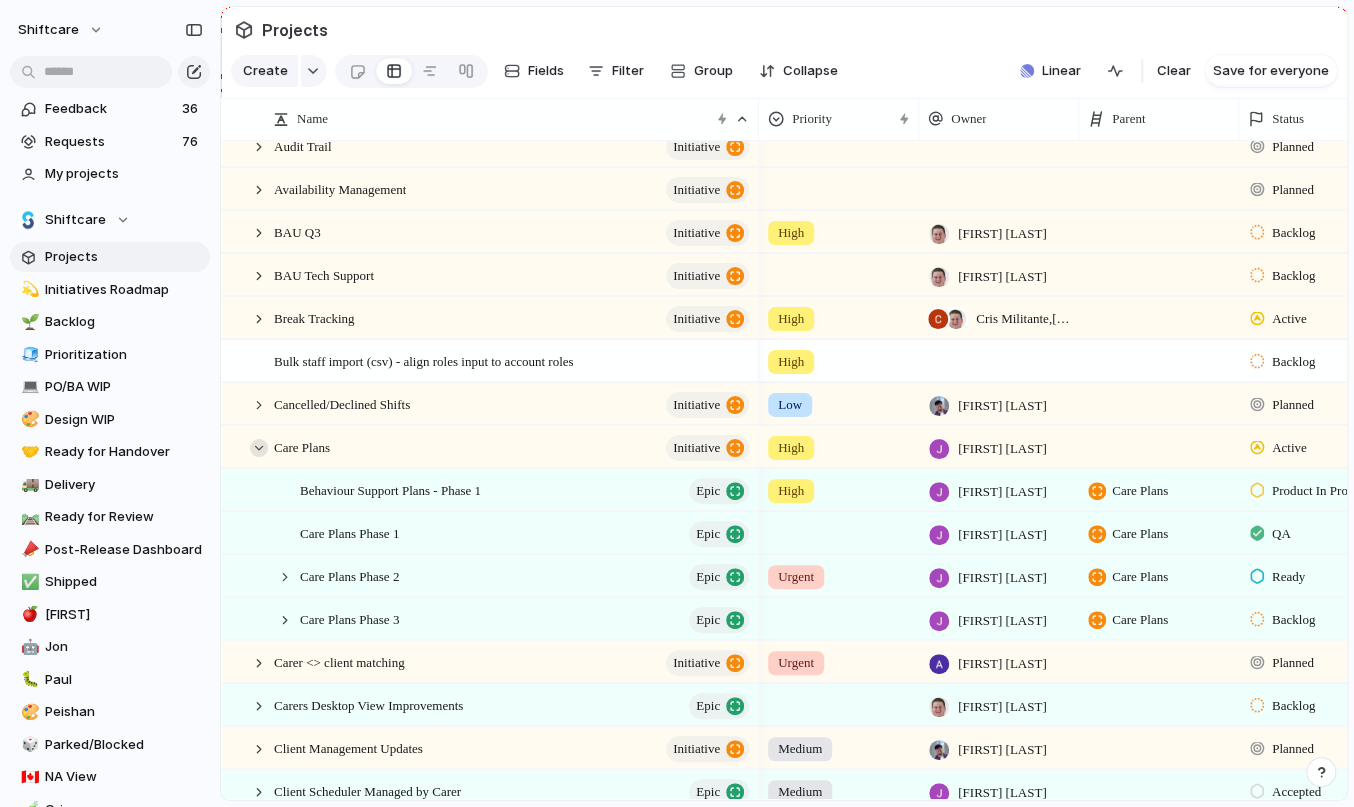 click at bounding box center [259, 448] 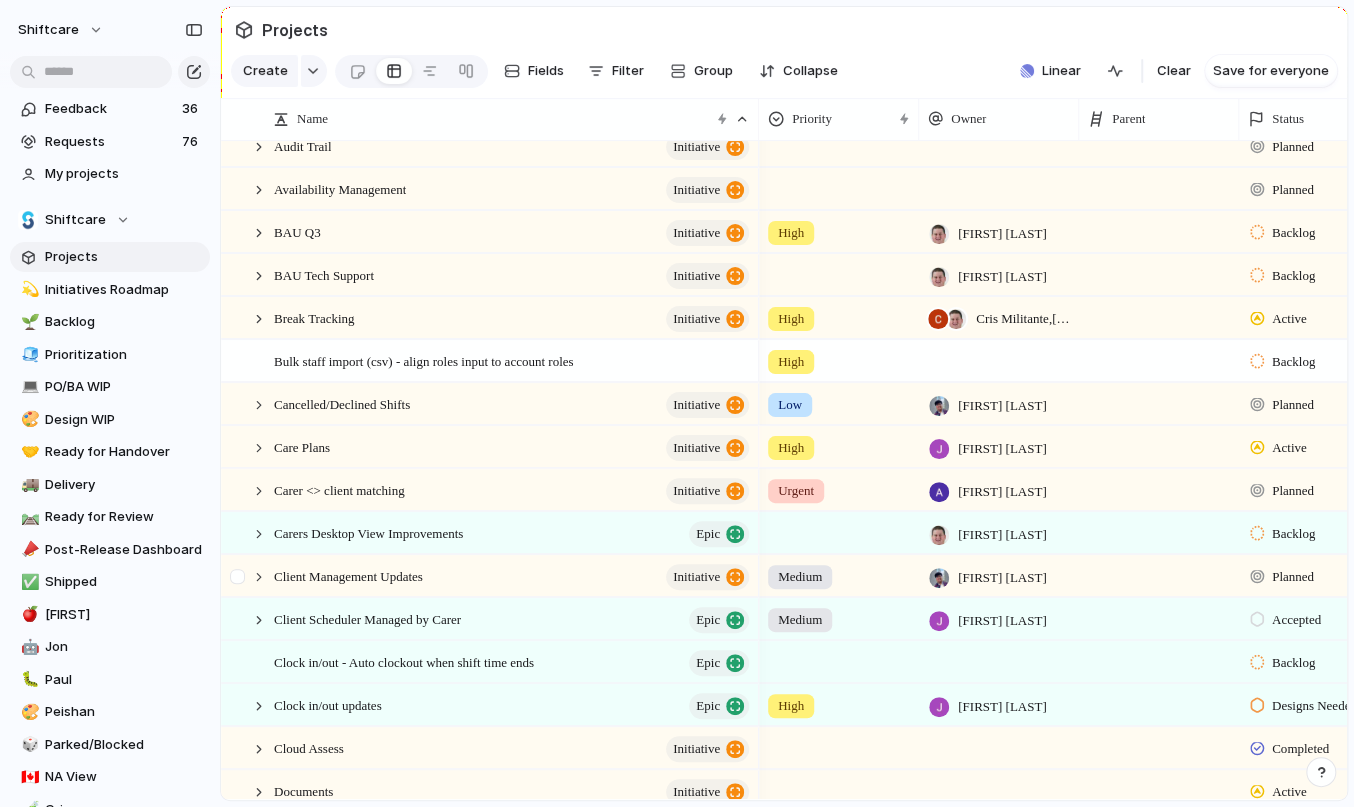 scroll, scrollTop: 441, scrollLeft: 0, axis: vertical 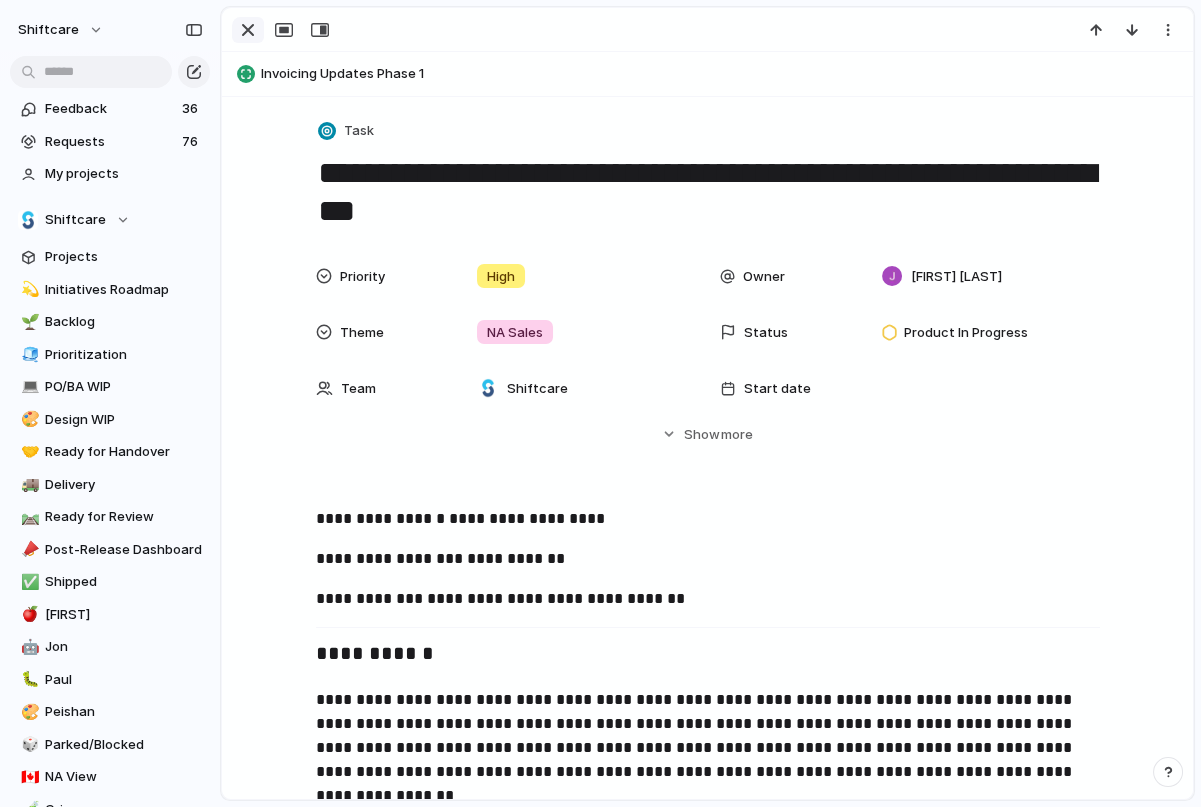 click at bounding box center [248, 30] 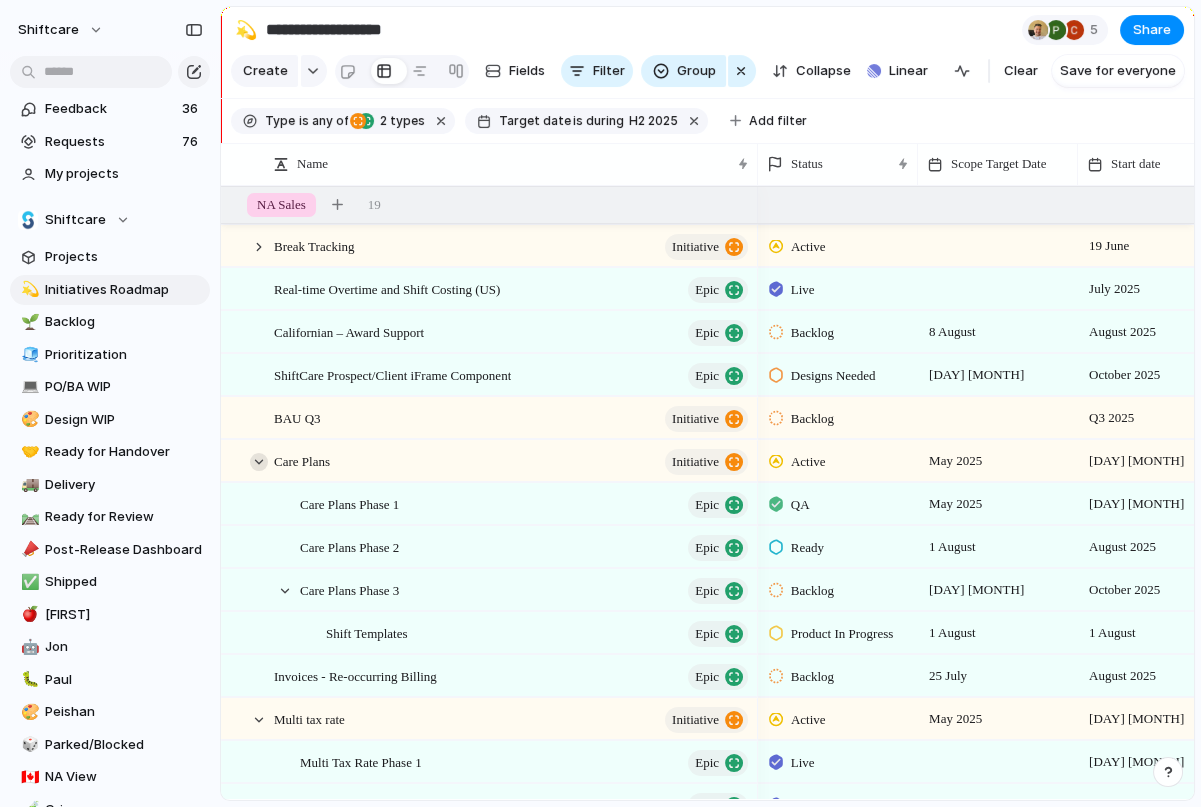 click at bounding box center [259, 462] 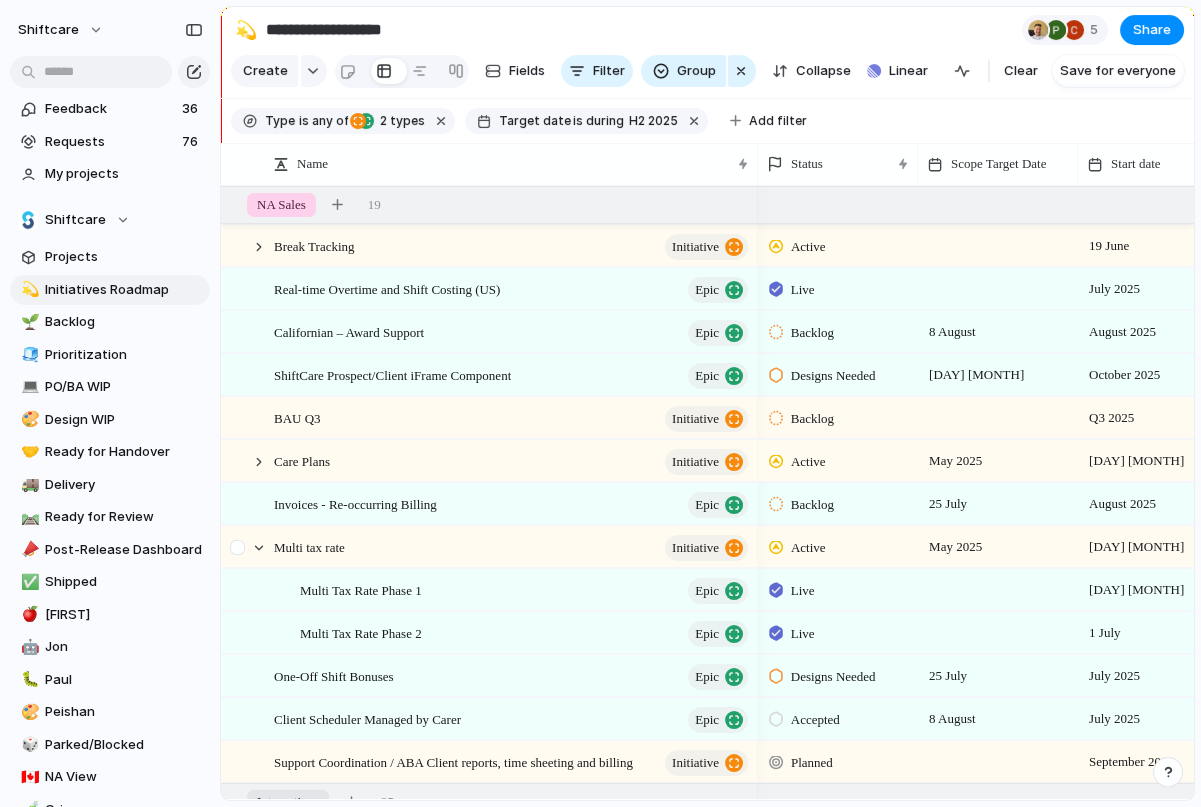 click at bounding box center [240, 554] 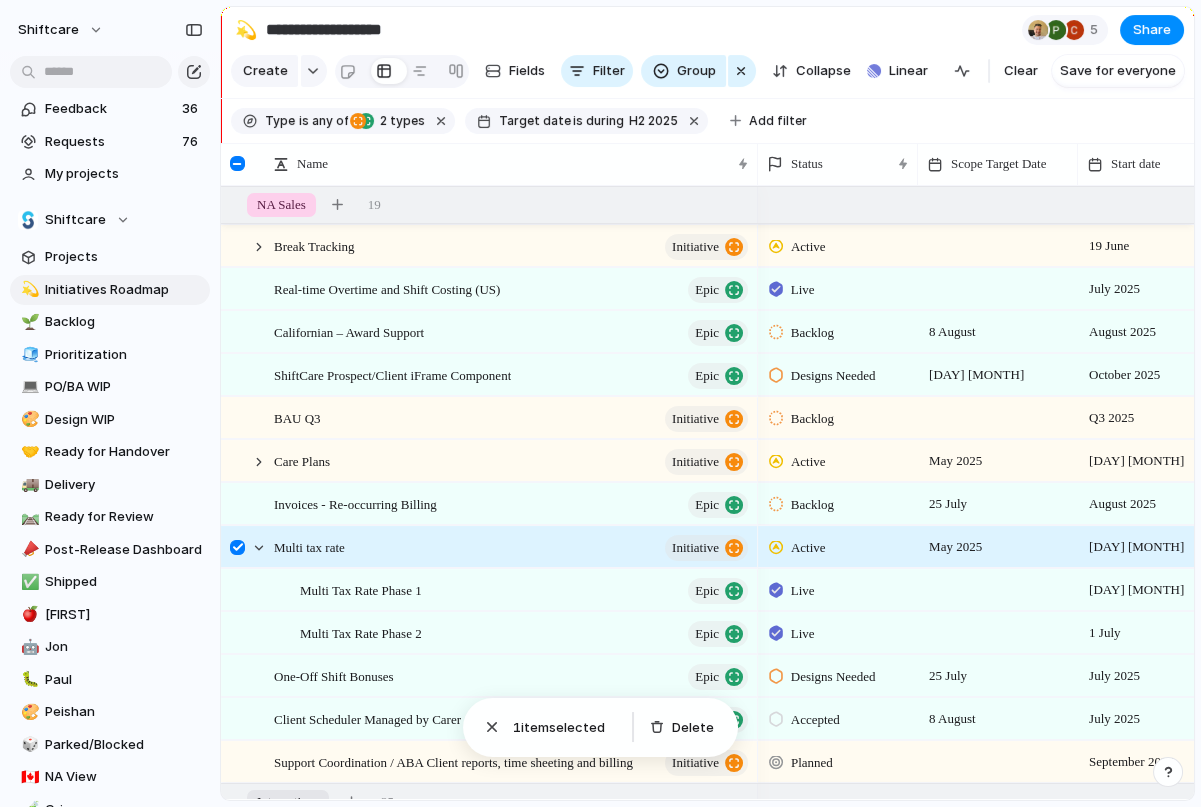 click at bounding box center [240, 554] 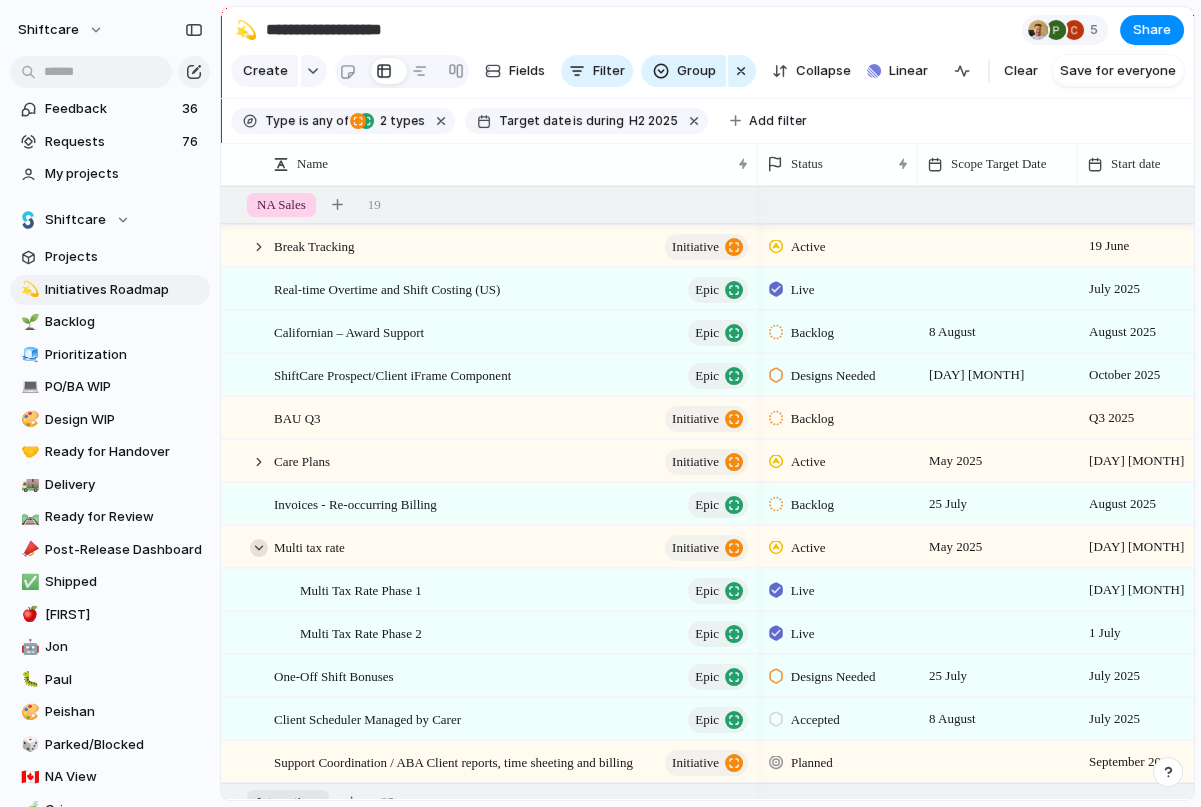 click at bounding box center (259, 548) 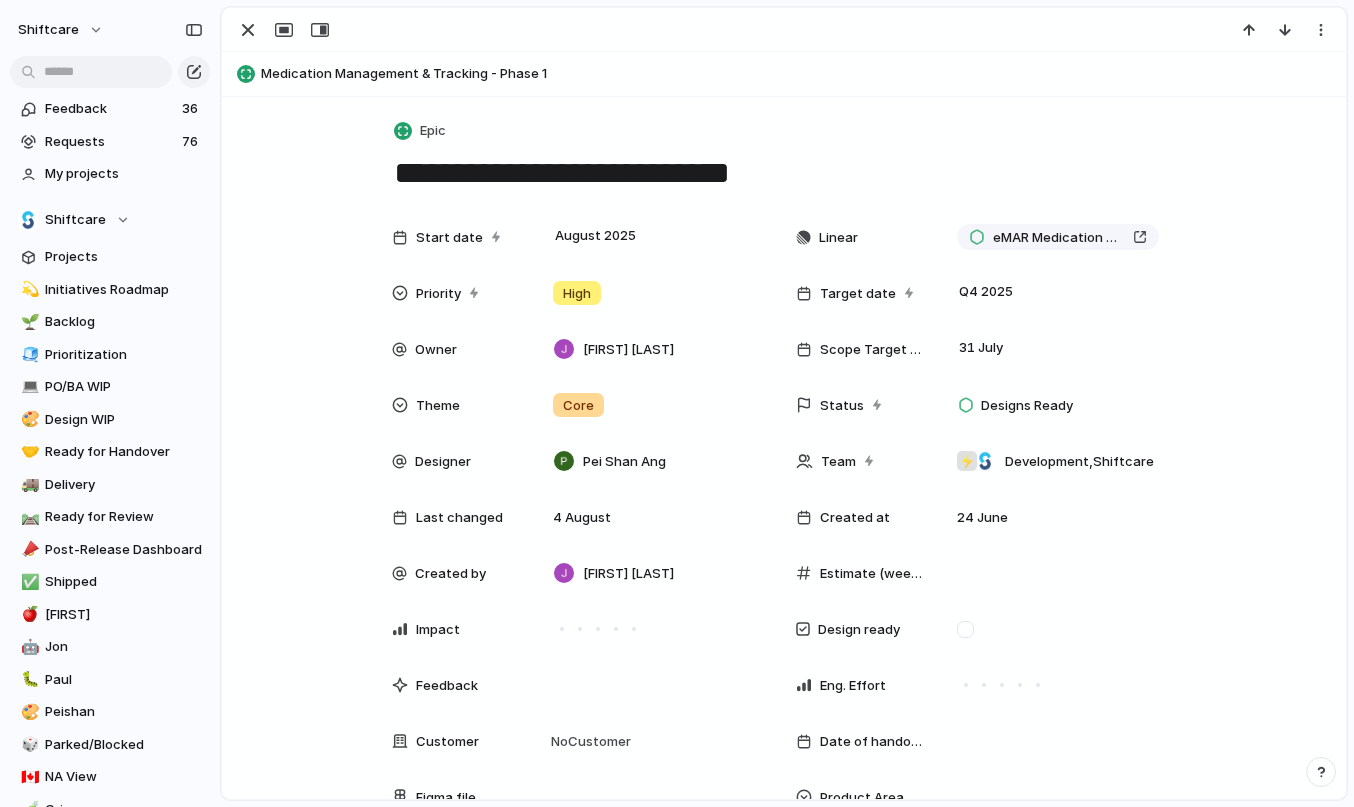 scroll, scrollTop: 0, scrollLeft: 0, axis: both 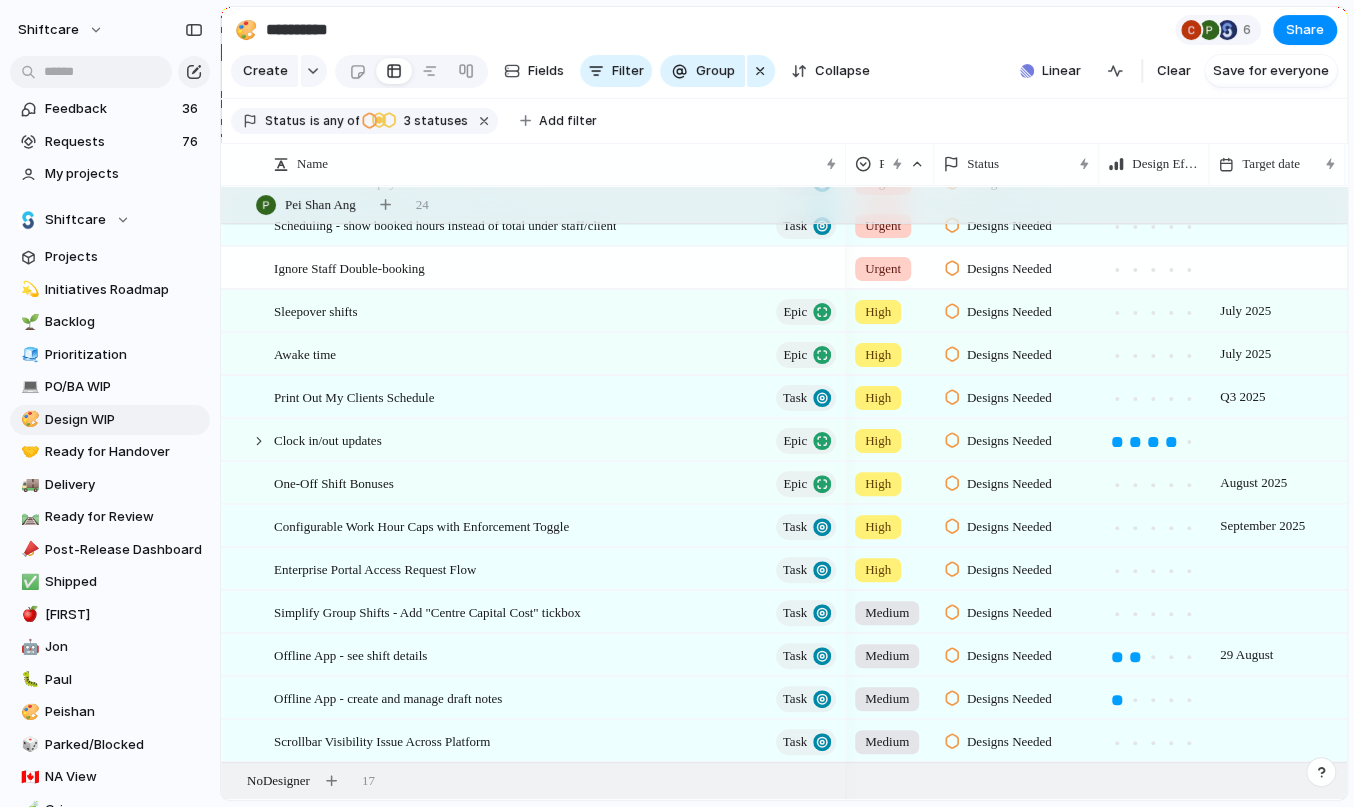 click on "**********" at bounding box center [784, 29] 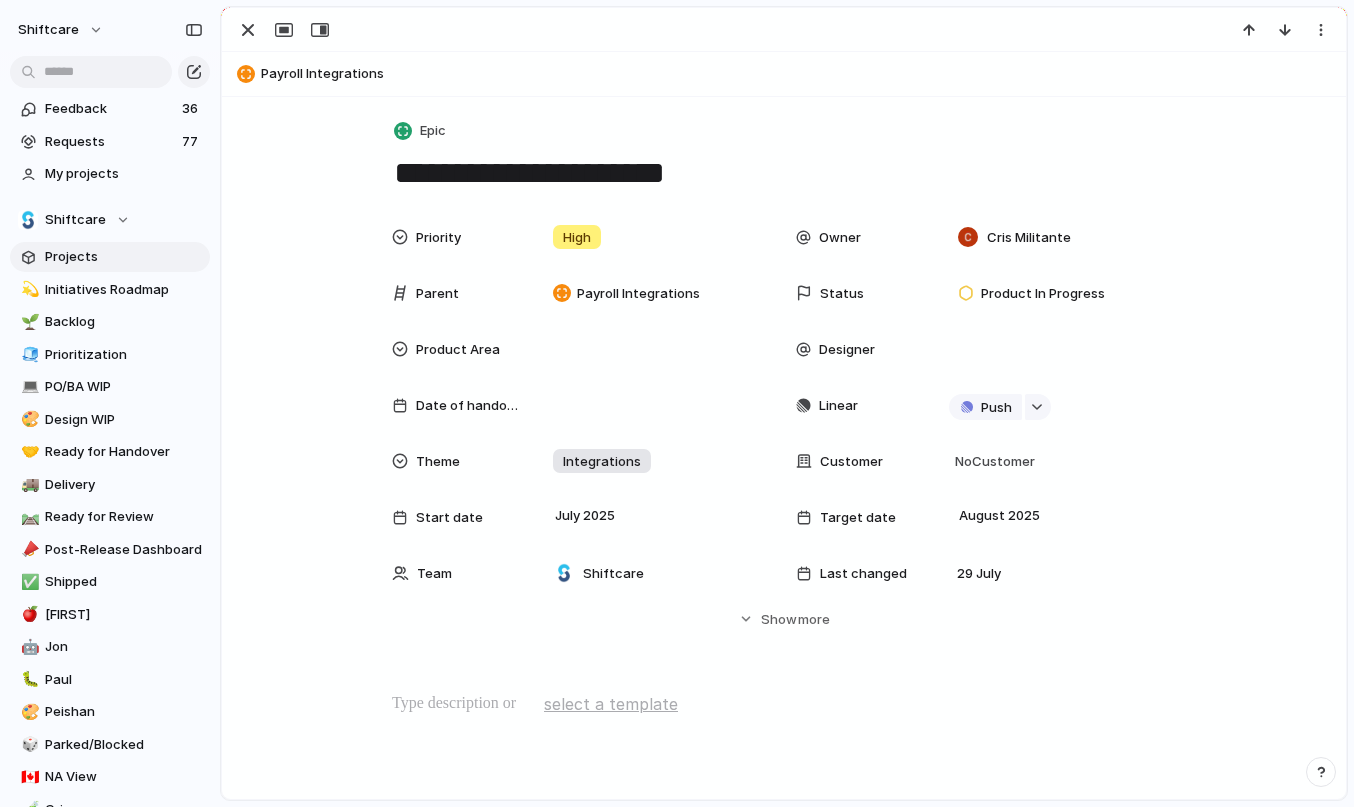 scroll, scrollTop: 0, scrollLeft: 0, axis: both 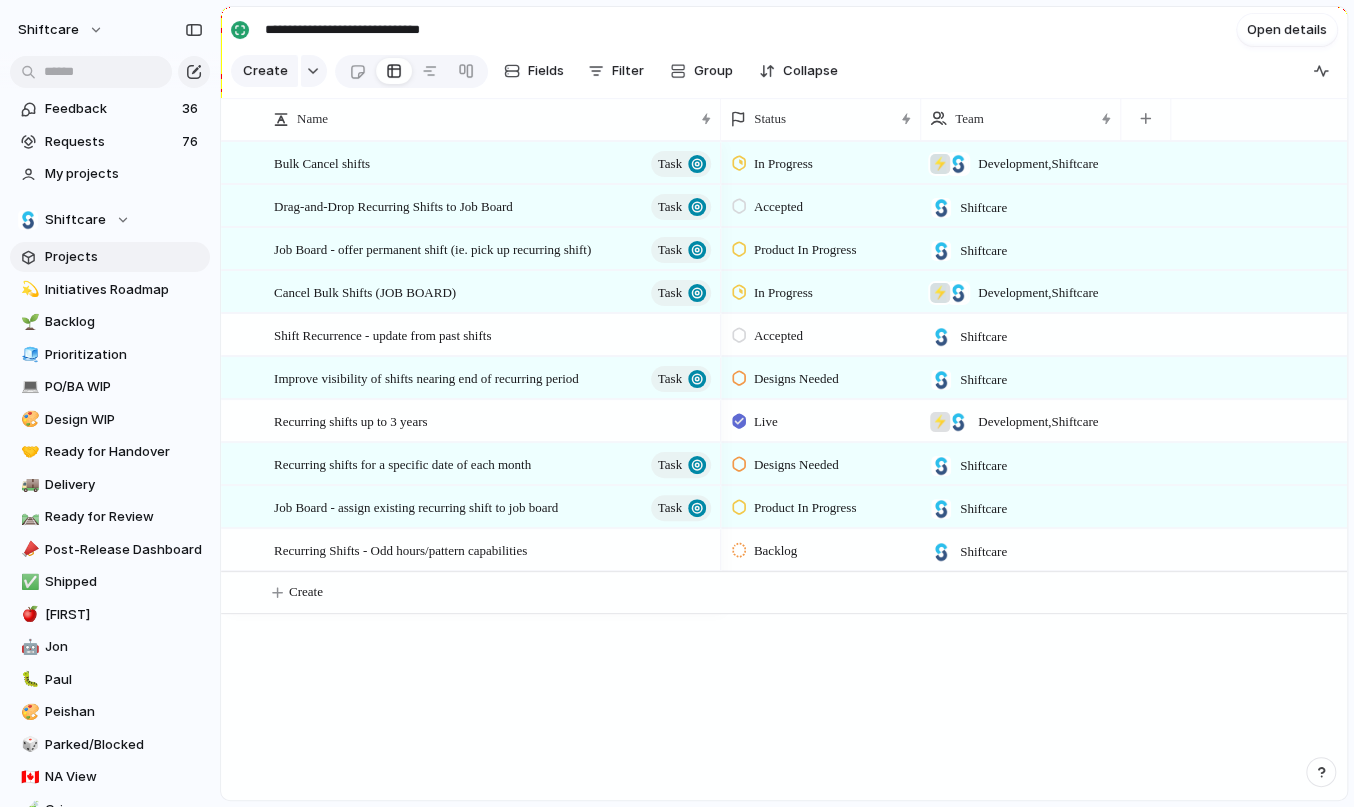 click on "Projects" at bounding box center [124, 257] 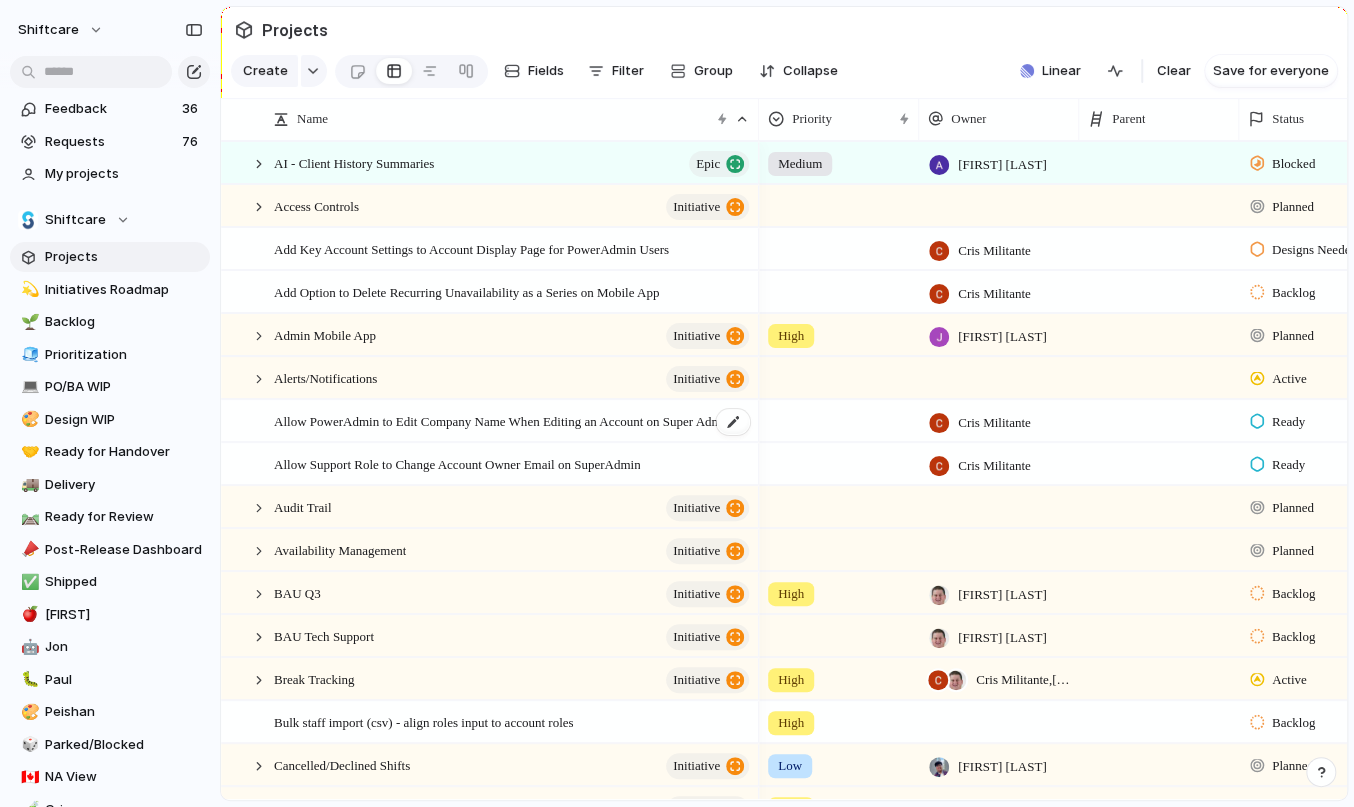 scroll, scrollTop: 187, scrollLeft: 0, axis: vertical 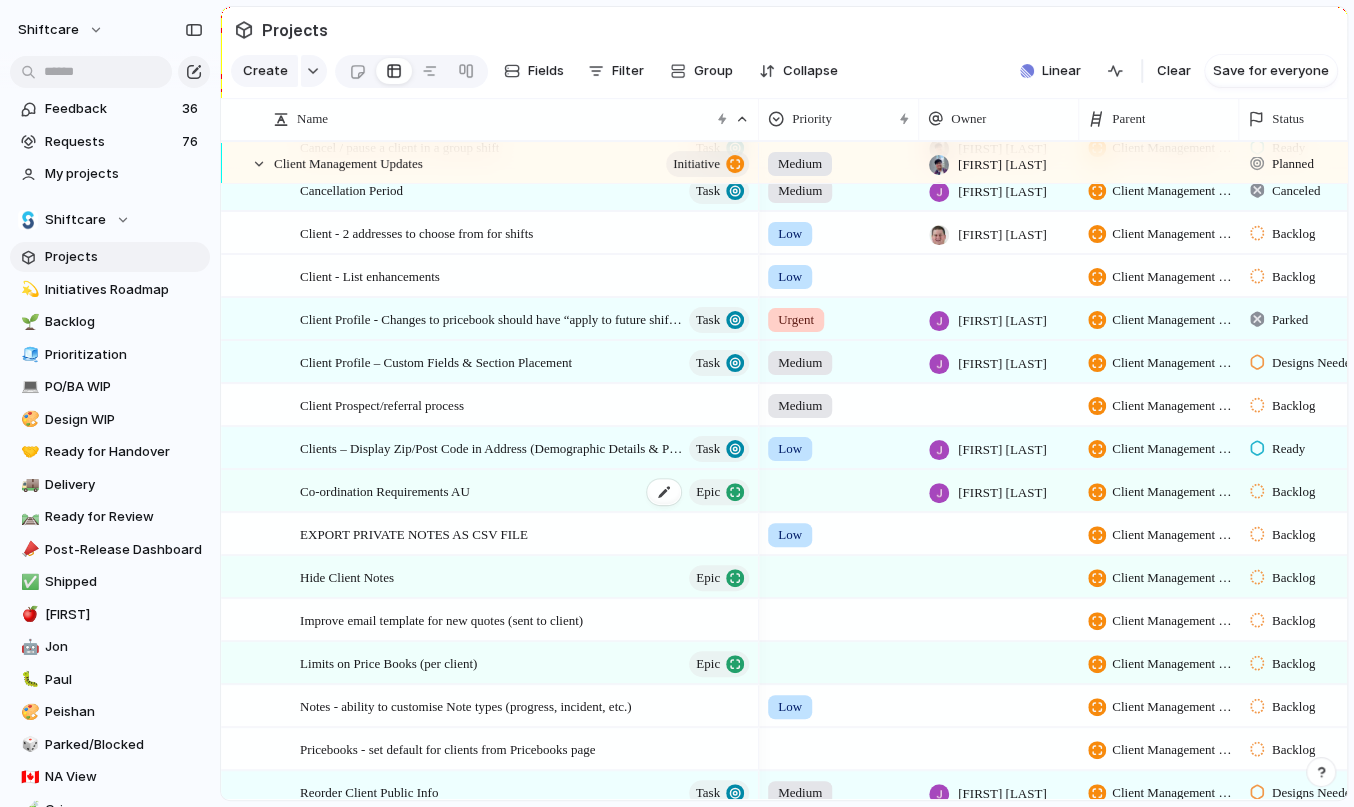 click on "Co-ordination Requirements AU" at bounding box center [385, 490] 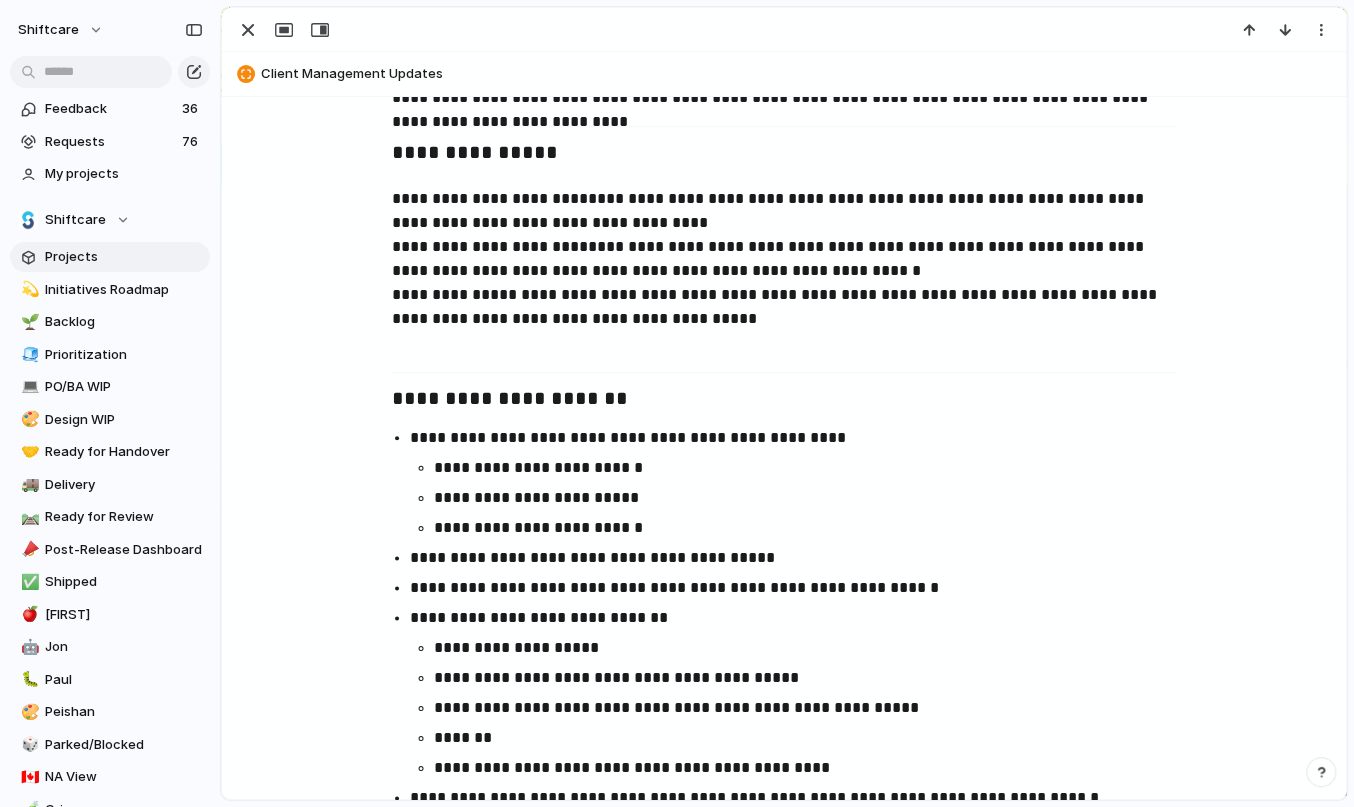 scroll, scrollTop: 0, scrollLeft: 0, axis: both 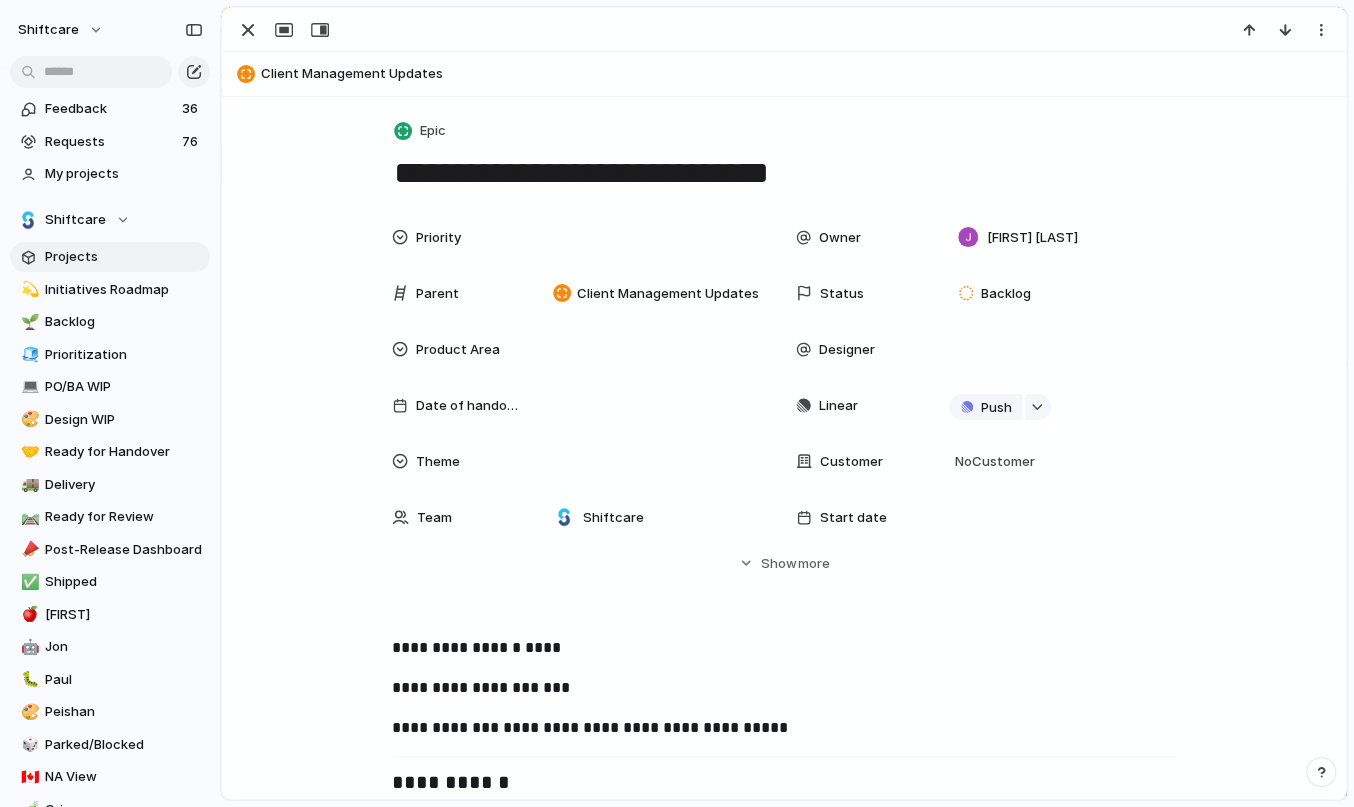 click on "**********" at bounding box center [784, 173] 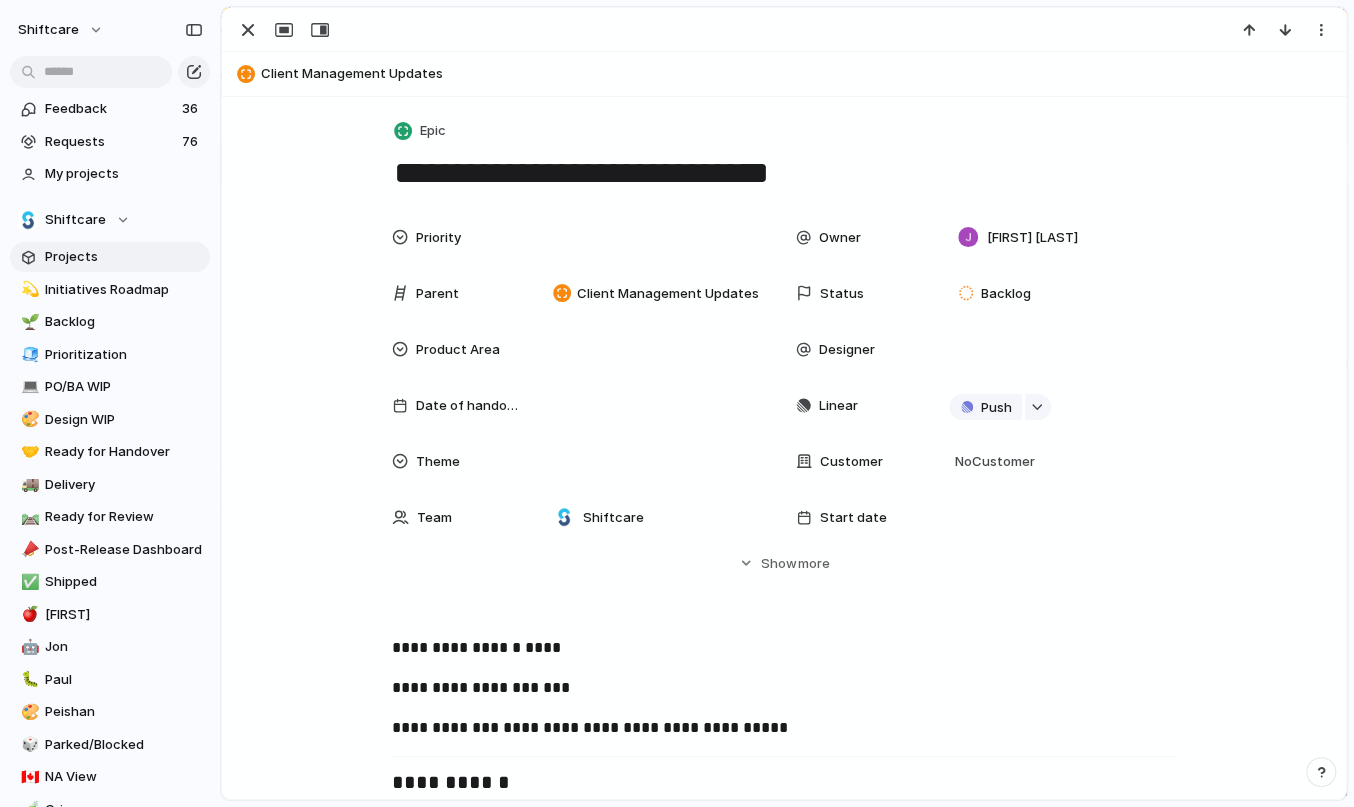 click on "**********" at bounding box center [784, 173] 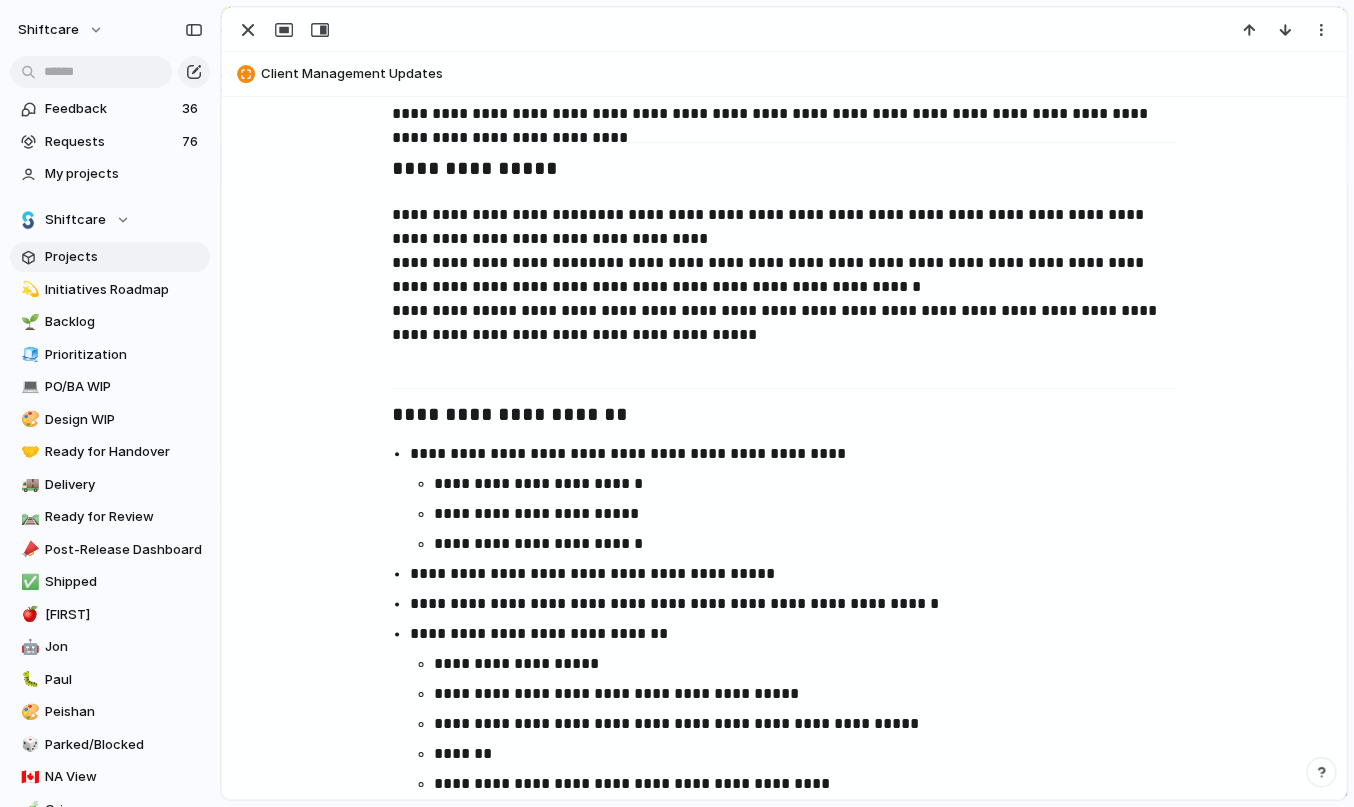 scroll, scrollTop: 1067, scrollLeft: 0, axis: vertical 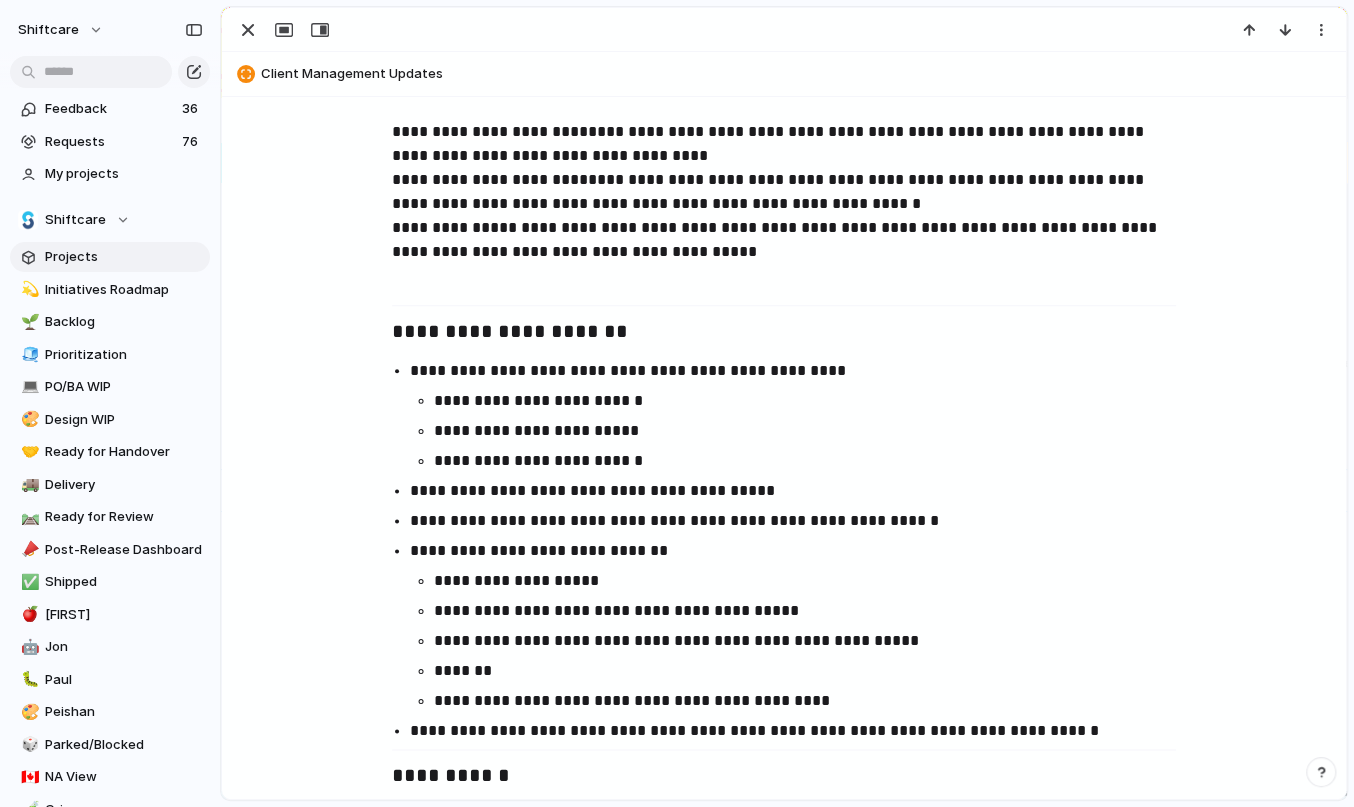 click on "**********" at bounding box center (814, 401) 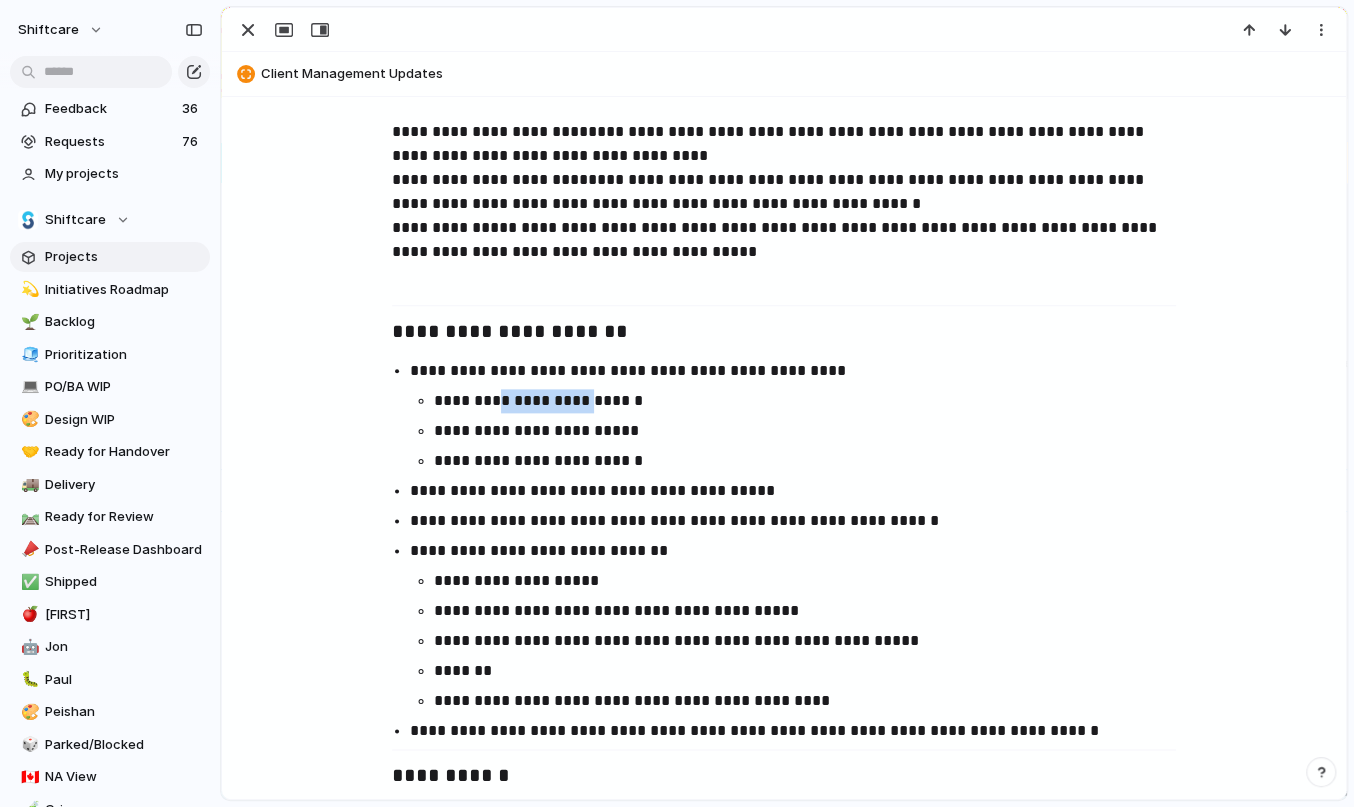 click on "**********" at bounding box center [814, 401] 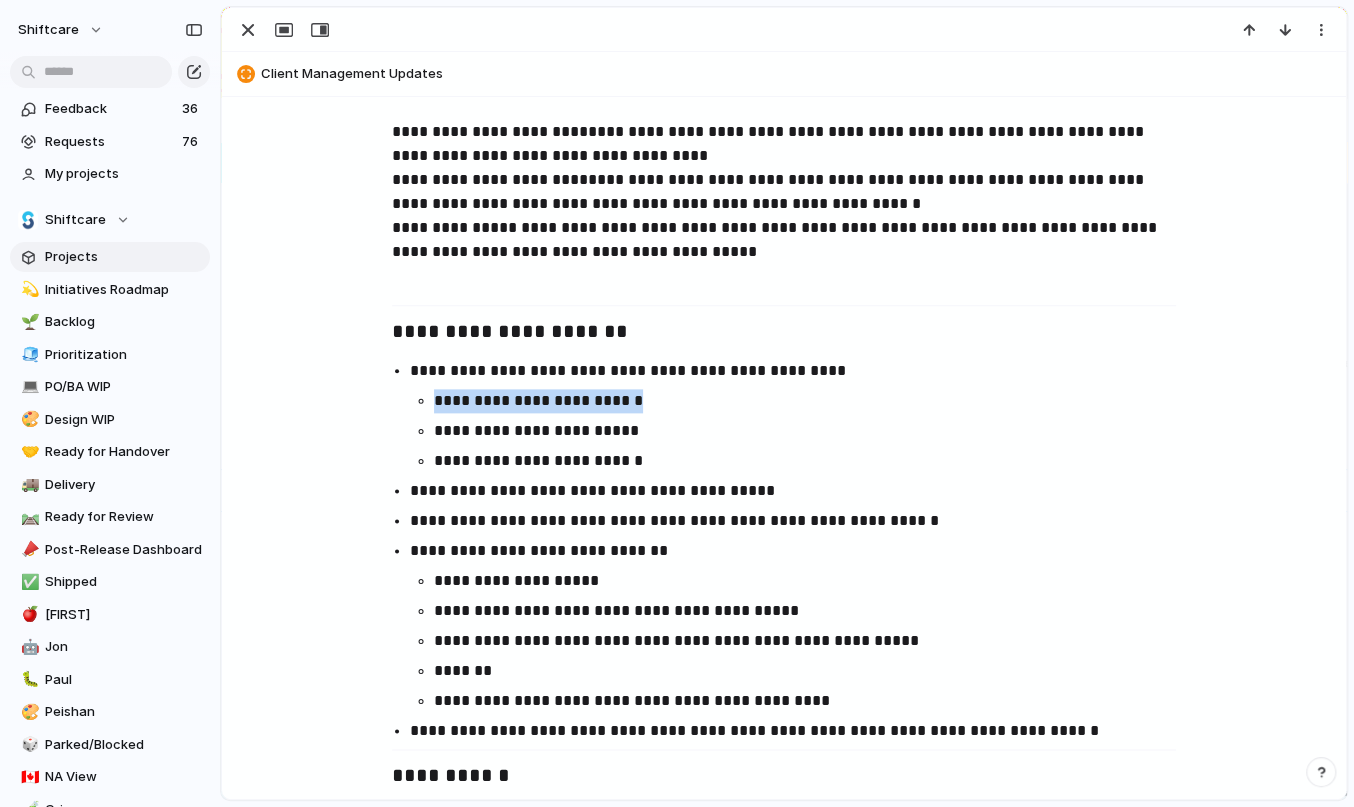 click on "**********" at bounding box center [814, 401] 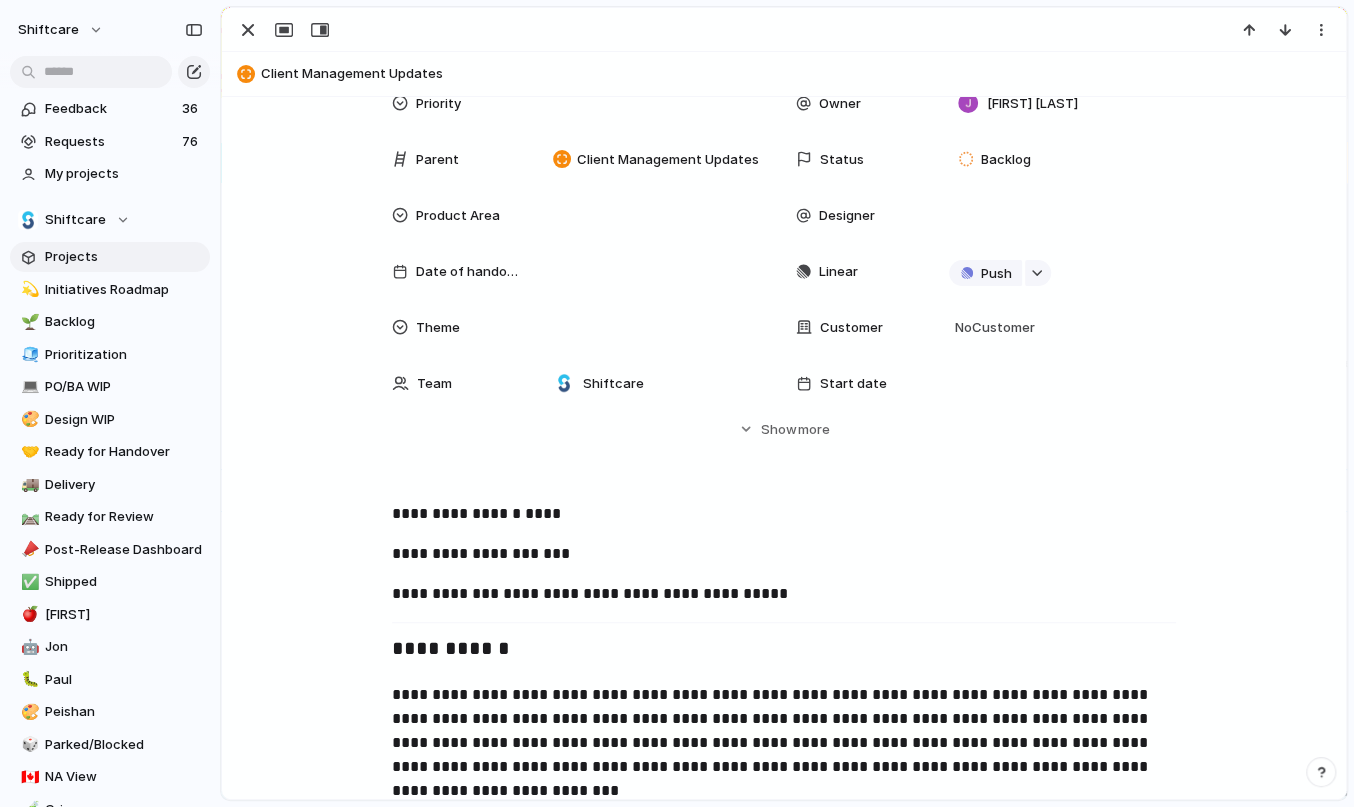 scroll, scrollTop: 0, scrollLeft: 0, axis: both 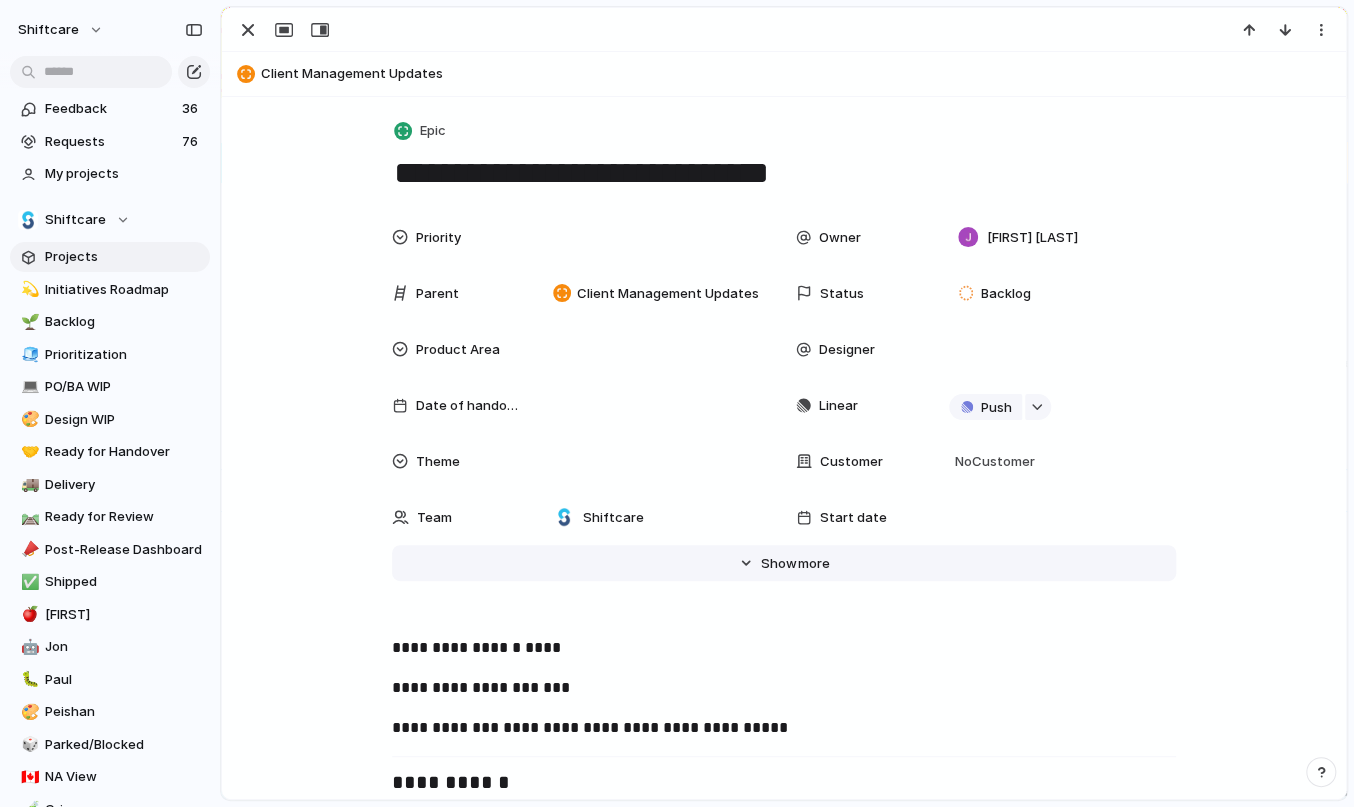 click on "more" at bounding box center [814, 564] 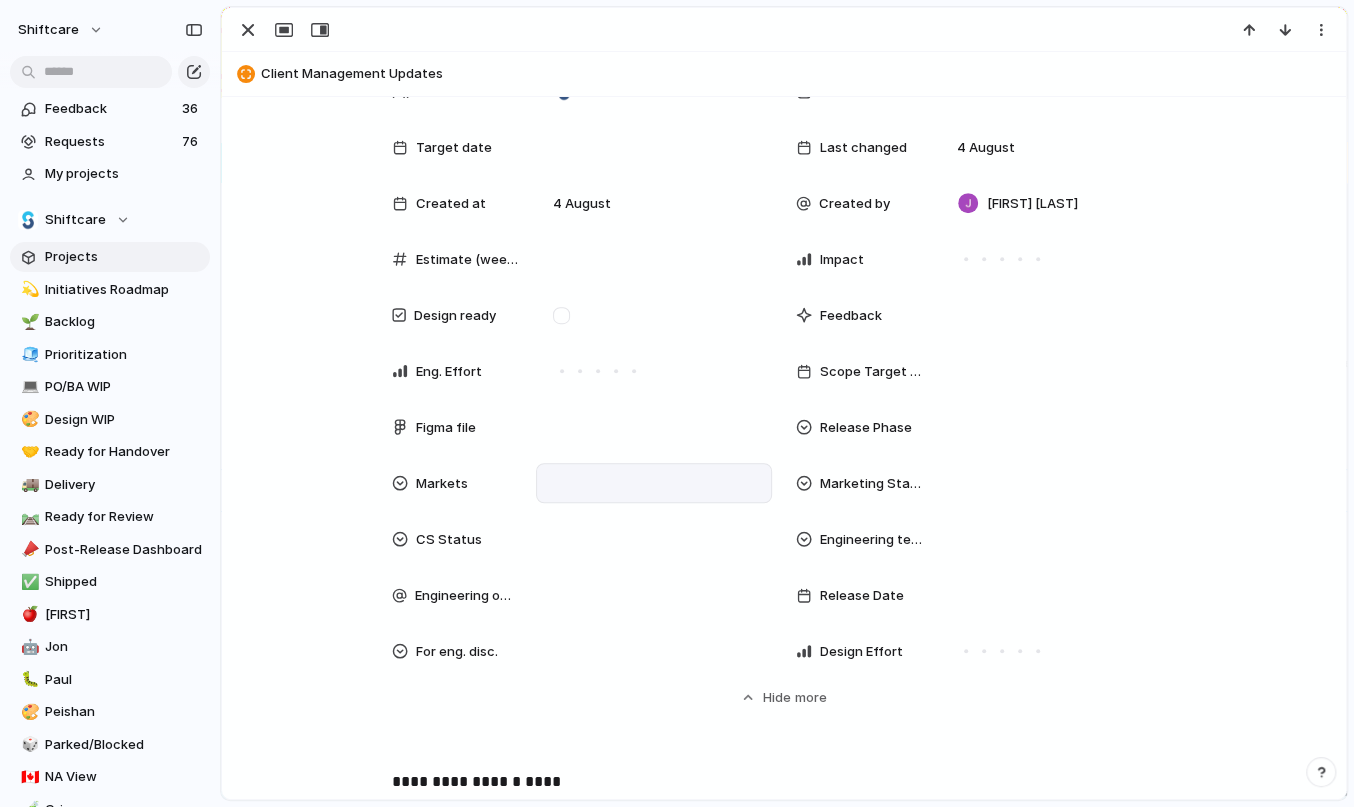 scroll, scrollTop: 445, scrollLeft: 0, axis: vertical 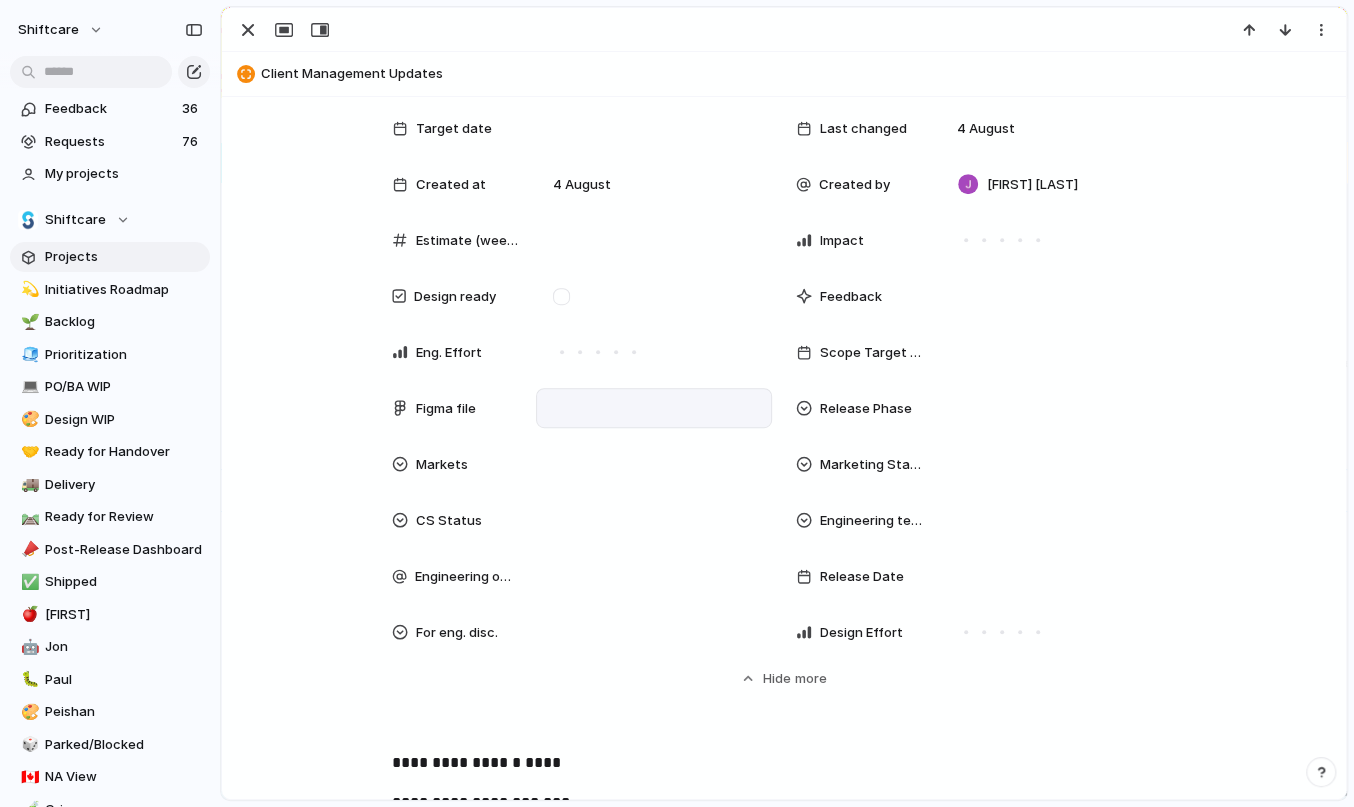 click at bounding box center (654, 408) 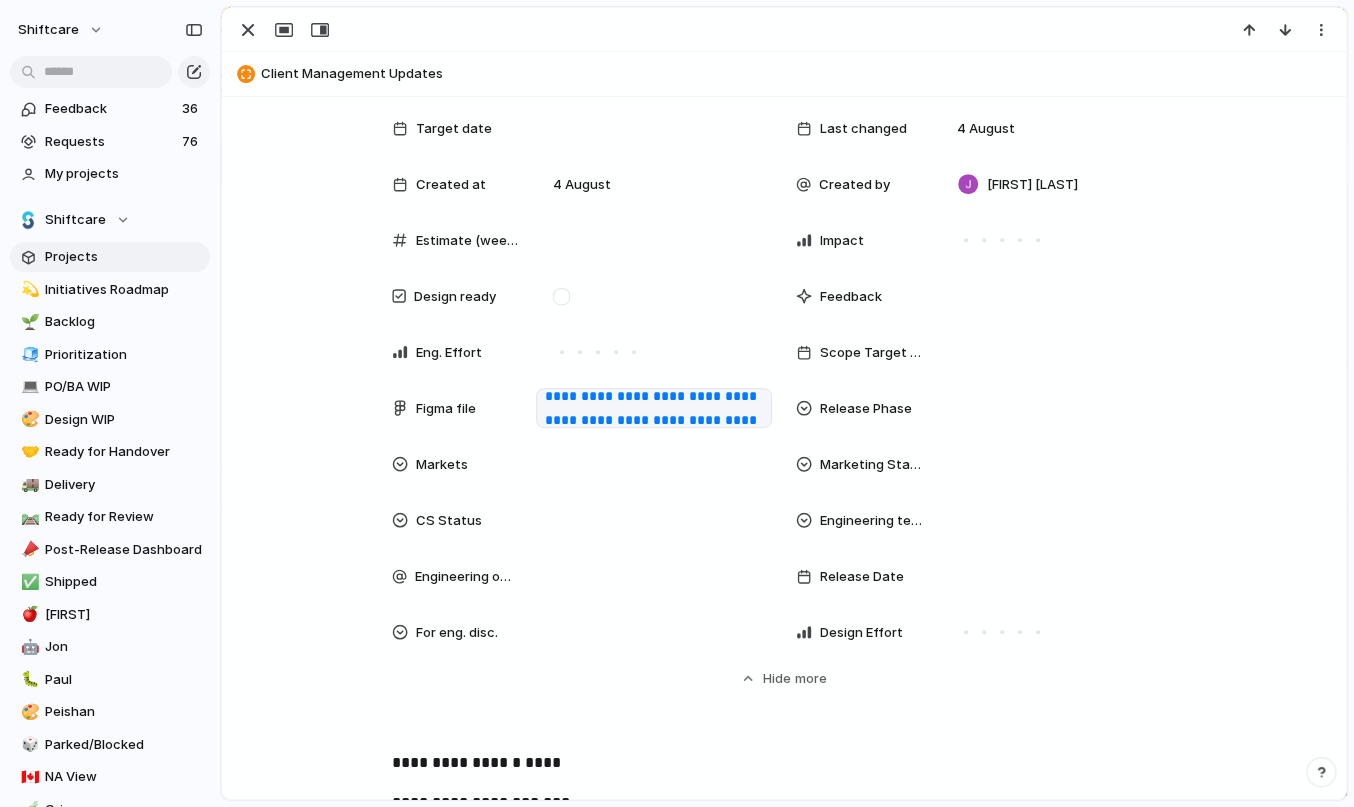scroll, scrollTop: 42, scrollLeft: 0, axis: vertical 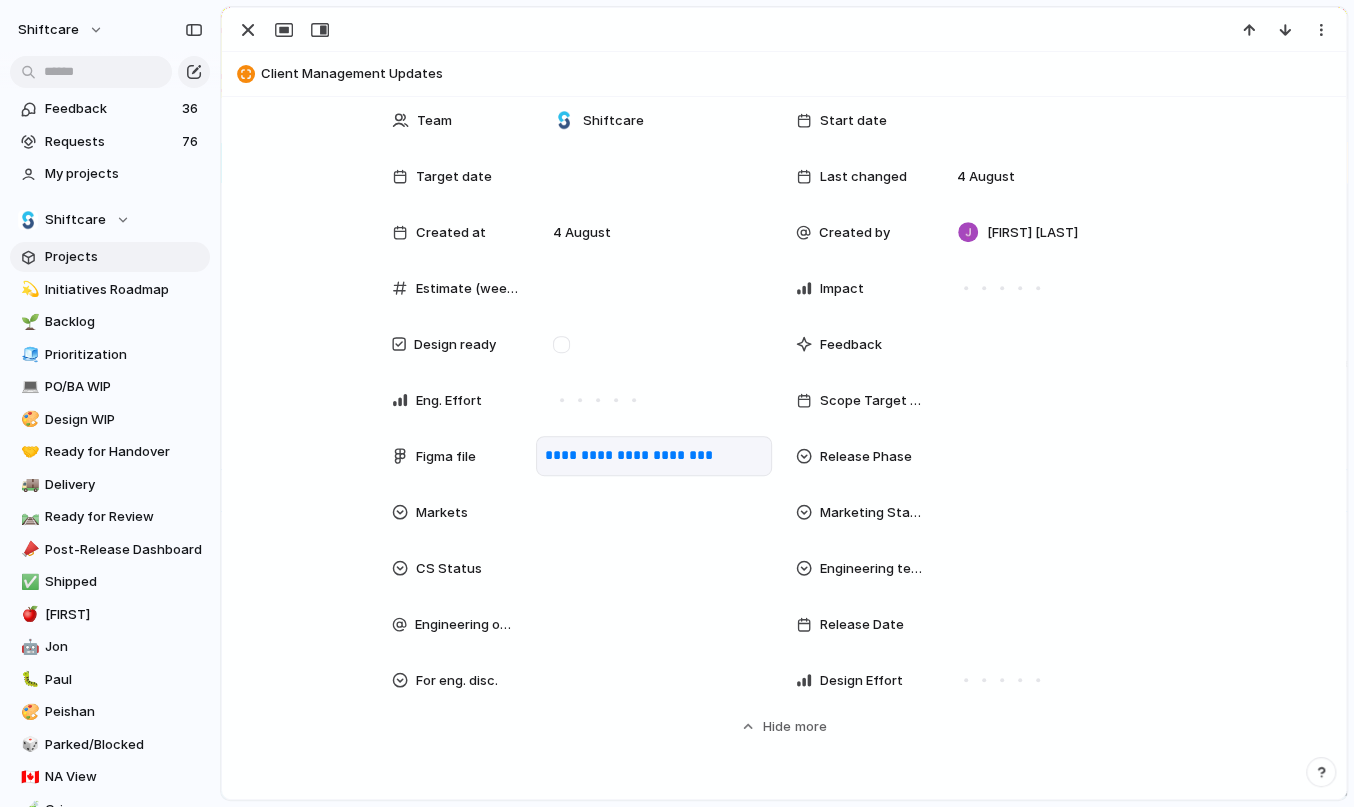 click at bounding box center (400, 512) 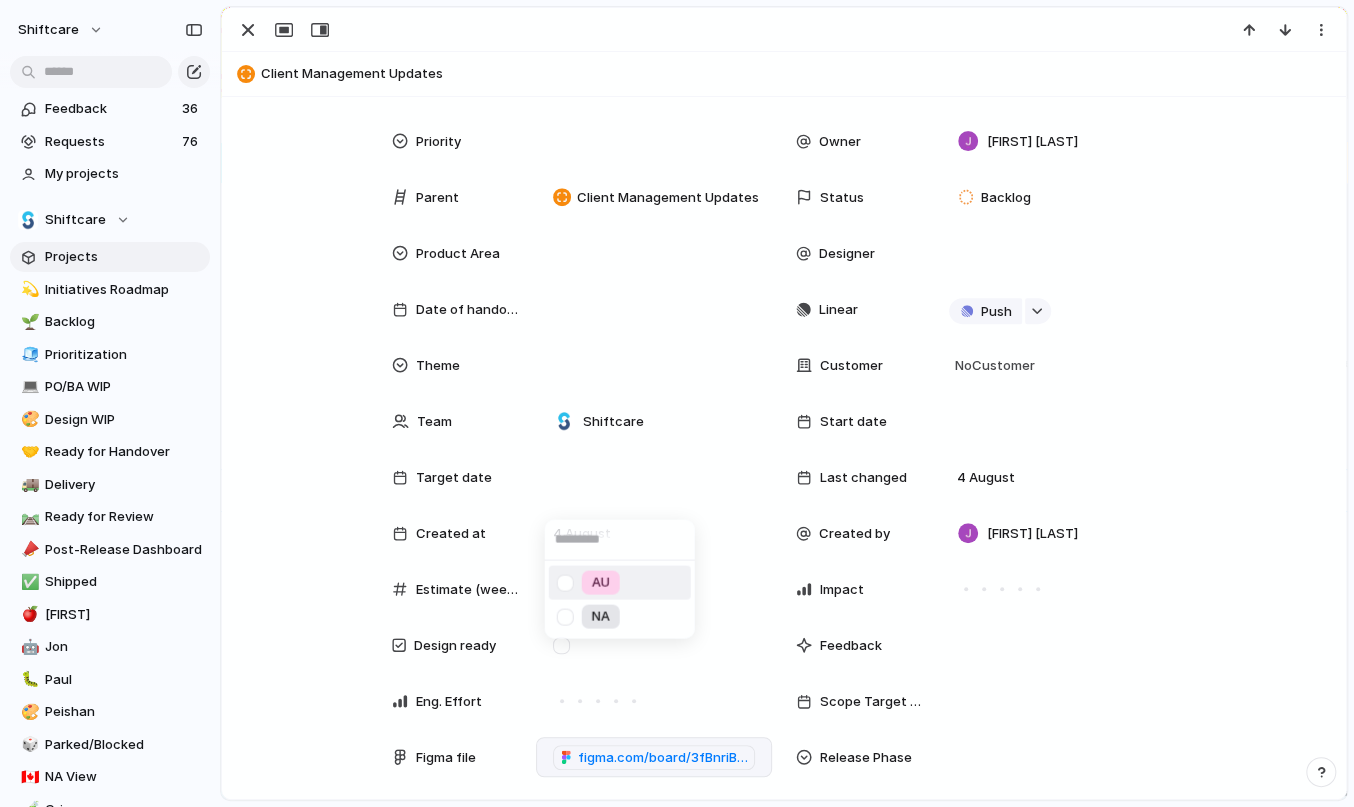 scroll, scrollTop: 0, scrollLeft: 0, axis: both 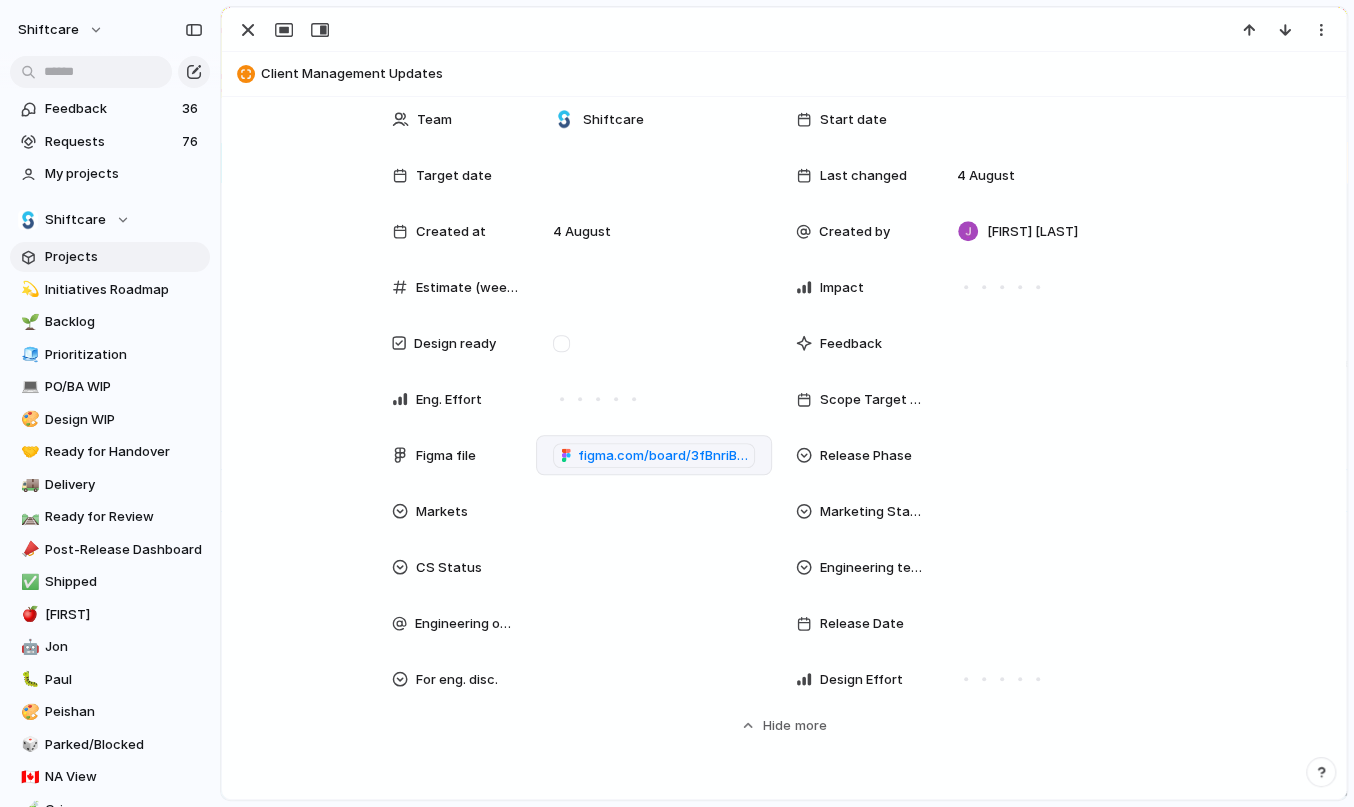 click on "AU   NA" at bounding box center (677, 403) 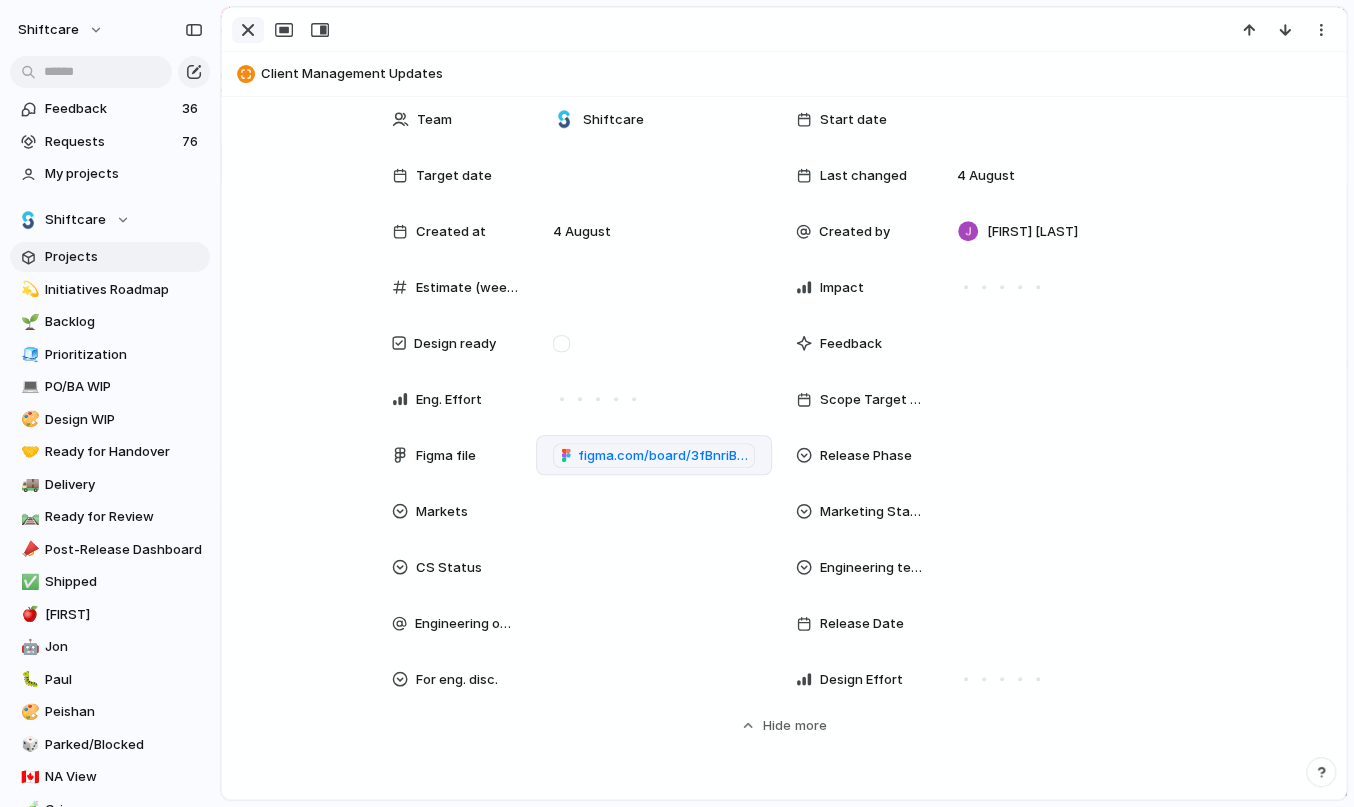click at bounding box center (248, 30) 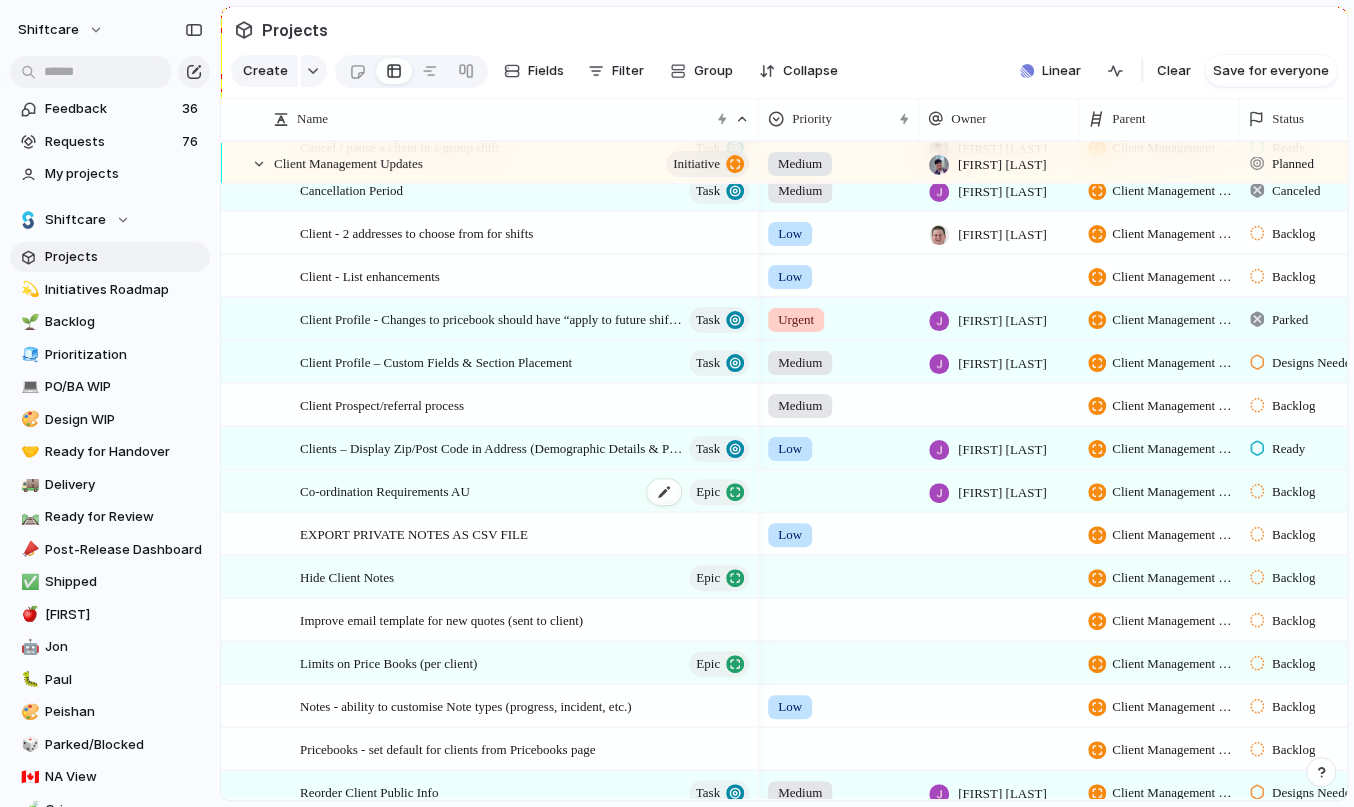 click on "Co-ordination Requirements AU" at bounding box center (385, 490) 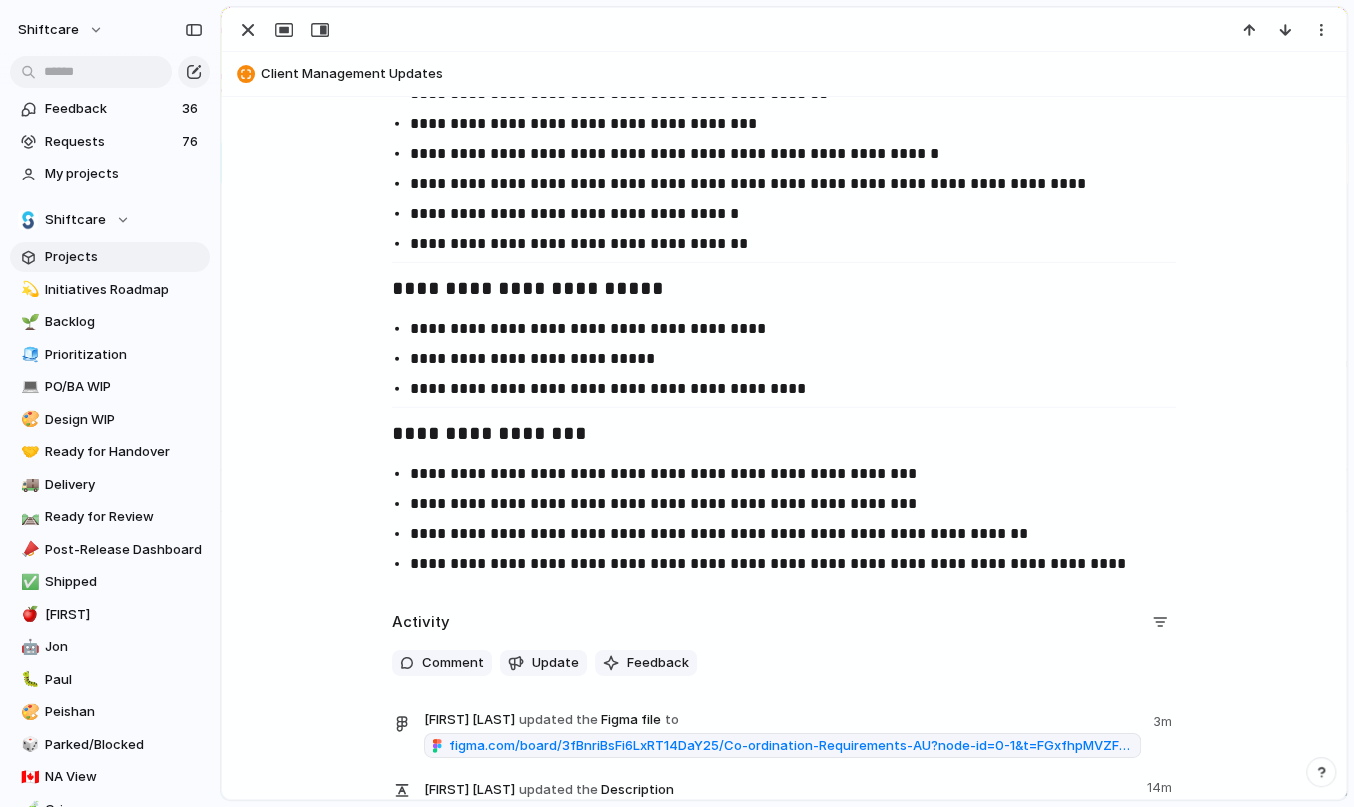 scroll, scrollTop: 2931, scrollLeft: 0, axis: vertical 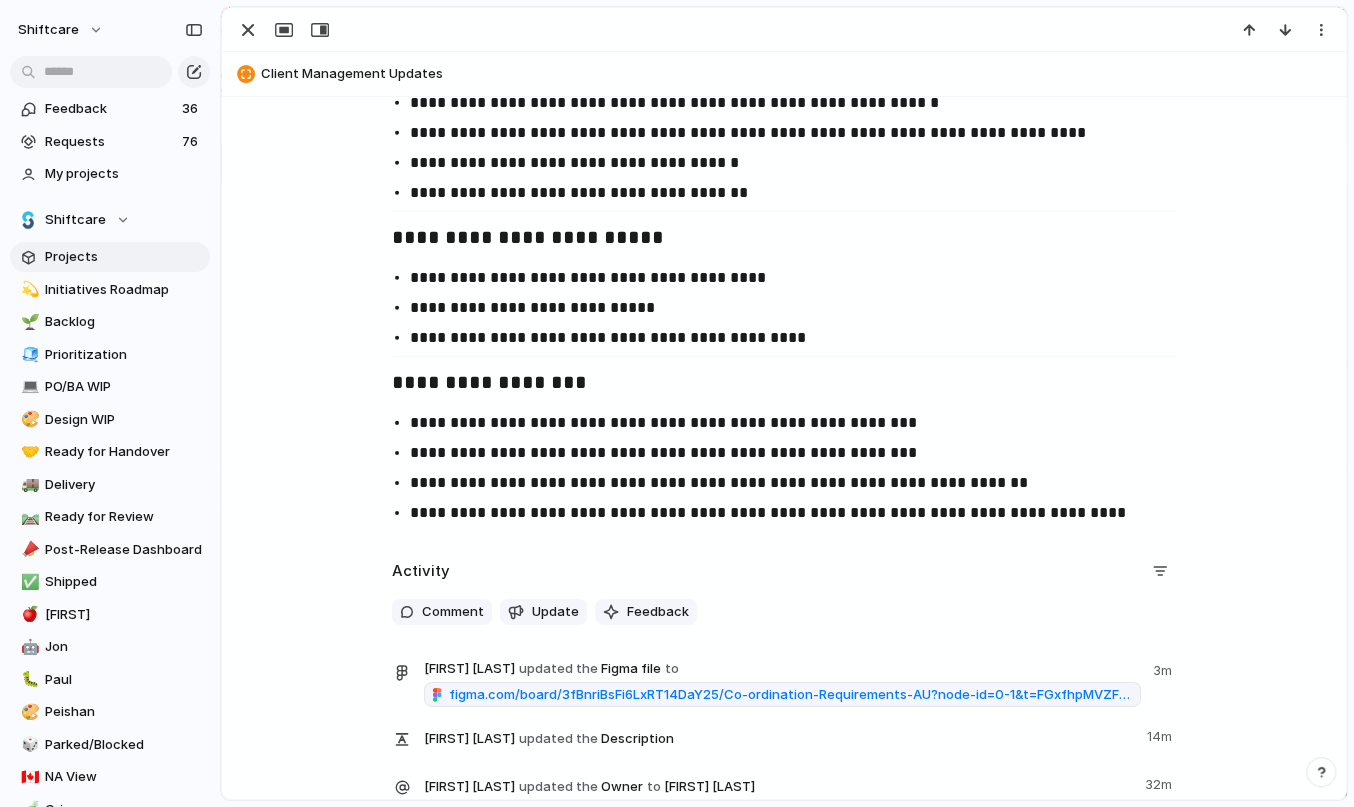 click on "**********" at bounding box center [802, 513] 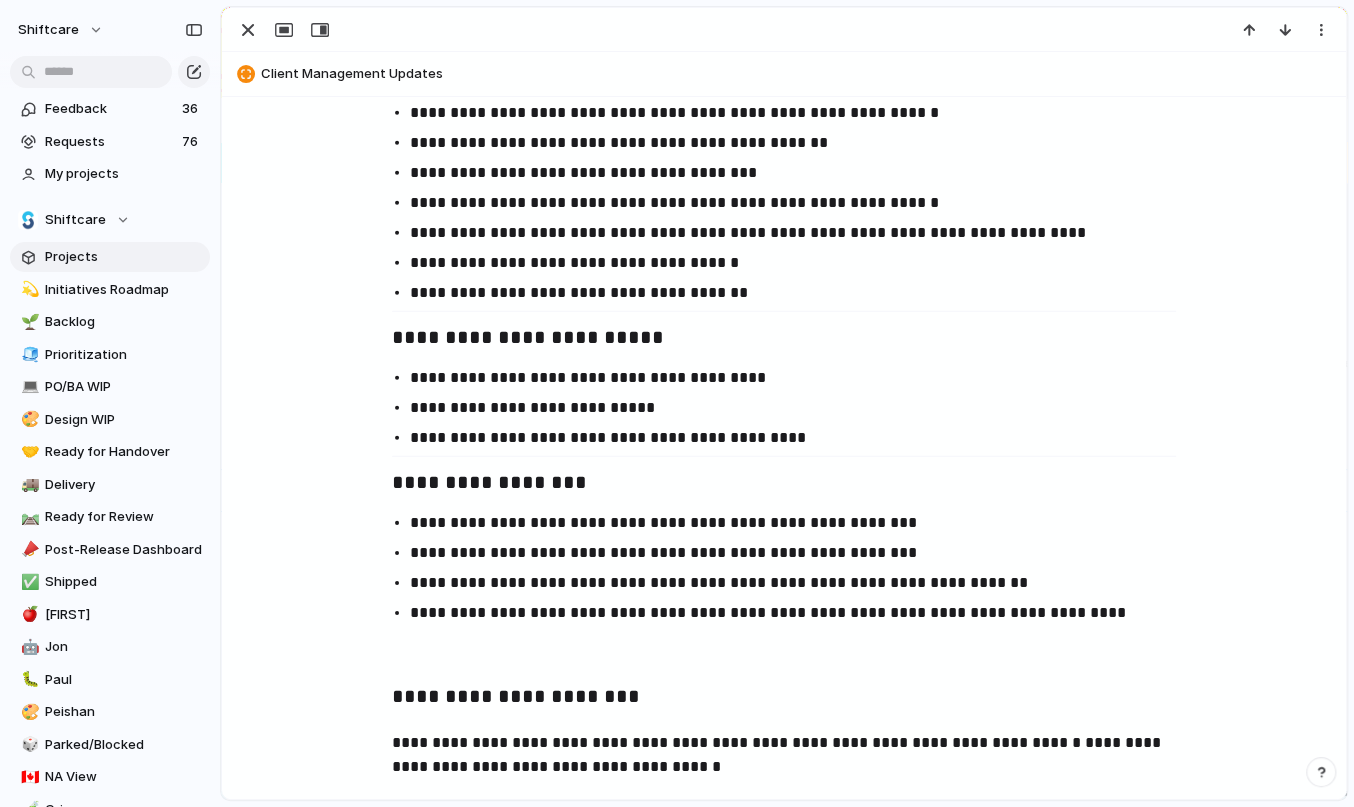 scroll, scrollTop: 2750, scrollLeft: 0, axis: vertical 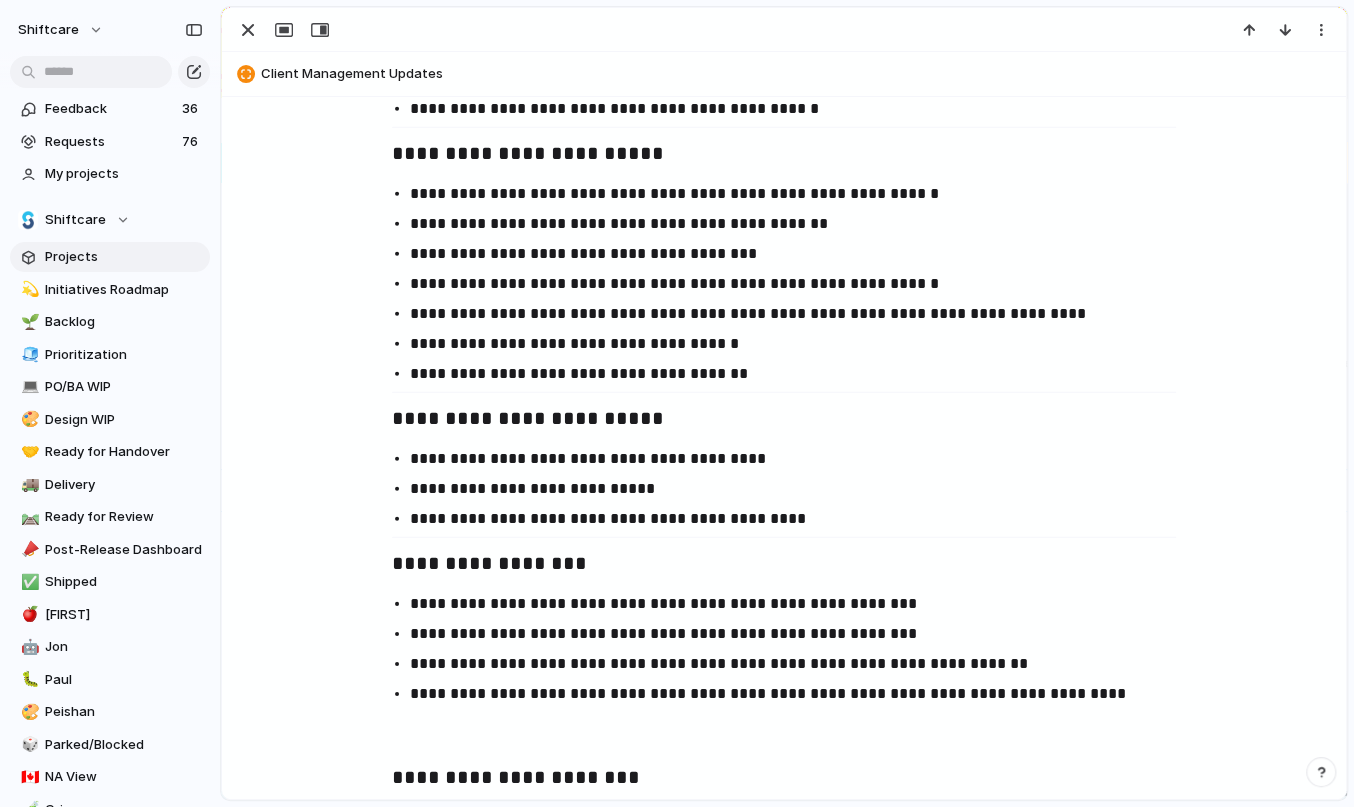 click on "**********" at bounding box center (802, 694) 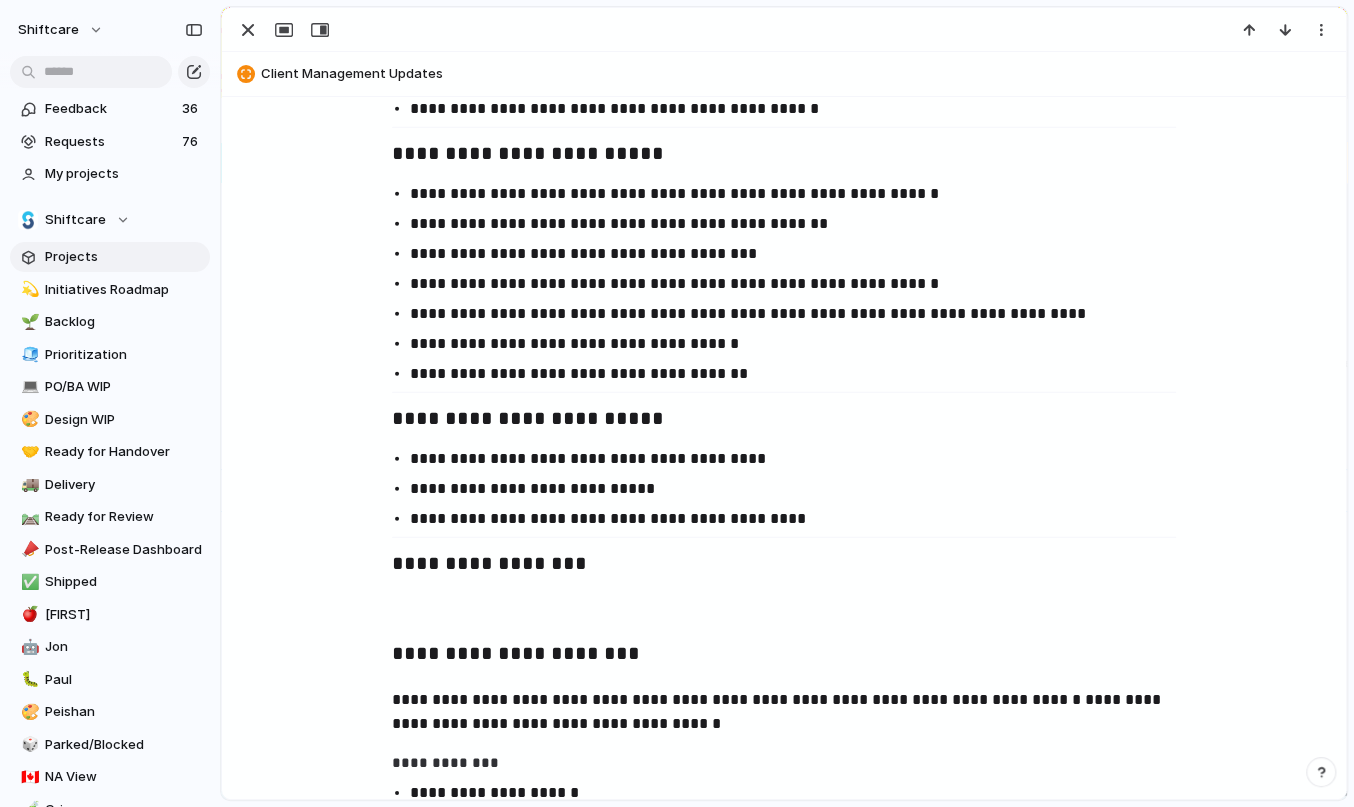 type 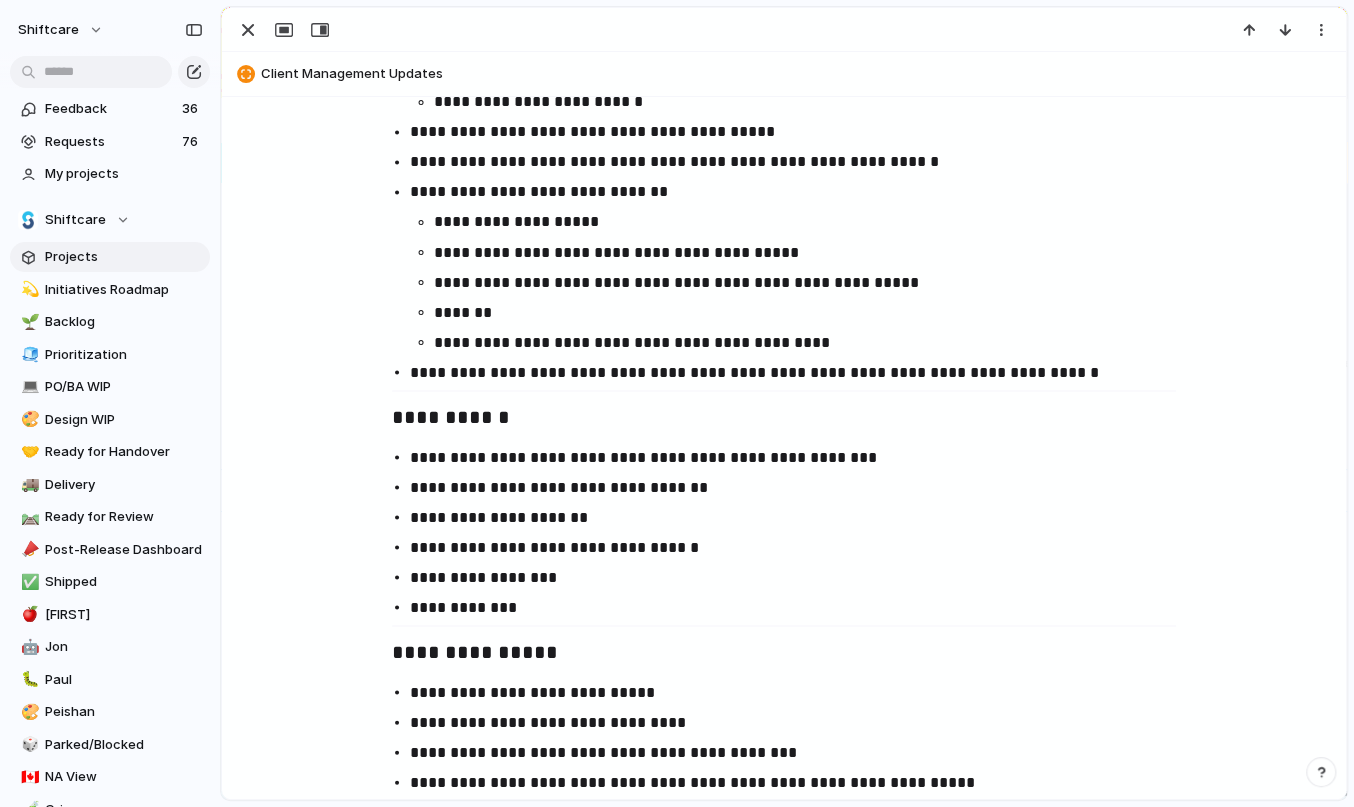 scroll, scrollTop: 1709, scrollLeft: 0, axis: vertical 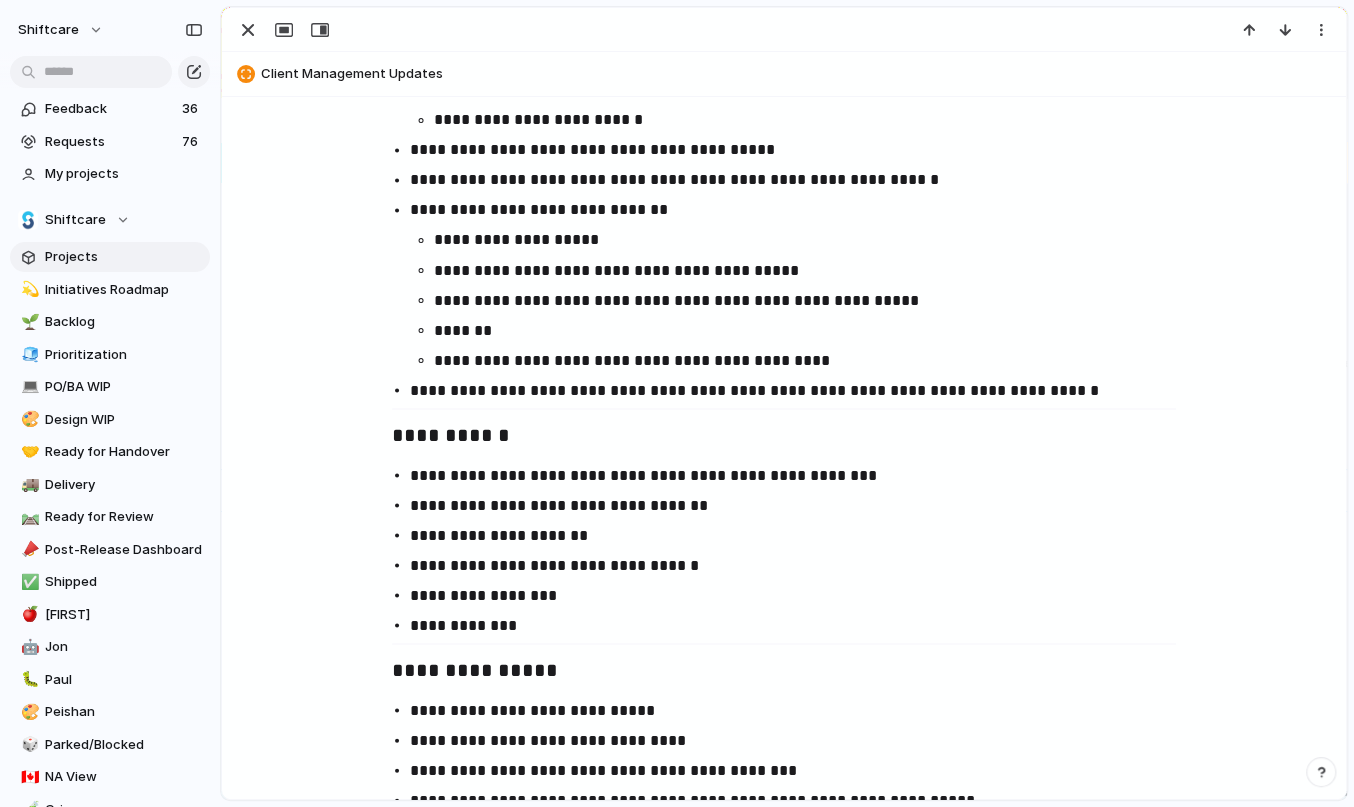 click on "**********" at bounding box center [802, 595] 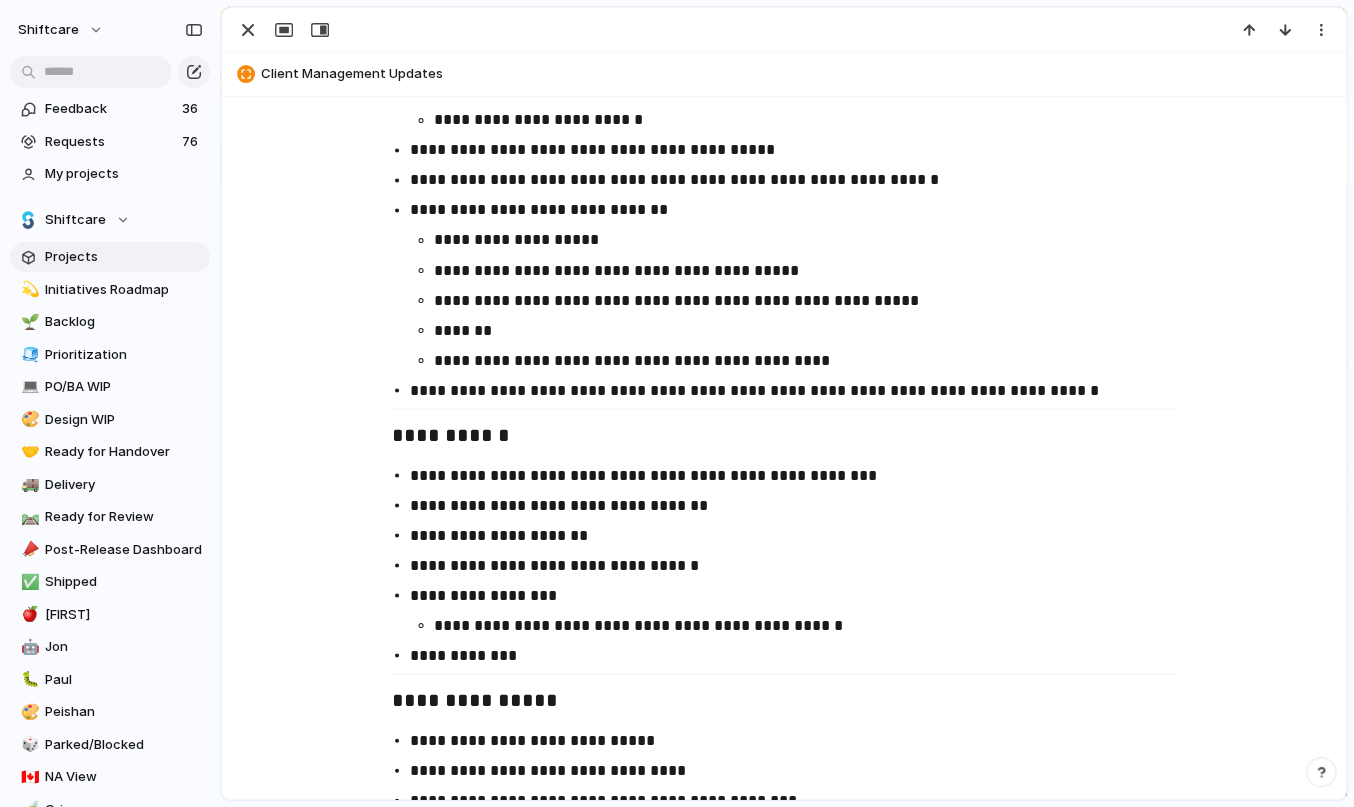 click on "**********" at bounding box center (814, 625) 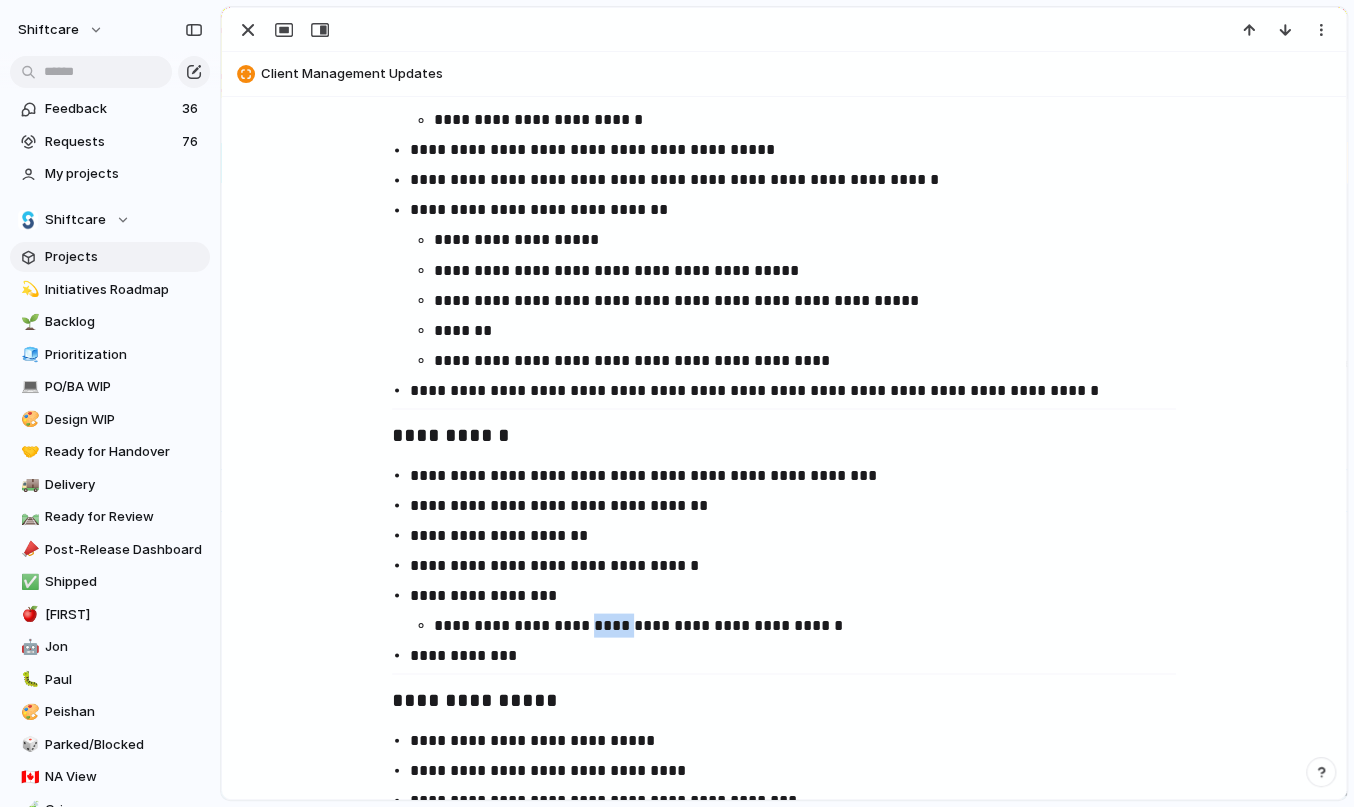 click on "**********" at bounding box center [814, 625] 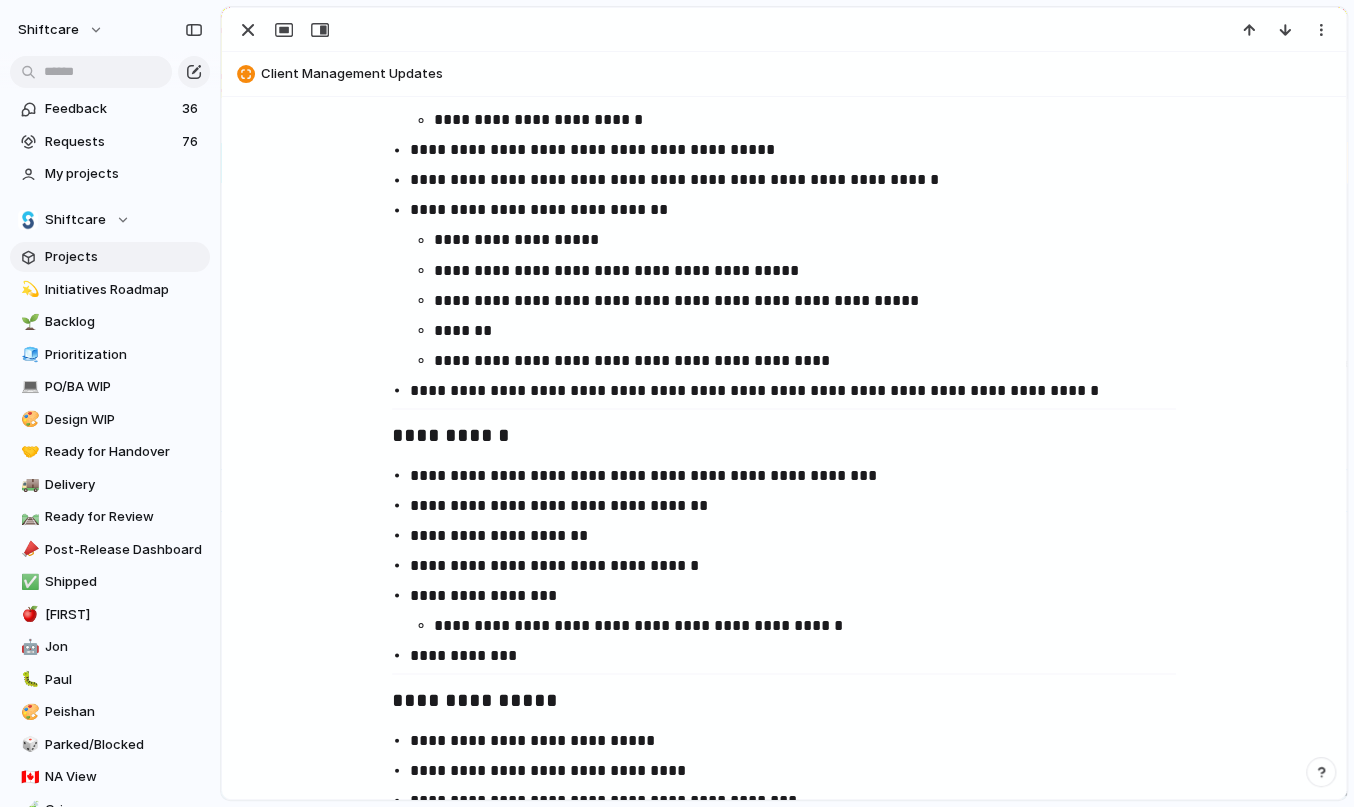 click on "**********" at bounding box center [814, 625] 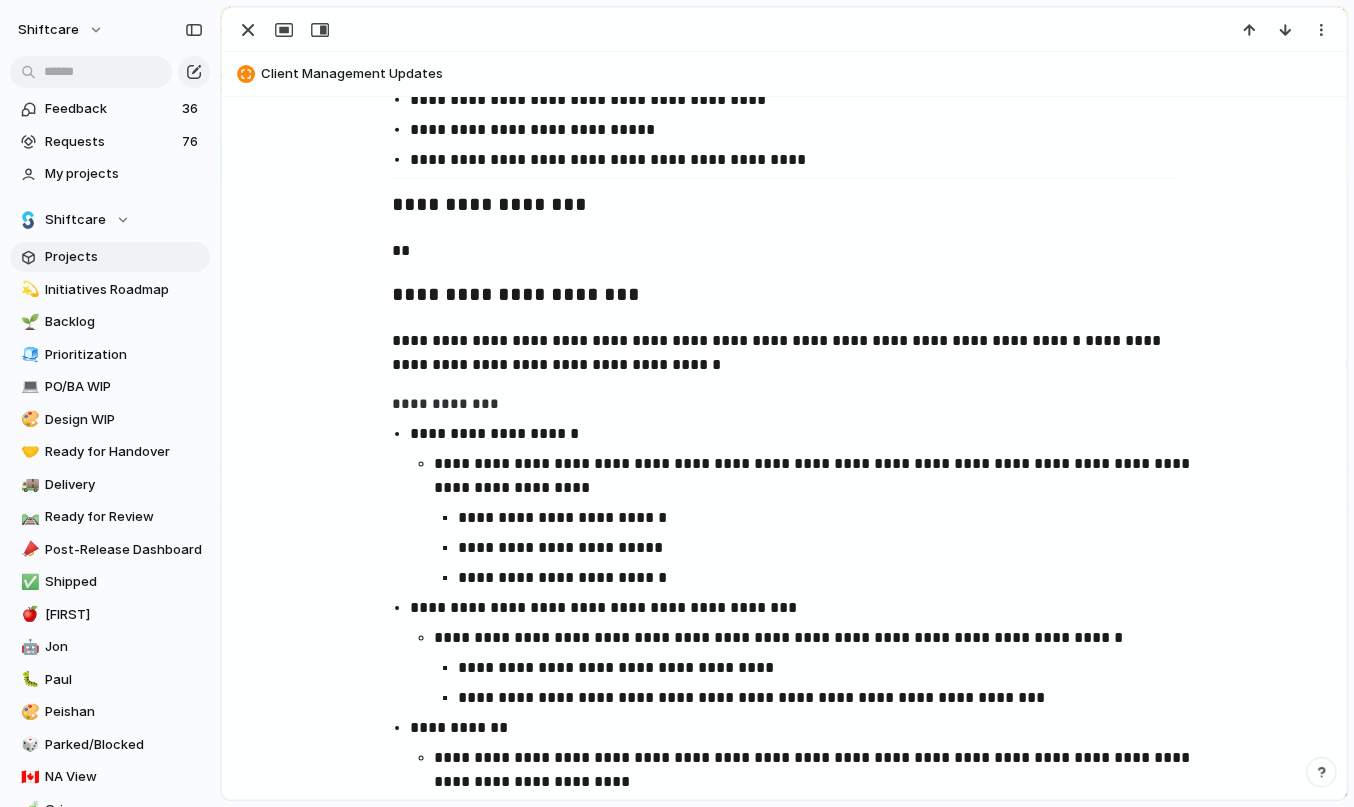 scroll, scrollTop: 3138, scrollLeft: 0, axis: vertical 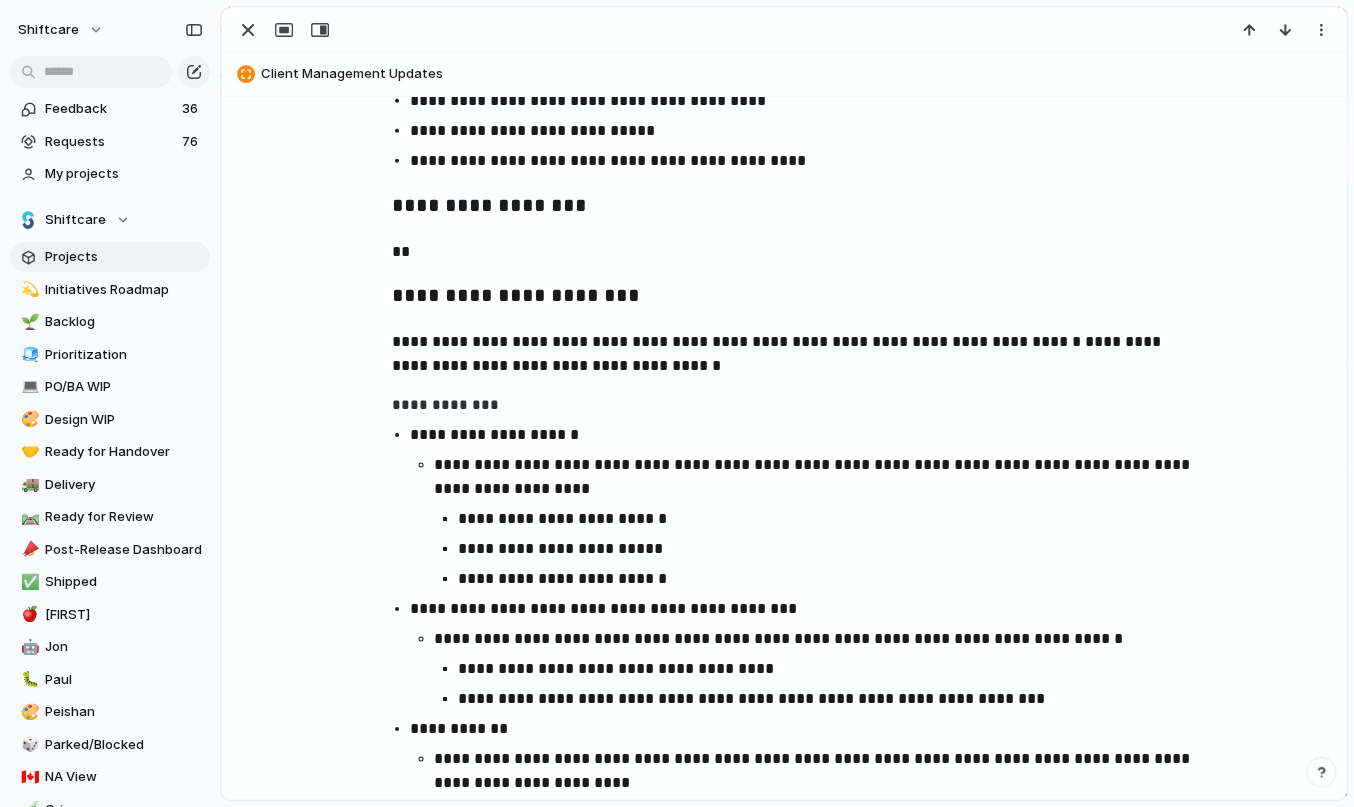 click on "**********" at bounding box center [784, 354] 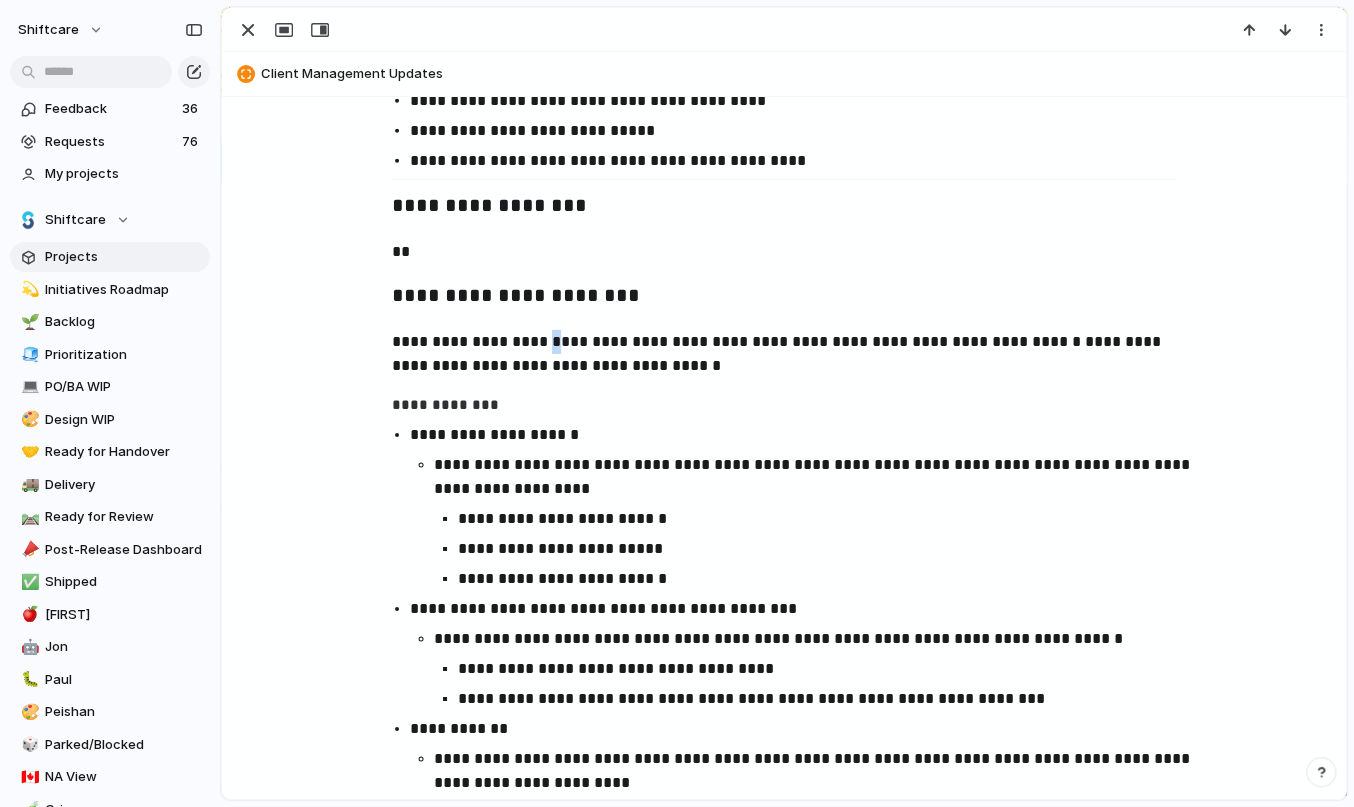 click on "**********" at bounding box center [784, 354] 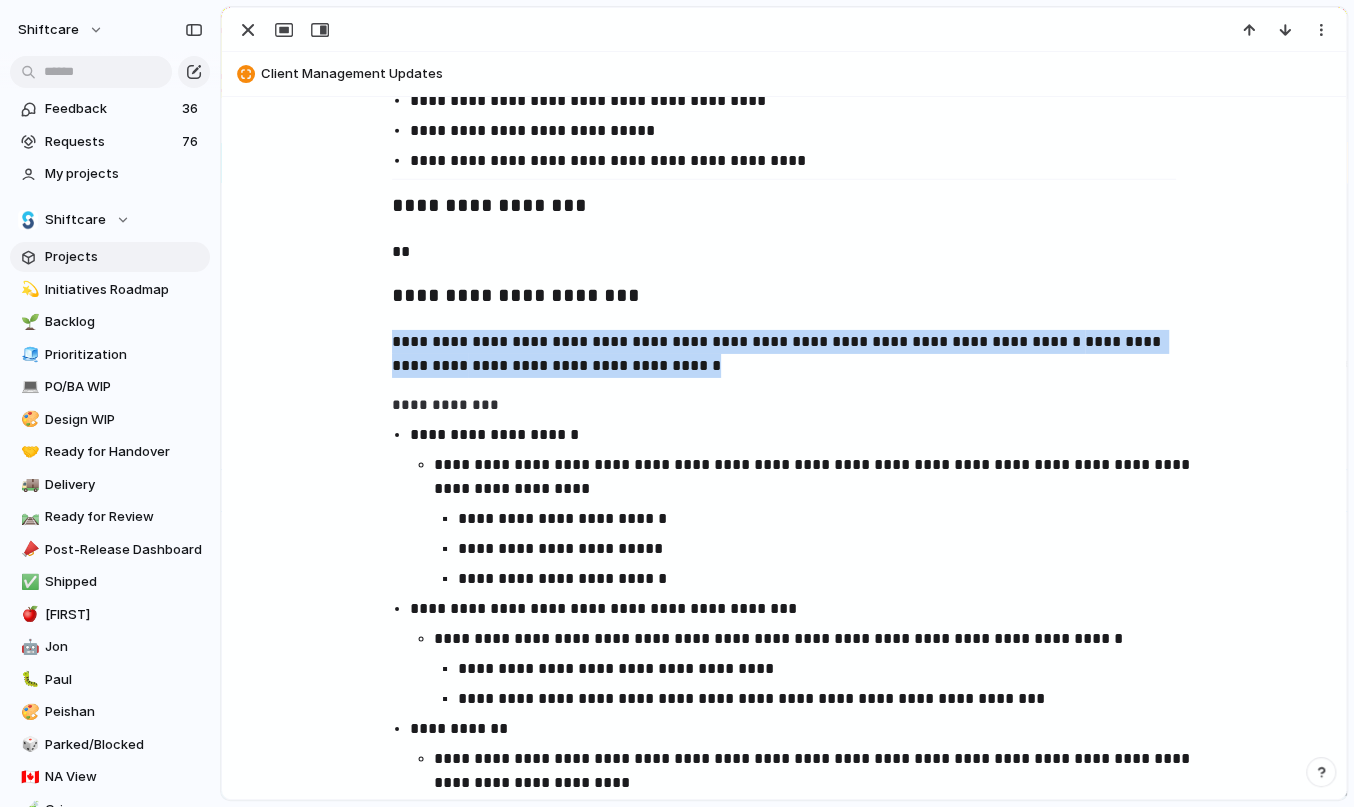 click on "**********" at bounding box center [784, 354] 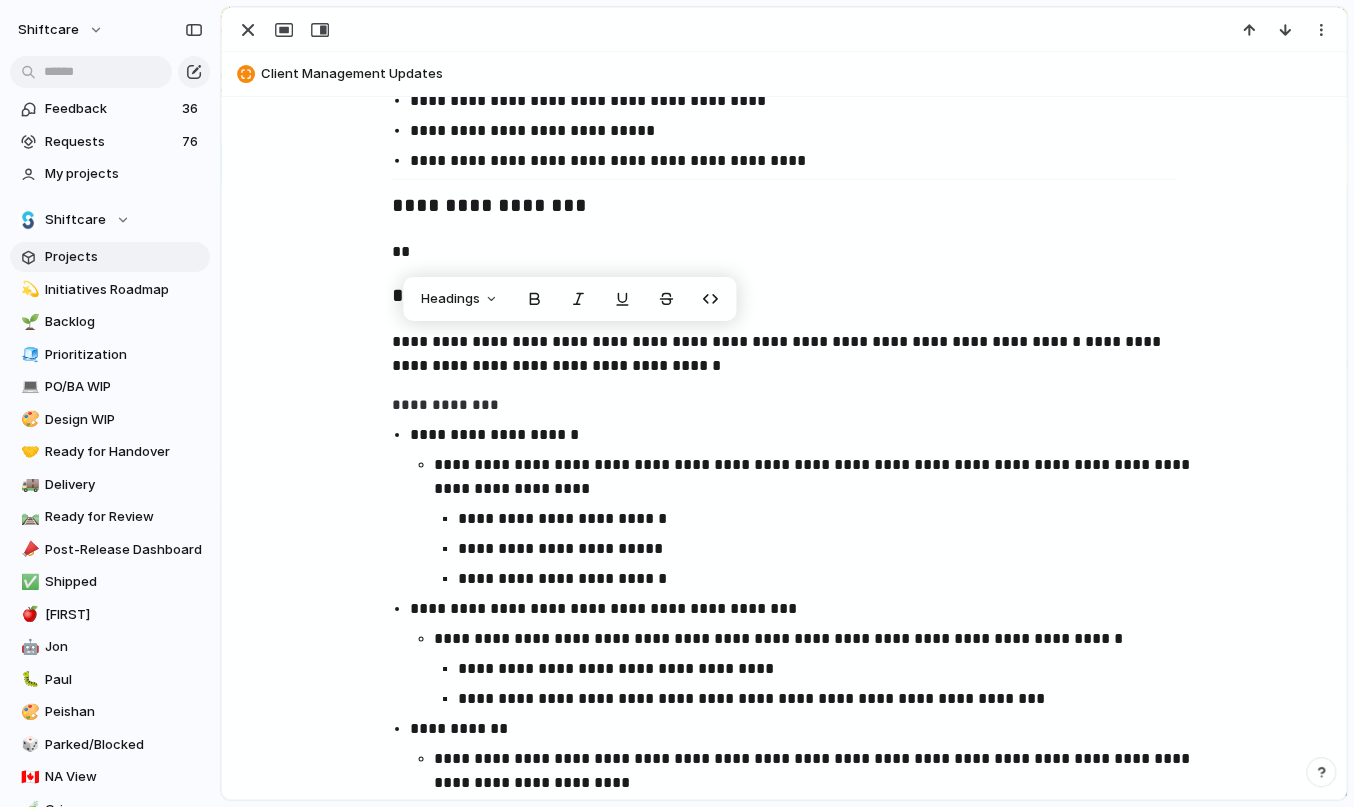 click on "**********" at bounding box center (784, 405) 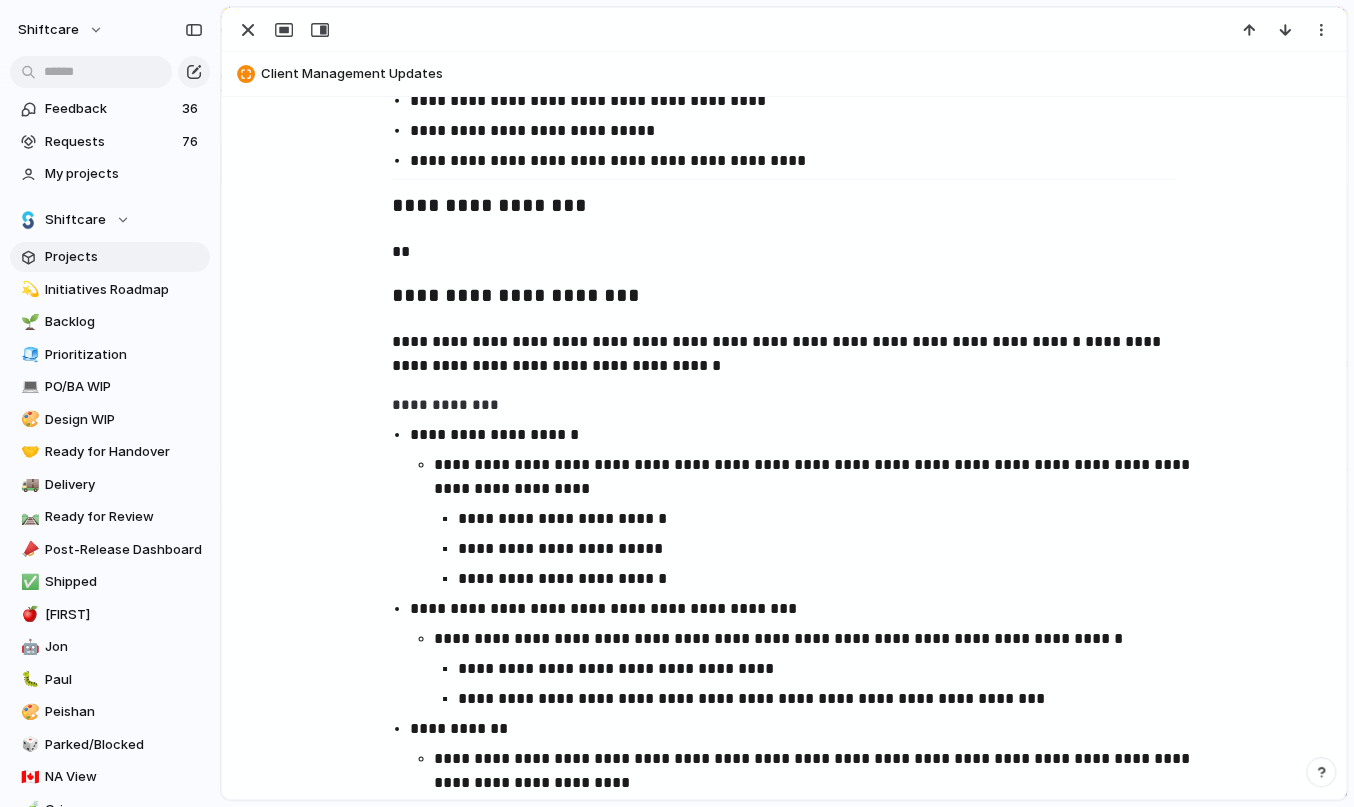 click on "**********" at bounding box center [814, 477] 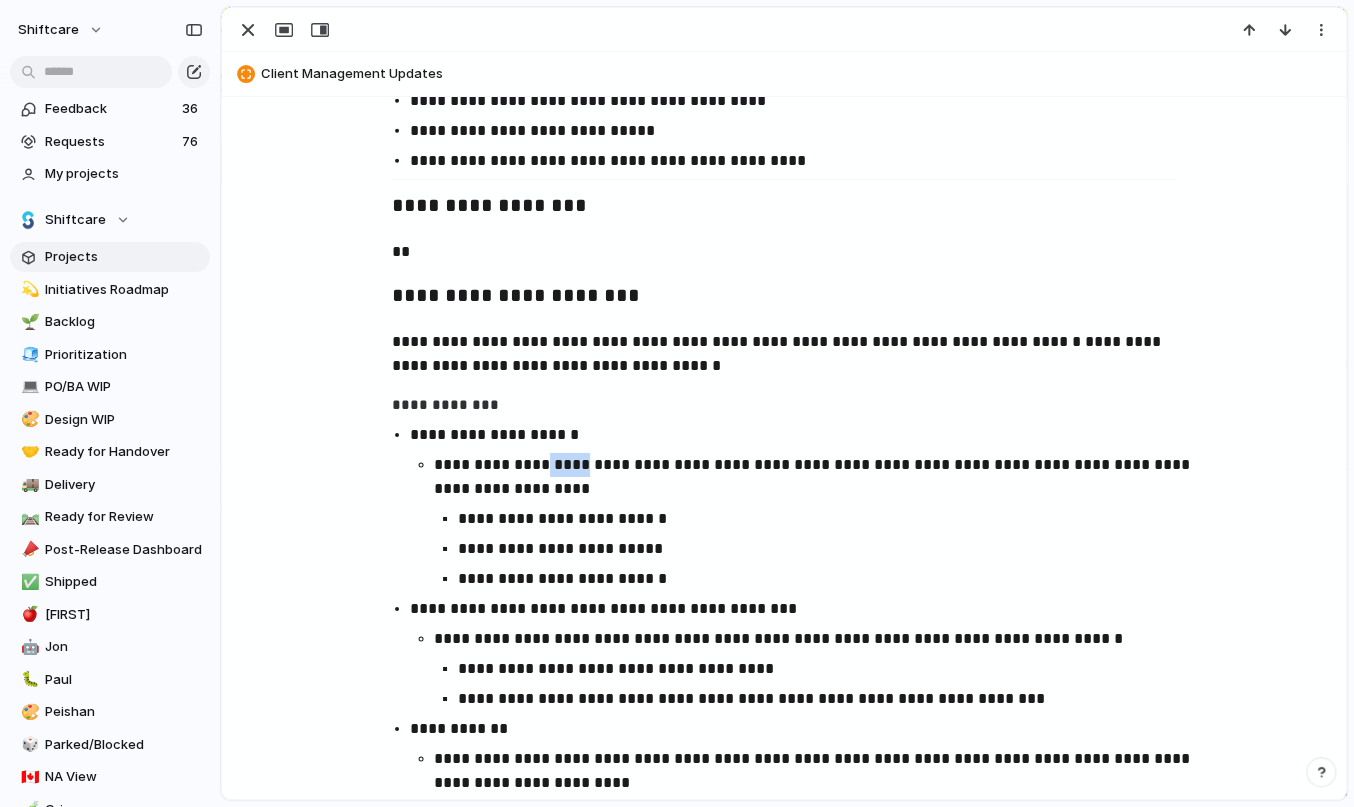 click on "**********" at bounding box center [814, 477] 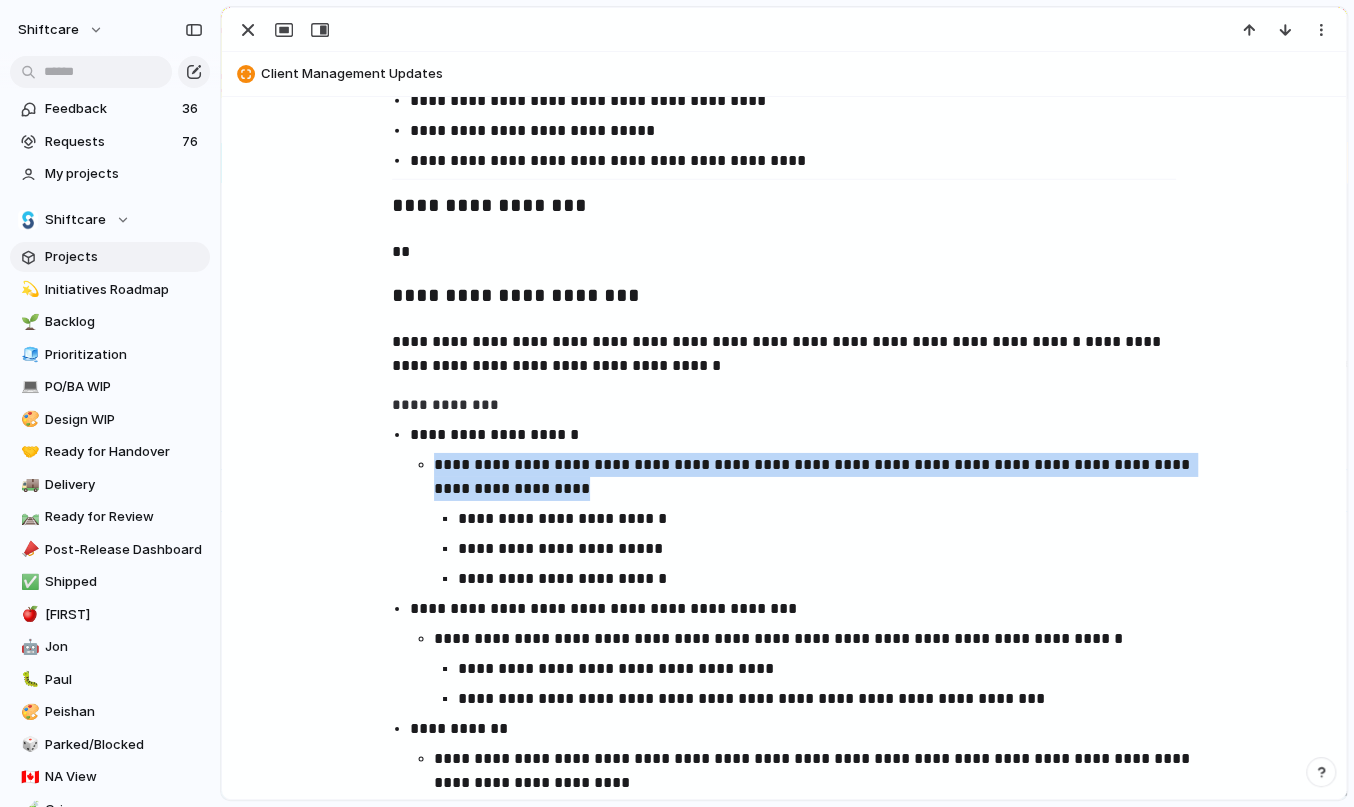 click on "**********" at bounding box center (814, 477) 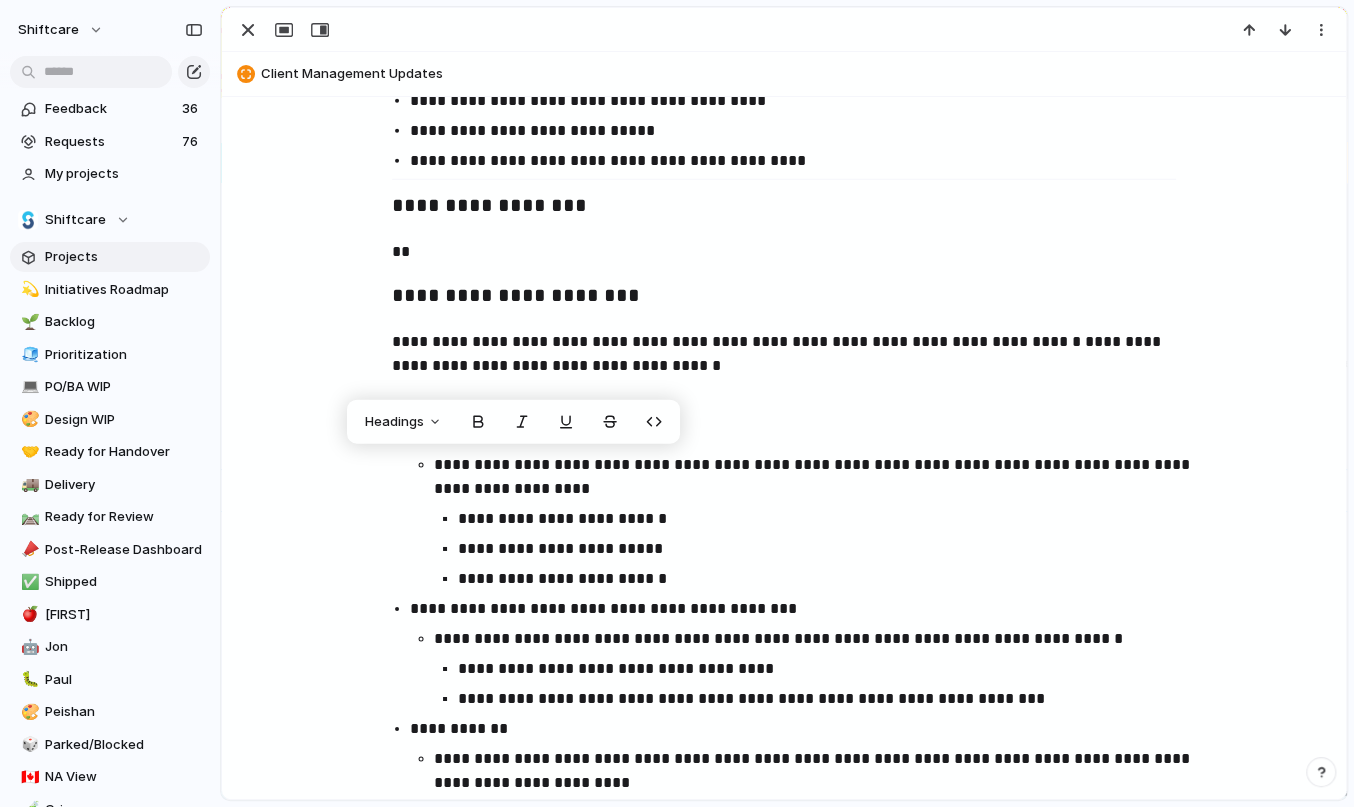 click on "**********" at bounding box center [826, 549] 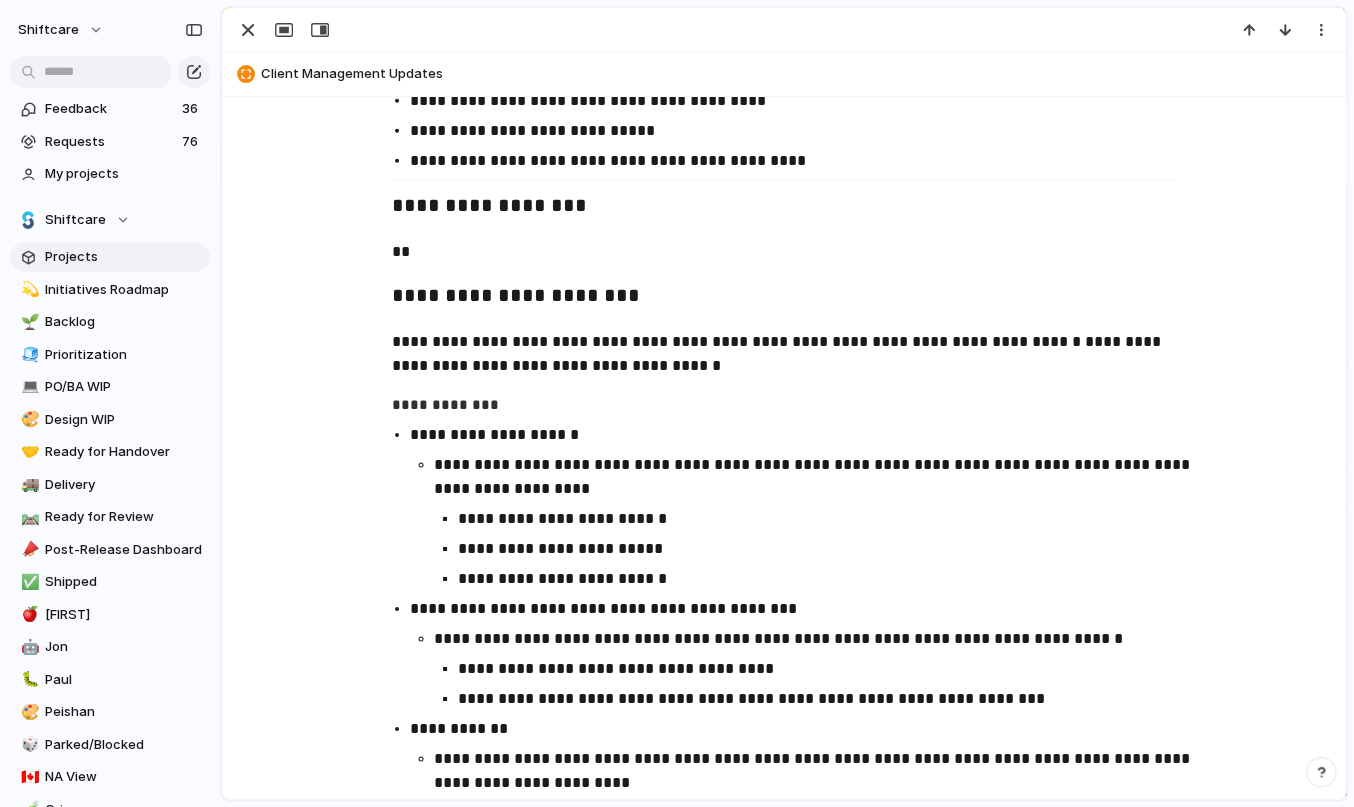 click on "**********" at bounding box center [603, 608] 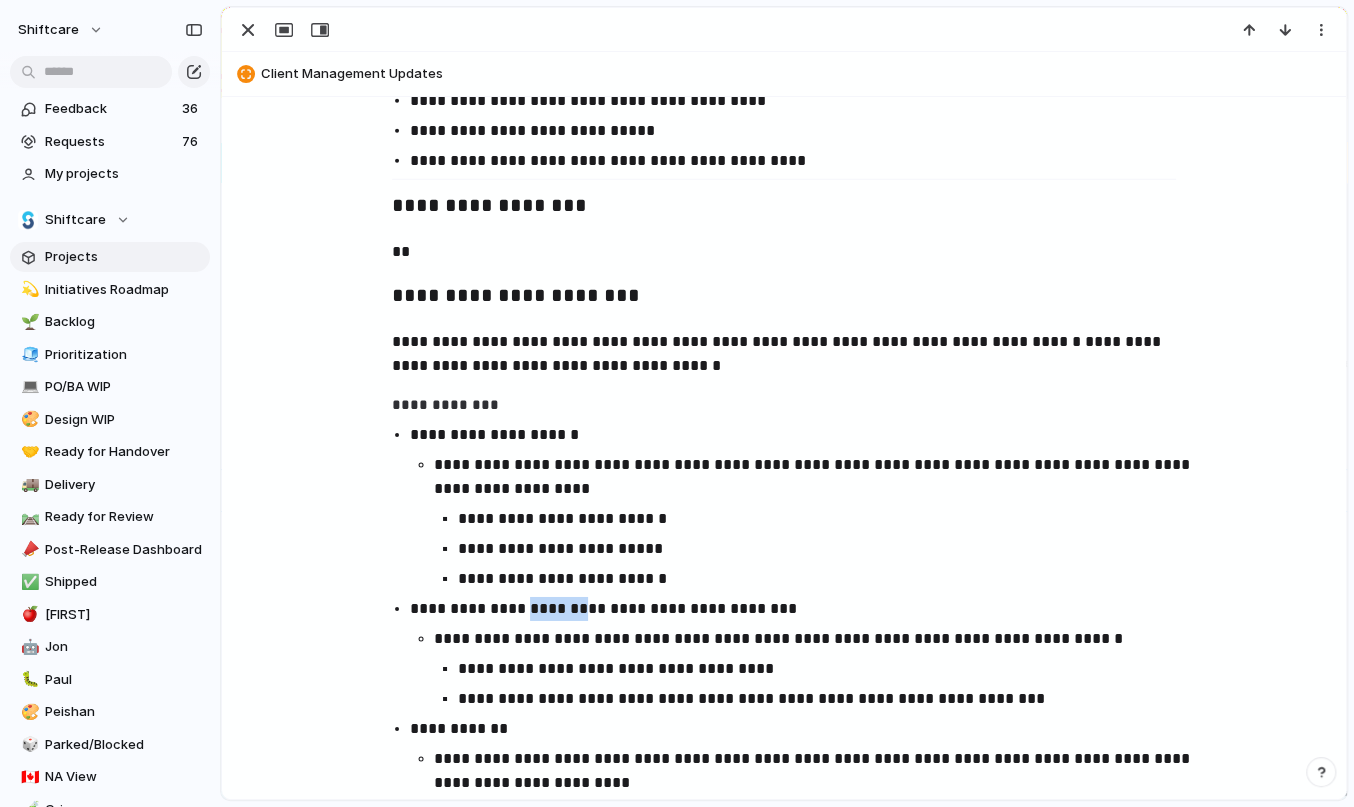 click on "**********" at bounding box center [603, 608] 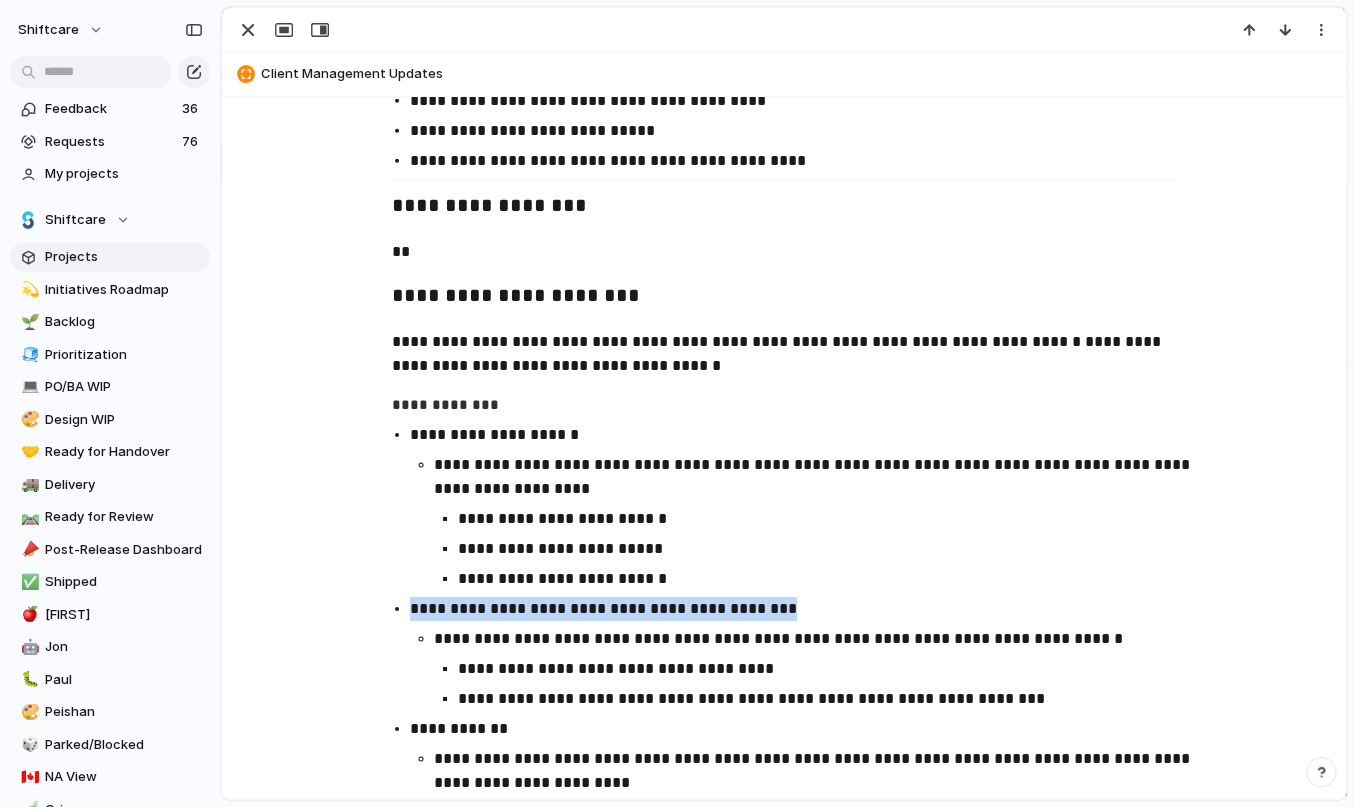 click on "**********" at bounding box center [603, 608] 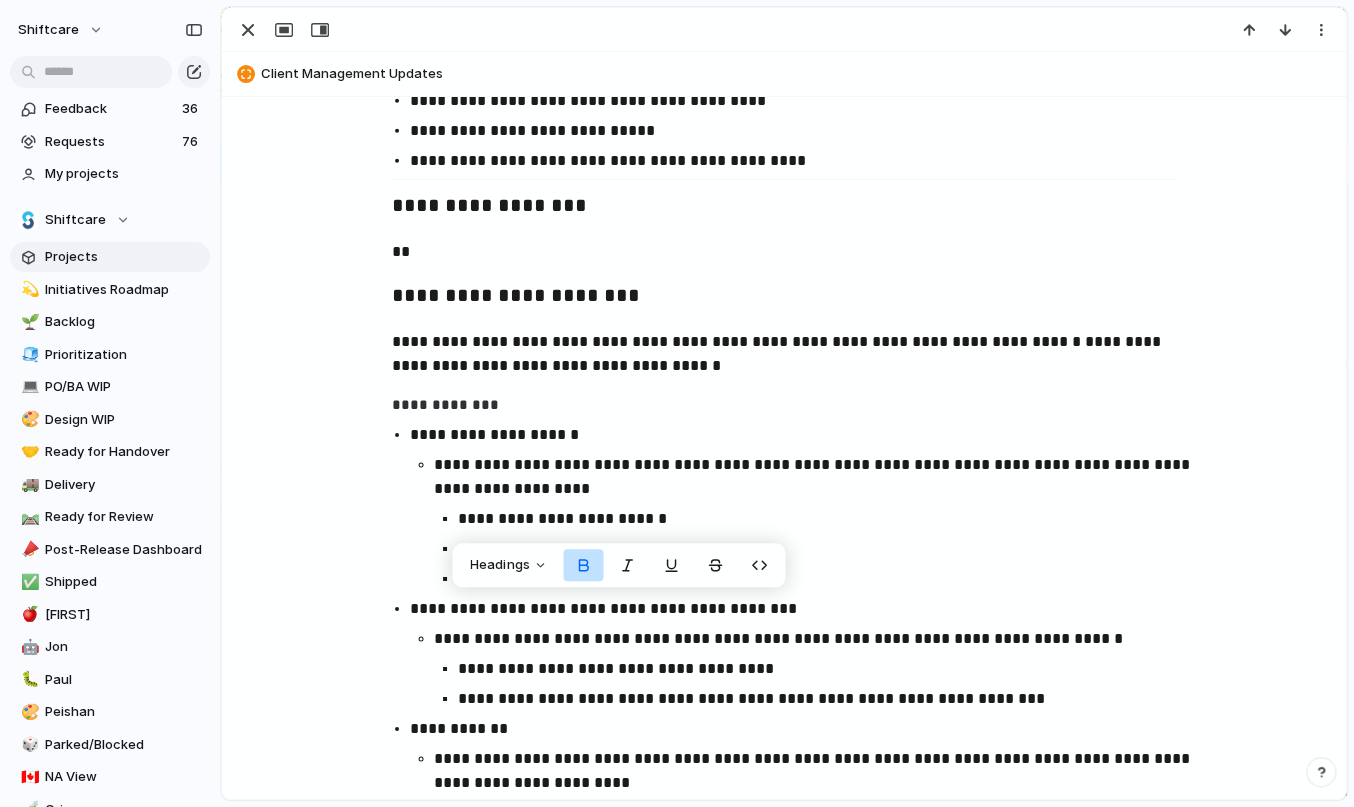 click on "**********" at bounding box center [814, 639] 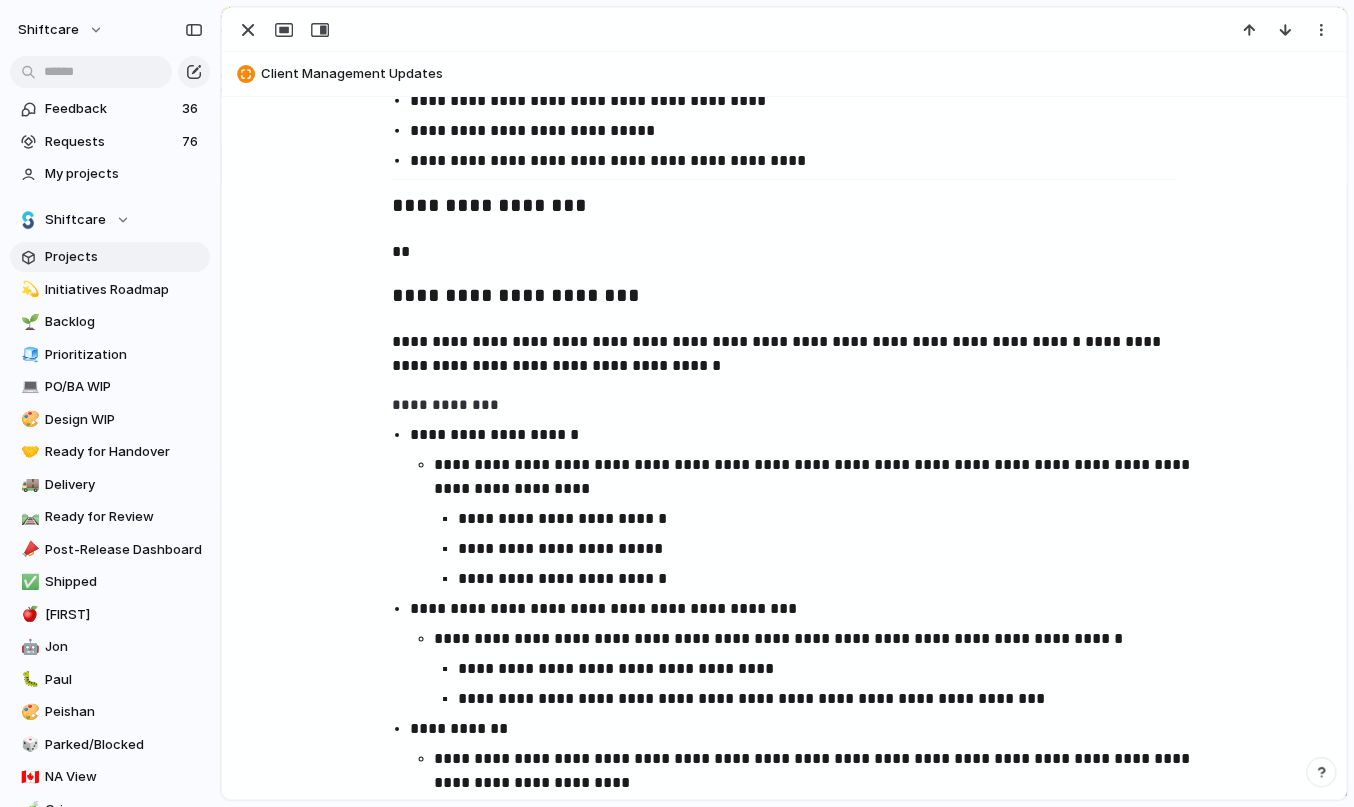click on "**********" at bounding box center (814, 639) 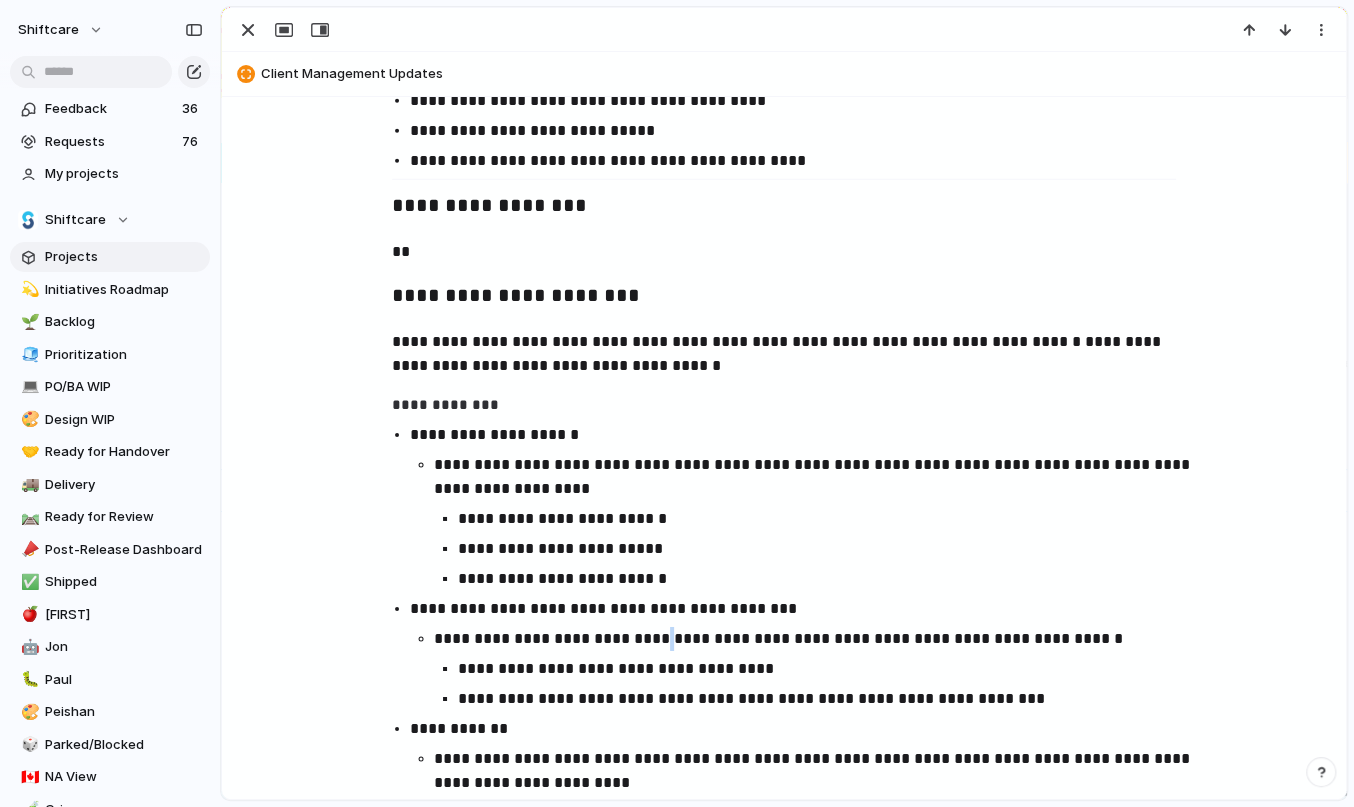click on "**********" at bounding box center (814, 639) 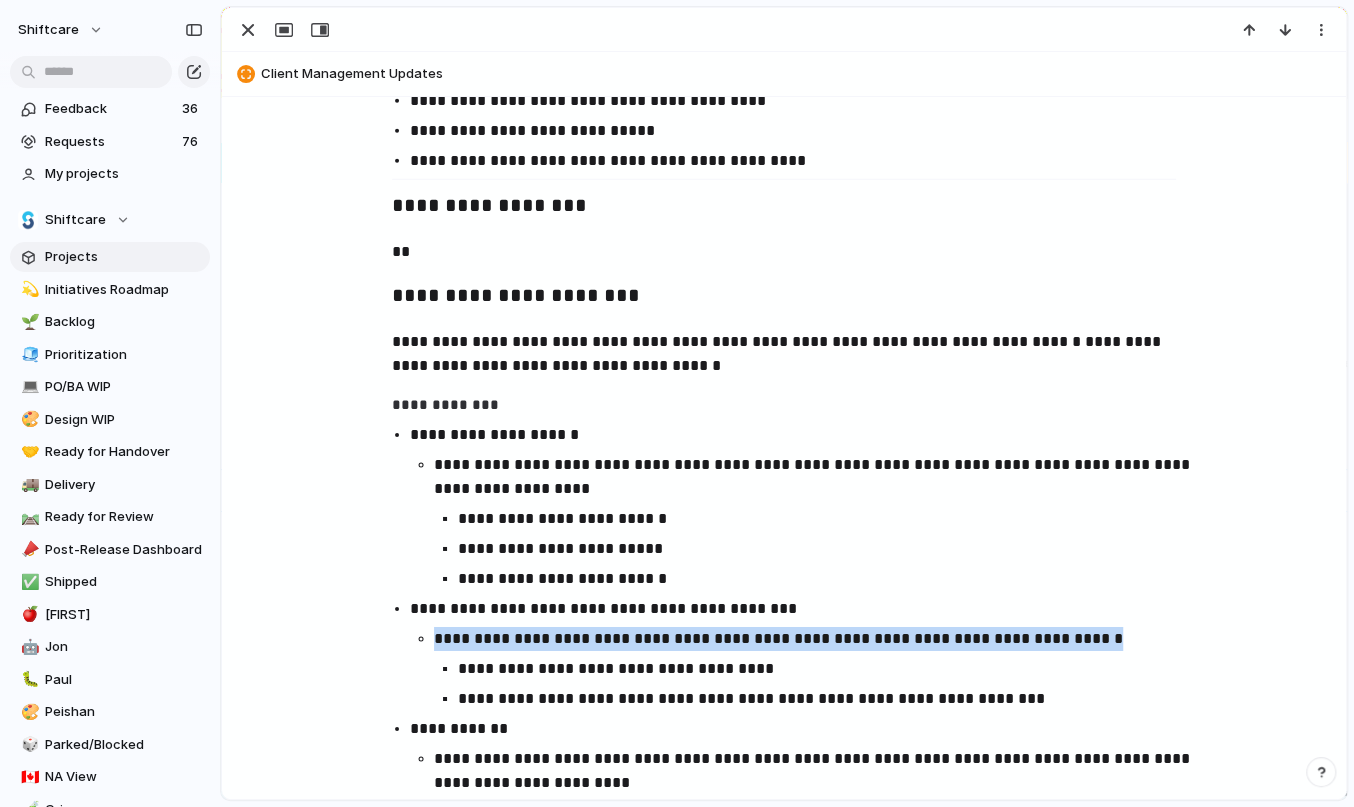 click on "**********" at bounding box center (814, 639) 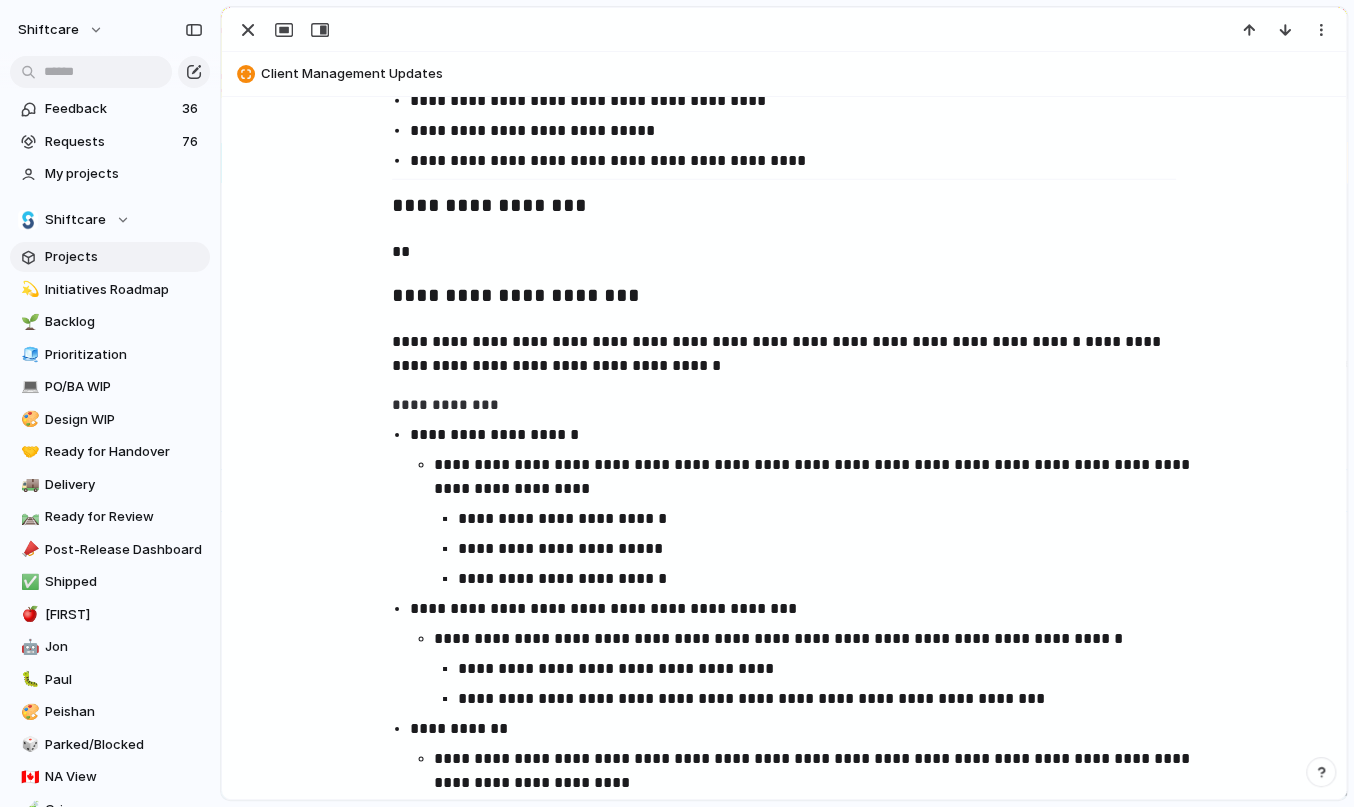 click on "**********" at bounding box center (826, 669) 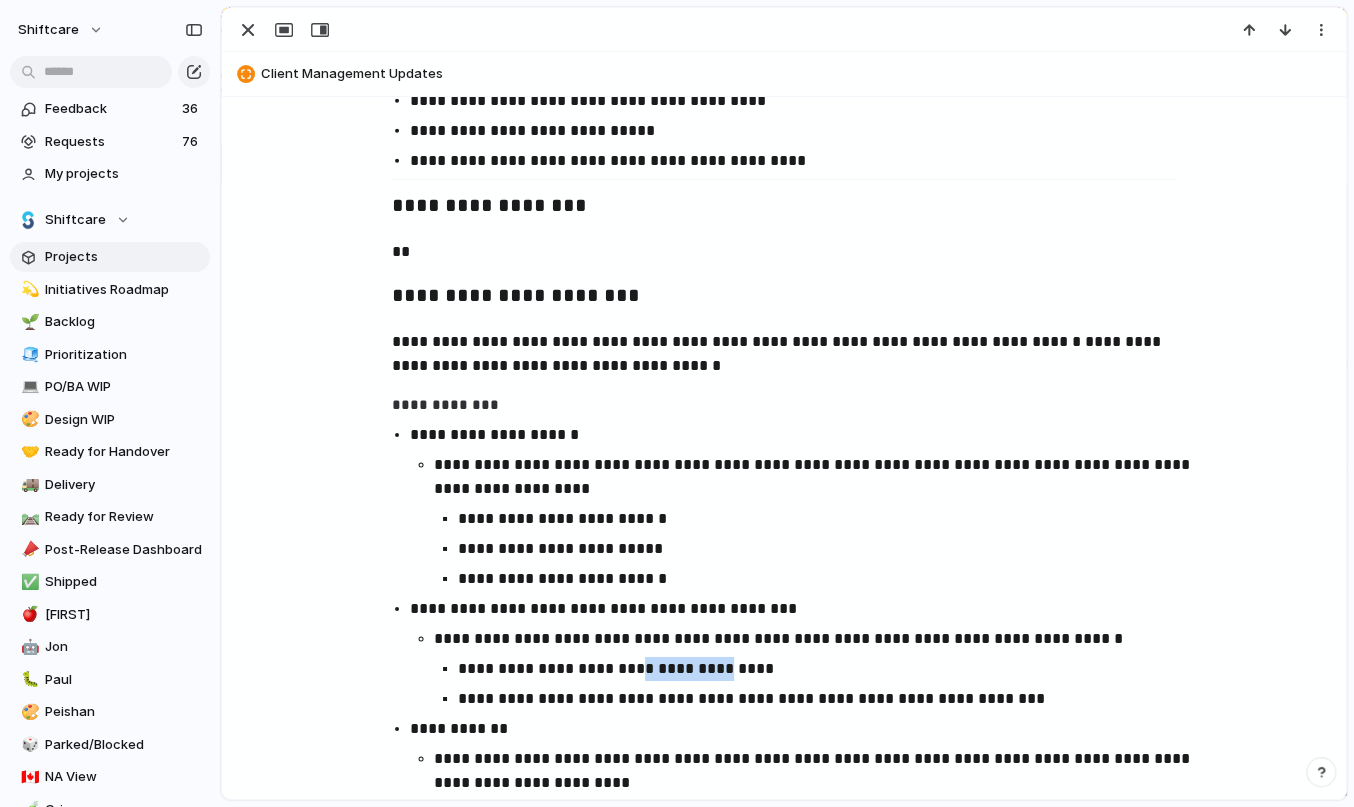 click on "**********" at bounding box center [826, 669] 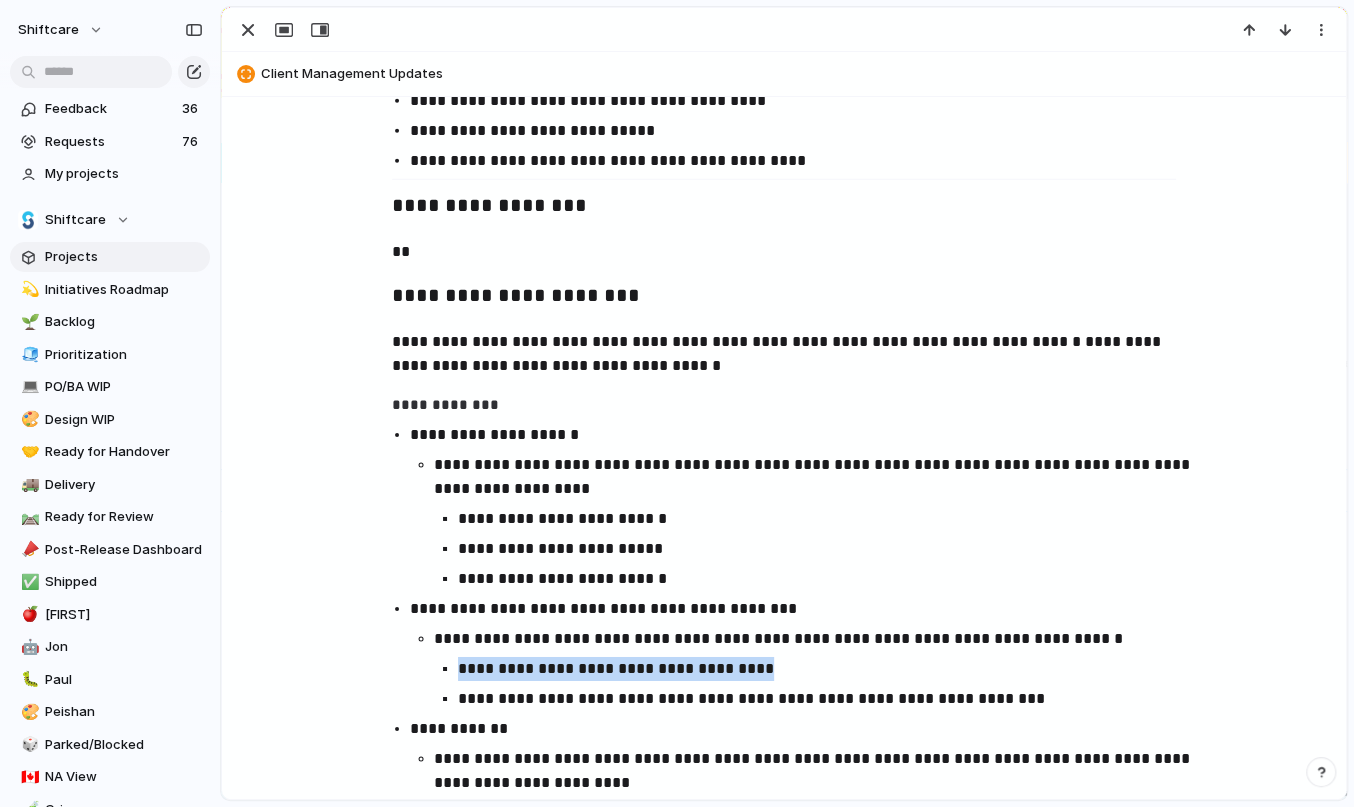 click on "**********" at bounding box center [826, 669] 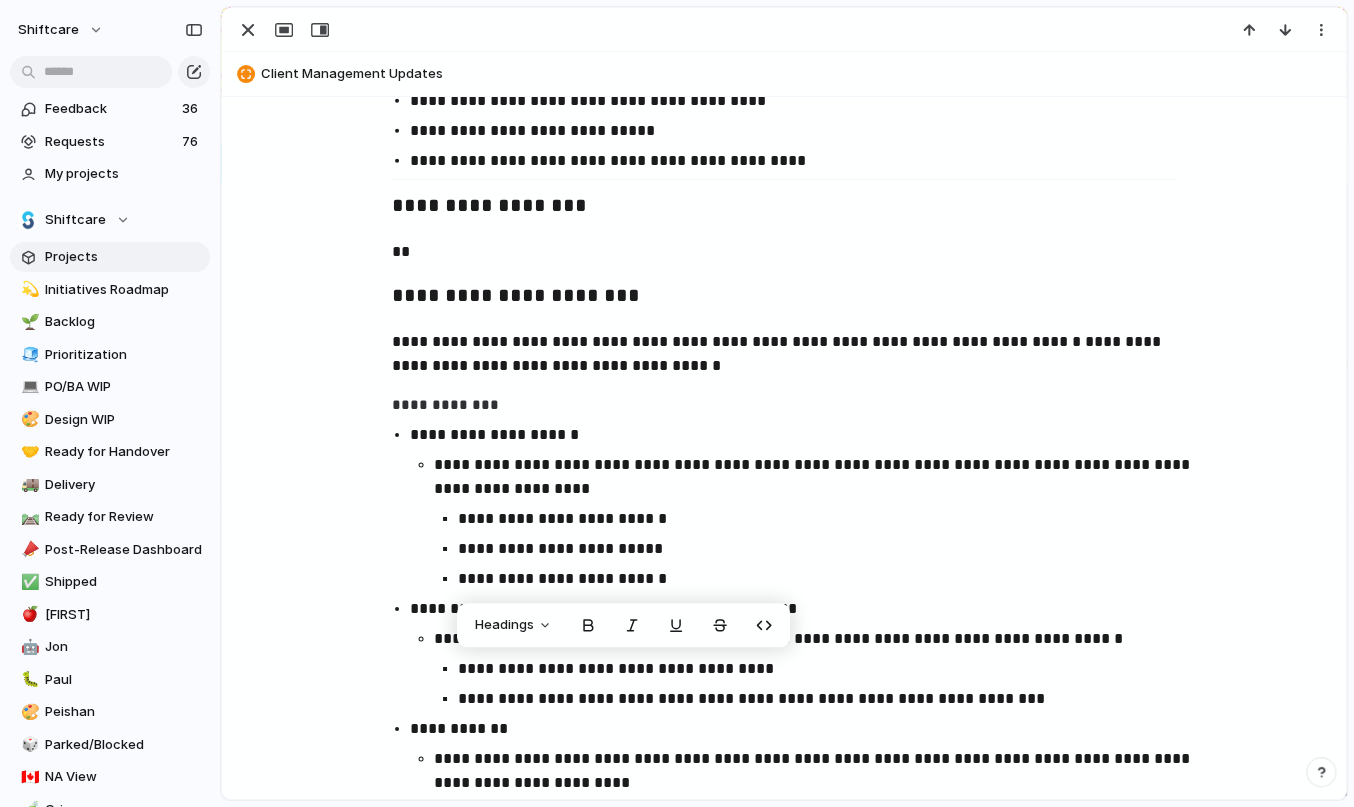 click on "**********" at bounding box center (826, 699) 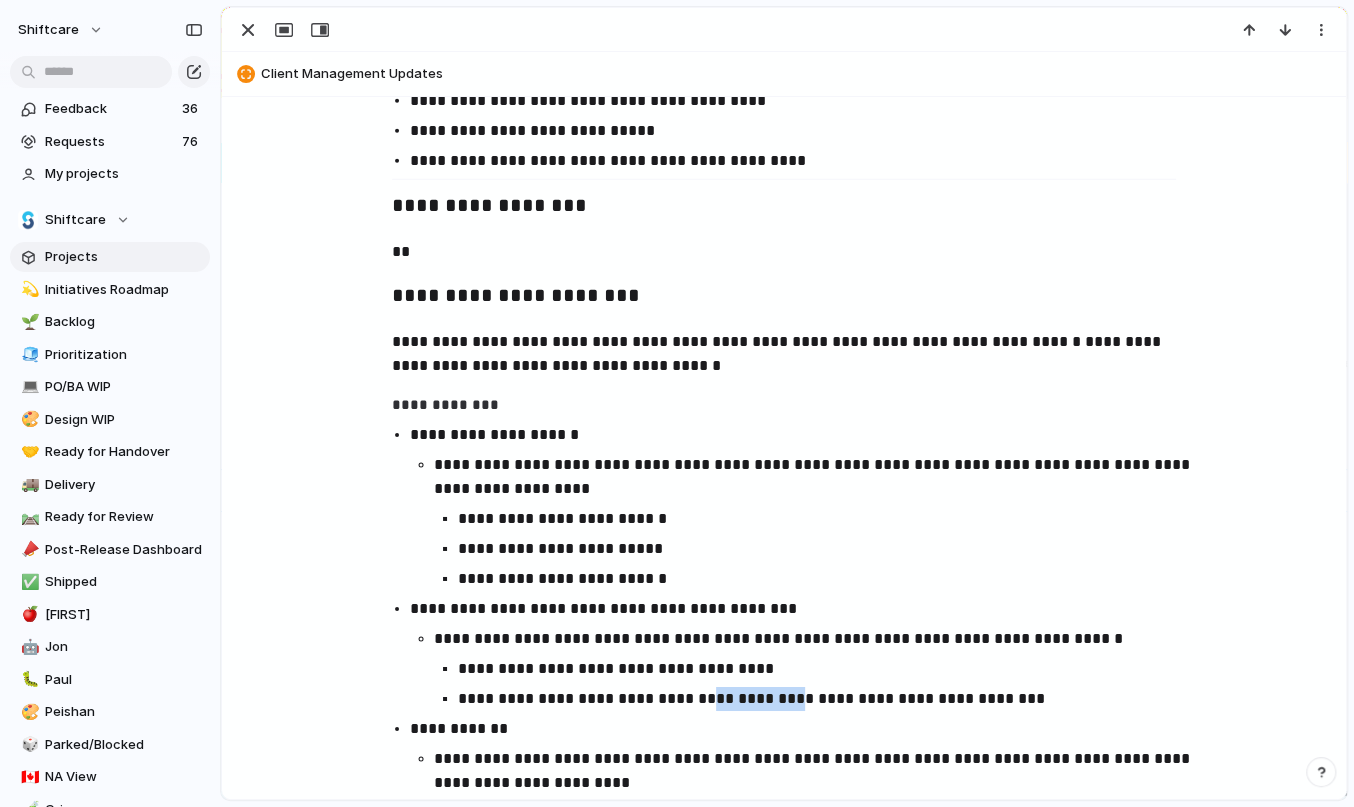 click on "**********" at bounding box center [826, 699] 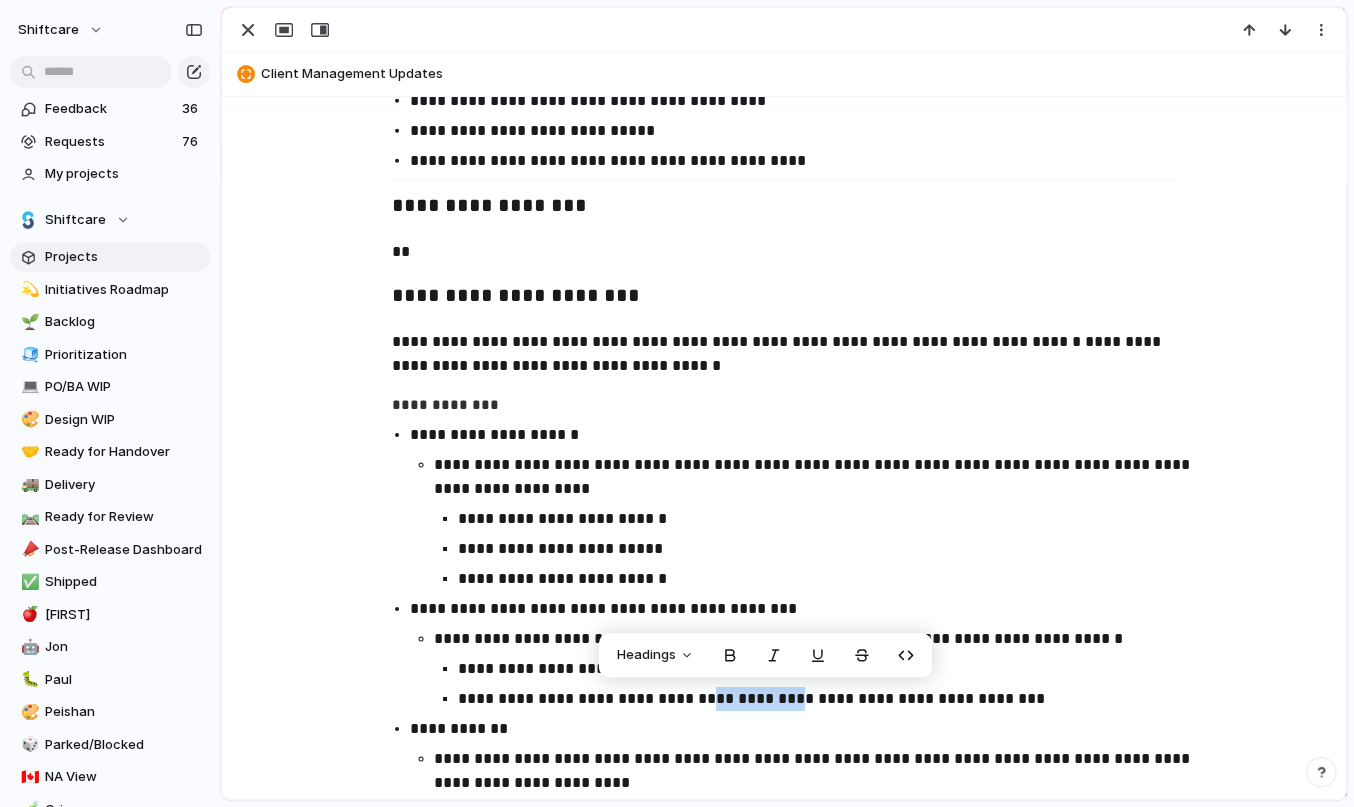 click on "**********" at bounding box center (826, 699) 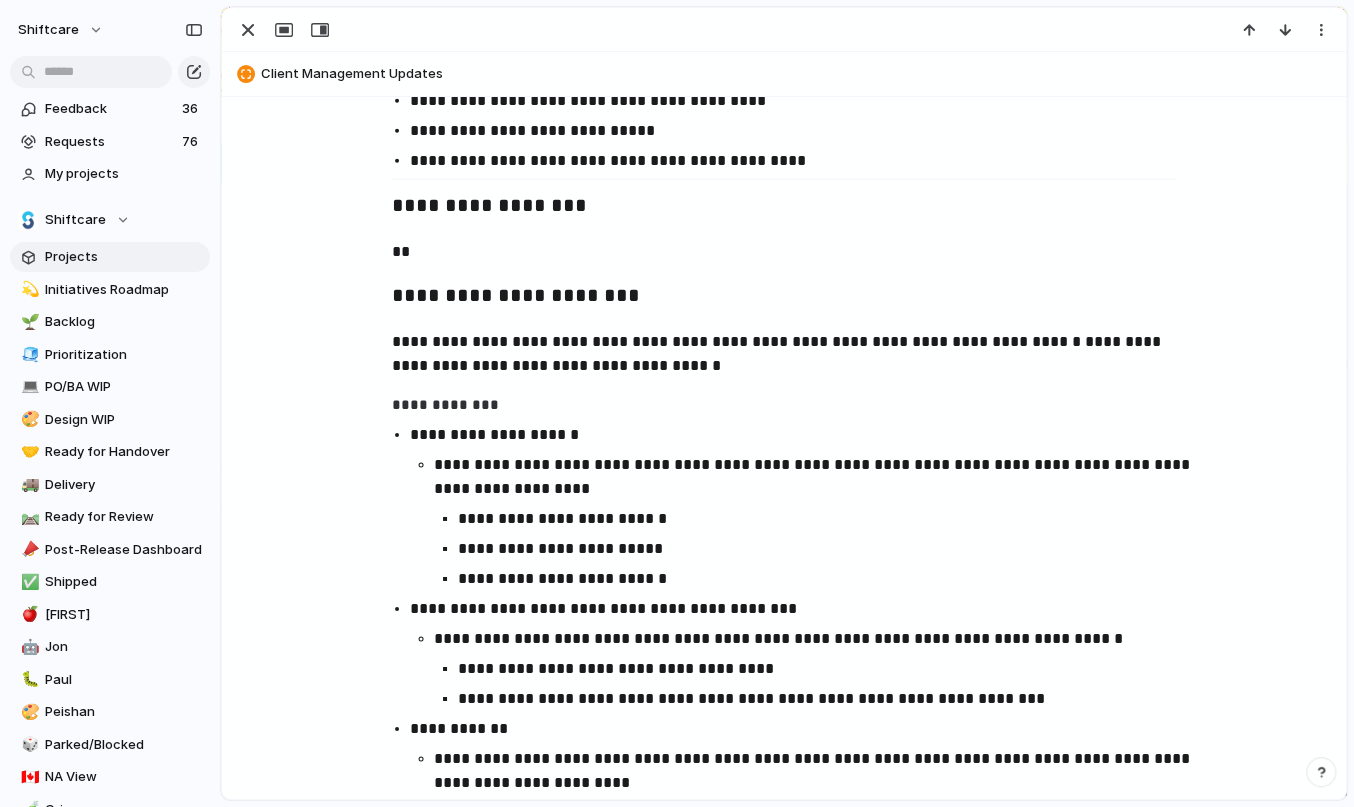 click on "**********" at bounding box center (814, 771) 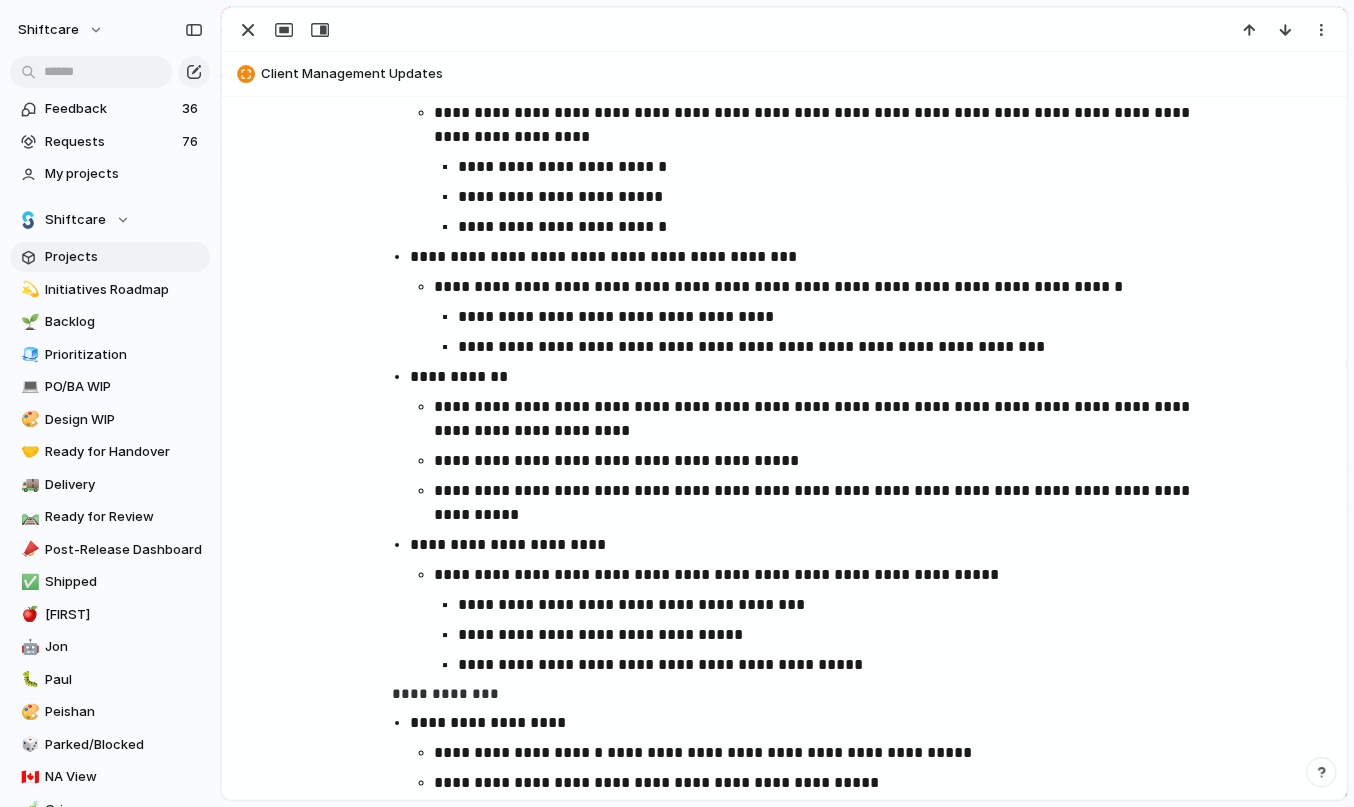 scroll, scrollTop: 3524, scrollLeft: 0, axis: vertical 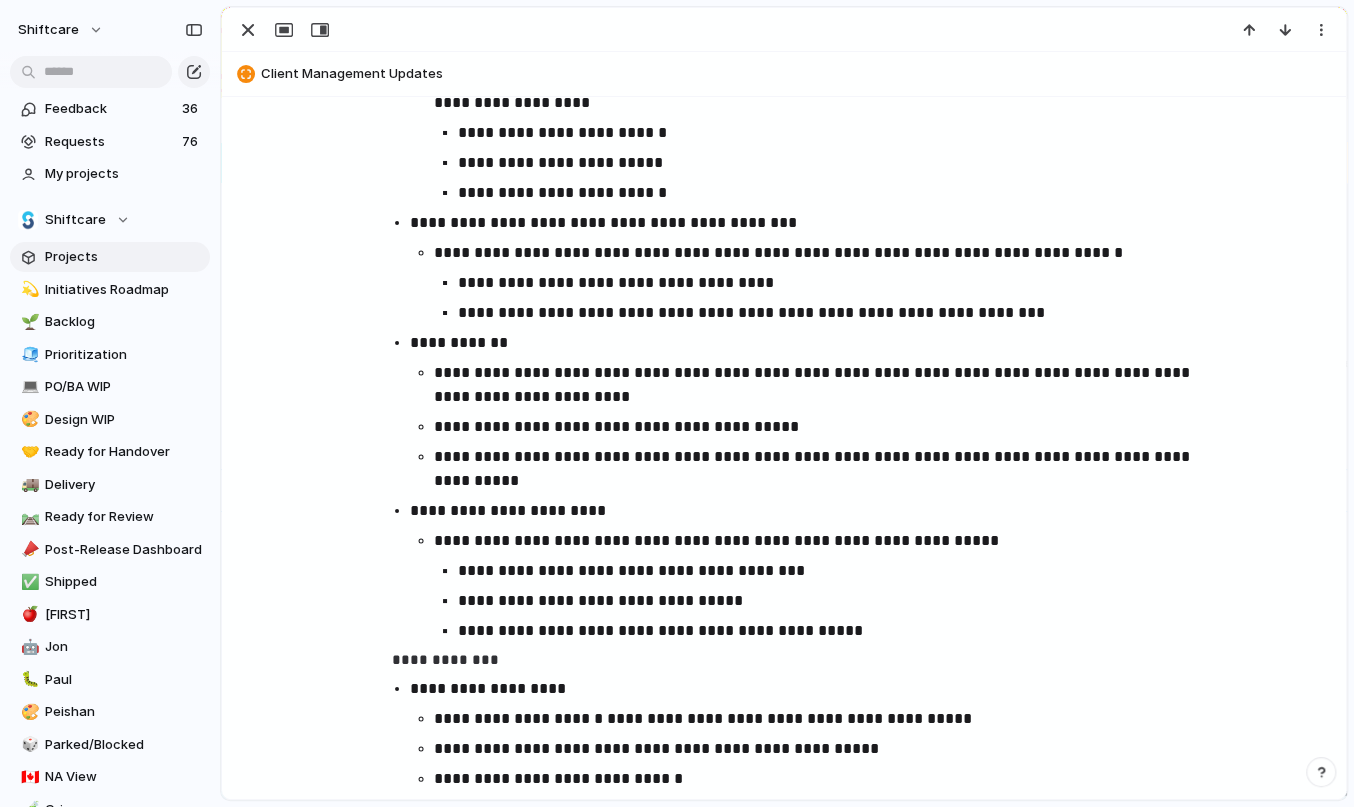 click on "**********" at bounding box center (814, 541) 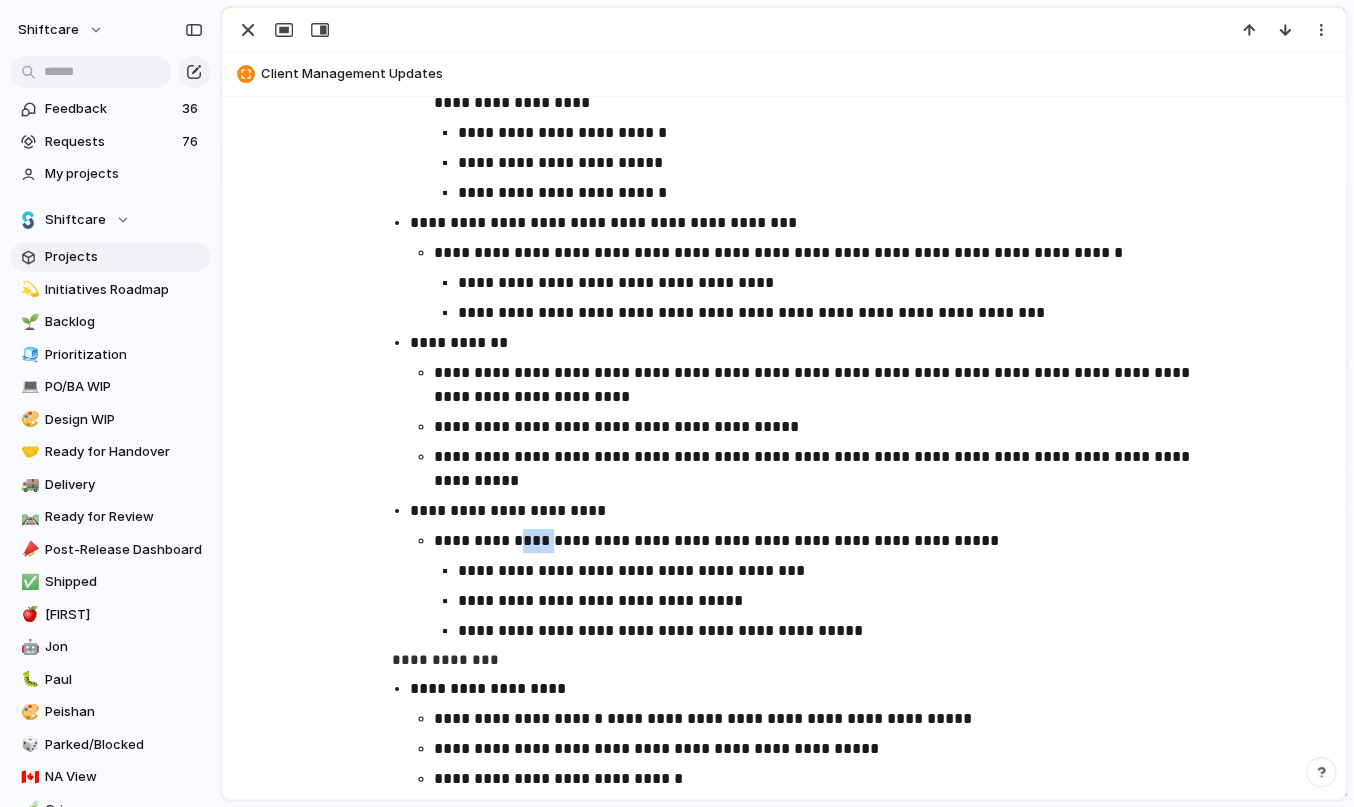 click on "**********" at bounding box center [814, 541] 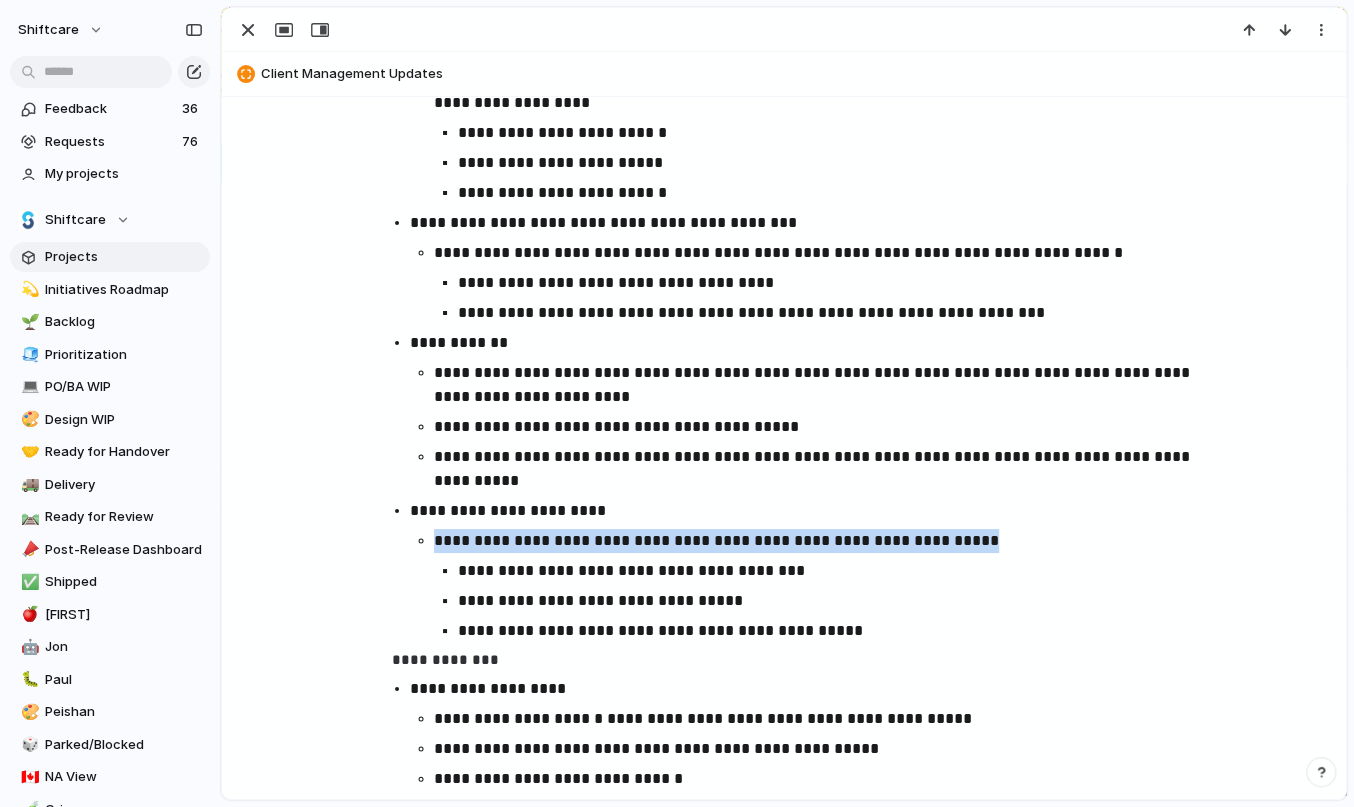 click on "**********" at bounding box center (814, 541) 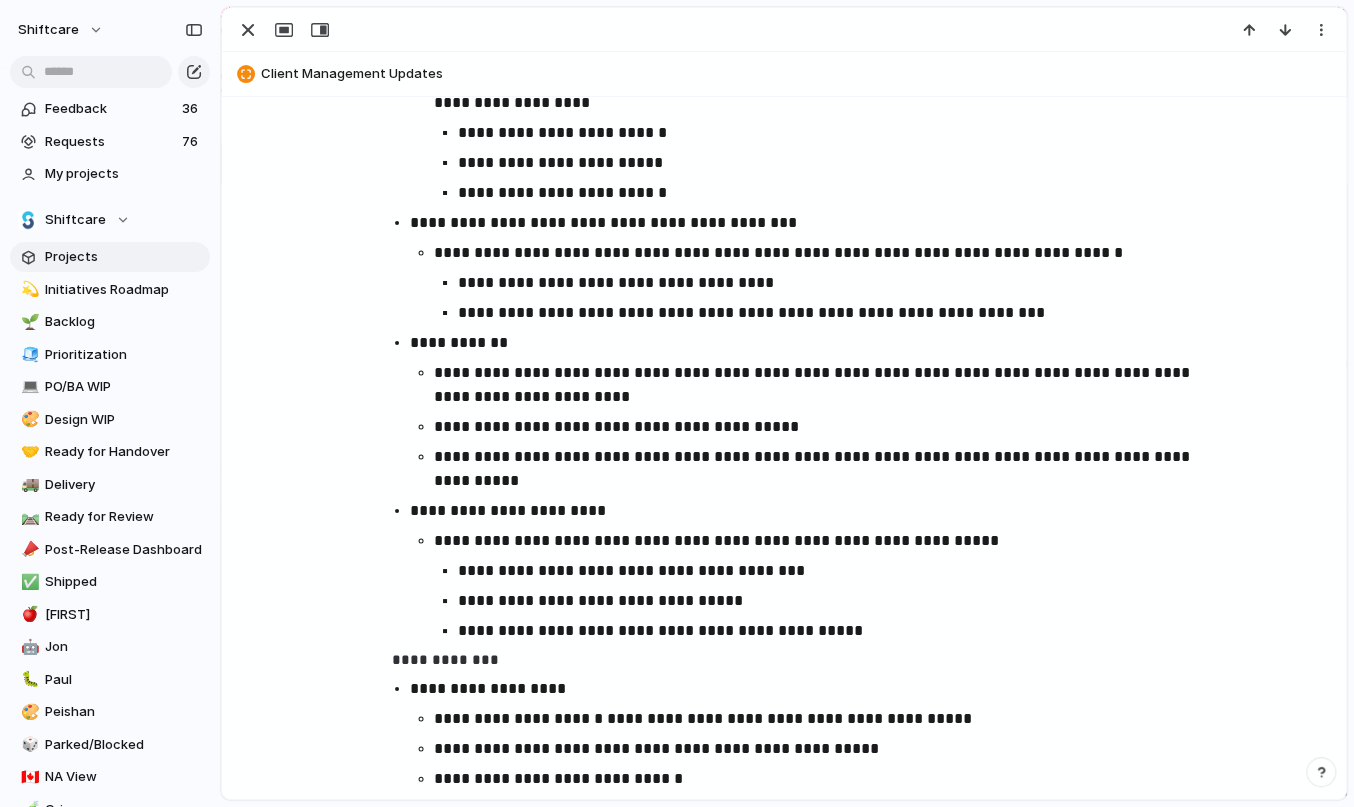 click on "**********" at bounding box center (826, 571) 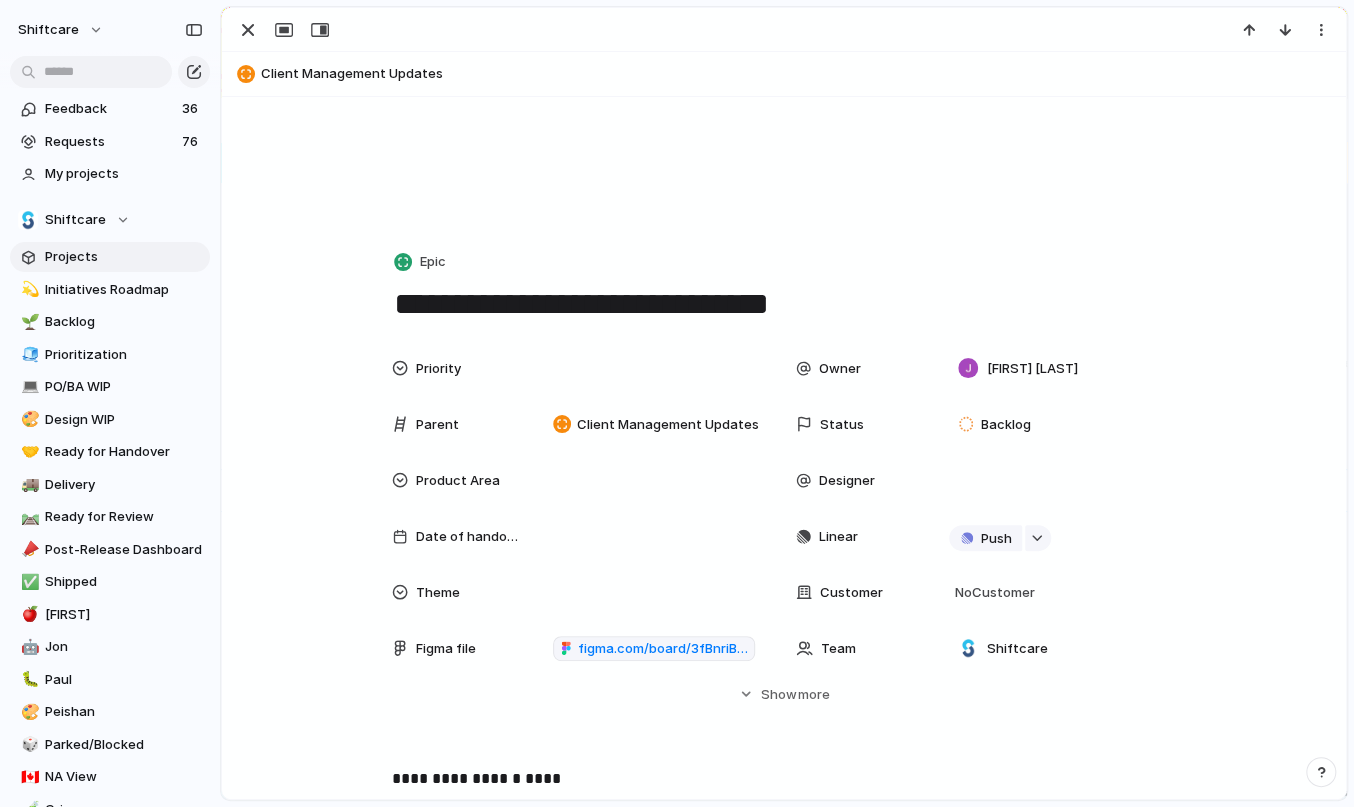 scroll, scrollTop: 0, scrollLeft: 0, axis: both 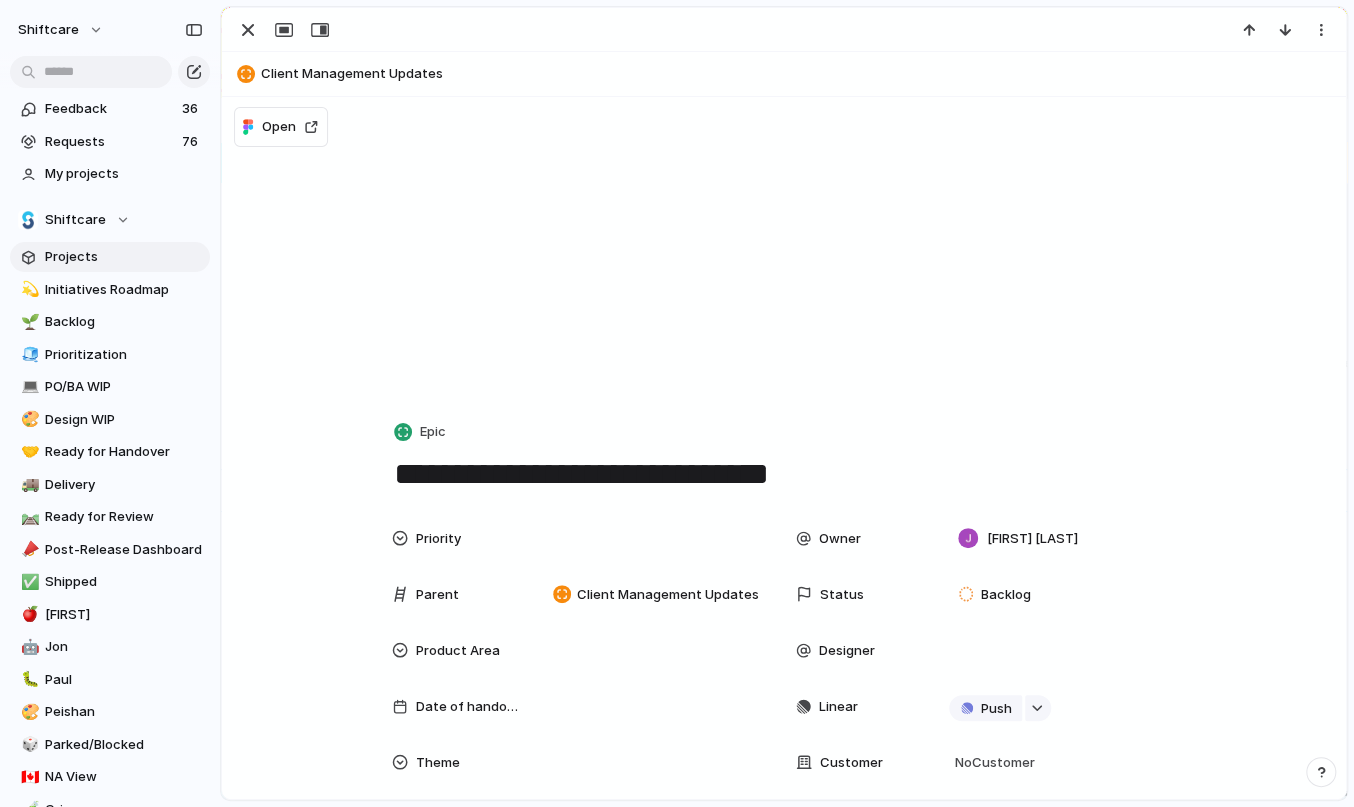 type on "**********" 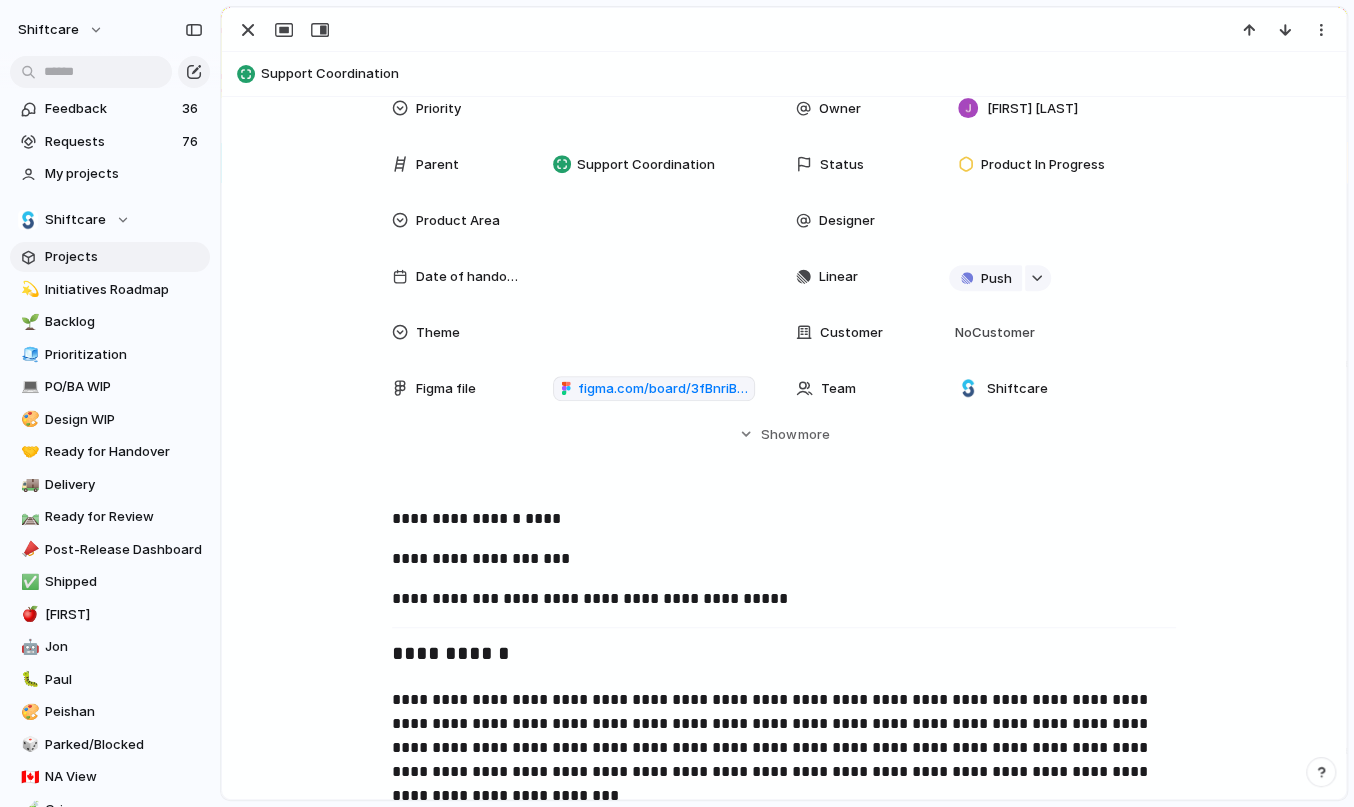 scroll, scrollTop: 461, scrollLeft: 0, axis: vertical 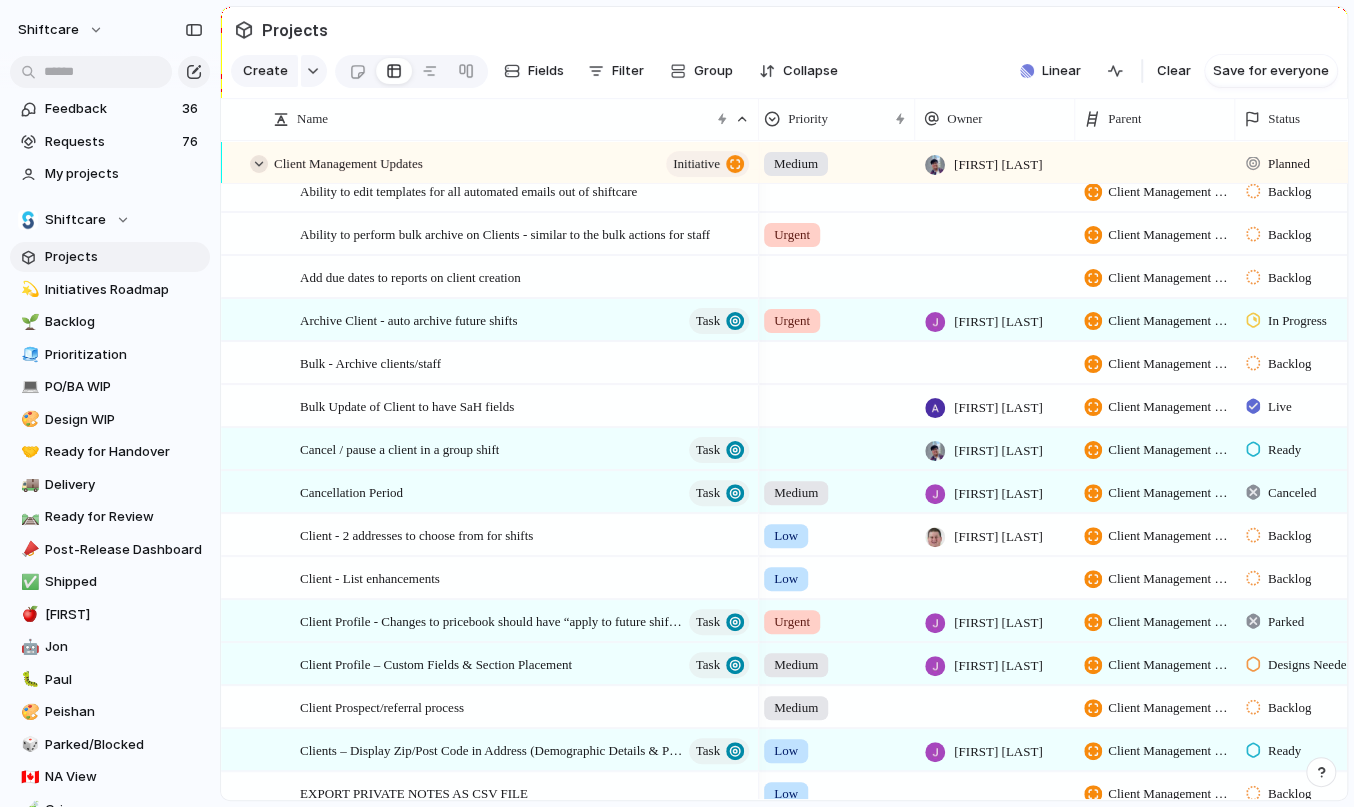 click at bounding box center [259, 164] 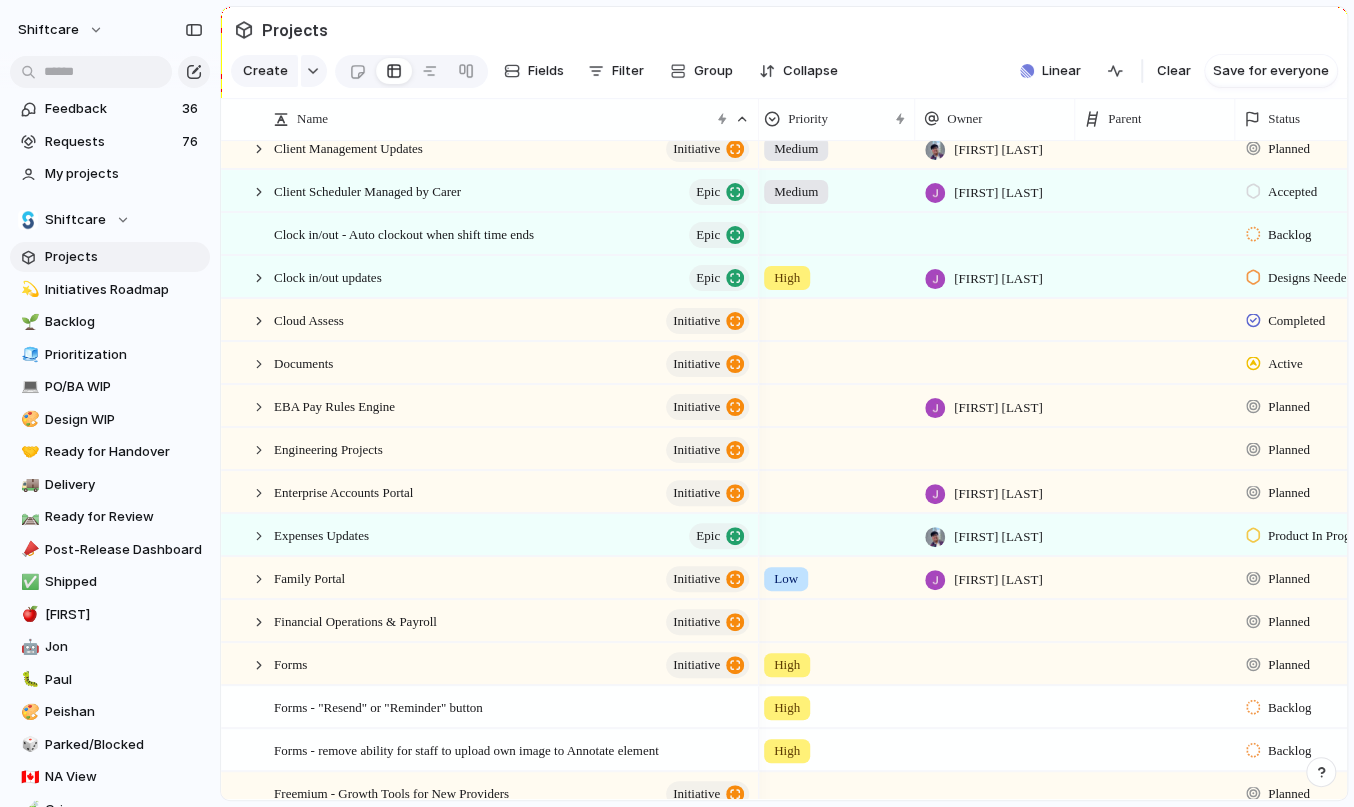 scroll, scrollTop: 859, scrollLeft: 0, axis: vertical 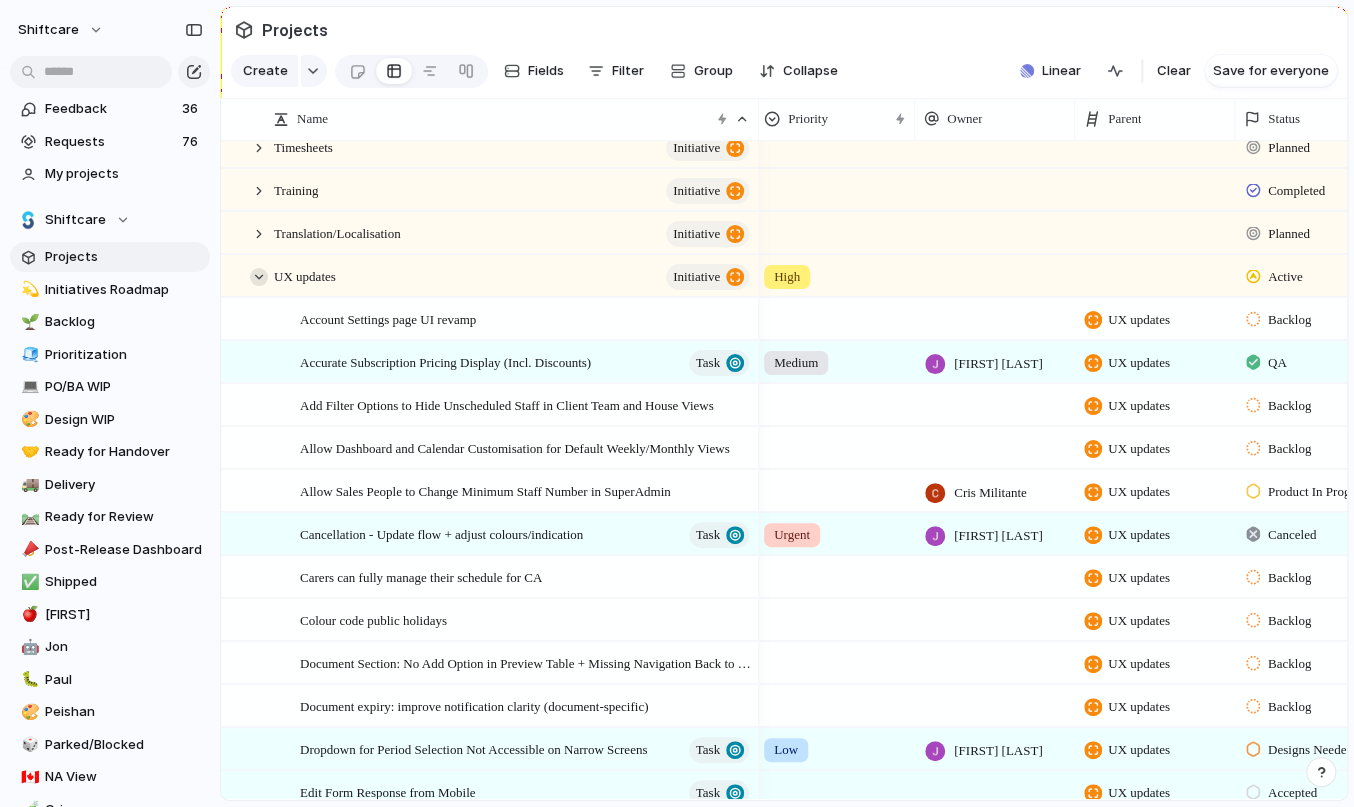 click at bounding box center [259, 277] 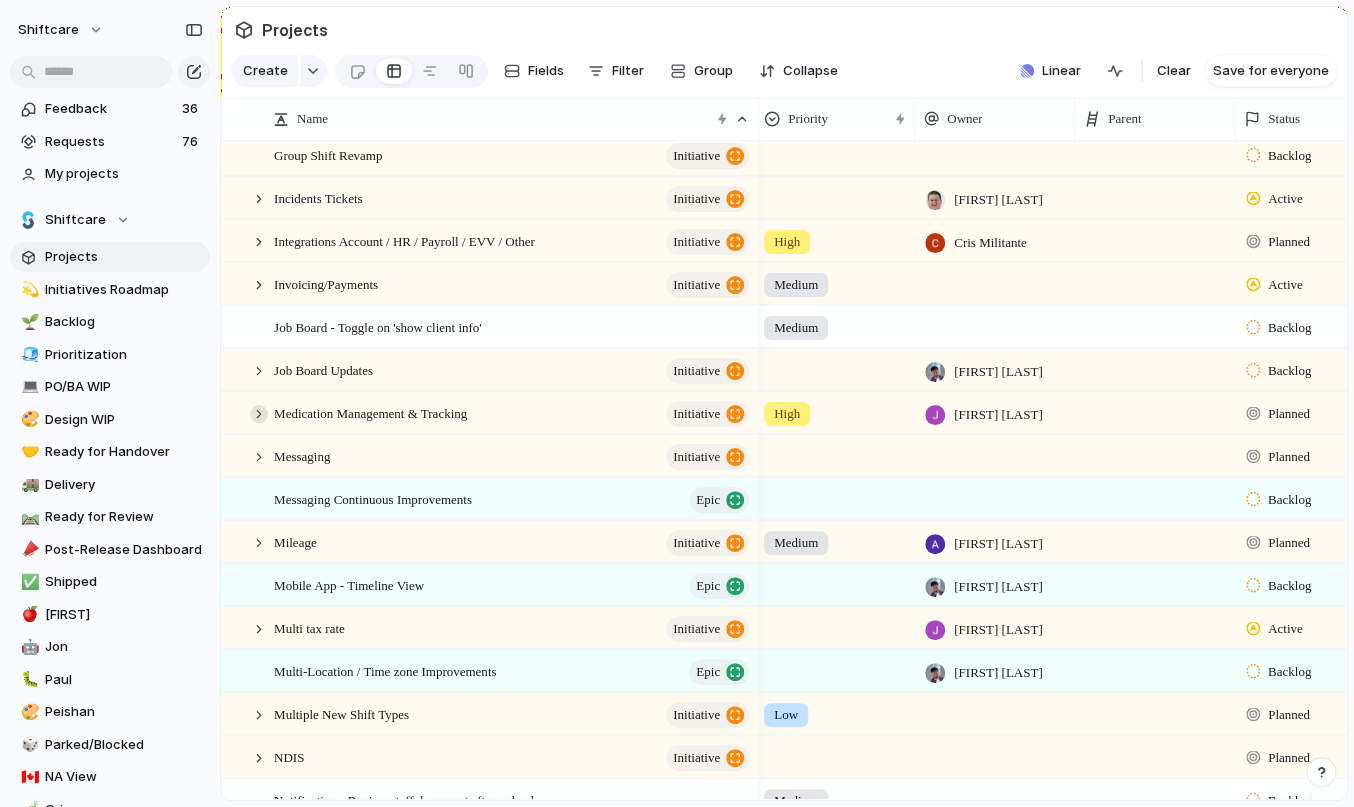 click at bounding box center [259, 414] 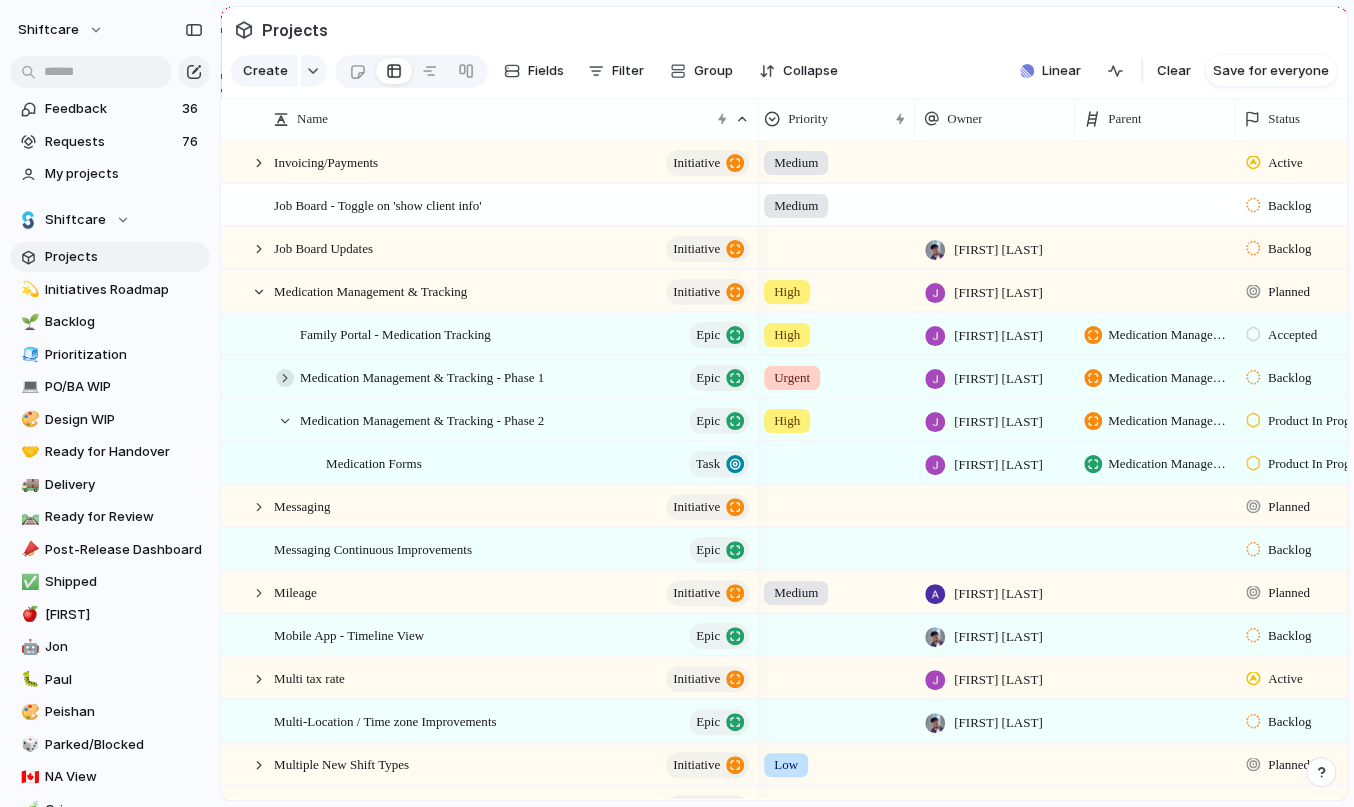click at bounding box center [285, 378] 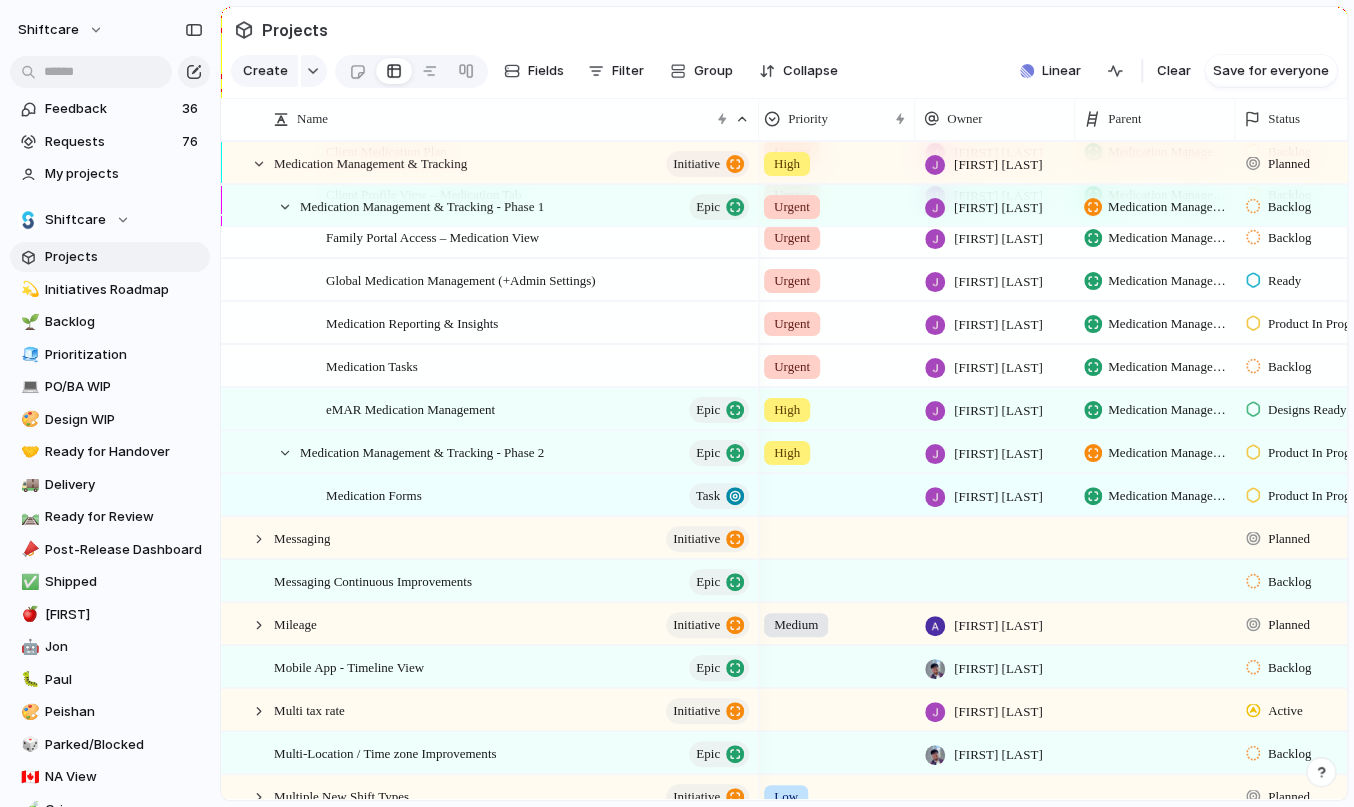 click on "Medication Management & Tracking - Phase 2 Epic" at bounding box center (516, 452) 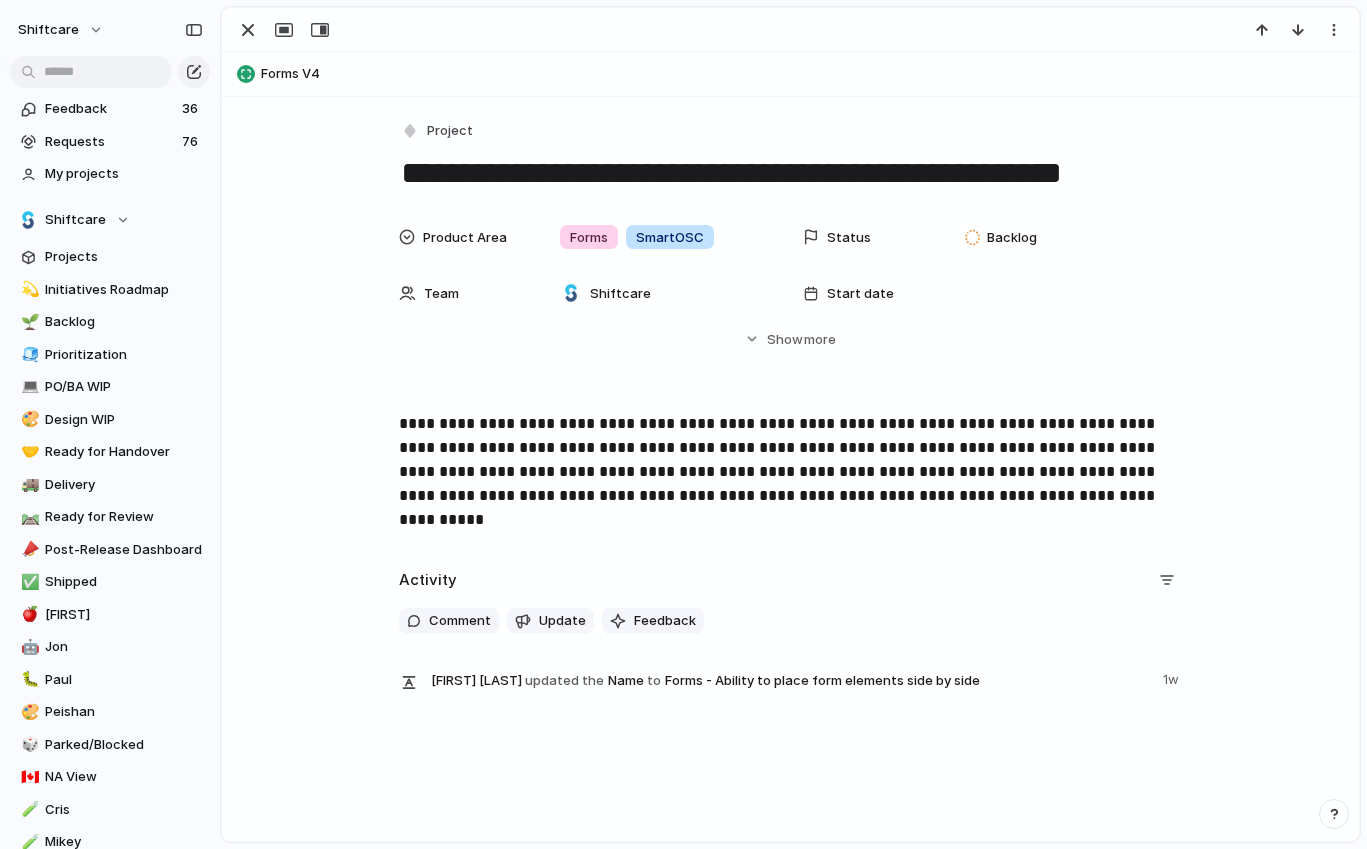 scroll, scrollTop: 0, scrollLeft: 0, axis: both 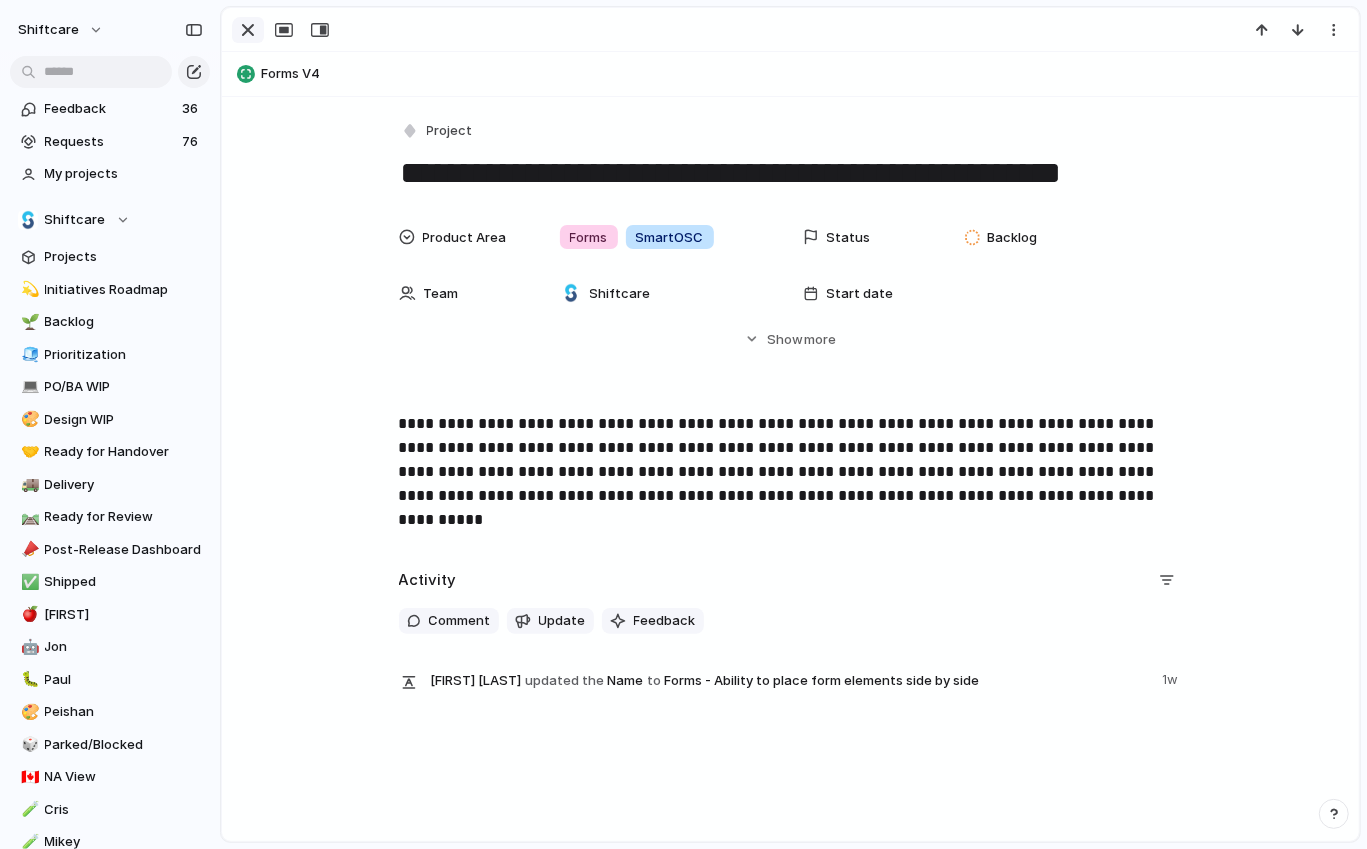 click at bounding box center [248, 30] 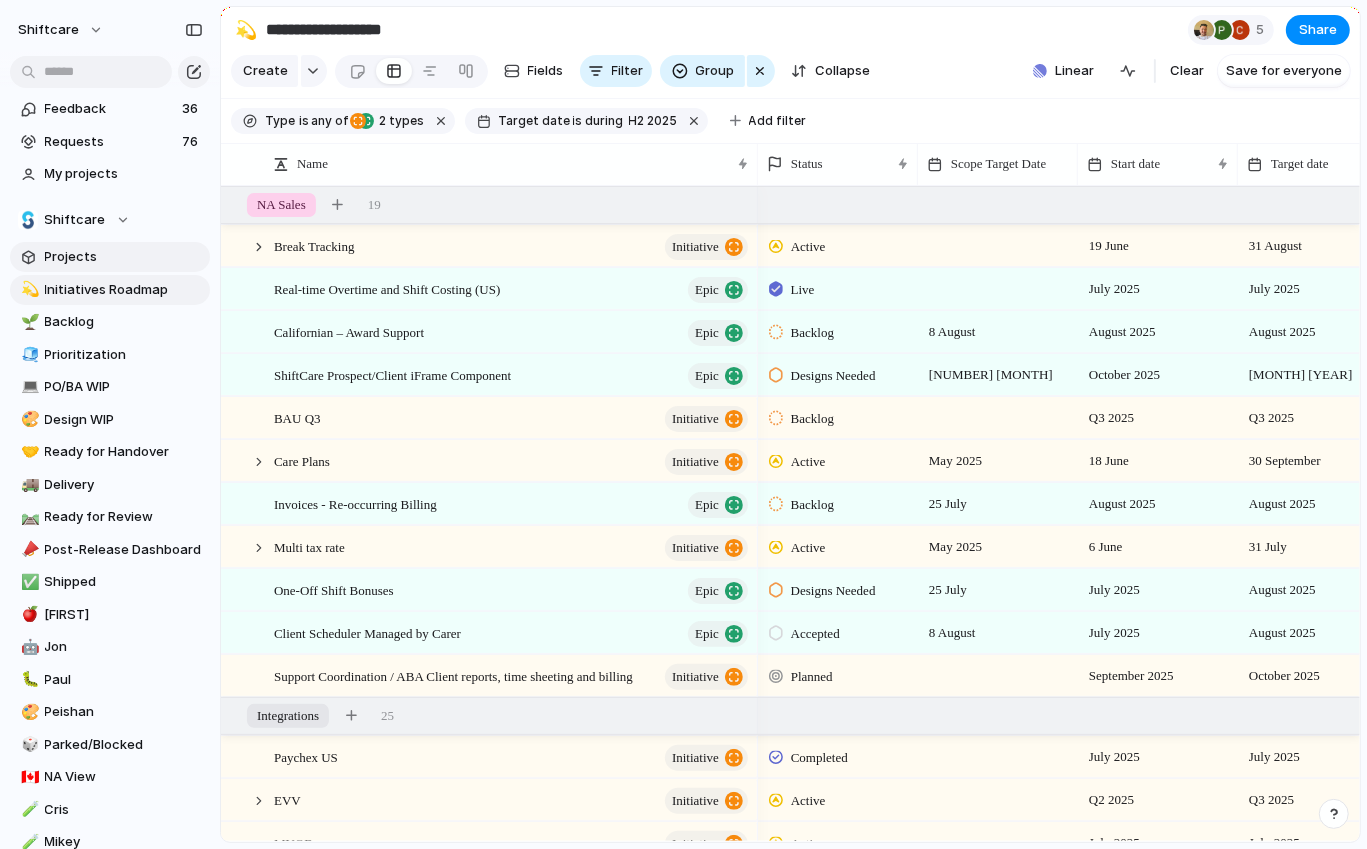 click on "Projects" at bounding box center [124, 257] 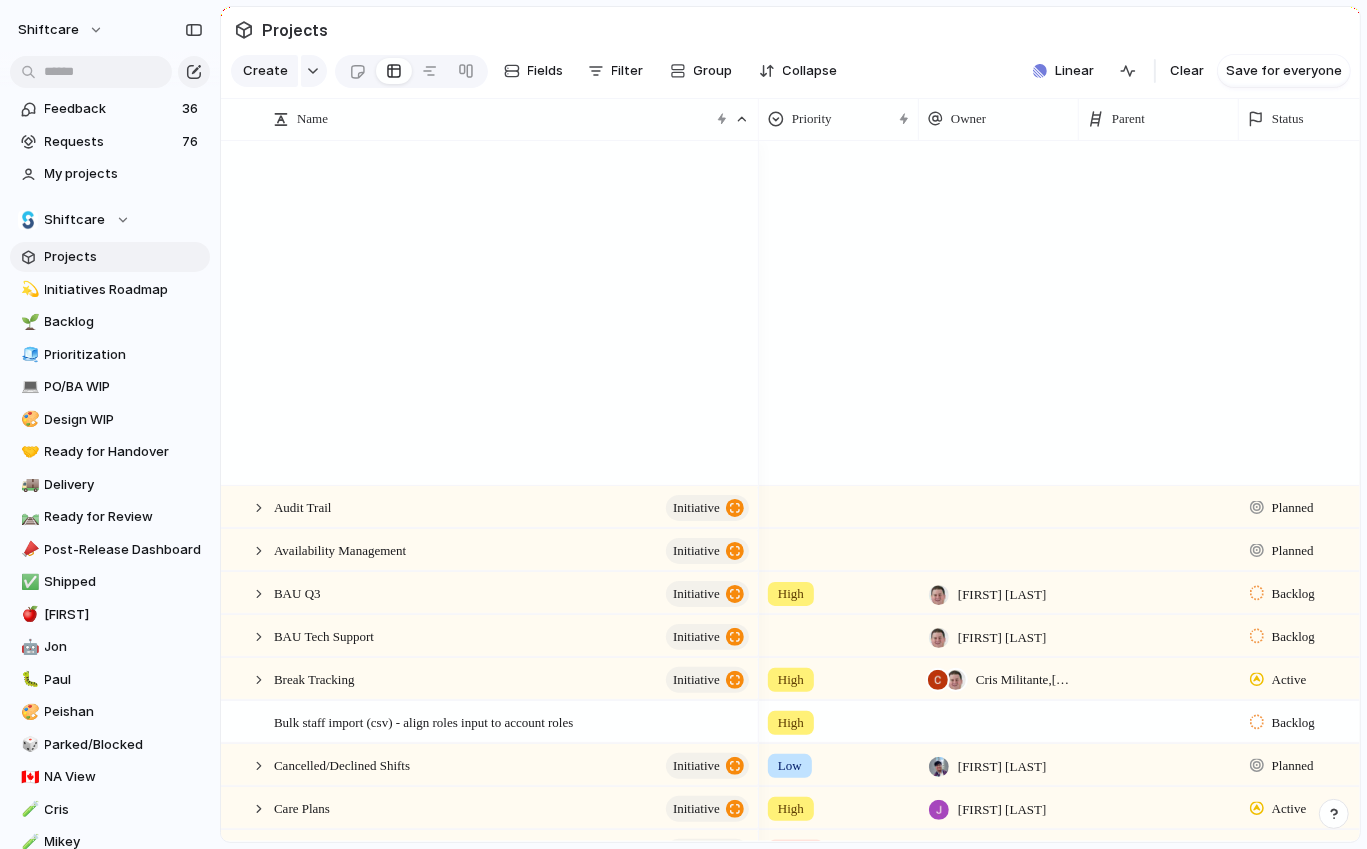 scroll, scrollTop: 3093, scrollLeft: 0, axis: vertical 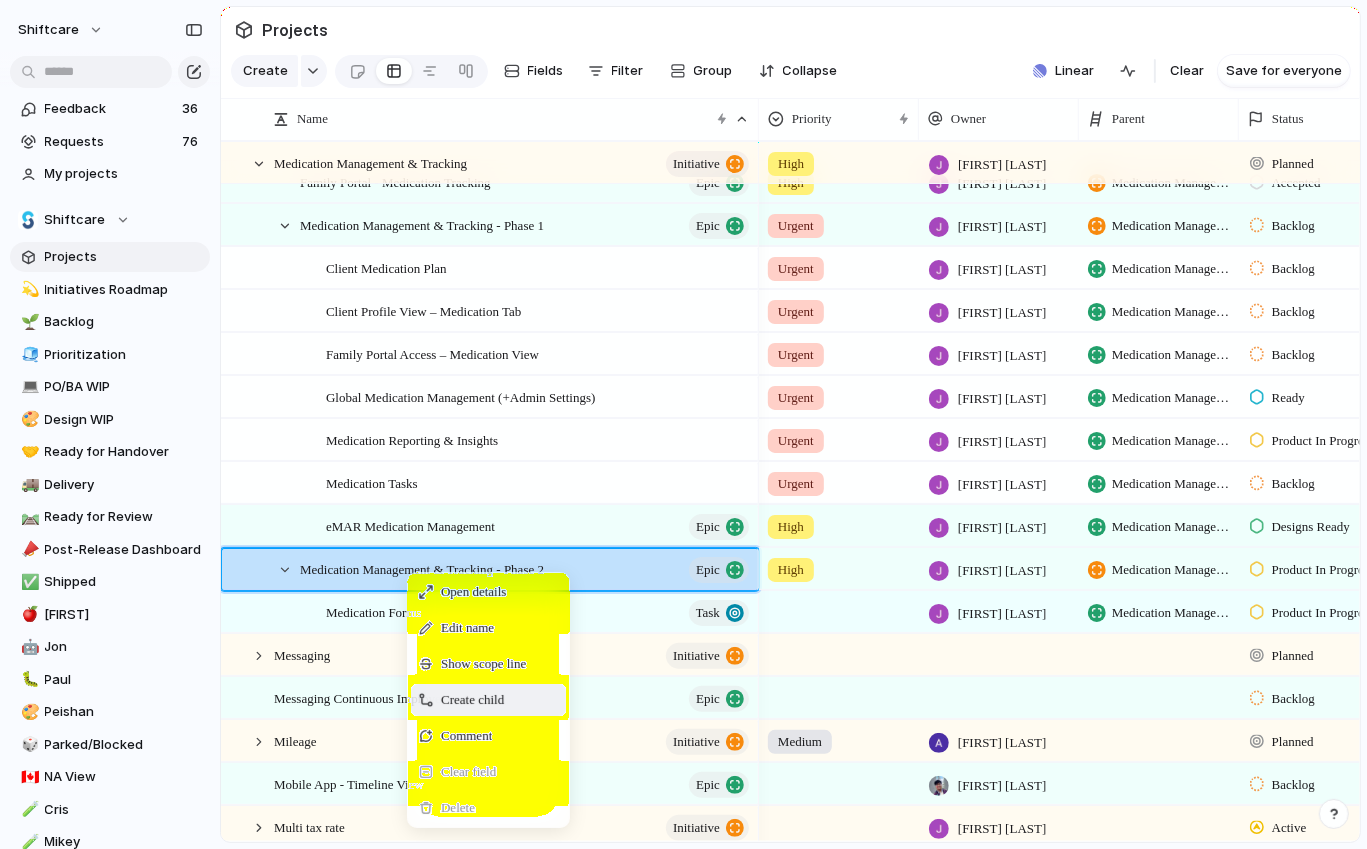 click on "Create child" at bounding box center (472, 700) 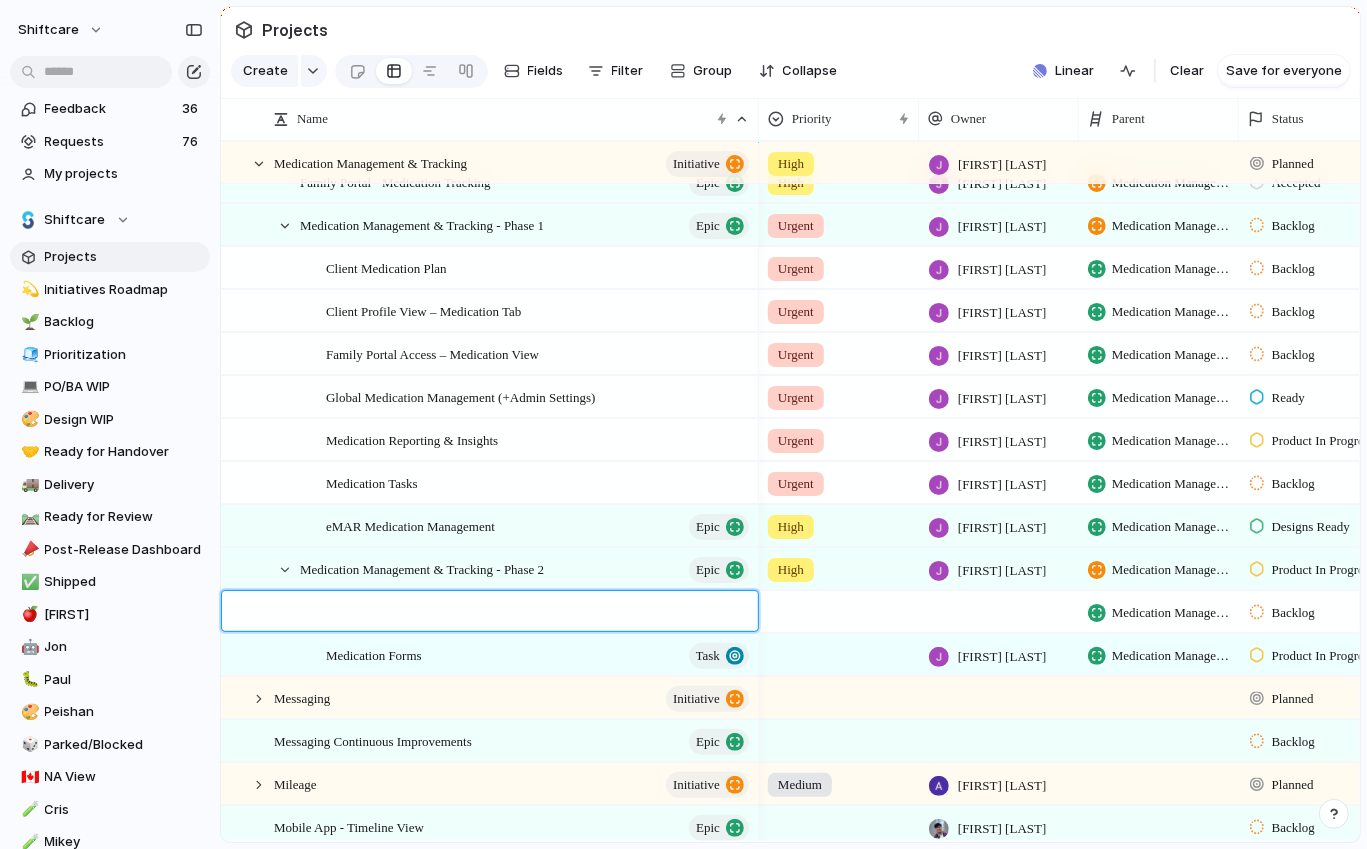 paste on "**********" 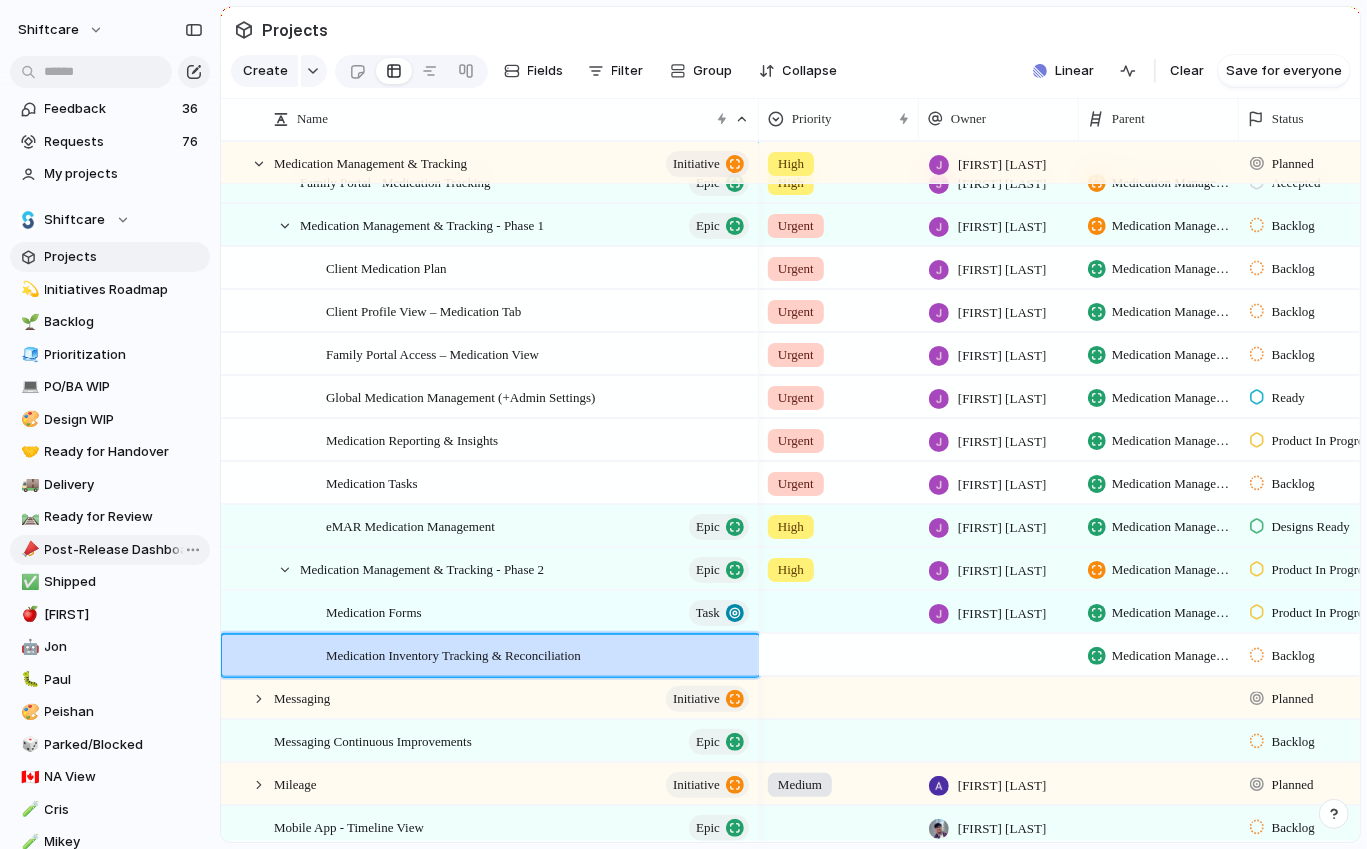 click on "📣 Post-Release Dashboard" at bounding box center [110, 550] 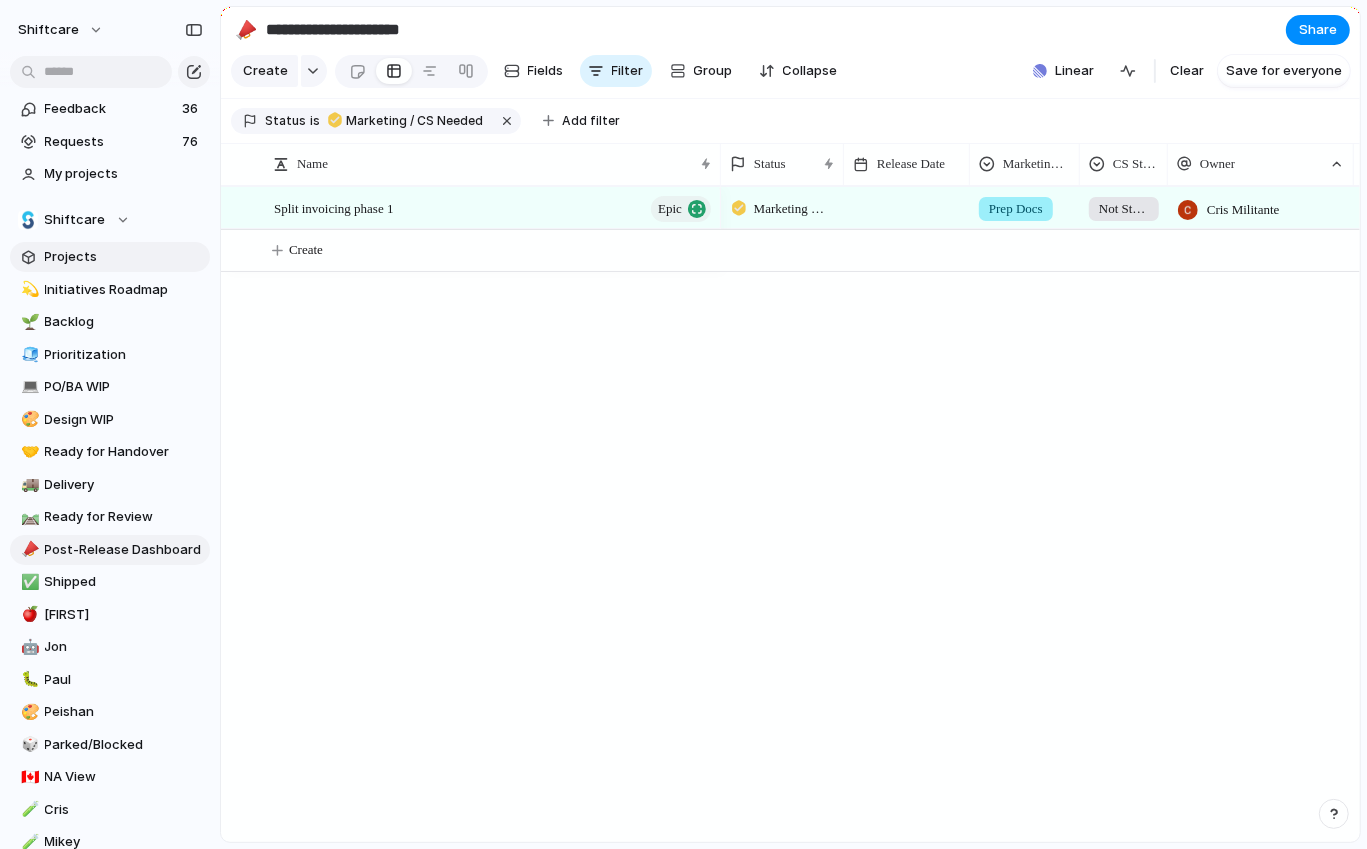 click on "Projects" at bounding box center (124, 257) 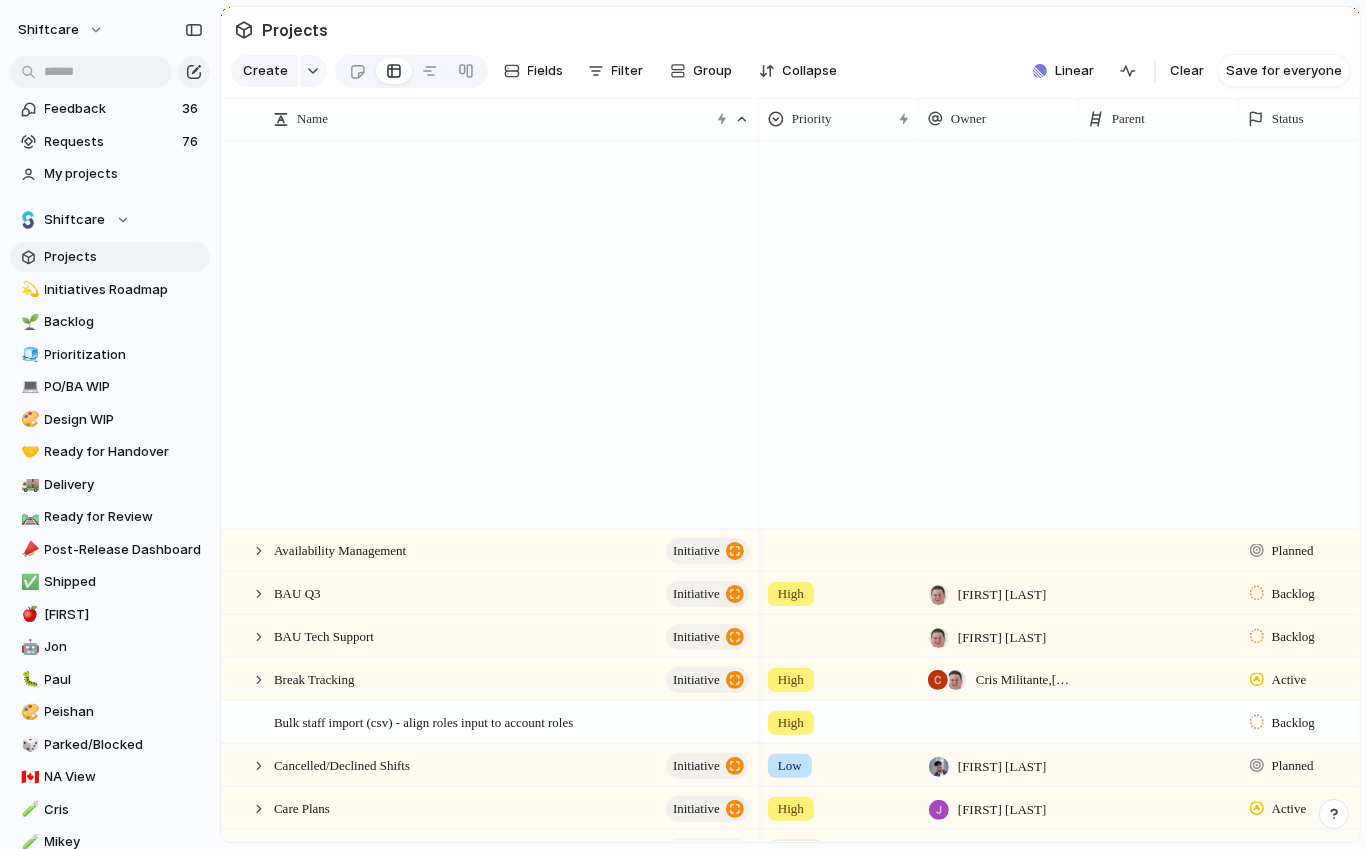 scroll, scrollTop: 1663, scrollLeft: 0, axis: vertical 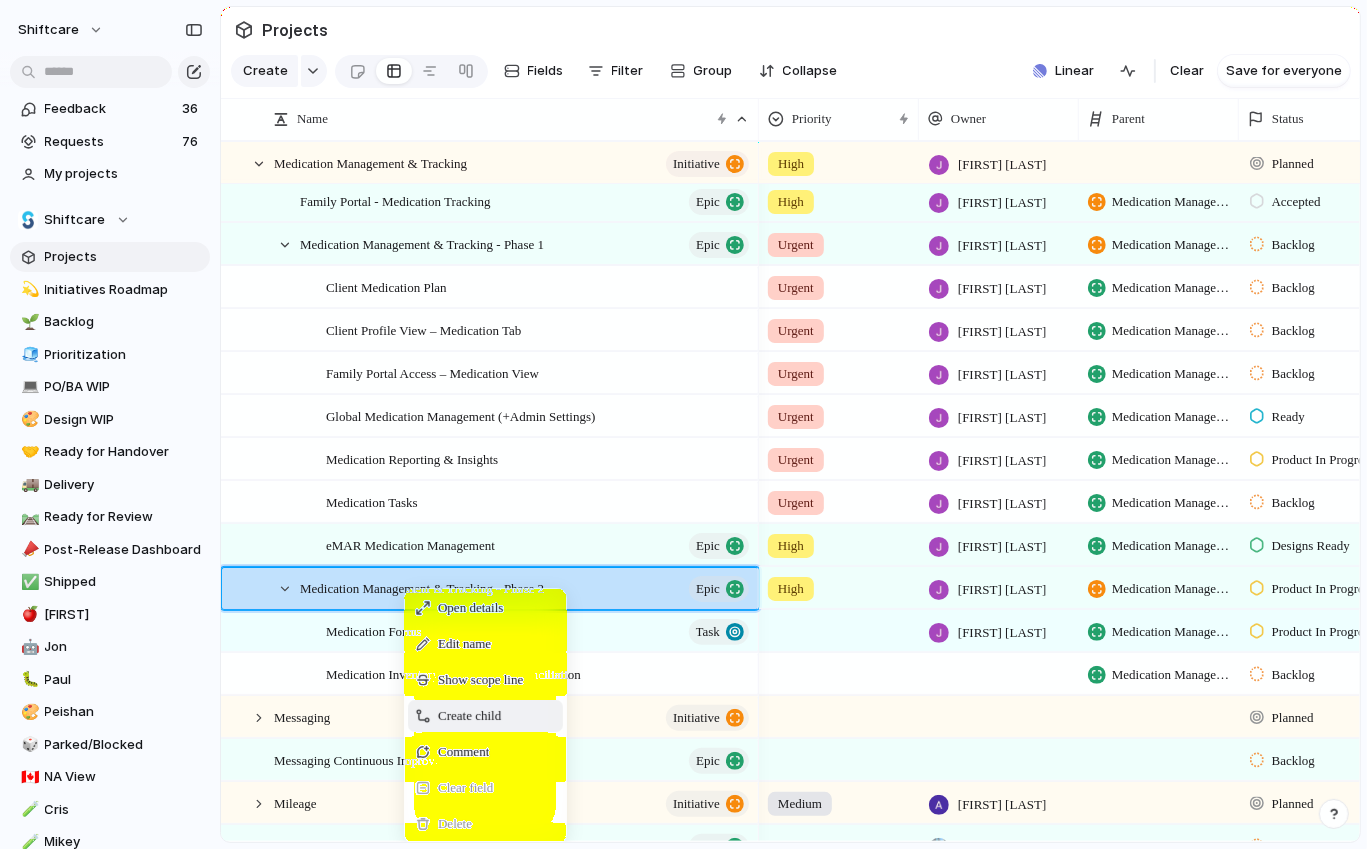 click on "Create child" at bounding box center [469, 716] 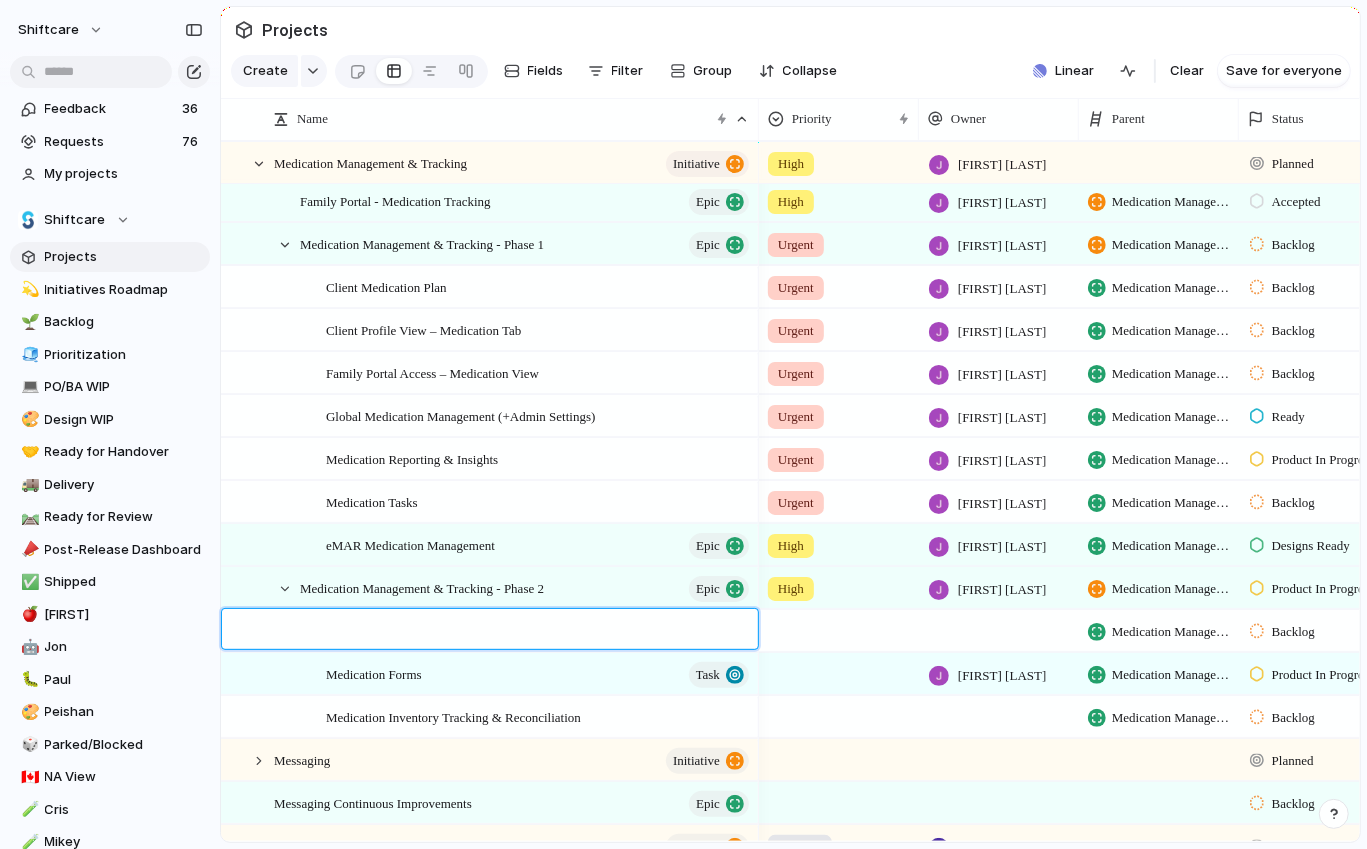 paste on "**********" 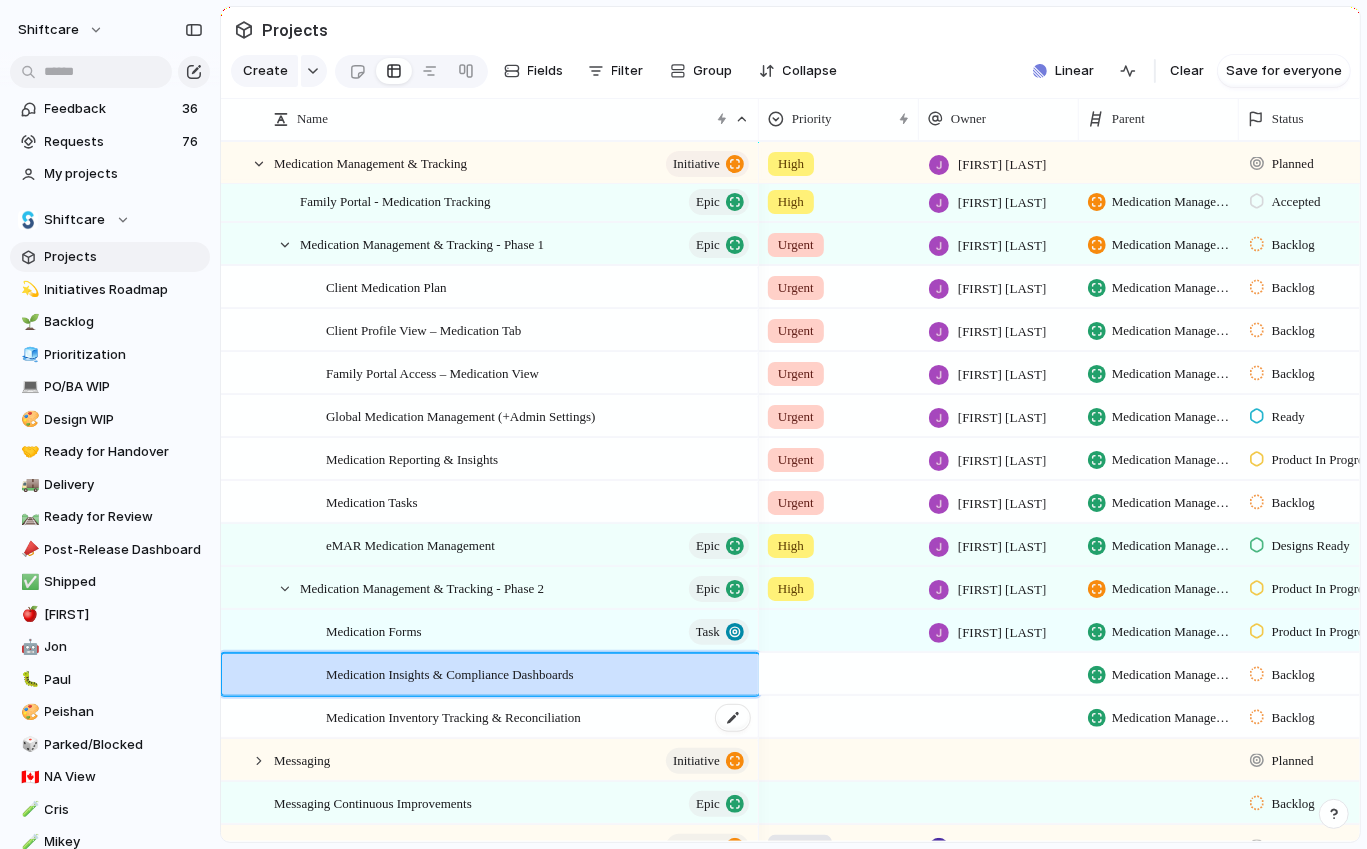 click on "Medication Inventory Tracking & Reconciliation" at bounding box center [539, 717] 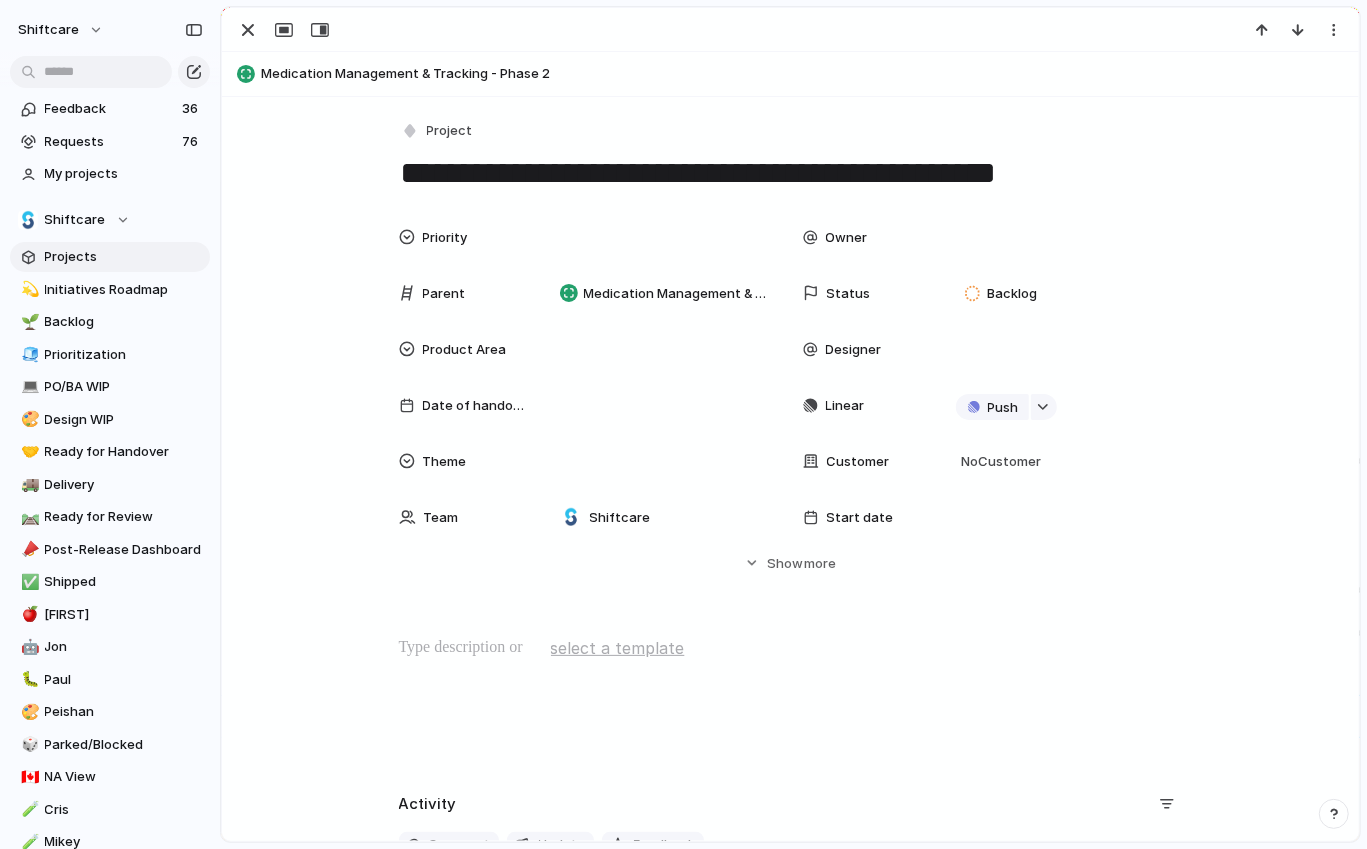 click on "**********" at bounding box center (790, 517) 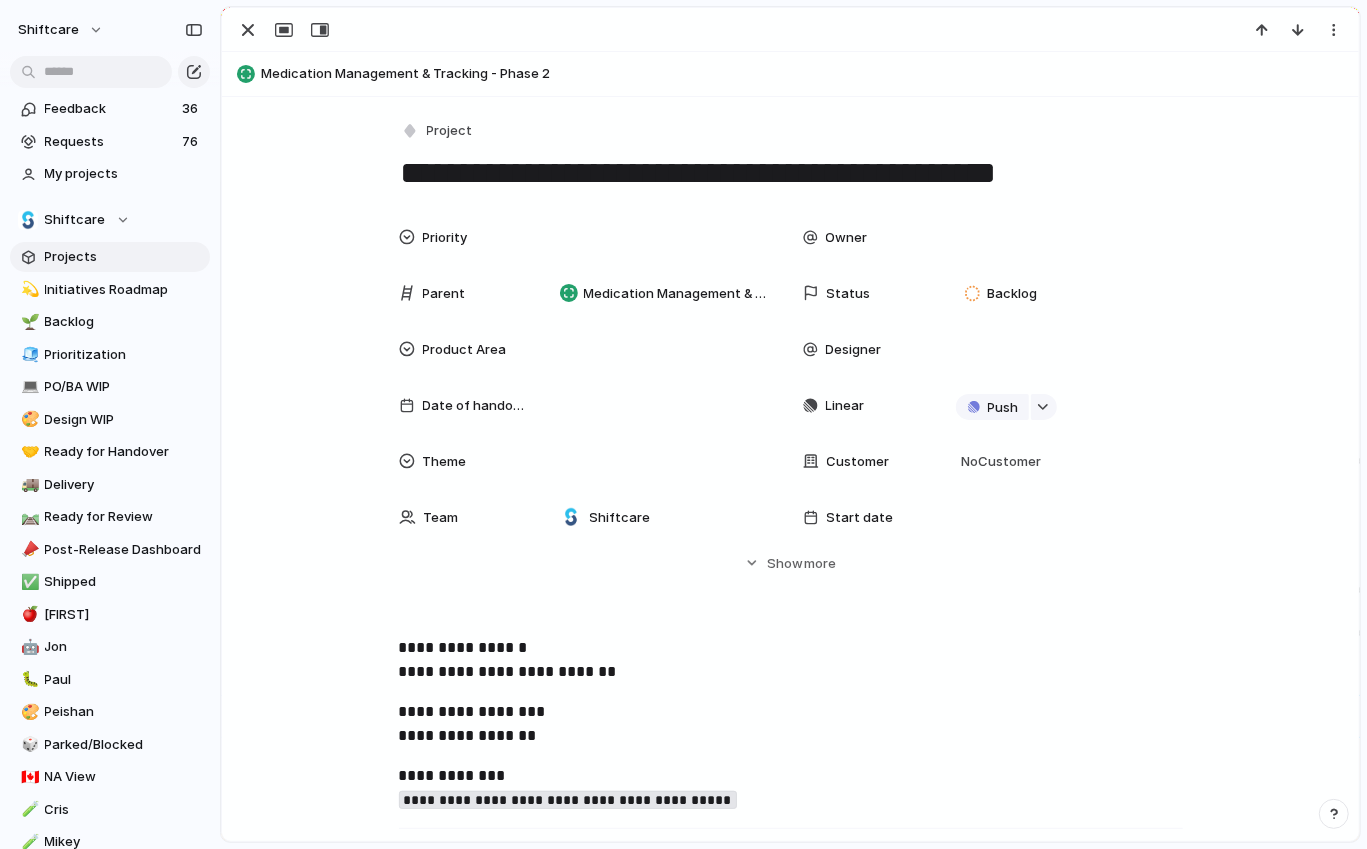 click on "**********" at bounding box center [791, 724] 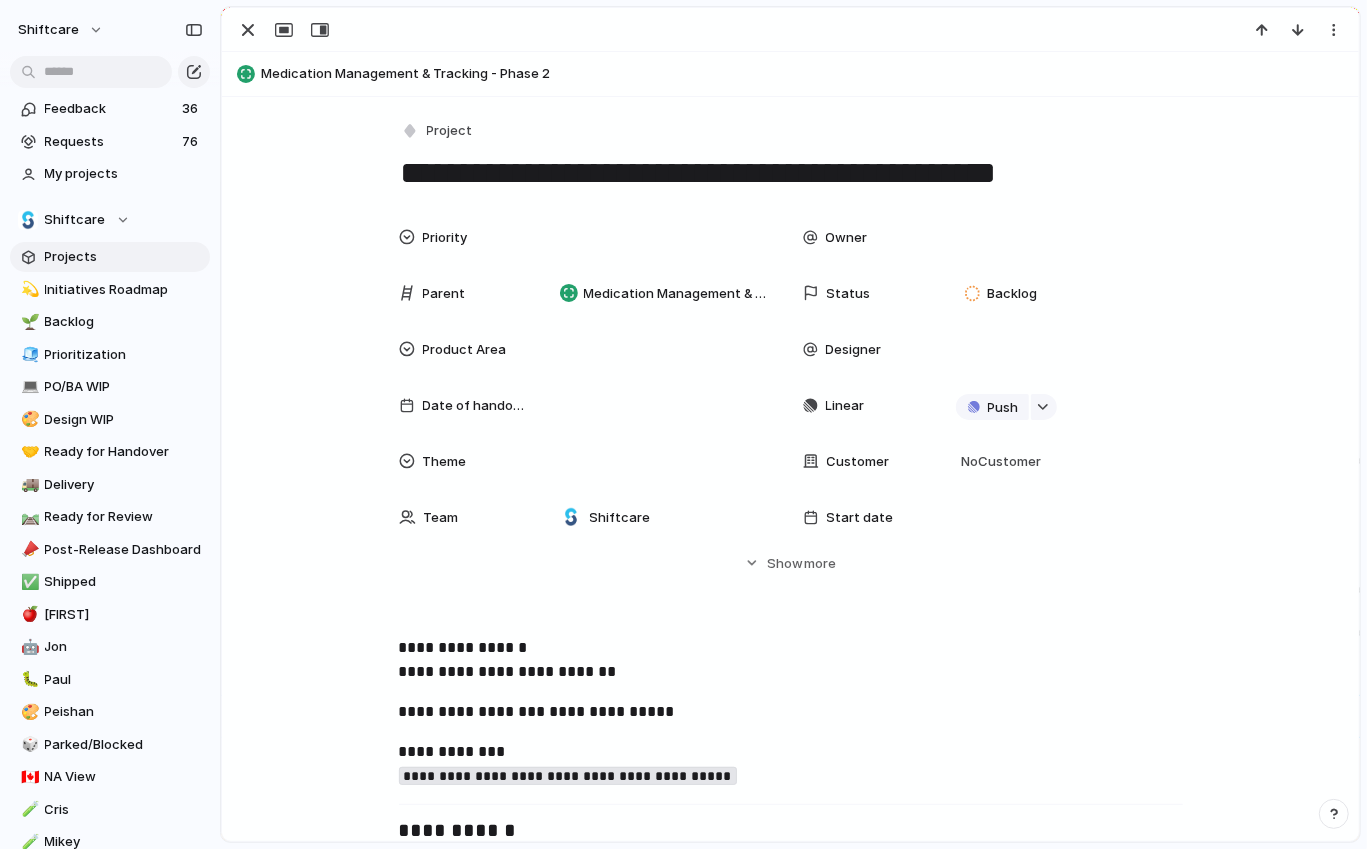 type 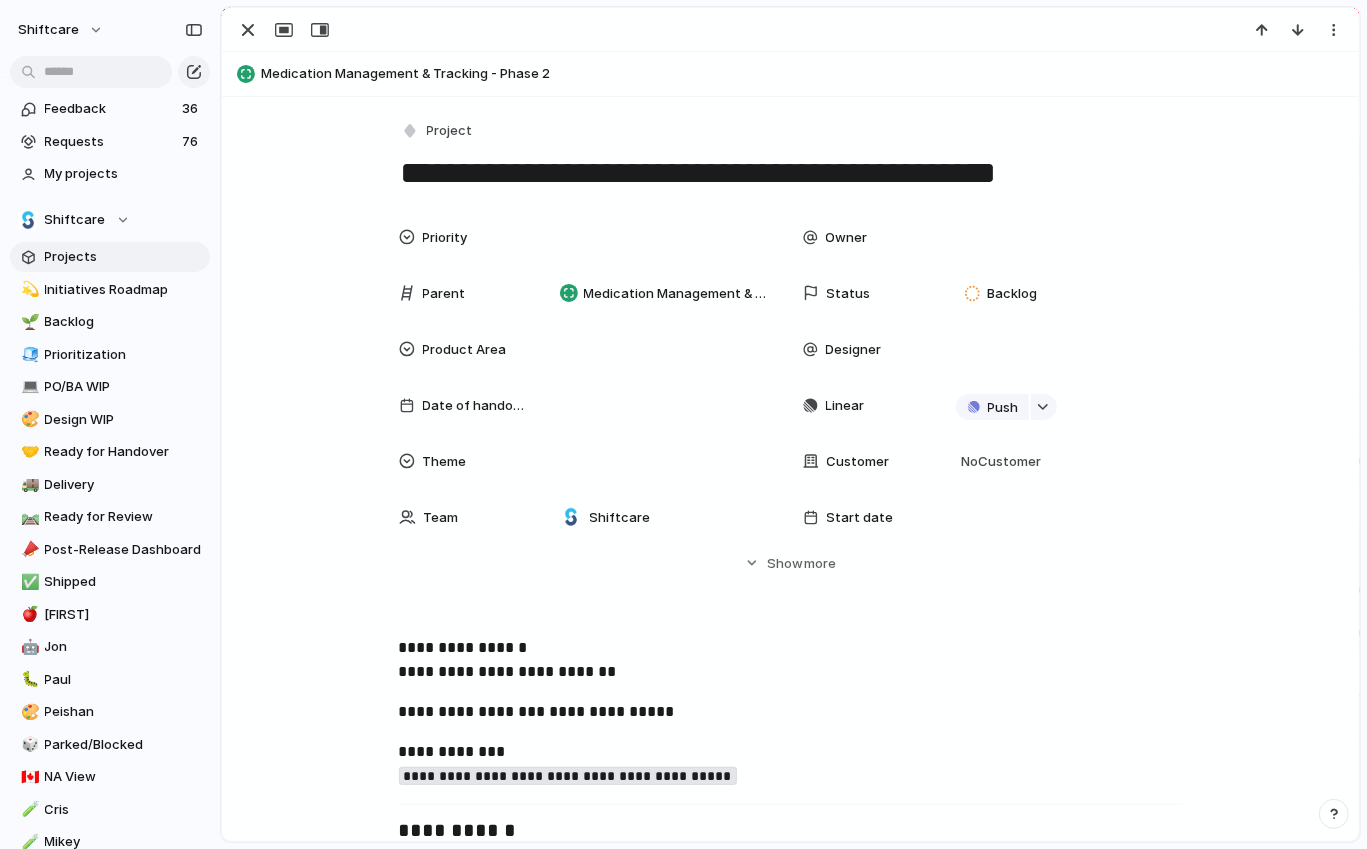 click on "**********" at bounding box center [791, 660] 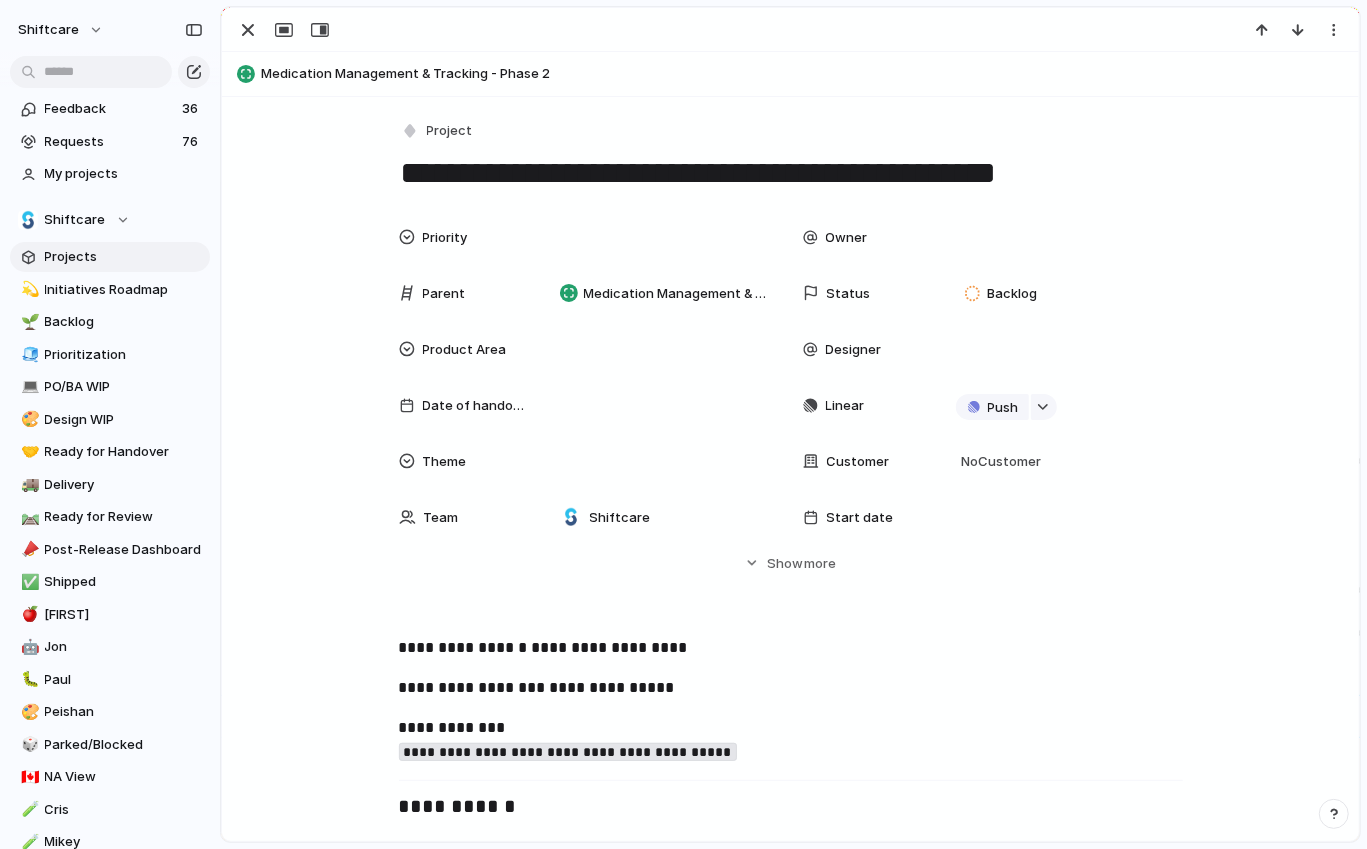 click on "**********" at bounding box center [790, 1885] 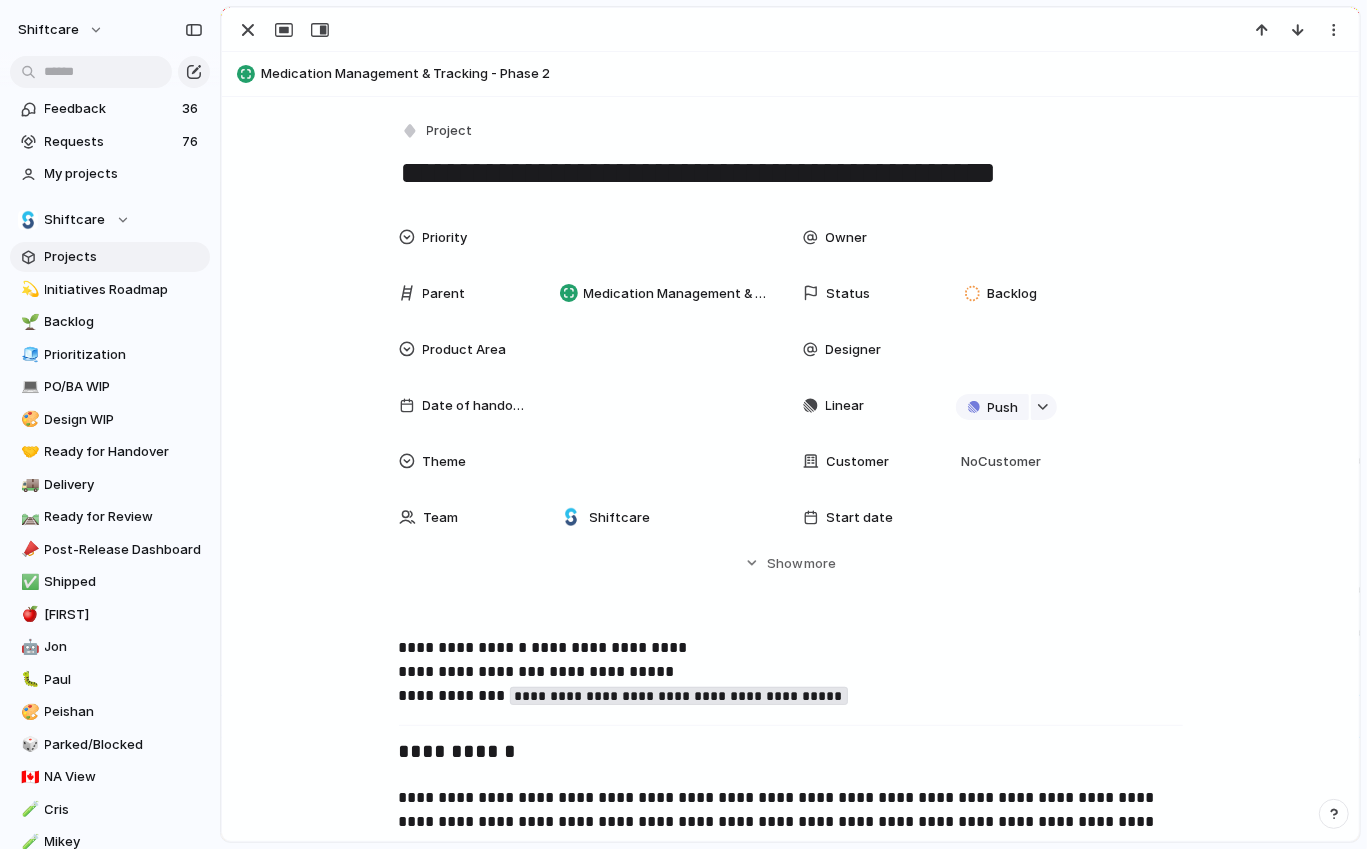click on "**********" at bounding box center (791, 834) 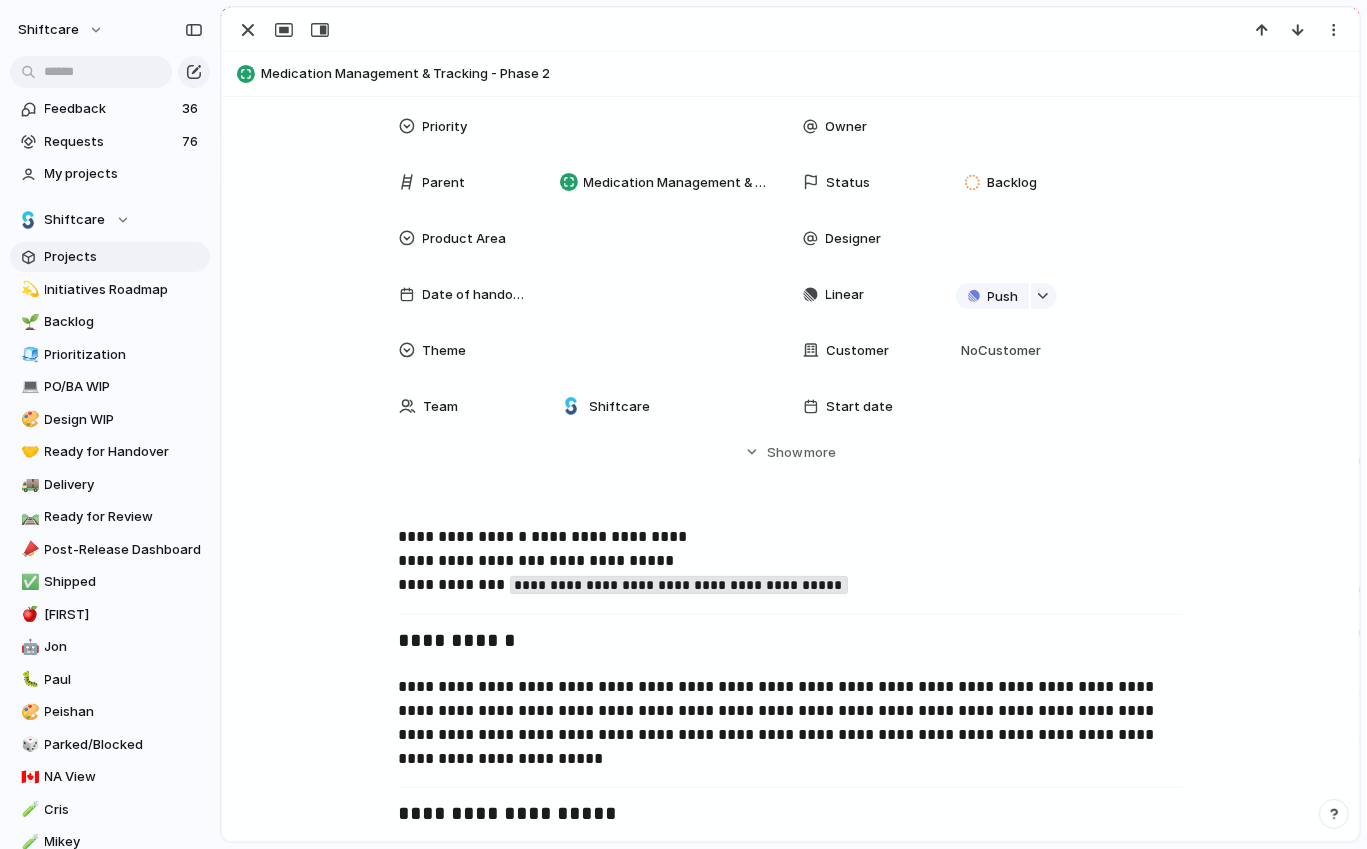 scroll, scrollTop: 268, scrollLeft: 0, axis: vertical 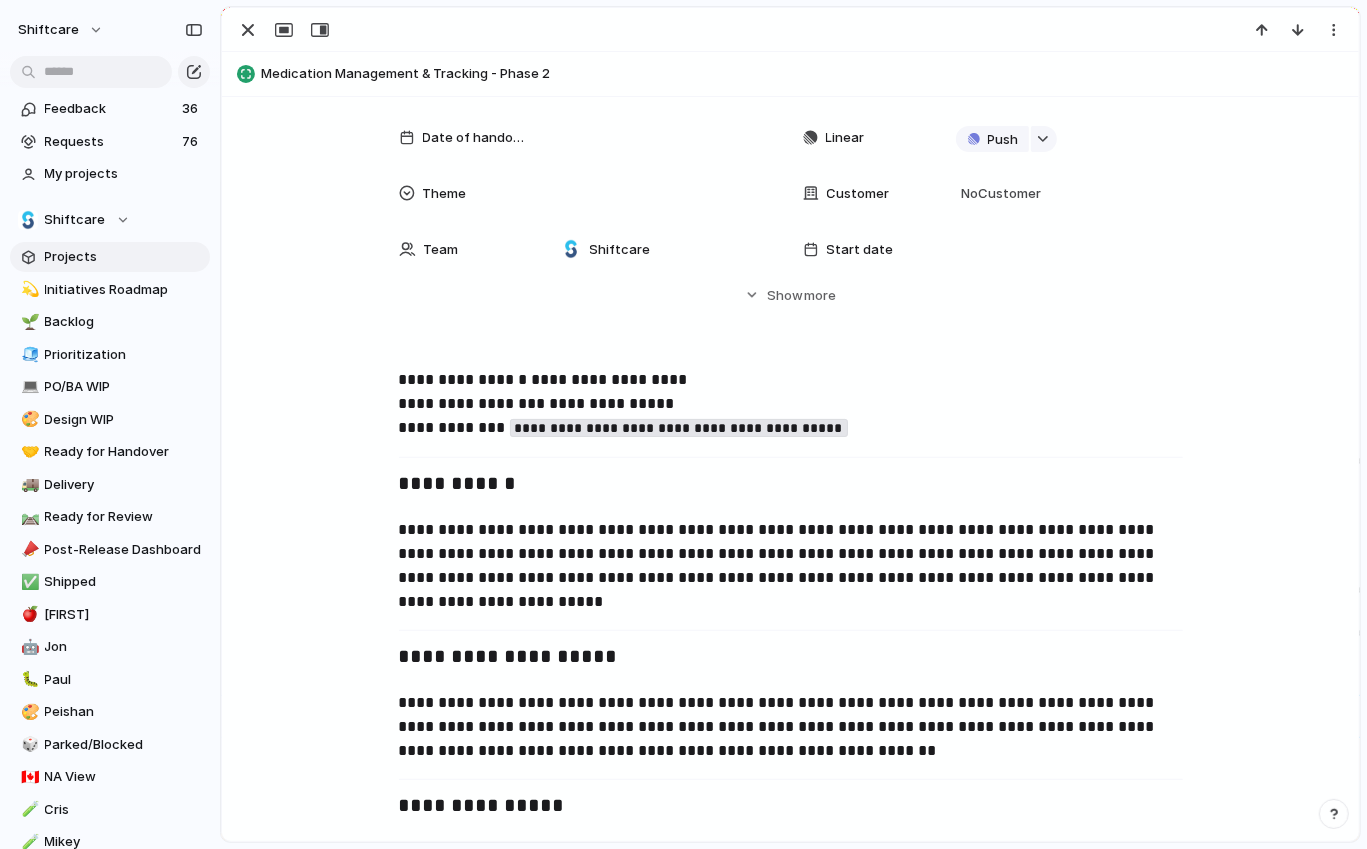 click on "**********" at bounding box center [791, 485] 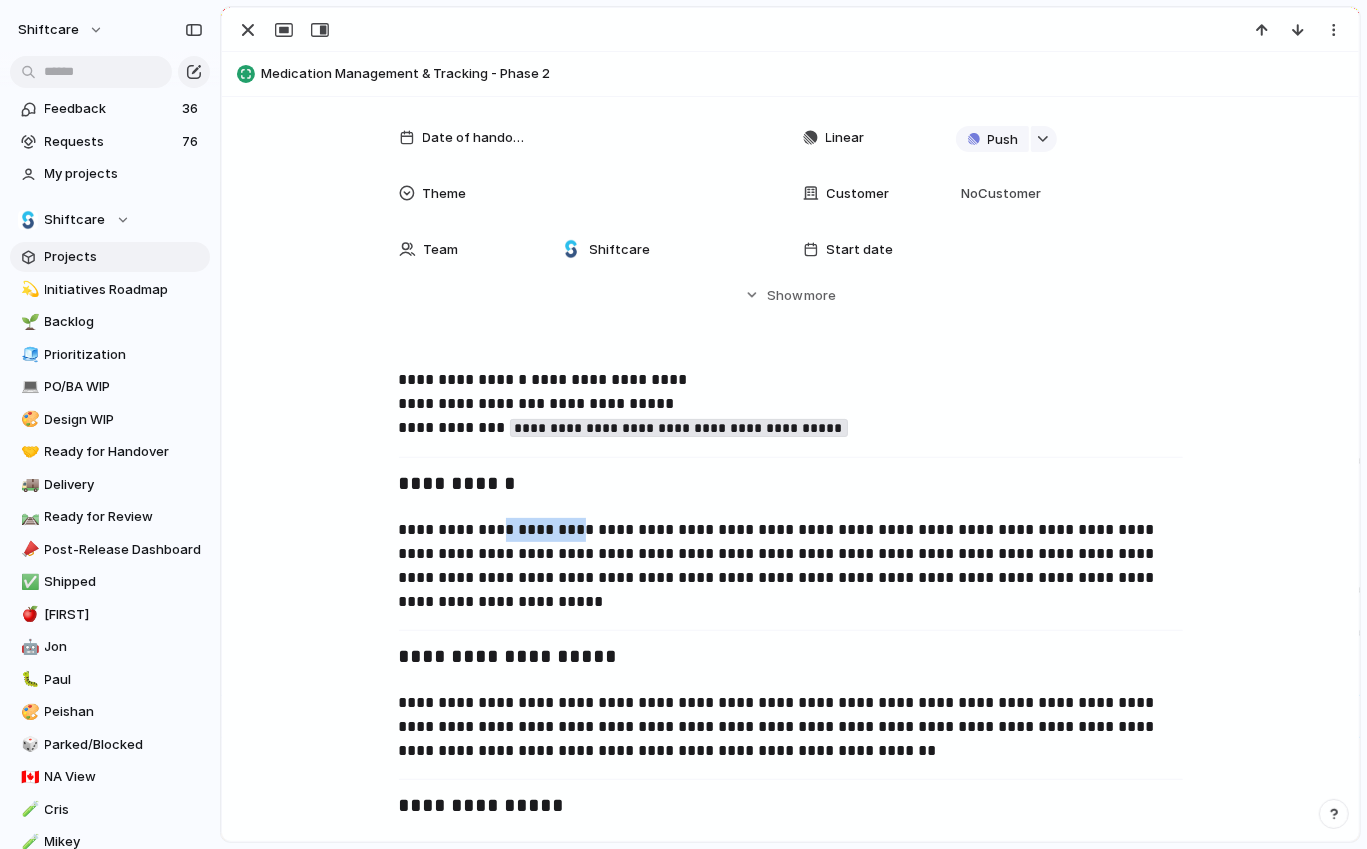 click on "**********" at bounding box center (791, 566) 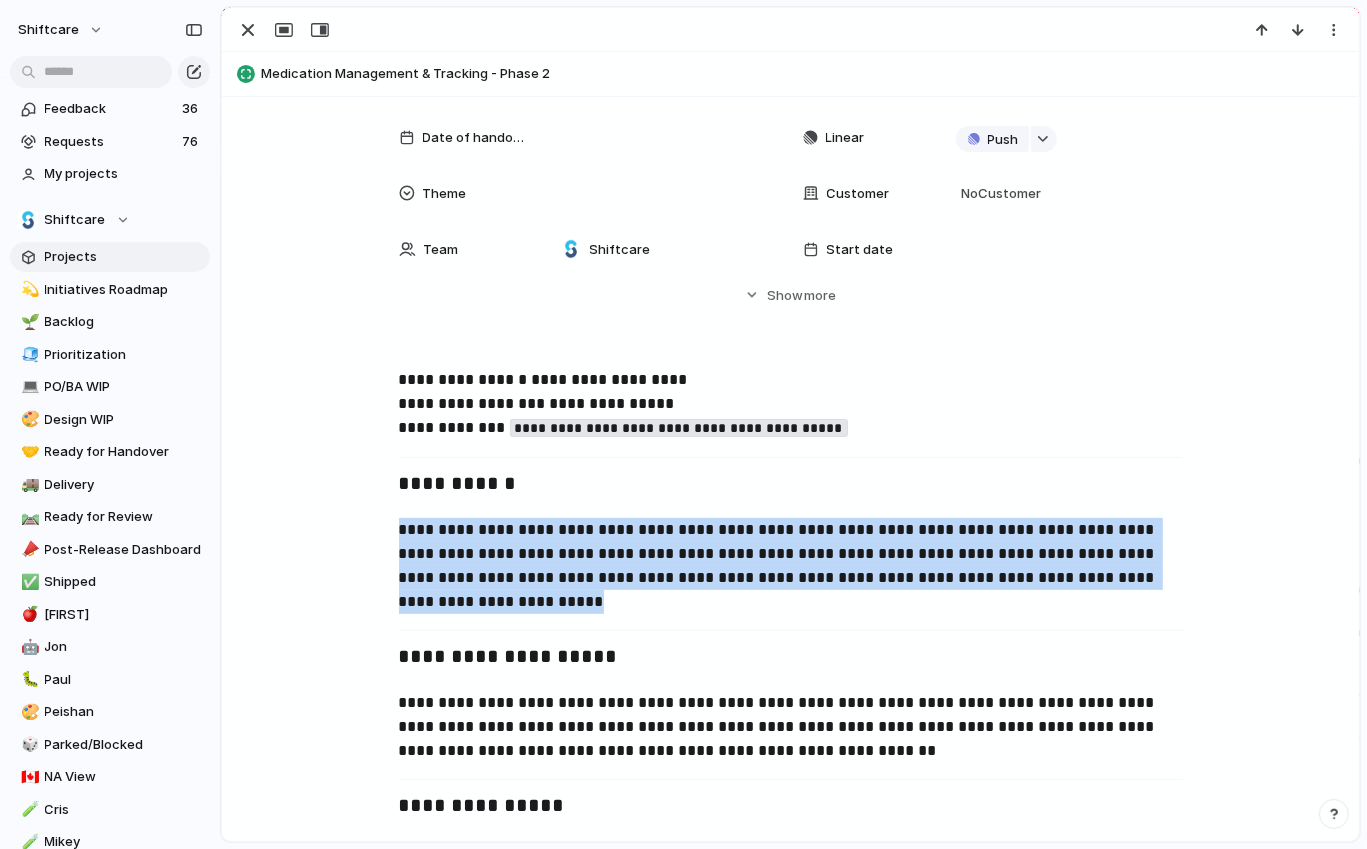 click on "**********" at bounding box center [791, 566] 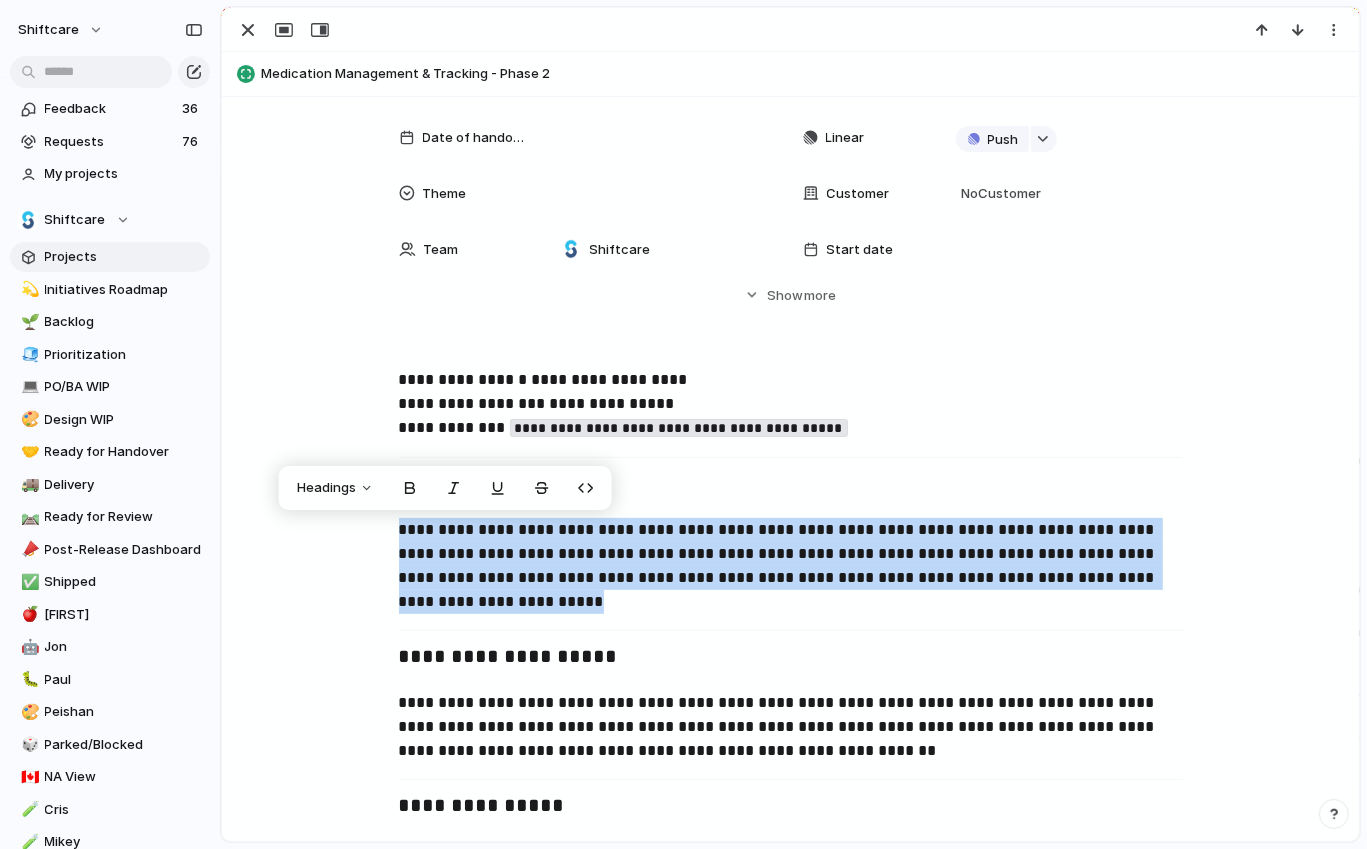 click on "**********" at bounding box center (791, 566) 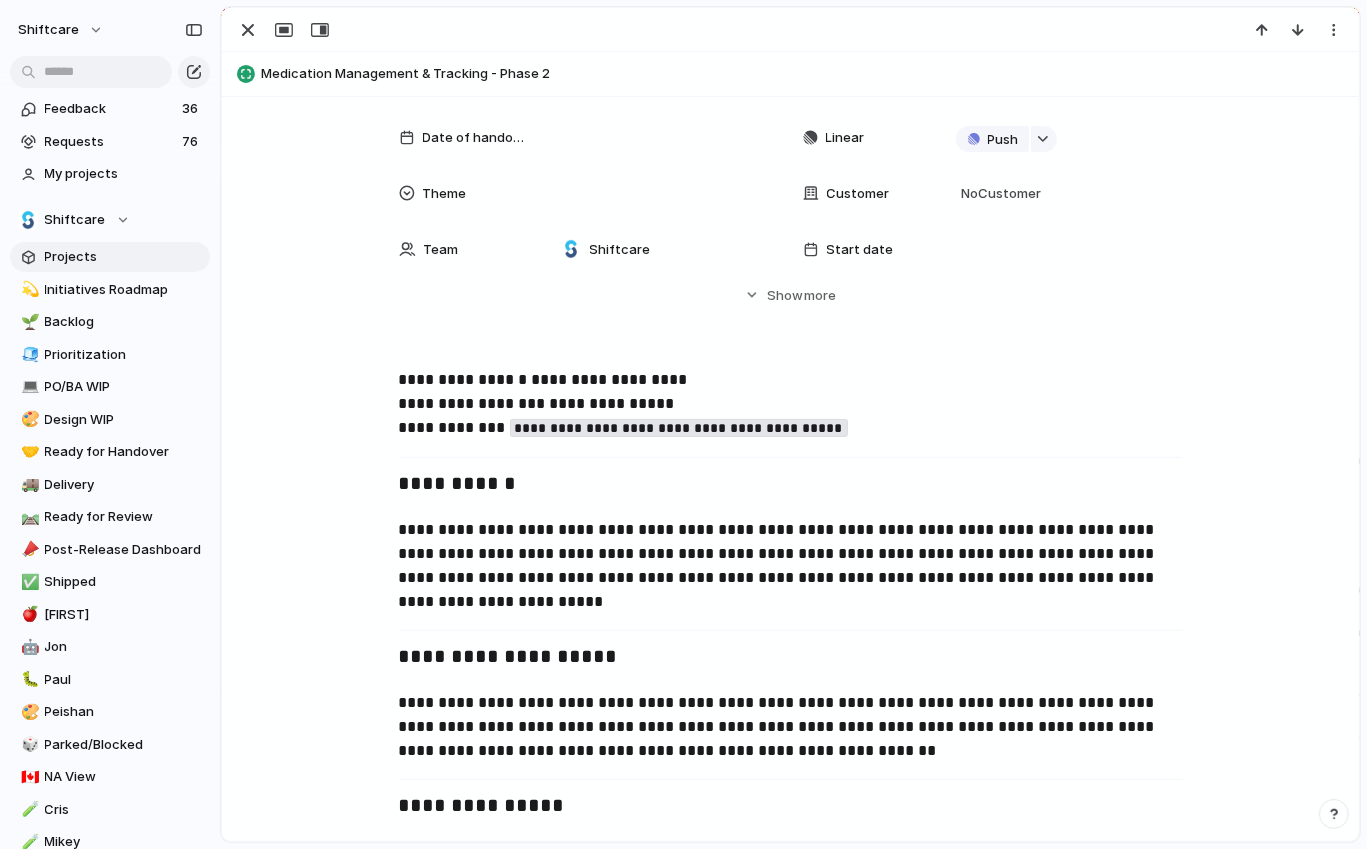 click on "**********" at bounding box center [791, 566] 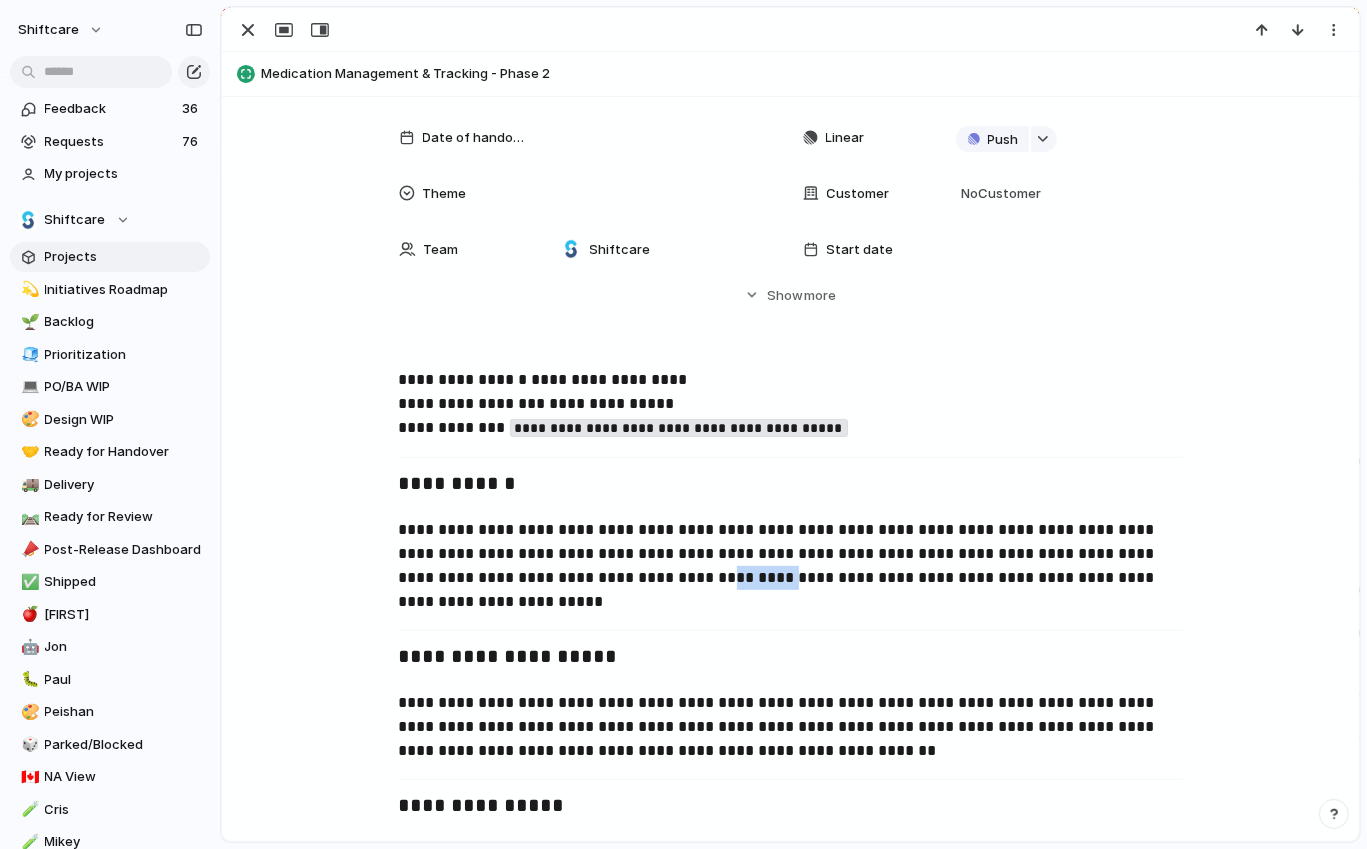 click on "**********" at bounding box center [791, 566] 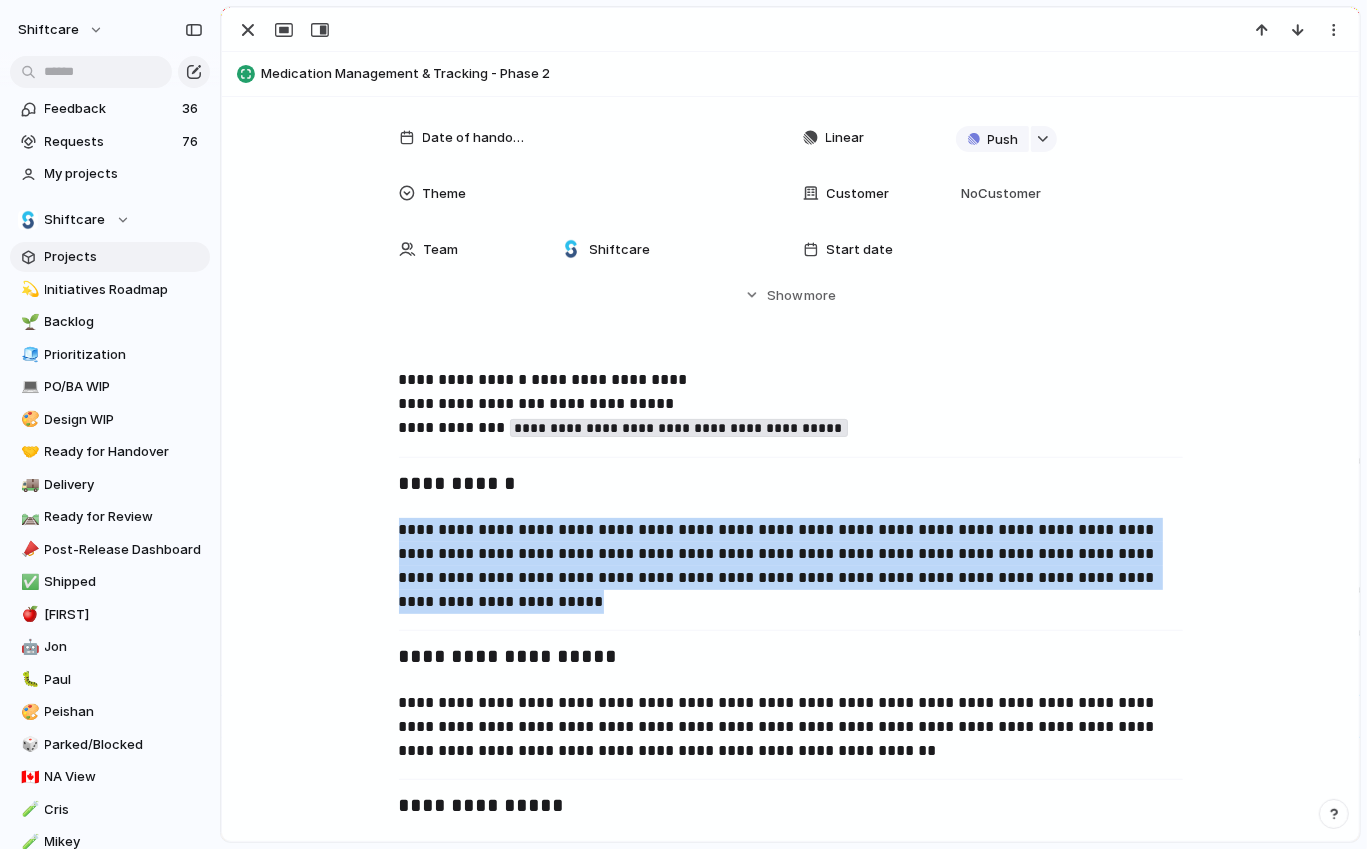 click on "**********" at bounding box center (791, 566) 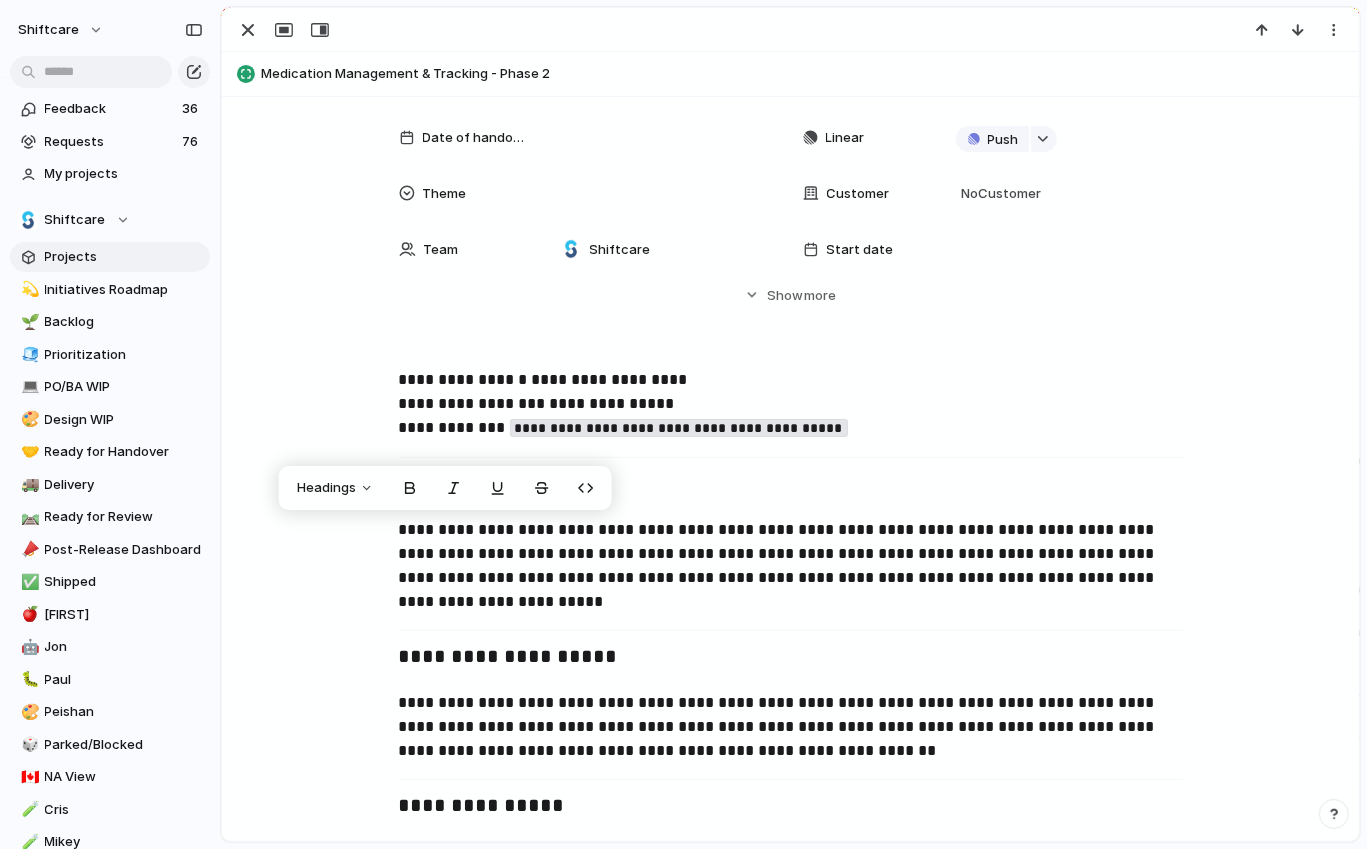 click on "**********" at bounding box center (791, 566) 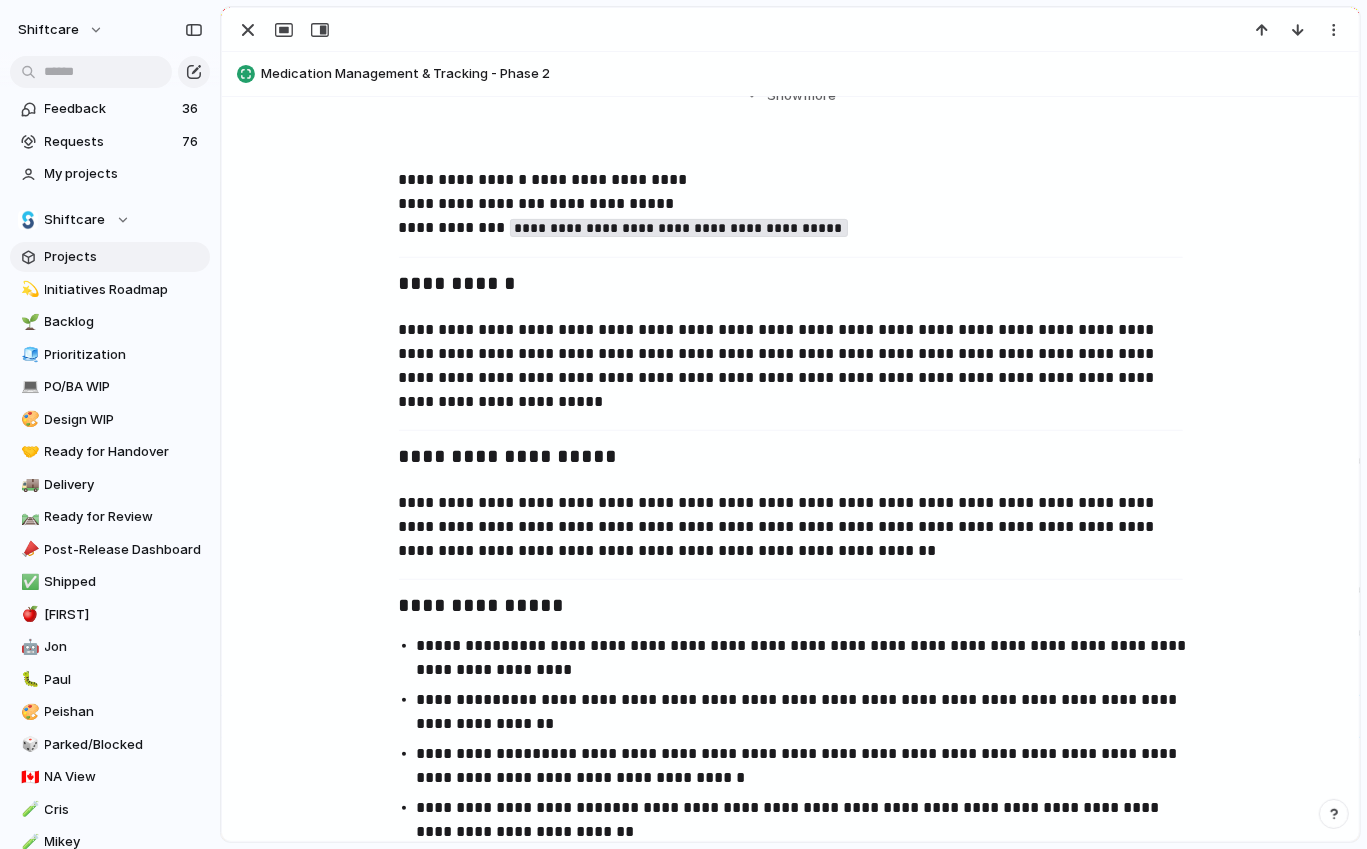 scroll, scrollTop: 513, scrollLeft: 0, axis: vertical 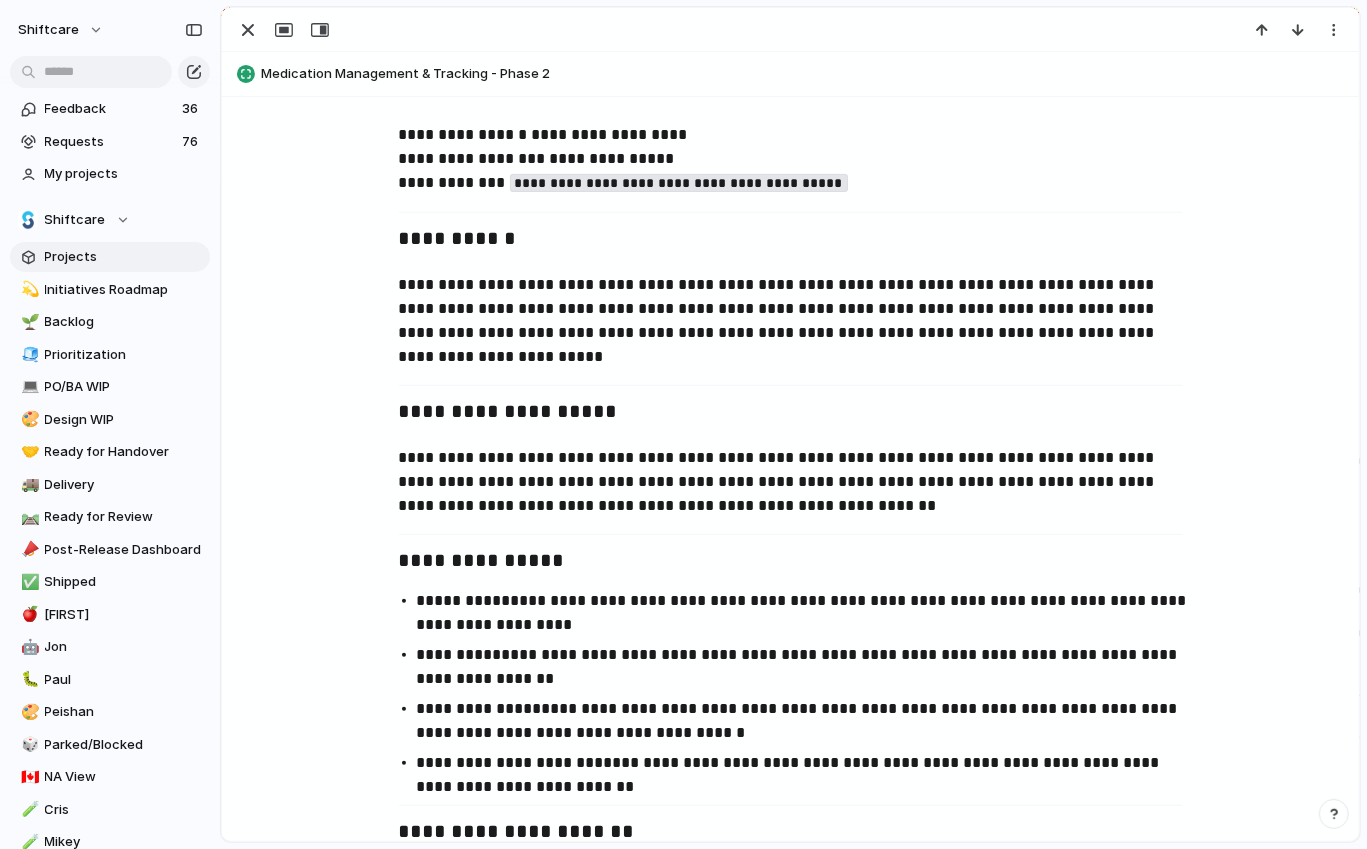 click on "**********" at bounding box center (791, 482) 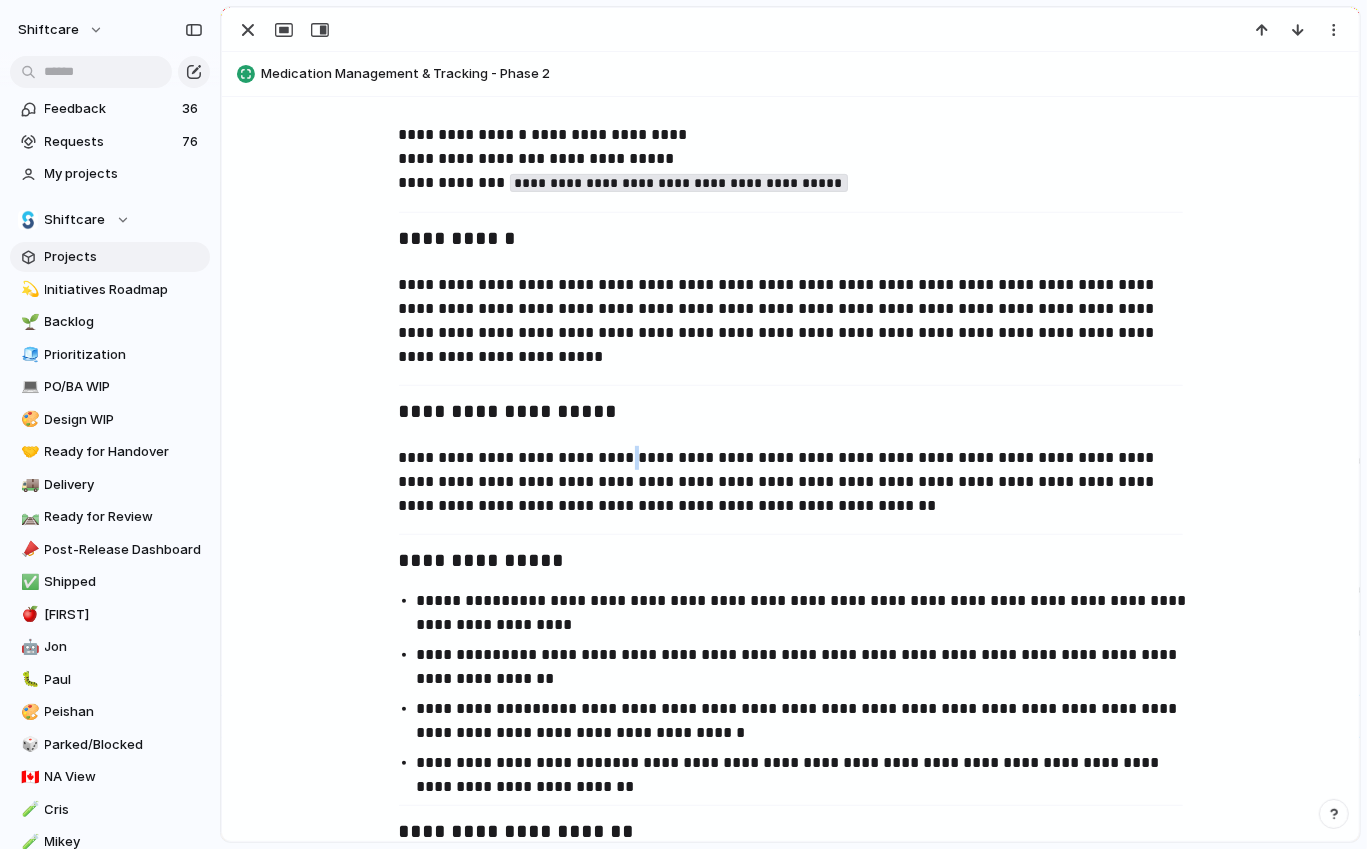 click on "**********" at bounding box center [791, 482] 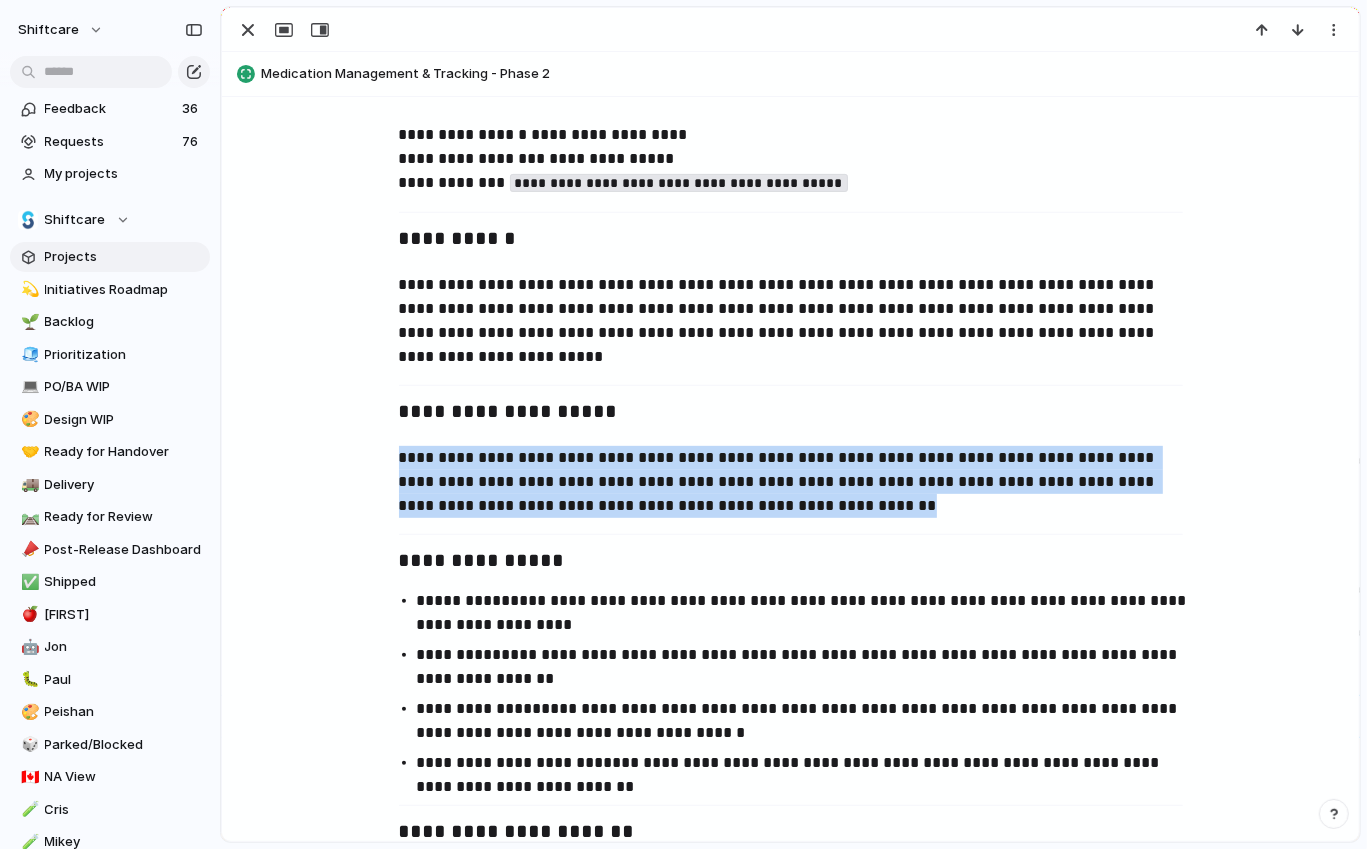 click on "**********" at bounding box center (791, 482) 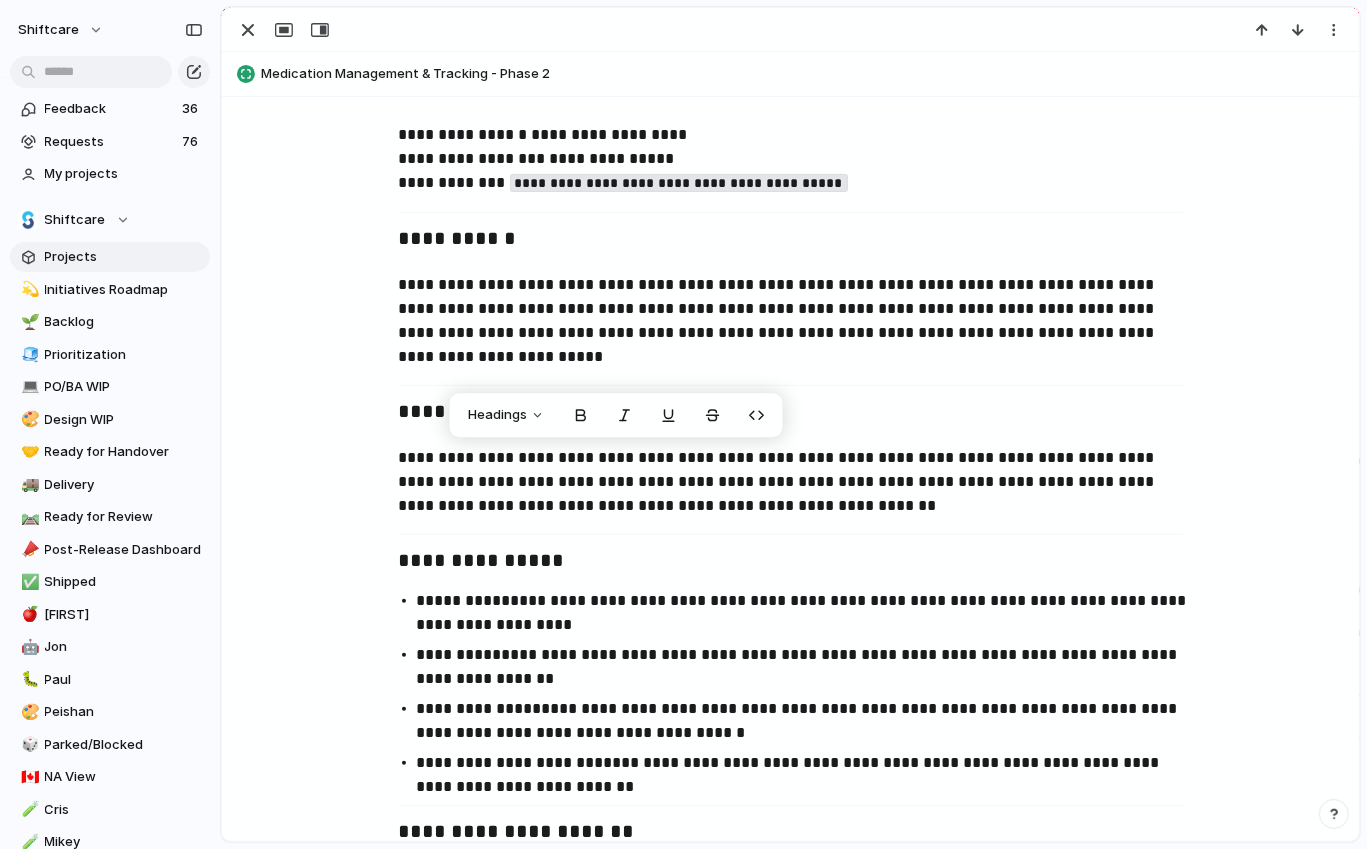 click on "**********" at bounding box center (791, 482) 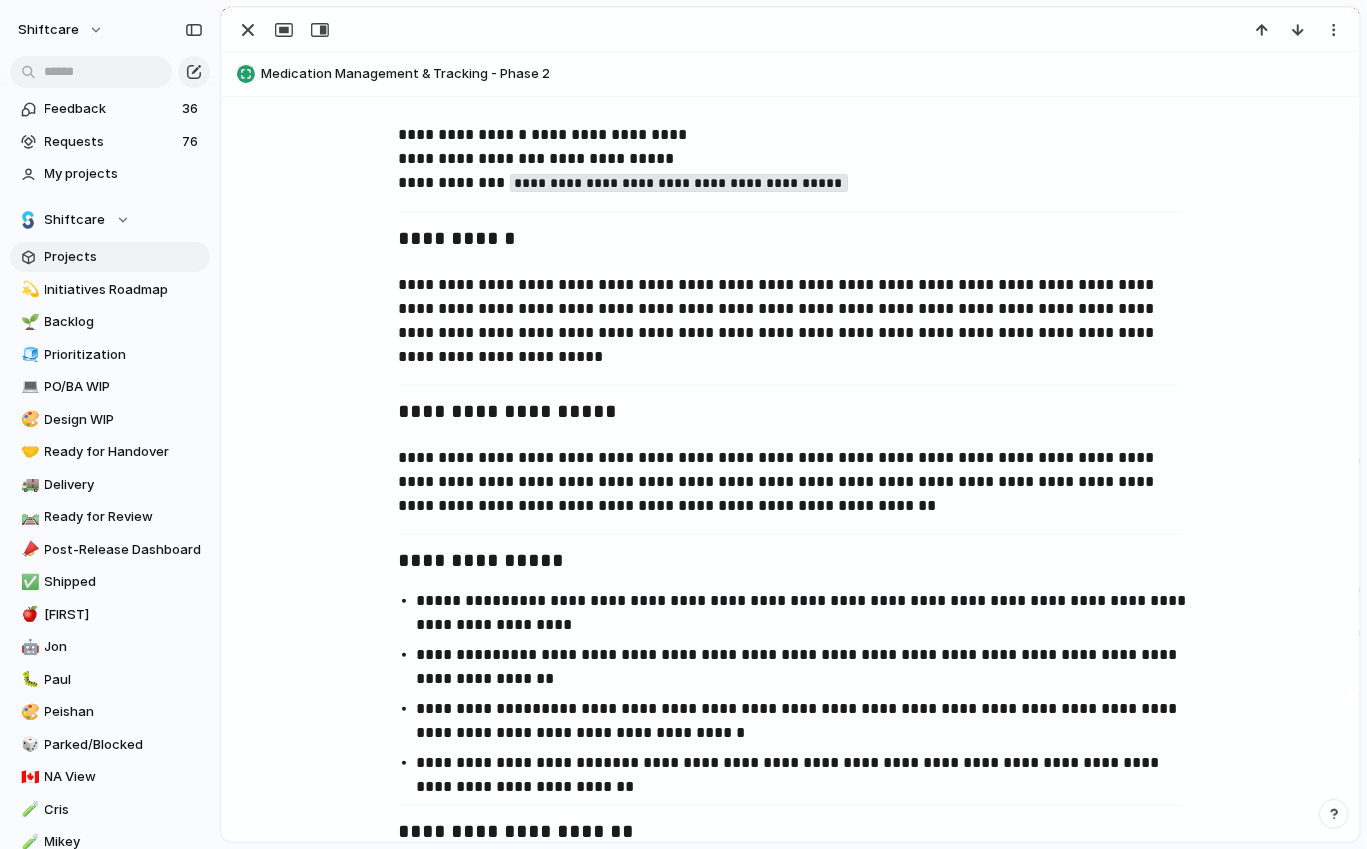 click on "**********" at bounding box center [791, 482] 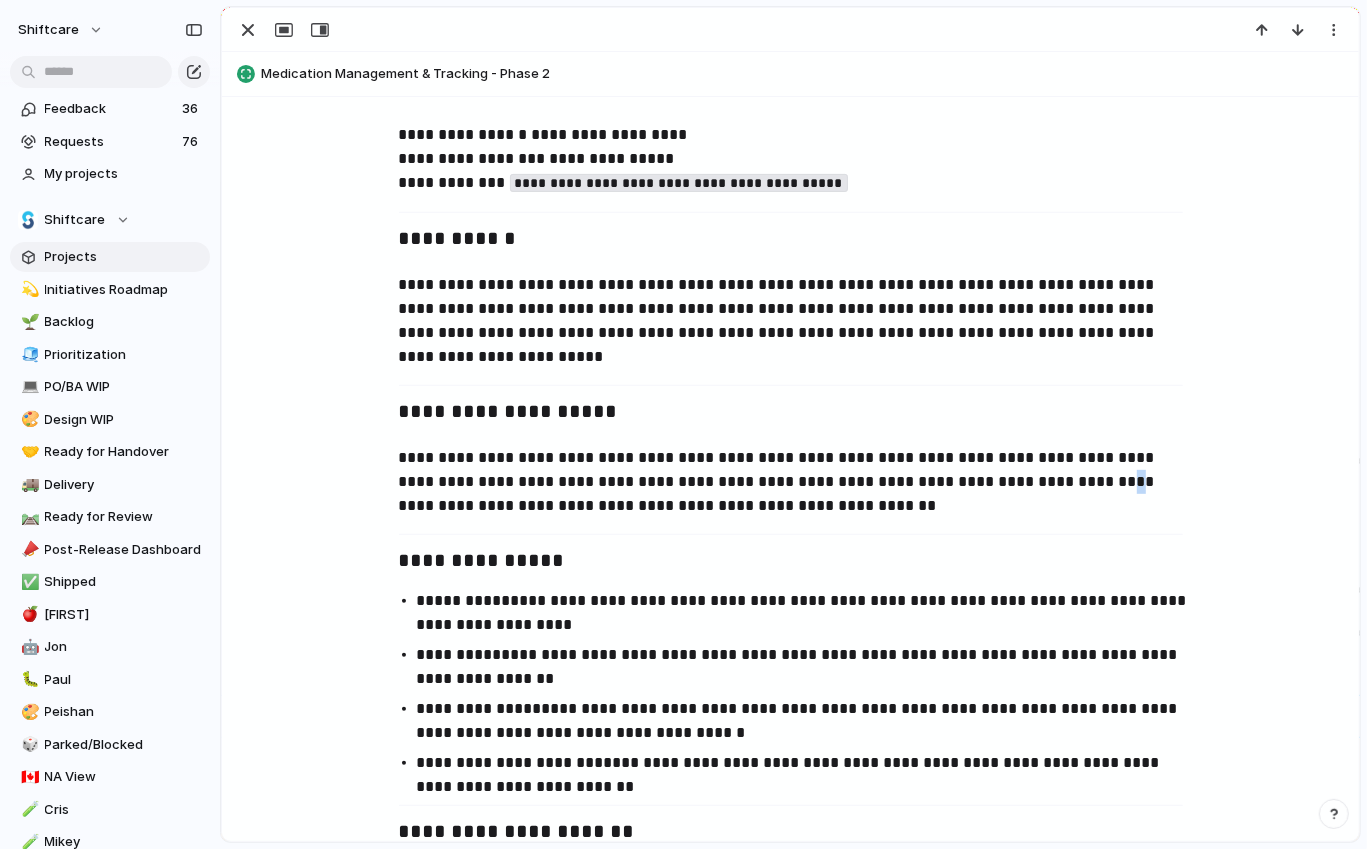 click on "**********" at bounding box center (791, 482) 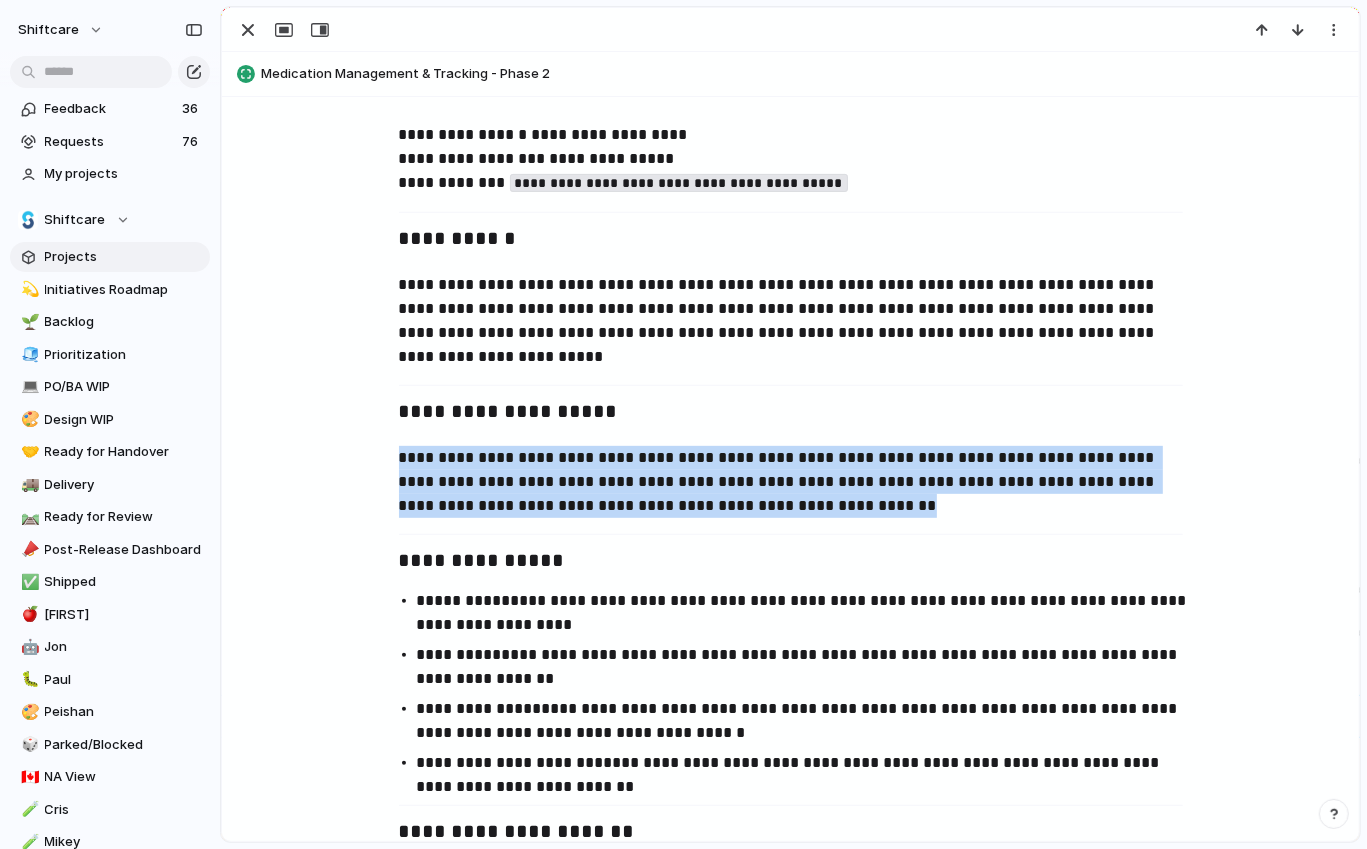 click on "**********" at bounding box center (791, 482) 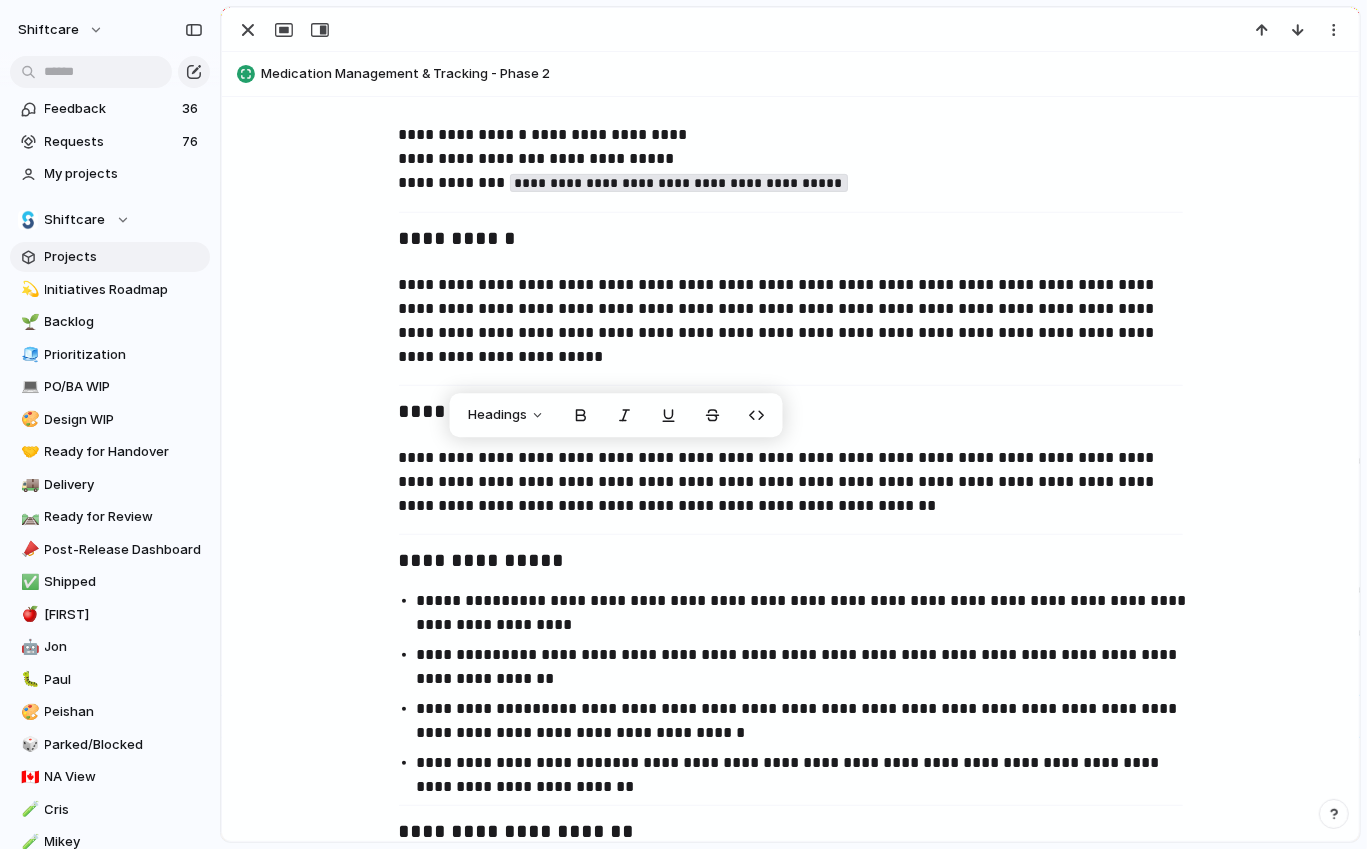 click on "**********" at bounding box center [791, 482] 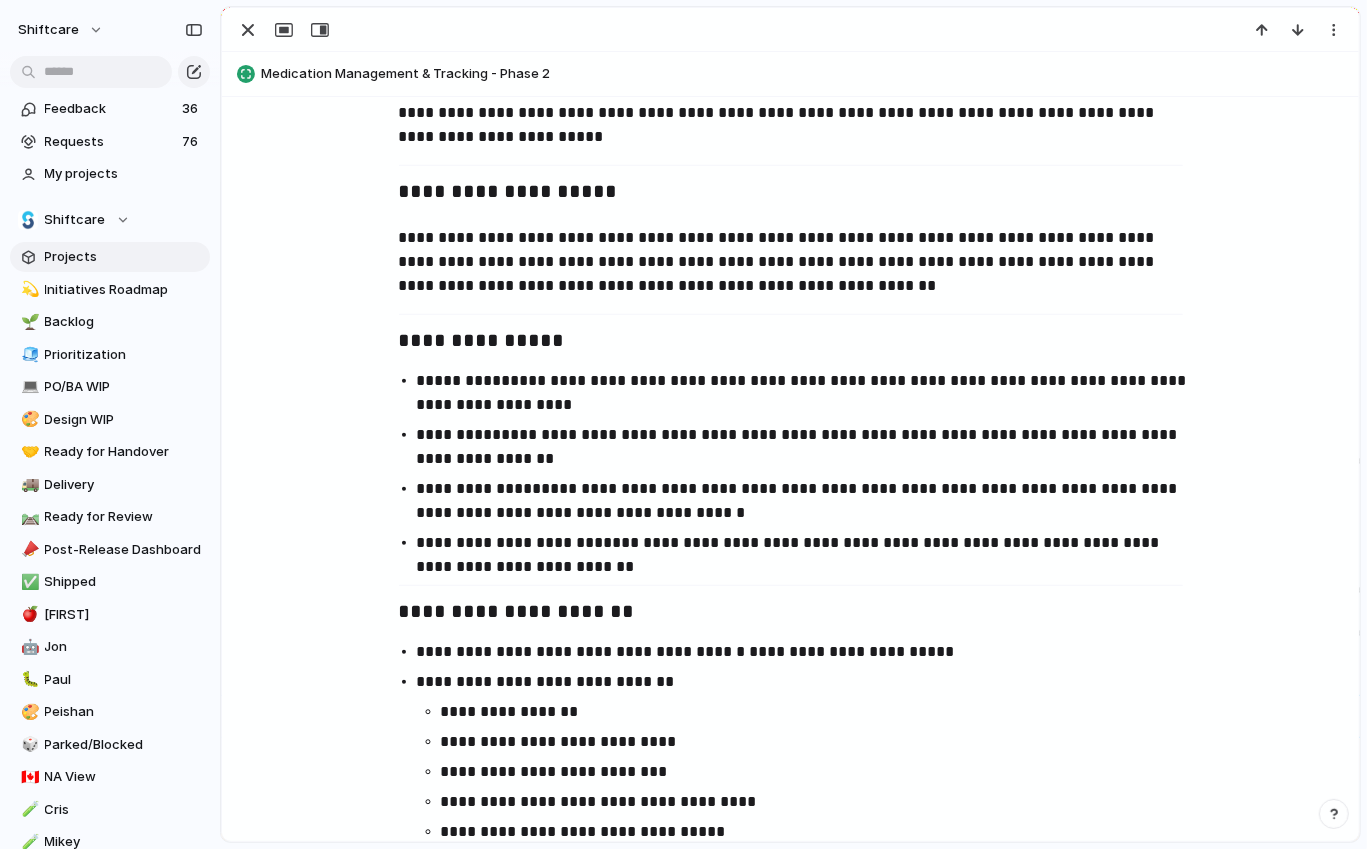 scroll, scrollTop: 735, scrollLeft: 0, axis: vertical 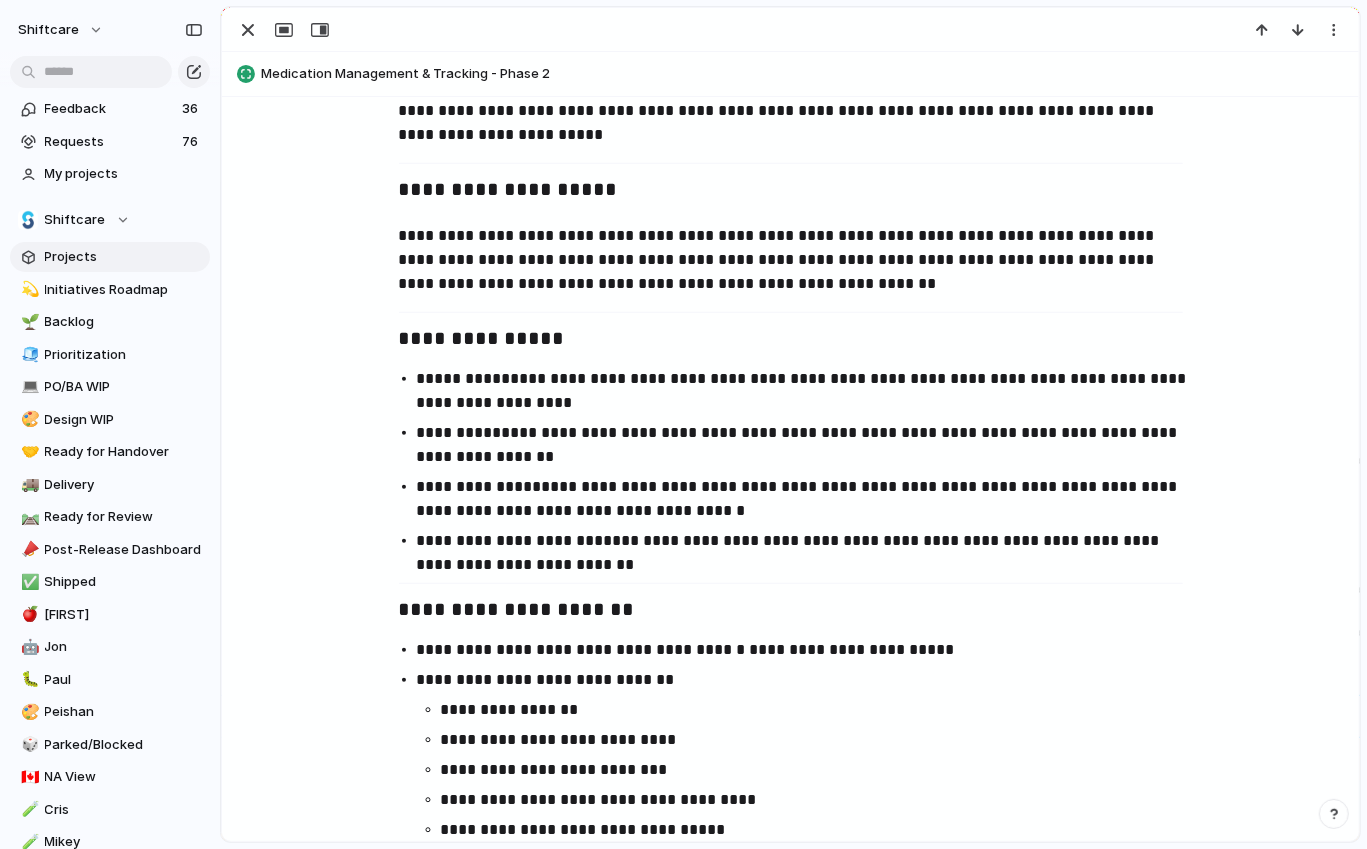 click on "**********" at bounding box center [809, 499] 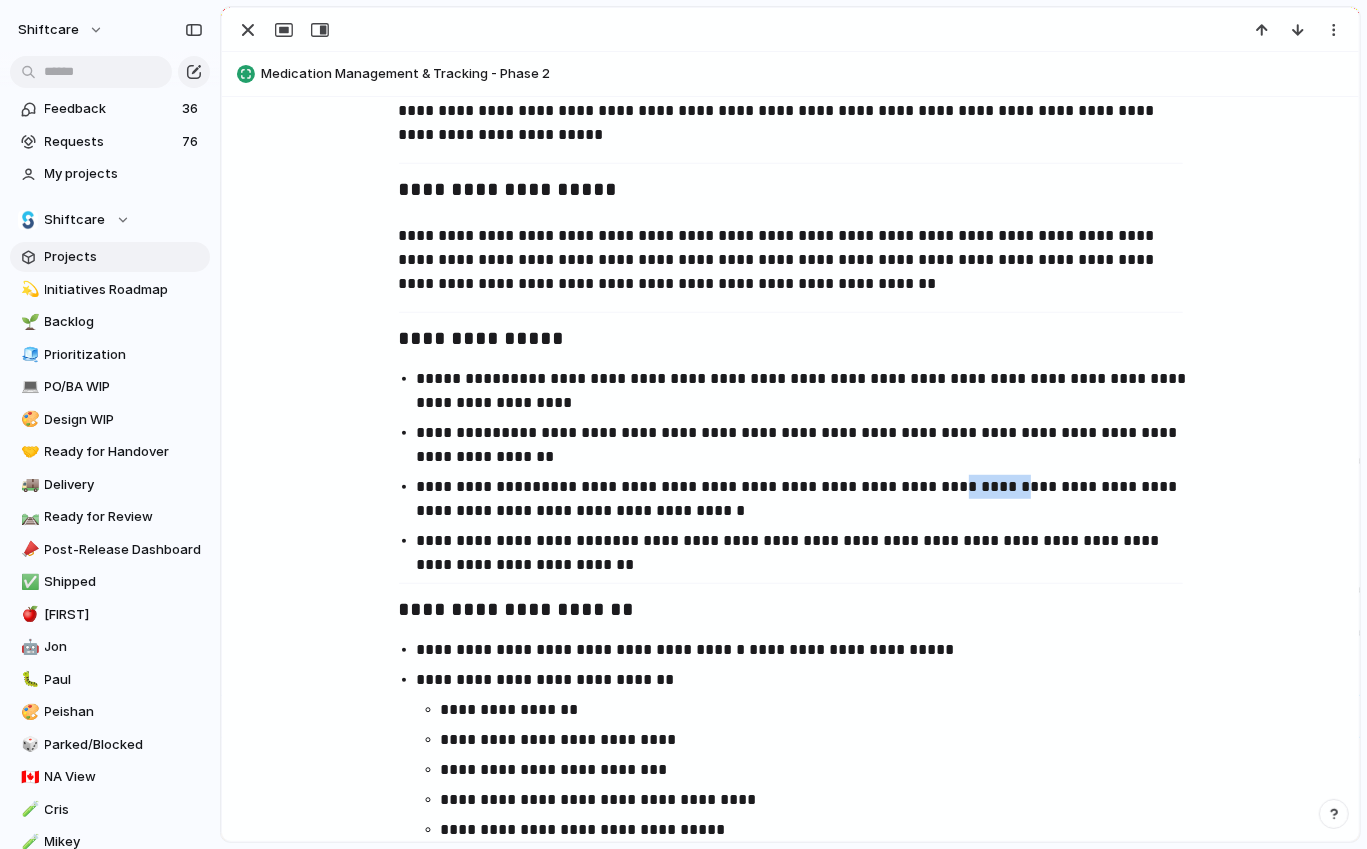 click on "**********" at bounding box center (809, 499) 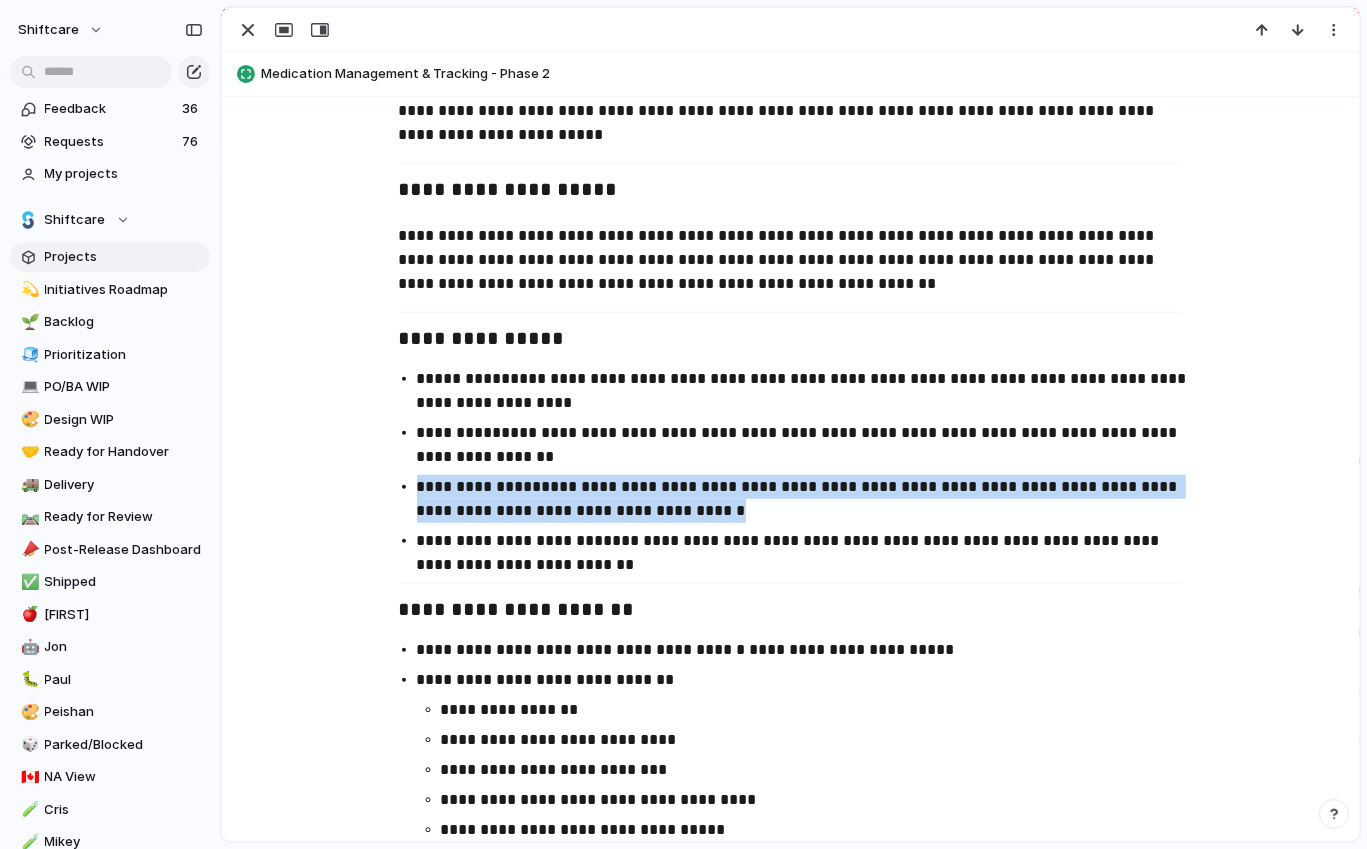 click on "**********" at bounding box center (809, 499) 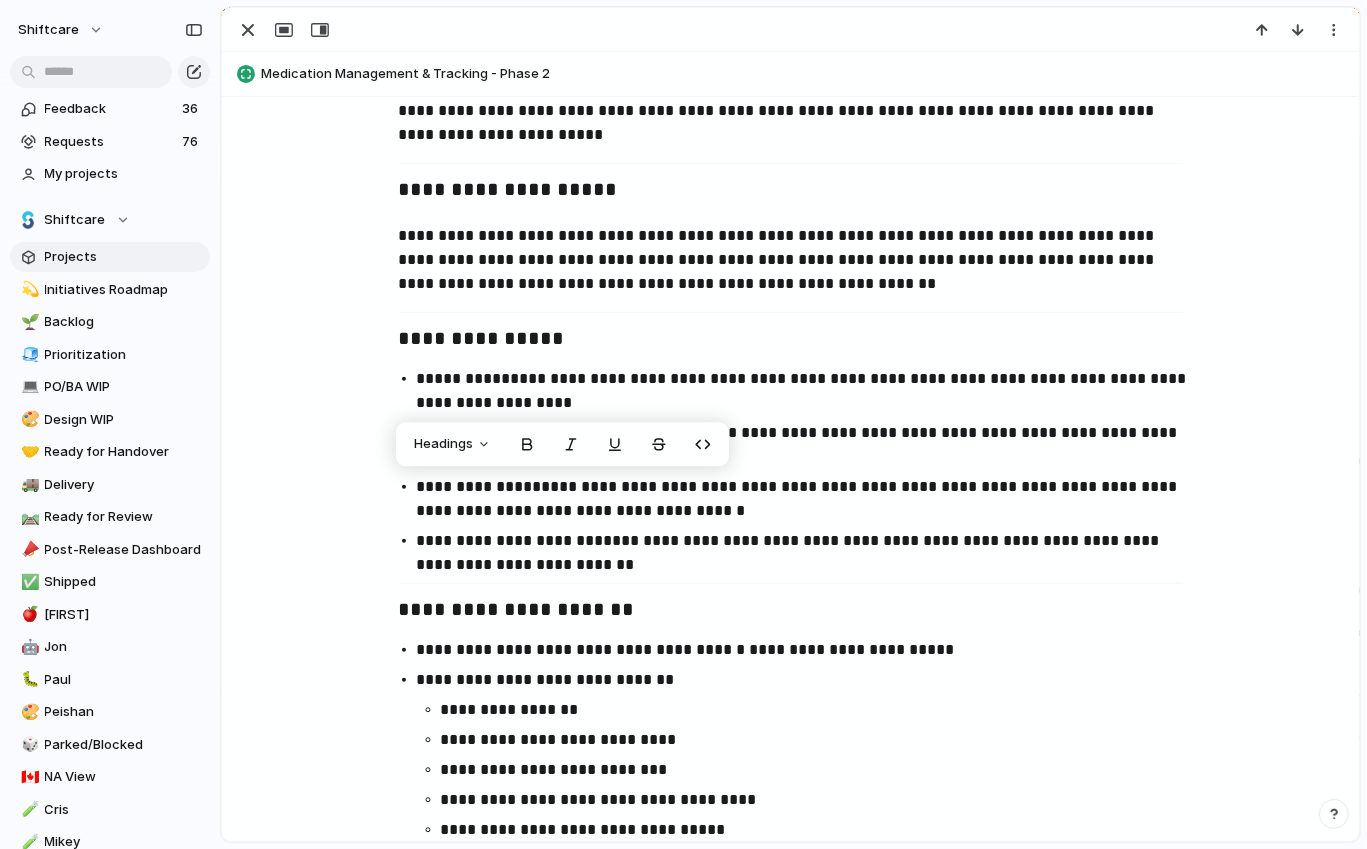 click on "**********" at bounding box center [809, 499] 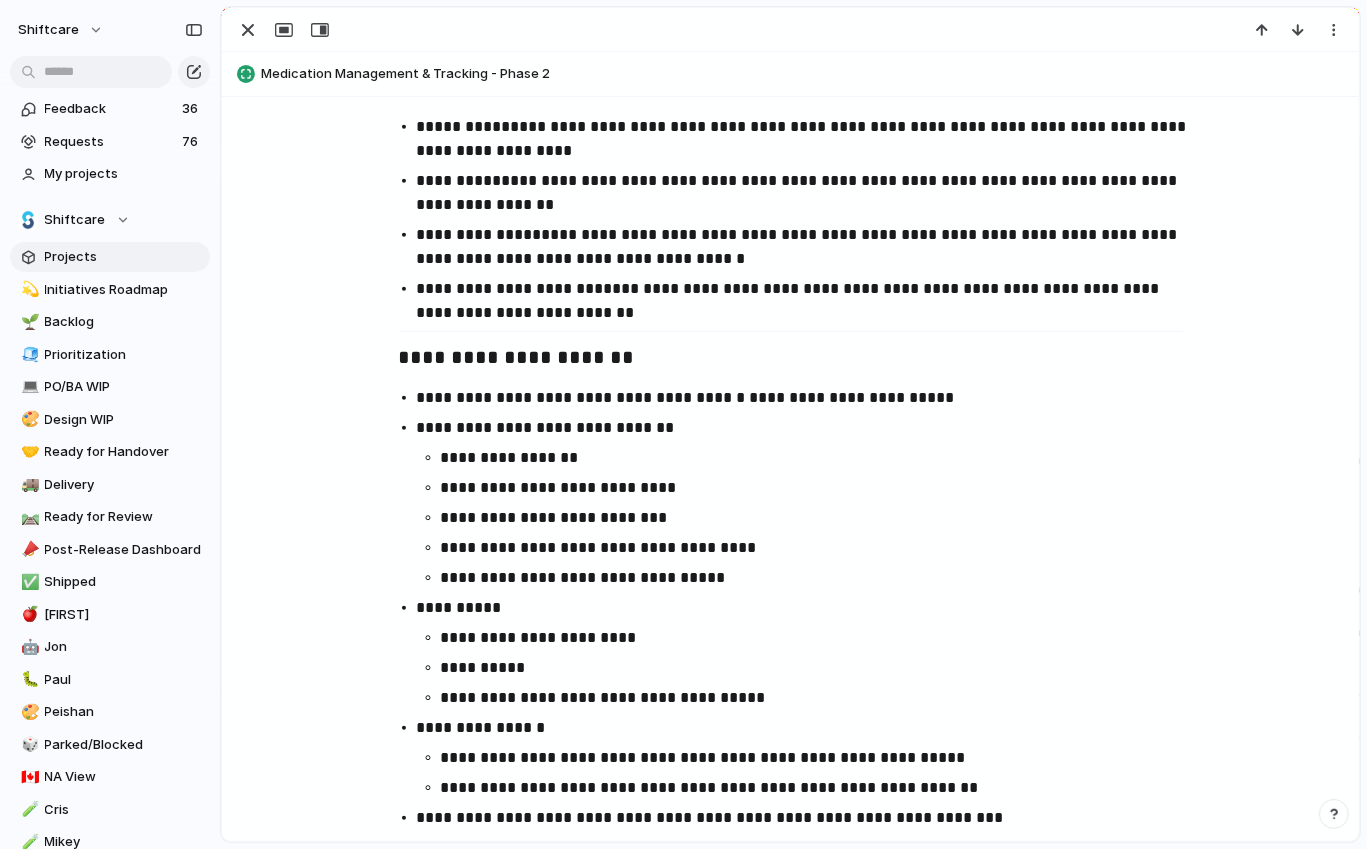 scroll, scrollTop: 993, scrollLeft: 0, axis: vertical 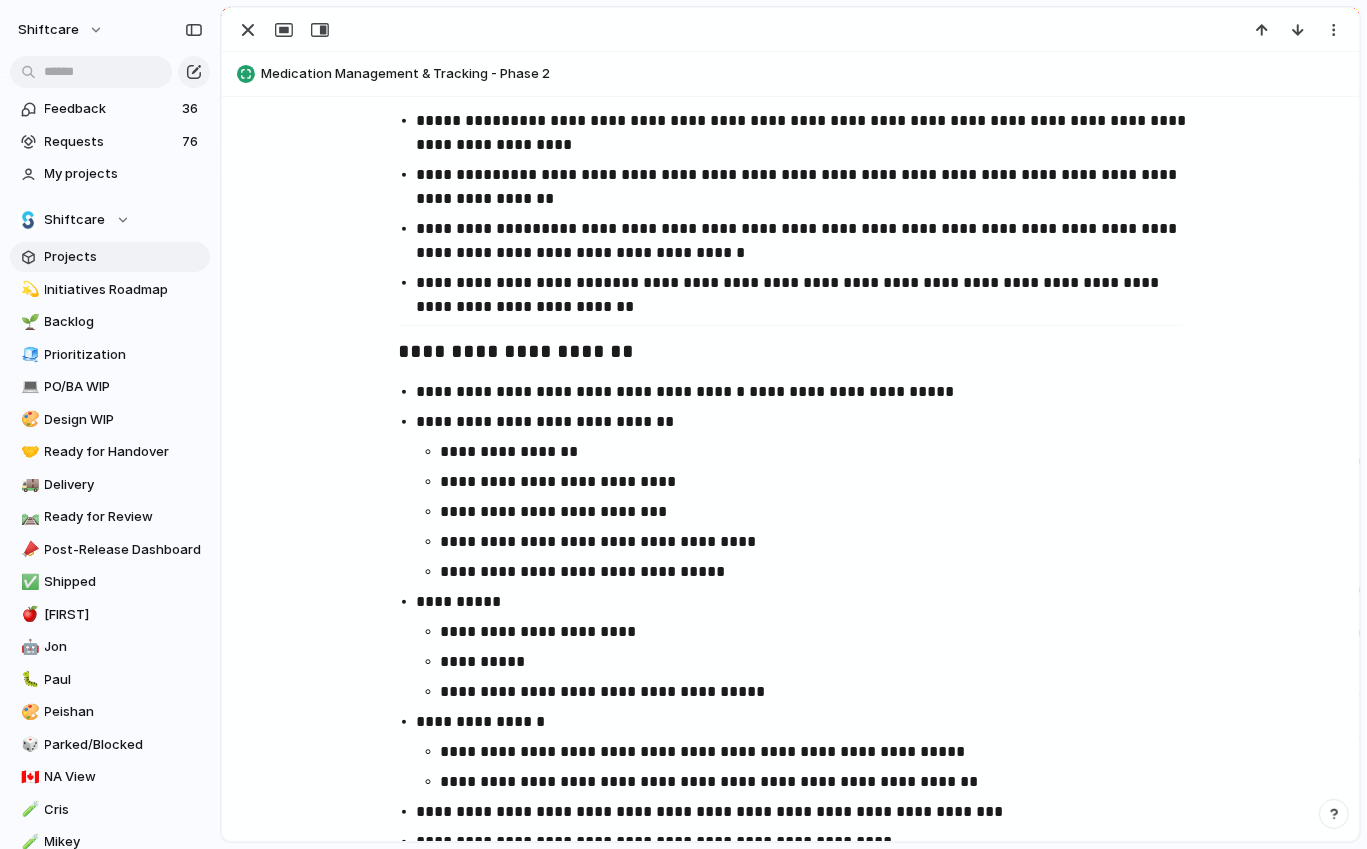 click on "**********" at bounding box center [821, 632] 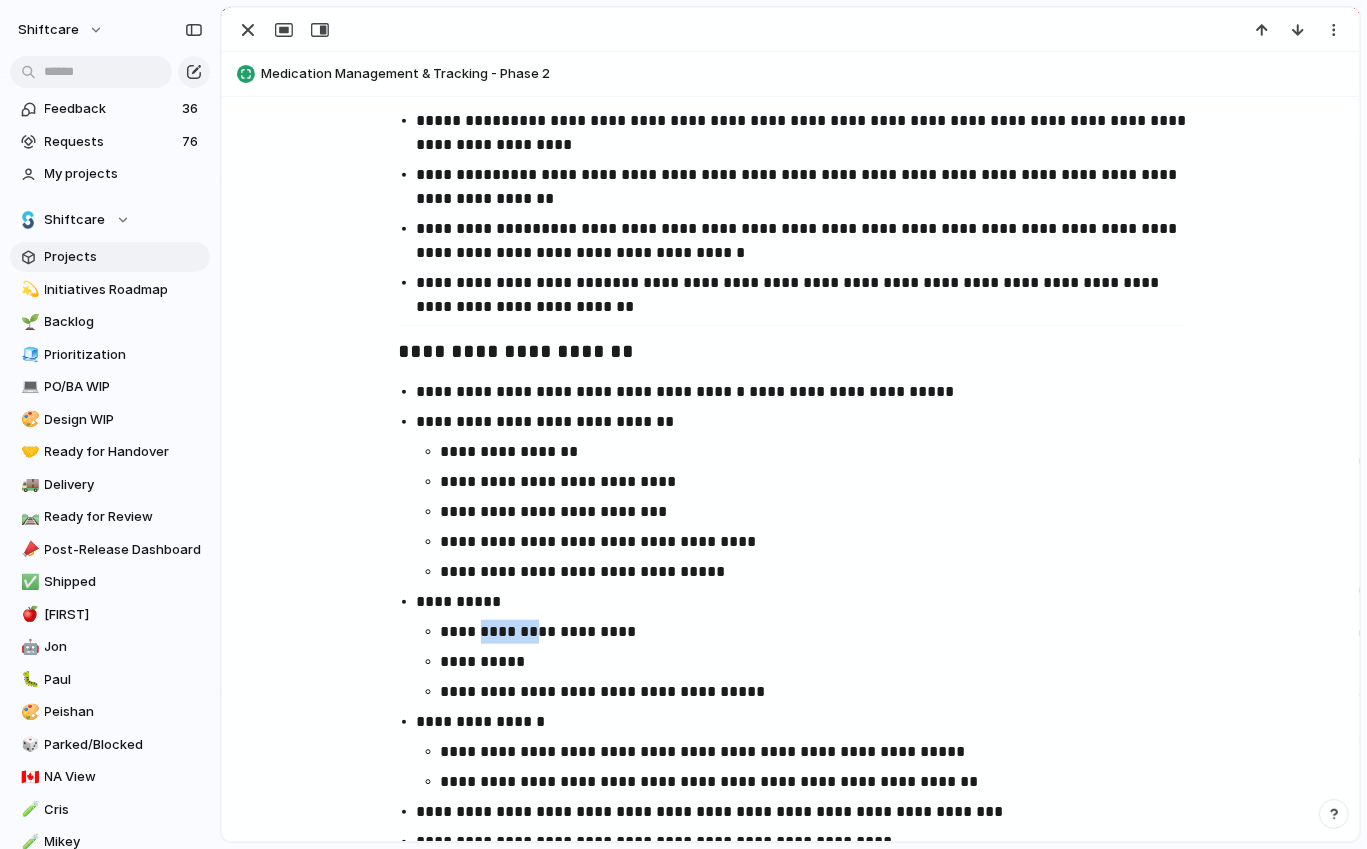 click on "**********" at bounding box center [821, 632] 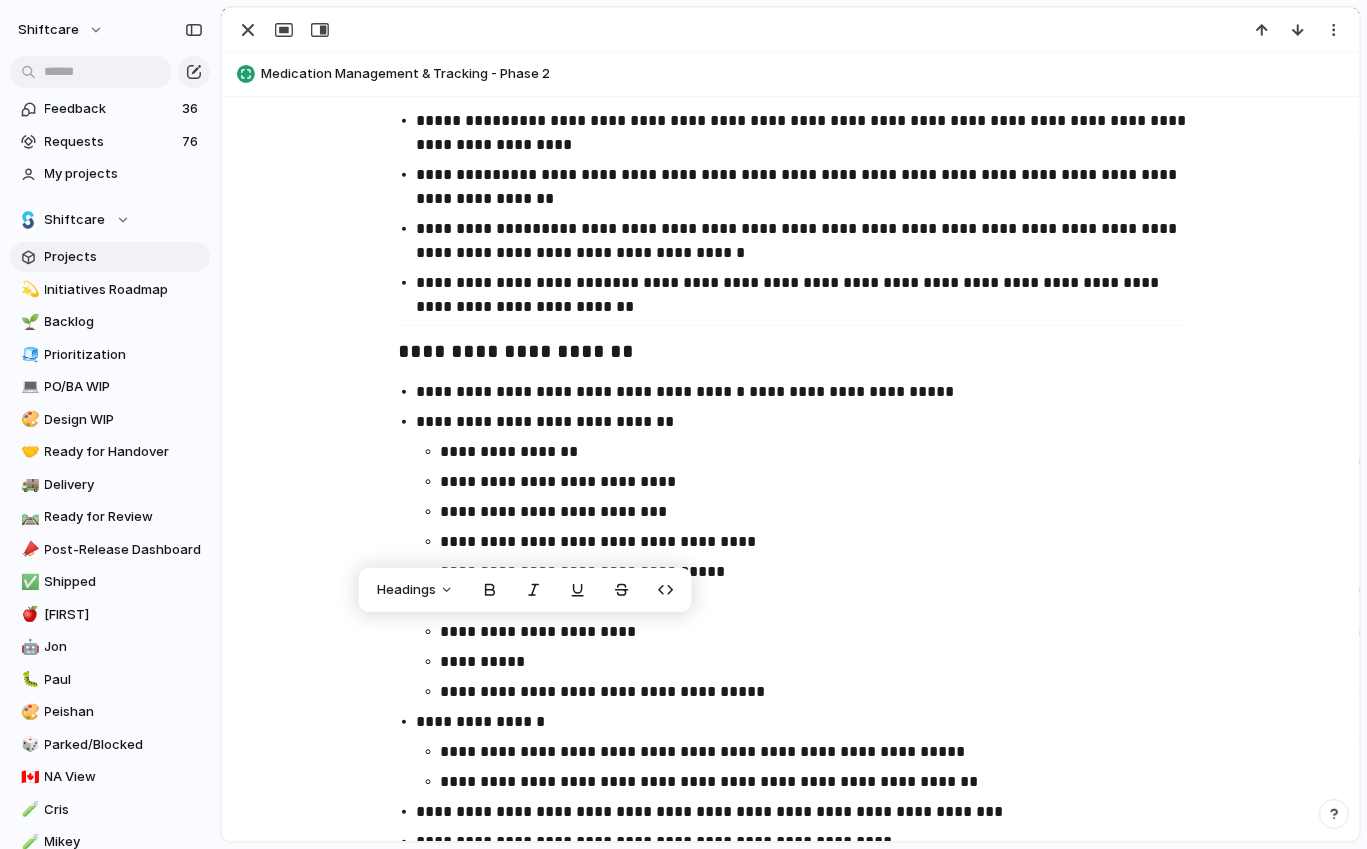 click on "**********" at bounding box center (821, 662) 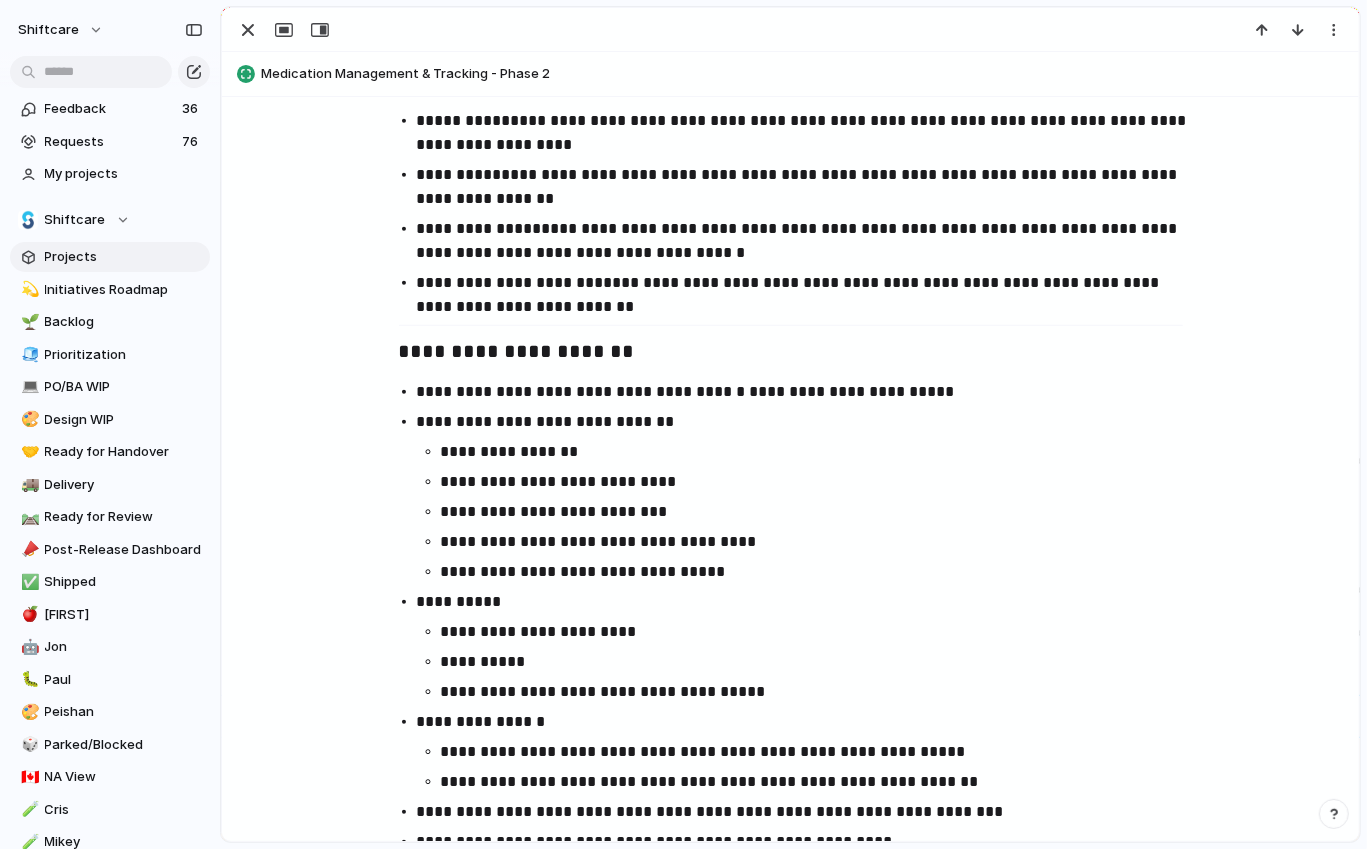click on "**********" at bounding box center [821, 692] 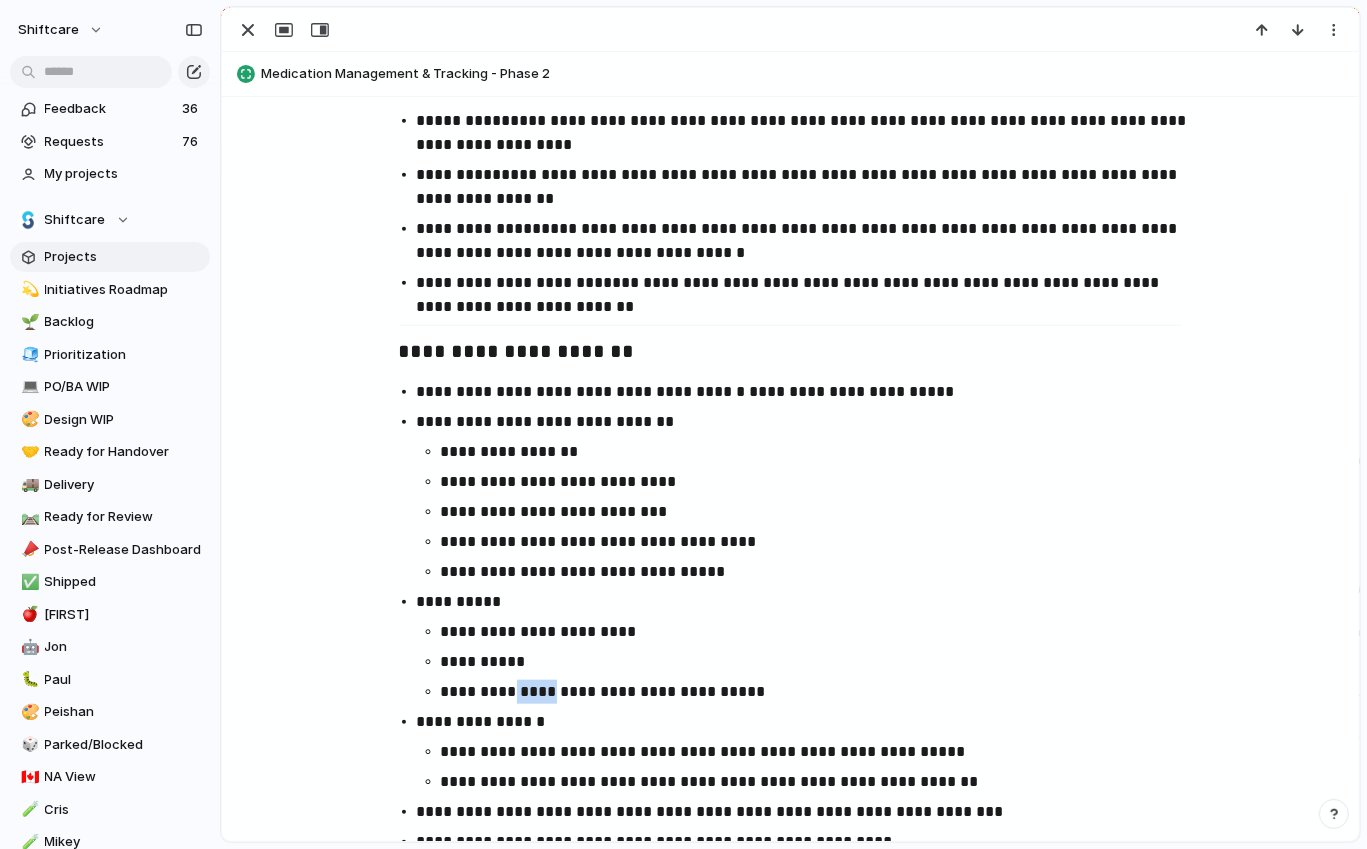 click on "**********" at bounding box center (821, 692) 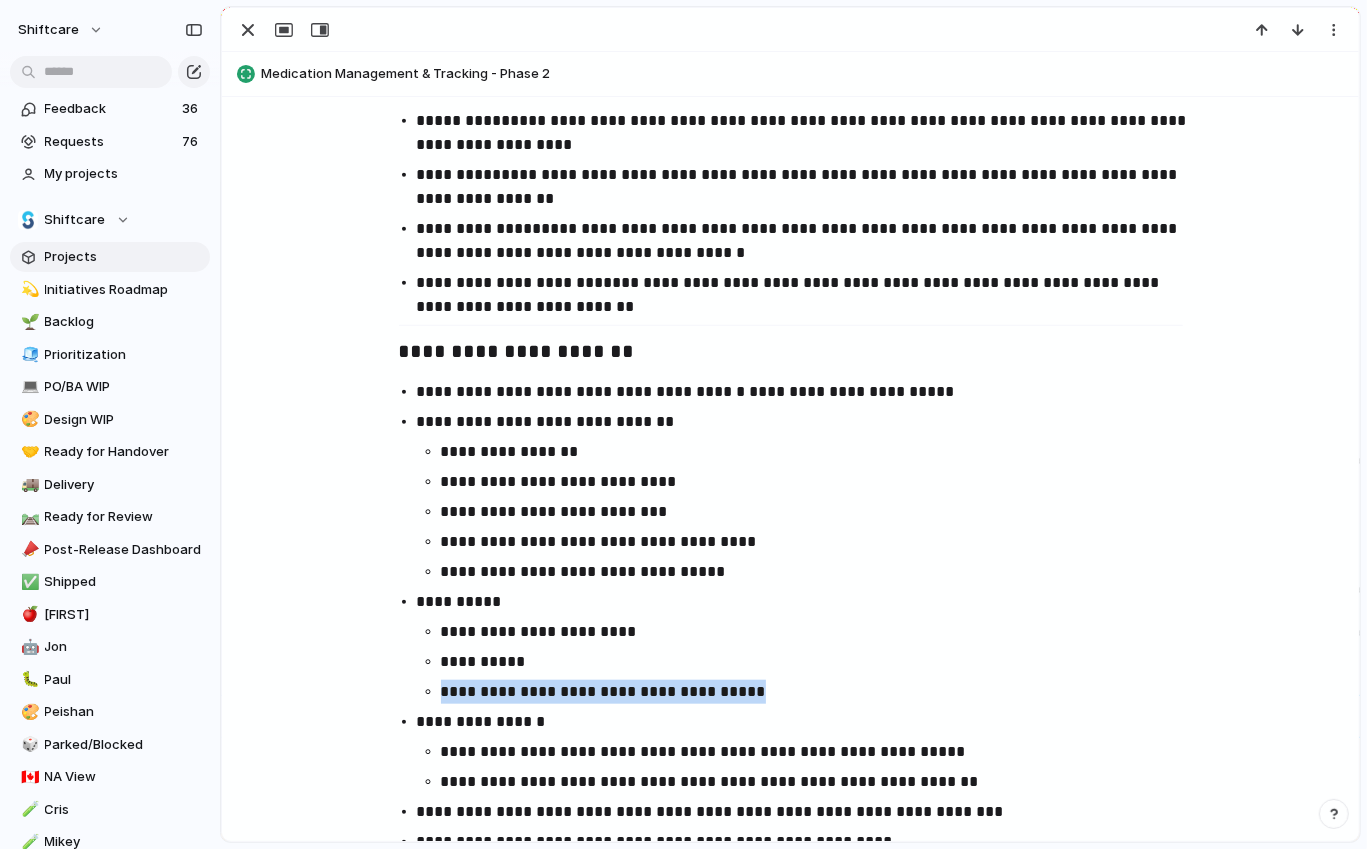 click on "**********" at bounding box center [821, 692] 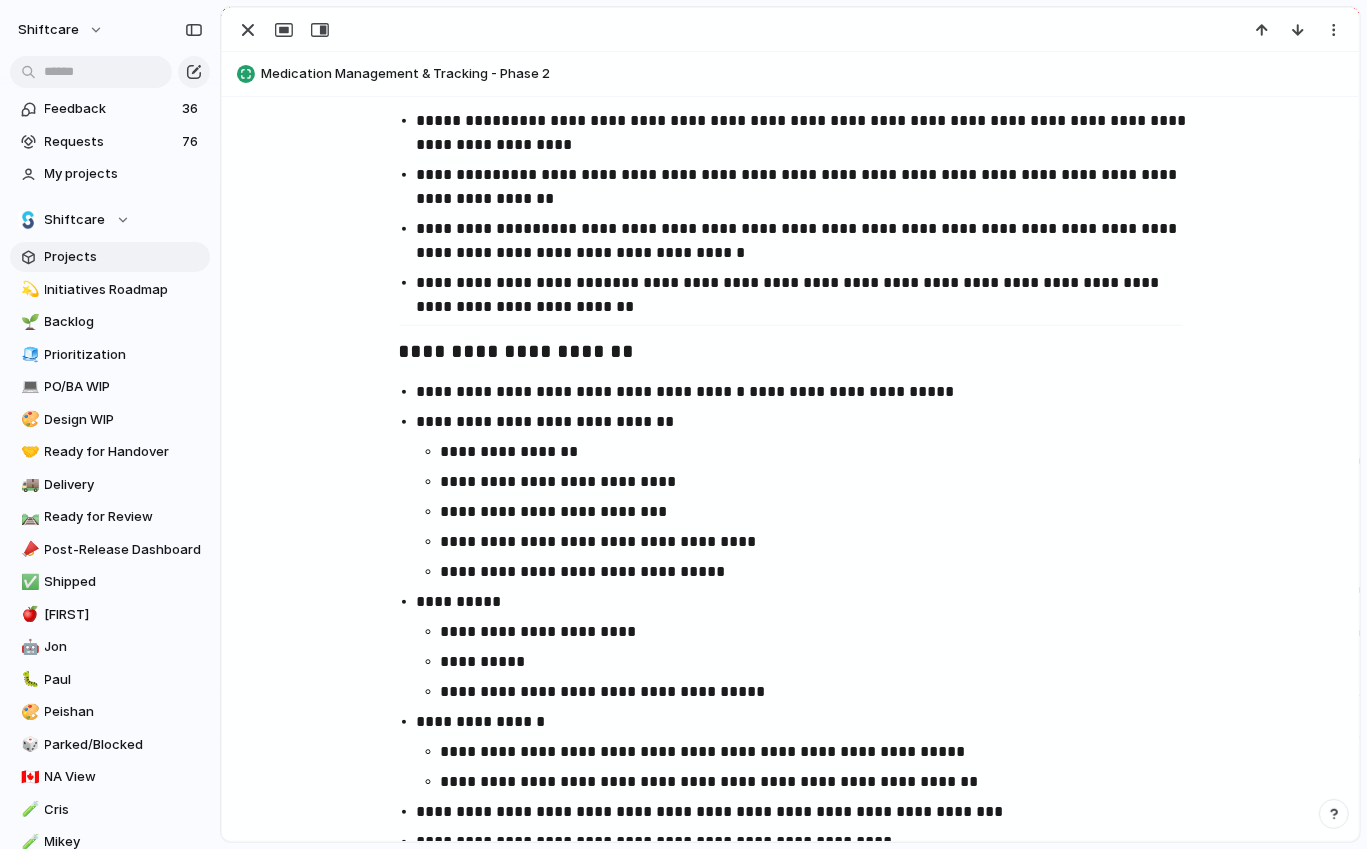 click on "**********" at bounding box center [821, 572] 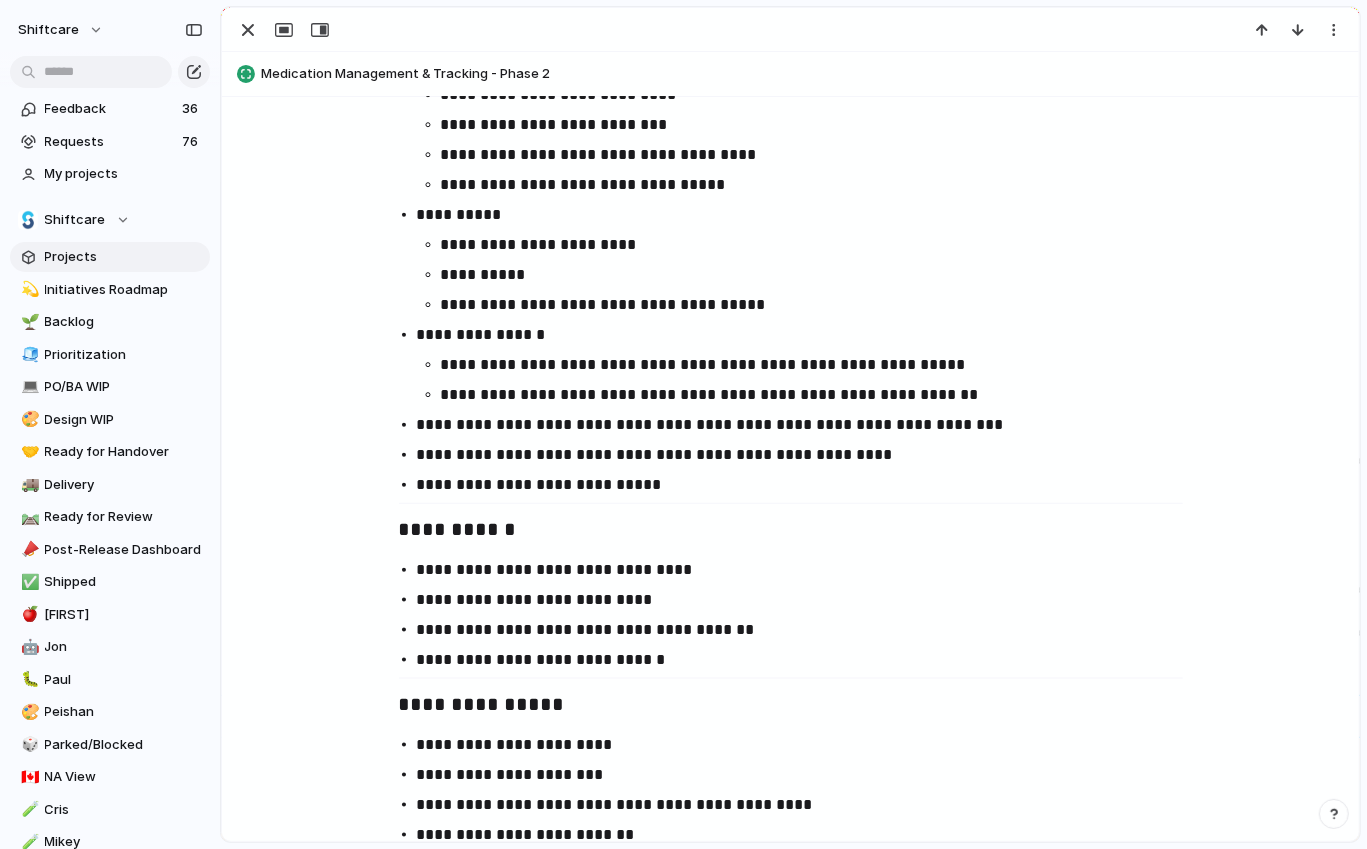 scroll, scrollTop: 1400, scrollLeft: 0, axis: vertical 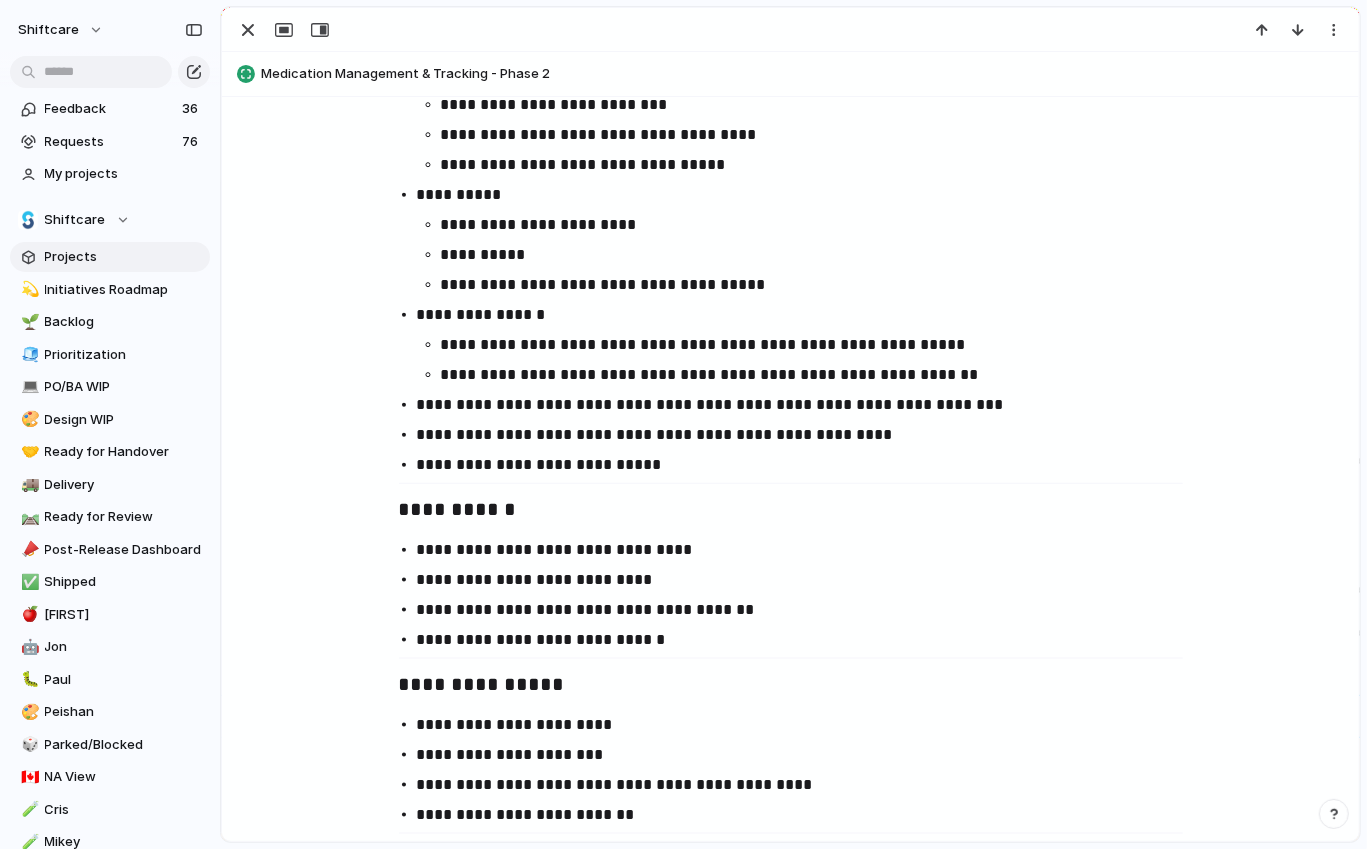 click on "**********" at bounding box center [821, 345] 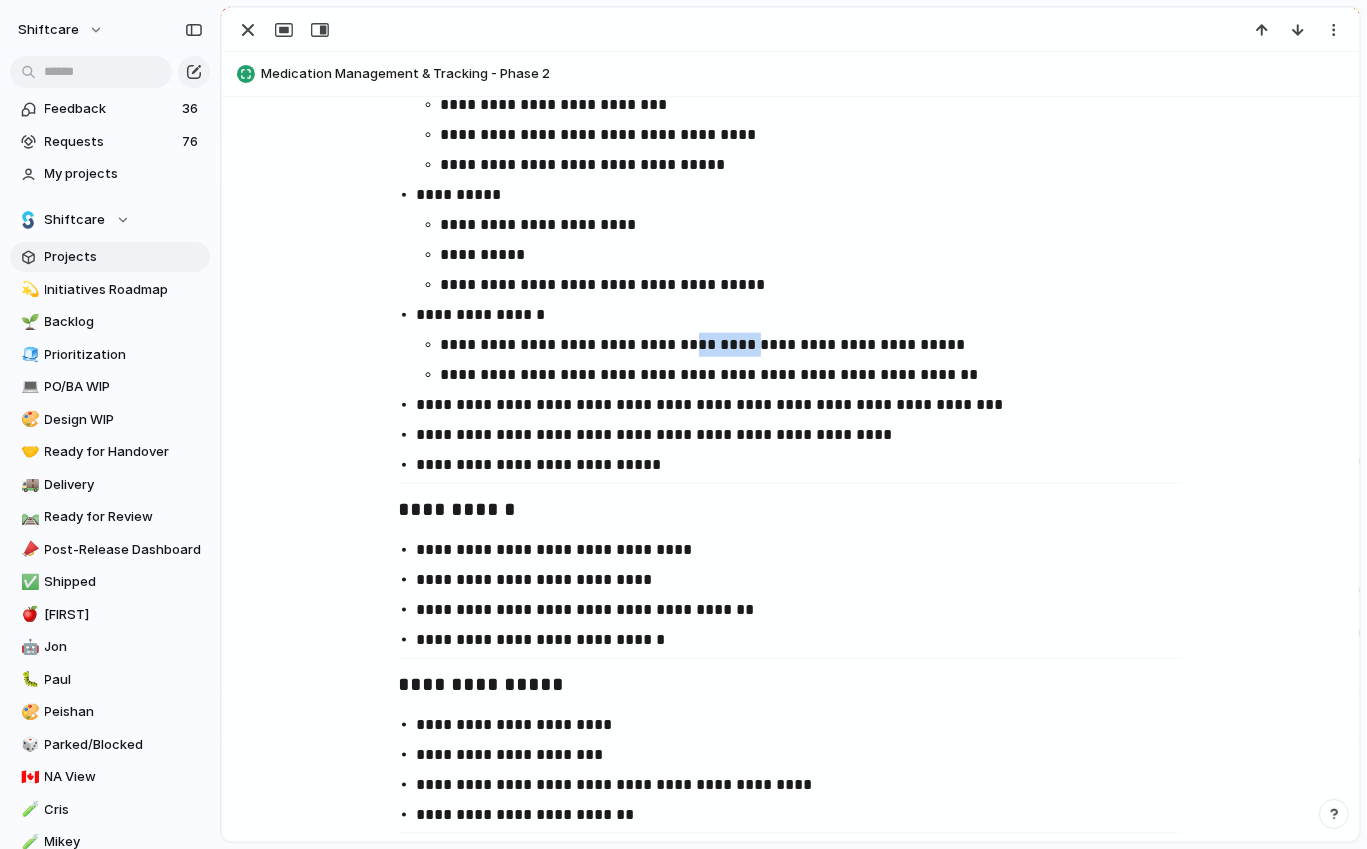 click on "**********" at bounding box center (821, 345) 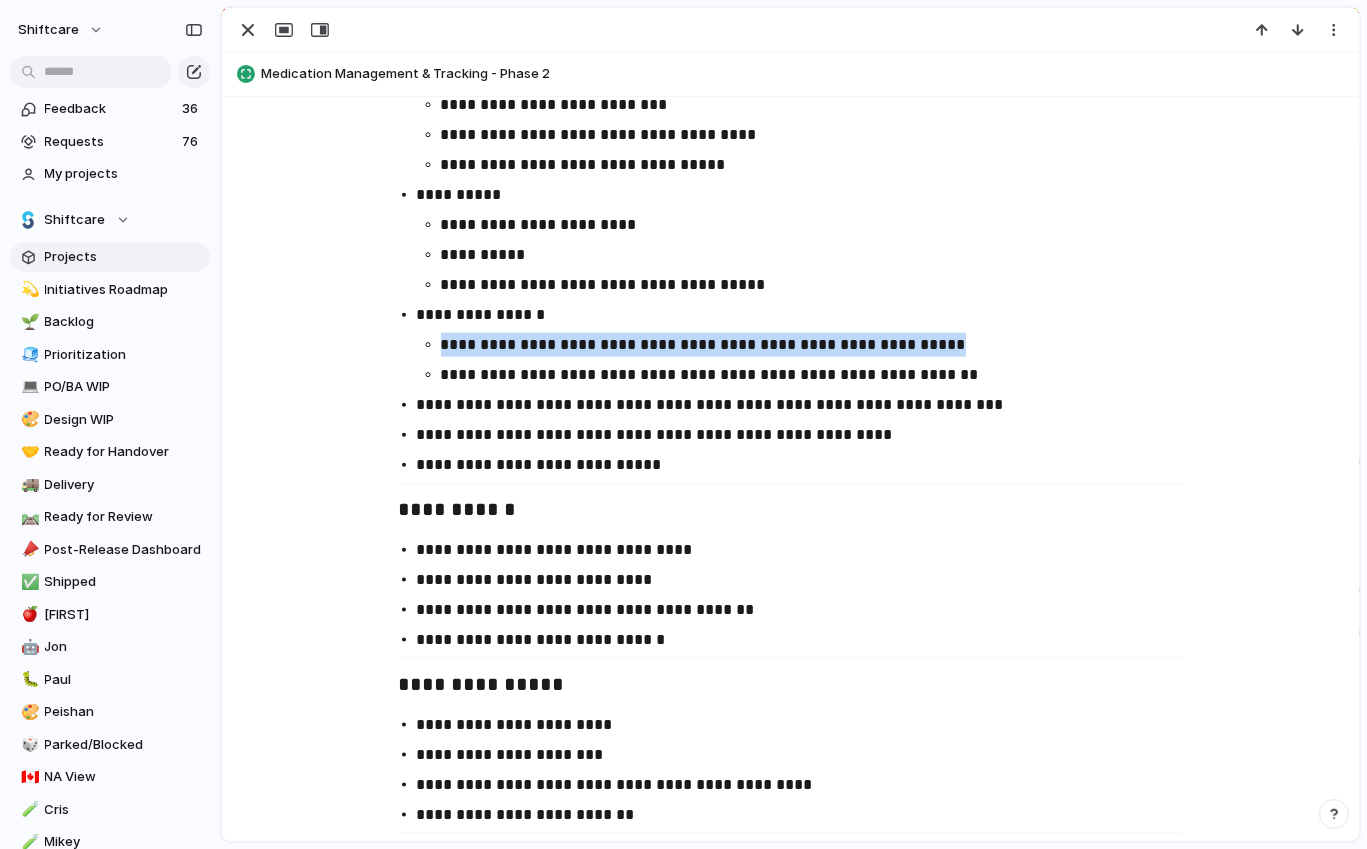 click on "**********" at bounding box center [821, 345] 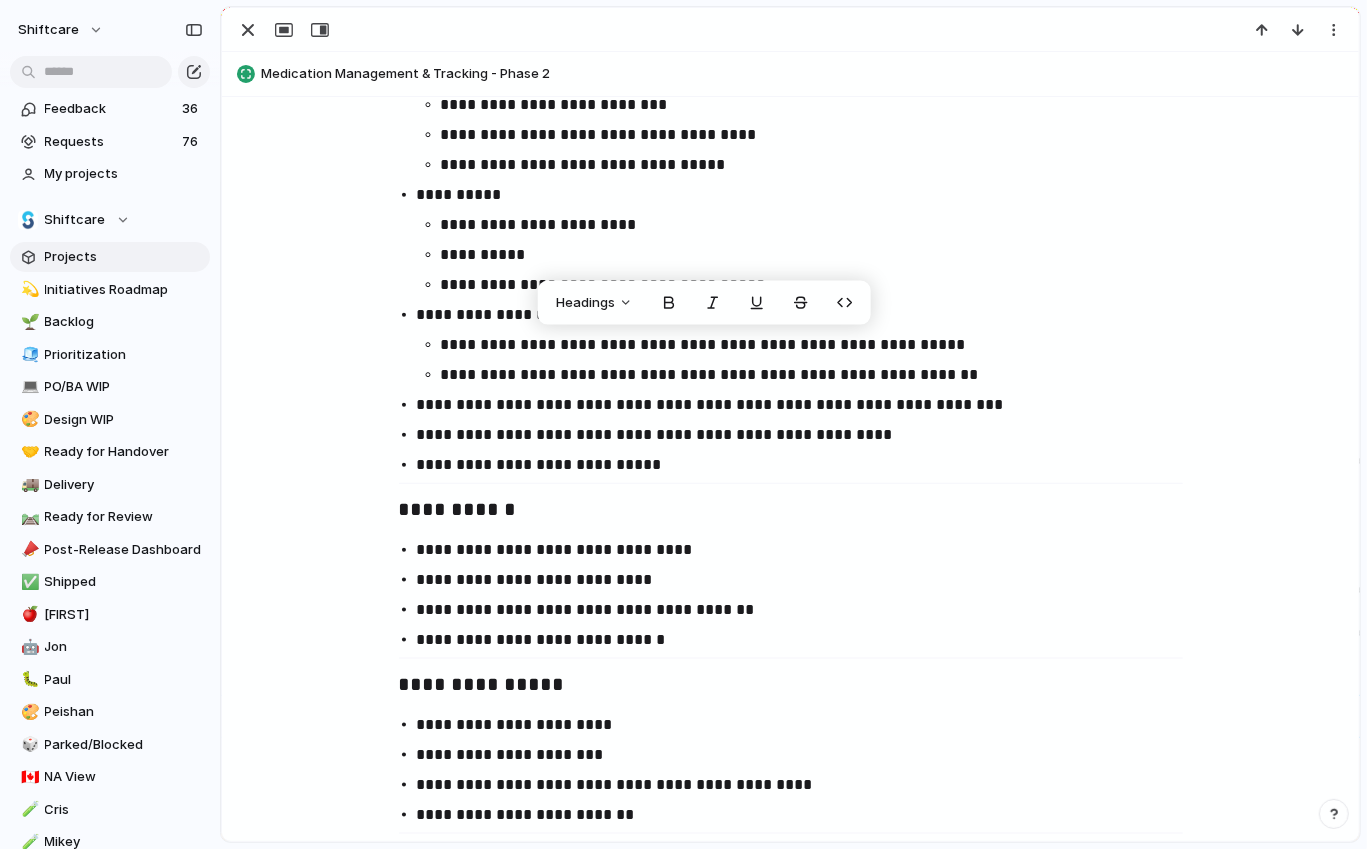click on "**********" at bounding box center (791, 225) 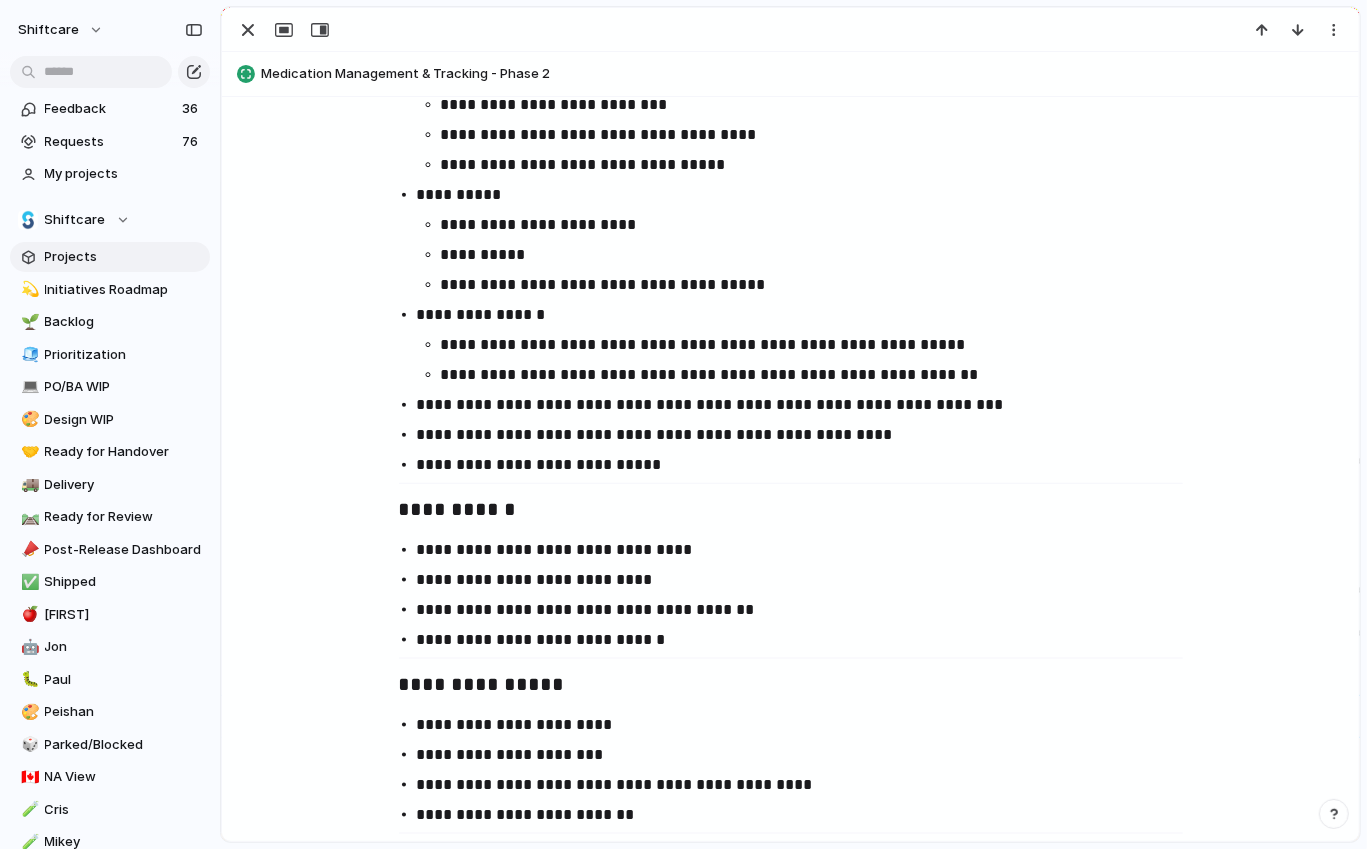 click on "**********" at bounding box center [821, 375] 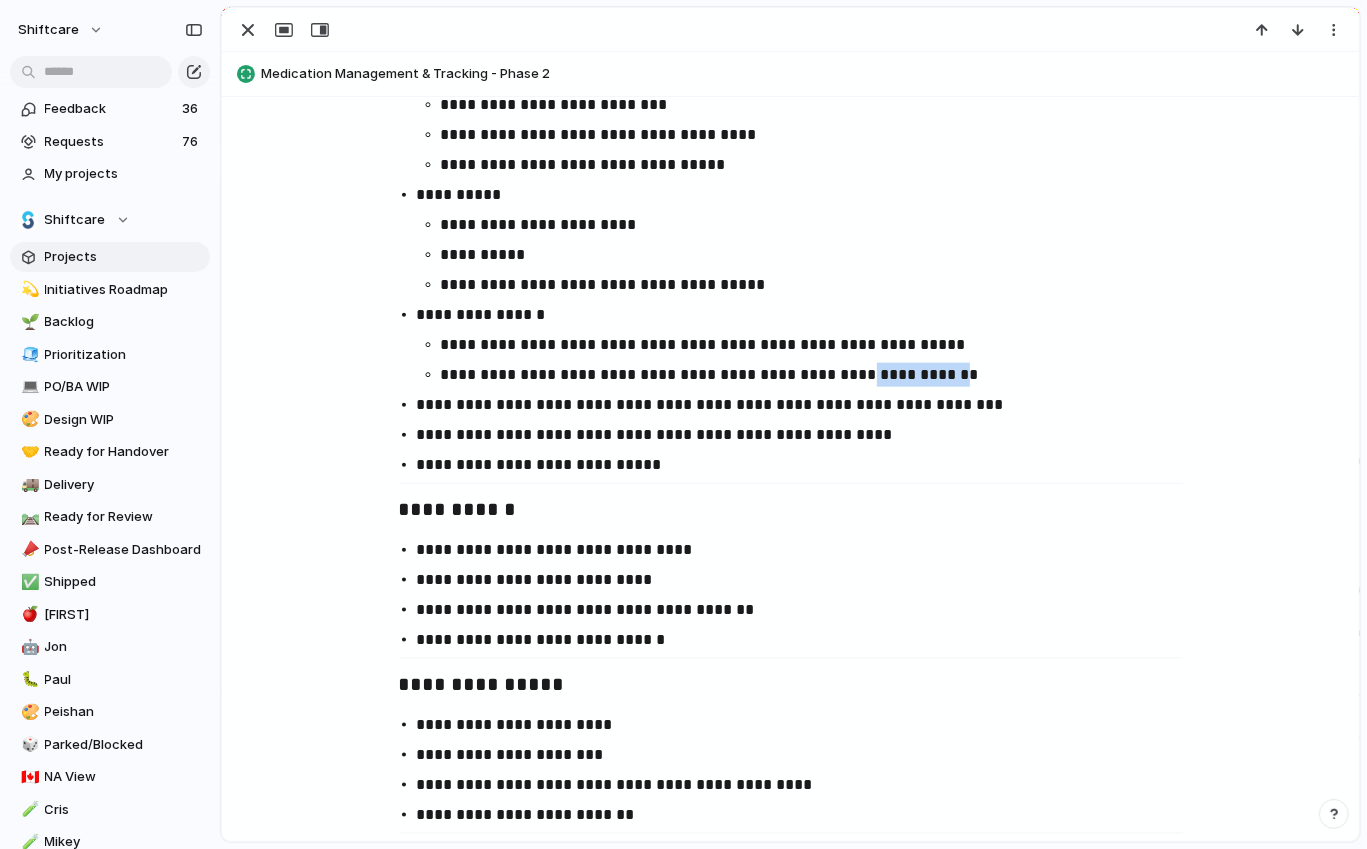 click on "**********" at bounding box center (821, 375) 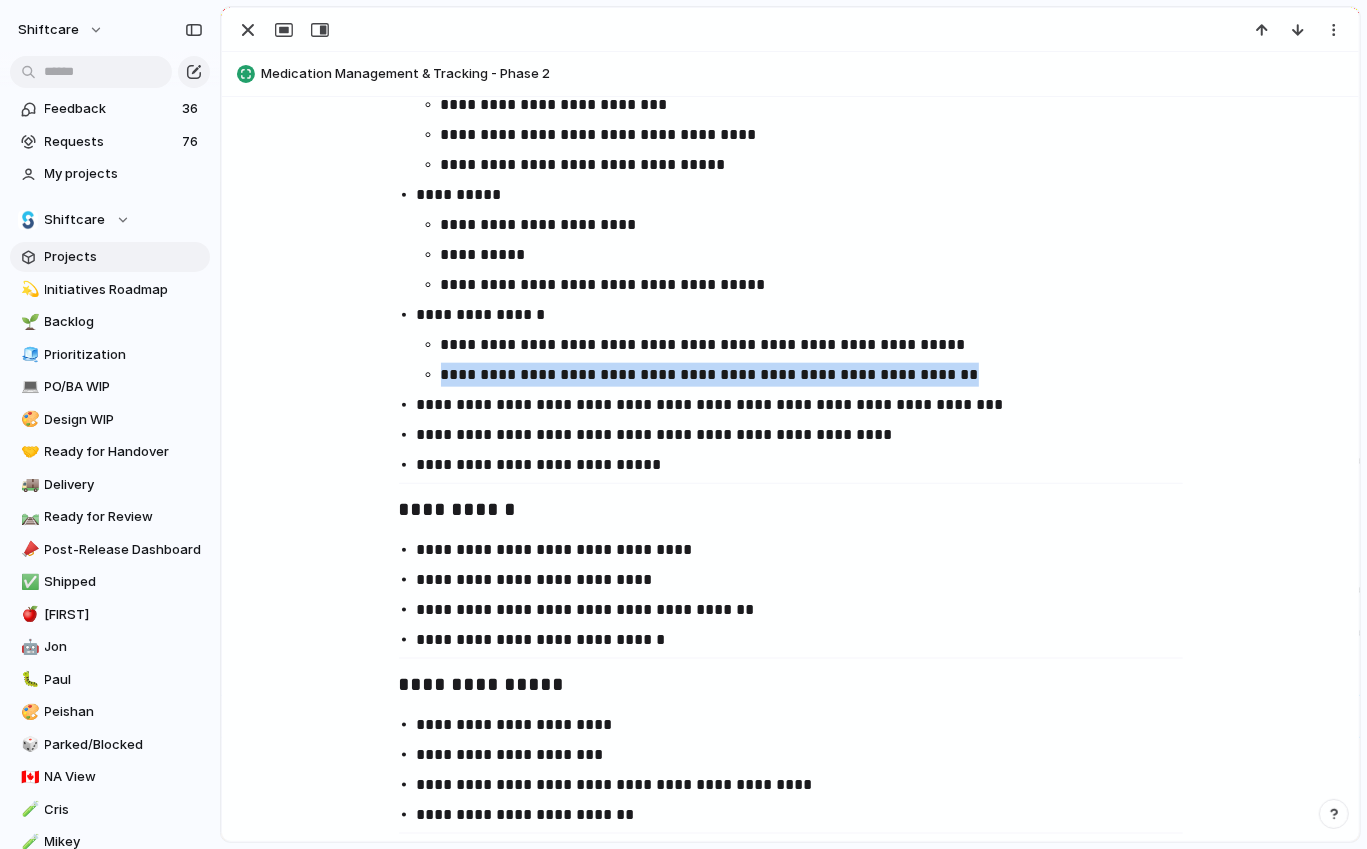 click on "**********" at bounding box center [821, 375] 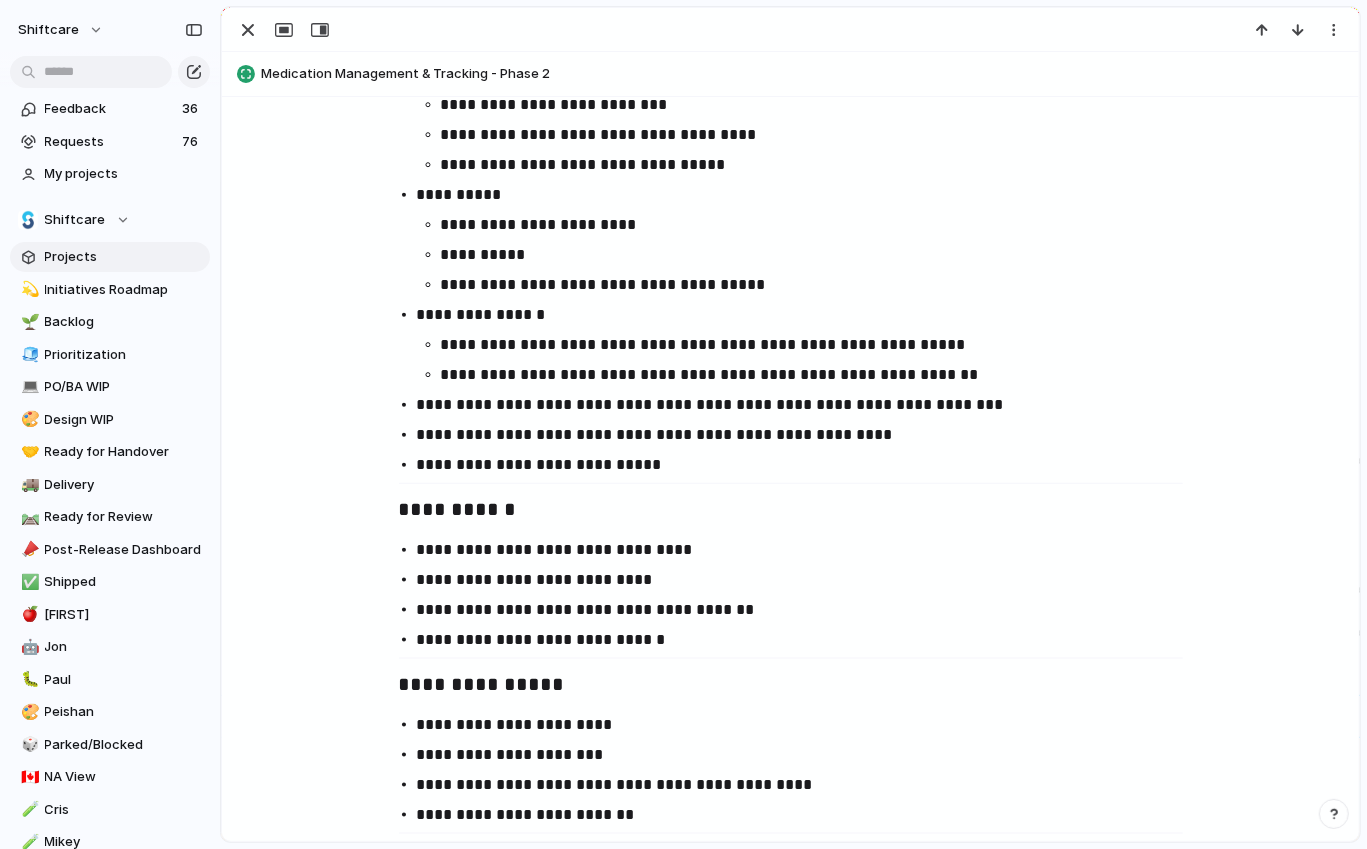 click on "**********" at bounding box center [809, 405] 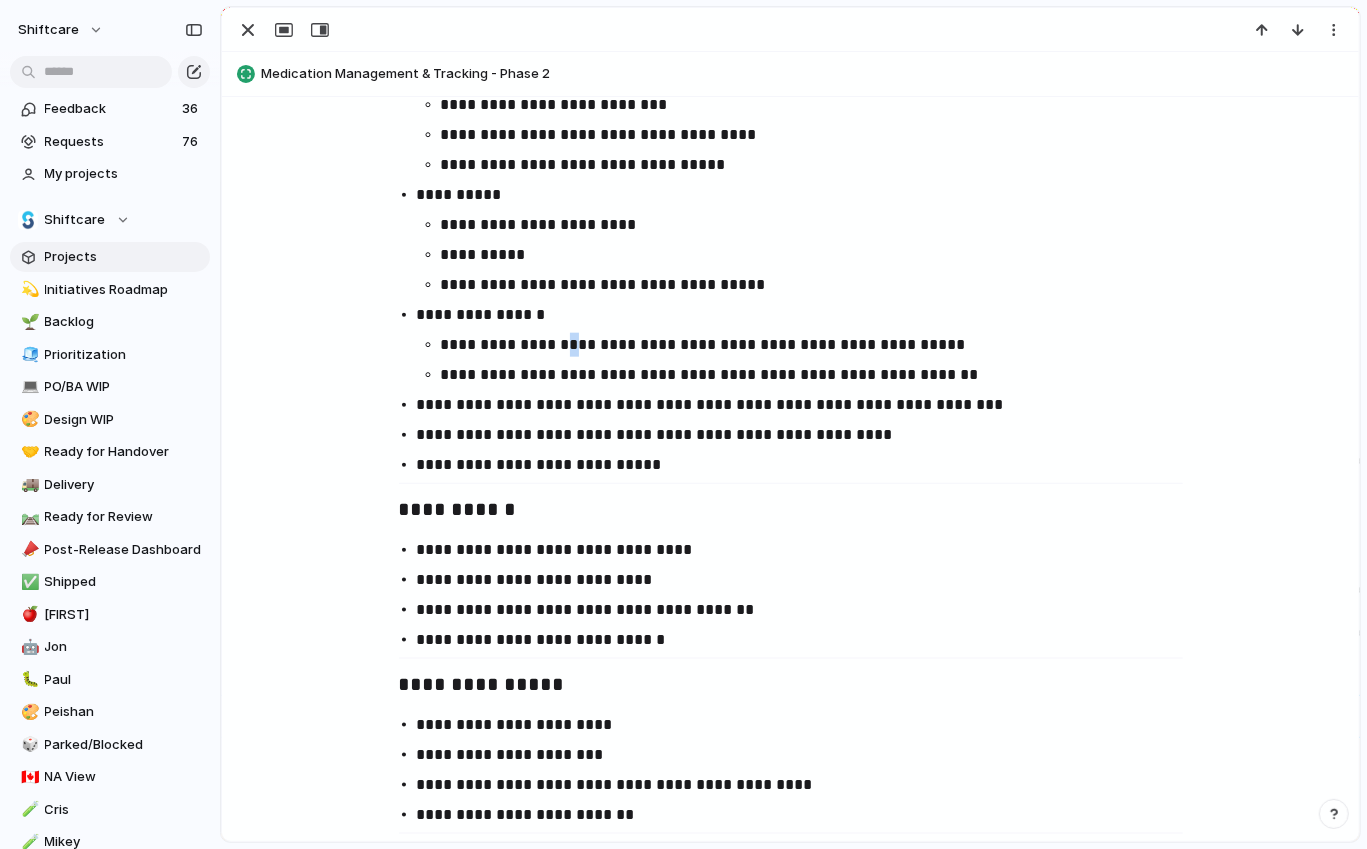 click on "**********" at bounding box center (821, 345) 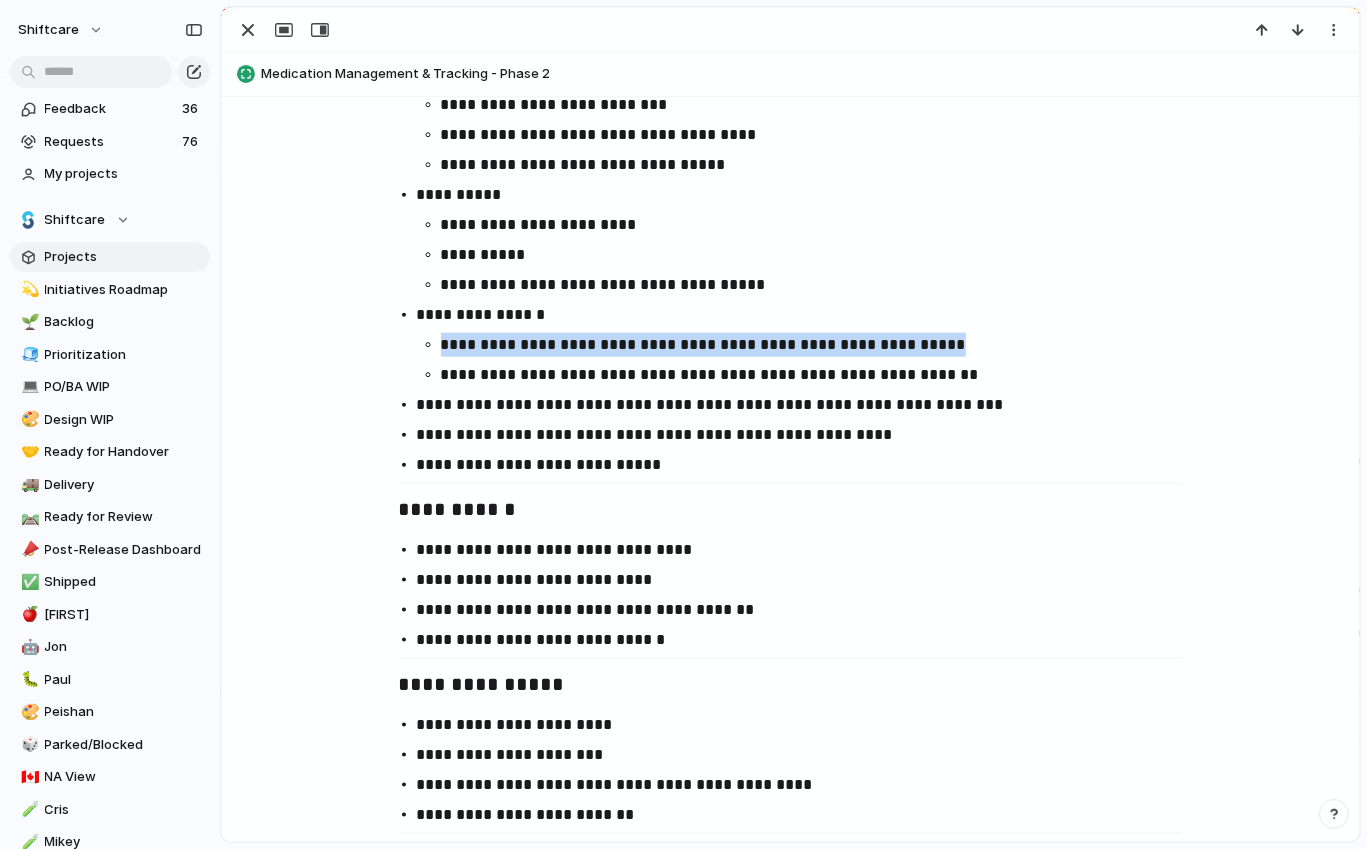 click on "**********" at bounding box center (821, 345) 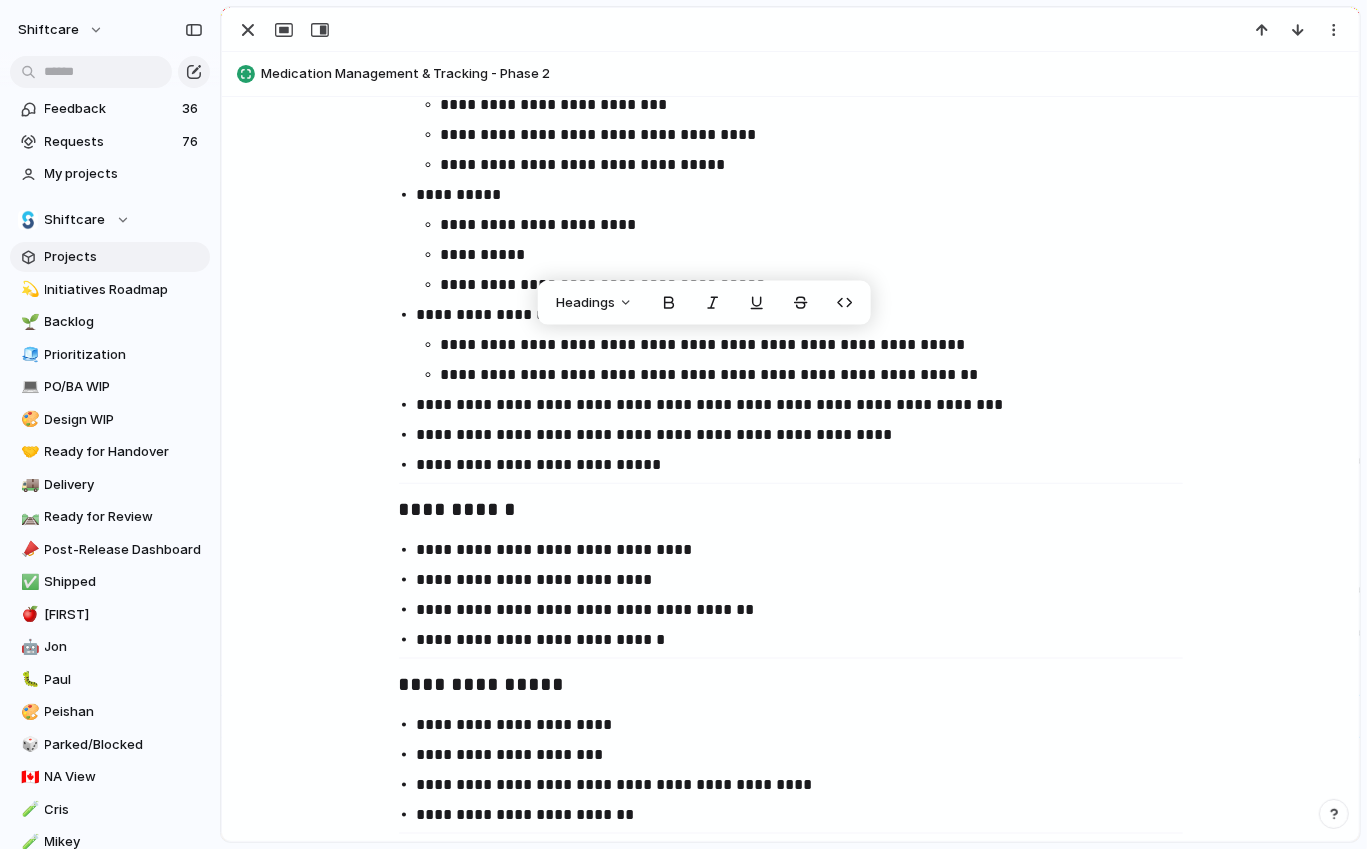click on "**********" at bounding box center [821, 375] 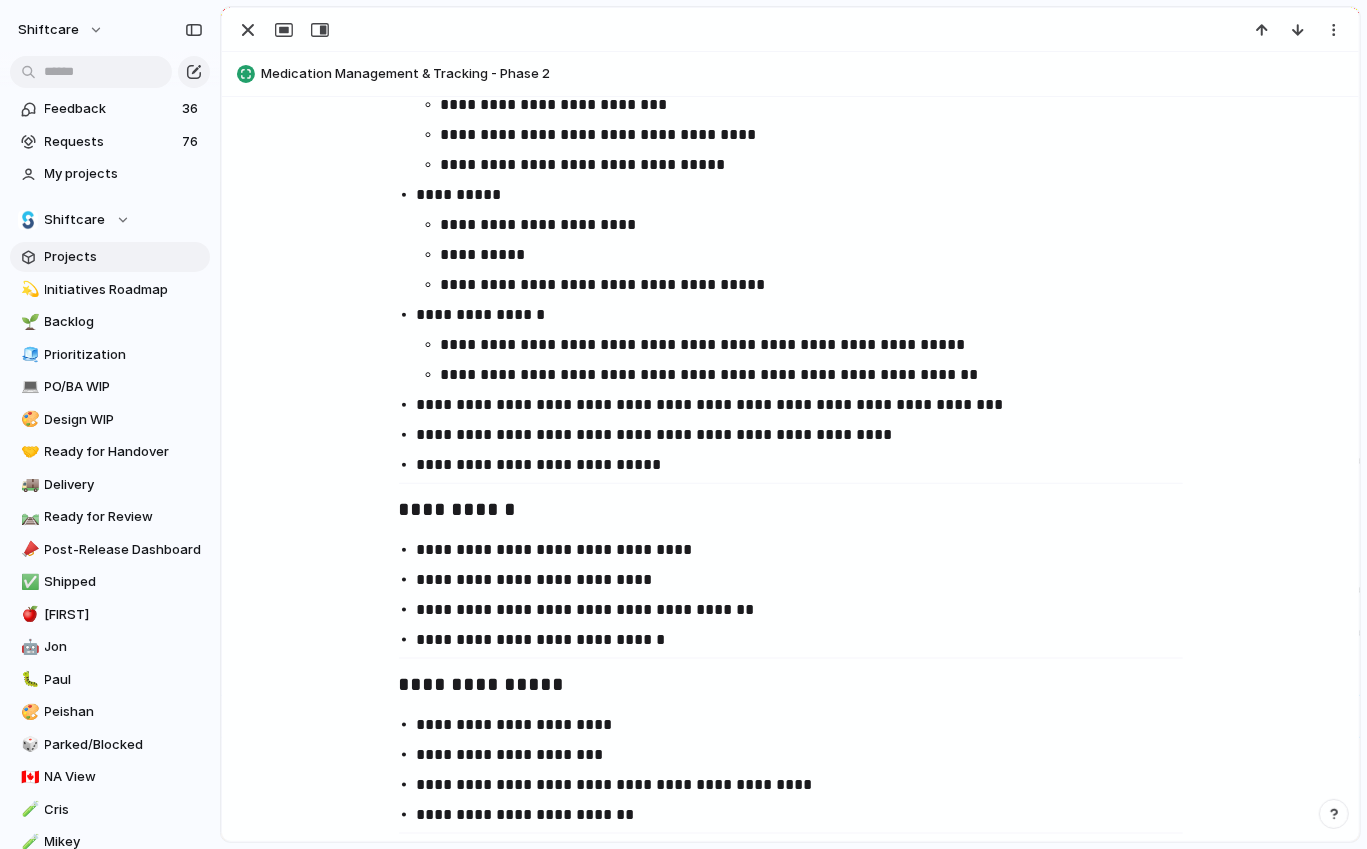 click on "**********" at bounding box center [821, 375] 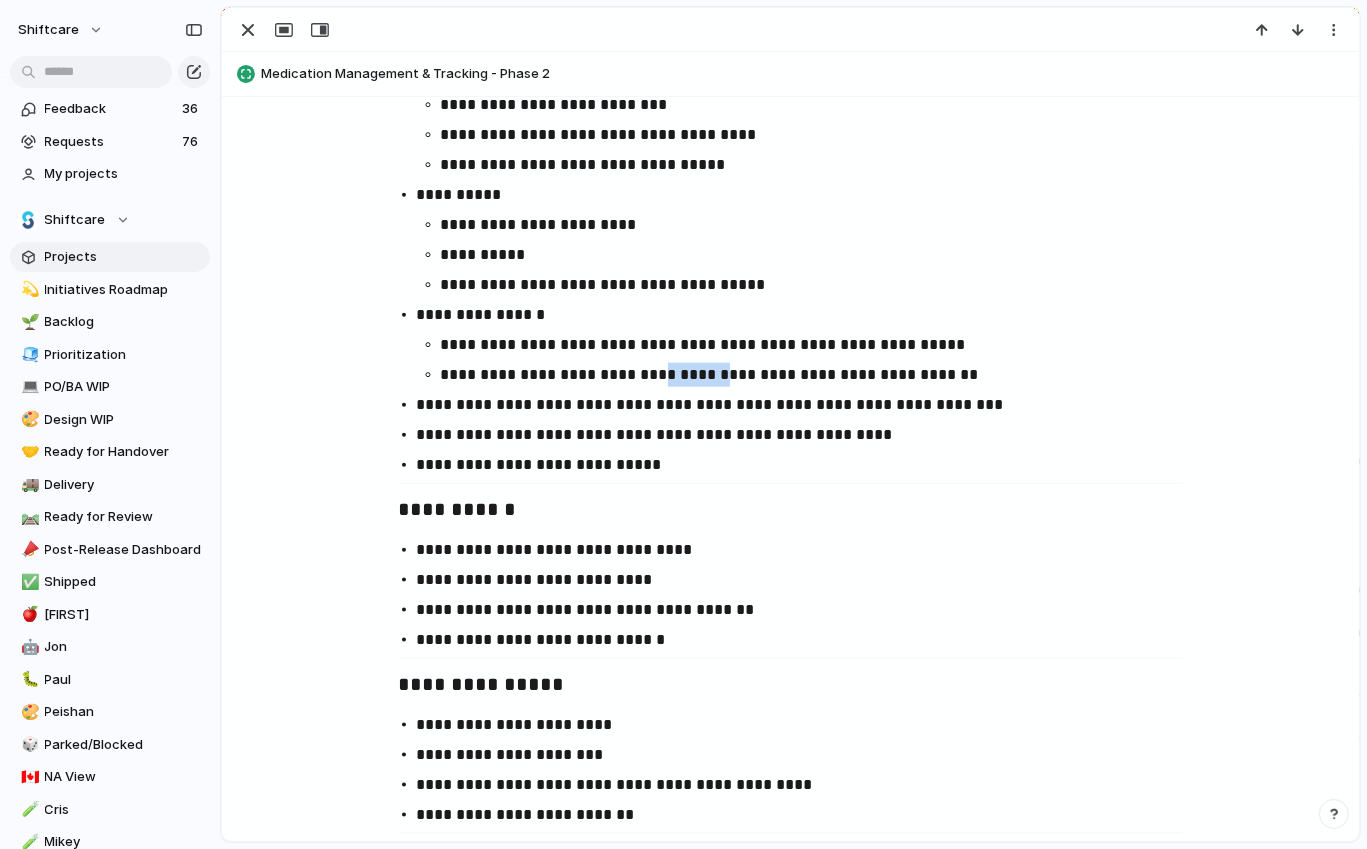 click on "**********" at bounding box center [821, 375] 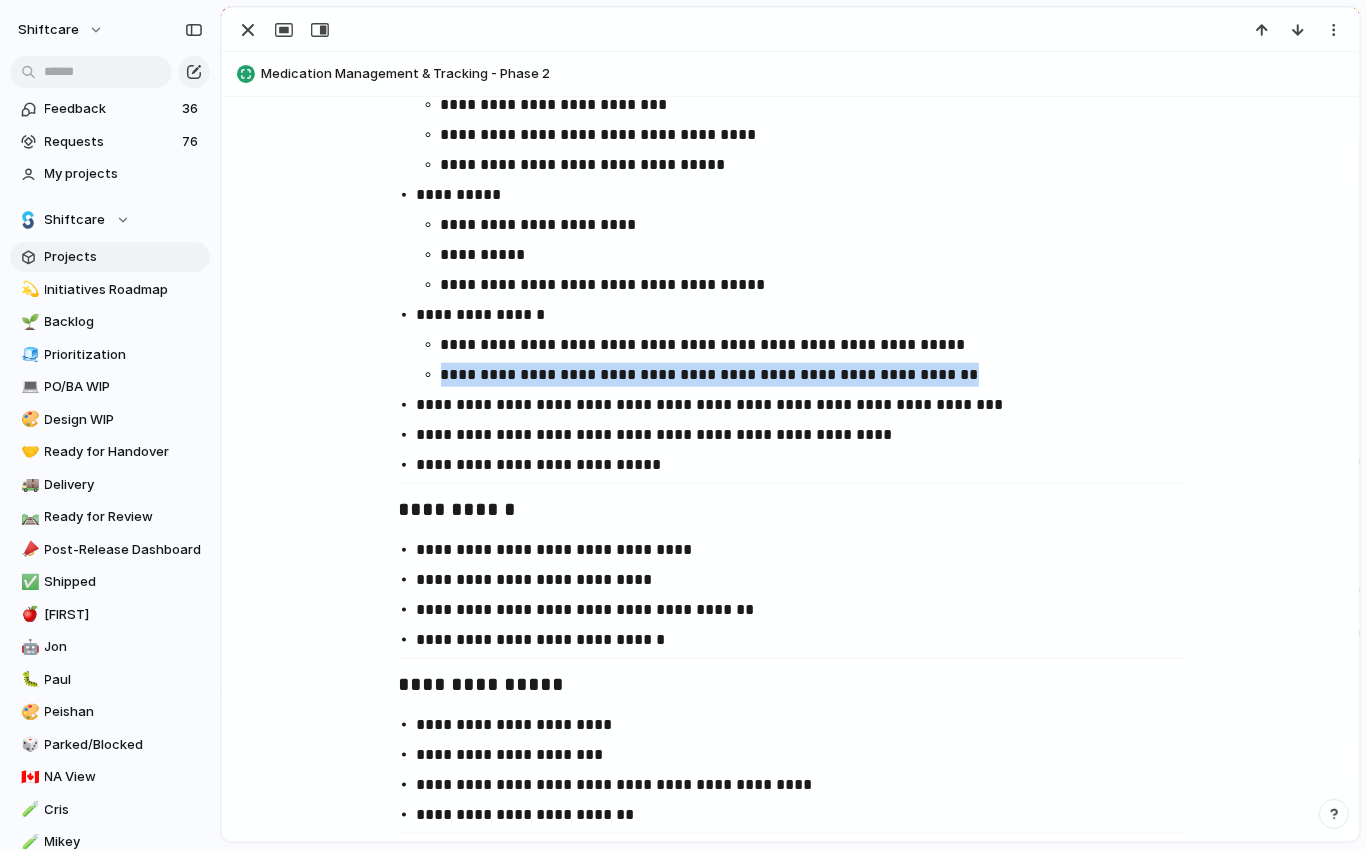 click on "**********" at bounding box center (821, 375) 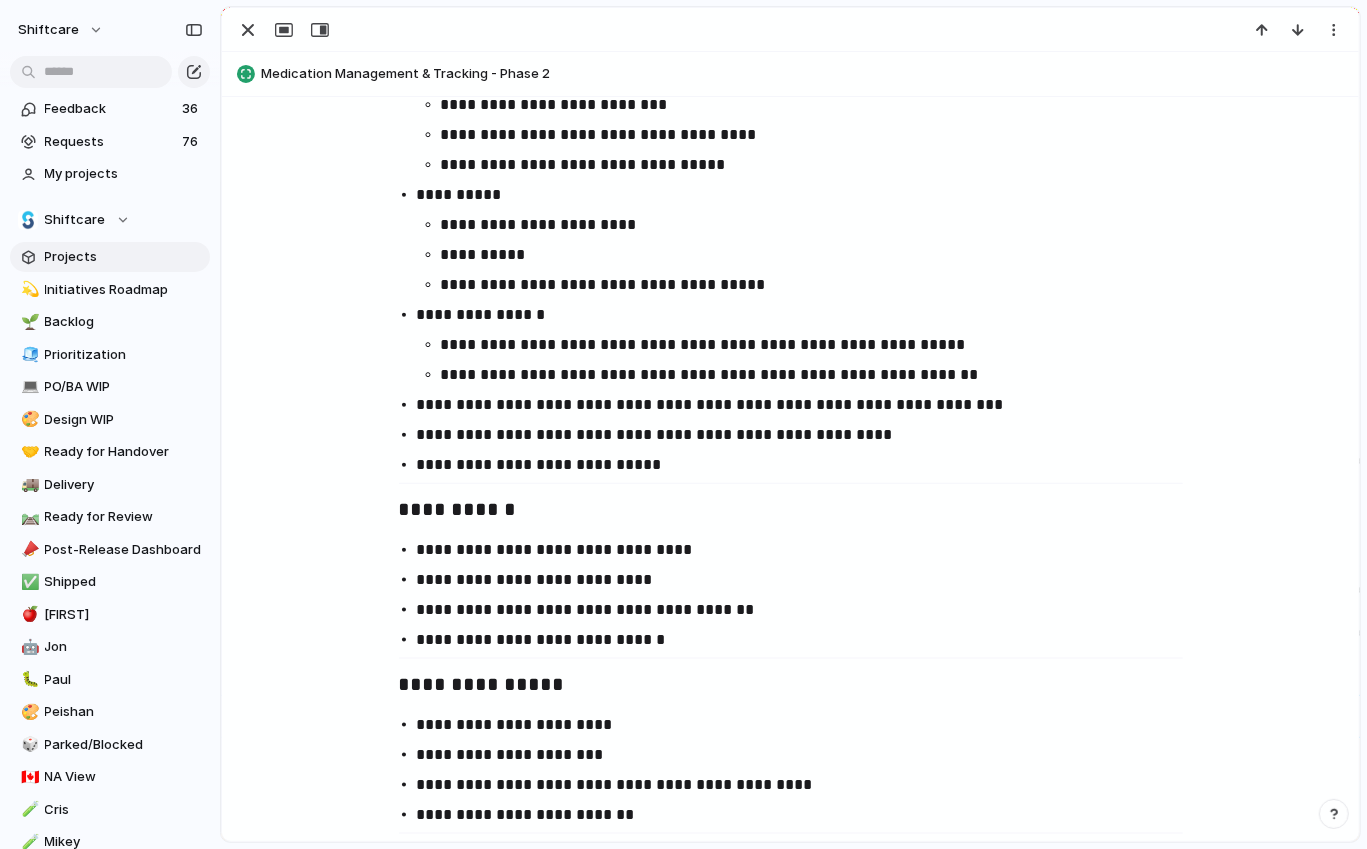 click on "**********" at bounding box center (809, 435) 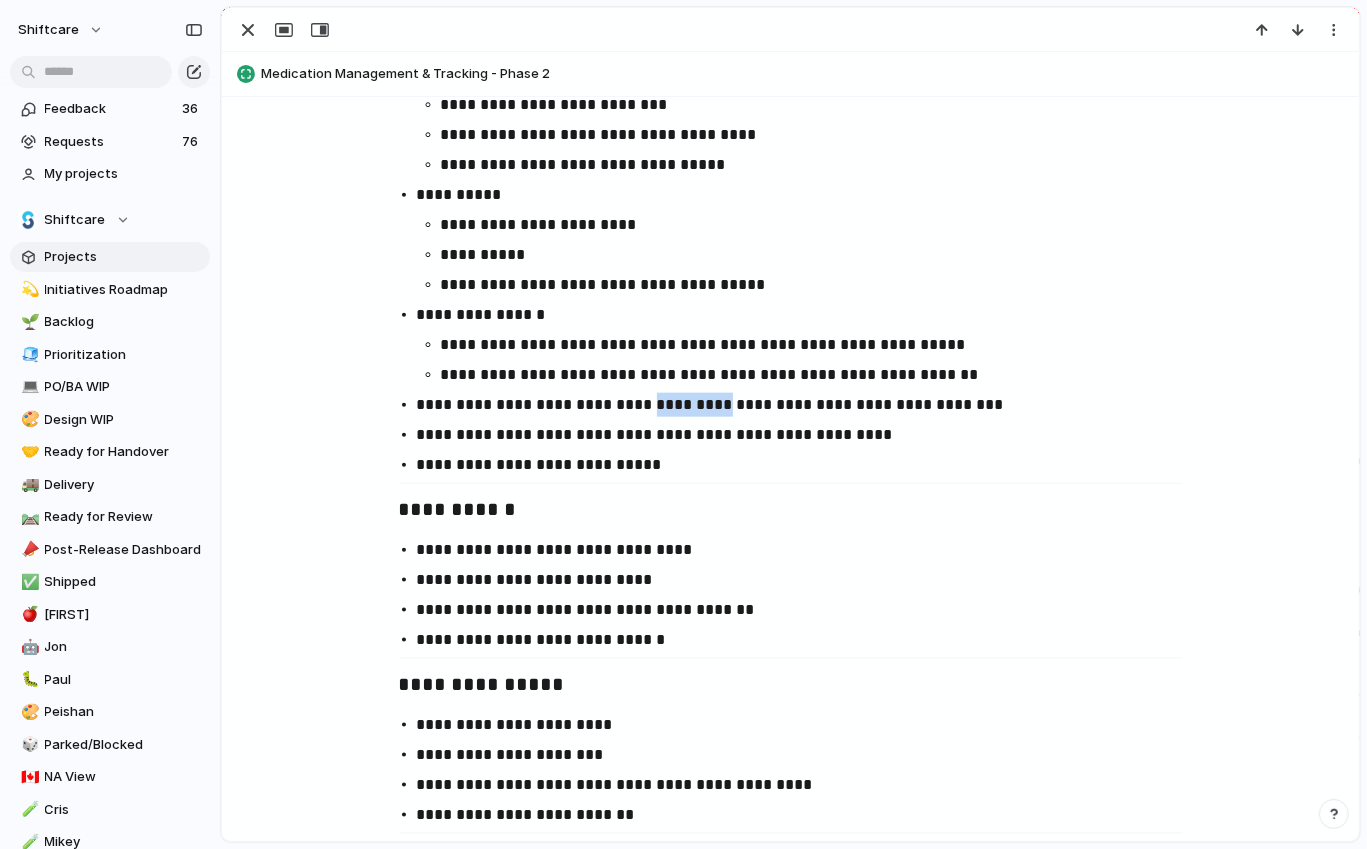 click on "**********" at bounding box center (809, 405) 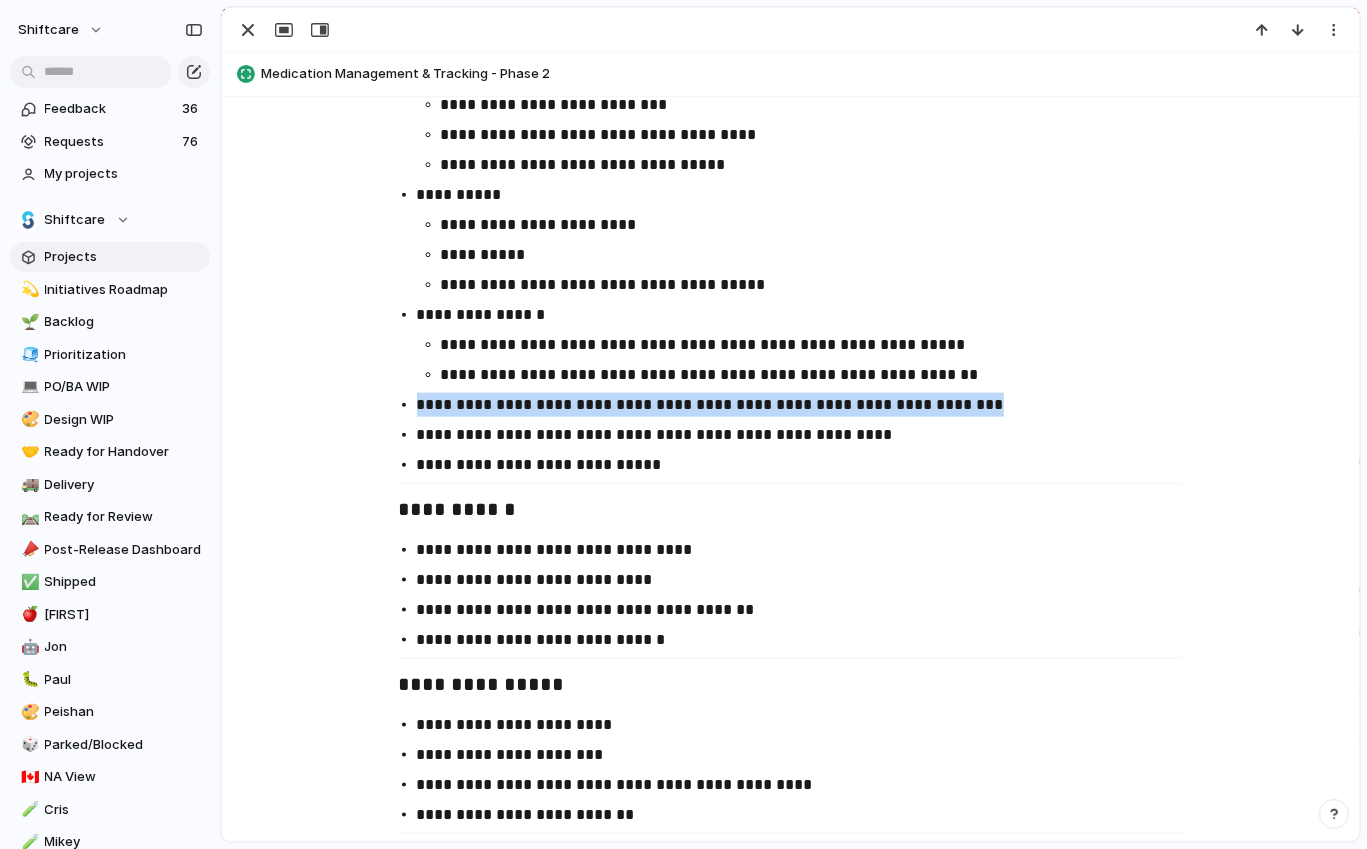 click on "**********" at bounding box center [809, 405] 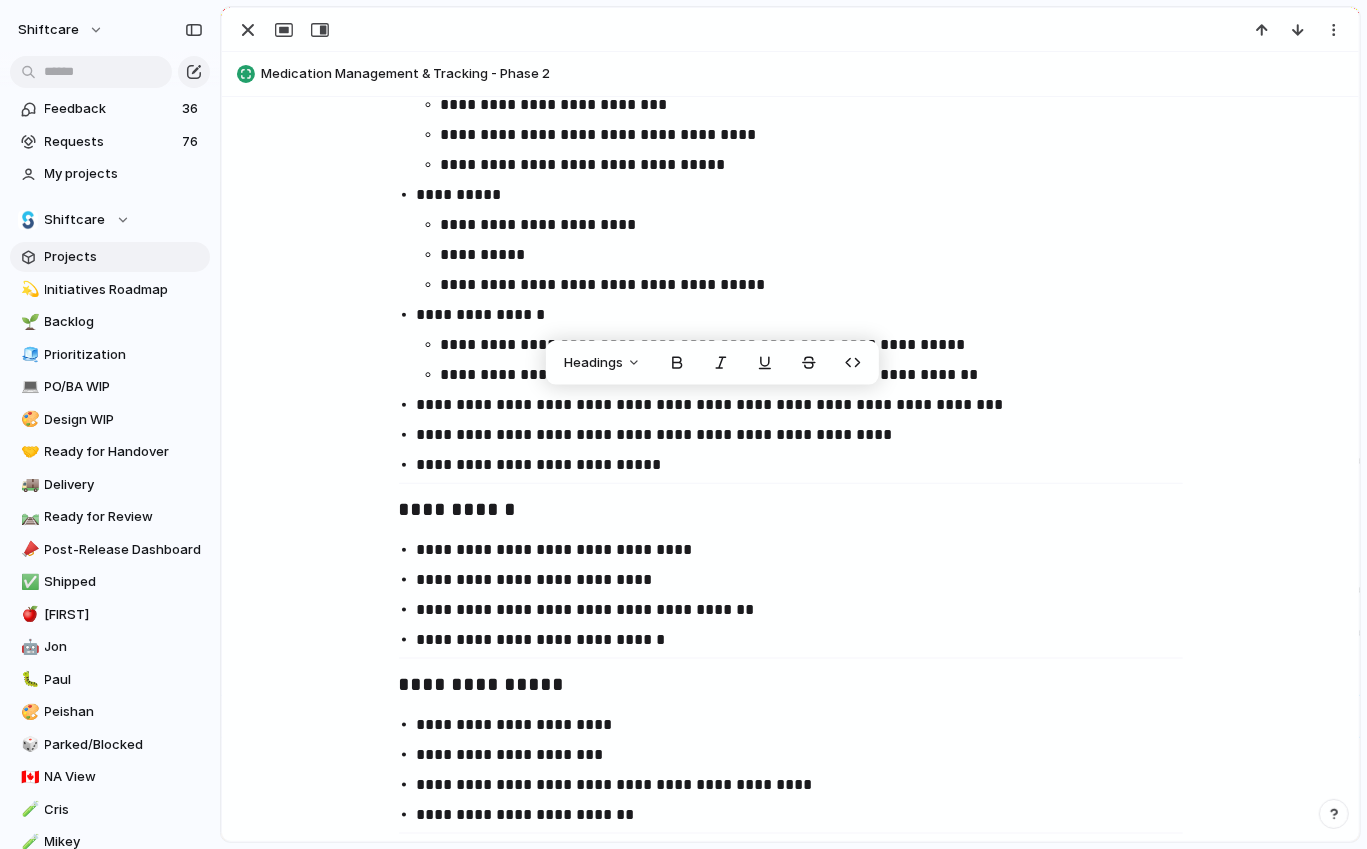 click on "**********" at bounding box center [790, 458] 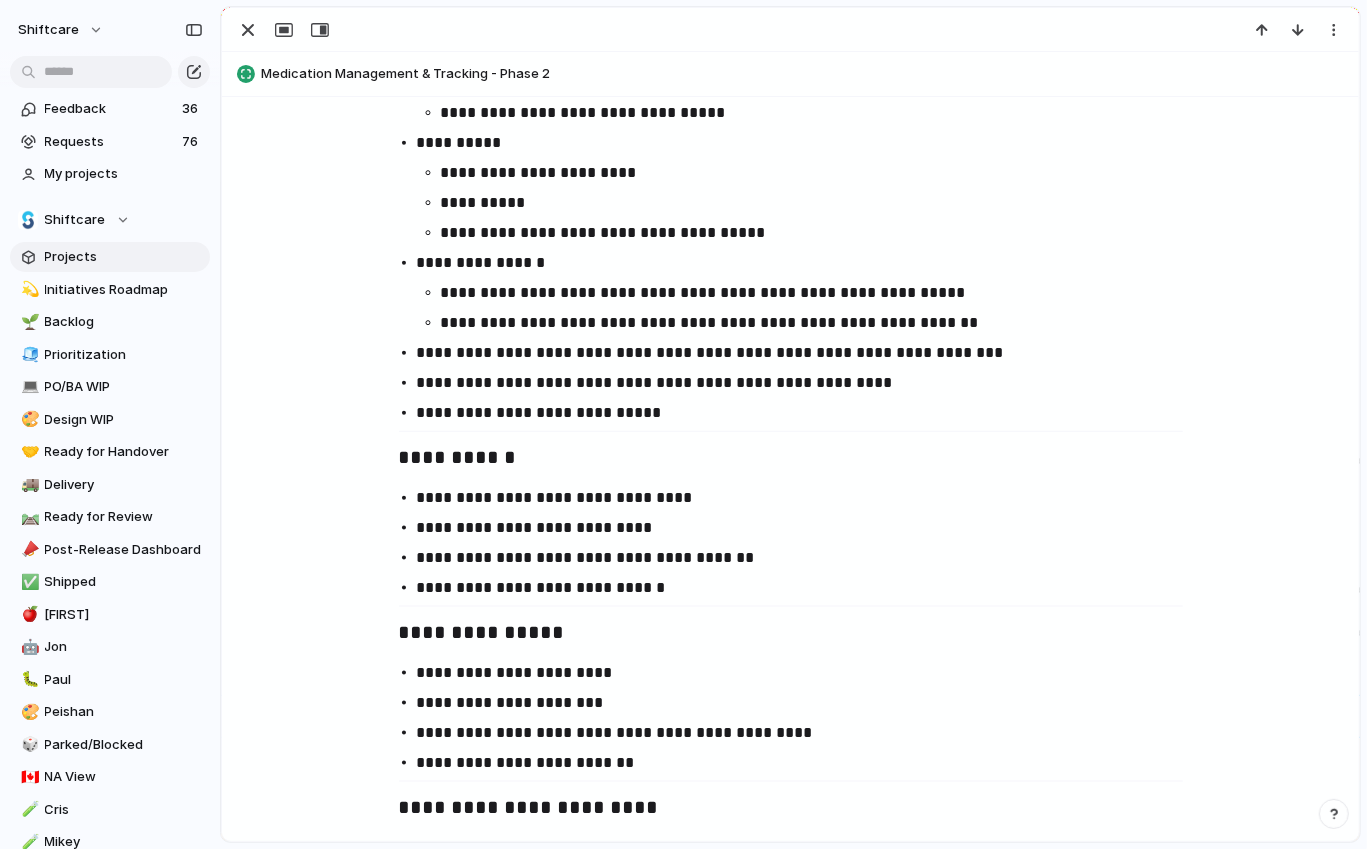 scroll, scrollTop: 1494, scrollLeft: 0, axis: vertical 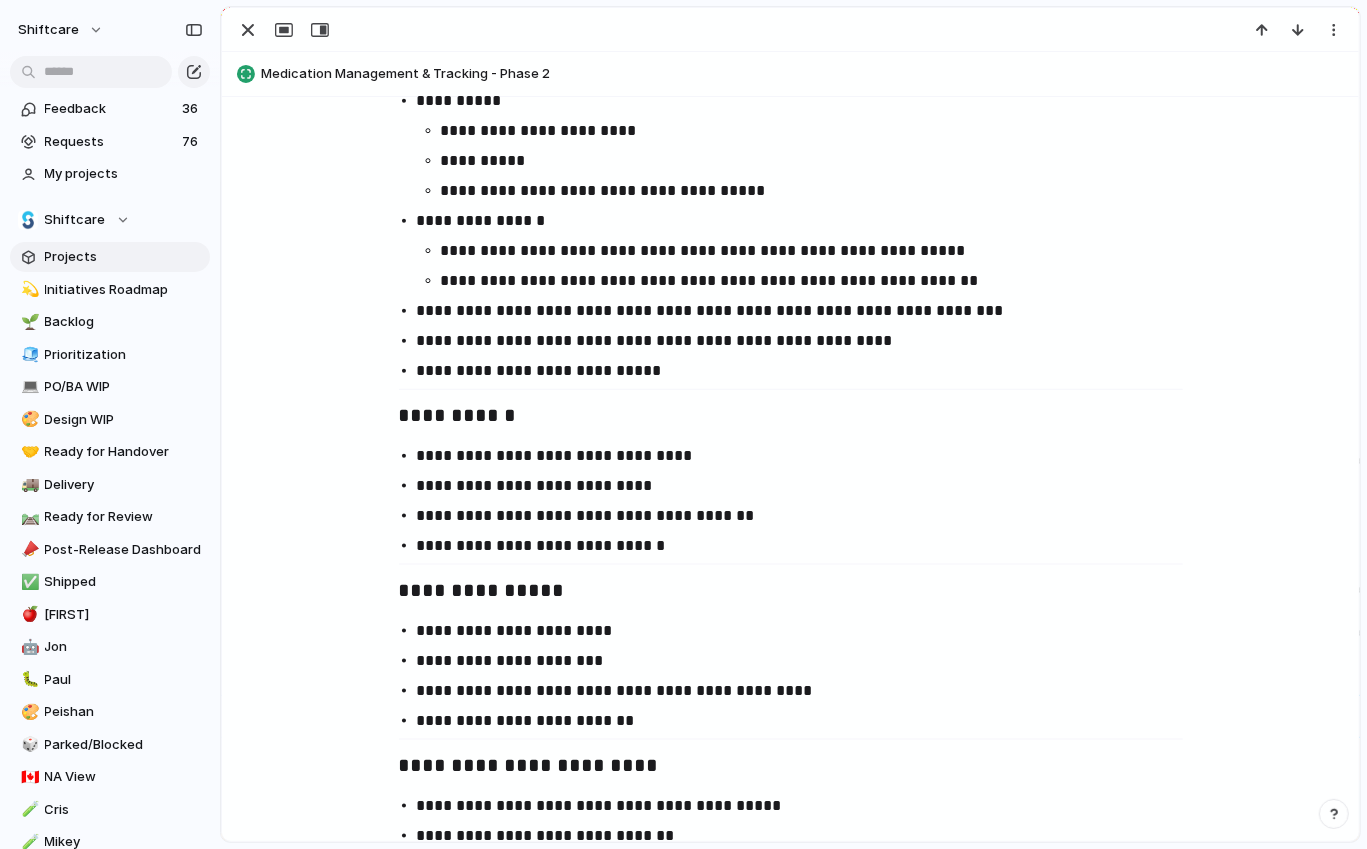 click on "**********" at bounding box center (809, 311) 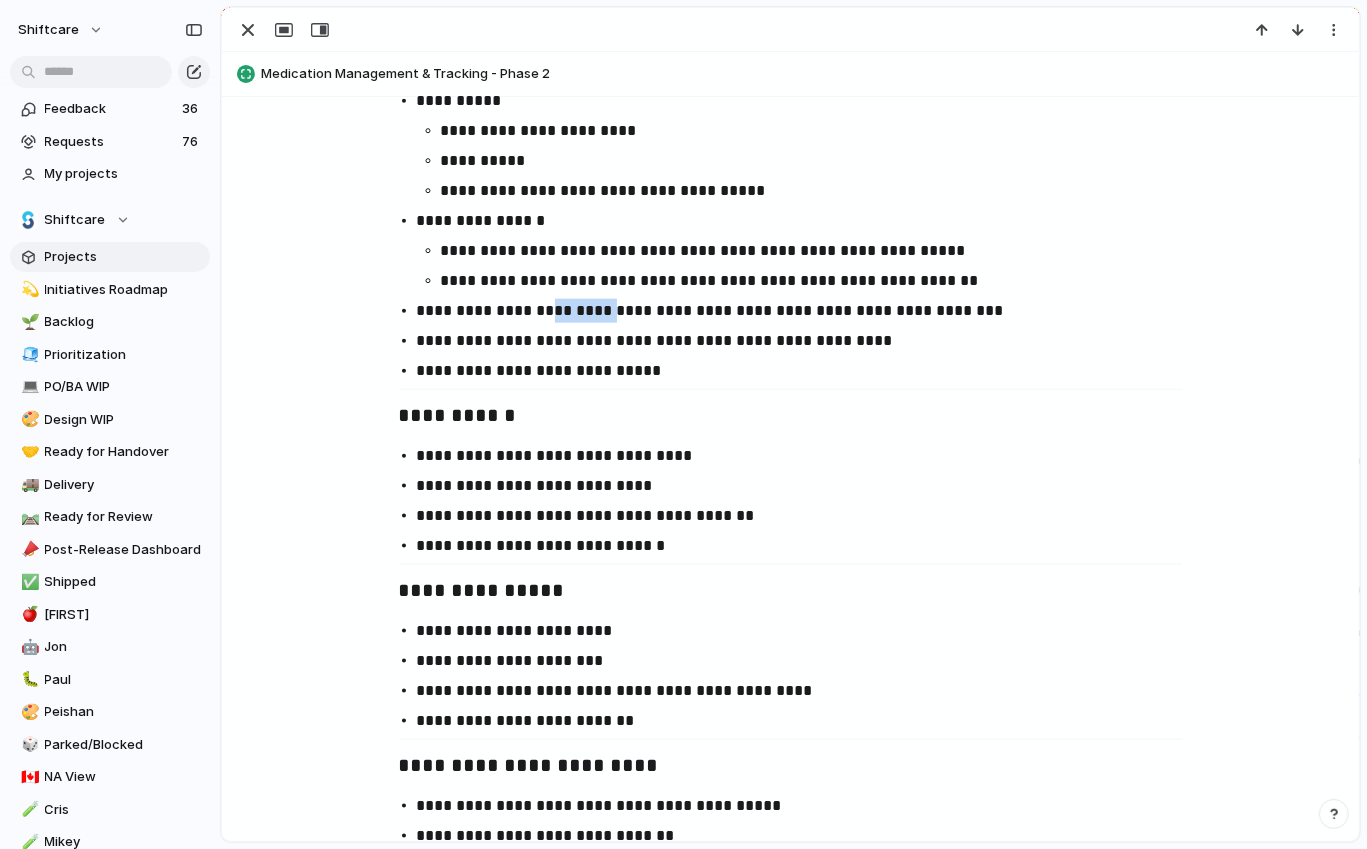 click on "**********" at bounding box center [809, 311] 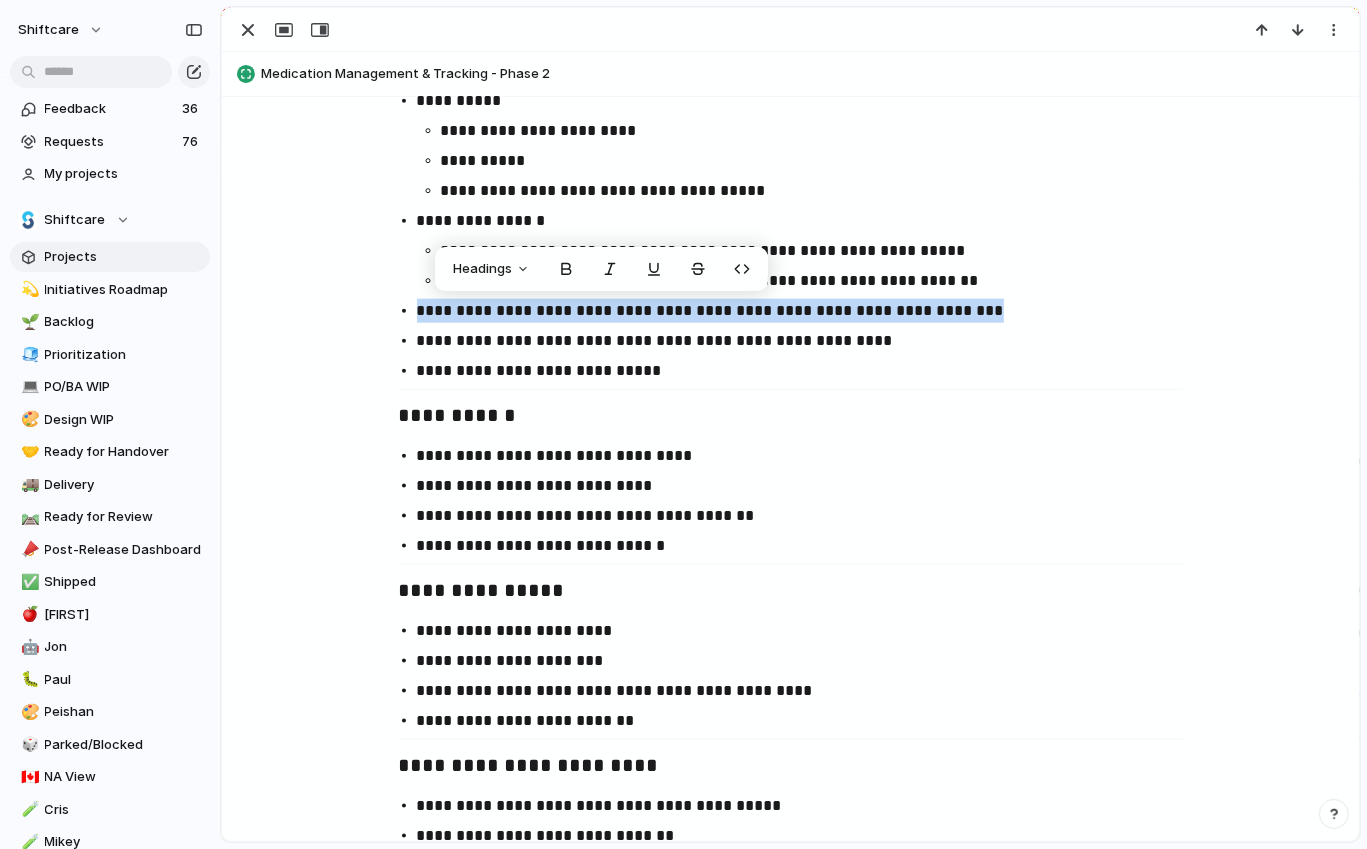 click on "**********" at bounding box center [809, 311] 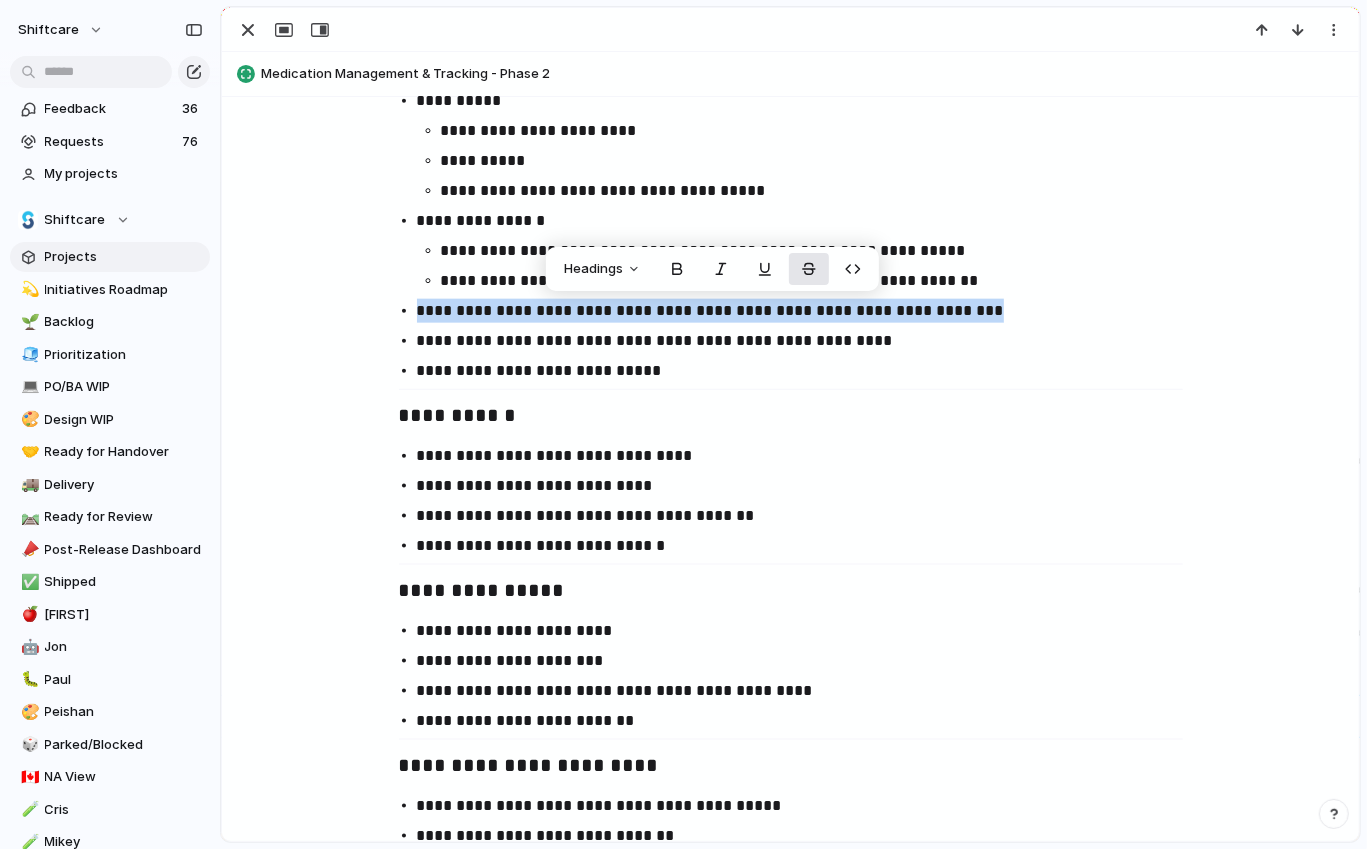 click at bounding box center [809, 269] 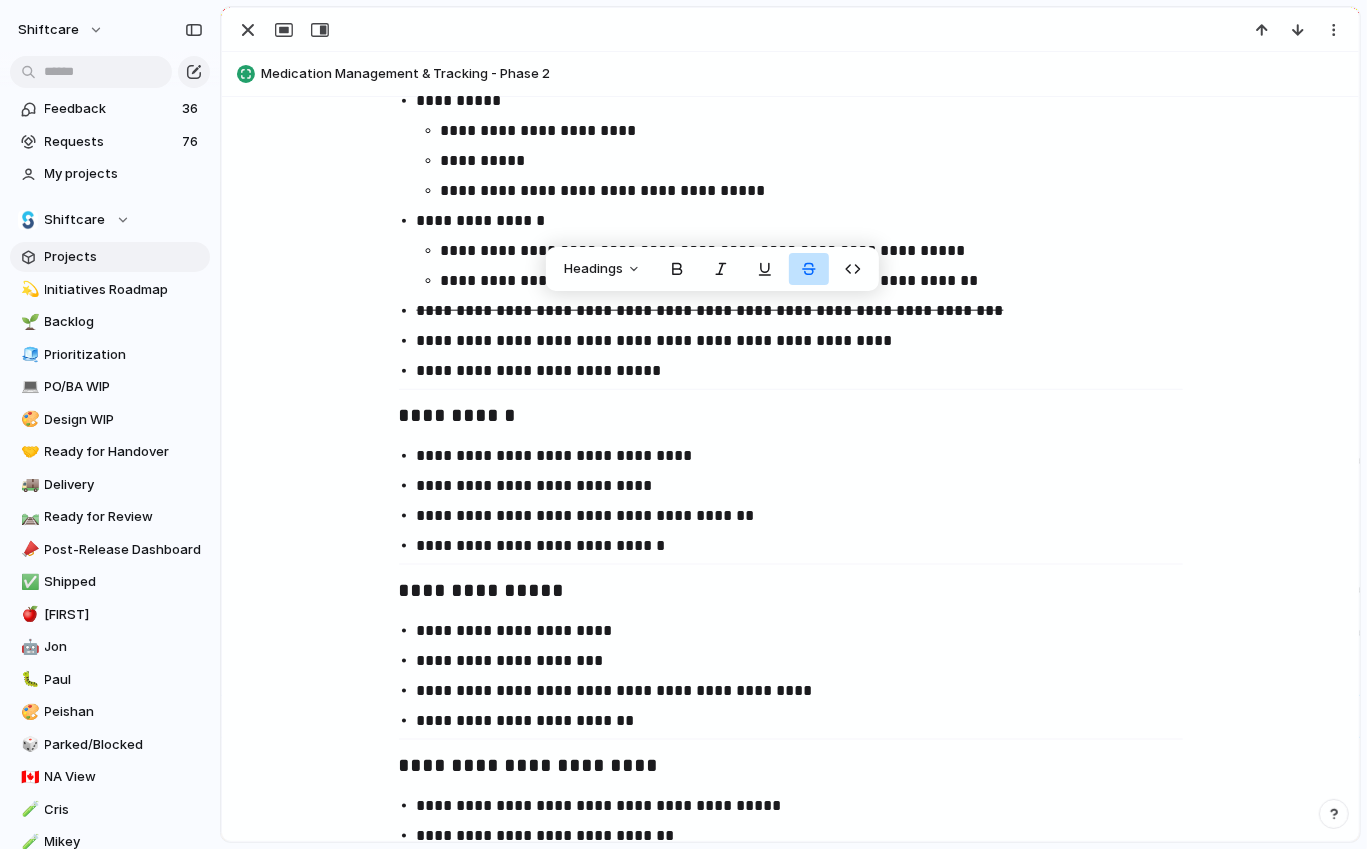 click on "**********" at bounding box center [809, 341] 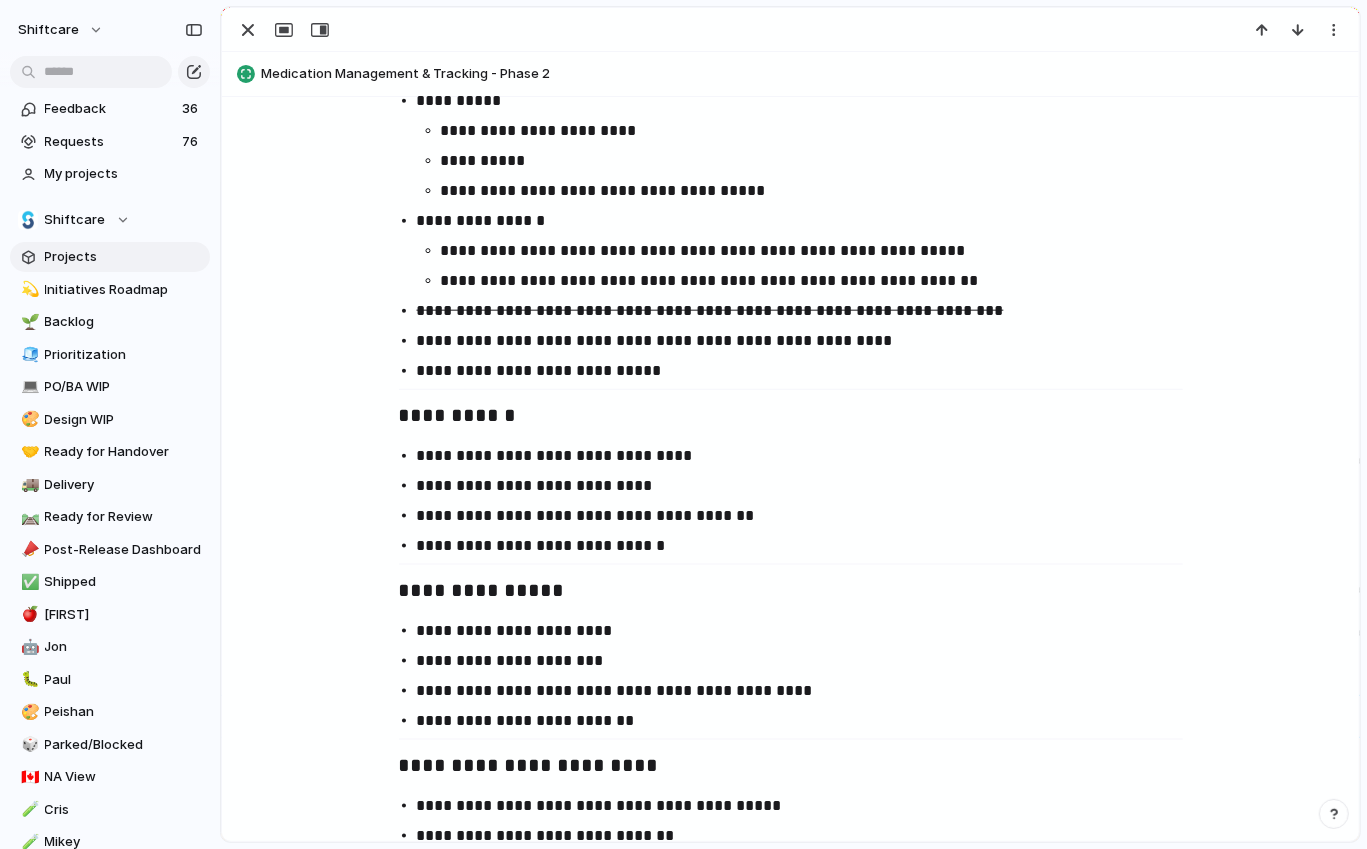 click on "**********" at bounding box center (809, 371) 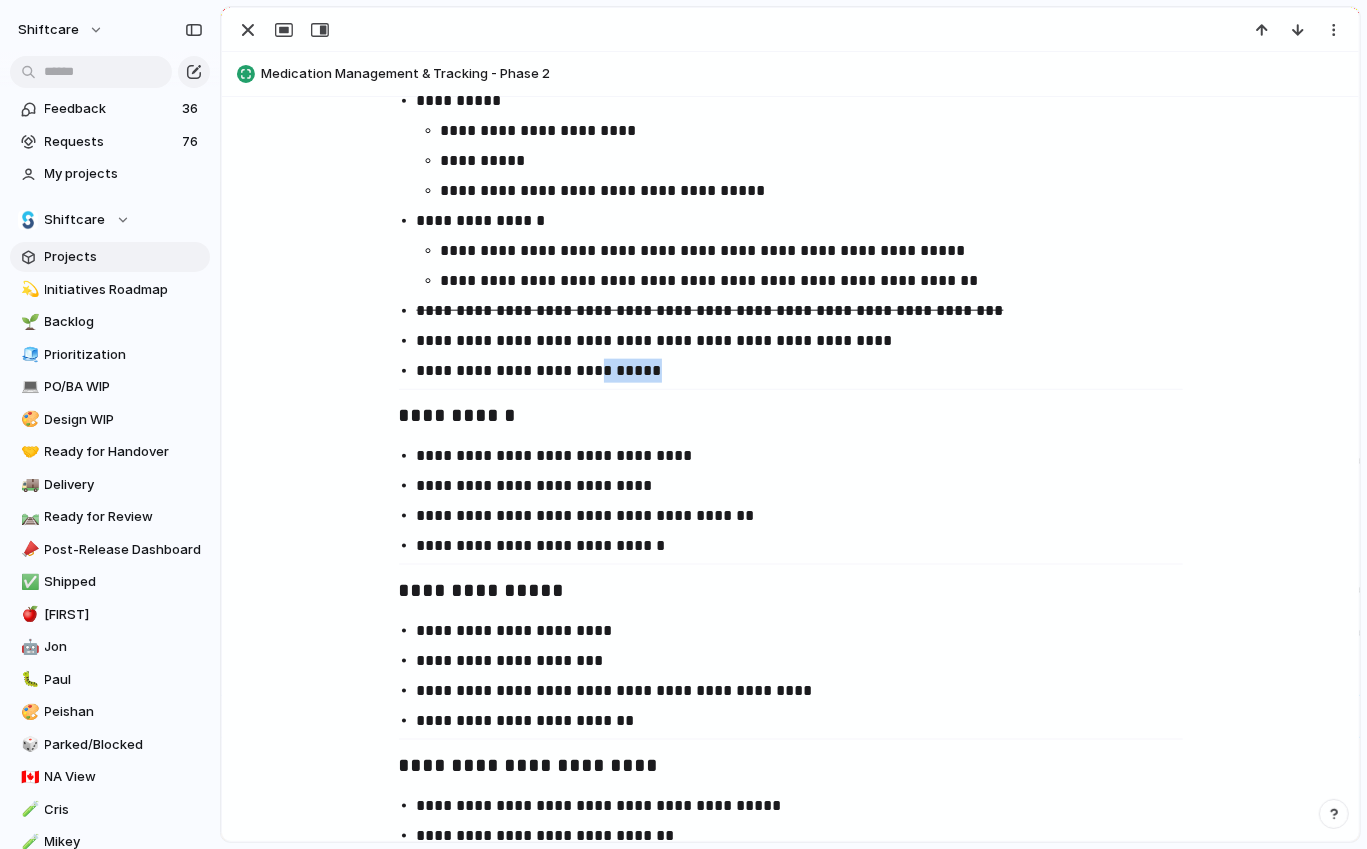 click on "**********" at bounding box center [809, 371] 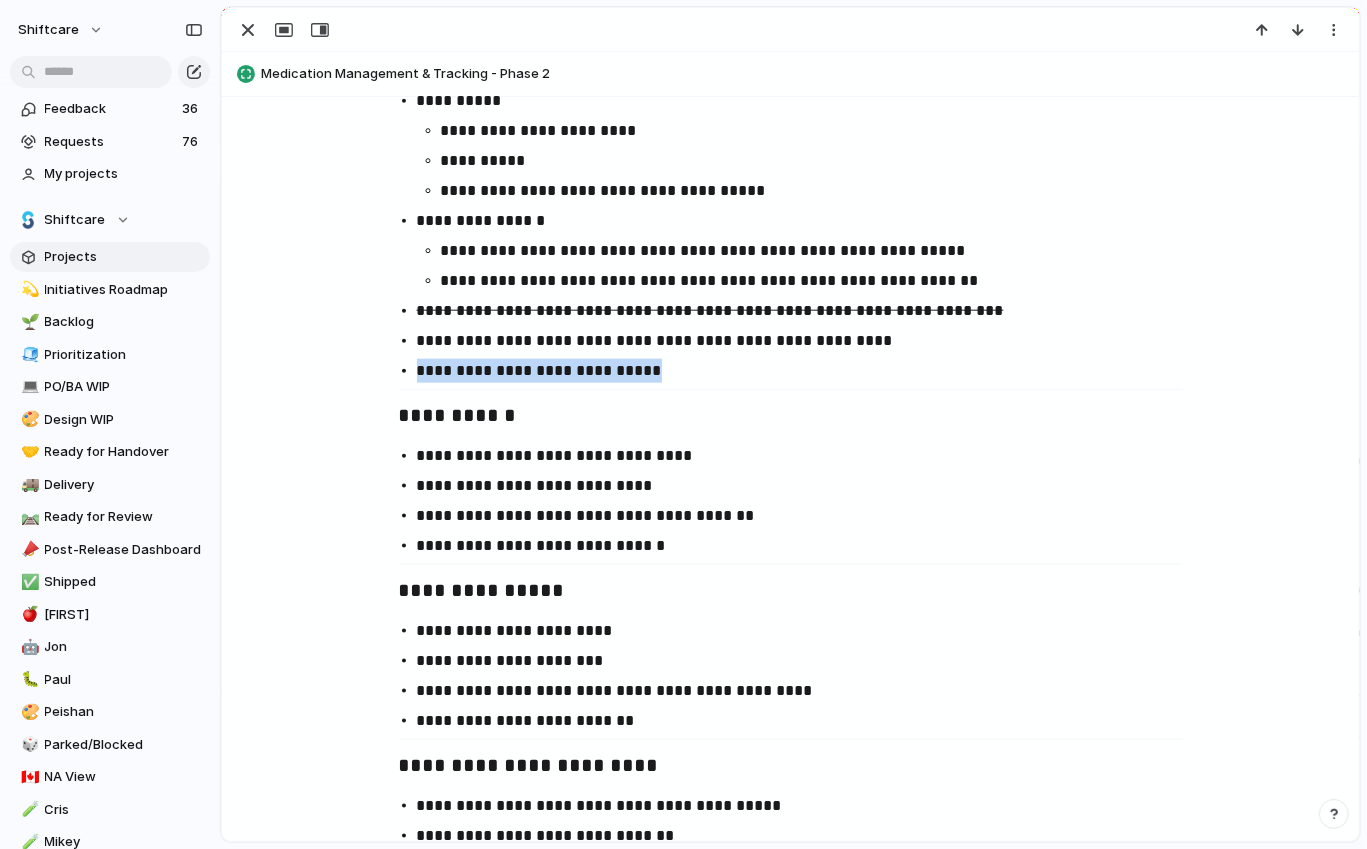 click on "**********" at bounding box center [809, 371] 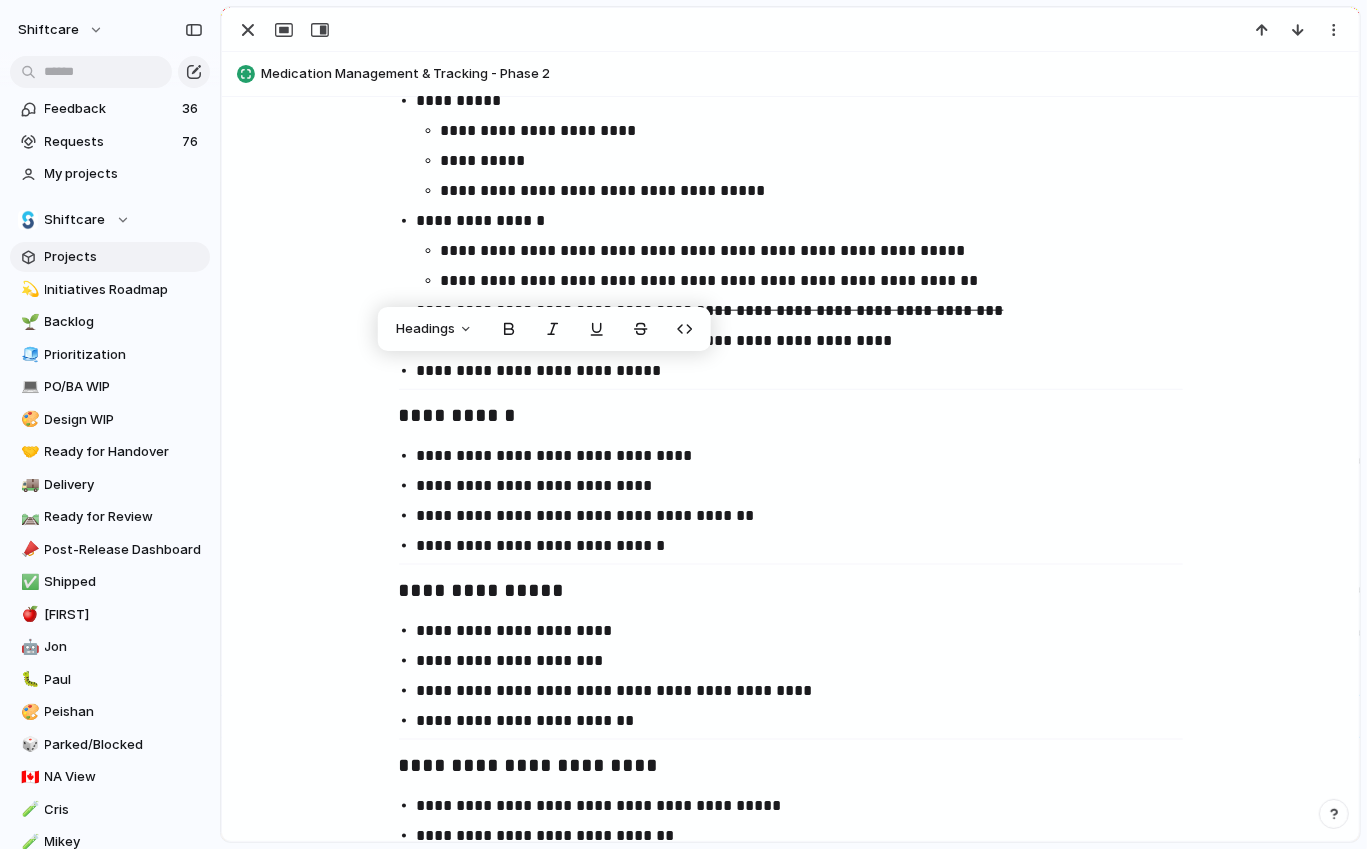 click on "**********" at bounding box center [790, 364] 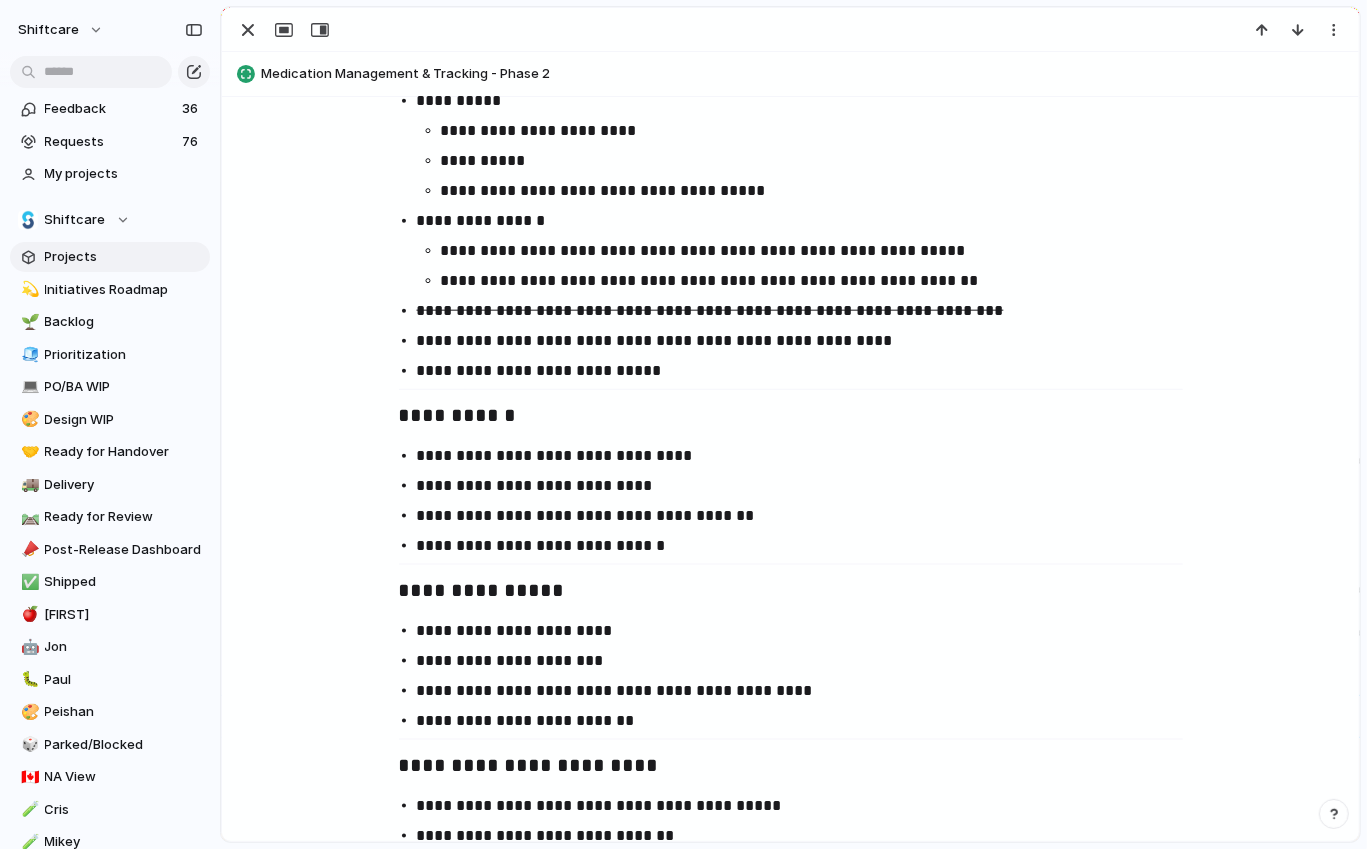 click on "**********" at bounding box center [809, 456] 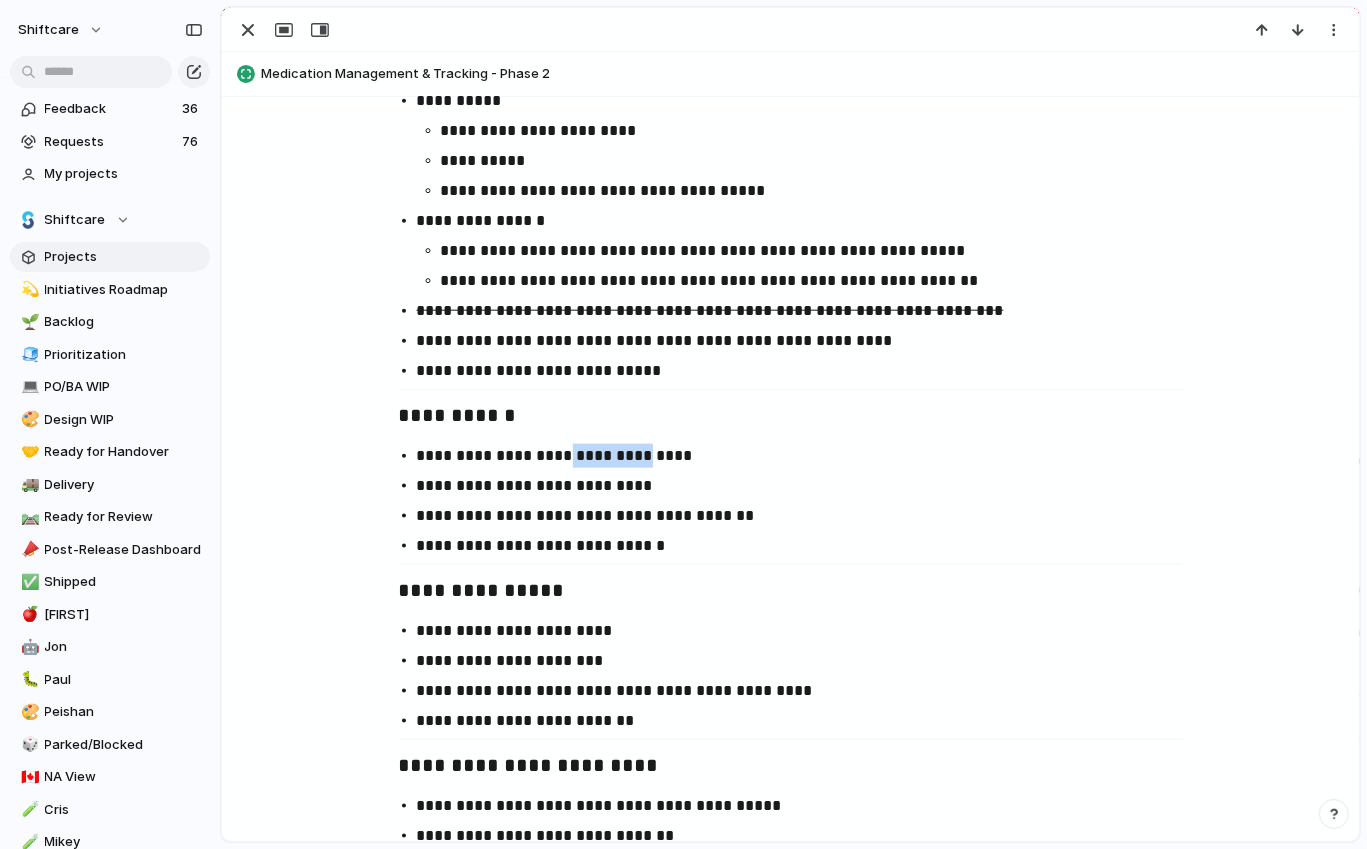 click on "**********" at bounding box center (809, 456) 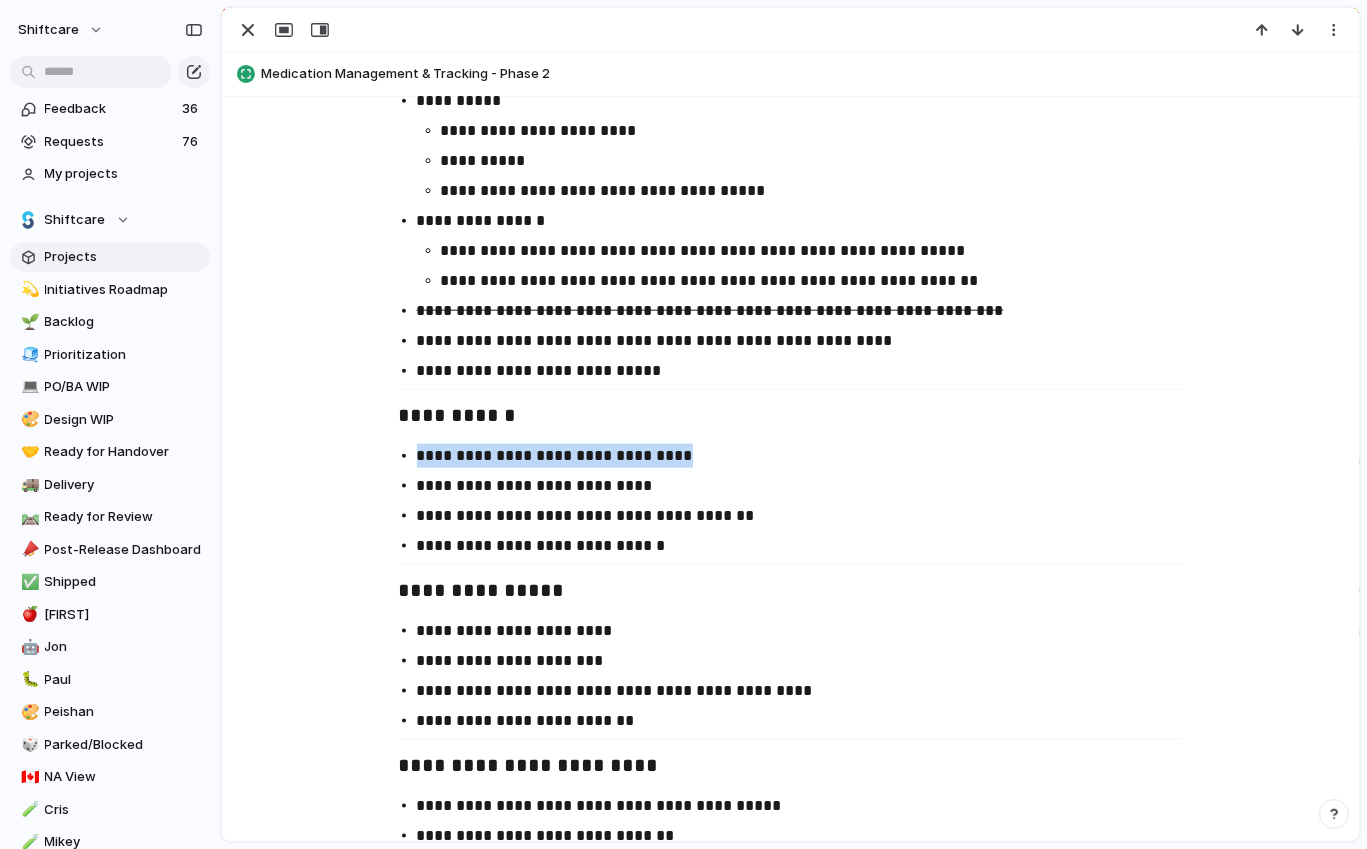 click on "**********" at bounding box center [809, 456] 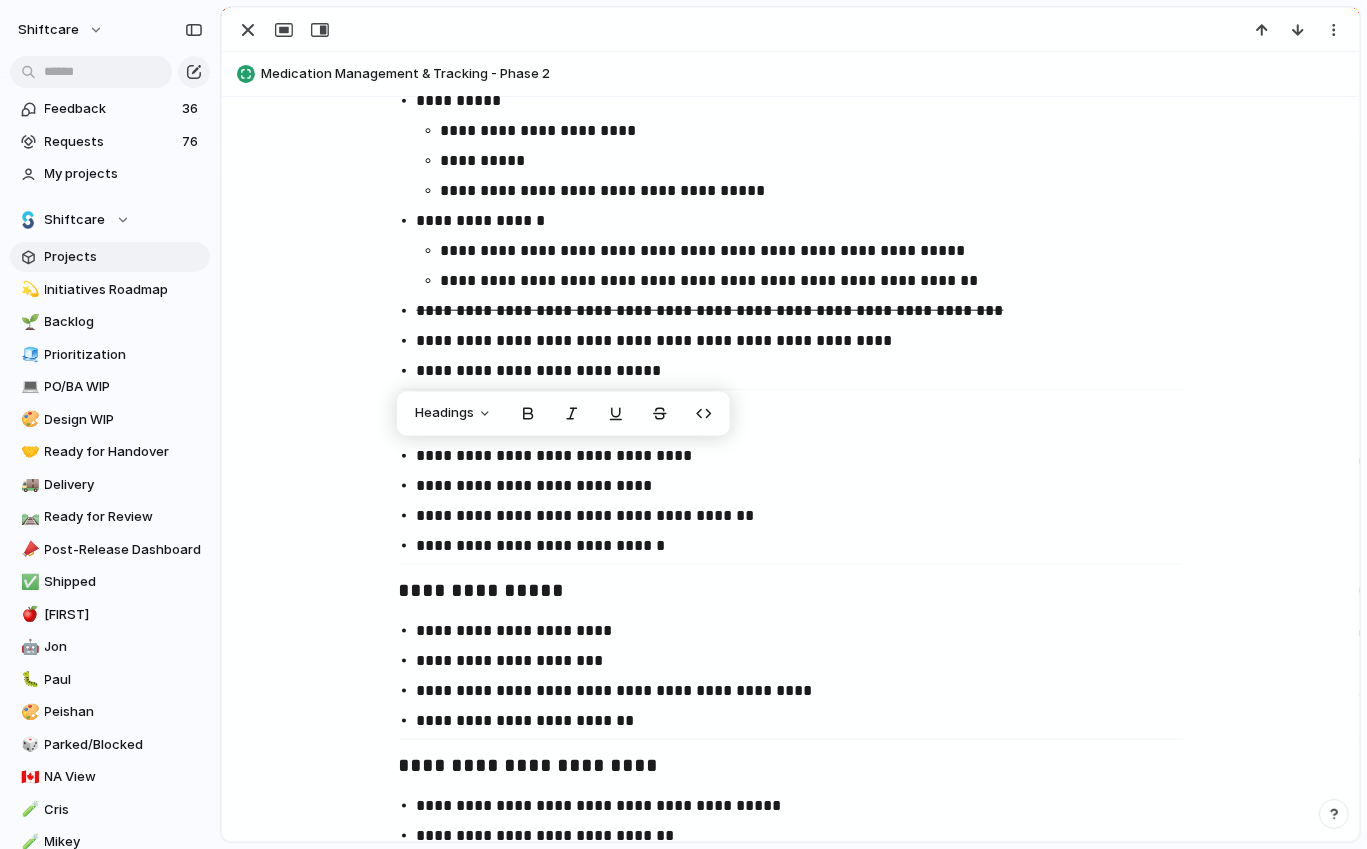 click on "**********" at bounding box center [809, 516] 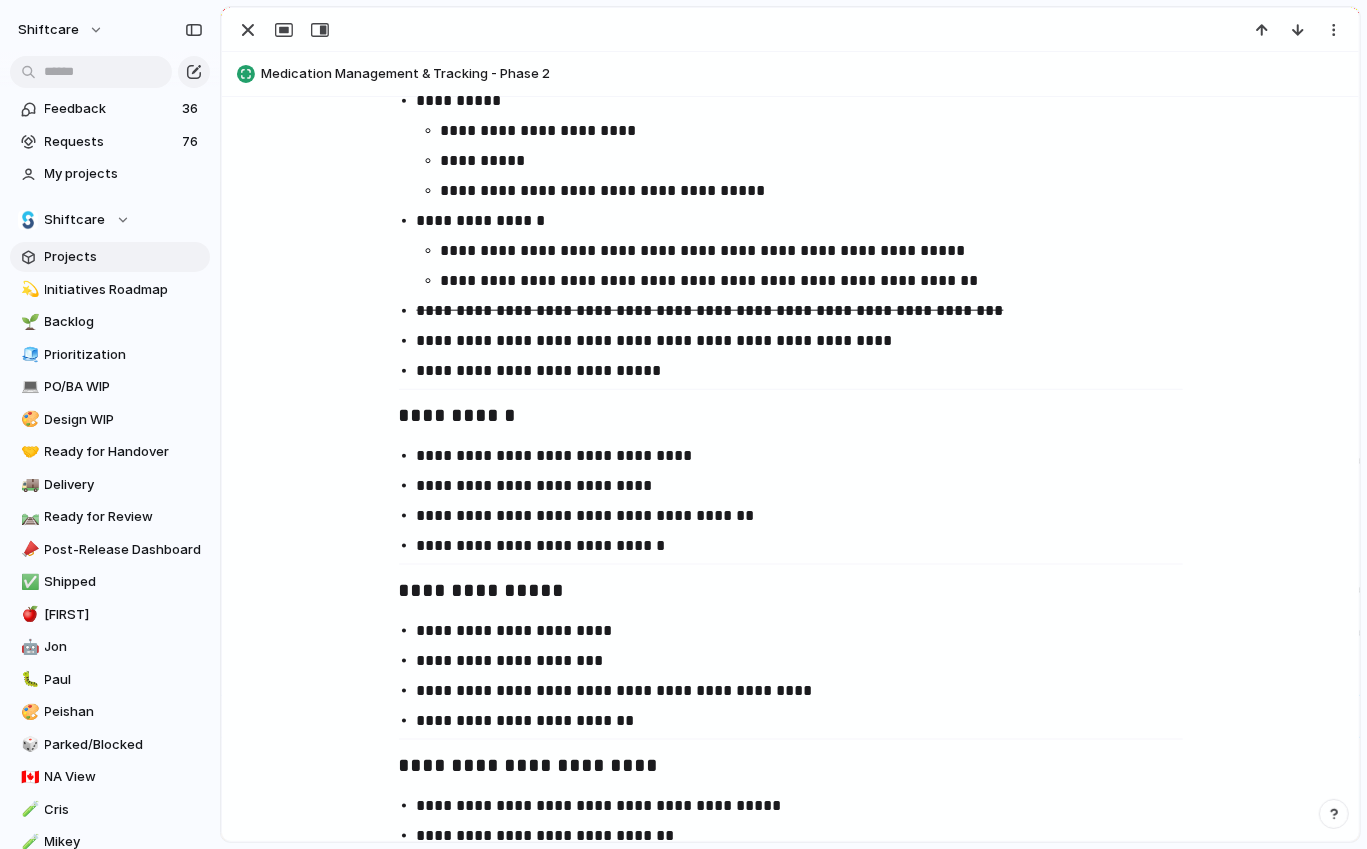 click on "**********" at bounding box center (809, 486) 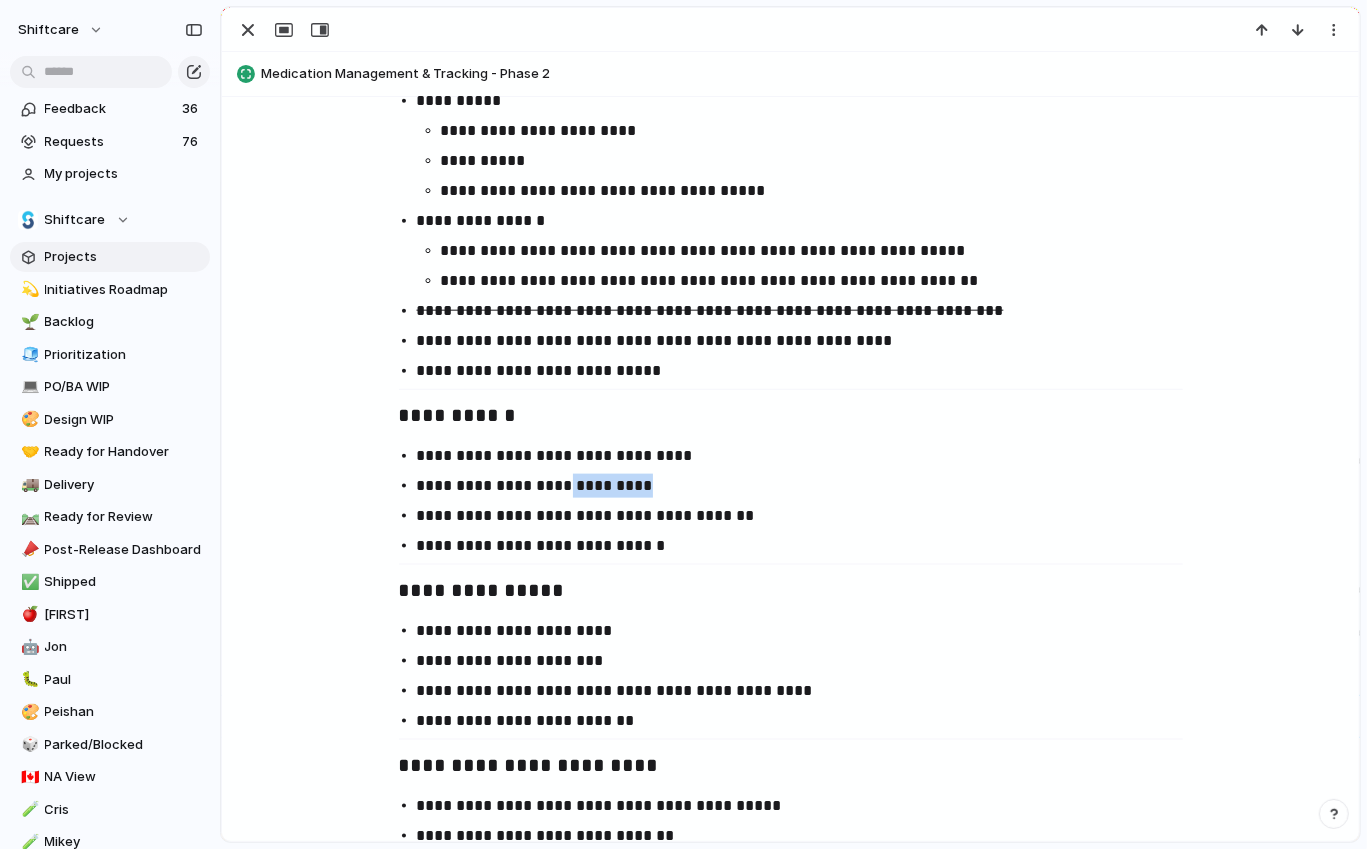 click on "**********" at bounding box center (809, 486) 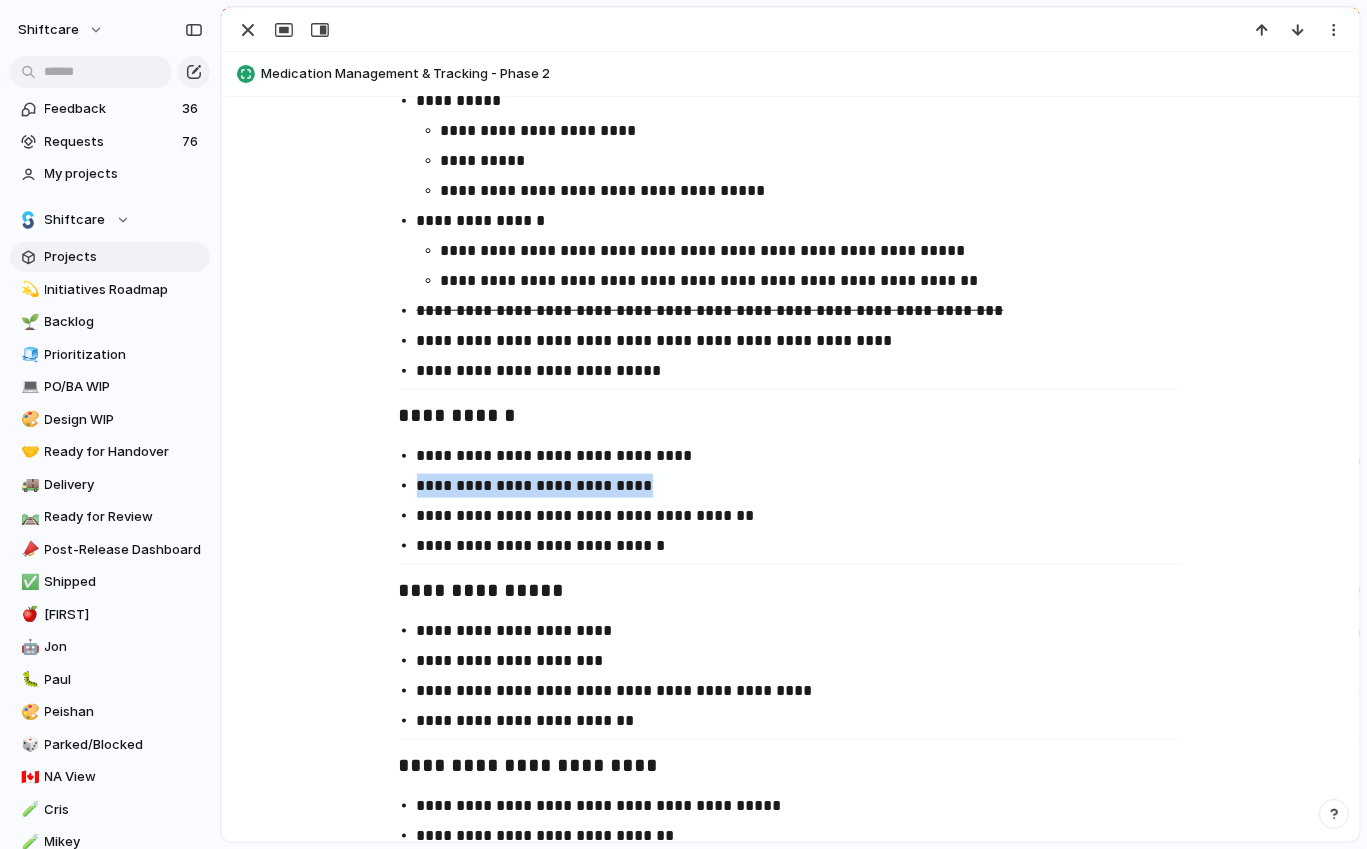 click on "**********" at bounding box center [809, 486] 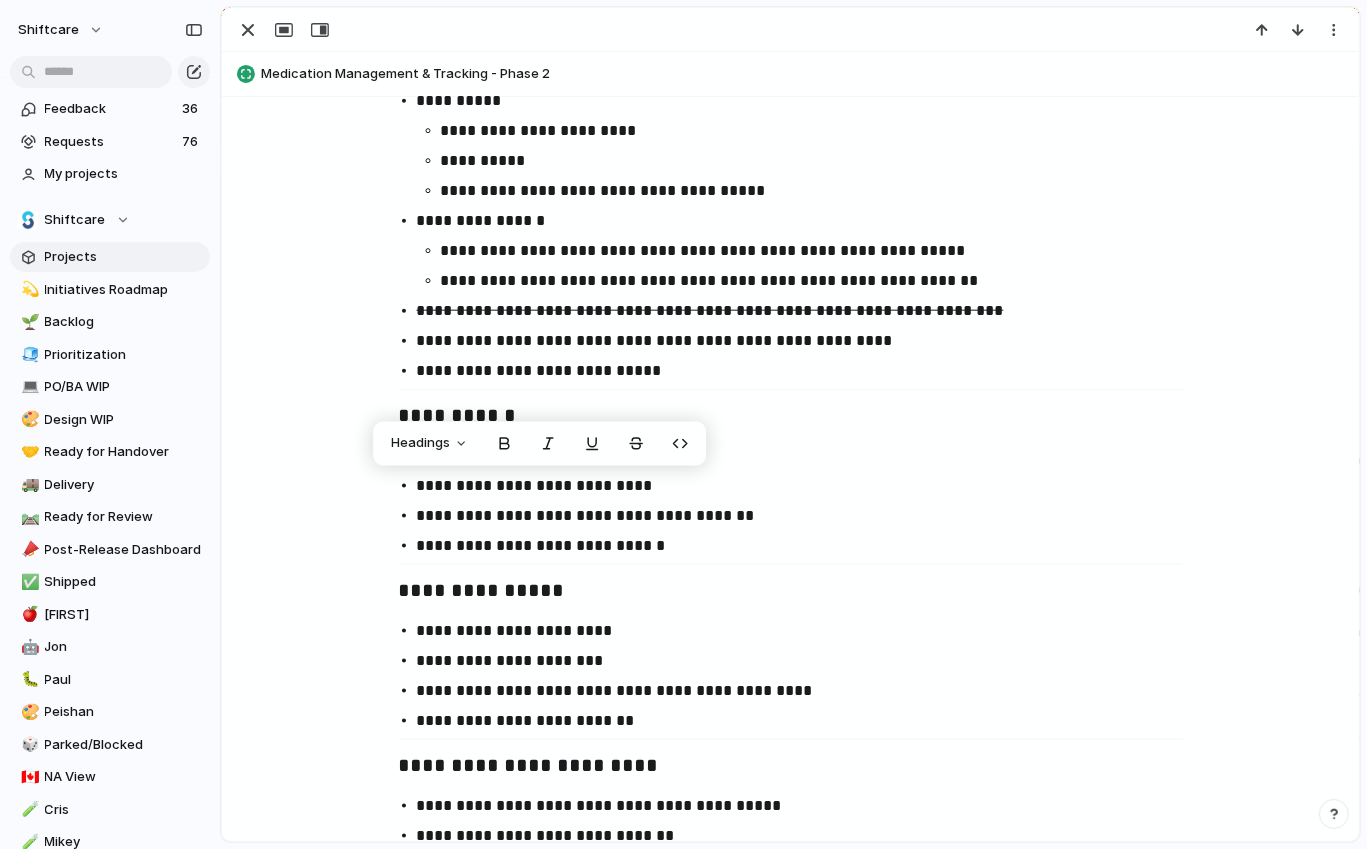 click on "**********" at bounding box center [809, 516] 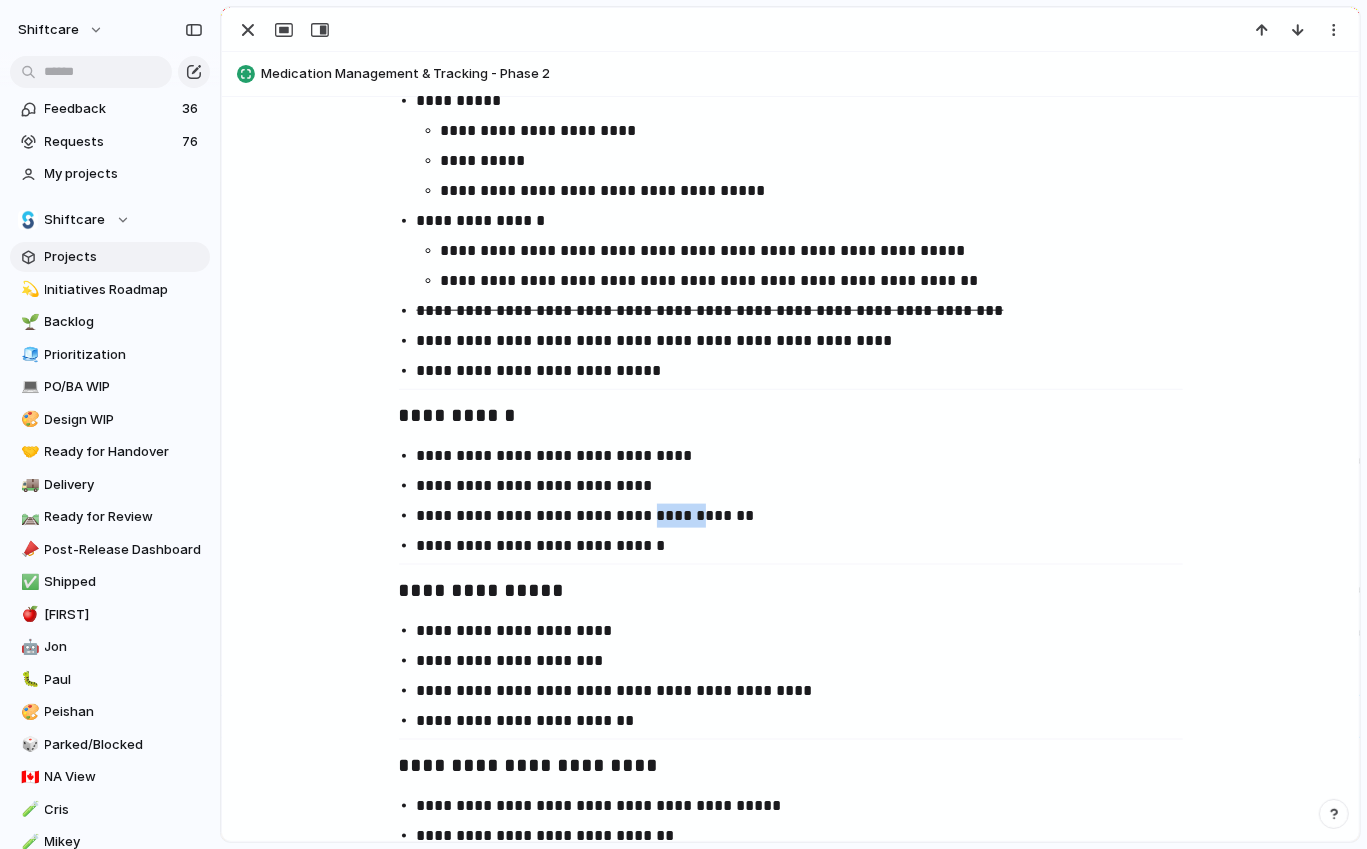 click on "**********" at bounding box center [809, 516] 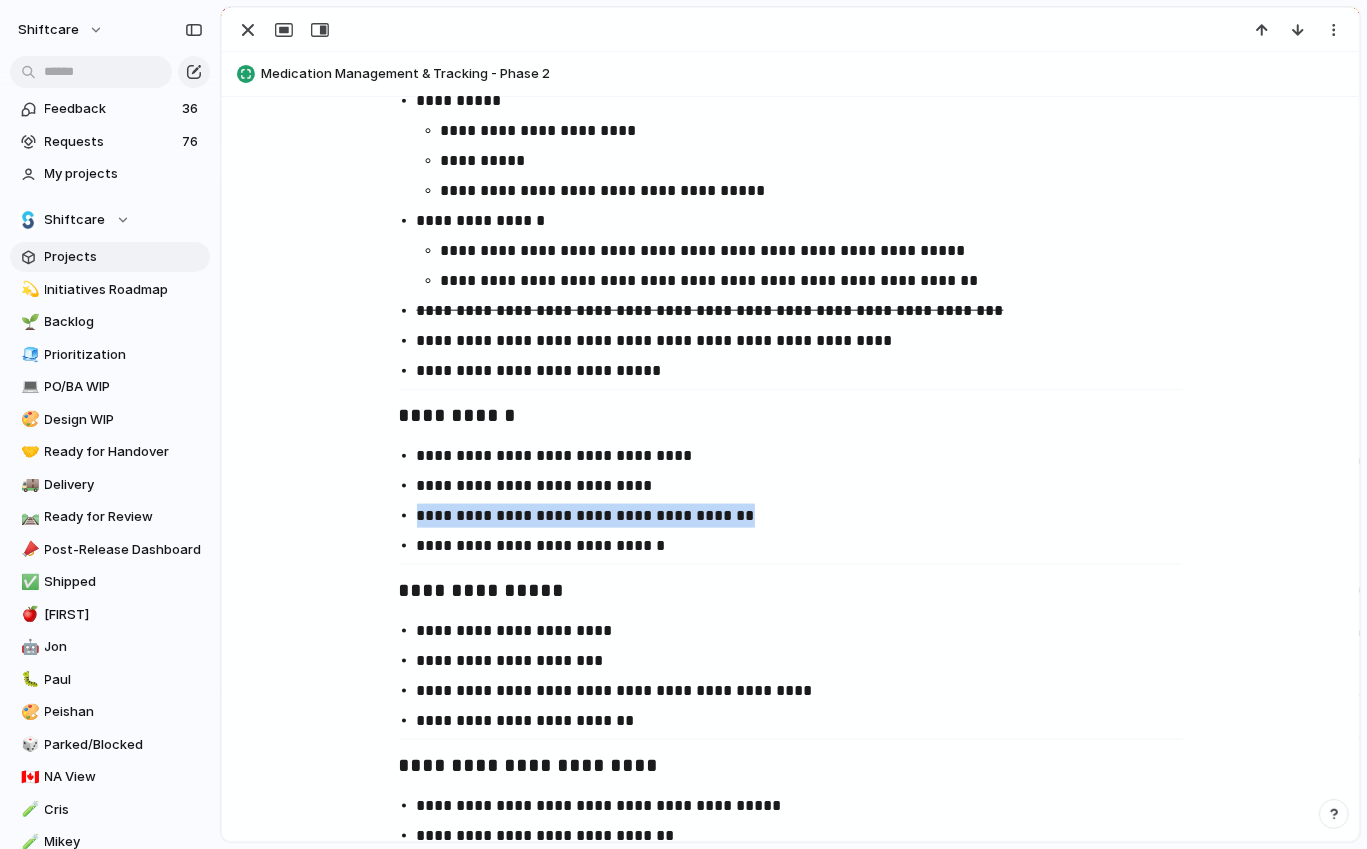click on "**********" at bounding box center (809, 516) 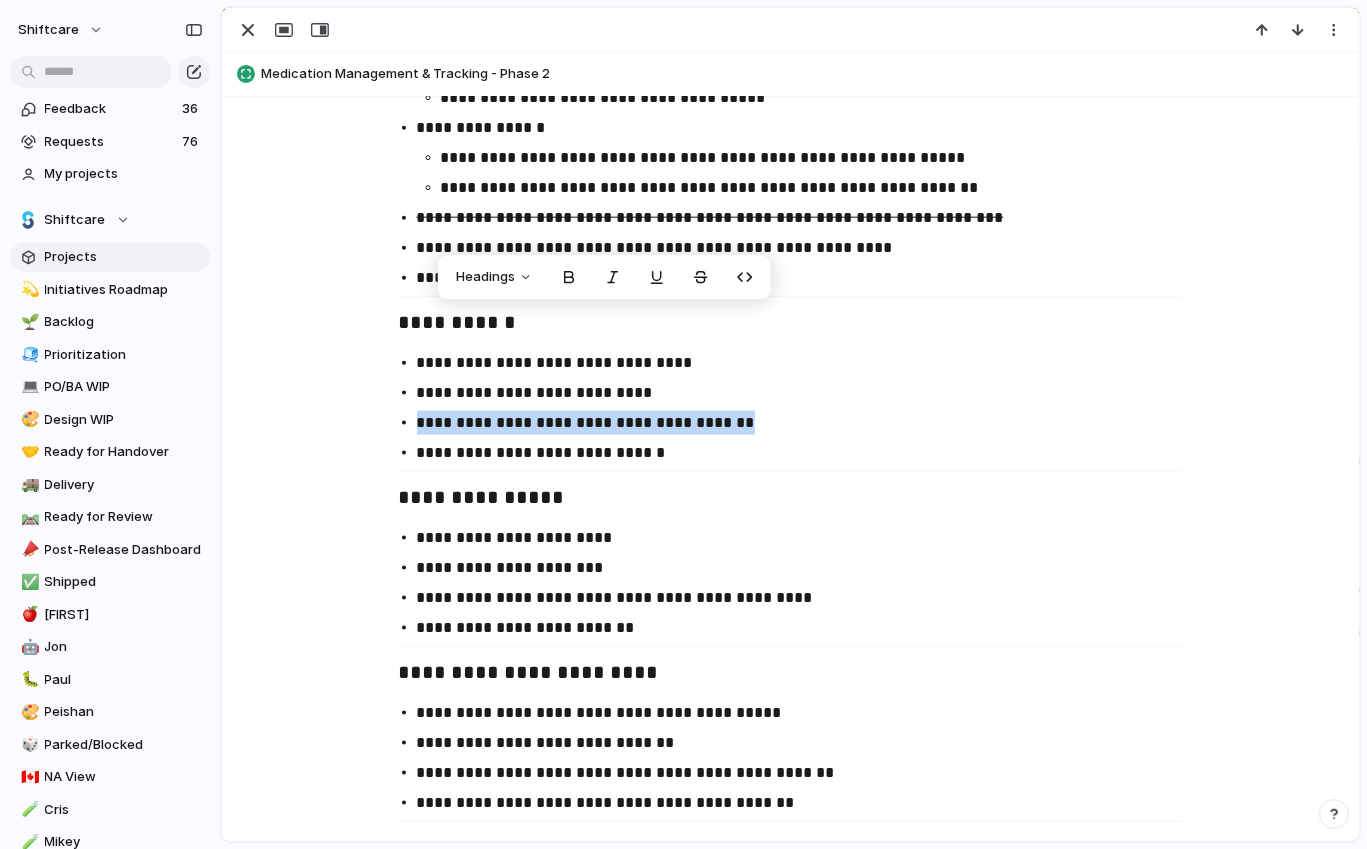 scroll, scrollTop: 1690, scrollLeft: 0, axis: vertical 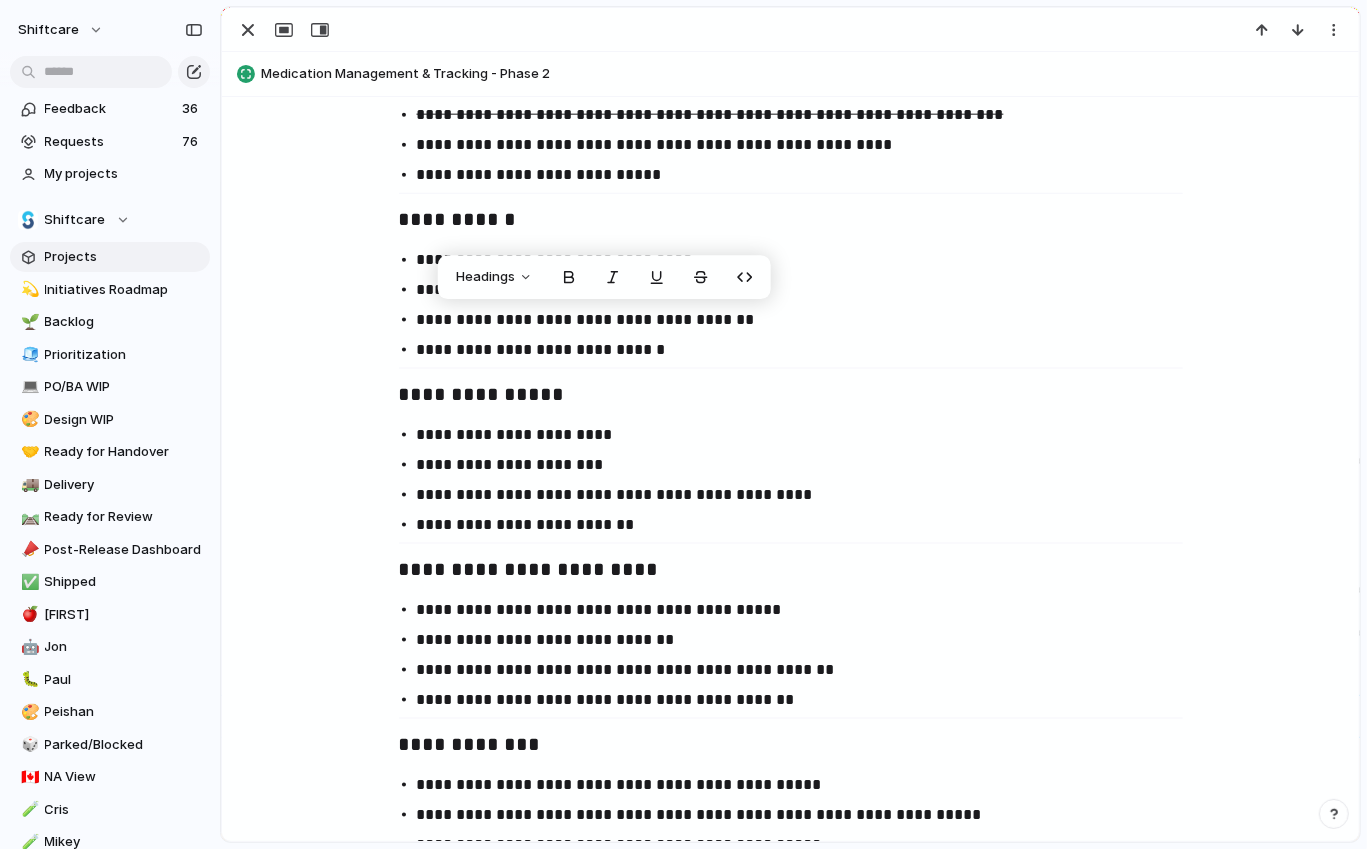 click on "**********" at bounding box center [809, 465] 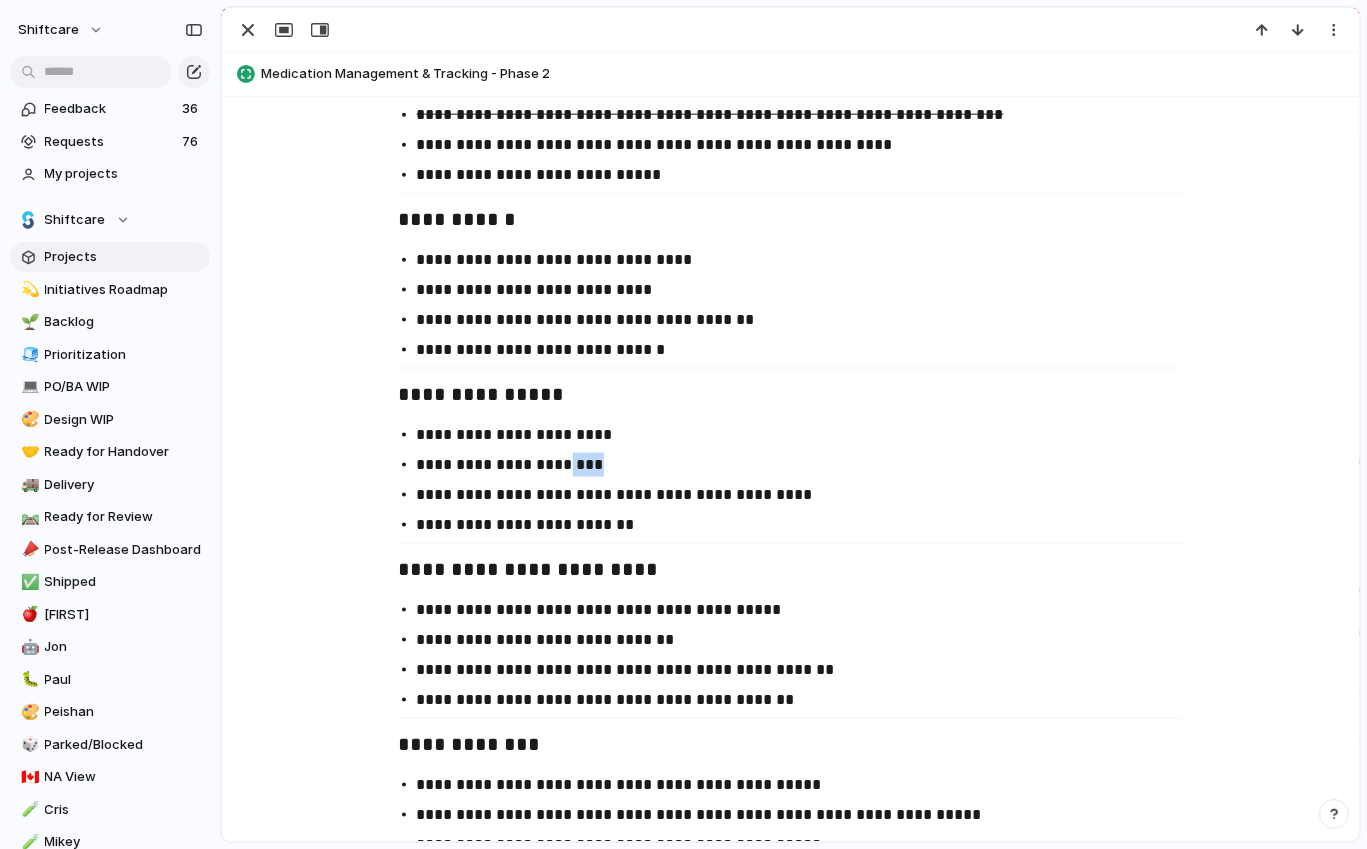 click on "**********" at bounding box center (809, 465) 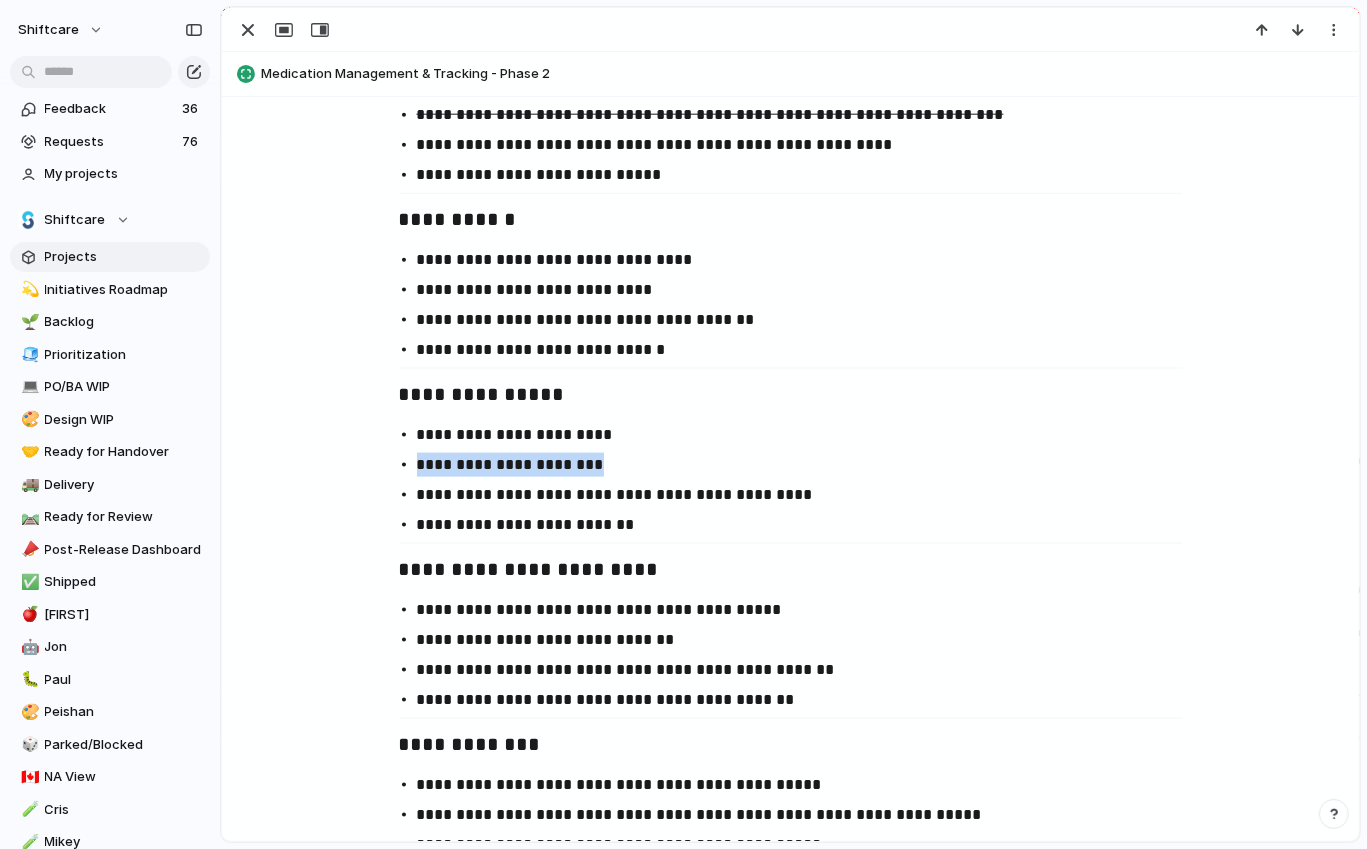 click on "**********" at bounding box center (809, 465) 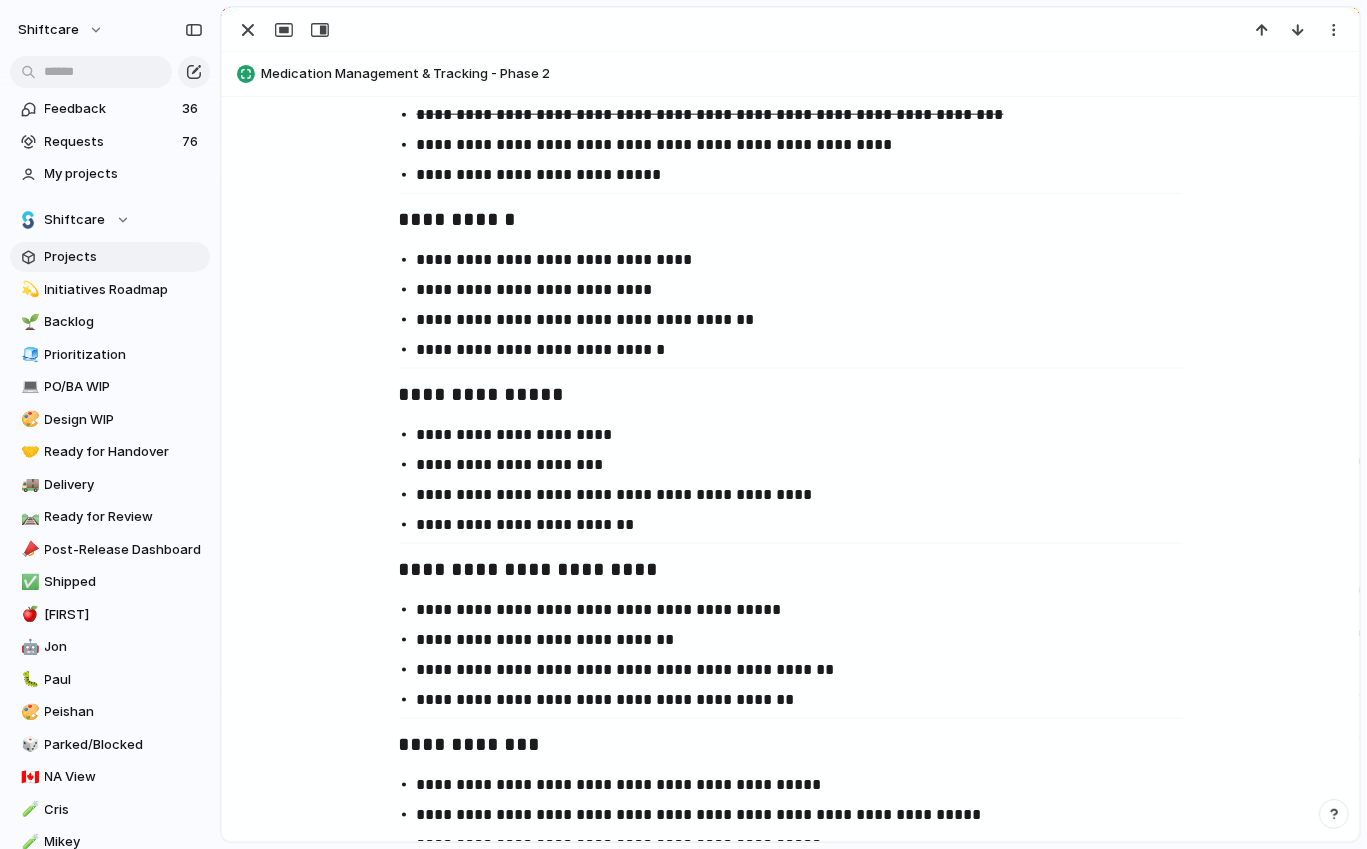 click on "**********" at bounding box center (809, 495) 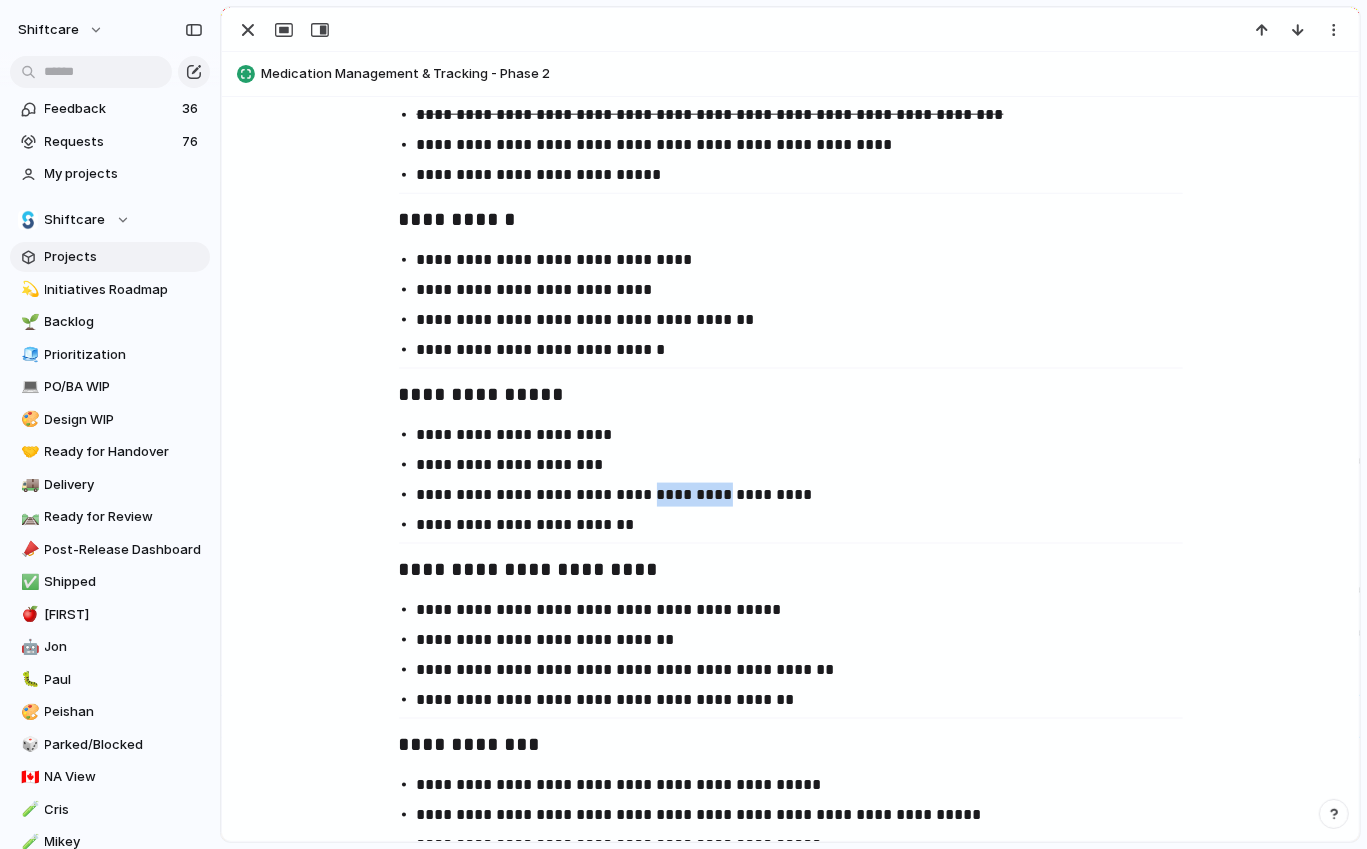 click on "**********" at bounding box center [809, 495] 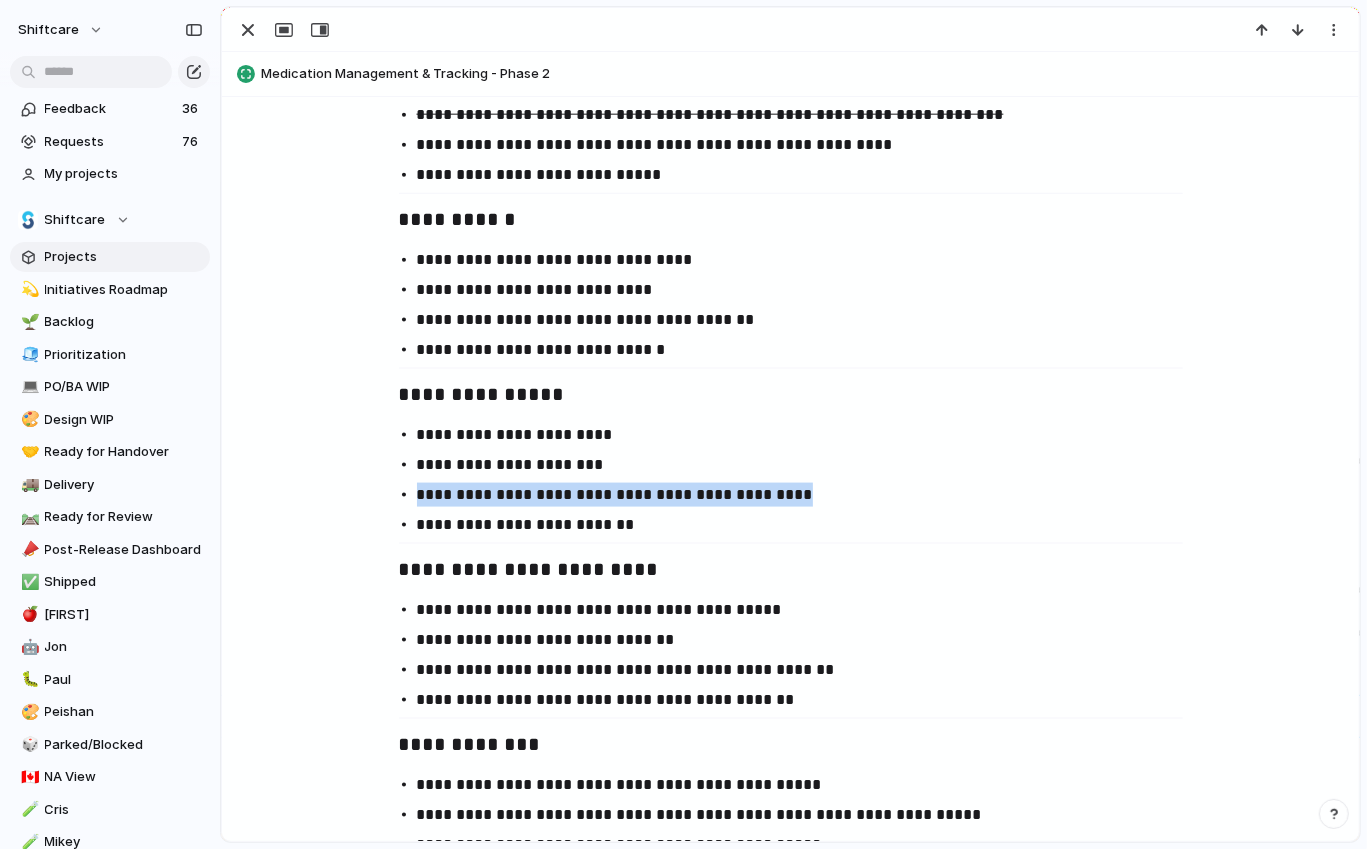 click on "**********" at bounding box center [809, 495] 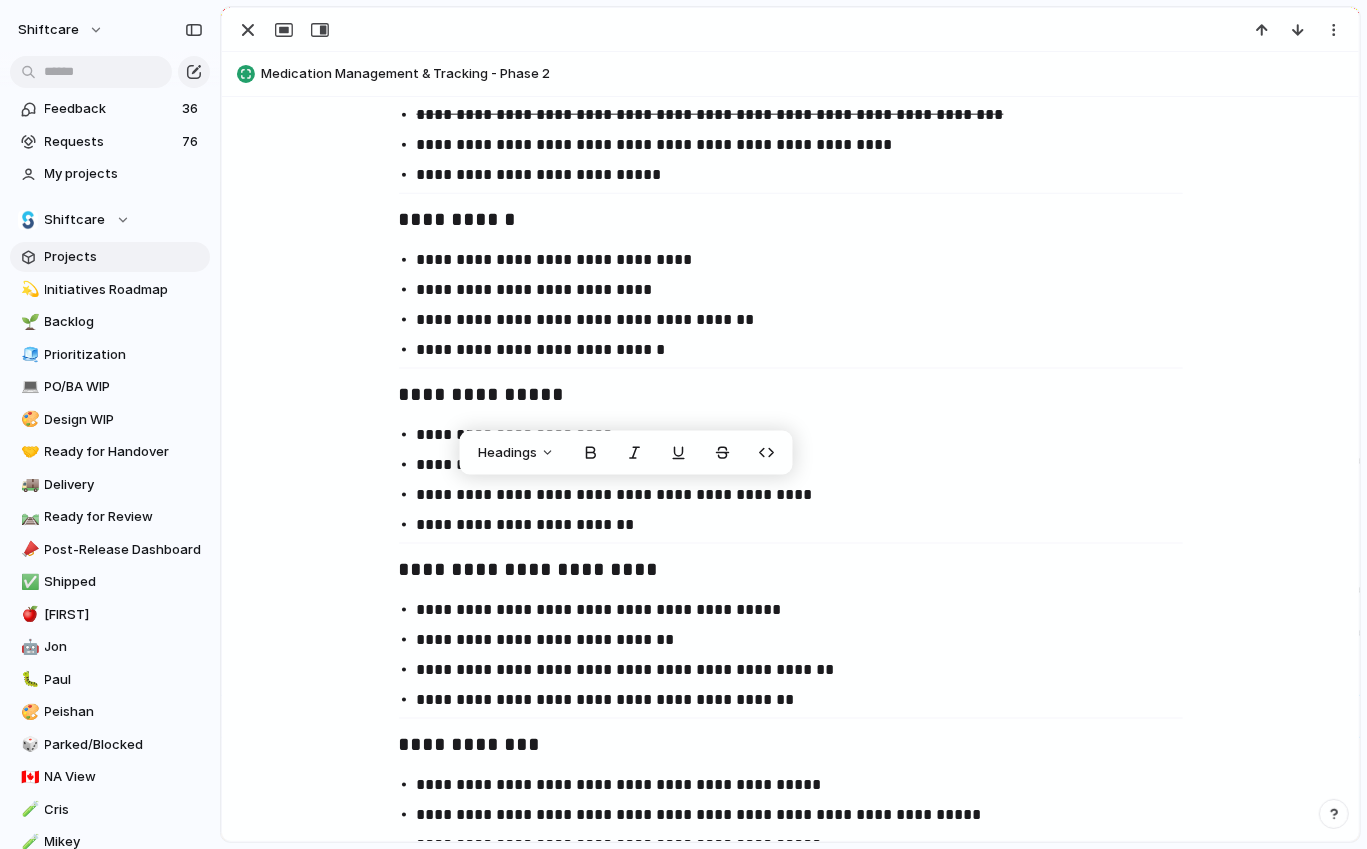 click on "**********" at bounding box center [790, 168] 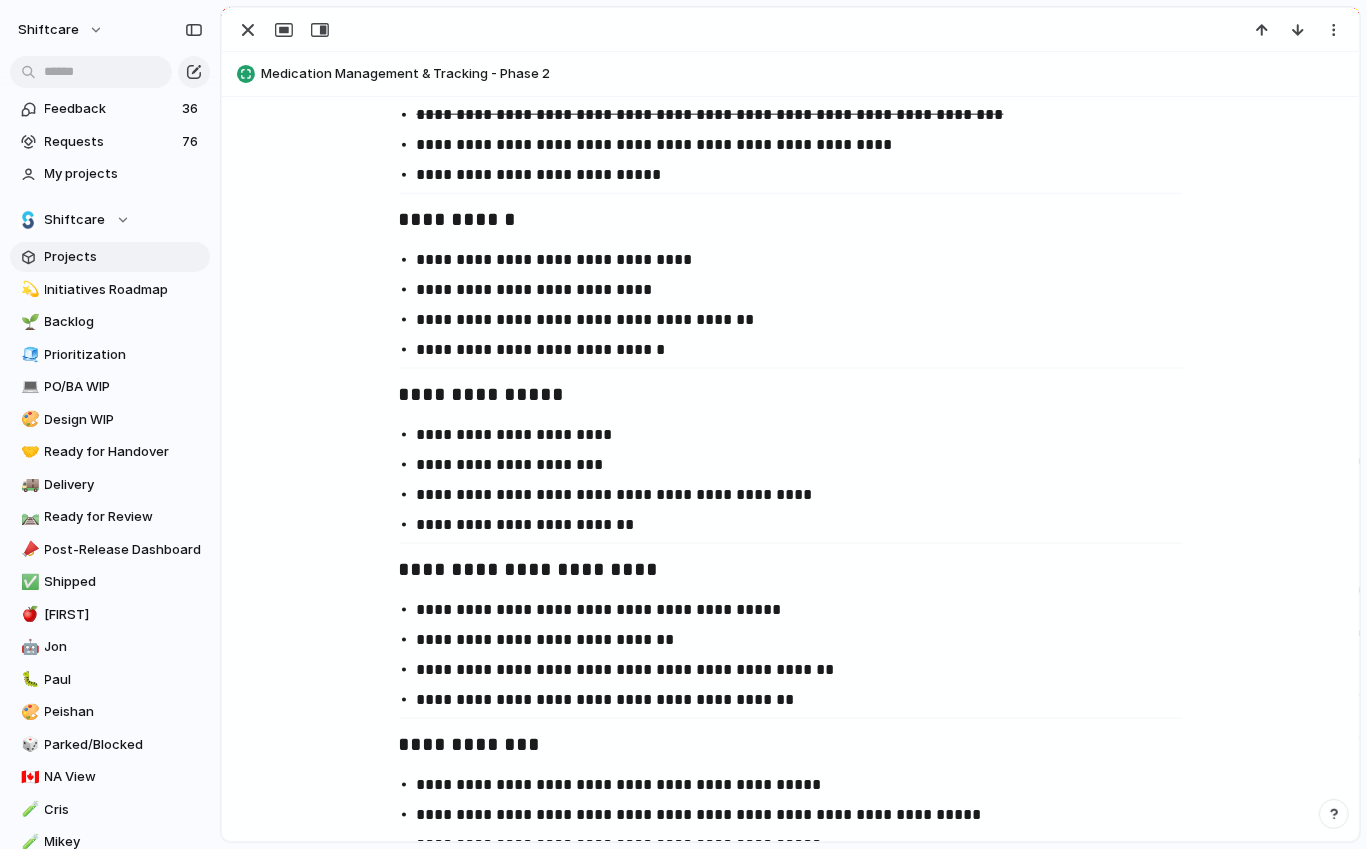 click on "**********" at bounding box center [809, 495] 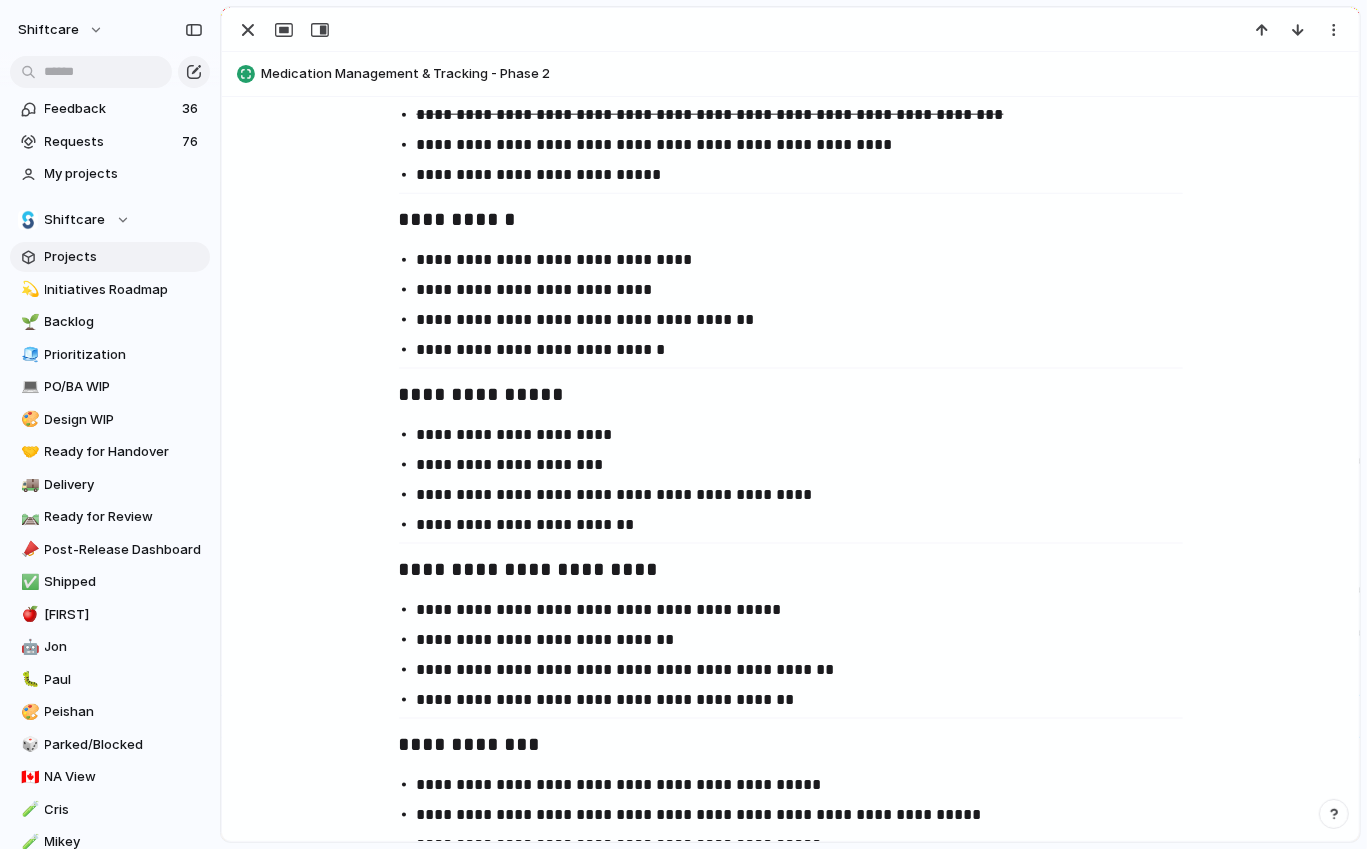 click on "**********" at bounding box center (809, 495) 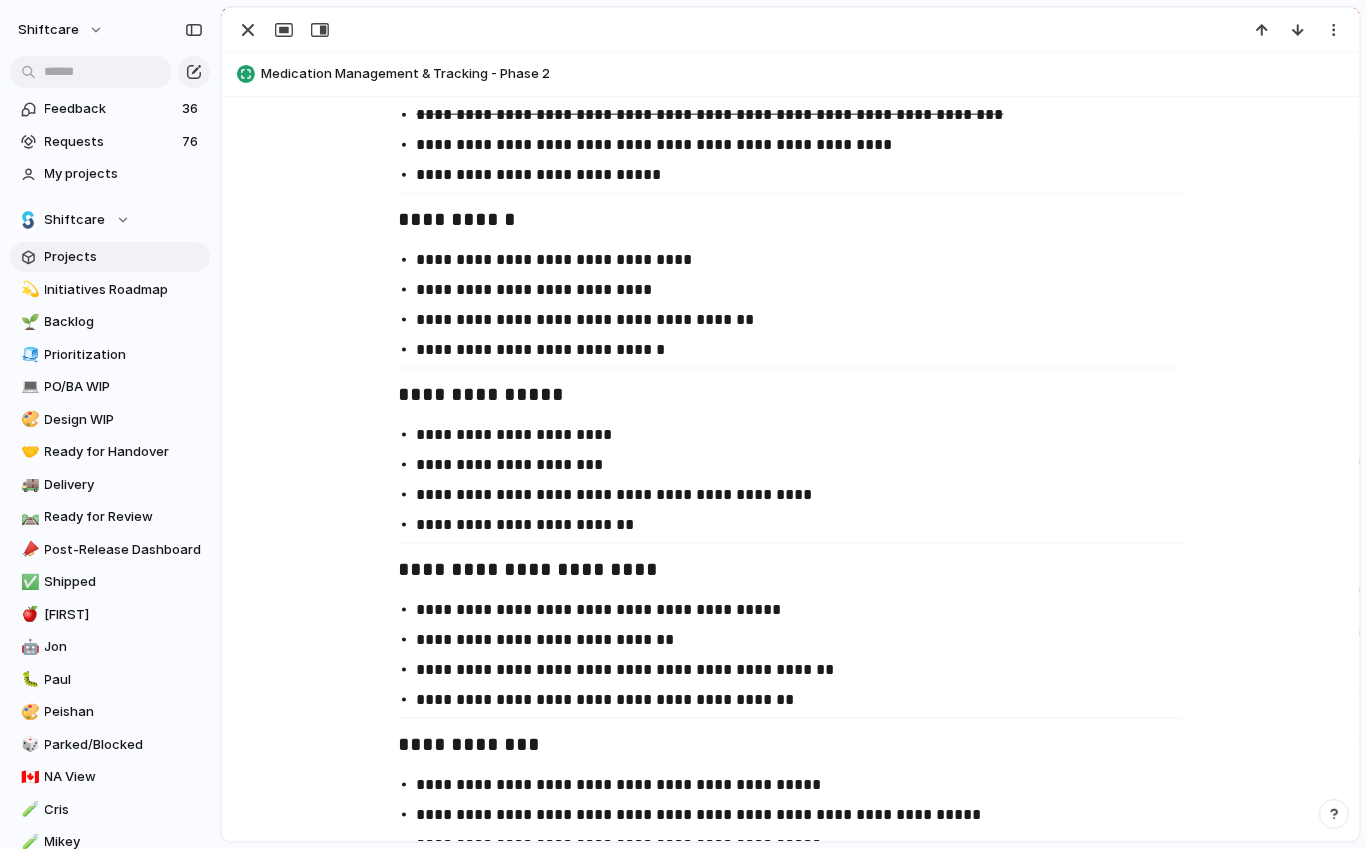 click on "**********" at bounding box center (809, 260) 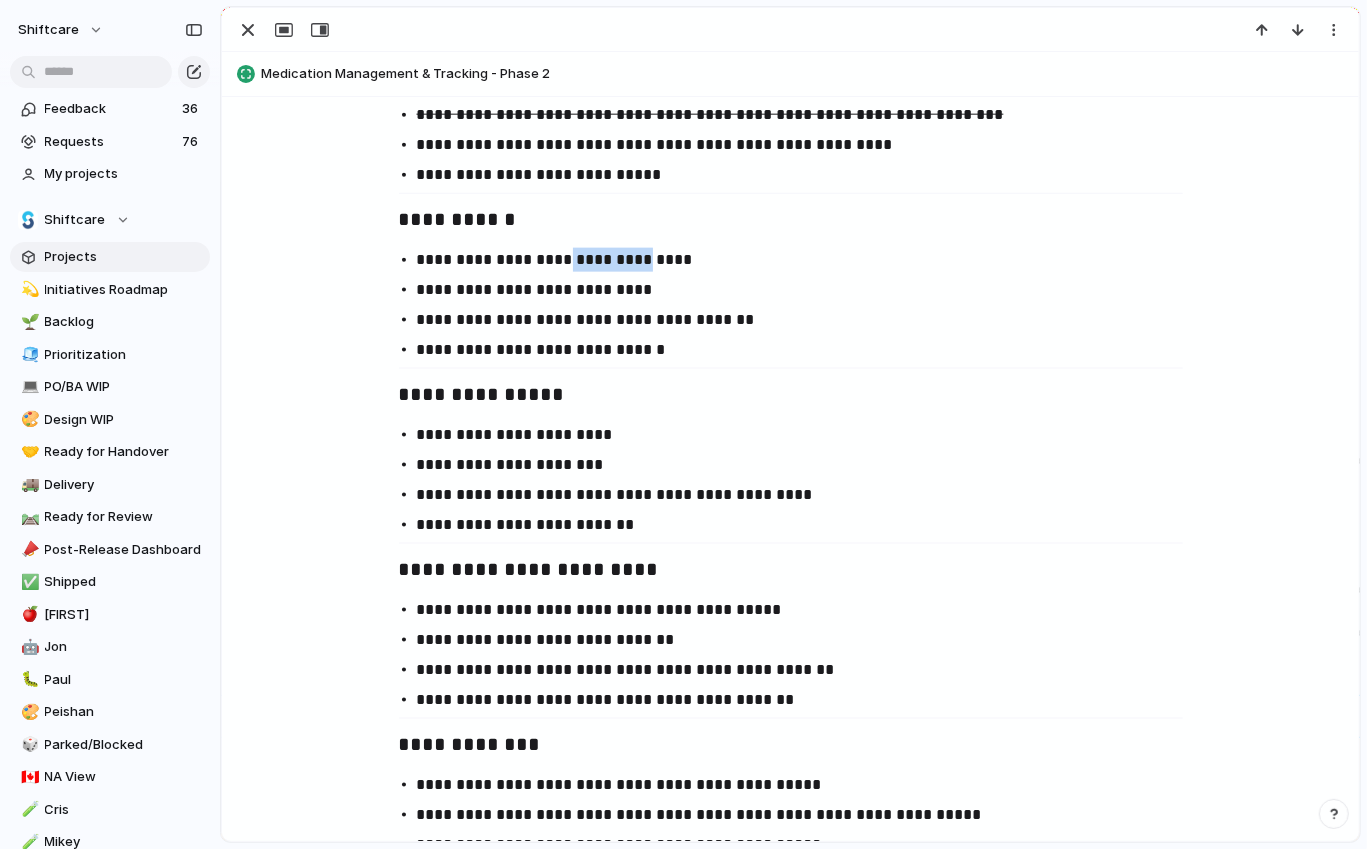 click on "**********" at bounding box center (809, 260) 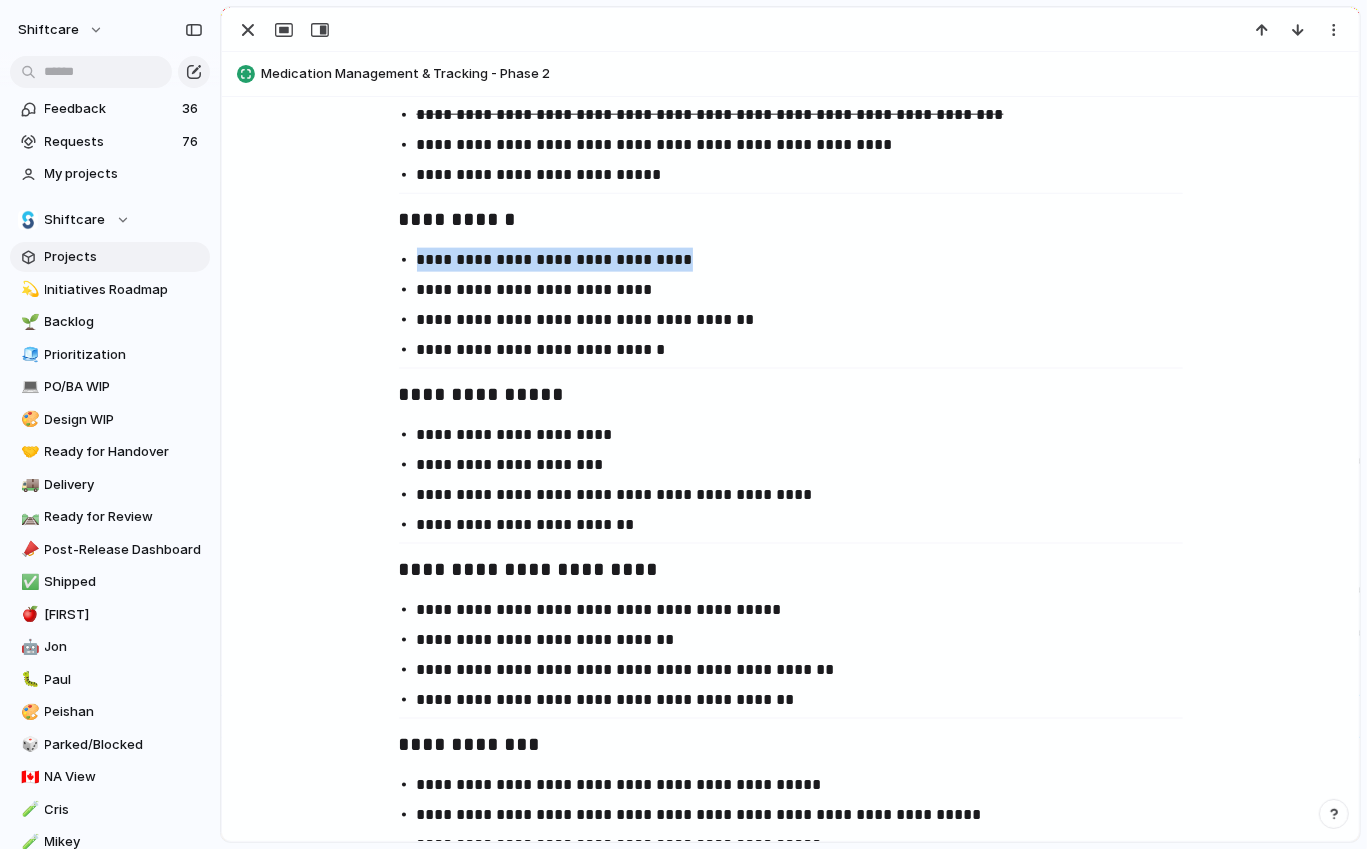 click on "**********" at bounding box center [809, 260] 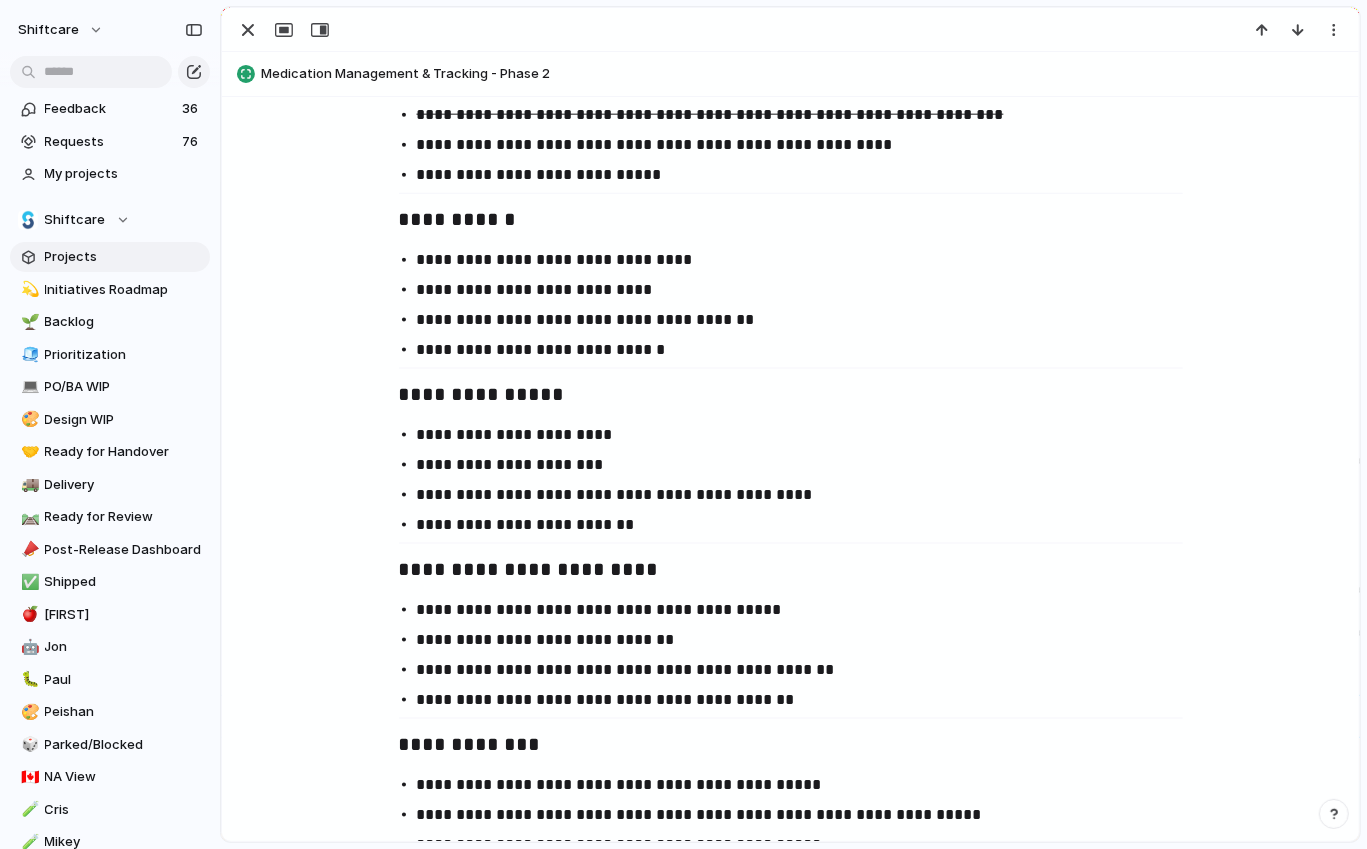 click on "**********" at bounding box center [809, 320] 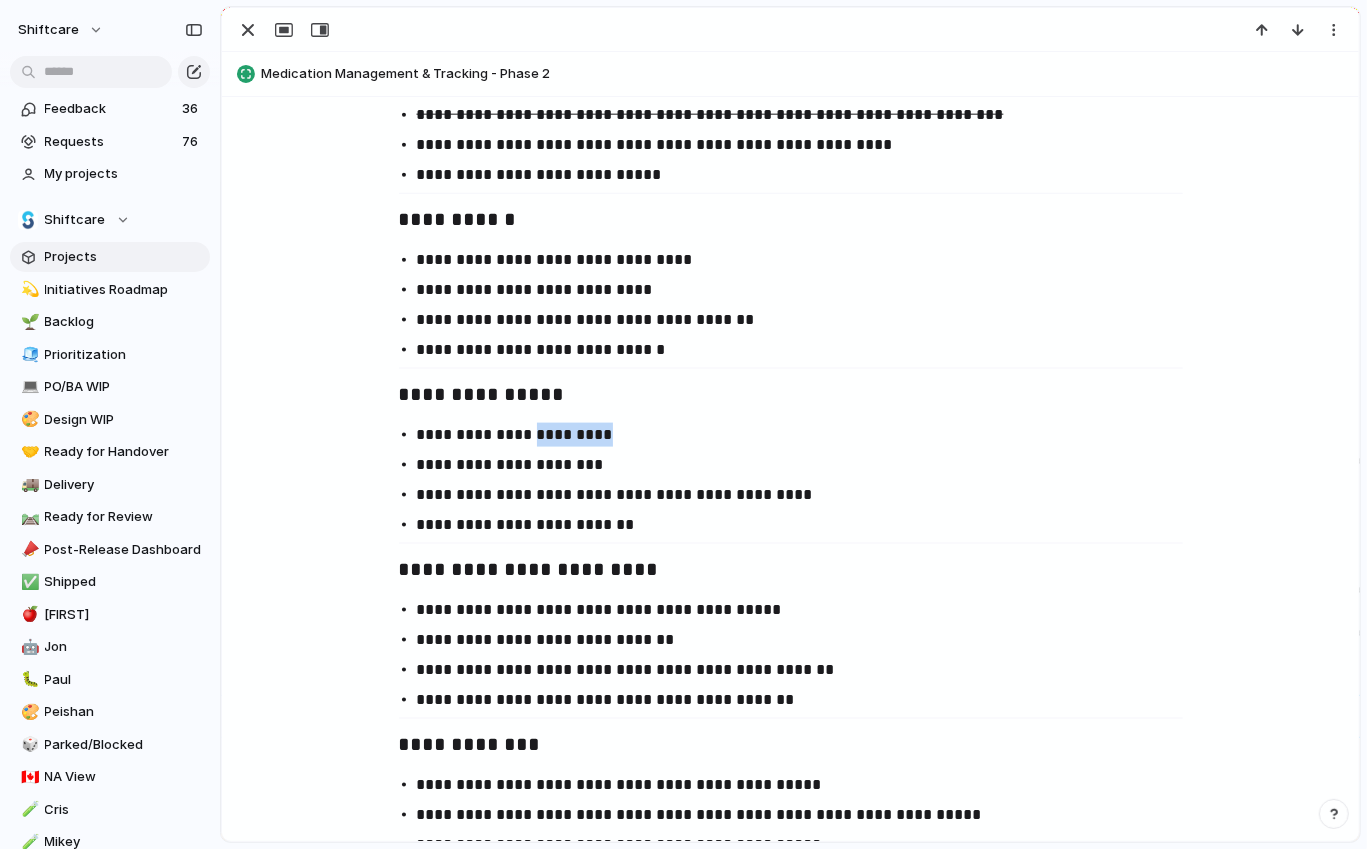 click on "**********" at bounding box center [809, 435] 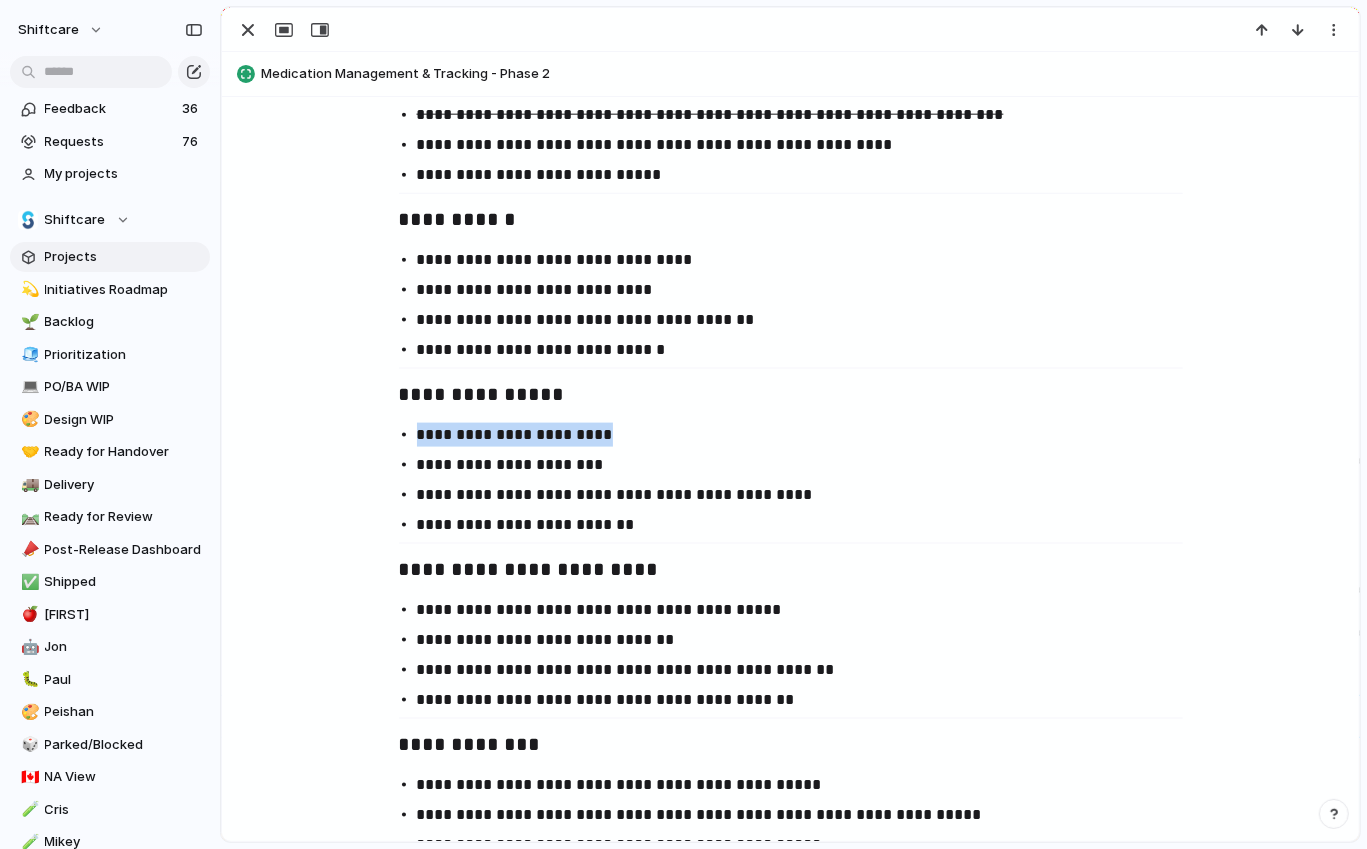 click on "**********" at bounding box center (809, 435) 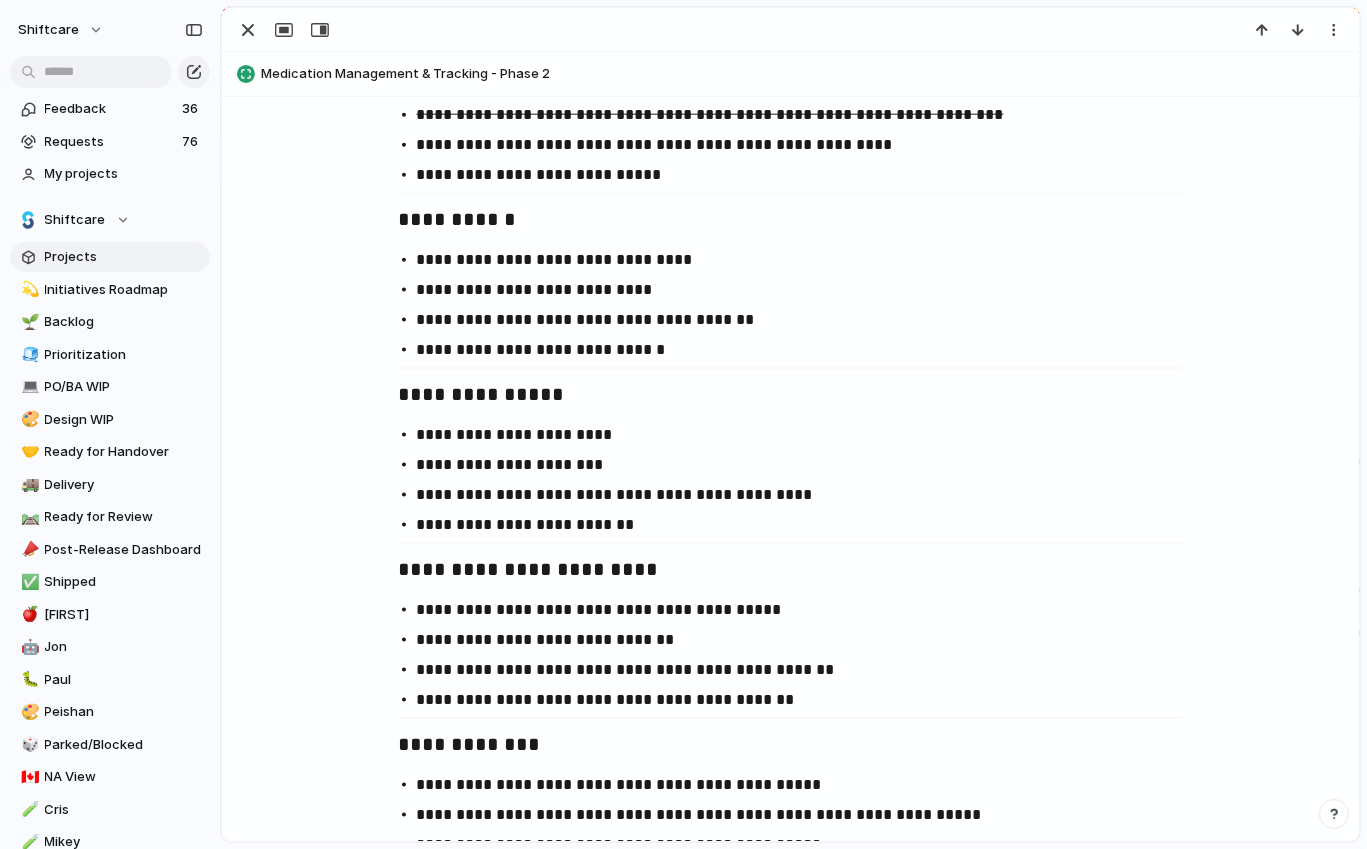 click on "**********" at bounding box center [791, 480] 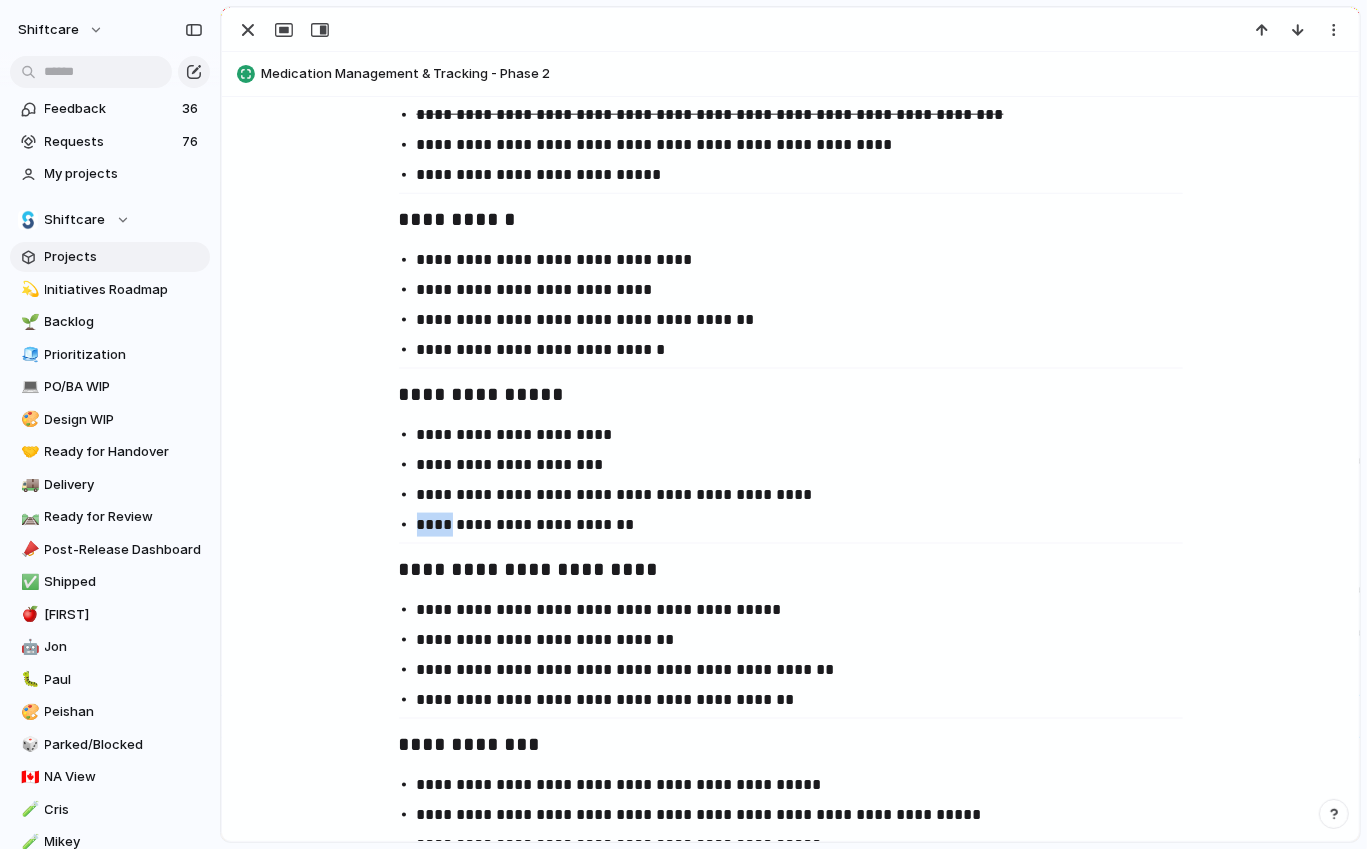click on "**********" at bounding box center [791, 480] 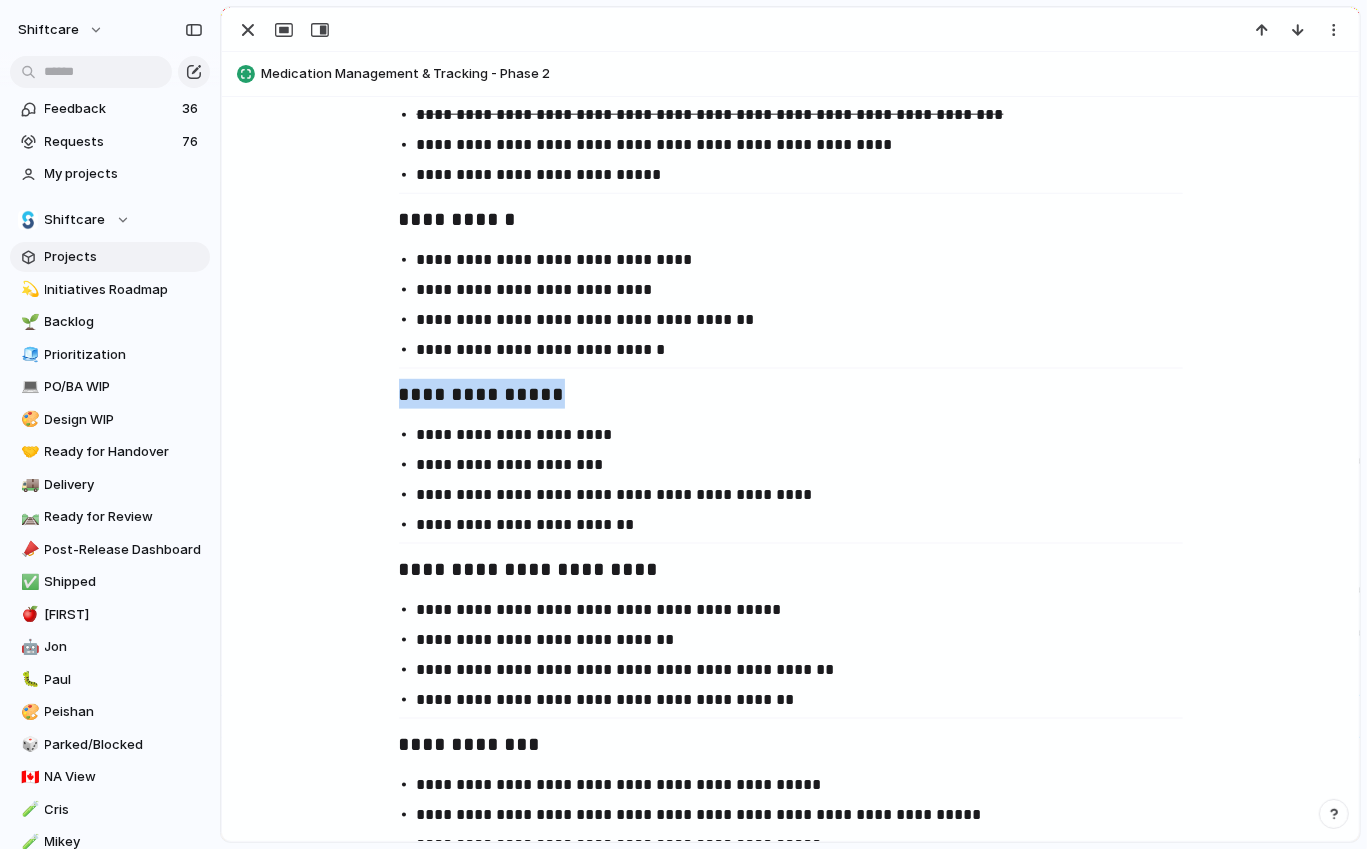 click on "**********" at bounding box center (791, 480) 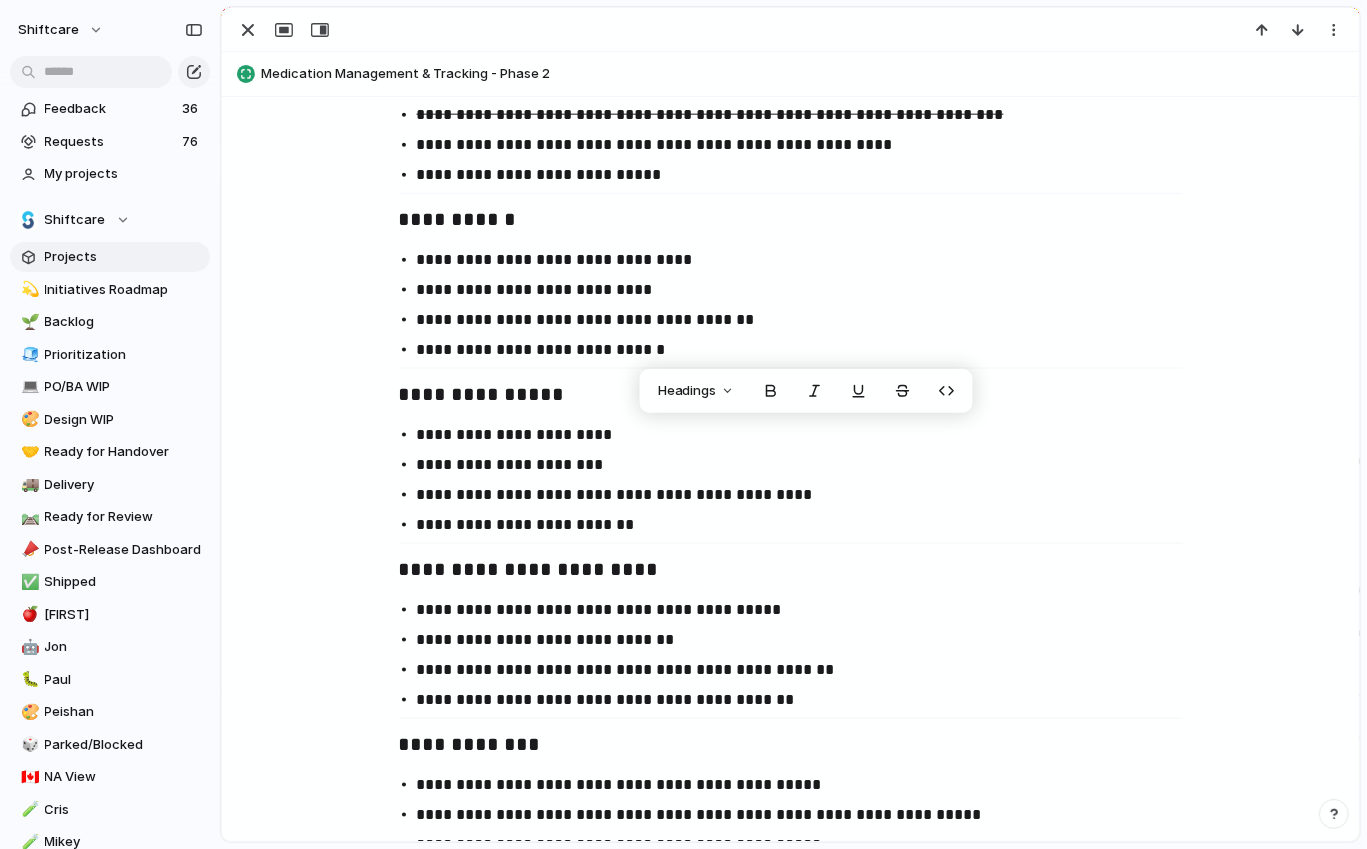 click on "**********" at bounding box center [809, 610] 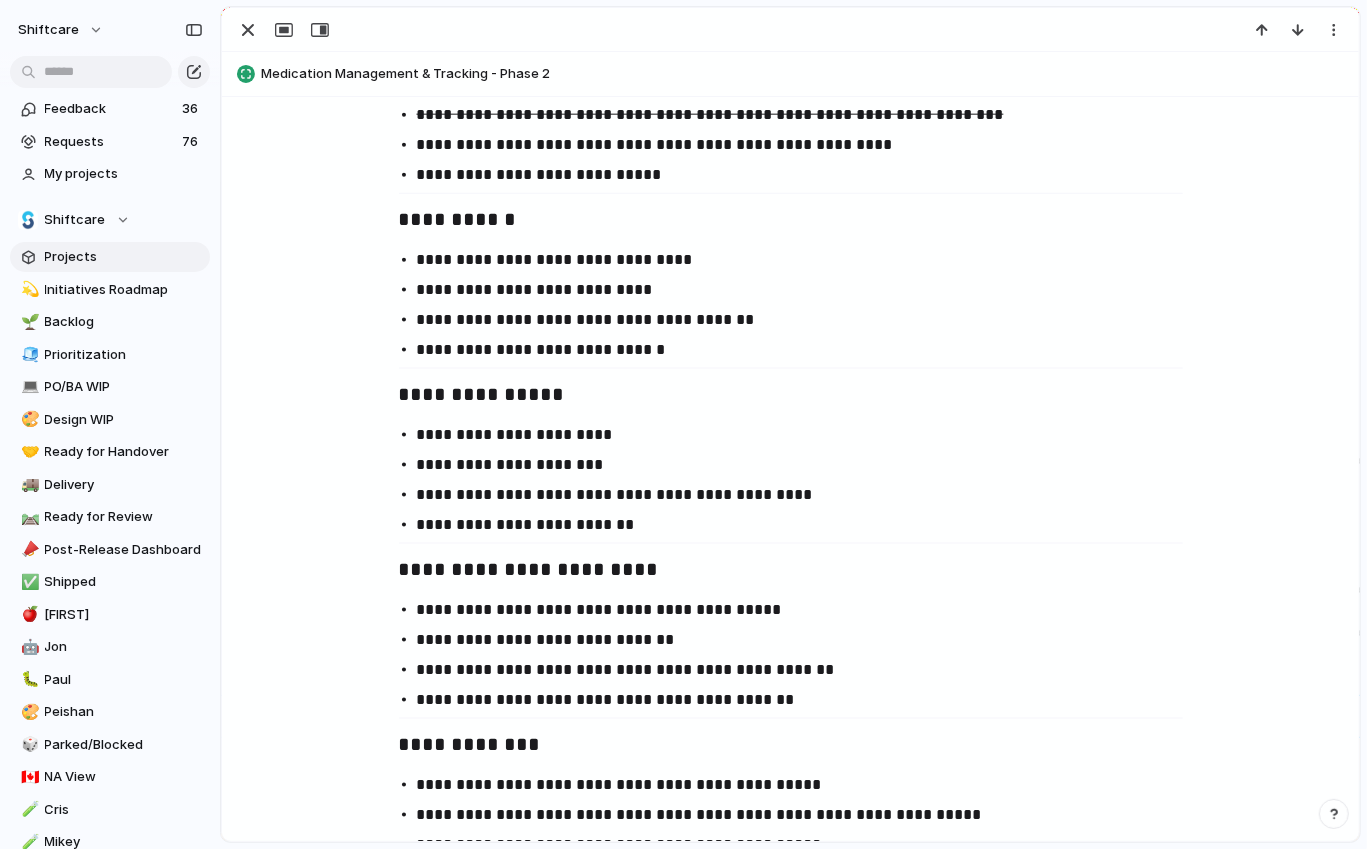 click on "**********" at bounding box center (809, 610) 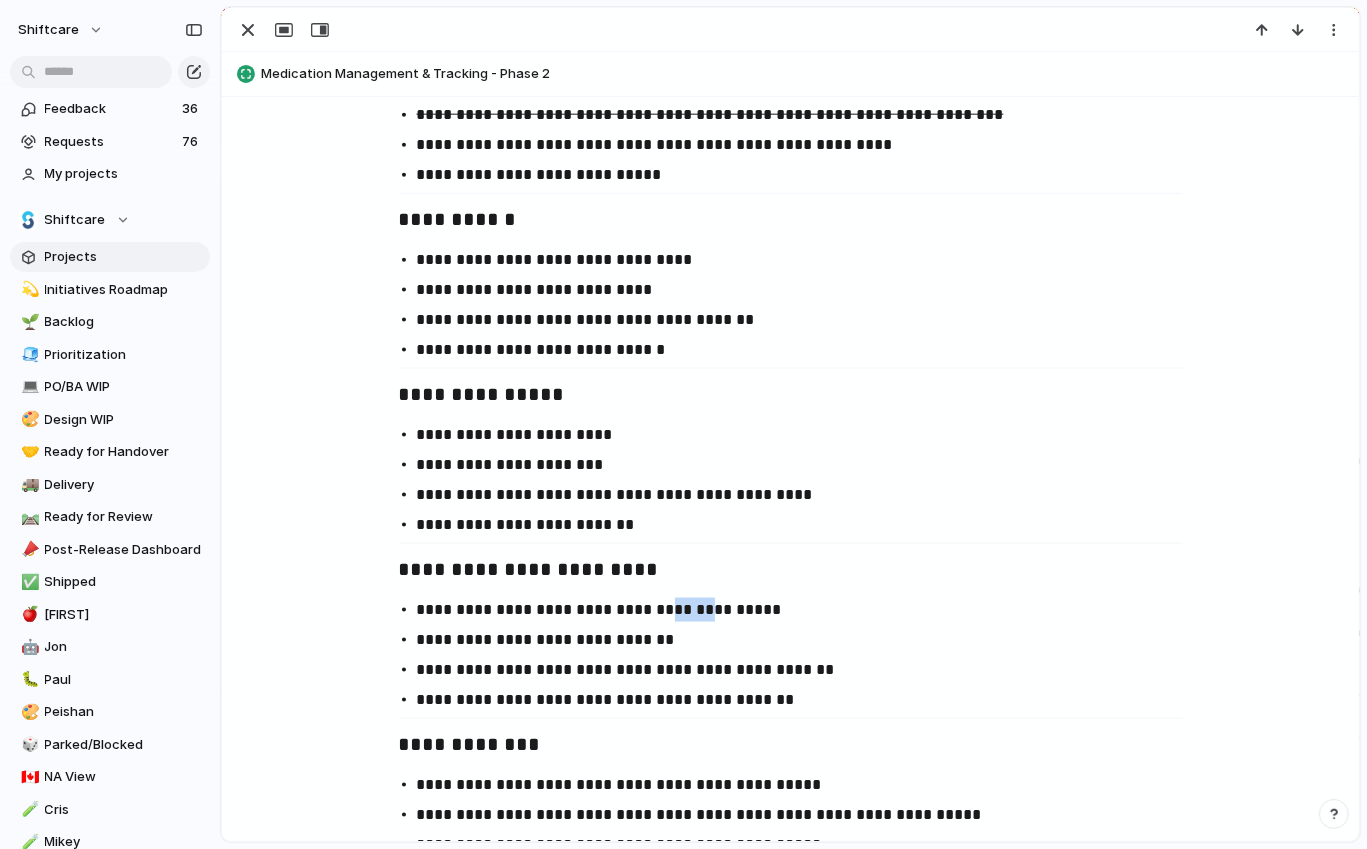 click on "**********" at bounding box center [809, 610] 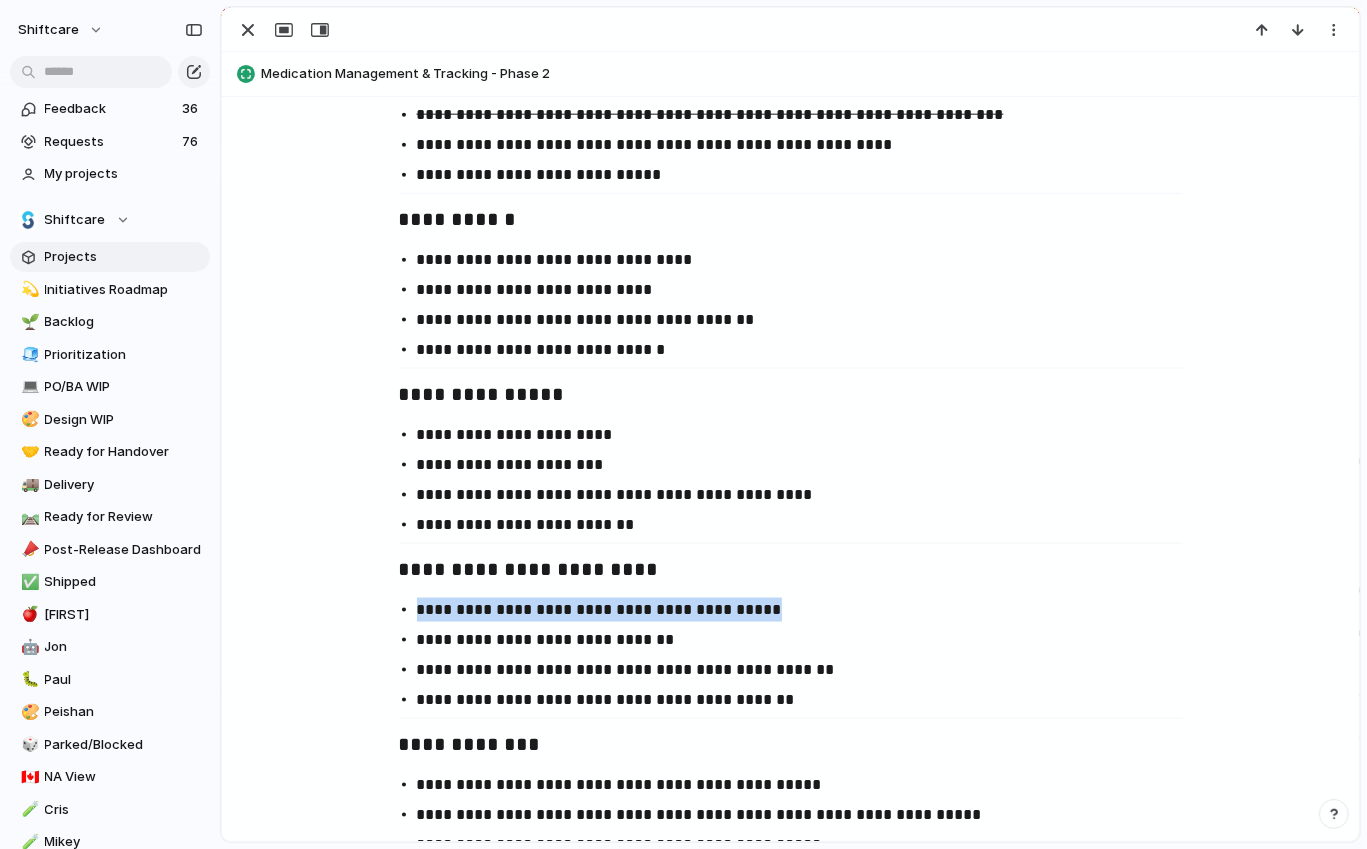 click on "**********" at bounding box center (809, 610) 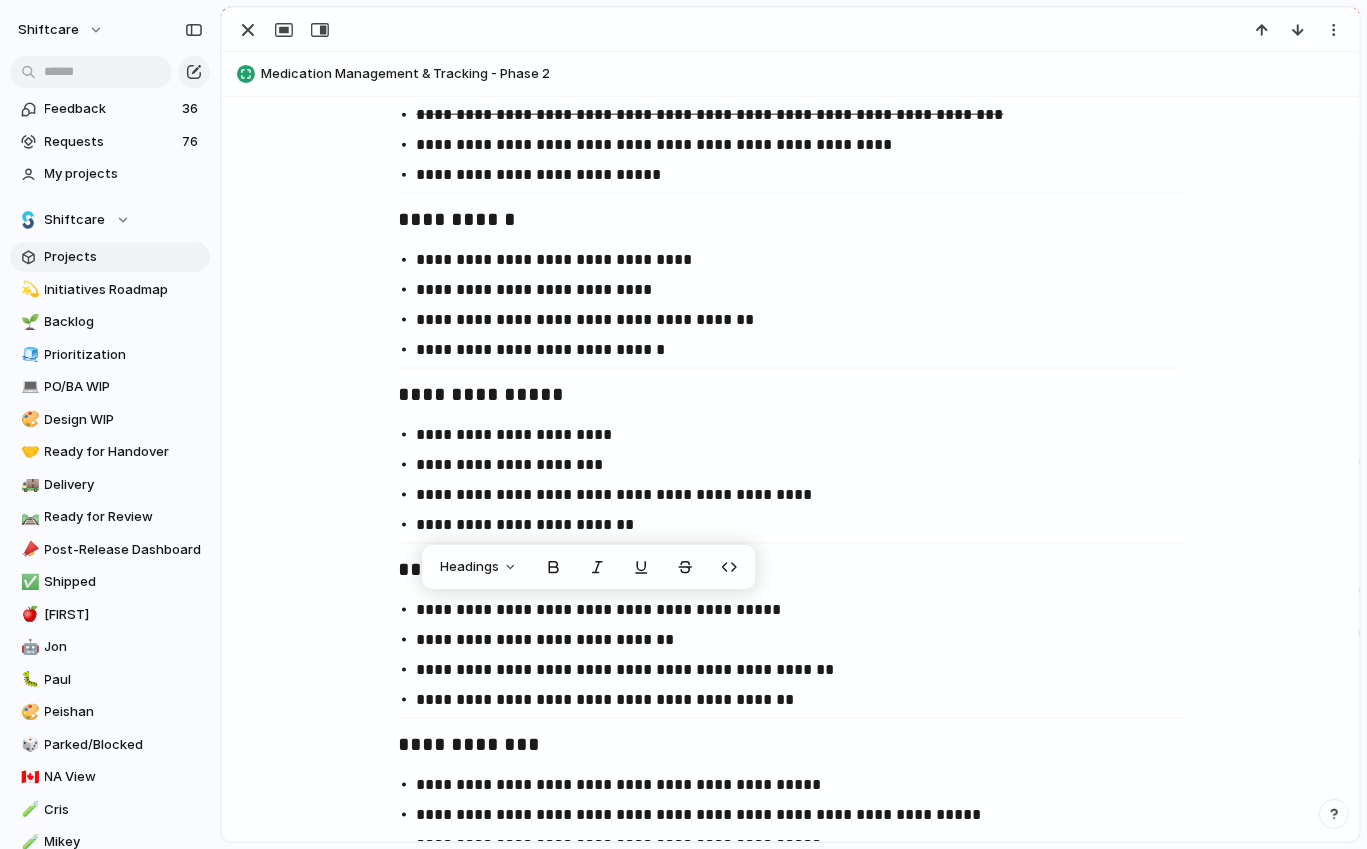 click on "**********" at bounding box center (809, 640) 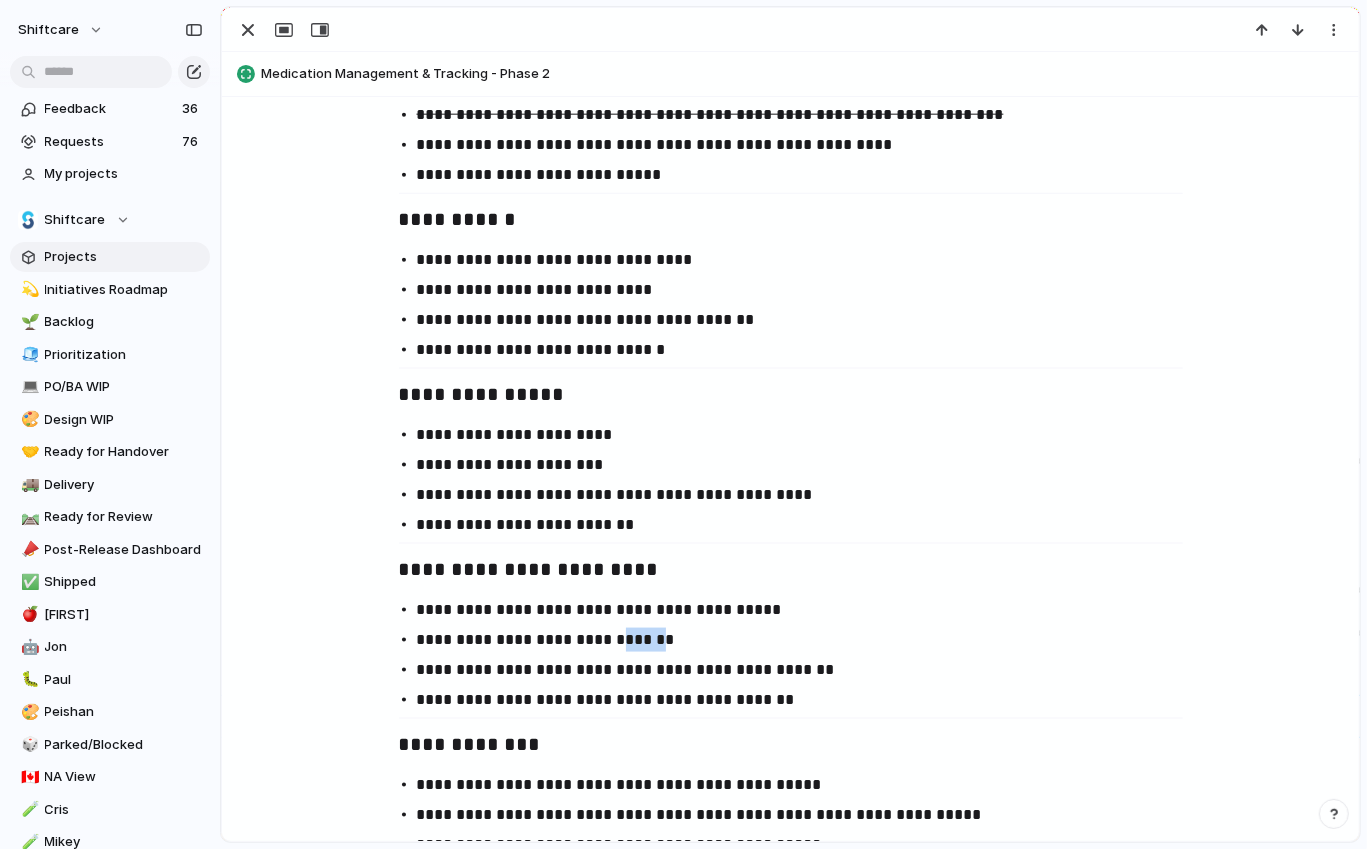 click on "**********" at bounding box center (809, 640) 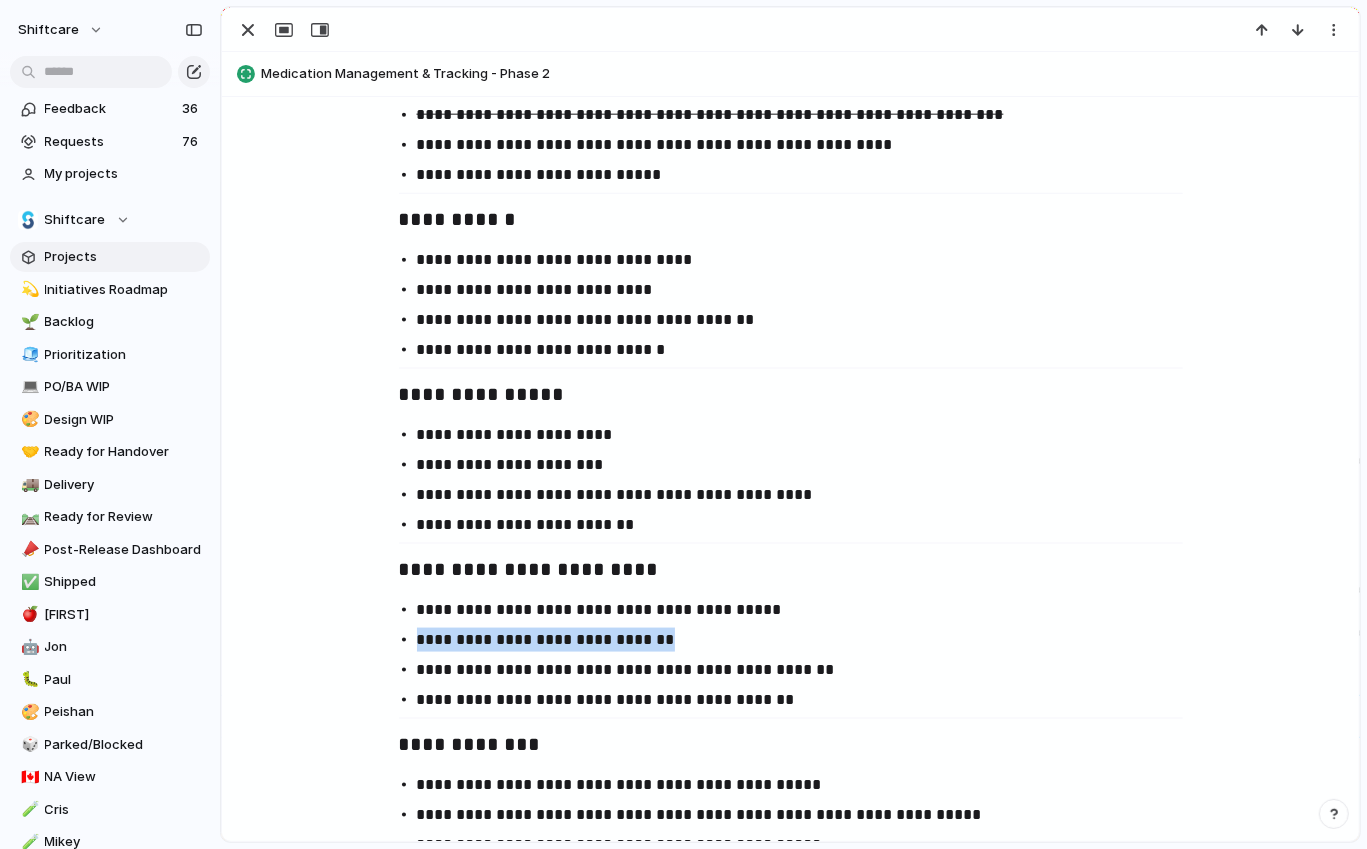 click on "**********" at bounding box center [809, 640] 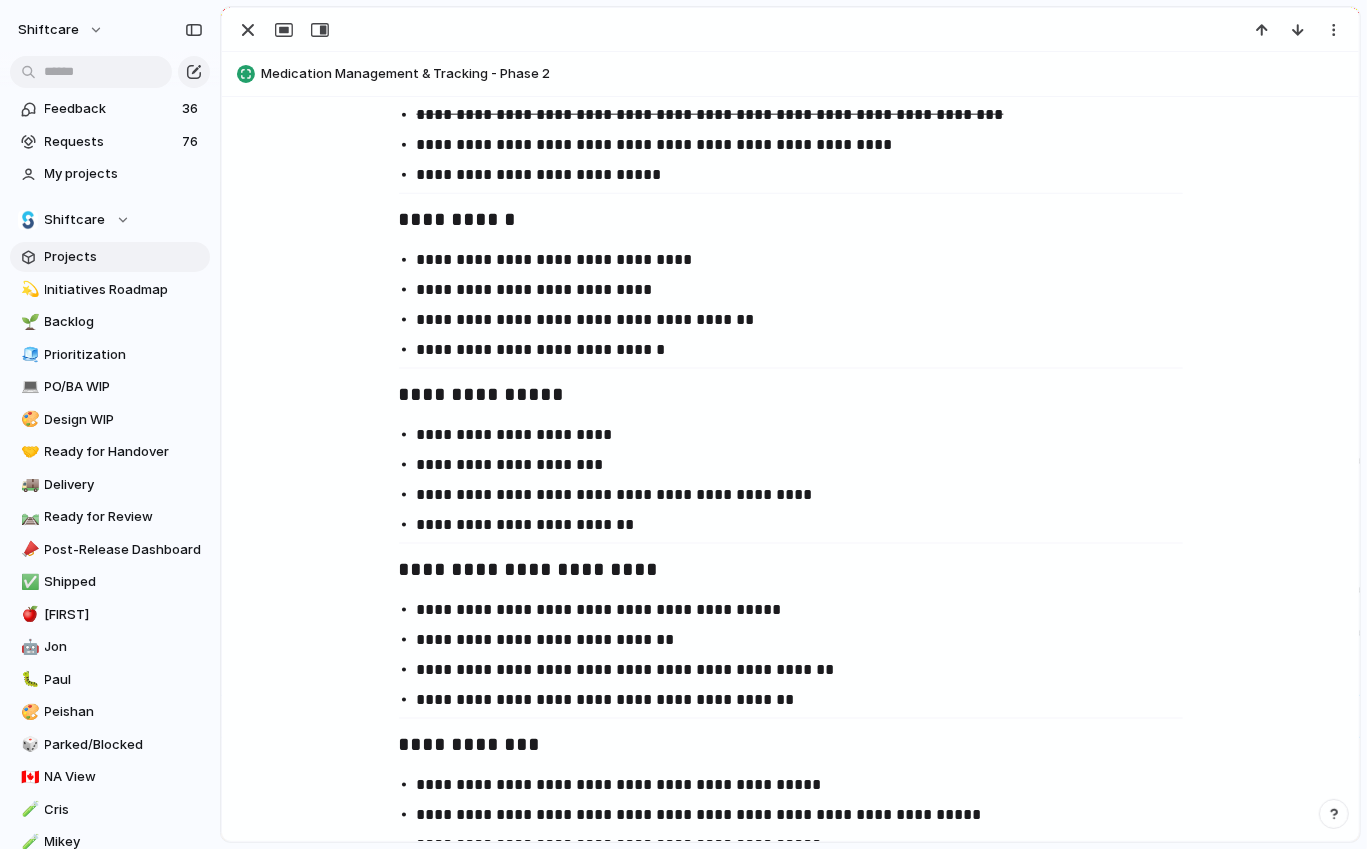 click on "**********" at bounding box center (809, 700) 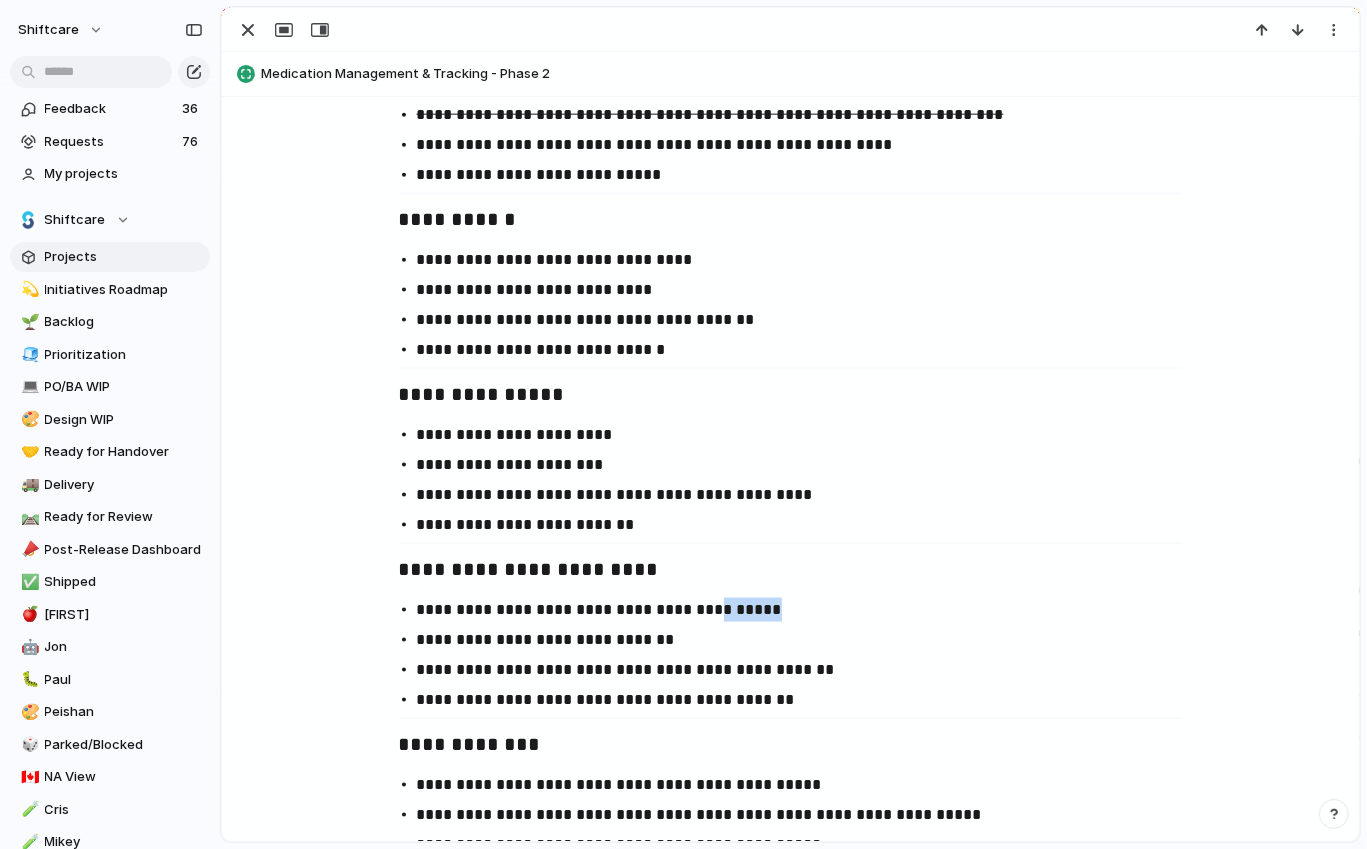 click on "**********" at bounding box center [809, 610] 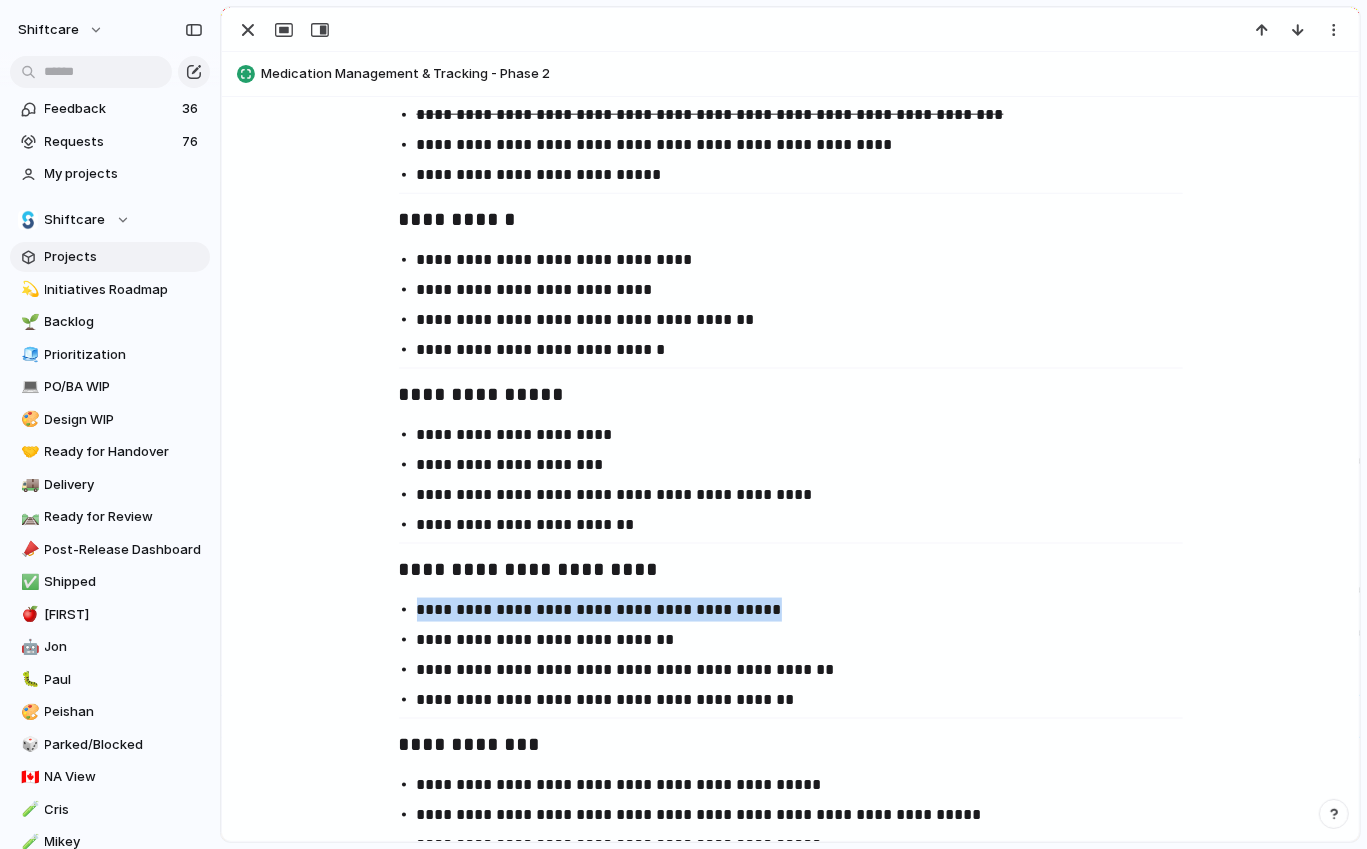 click on "**********" at bounding box center [809, 610] 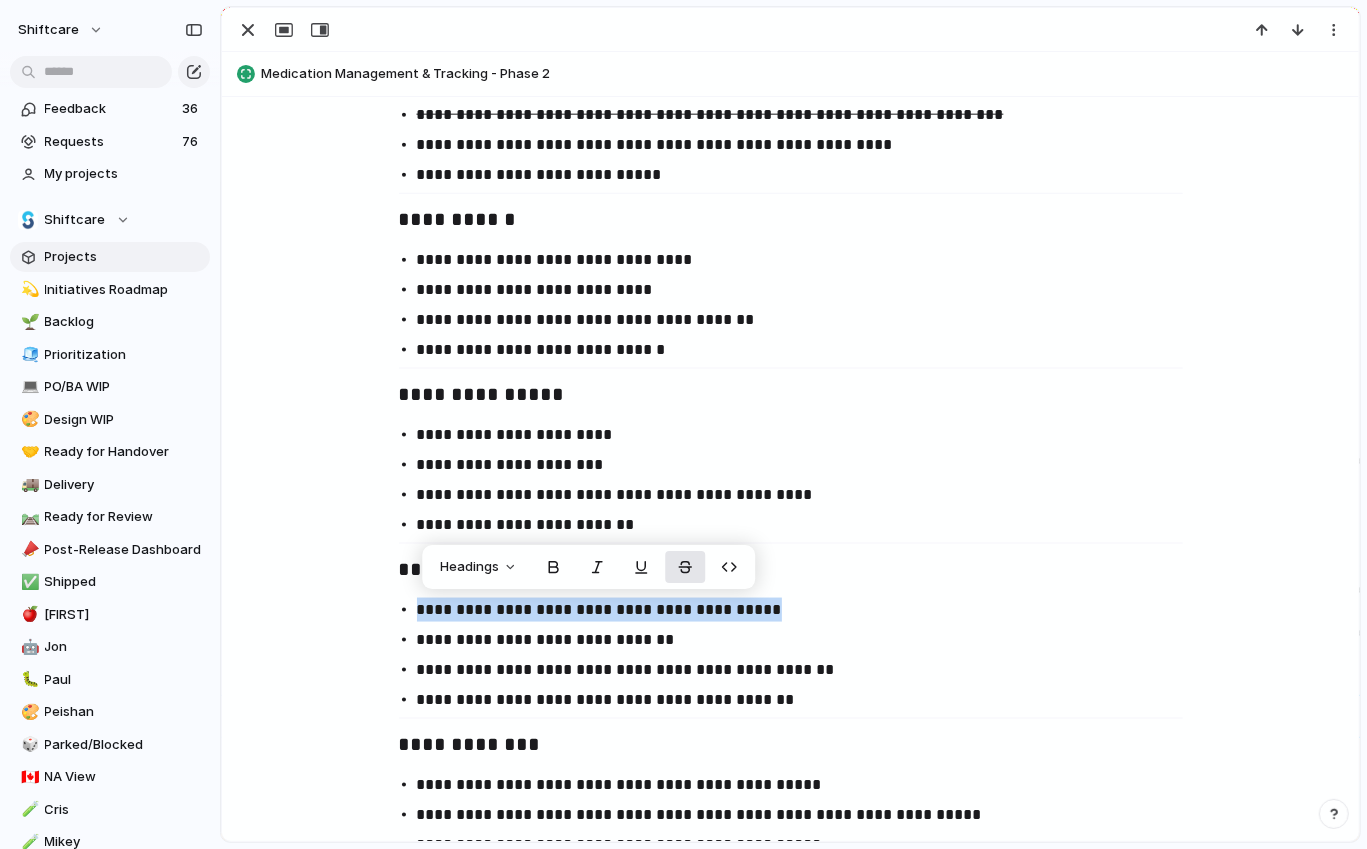 click at bounding box center [685, 567] 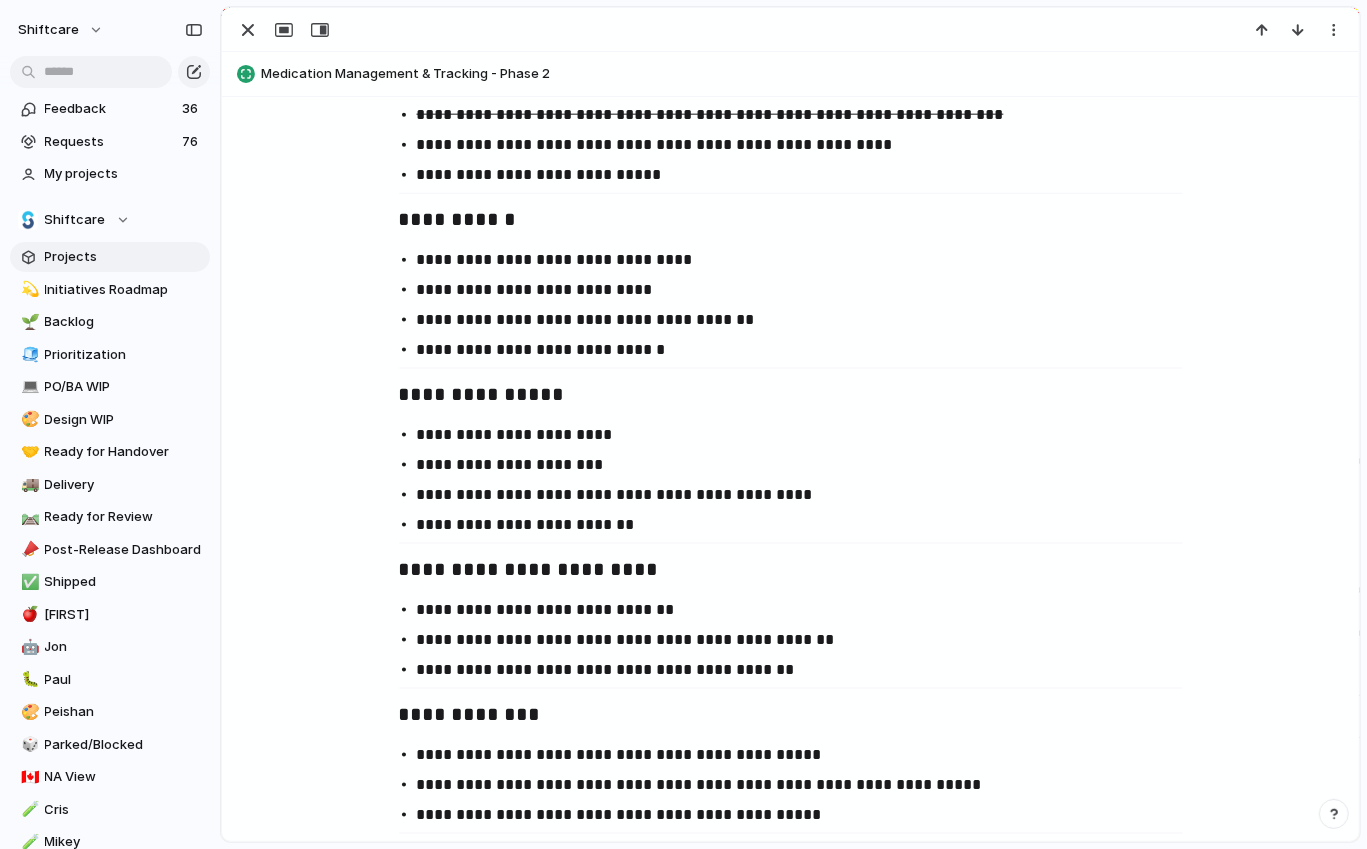 click on "**********" at bounding box center (809, 610) 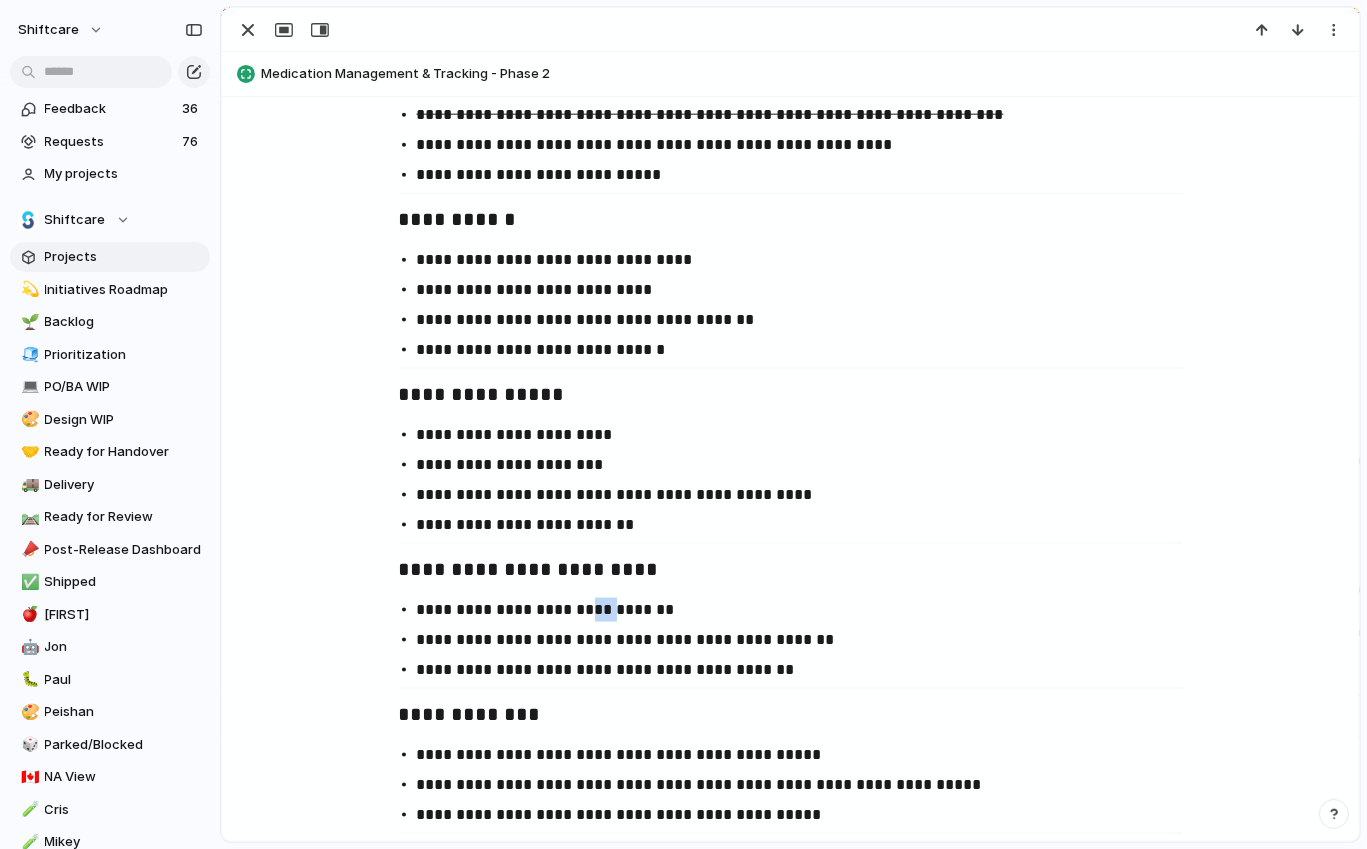 click on "**********" at bounding box center [809, 610] 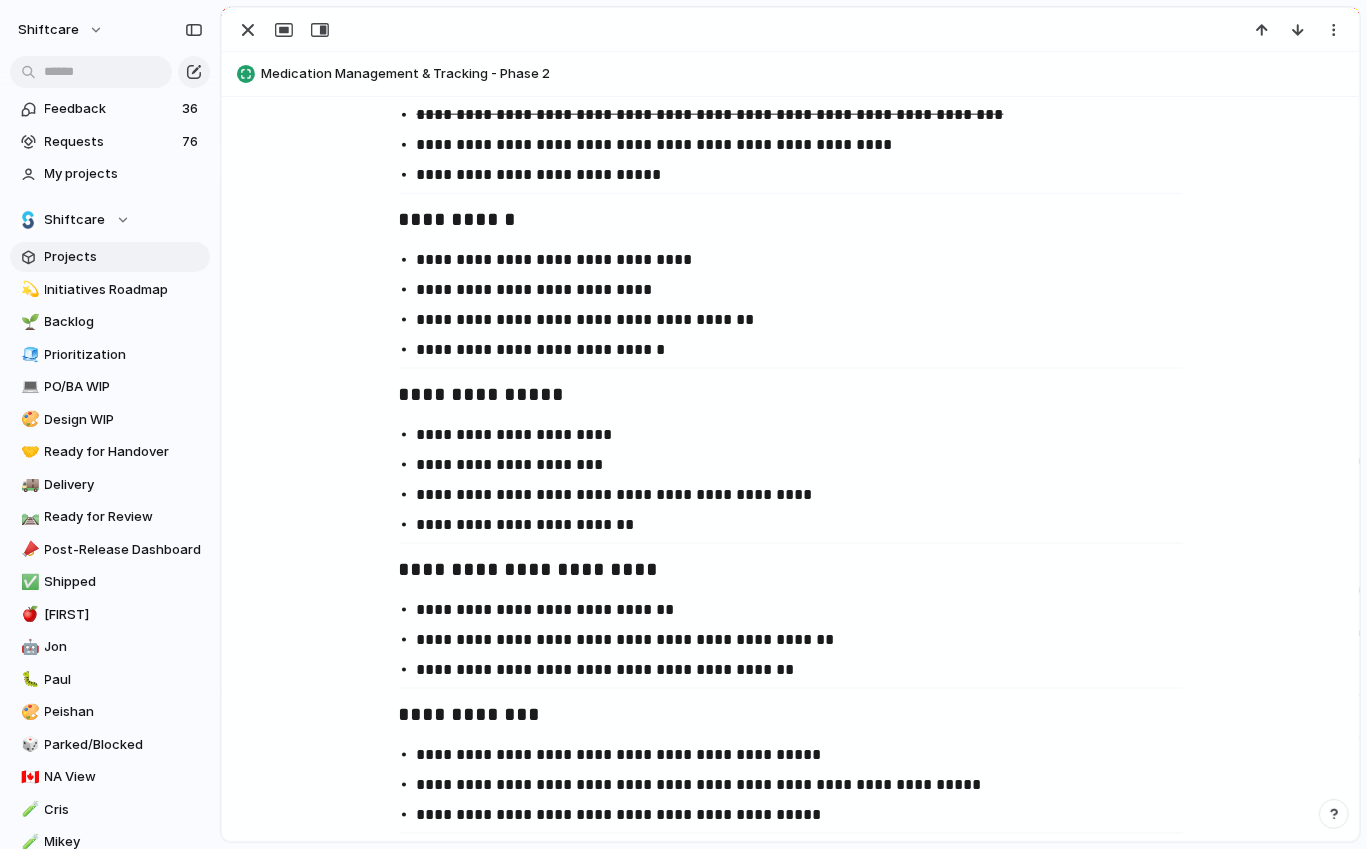click on "**********" at bounding box center (809, 670) 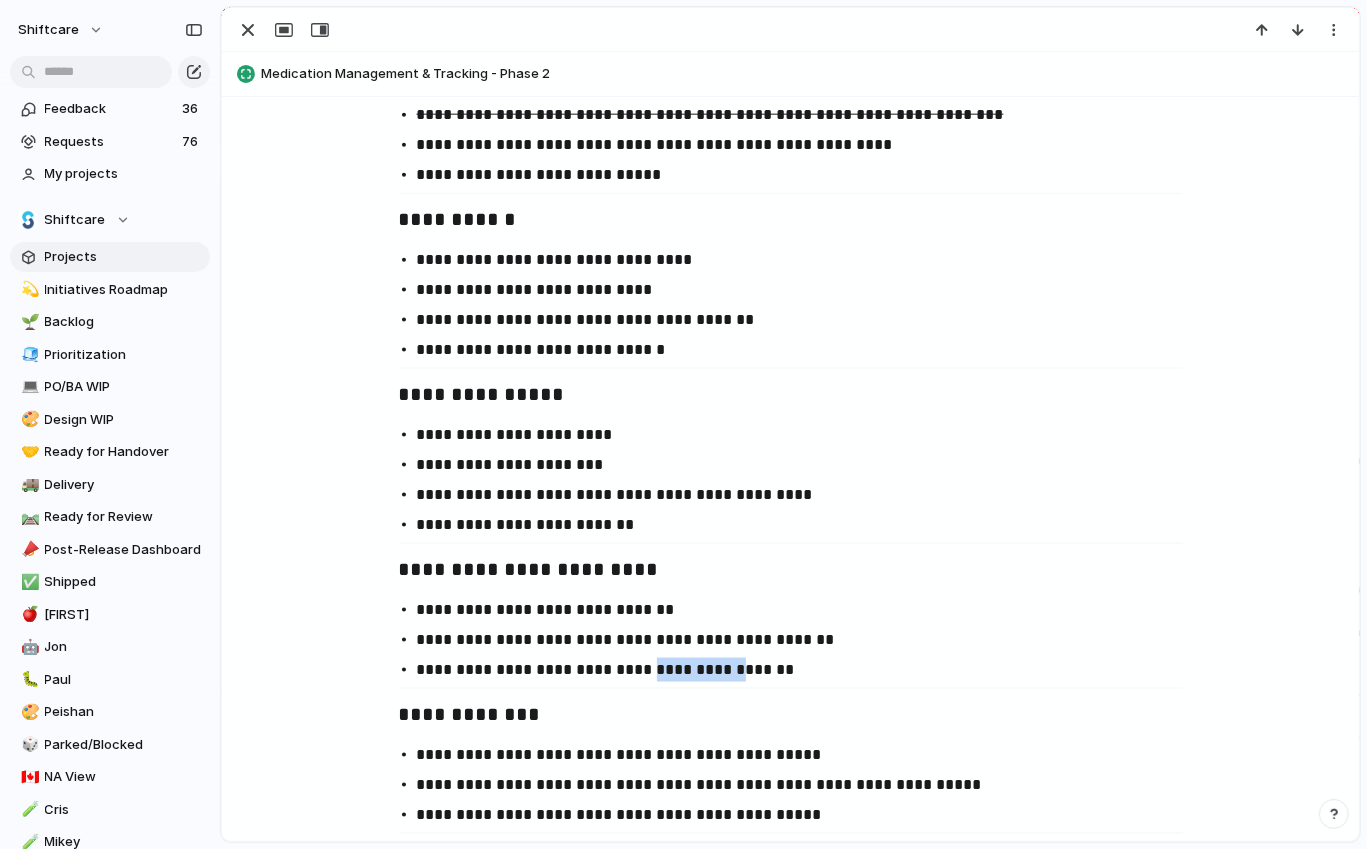 click on "**********" at bounding box center [809, 670] 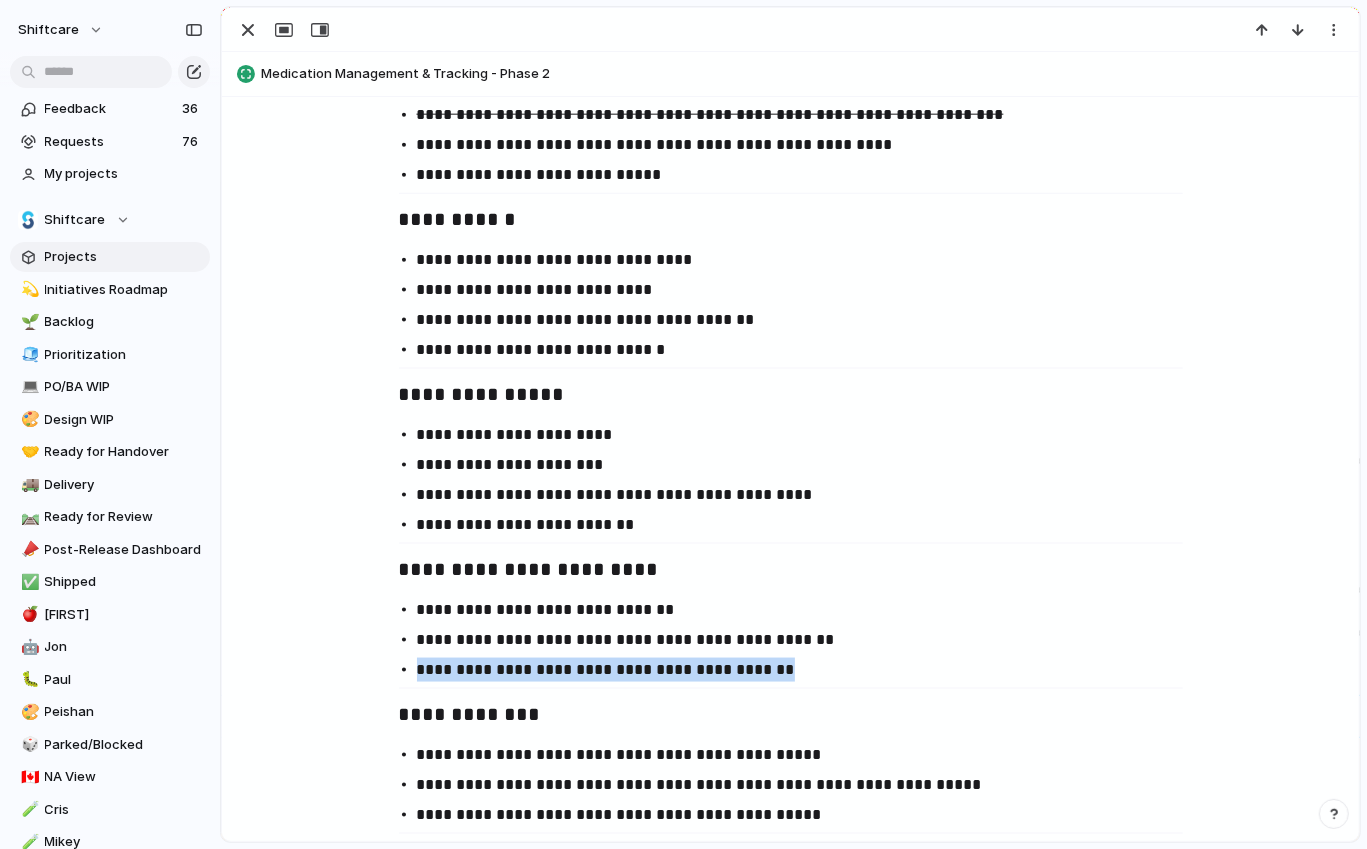 click on "**********" at bounding box center [809, 670] 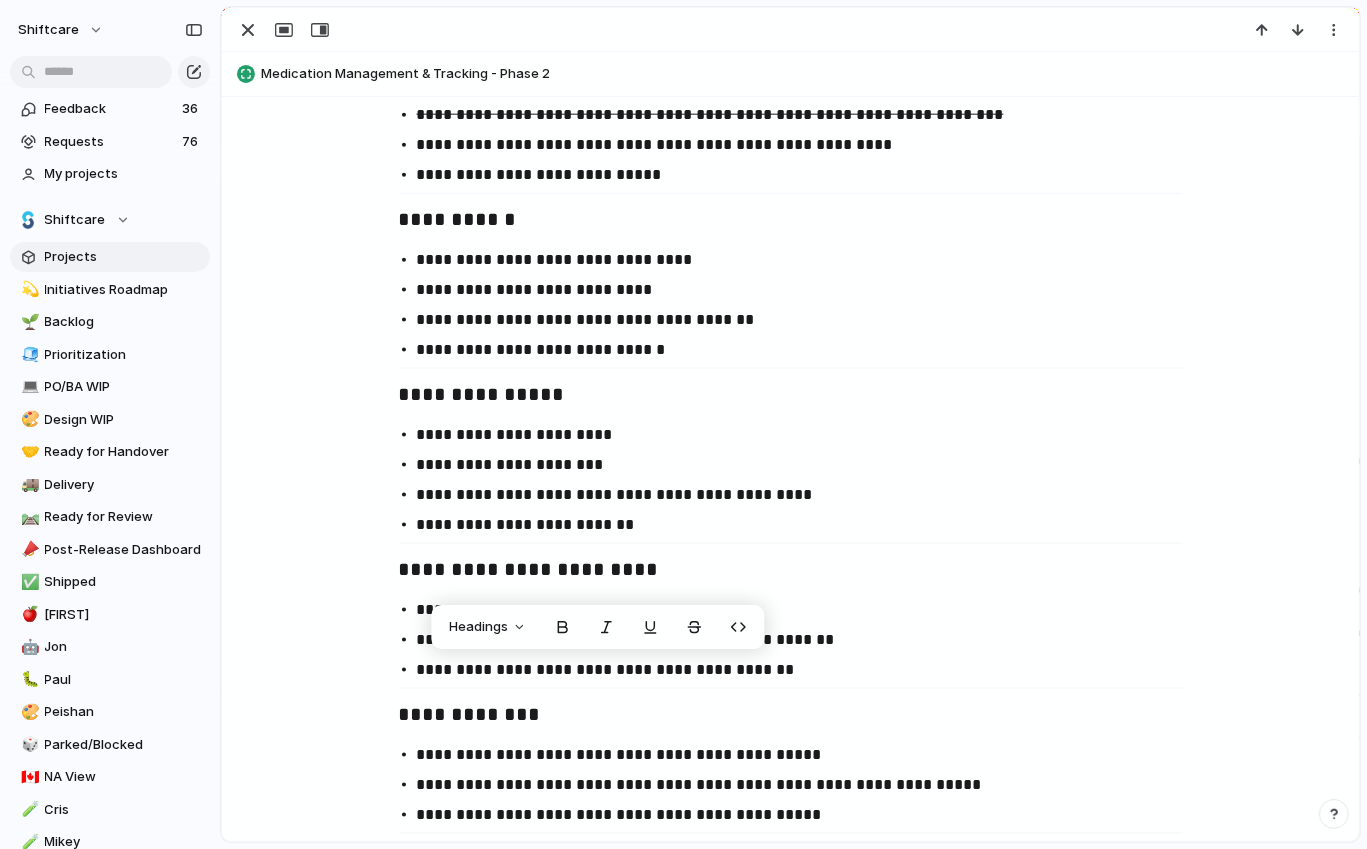 click on "**********" at bounding box center (790, 153) 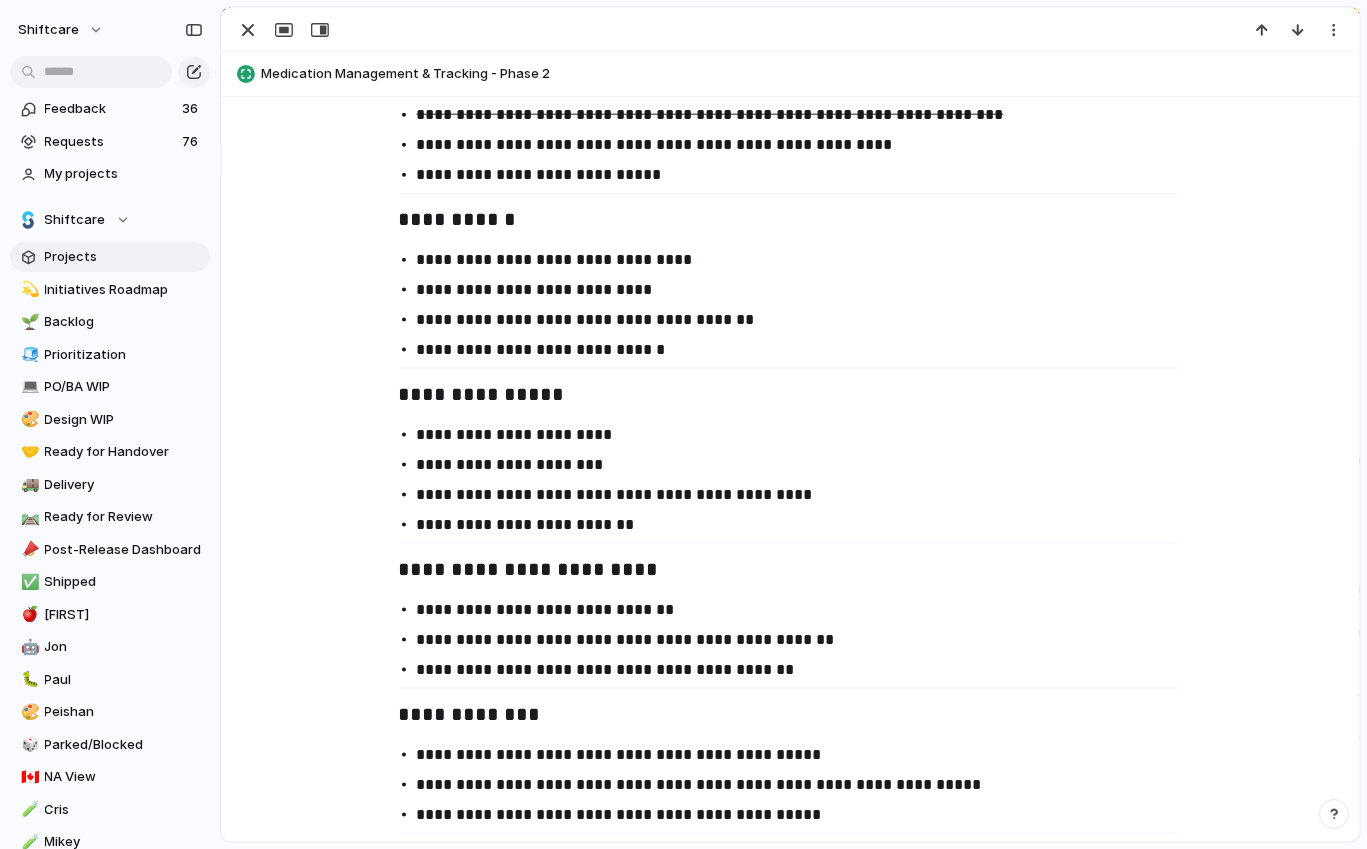 click on "**********" at bounding box center [809, 670] 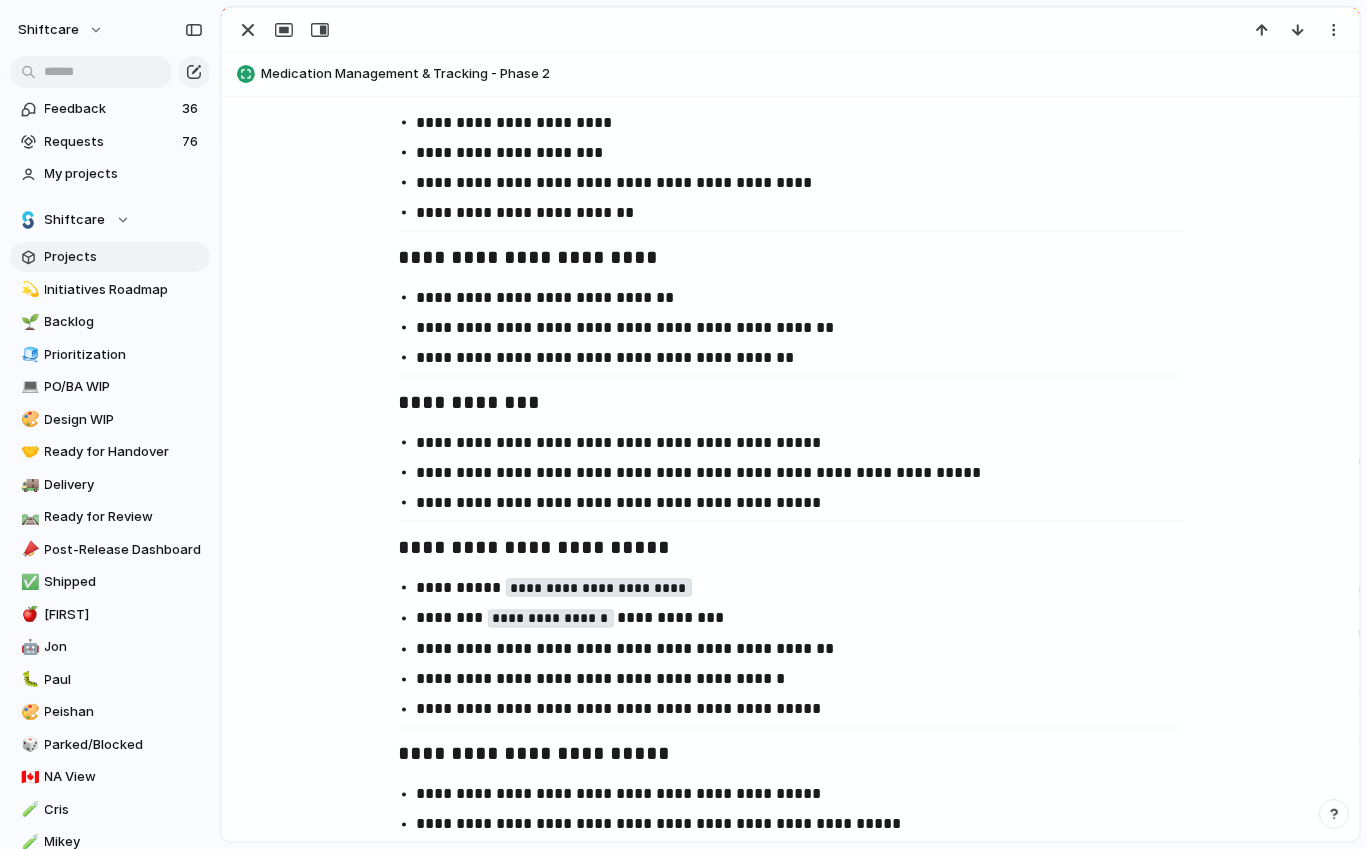 scroll, scrollTop: 2060, scrollLeft: 0, axis: vertical 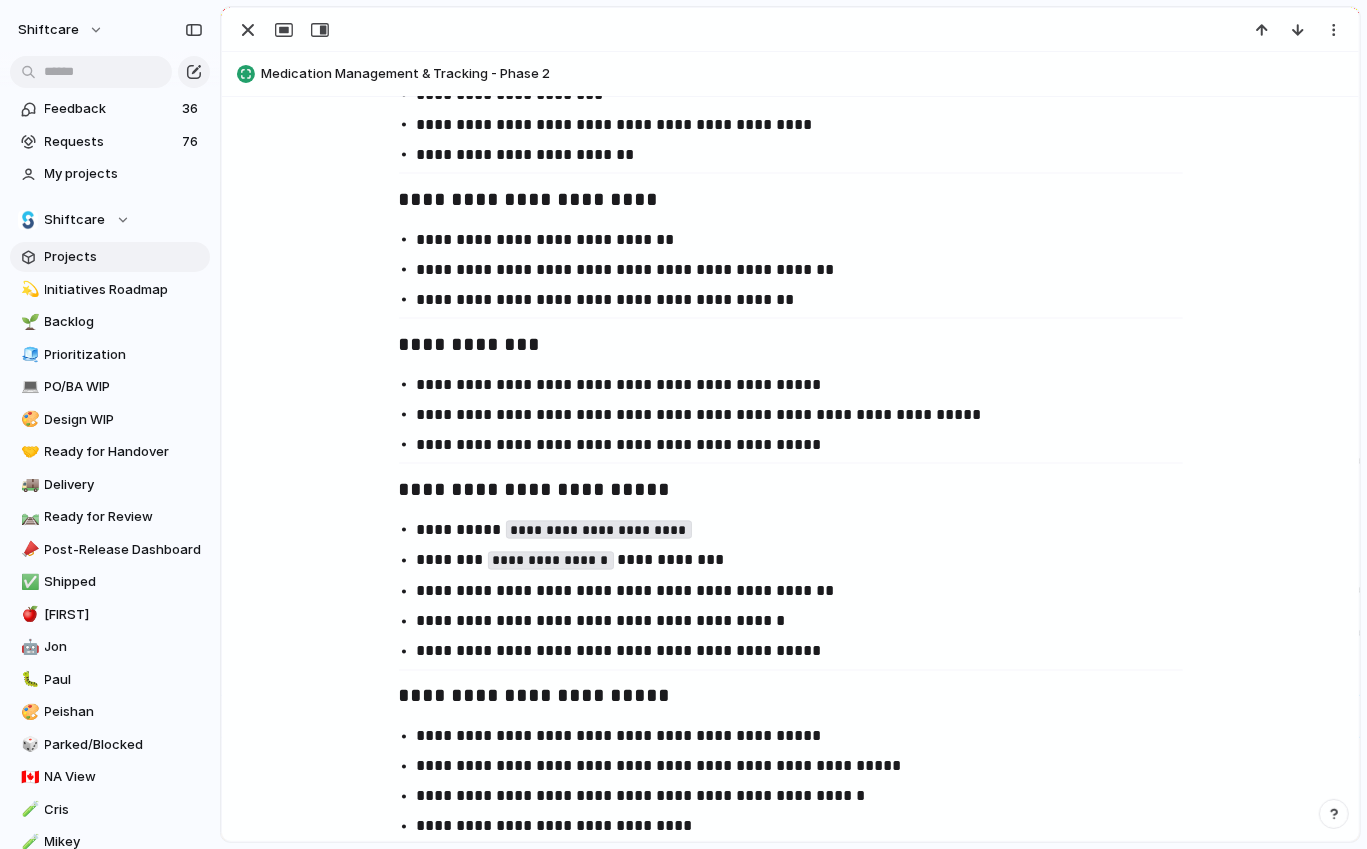 click on "**********" at bounding box center [809, 415] 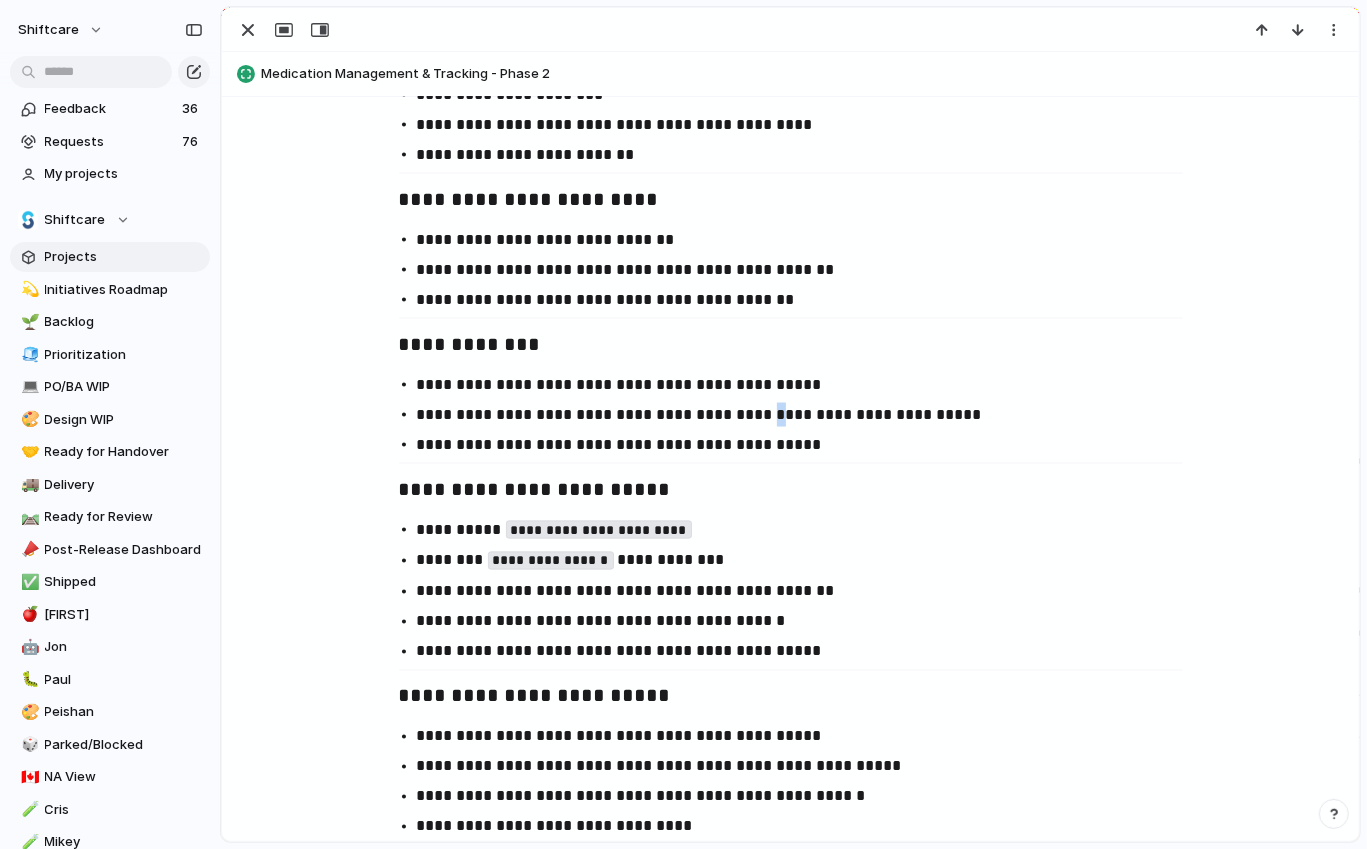 click on "**********" at bounding box center (809, 415) 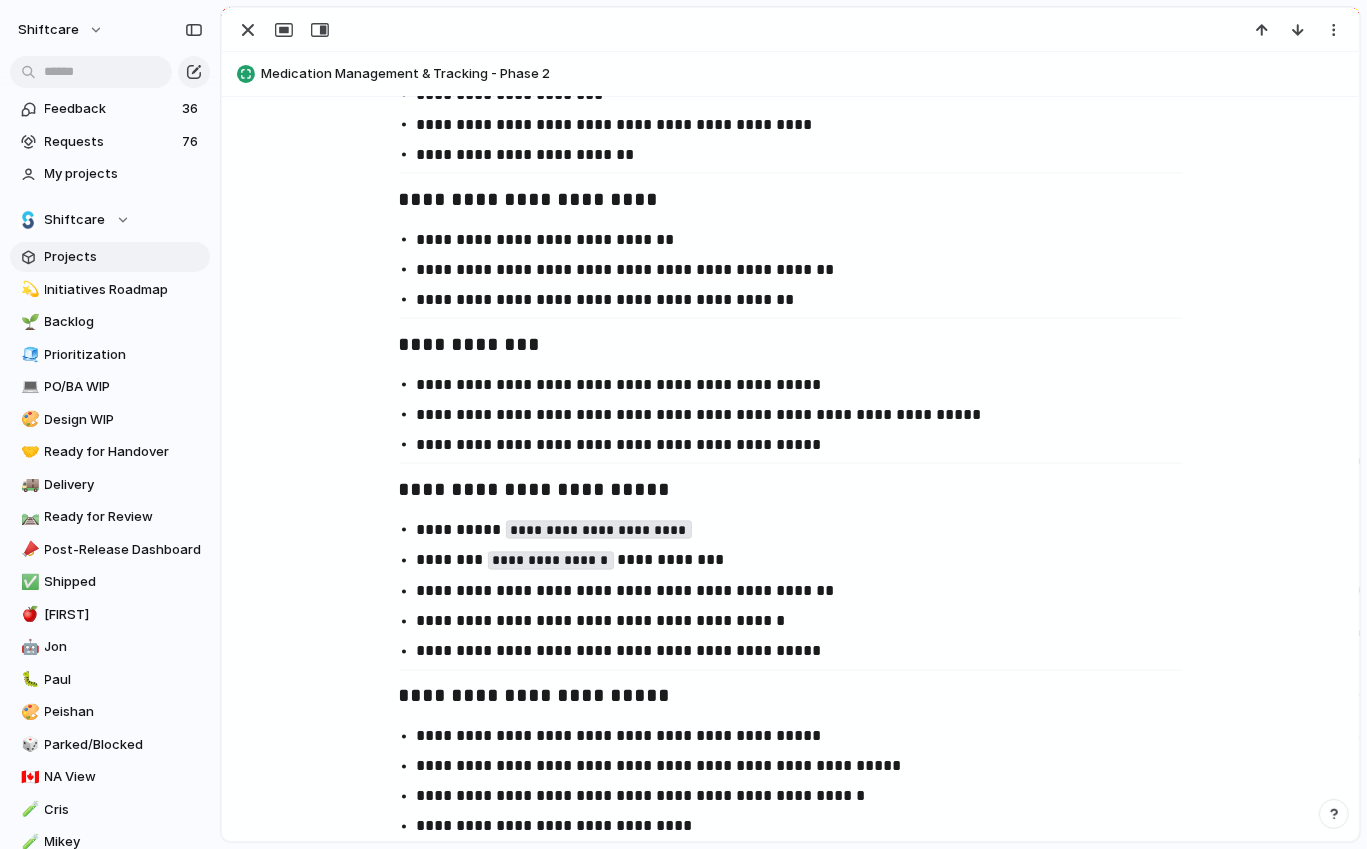 click on "**********" at bounding box center (809, 445) 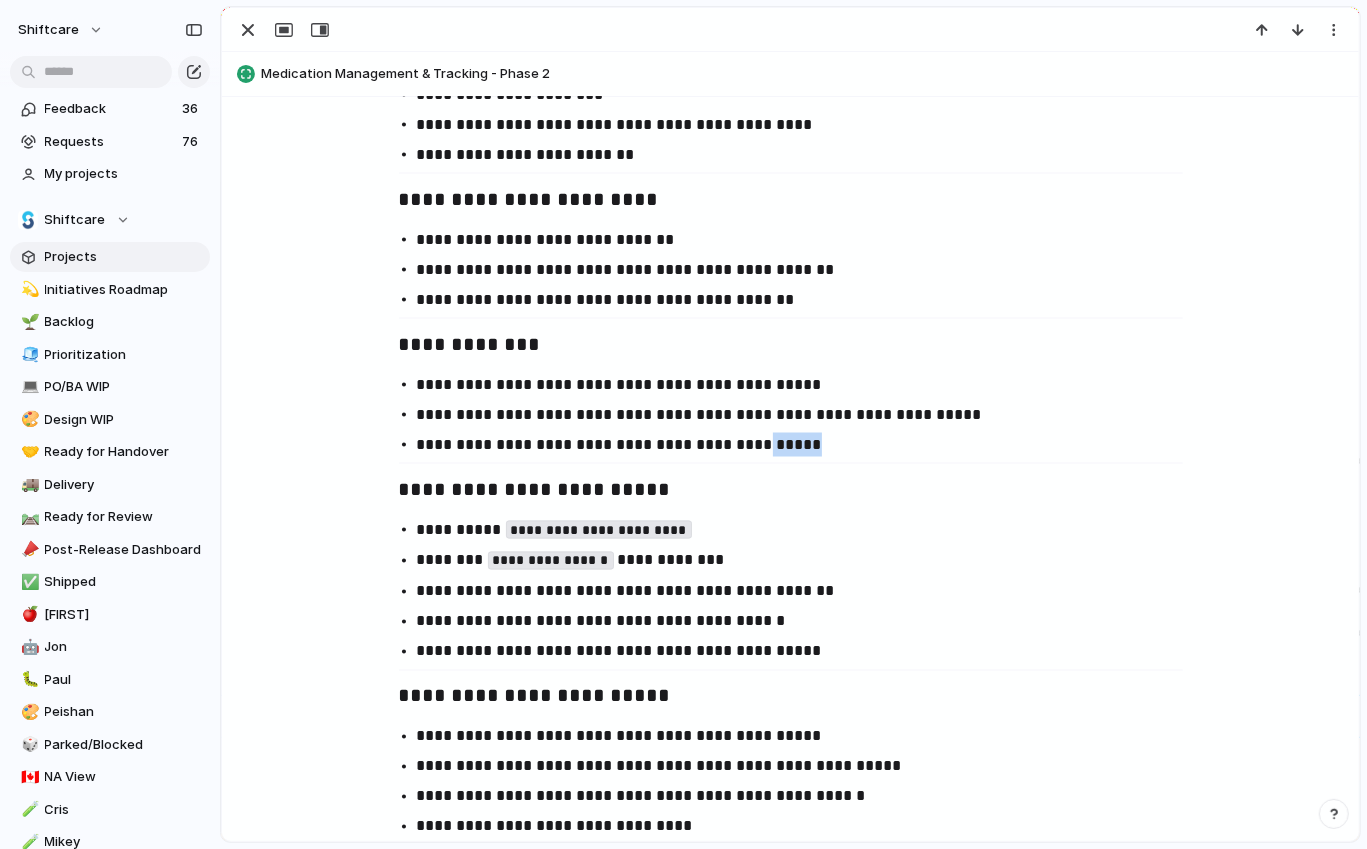 click on "**********" at bounding box center (809, 445) 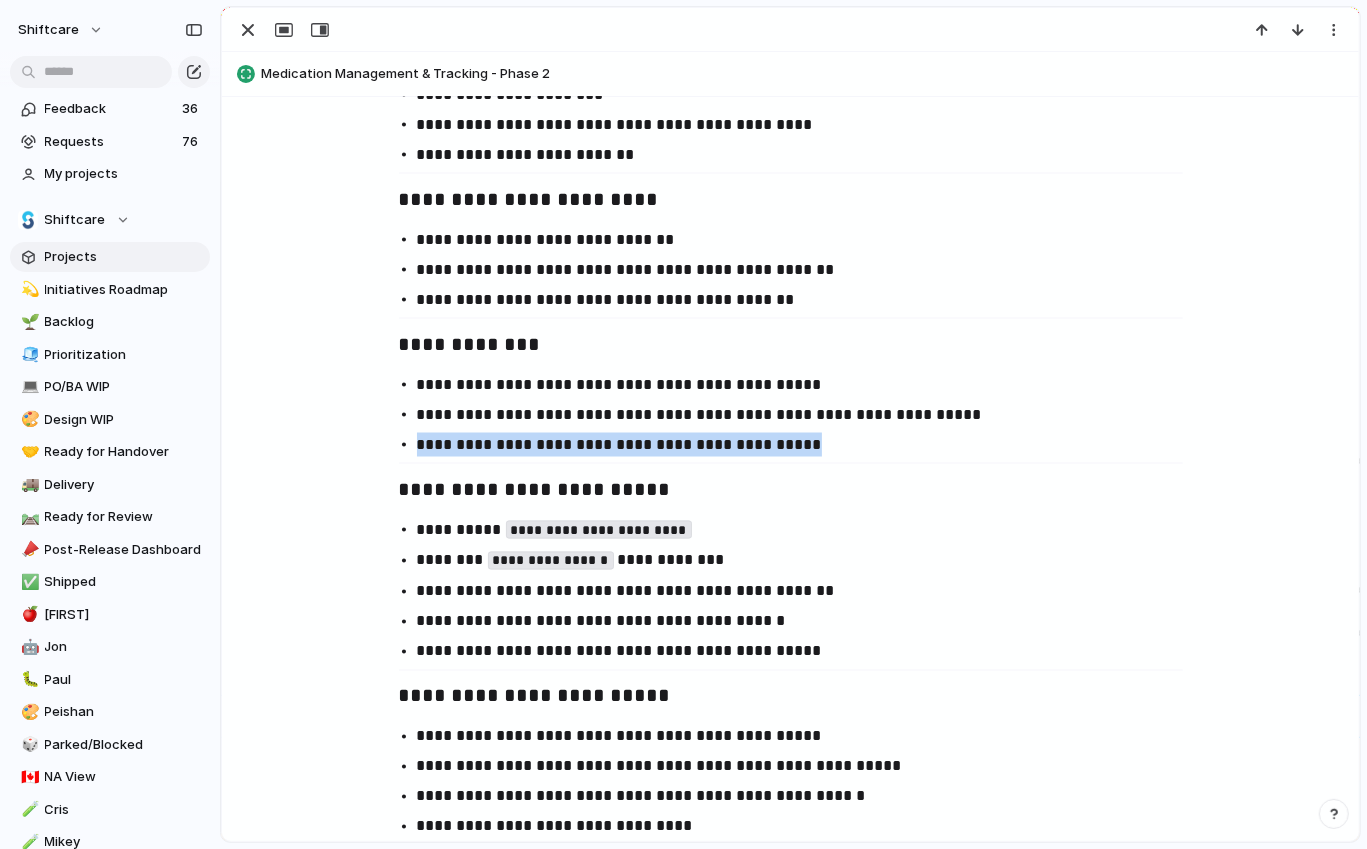 click on "**********" at bounding box center [809, 445] 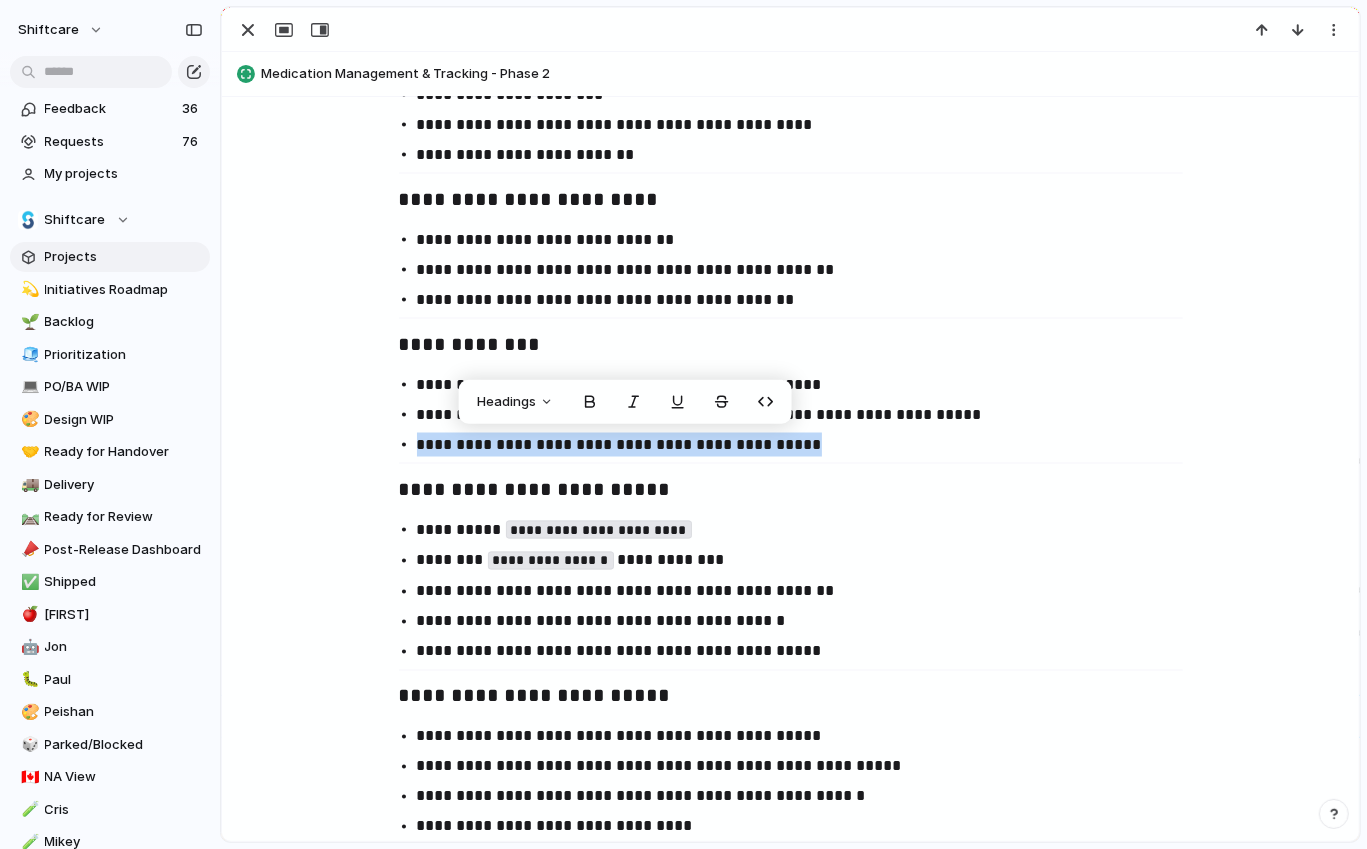click on "Headings" at bounding box center (625, 402) 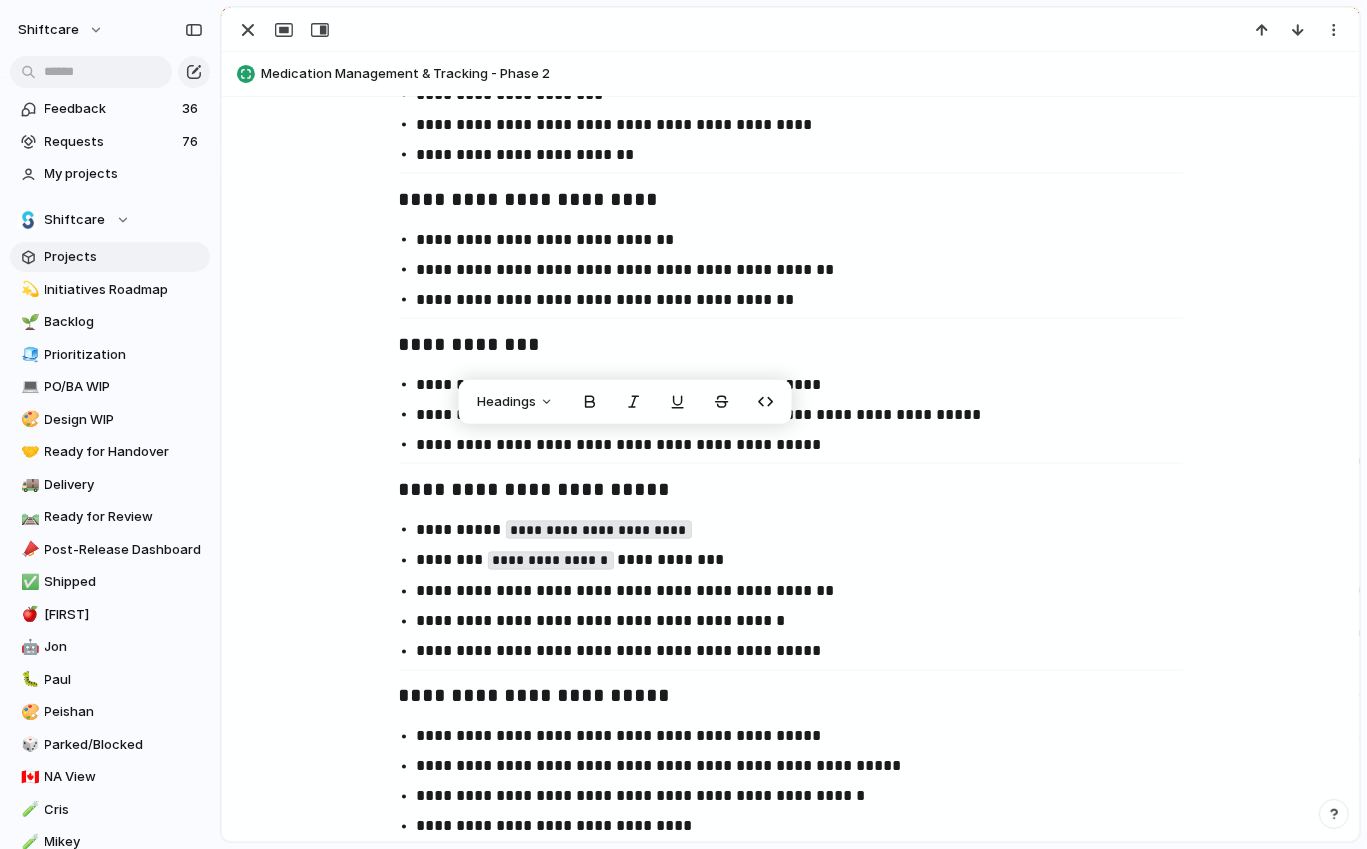 click on "**********" at bounding box center [790, -217] 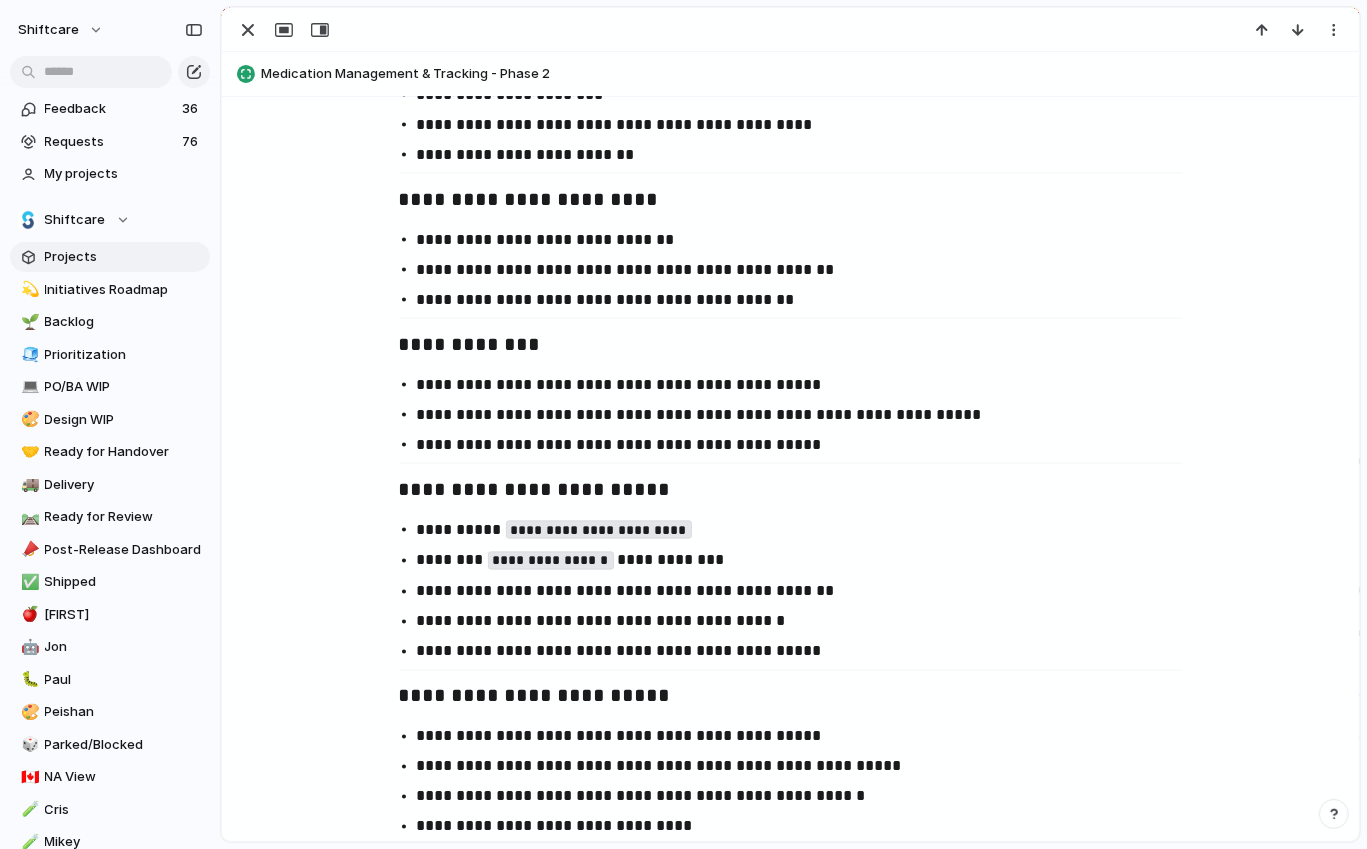 click on "**********" at bounding box center (809, 415) 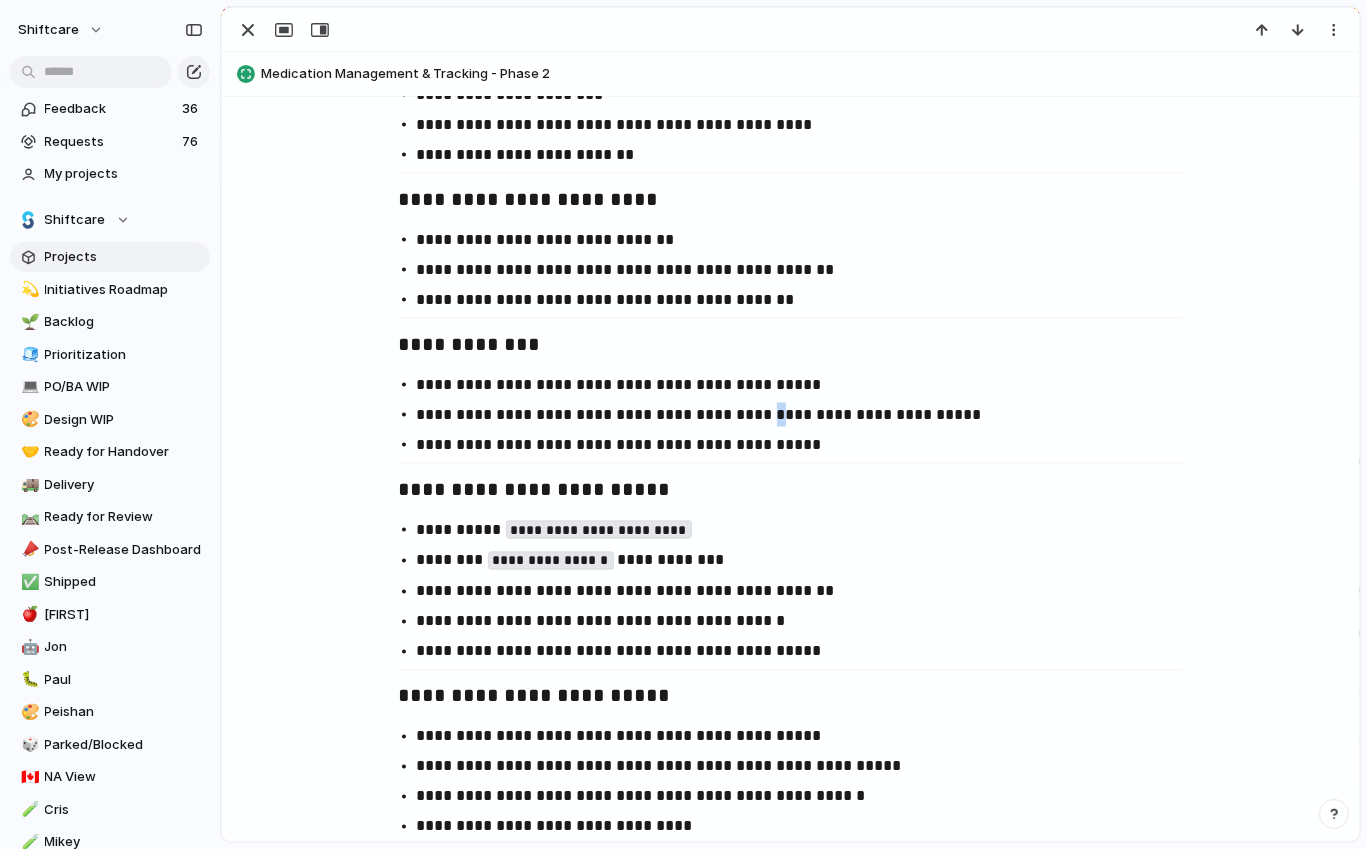 click on "**********" at bounding box center [809, 415] 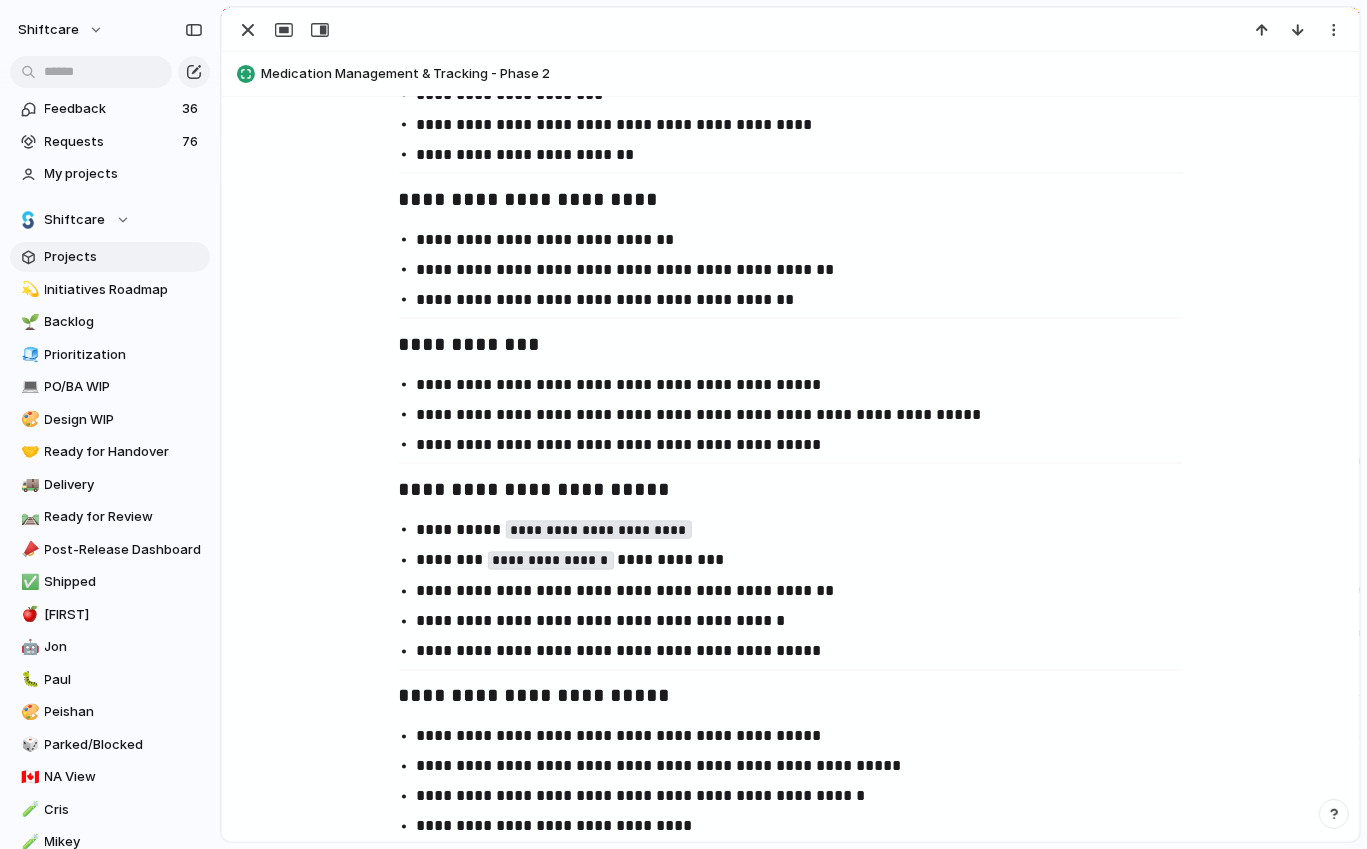 click on "**********" at bounding box center (809, 415) 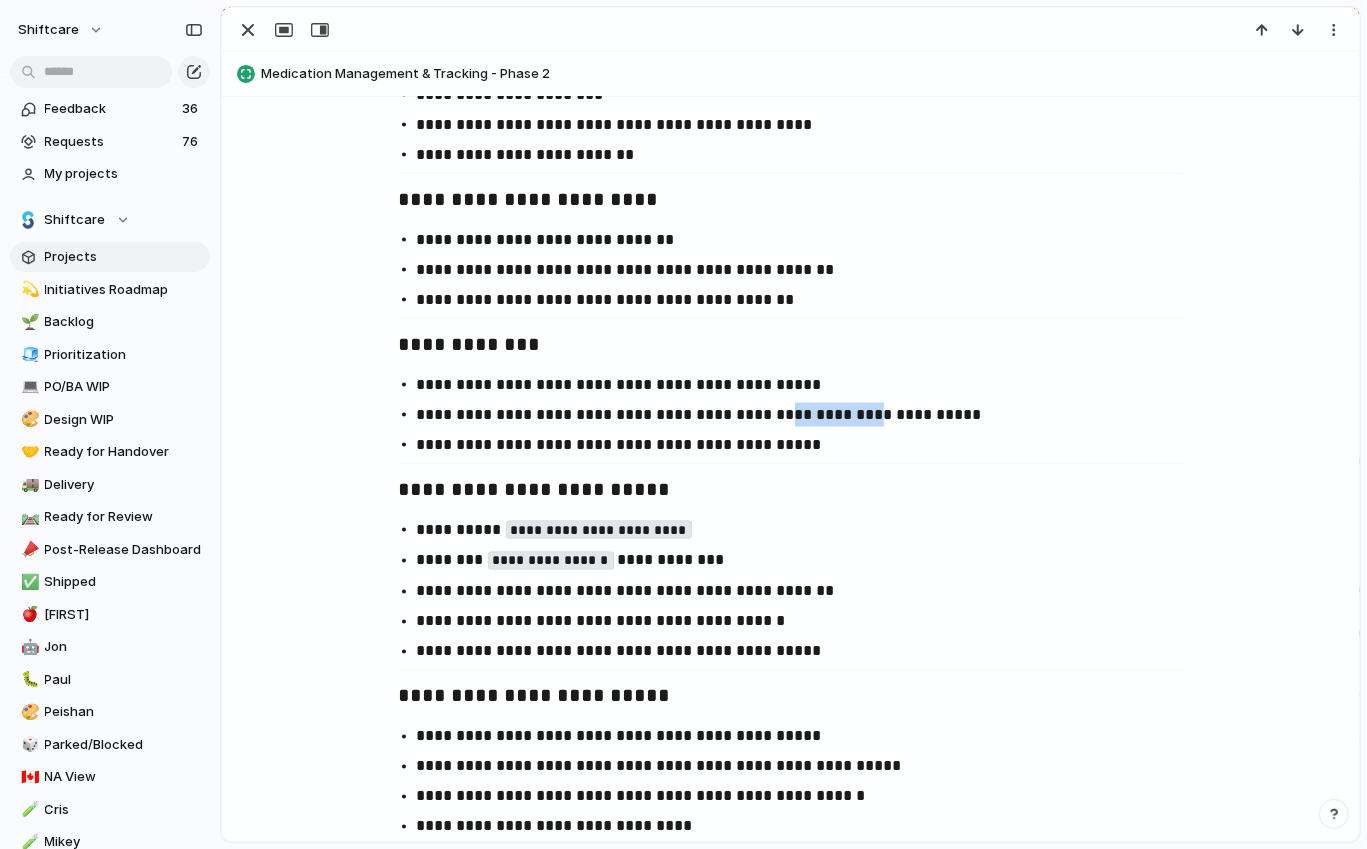 click on "**********" at bounding box center [809, 415] 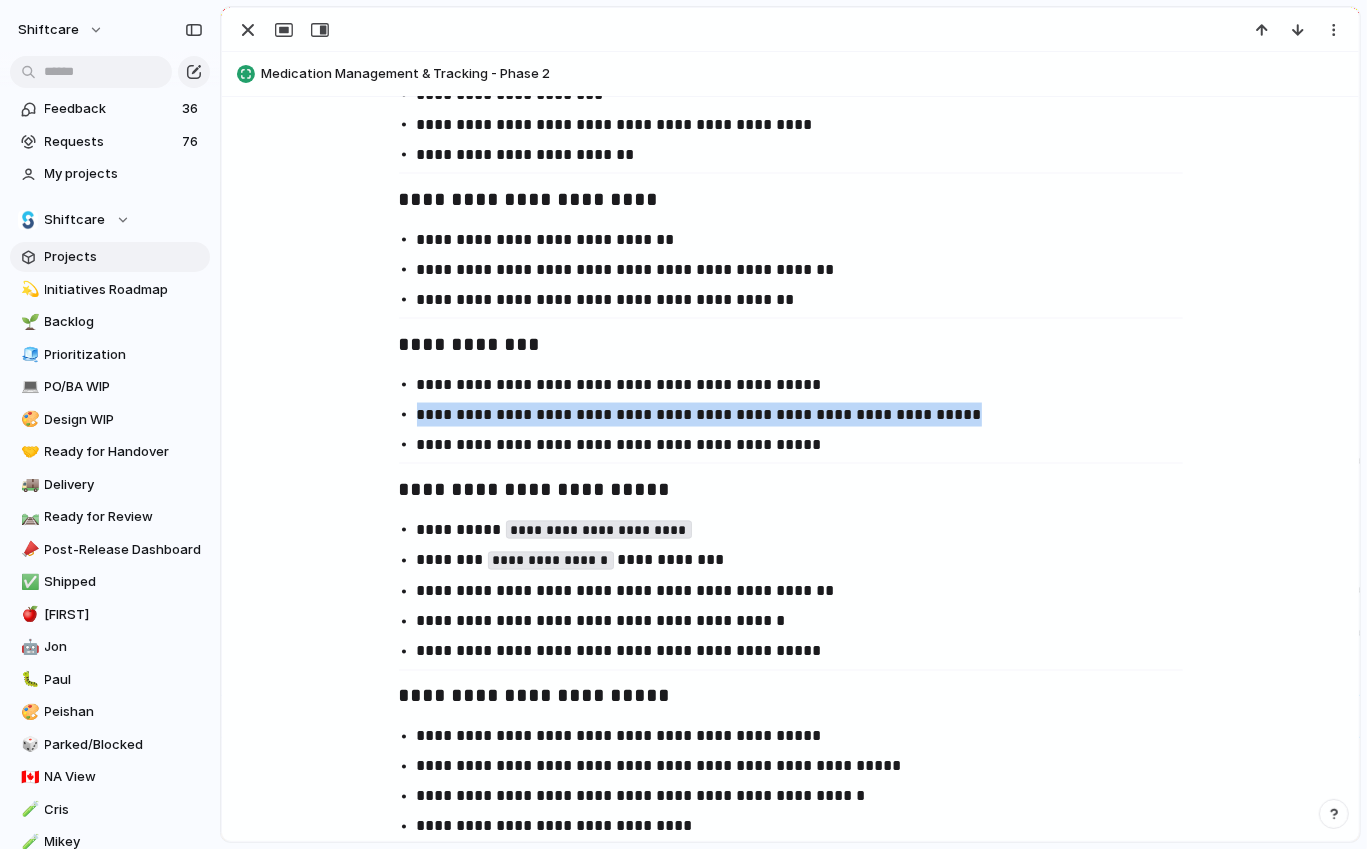 click on "**********" at bounding box center (809, 415) 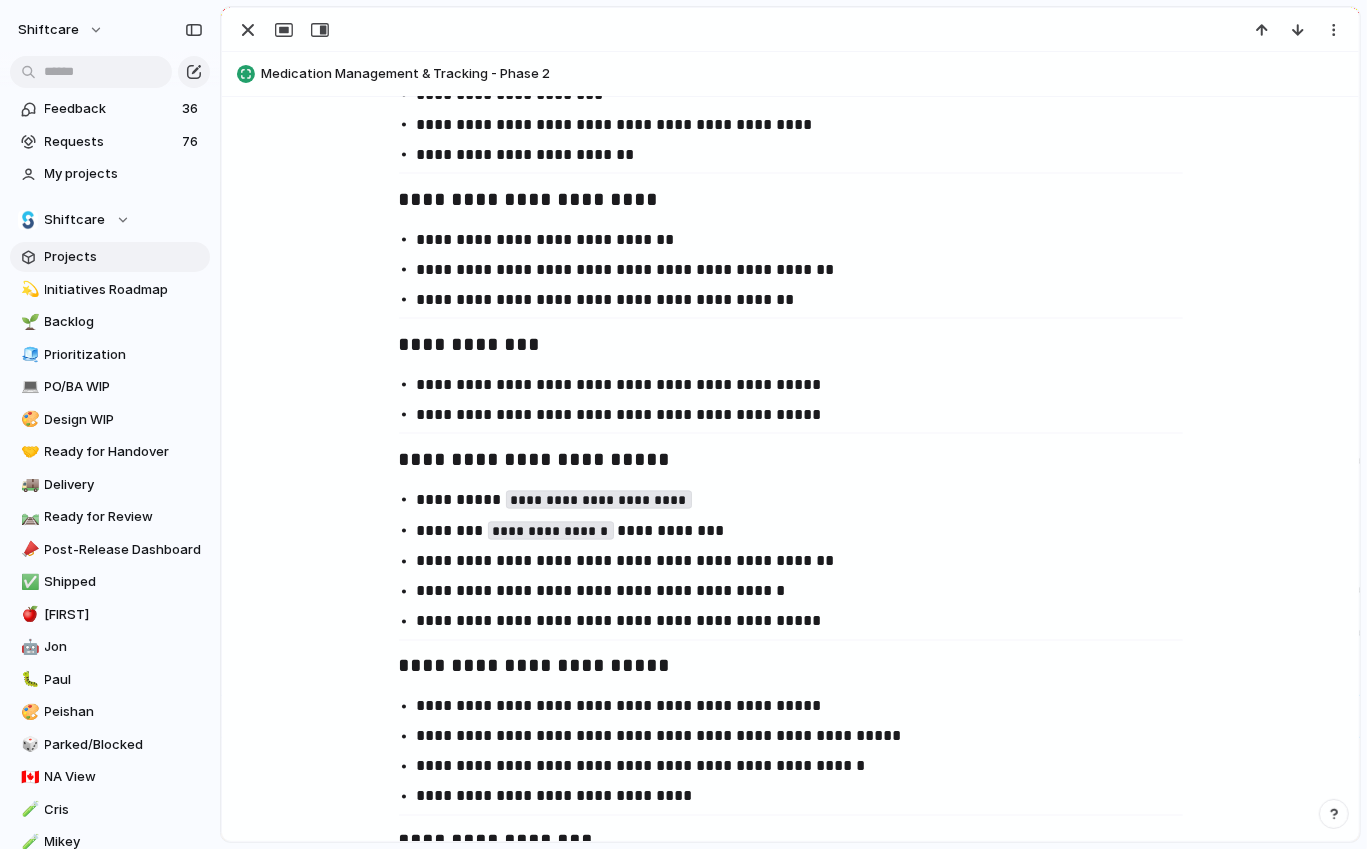 click on "**********" at bounding box center [809, 415] 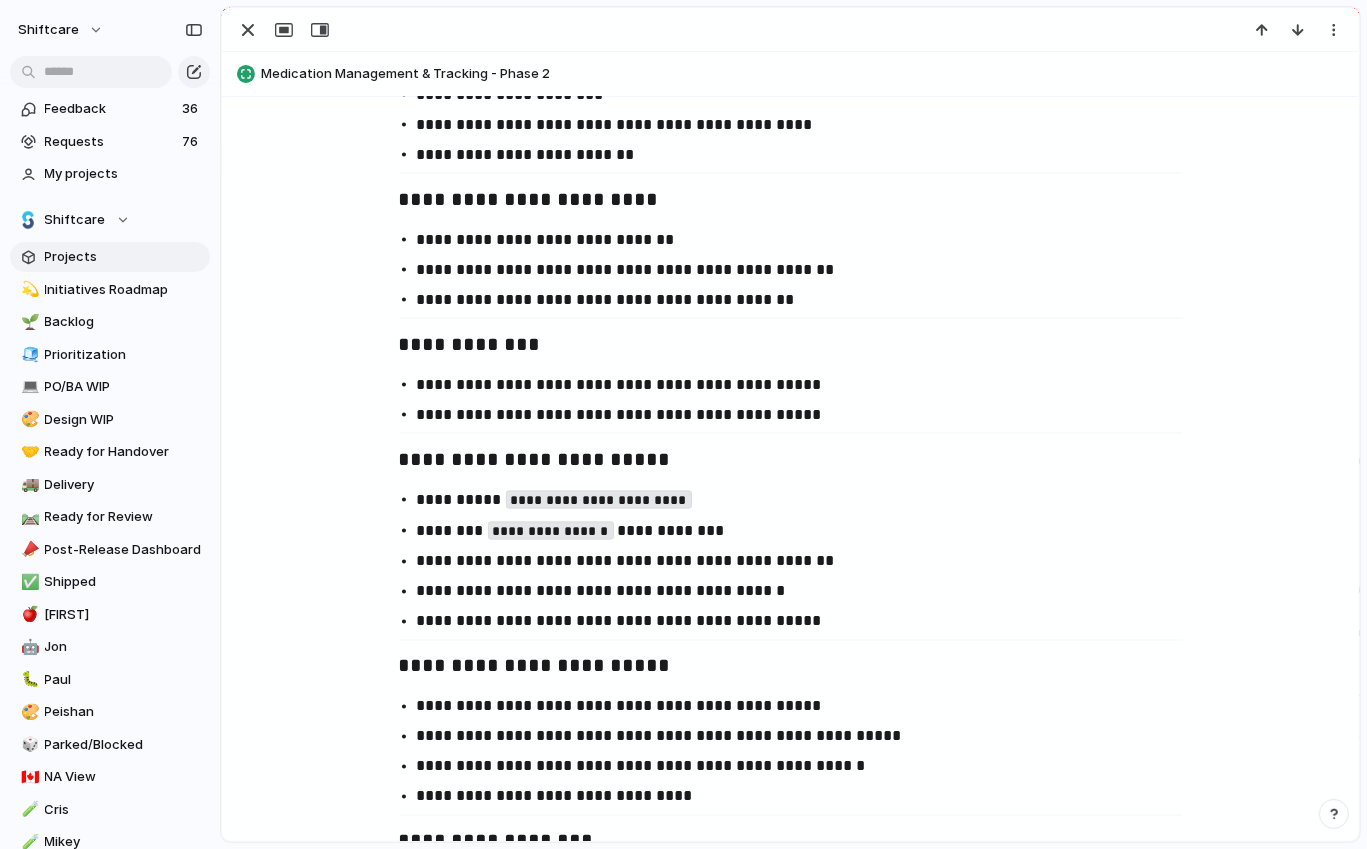 click on "**********" at bounding box center (809, 500) 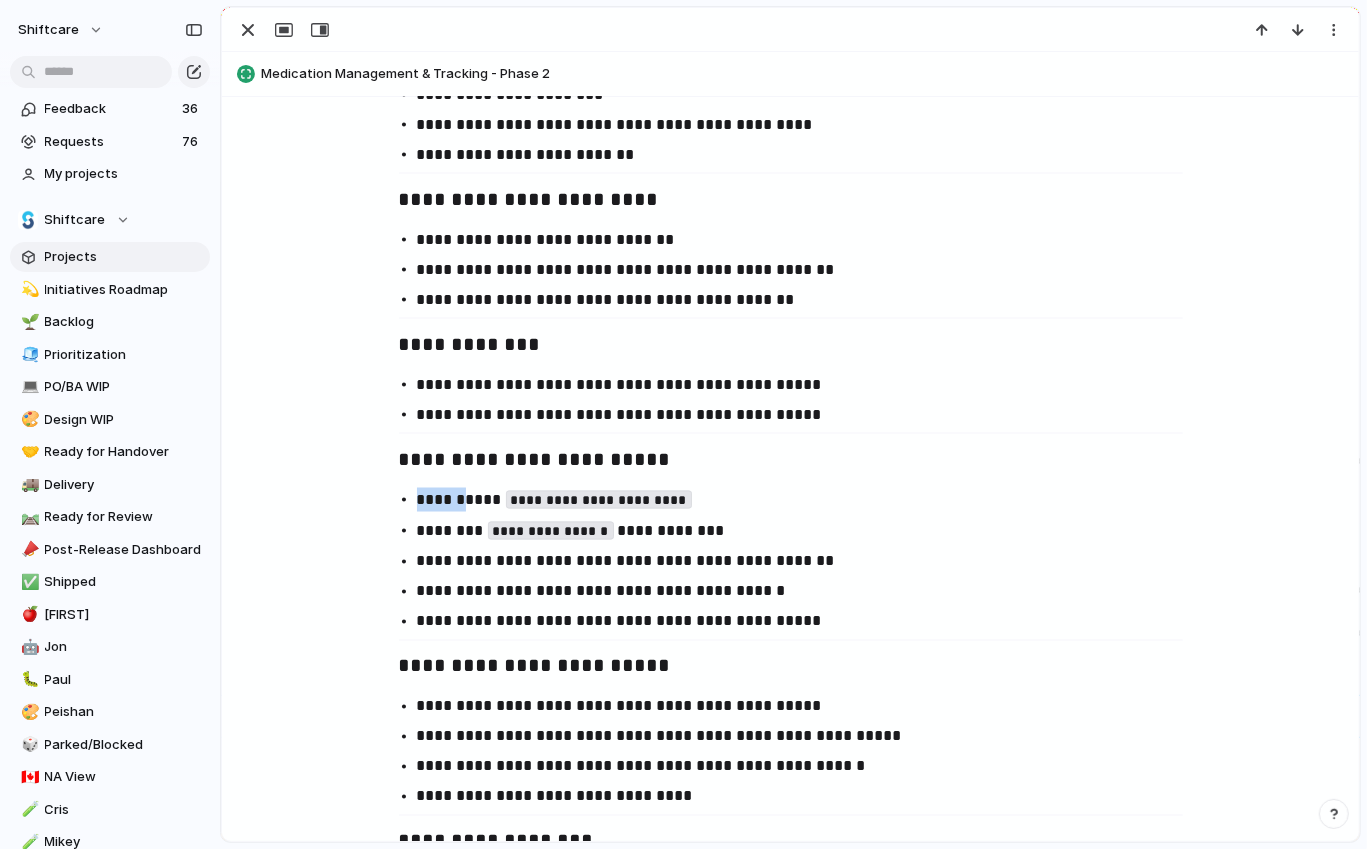 click on "**********" at bounding box center [809, 500] 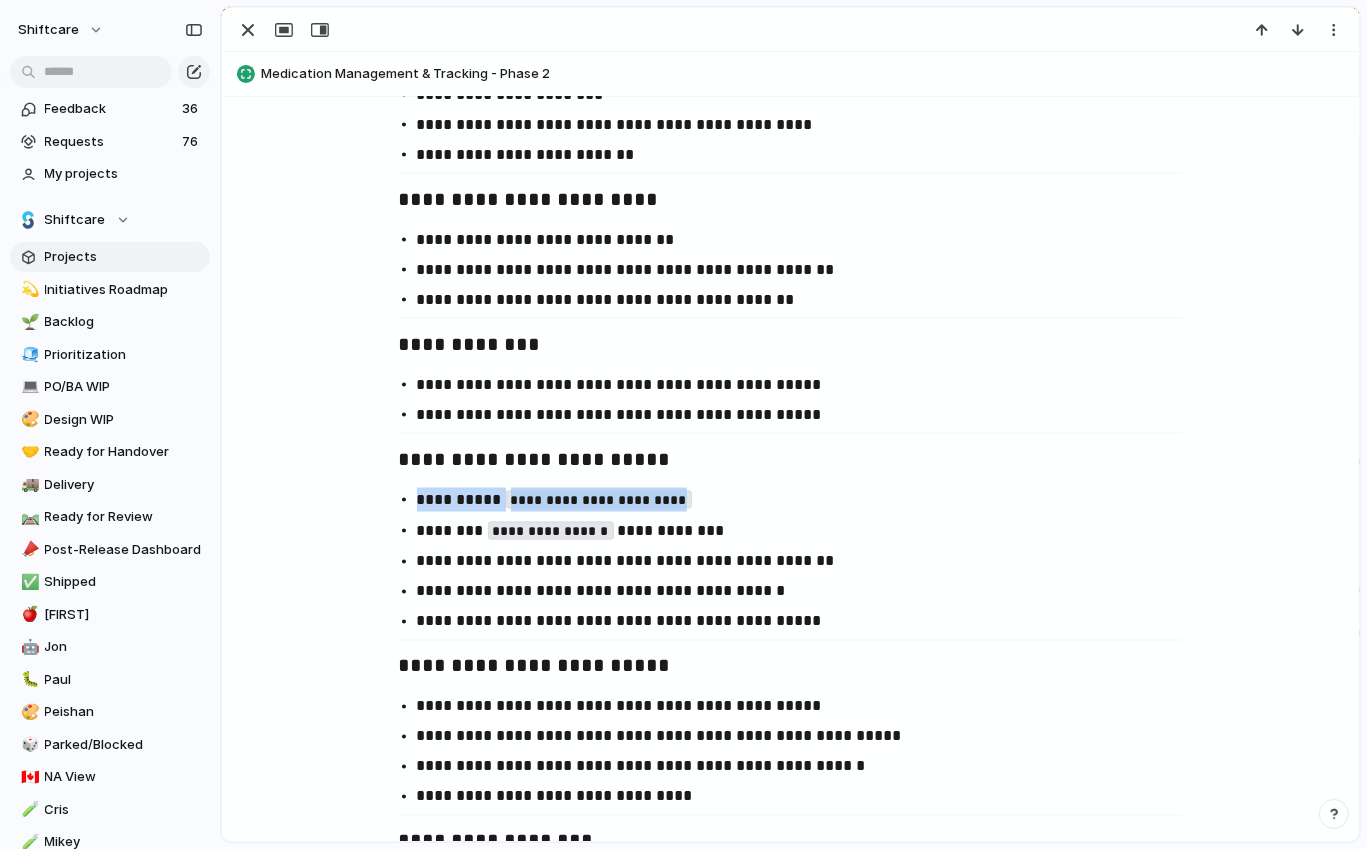 click on "**********" at bounding box center (809, 500) 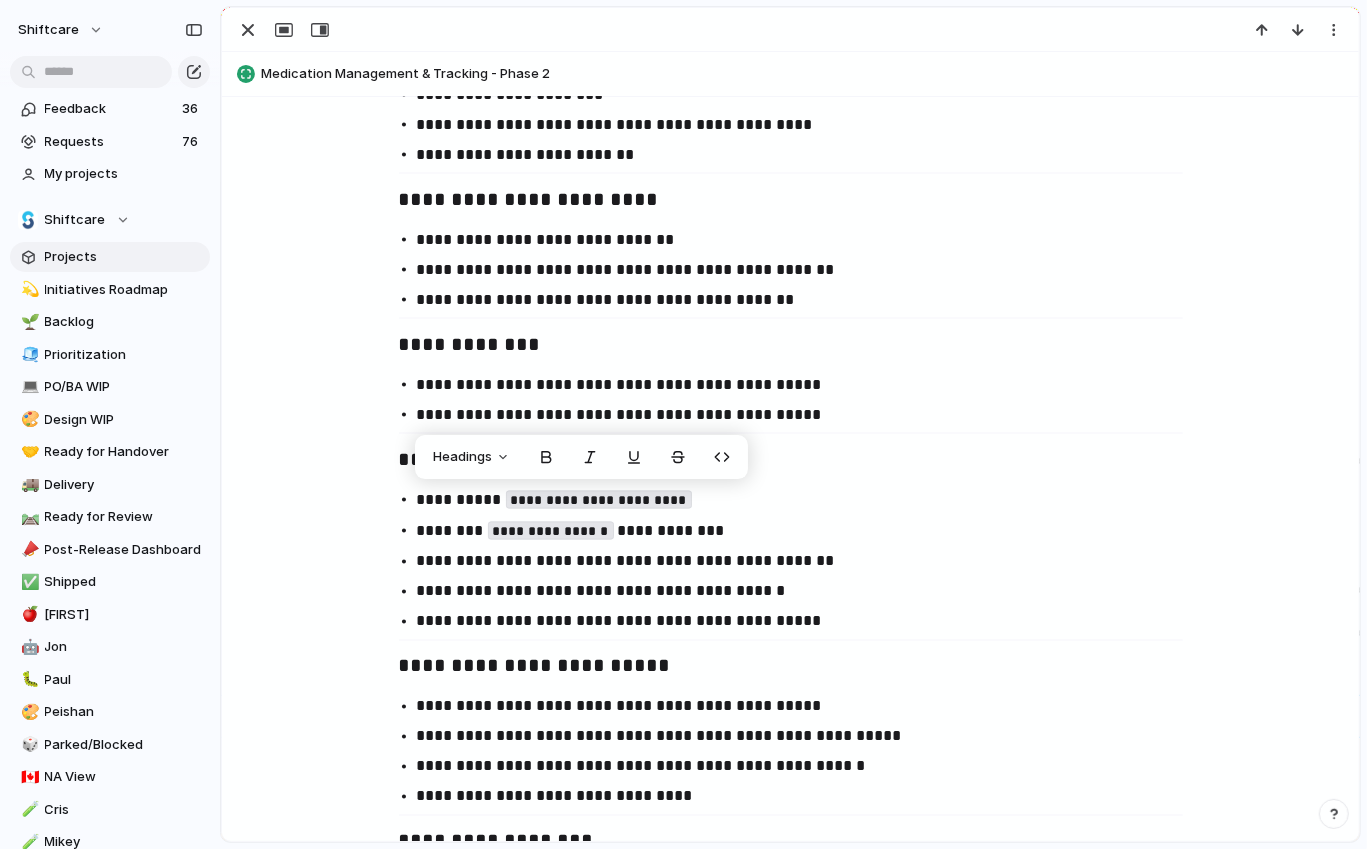 click on "**********" at bounding box center (809, 531) 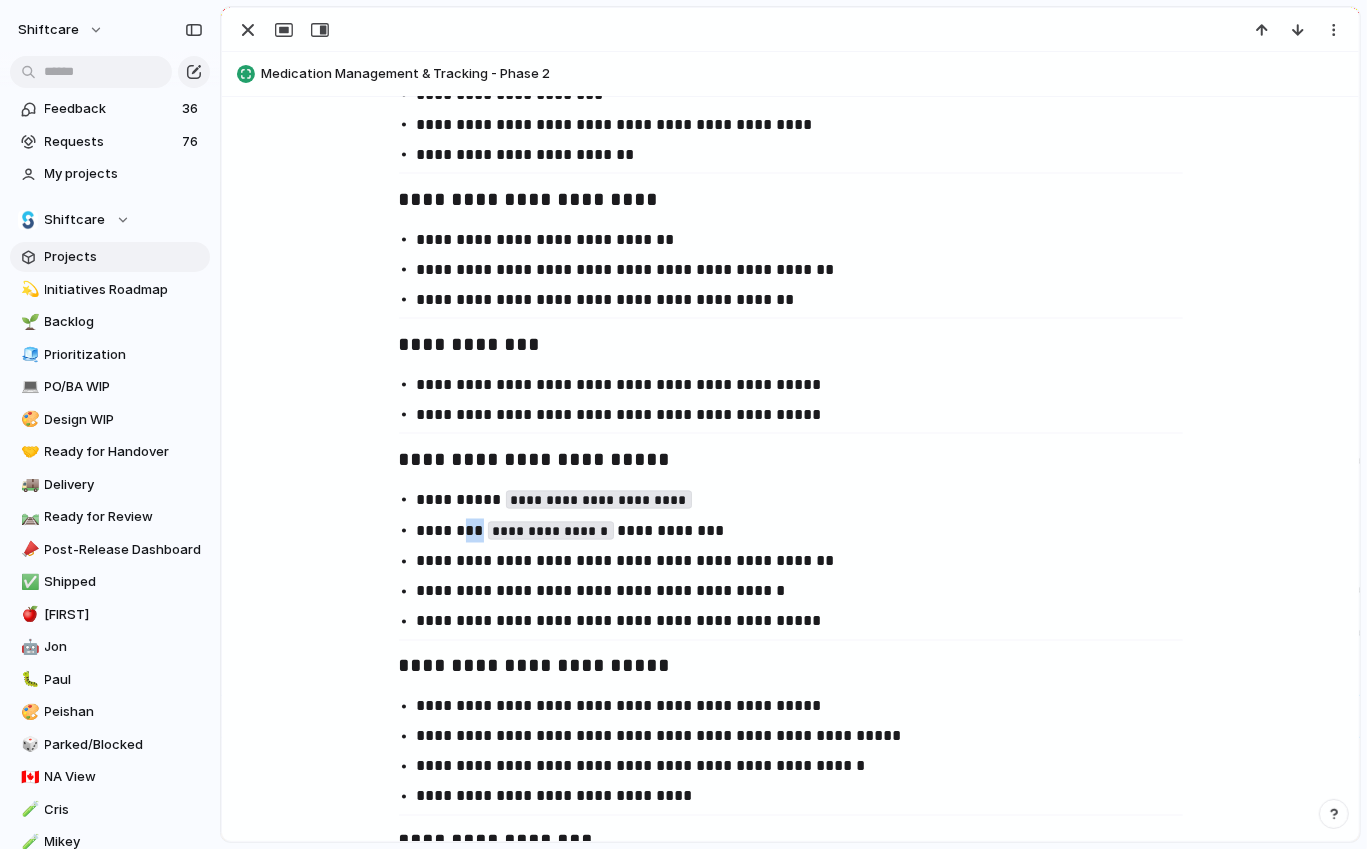 click on "**********" at bounding box center [809, 531] 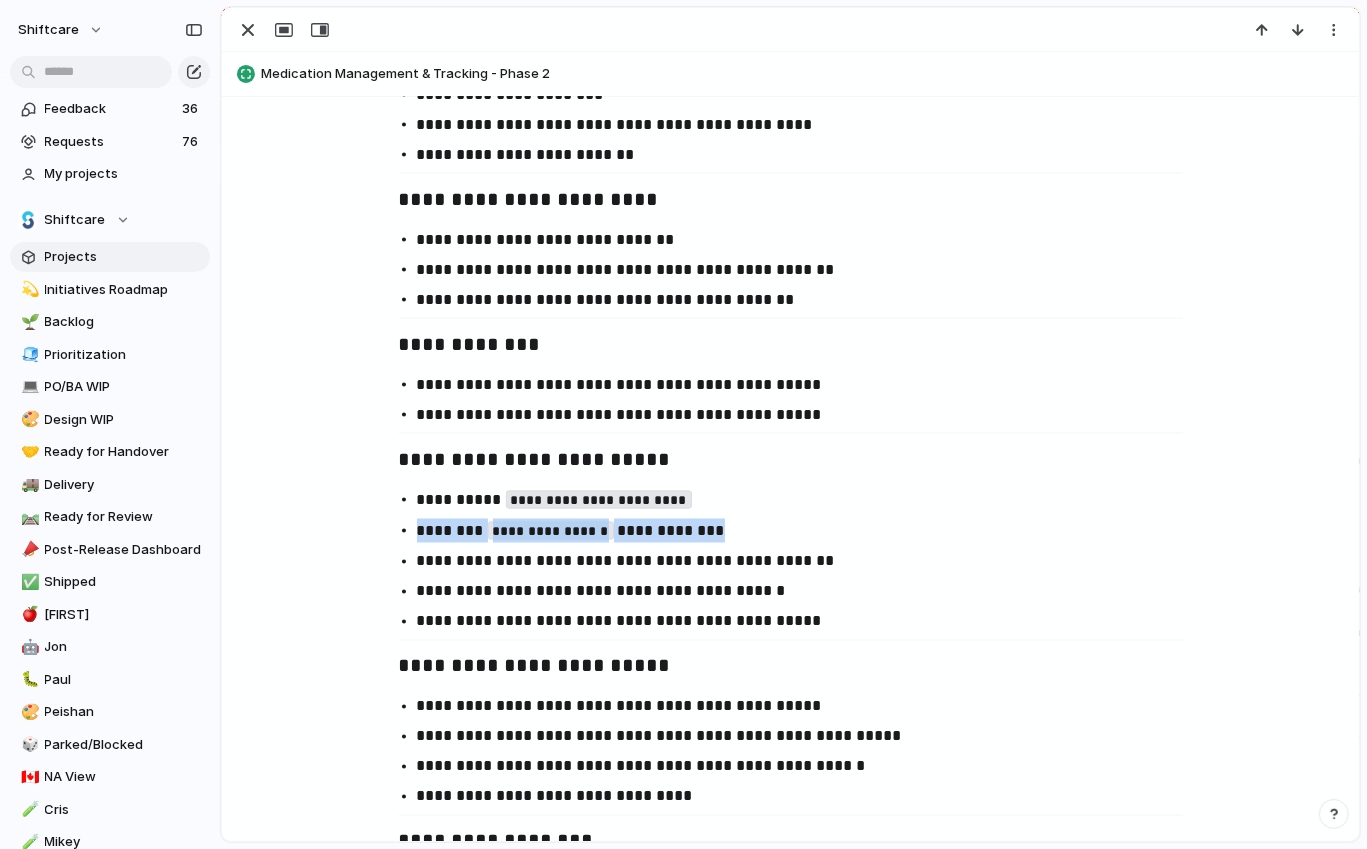click on "**********" at bounding box center [809, 531] 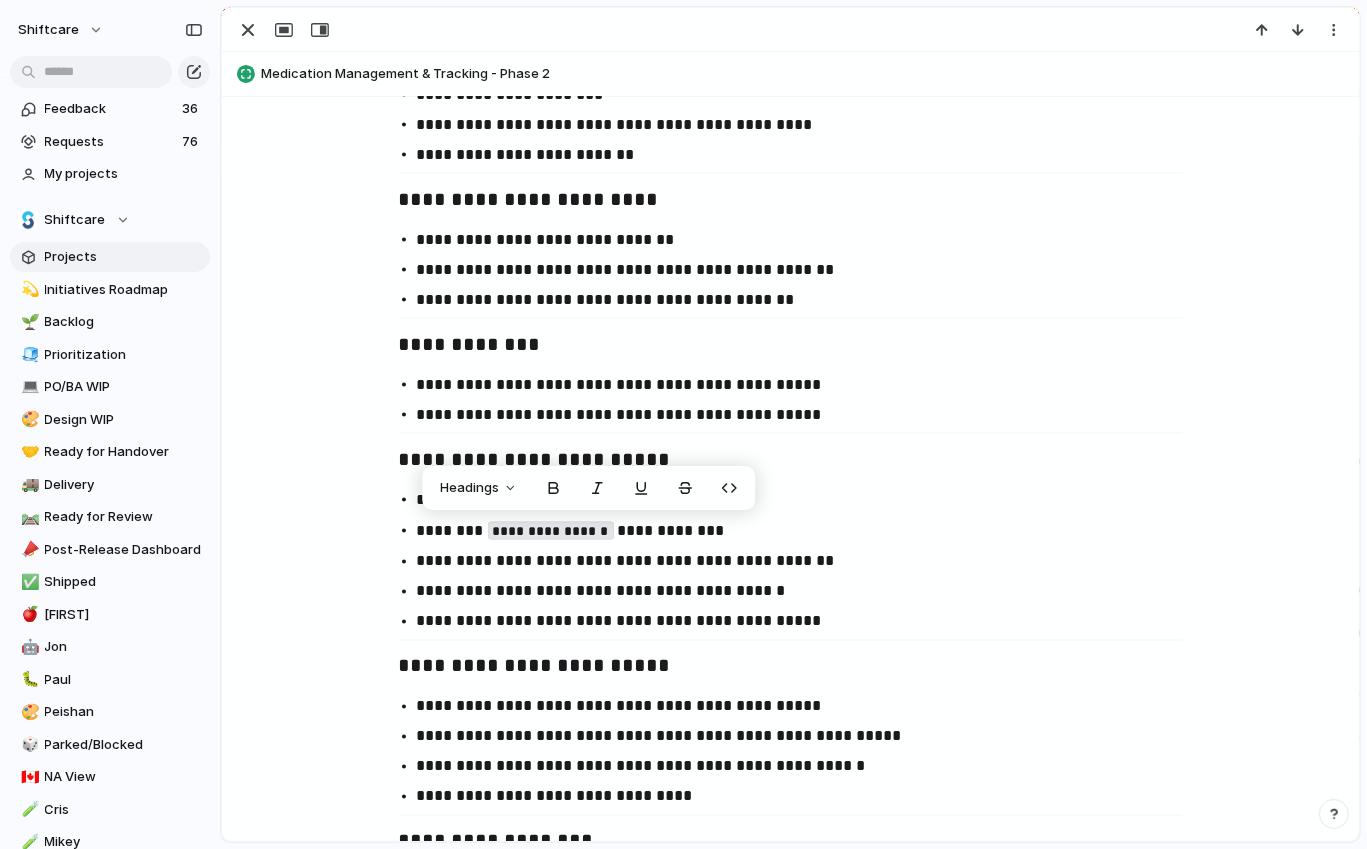 click on "**********" at bounding box center [791, 668] 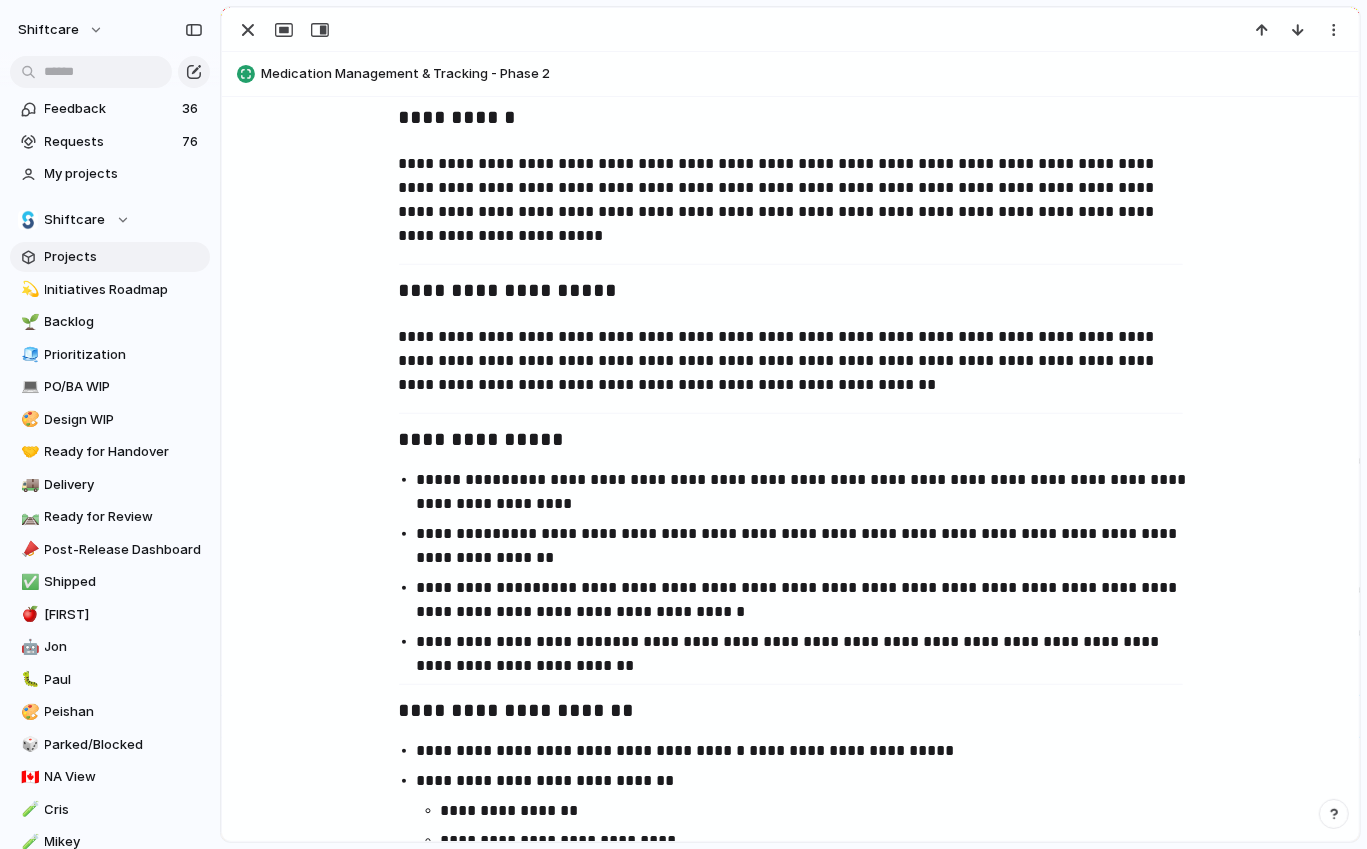 scroll, scrollTop: 0, scrollLeft: 0, axis: both 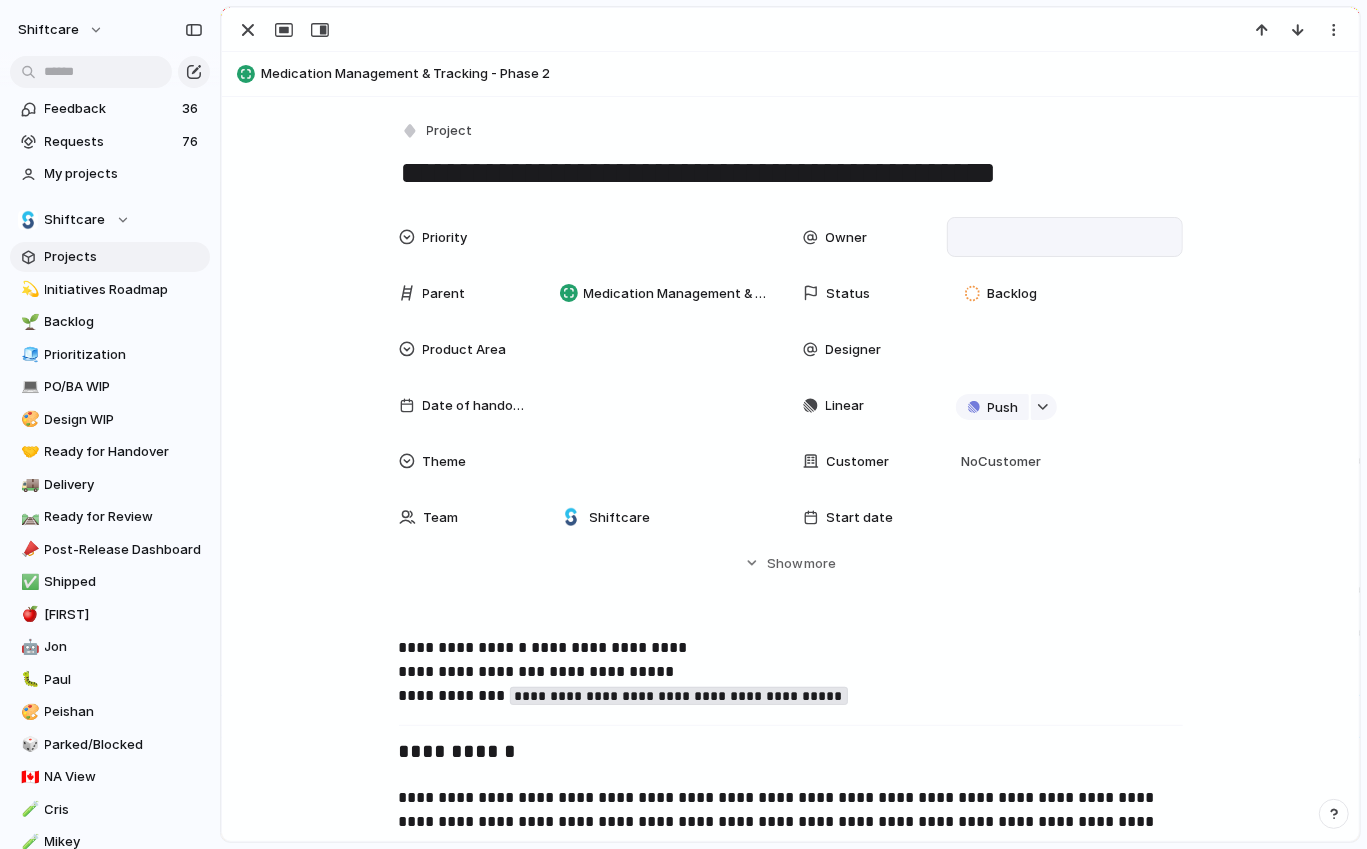 click at bounding box center [1065, 237] 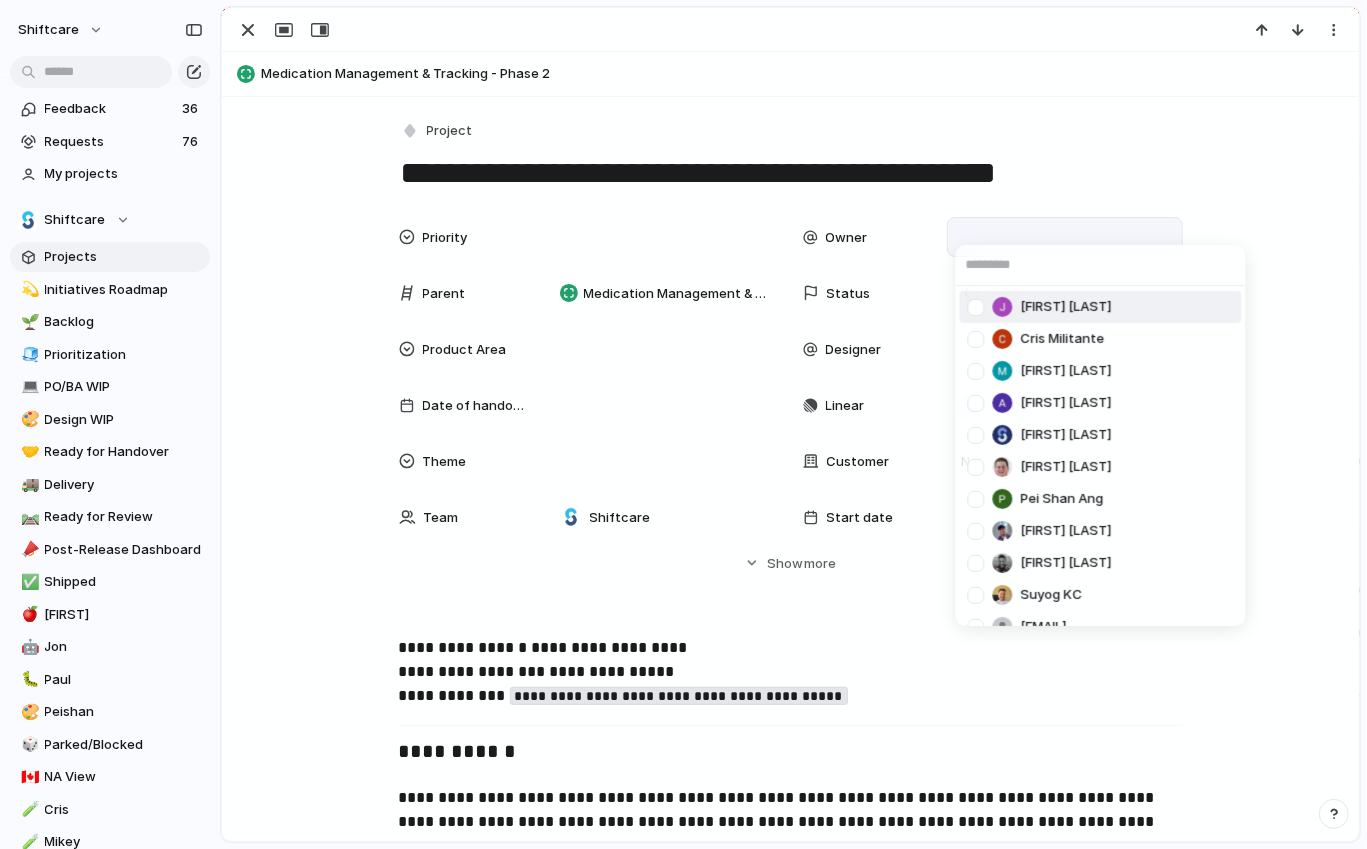 click at bounding box center [975, 306] 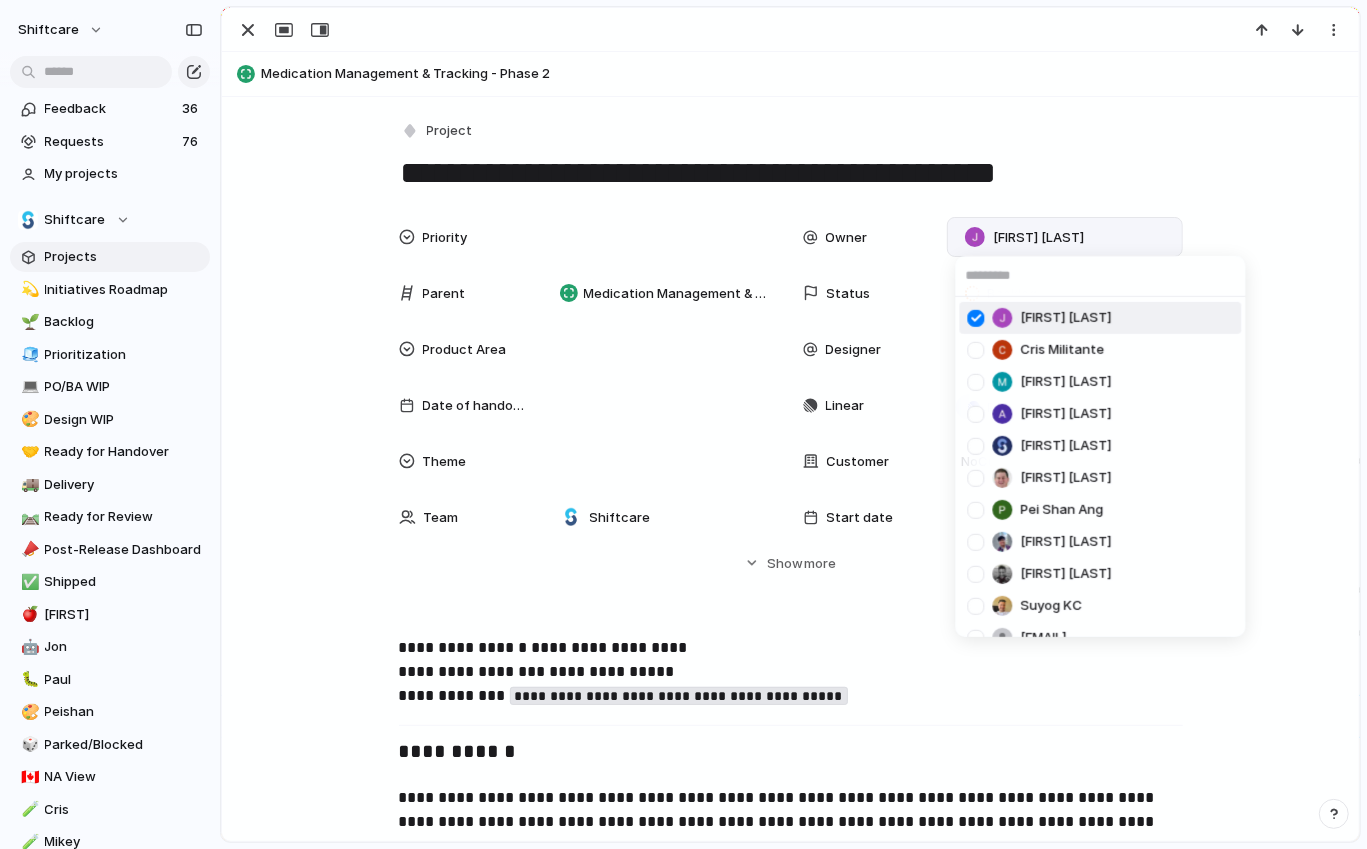 click on "[FIRST] [LAST]   [FIRST] [LAST]   [FIRST] [LAST]   [FIRST] [LAST]   [FIRST] [LAST]   [FIRST] [LAST]   [FIRST] [LAST]   [FIRST] [LAST]   [FIRST] [LAST]   [FIRST] [LAST]   [EMAIL]   [EMAIL]   [FIRST] [LAST]   [FIRST] [LAST]   [EMAIL]   [FIRST] [LAST]   [FIRST] [LAST]   [FIRST] [LAST]   [FIRST] [LAST]   [FIRST] [LAST]   [FIRST] [LAST]   [FIRST] [LAST]   [EMAIL]" at bounding box center [683, 424] 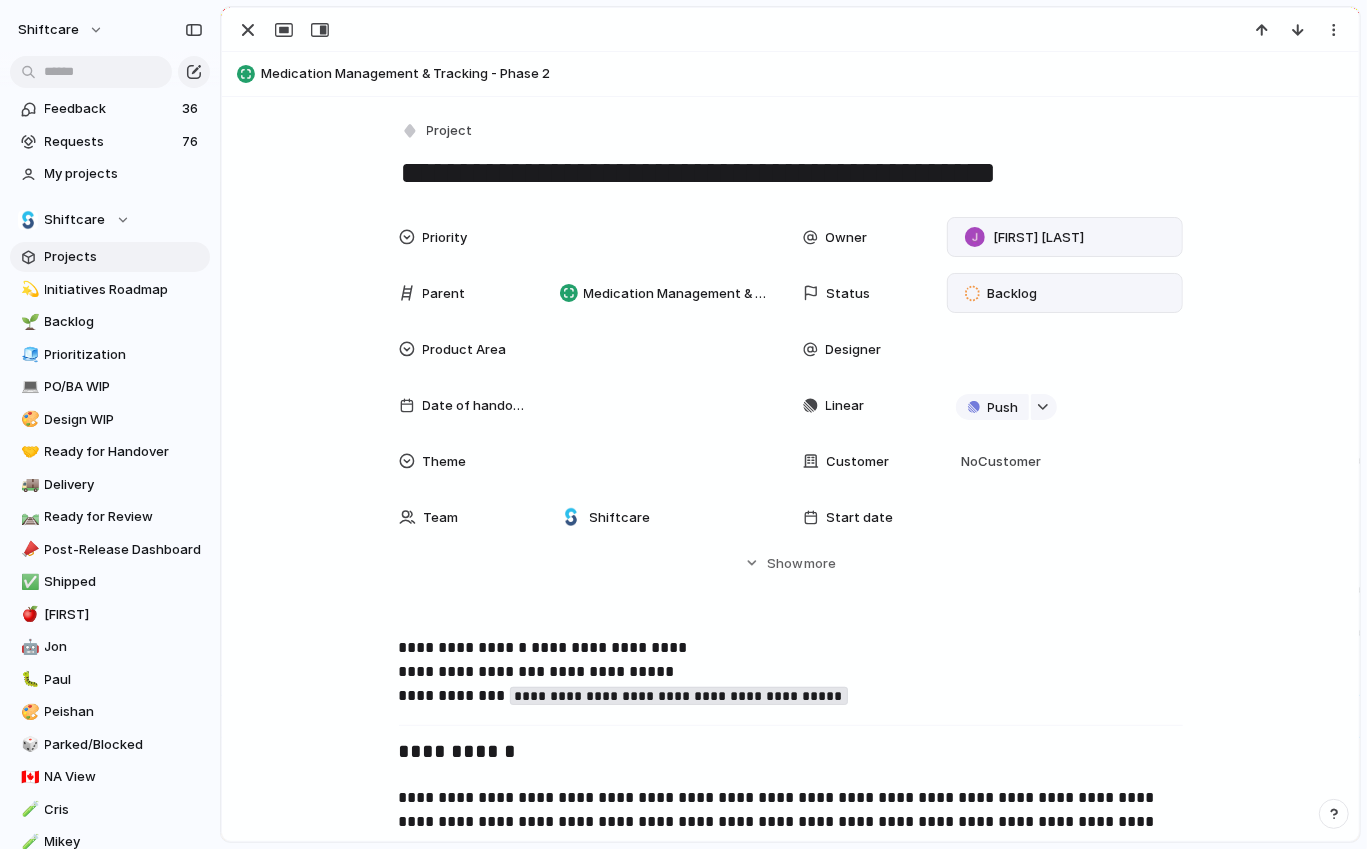 click on "Backlog" at bounding box center [1012, 294] 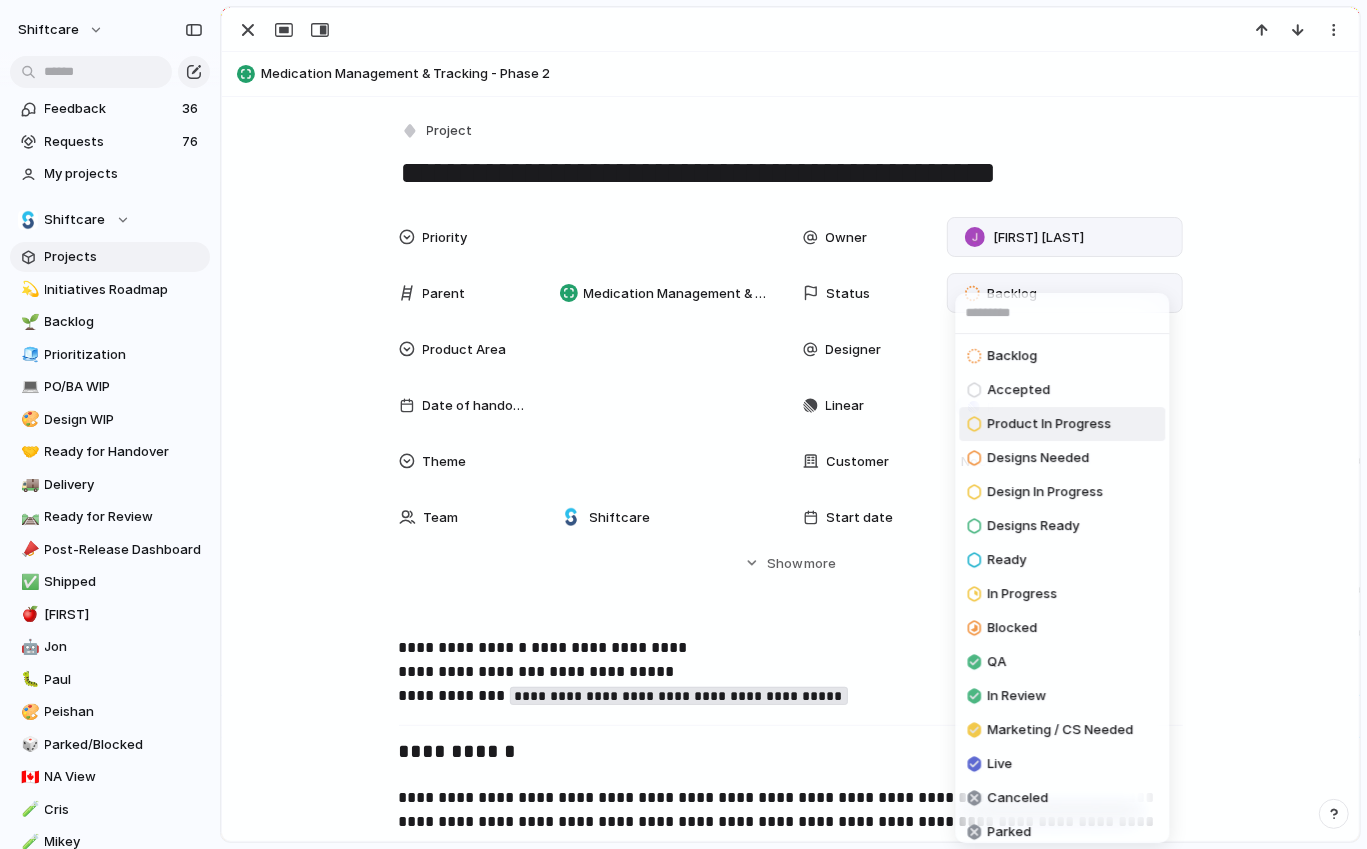 click on "Product In Progress" at bounding box center [1049, 424] 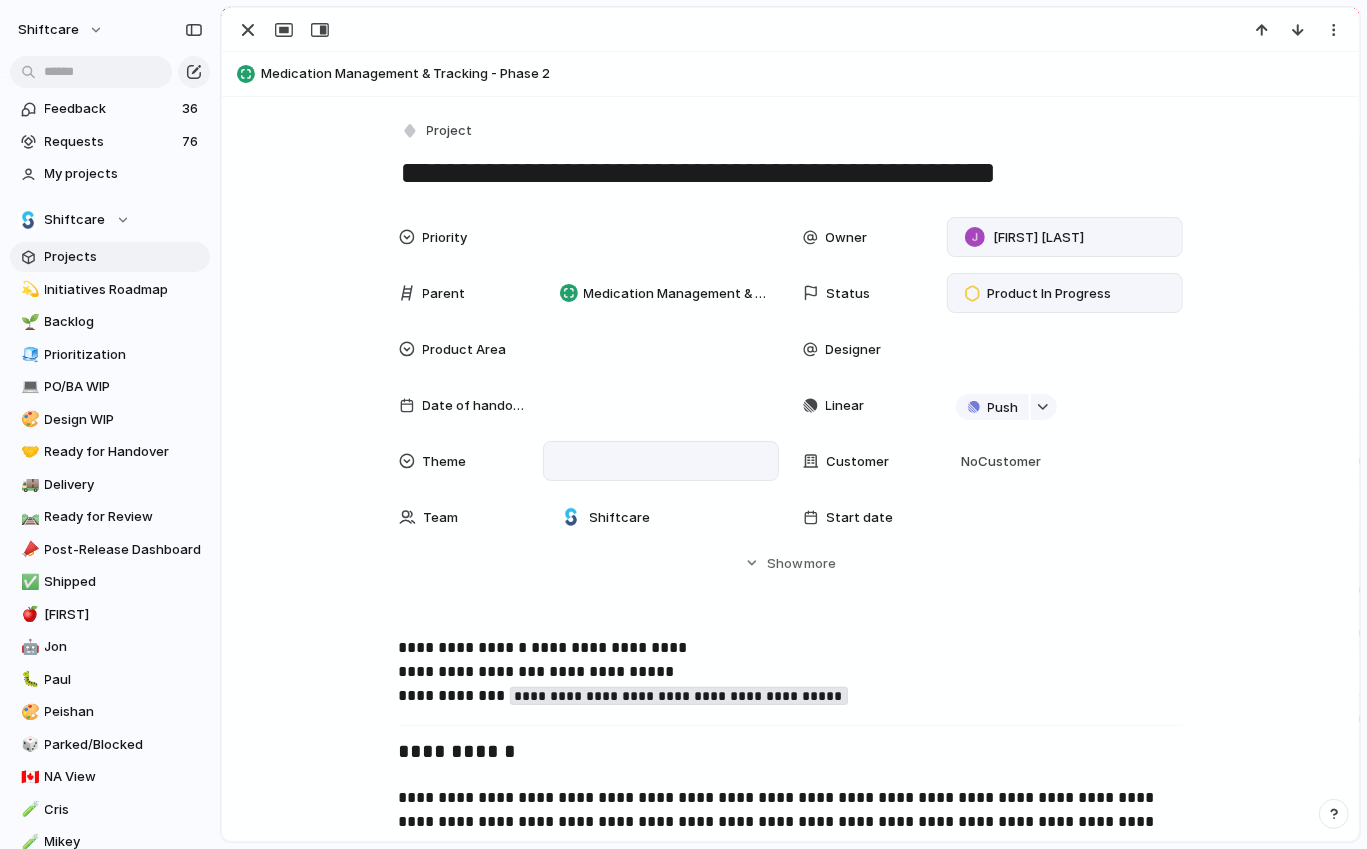 click at bounding box center (661, 461) 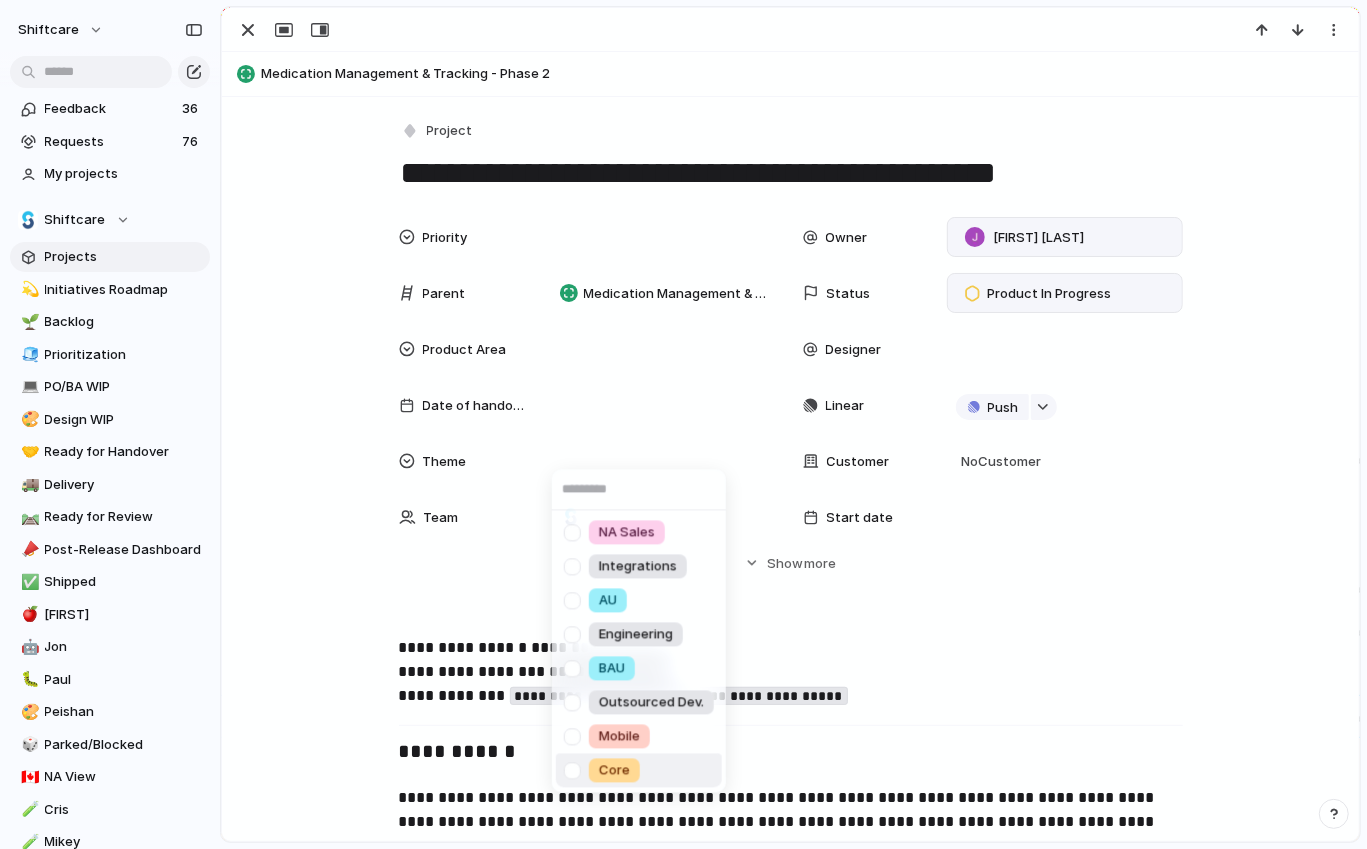 click at bounding box center [572, 770] 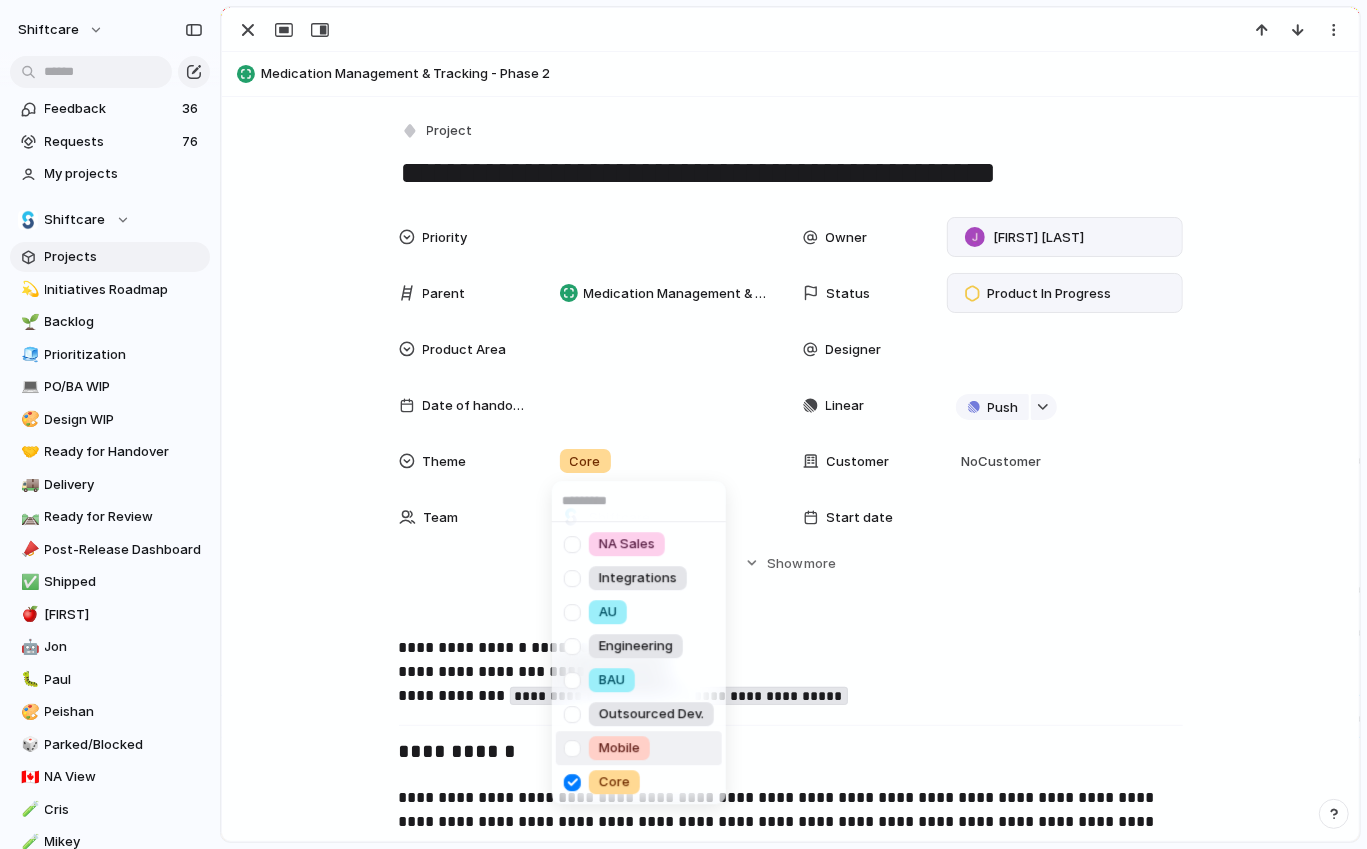click on "NA Sales   Integrations   AU   Engineering   BAU   Outsourced Dev.   Mobile   Core" at bounding box center (683, 424) 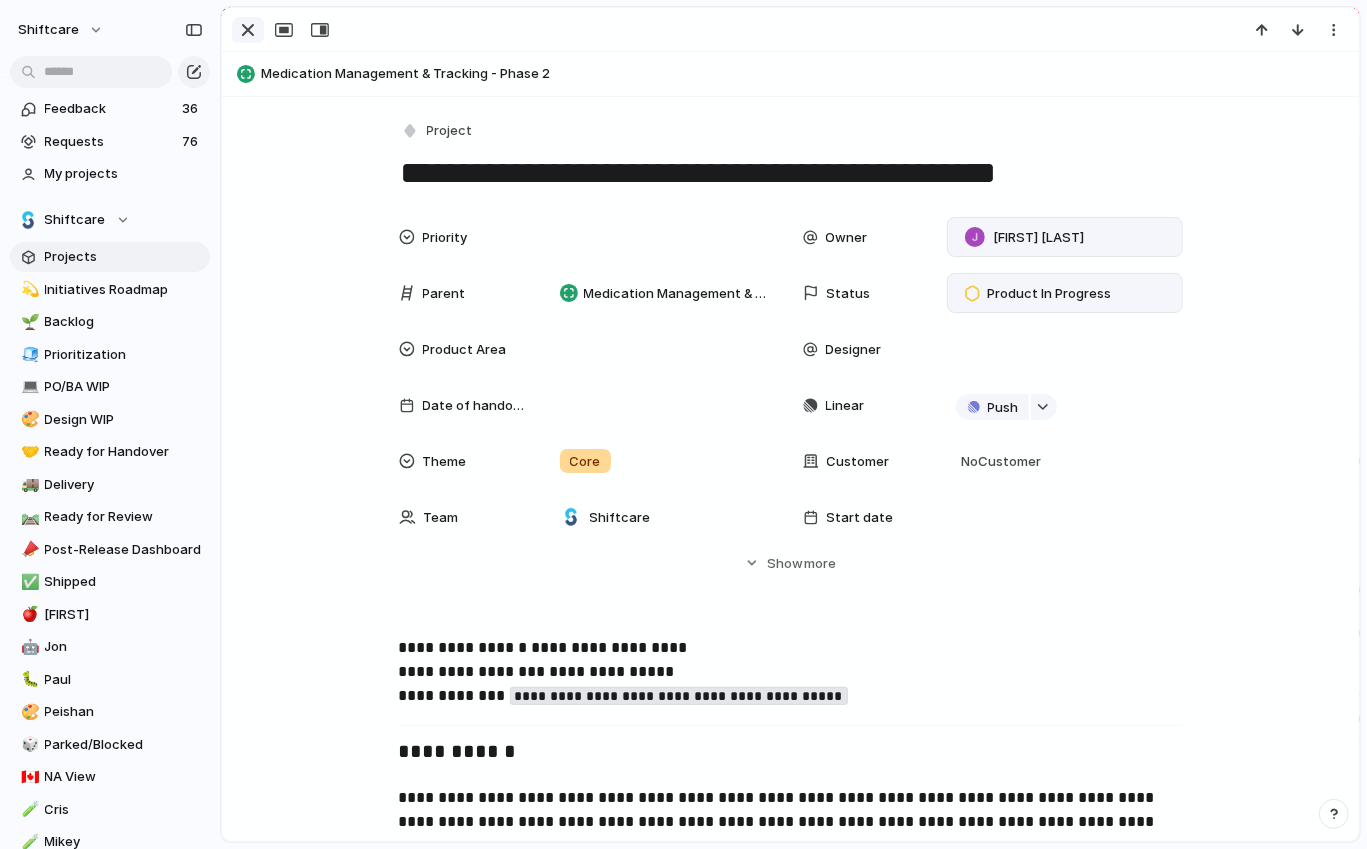 click at bounding box center (248, 30) 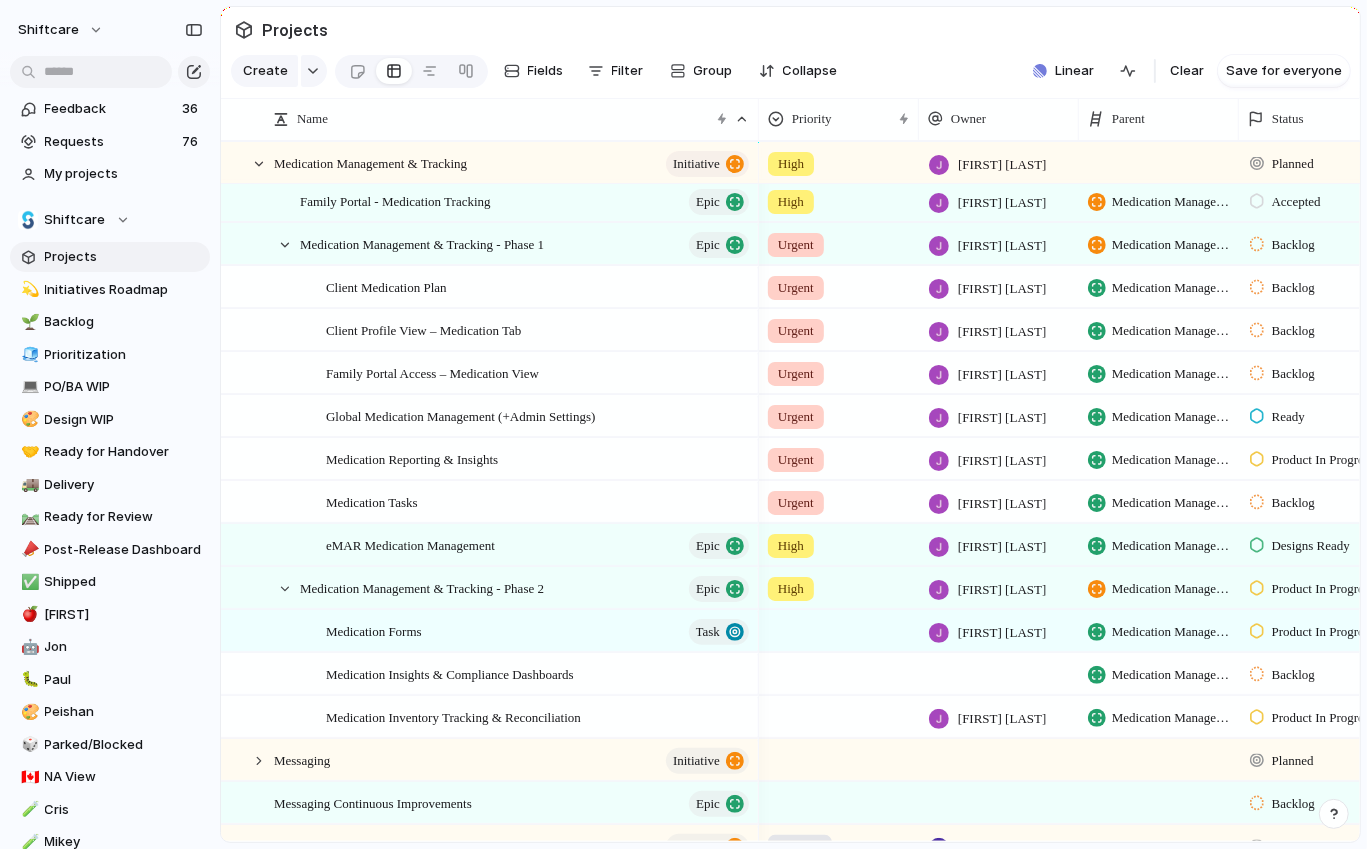 click at bounding box center [999, 673] 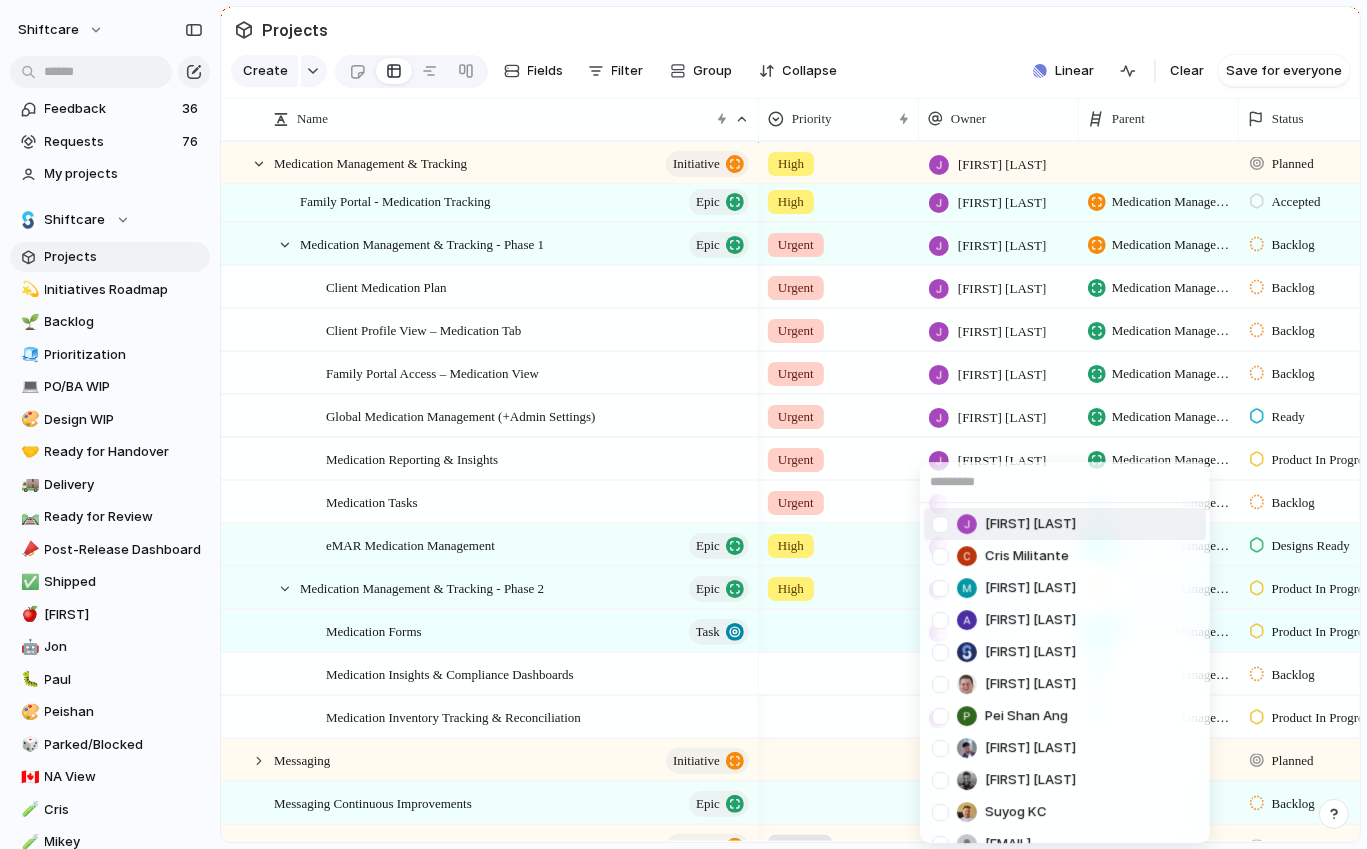 click at bounding box center (940, 524) 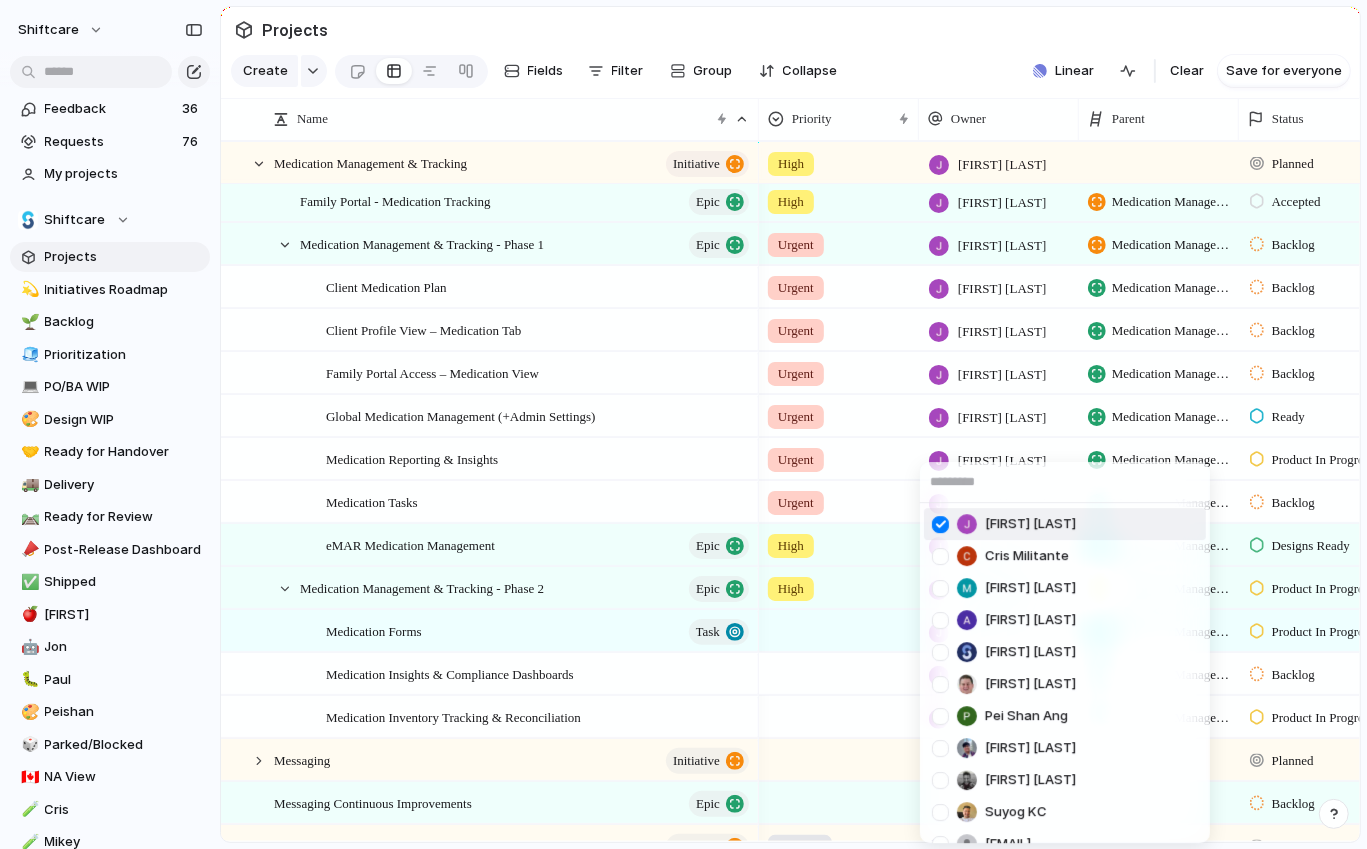 click on "[FIRST] [LAST]   [FIRST] [LAST]   [FIRST] [LAST]   [FIRST] [LAST]   [FIRST] [LAST]   [FIRST] [LAST]   [FIRST] [LAST]   [FIRST] [LAST]   [FIRST] [LAST]   [FIRST] [LAST]   [EMAIL]   [EMAIL]   [FIRST] [LAST]   [FIRST] [LAST]   [EMAIL]   [FIRST] [LAST]   [FIRST] [LAST]   [FIRST] [LAST]   [FIRST] [LAST]   [FIRST] [LAST]   [FIRST] [LAST]   [FIRST] [LAST]   [EMAIL]" at bounding box center (683, 424) 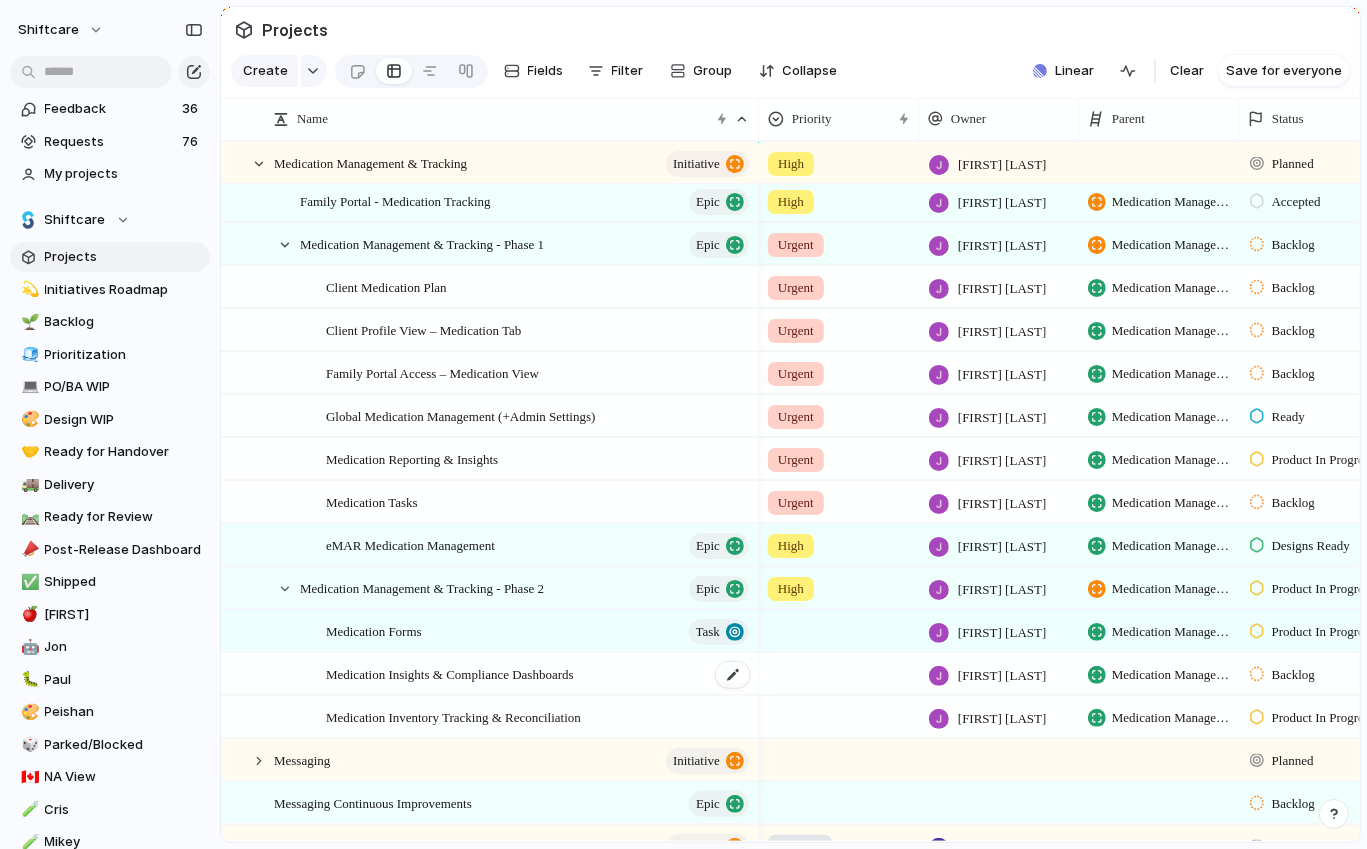 click on "Medication Insights & Compliance Dashboards" at bounding box center (539, 674) 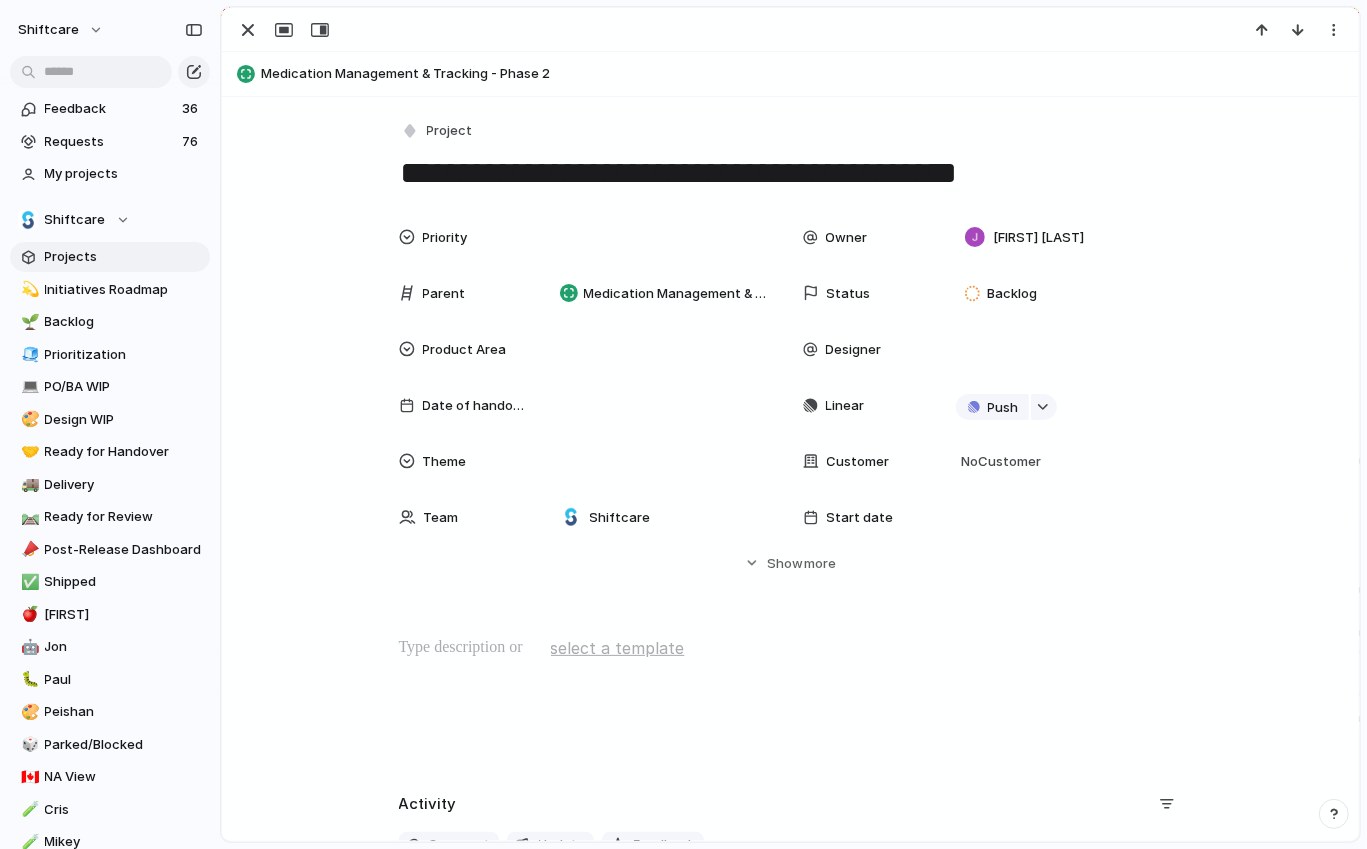 click at bounding box center (791, 648) 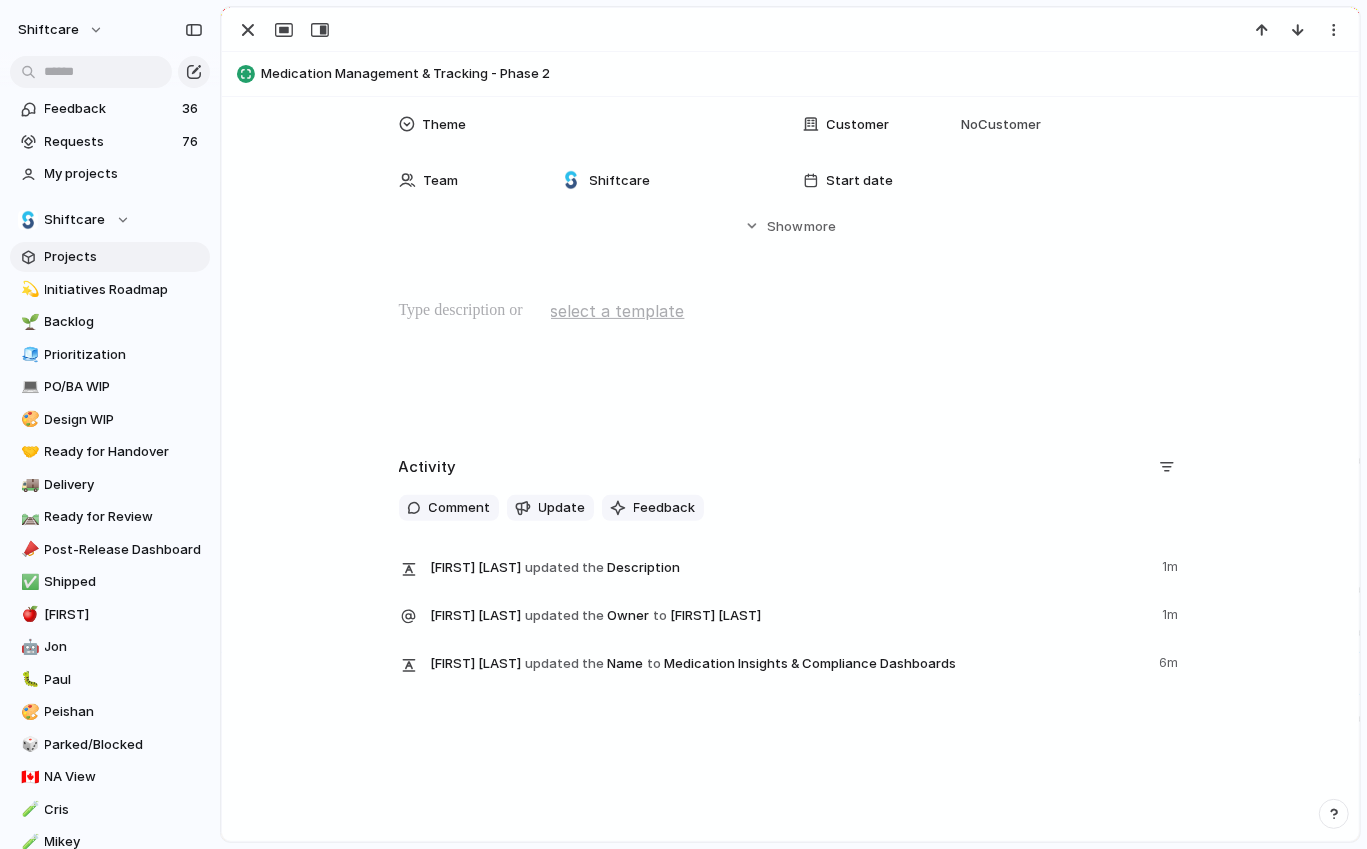 scroll, scrollTop: 336, scrollLeft: 0, axis: vertical 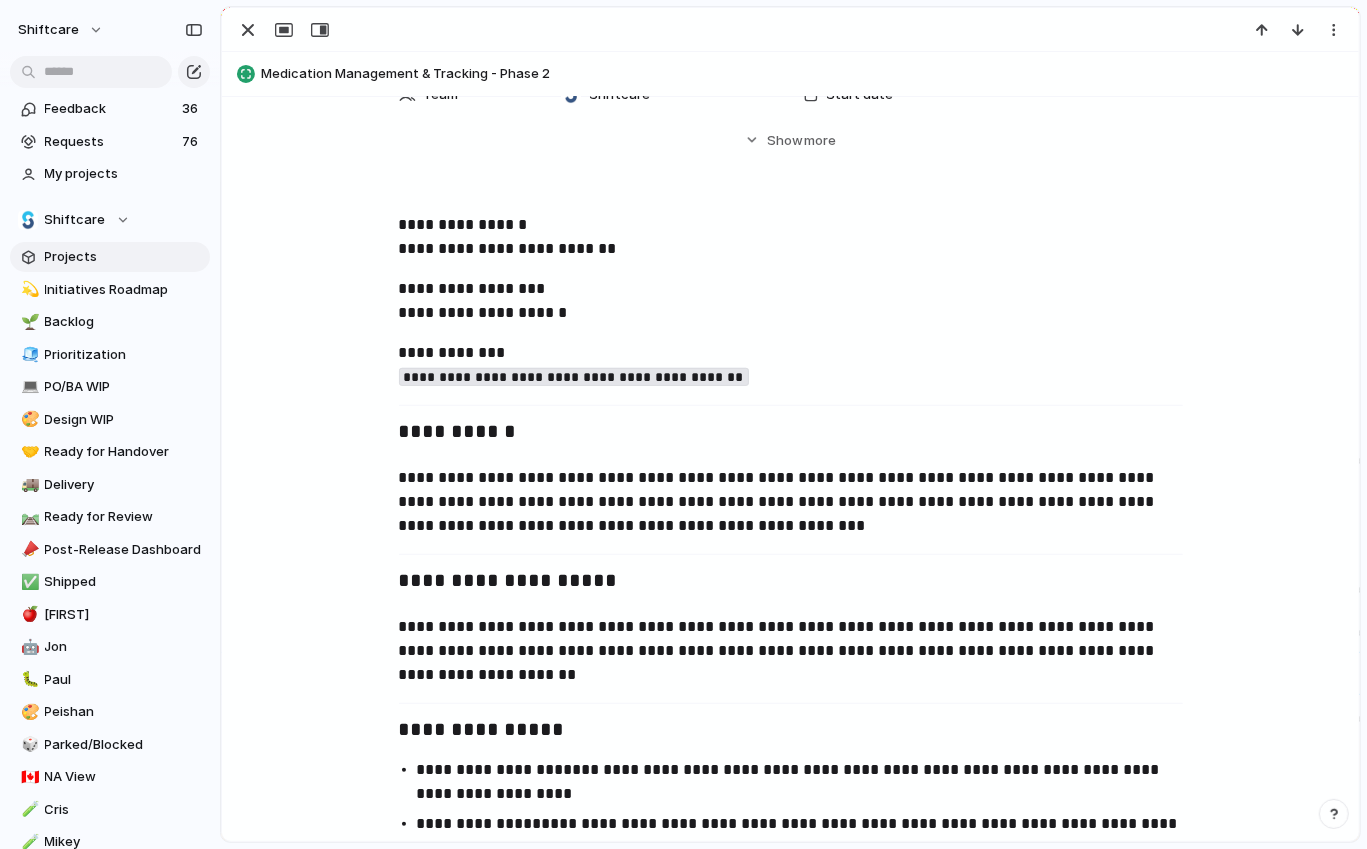 click on "**********" at bounding box center (791, 301) 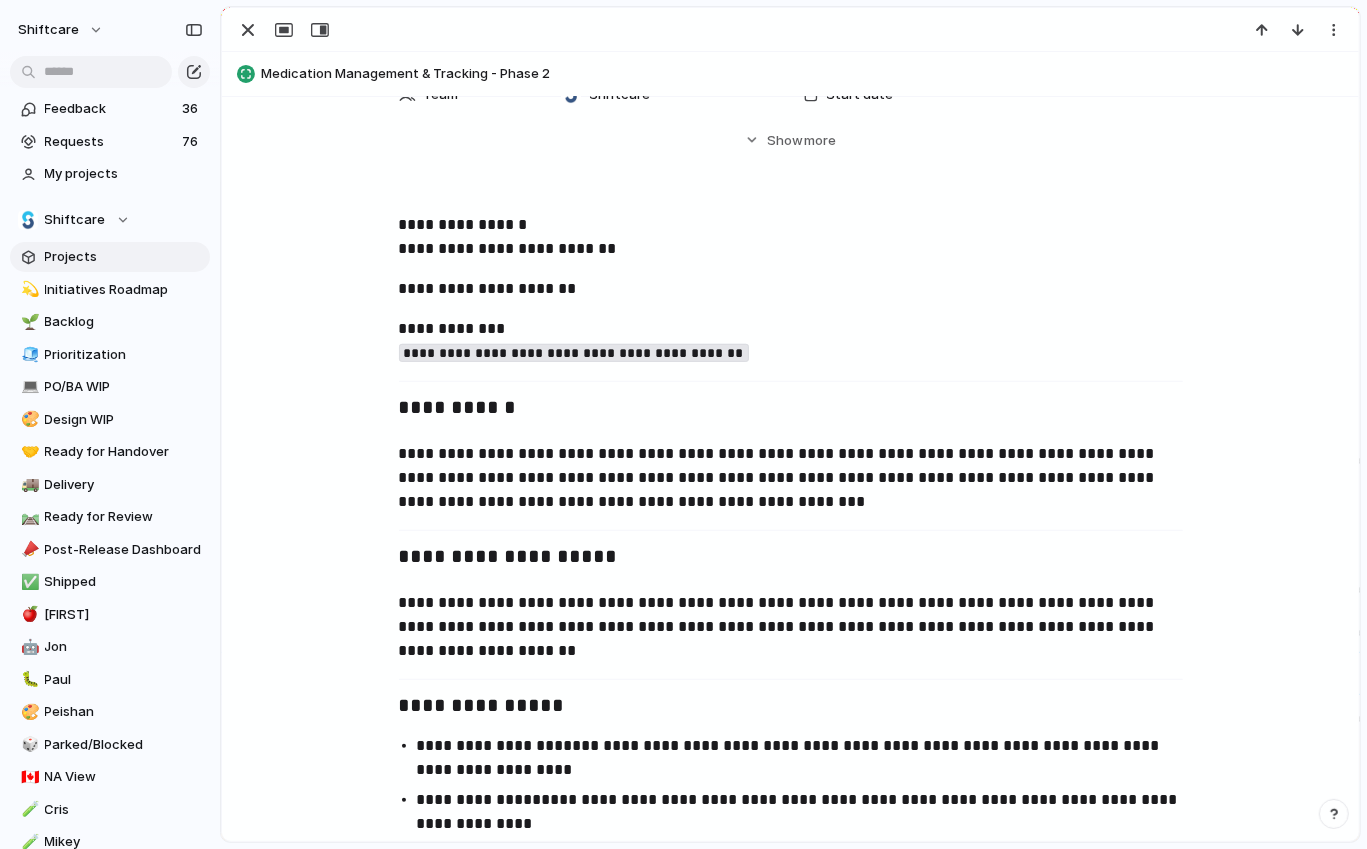 click on "**********" at bounding box center [791, 237] 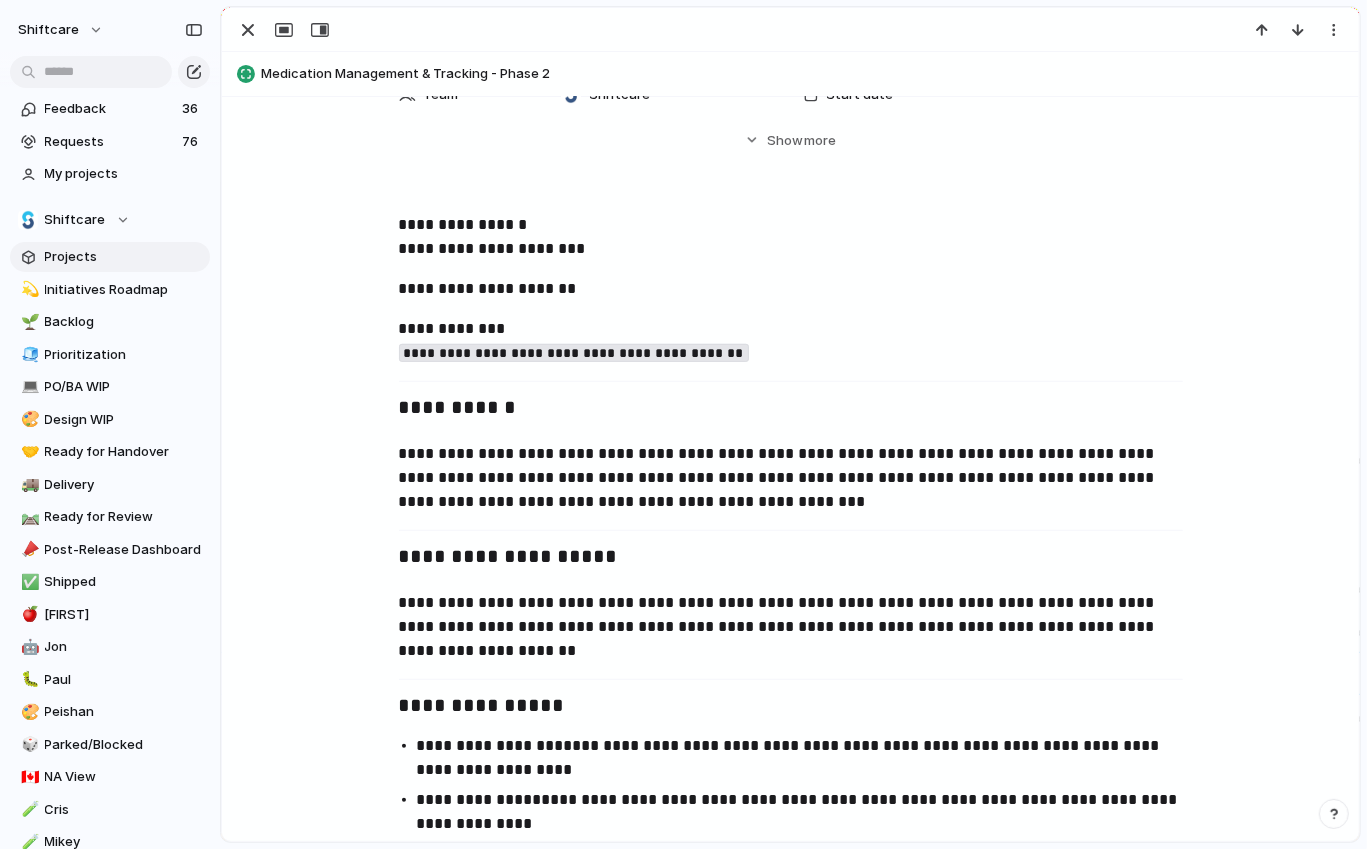 click on "**********" at bounding box center (791, 237) 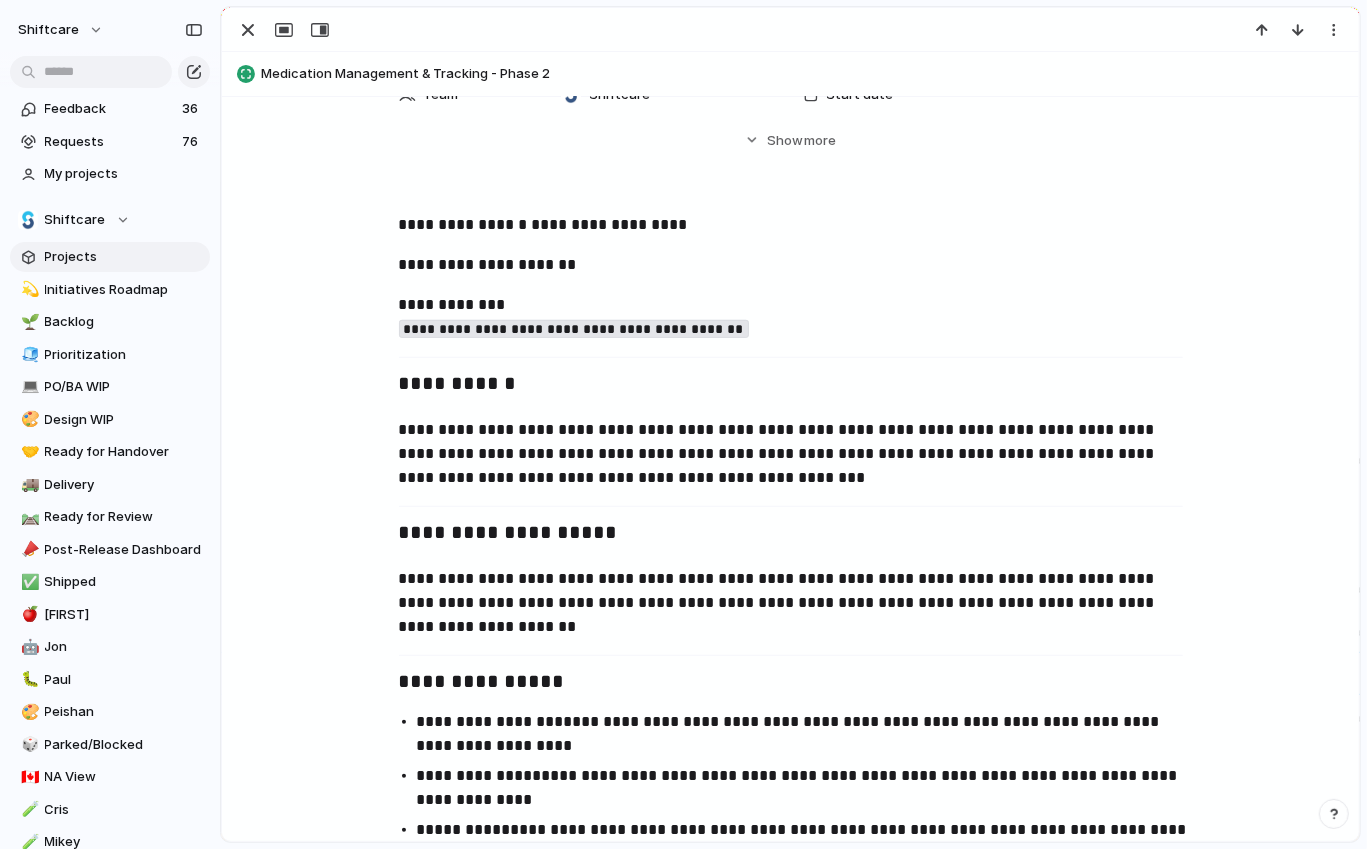 click on "**********" at bounding box center (790, 1438) 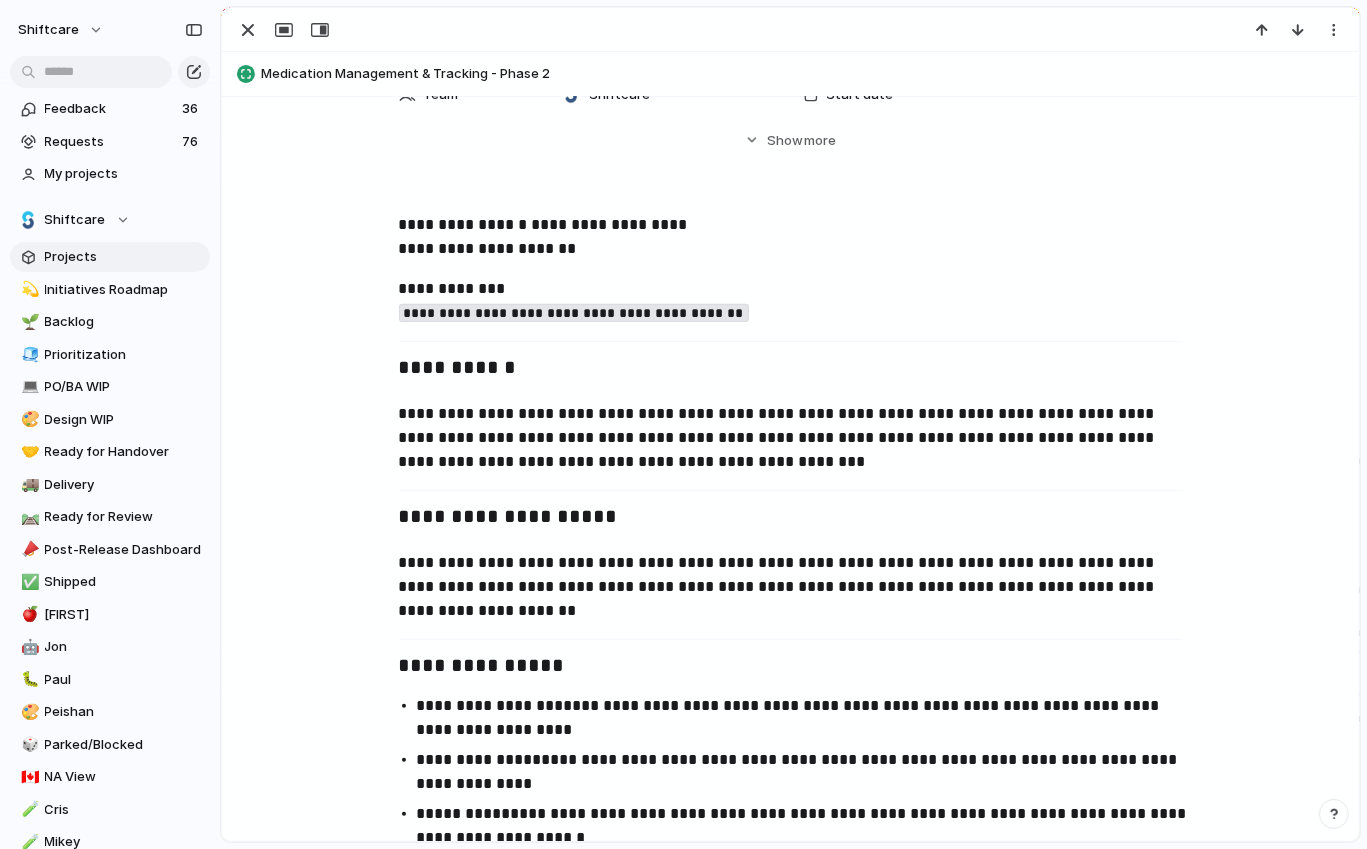 click on "**********" at bounding box center [790, 1430] 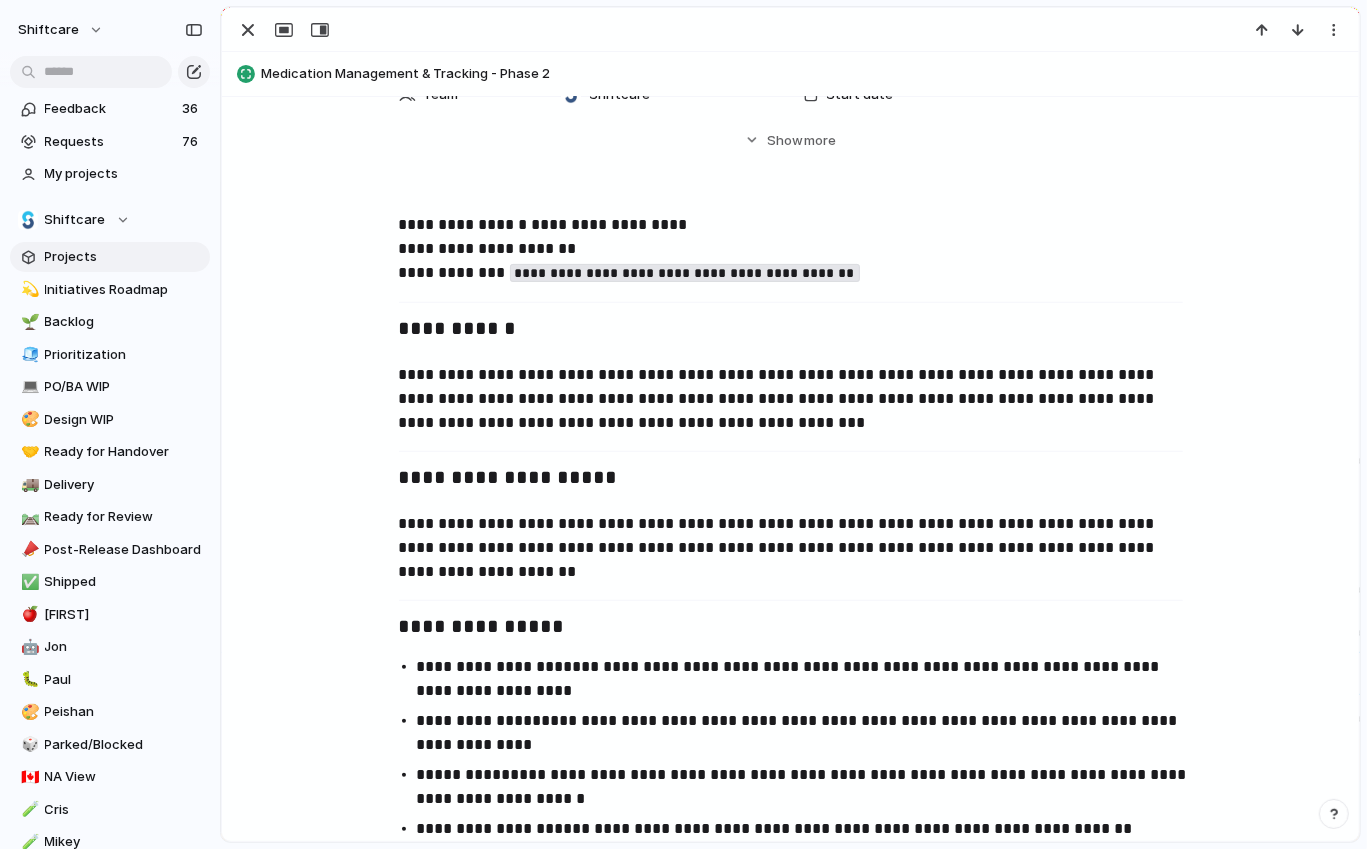 click on "**********" at bounding box center (791, 399) 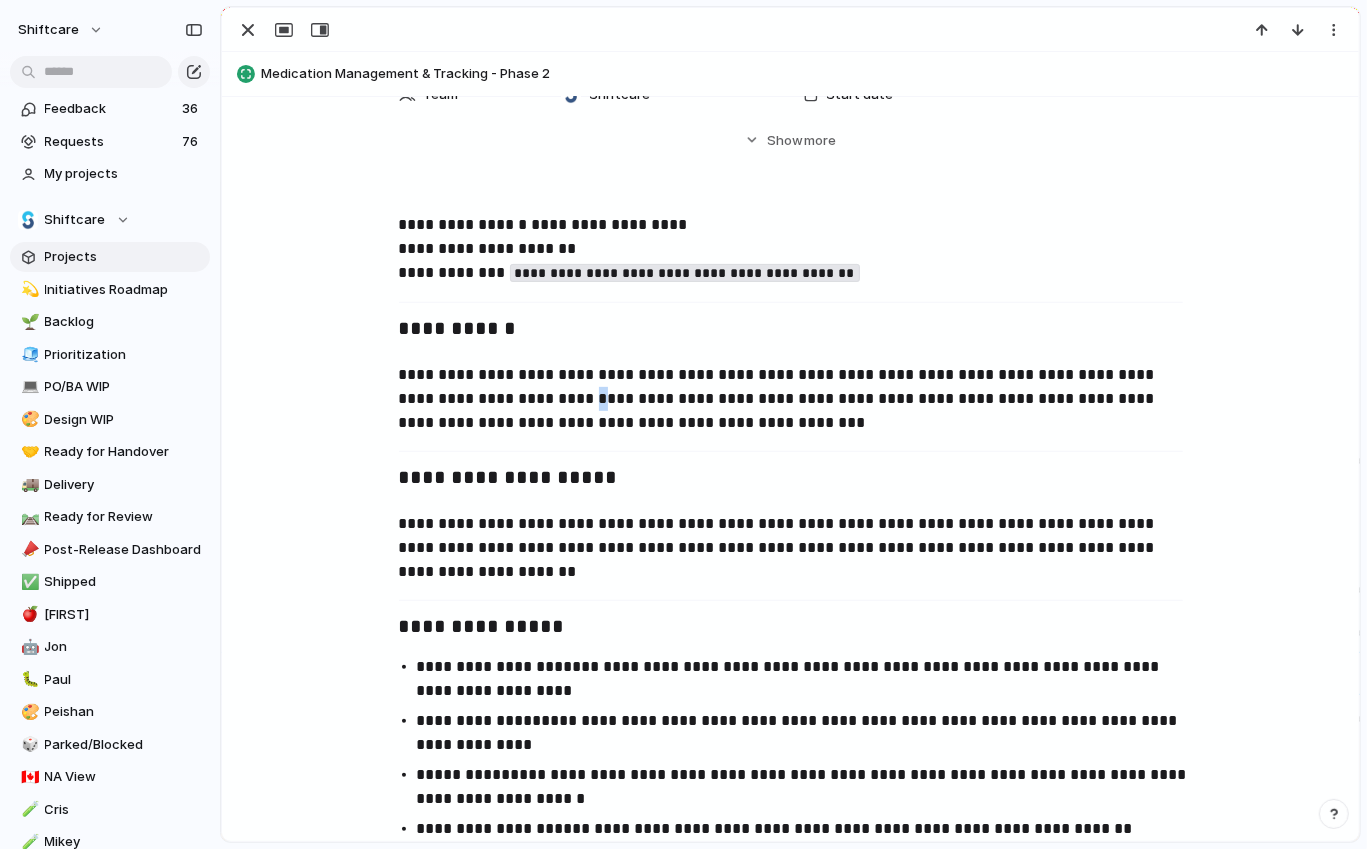 click on "**********" at bounding box center (791, 399) 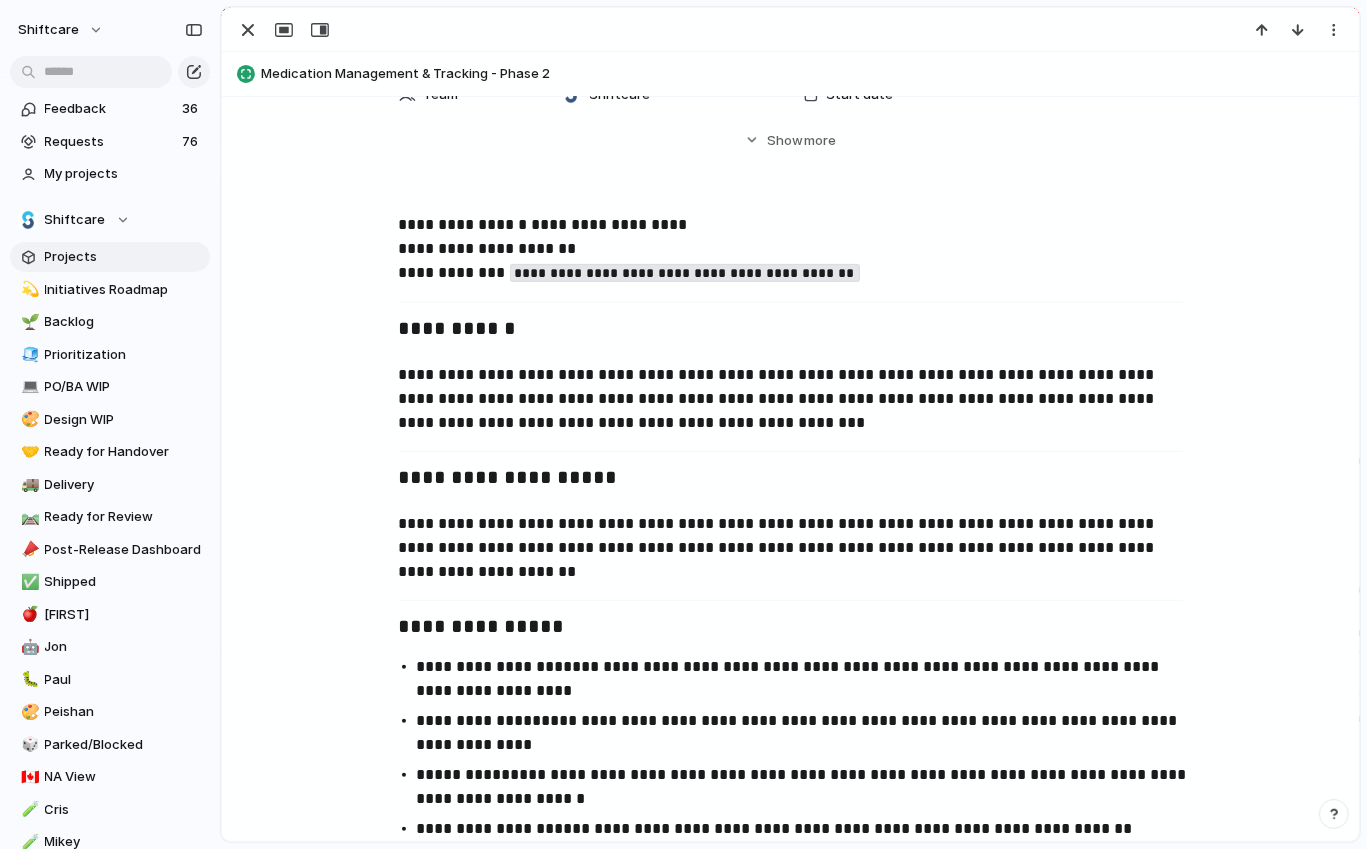 click on "**********" at bounding box center [791, 399] 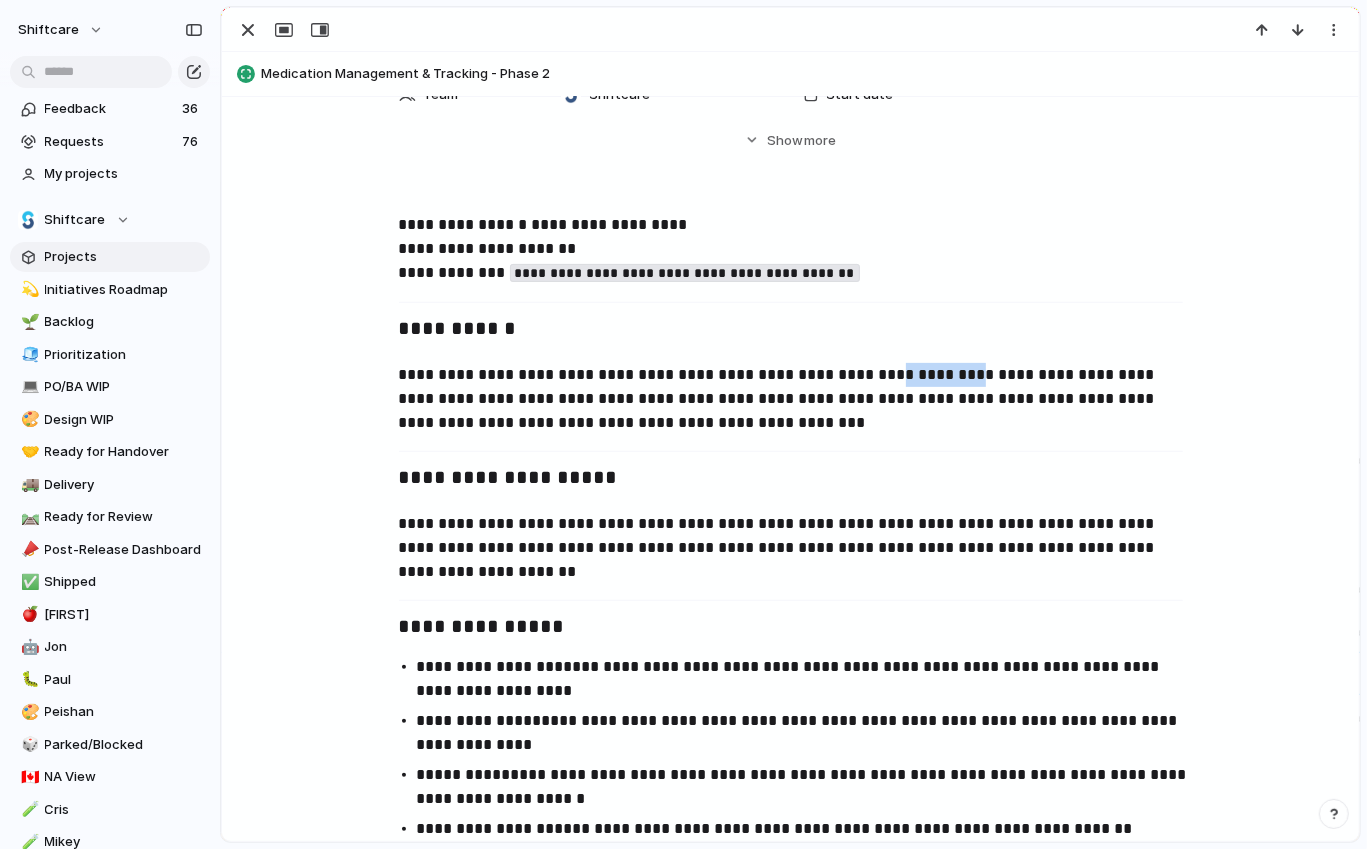 click on "**********" at bounding box center (791, 399) 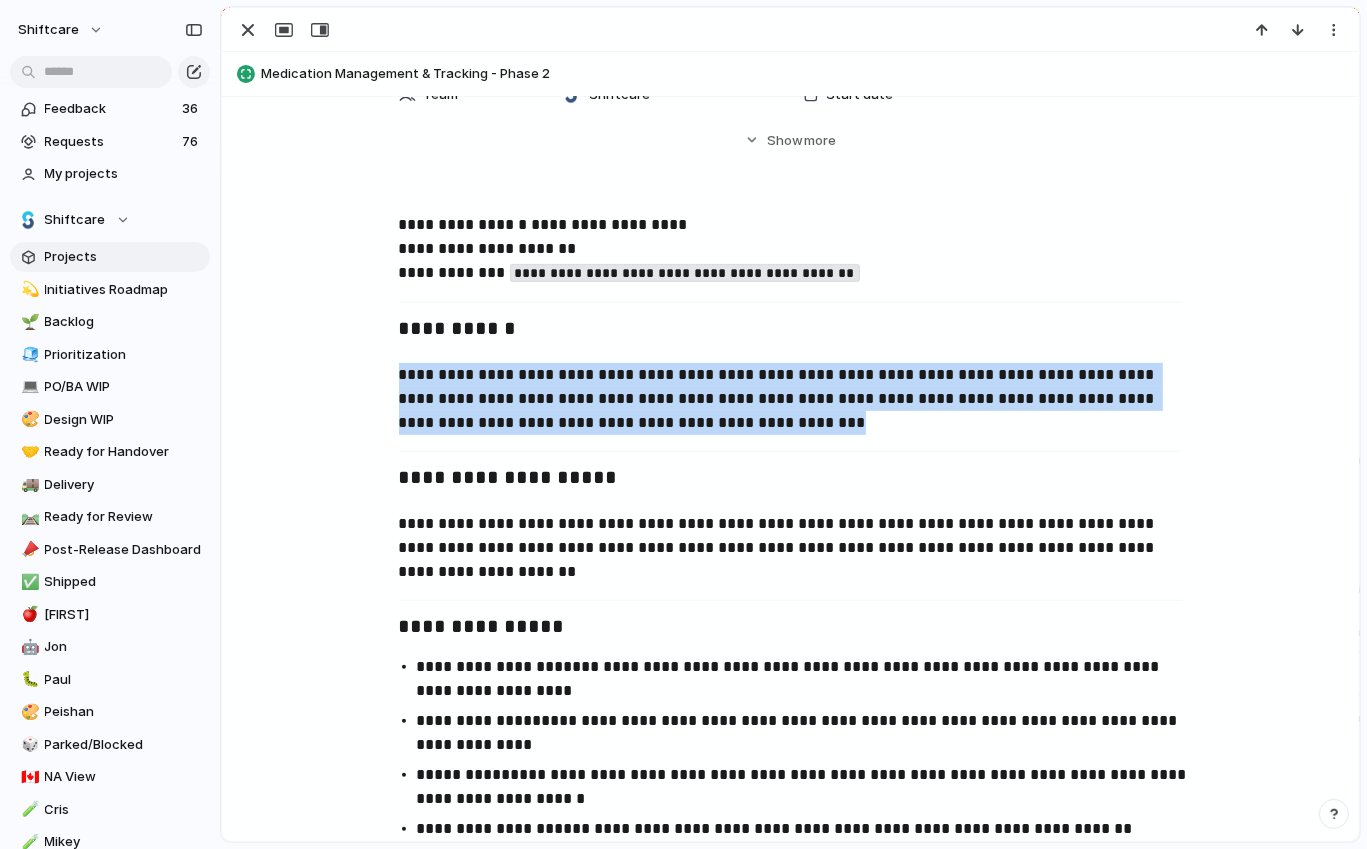 click on "**********" at bounding box center [791, 399] 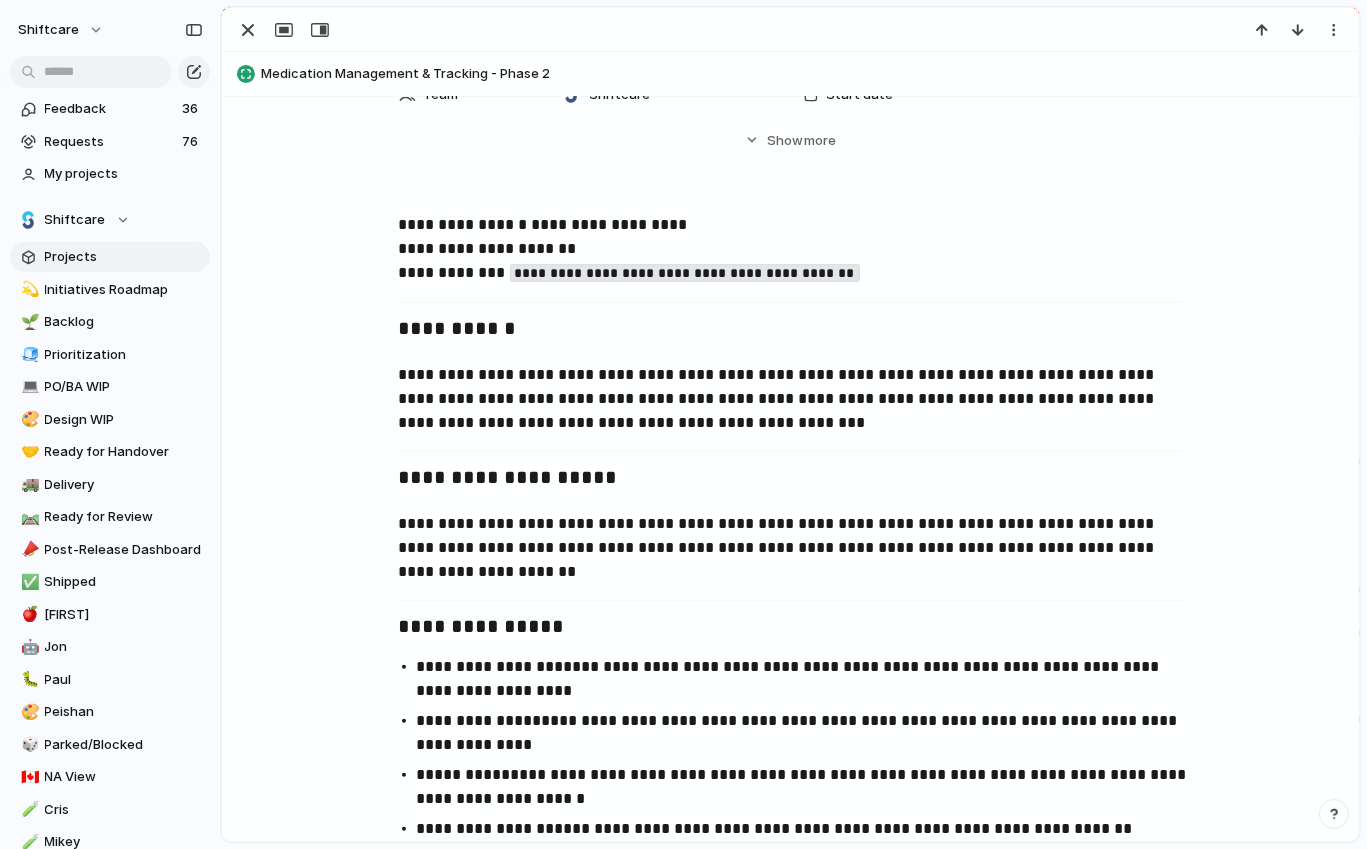 click on "**********" at bounding box center [791, 399] 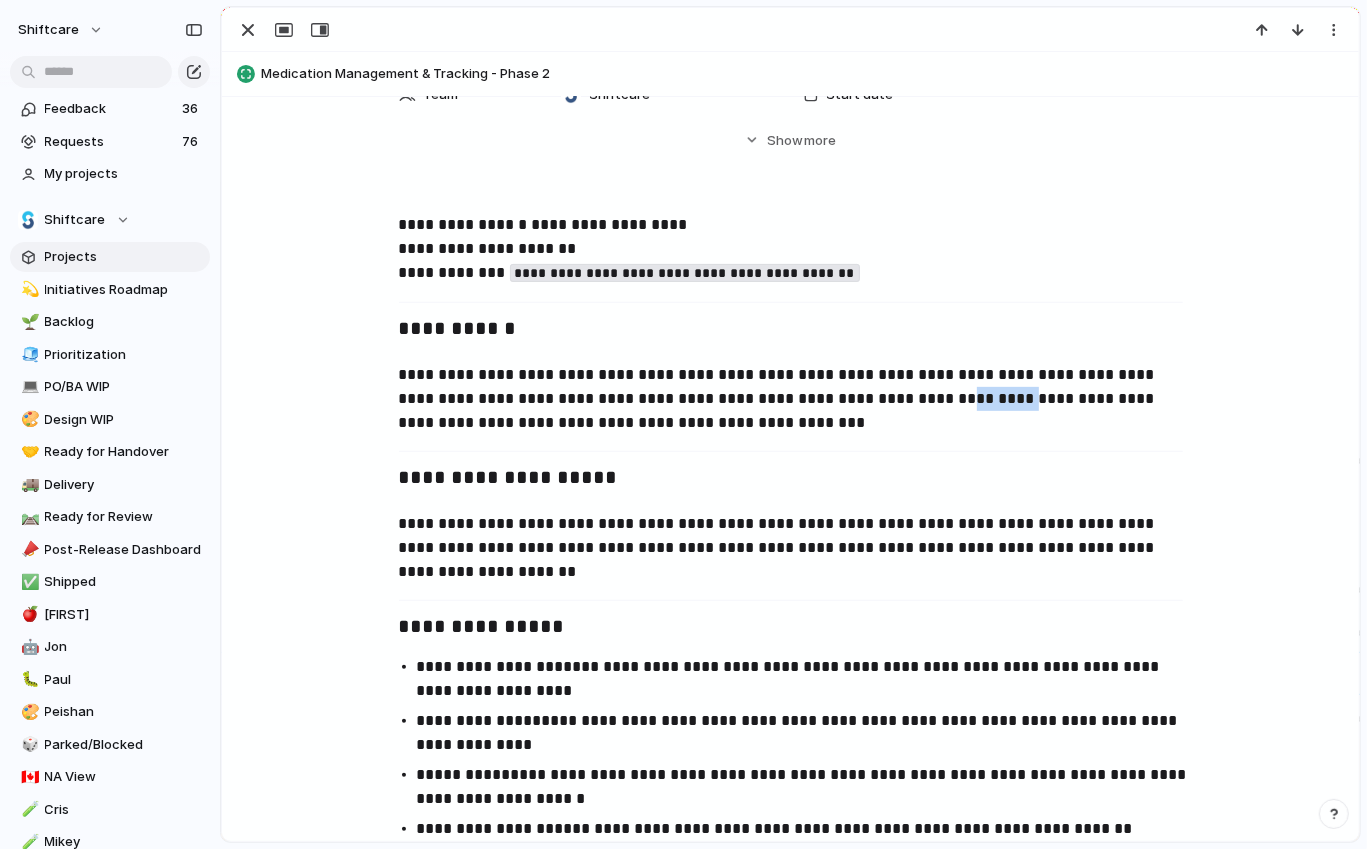 click on "**********" at bounding box center (791, 399) 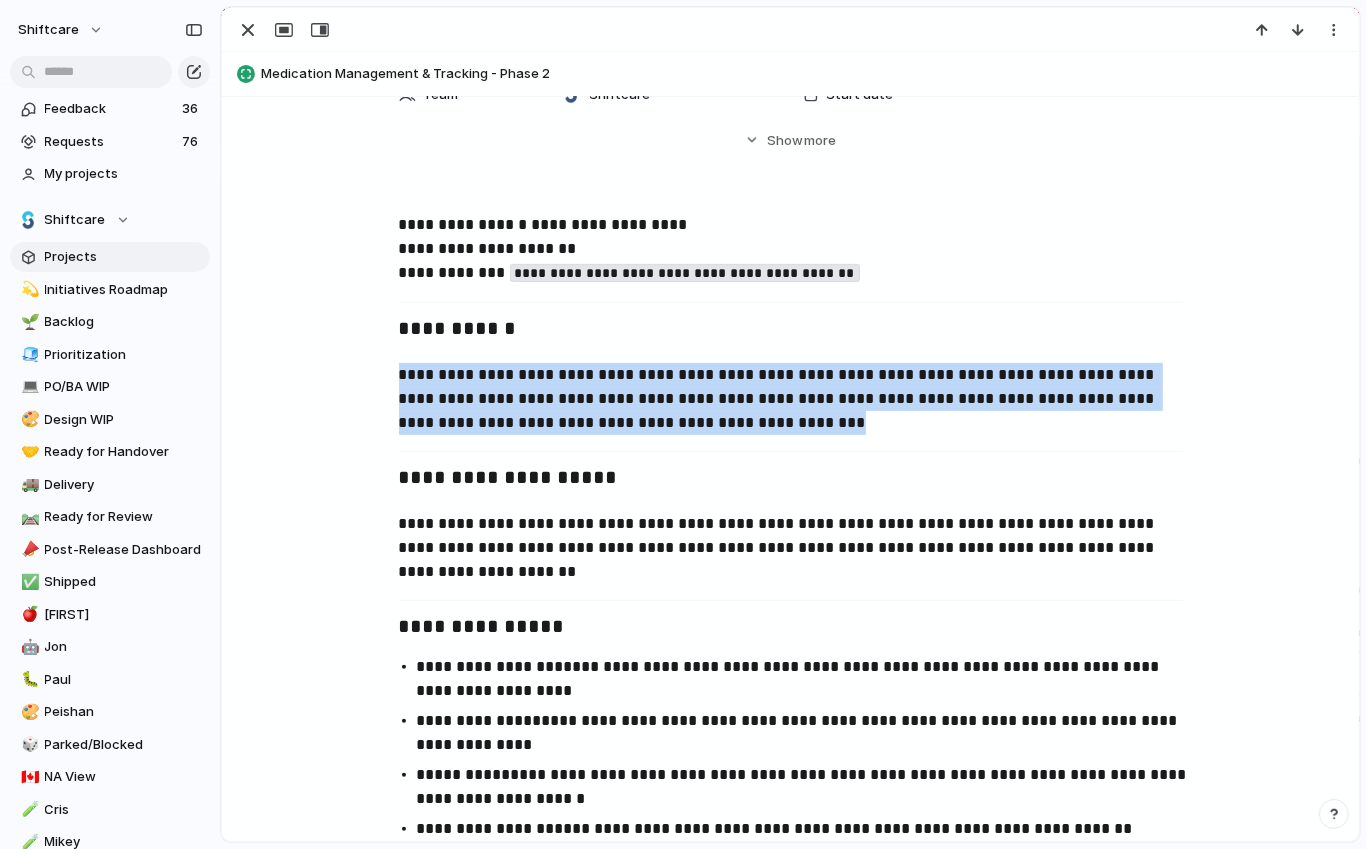 click on "**********" at bounding box center (791, 399) 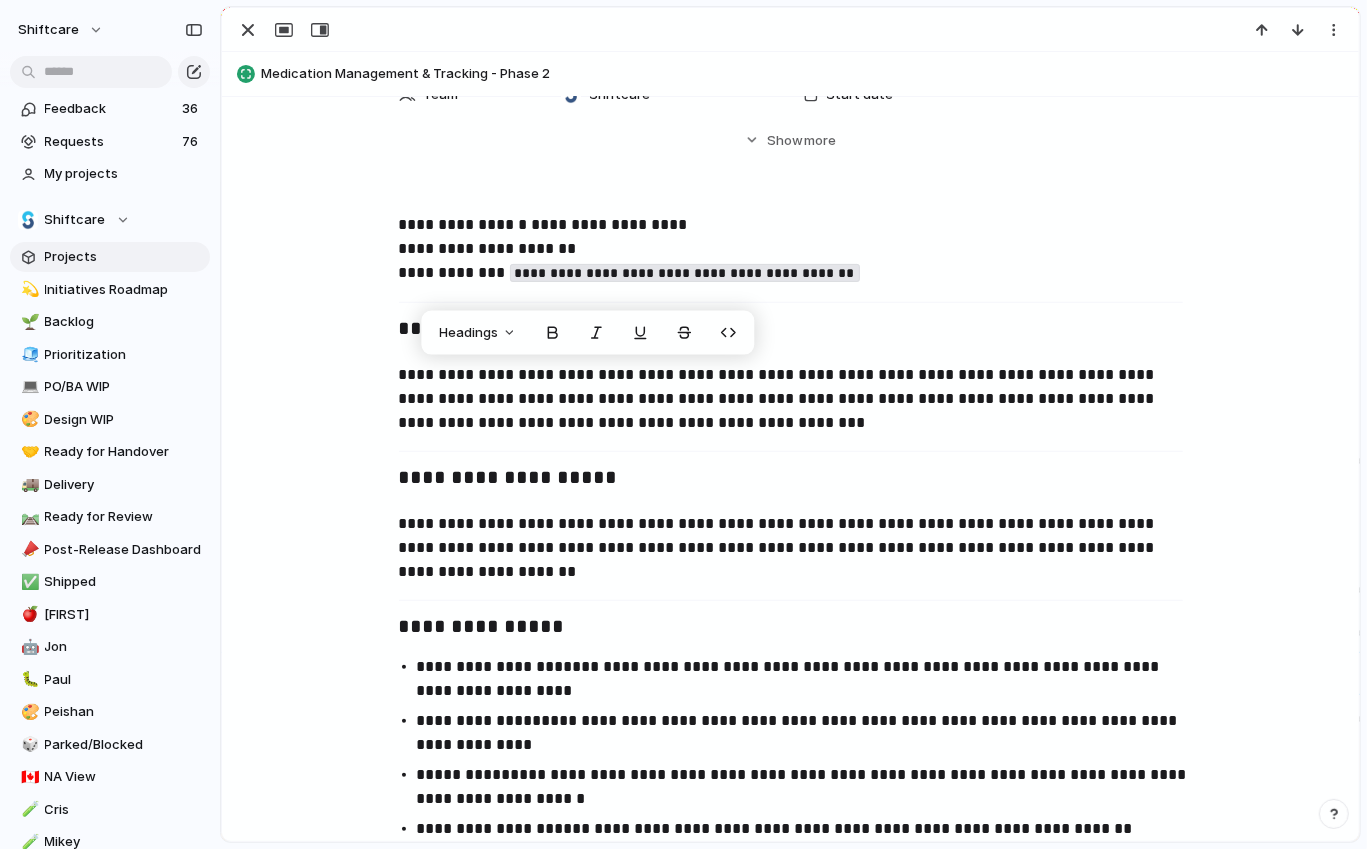 click on "**********" at bounding box center (791, 399) 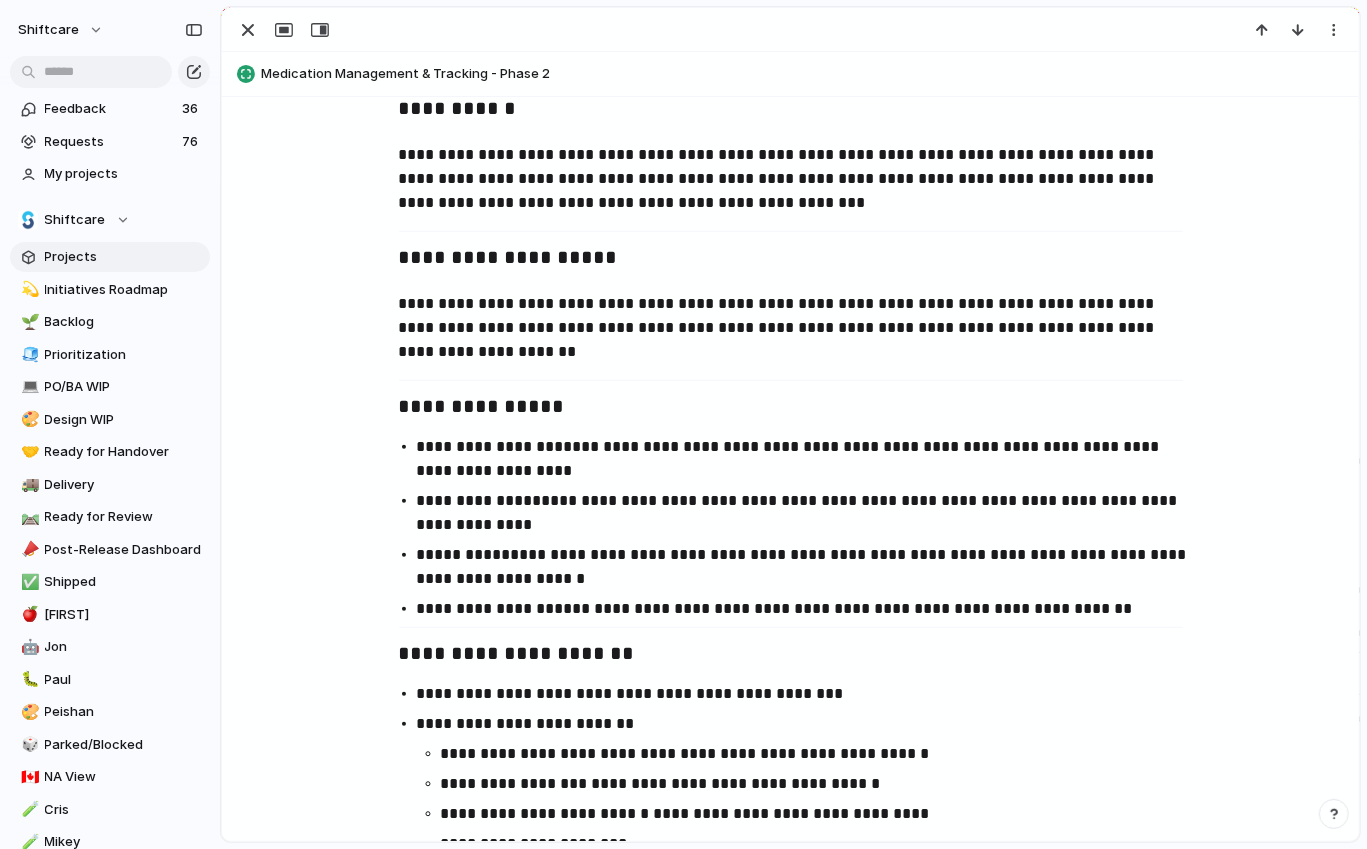 scroll, scrollTop: 703, scrollLeft: 0, axis: vertical 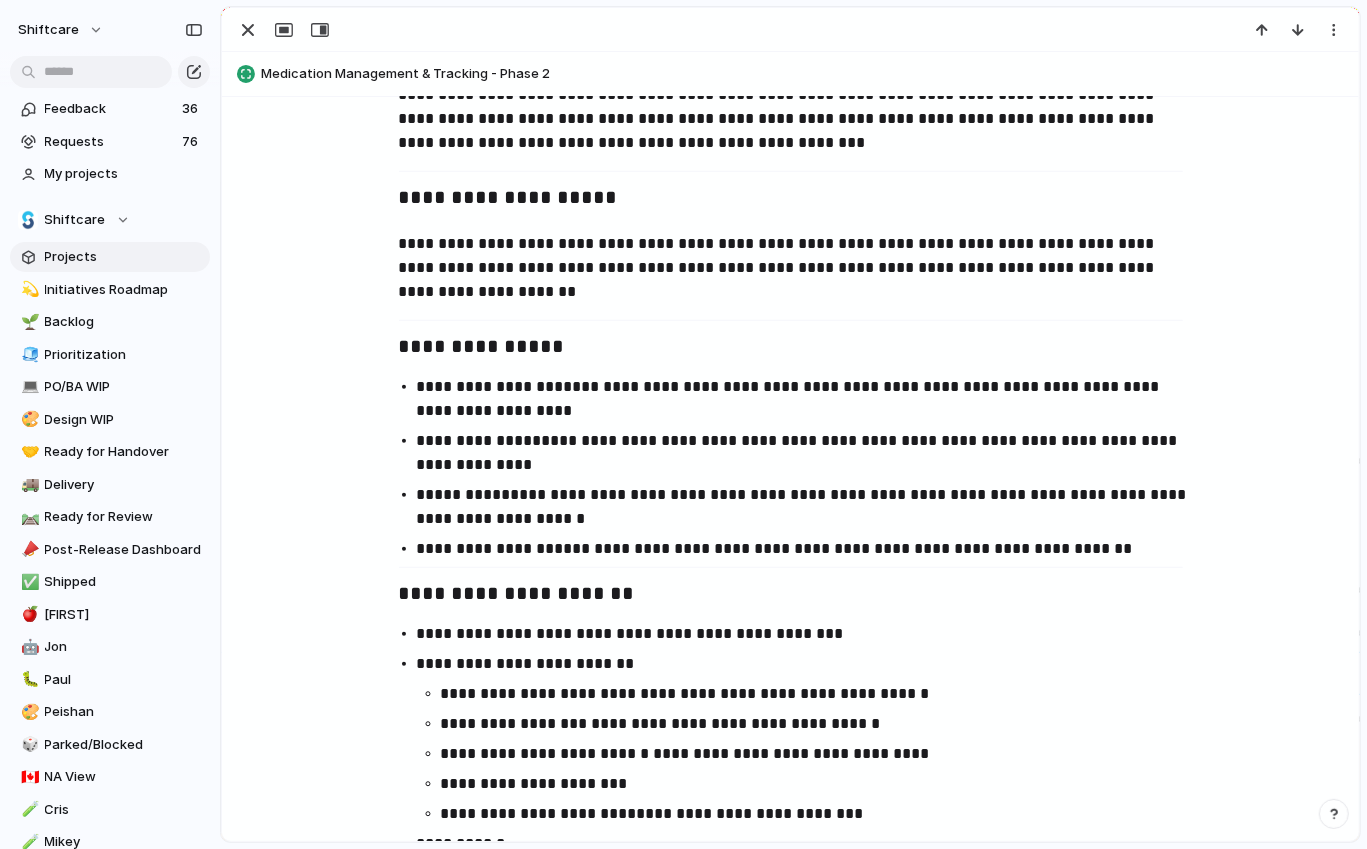 click on "**********" at bounding box center (809, 399) 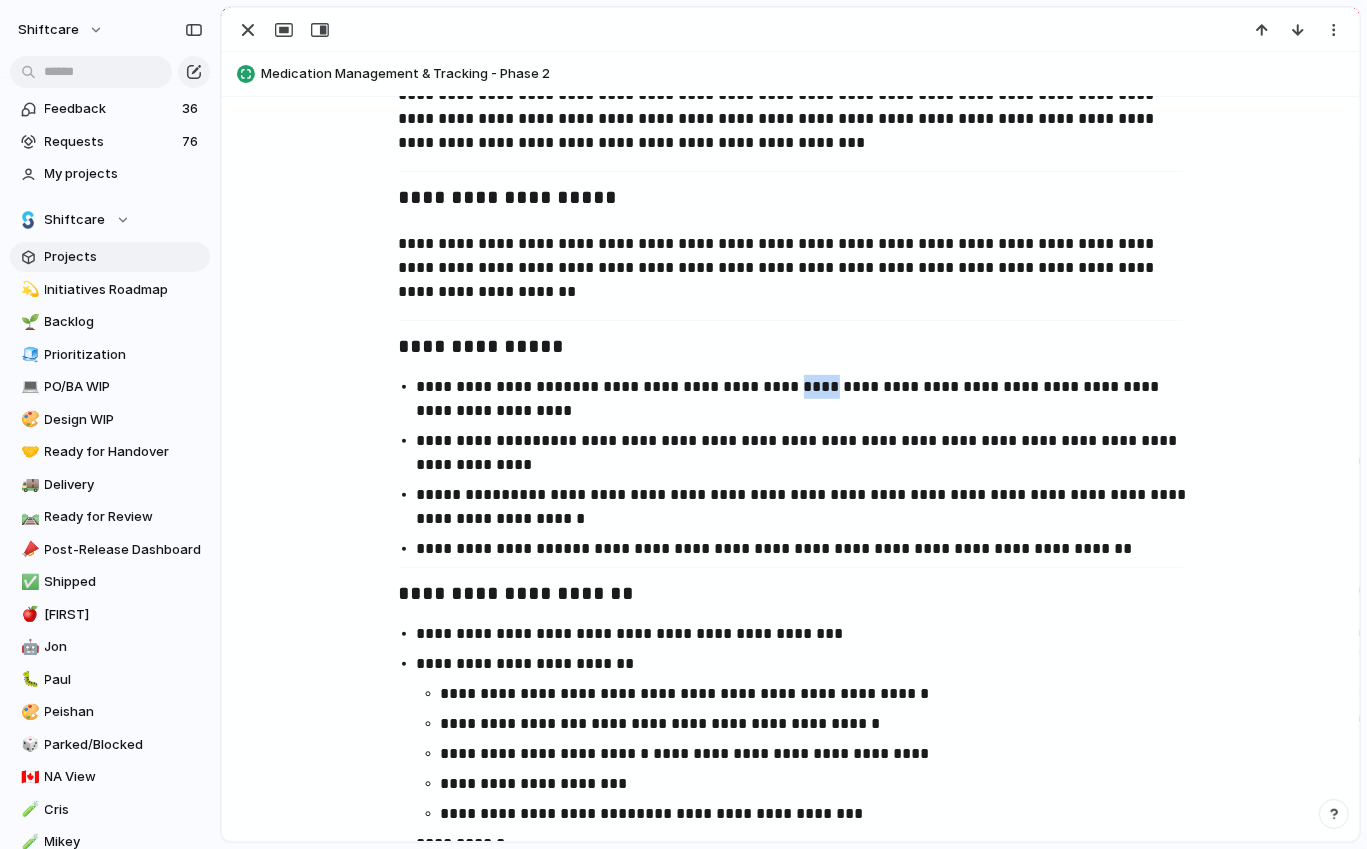 click on "**********" at bounding box center (809, 399) 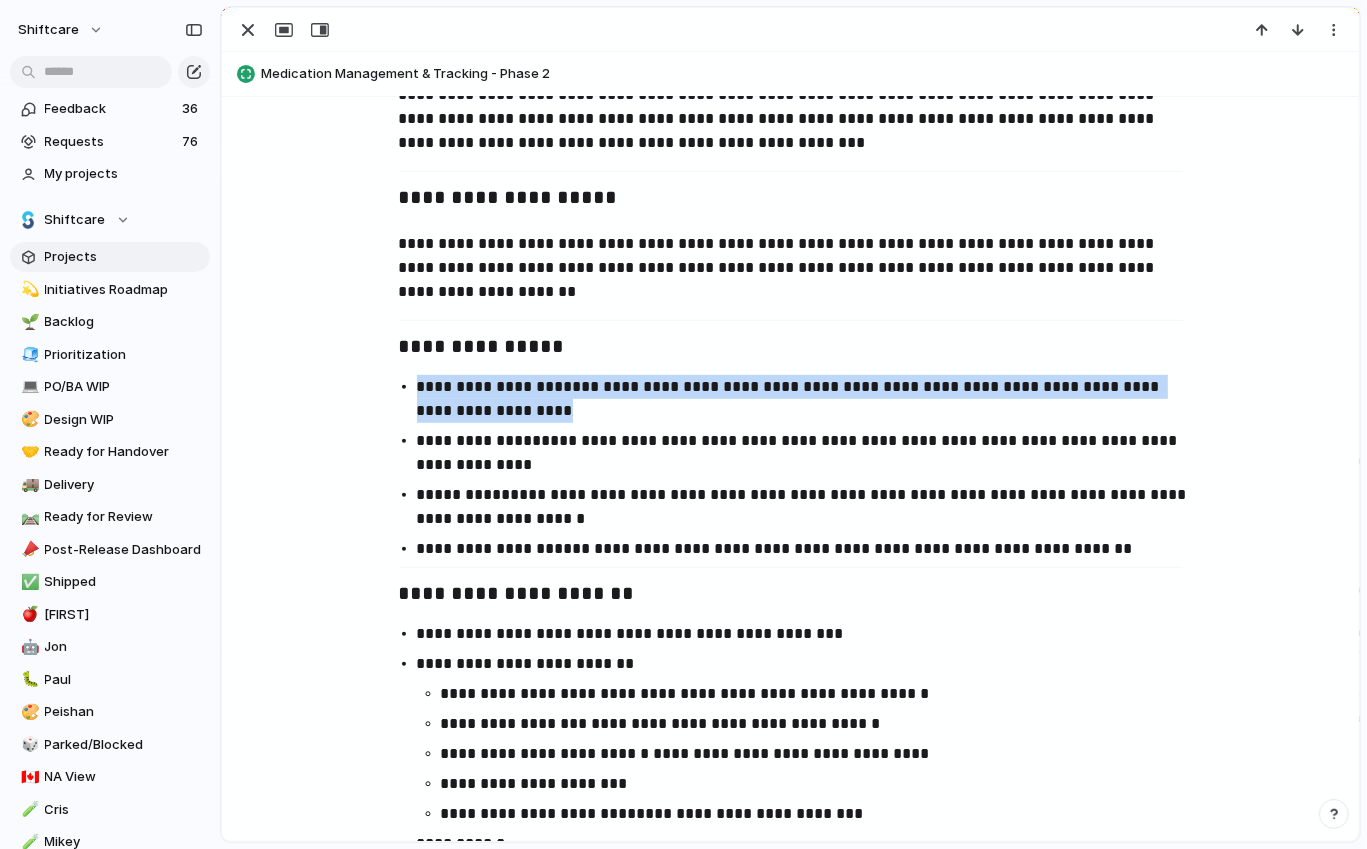 click on "**********" at bounding box center [809, 399] 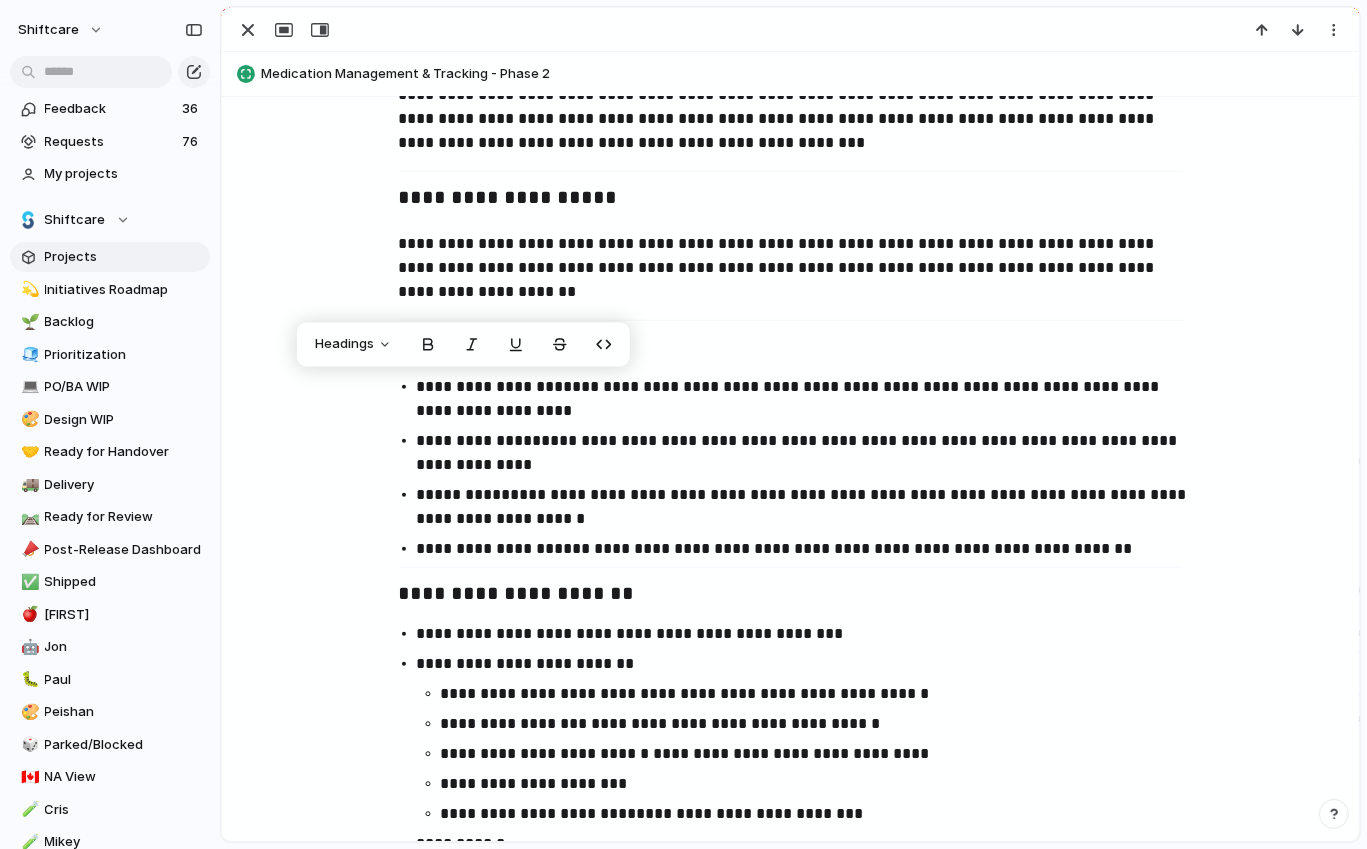 click on "**********" at bounding box center [809, 507] 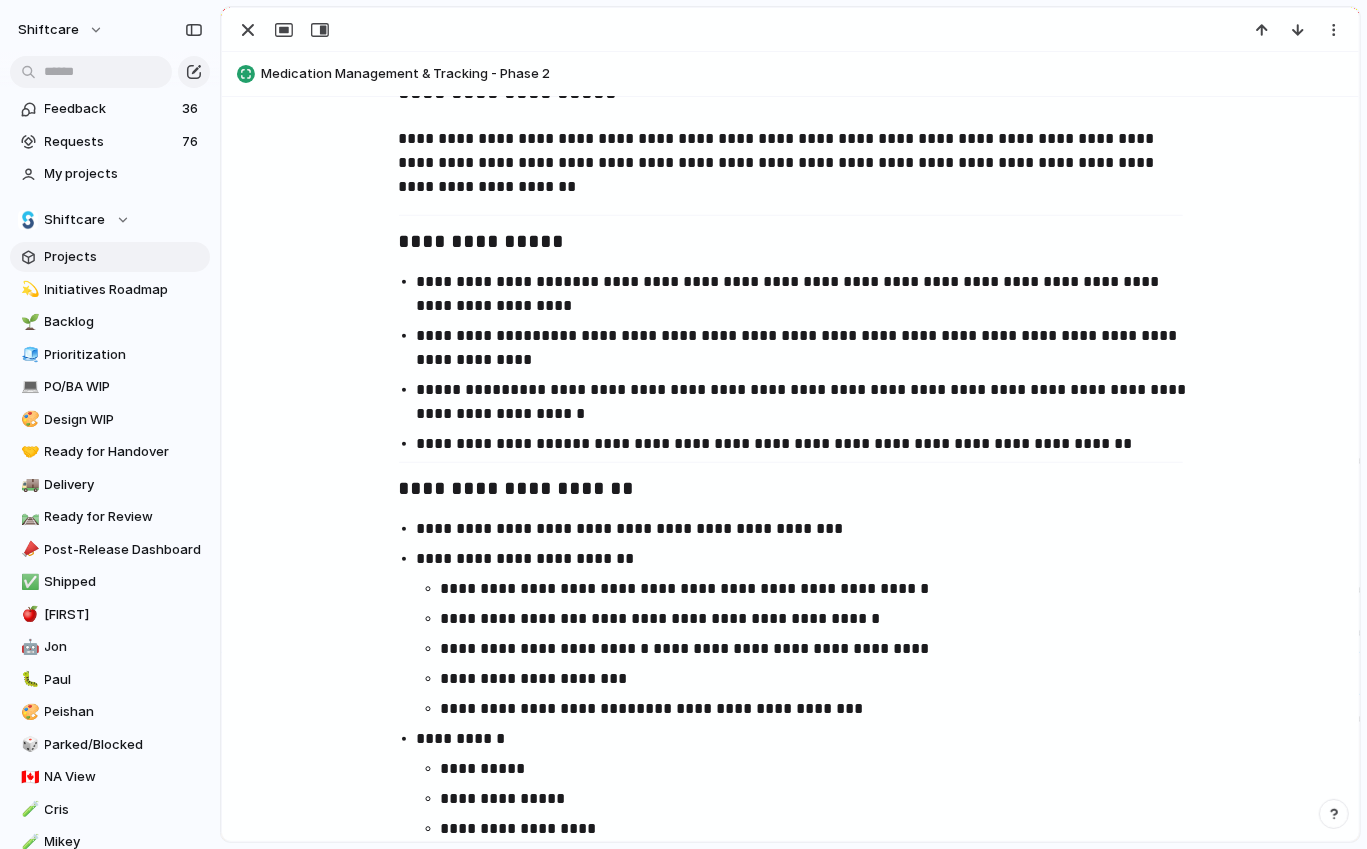 scroll, scrollTop: 834, scrollLeft: 0, axis: vertical 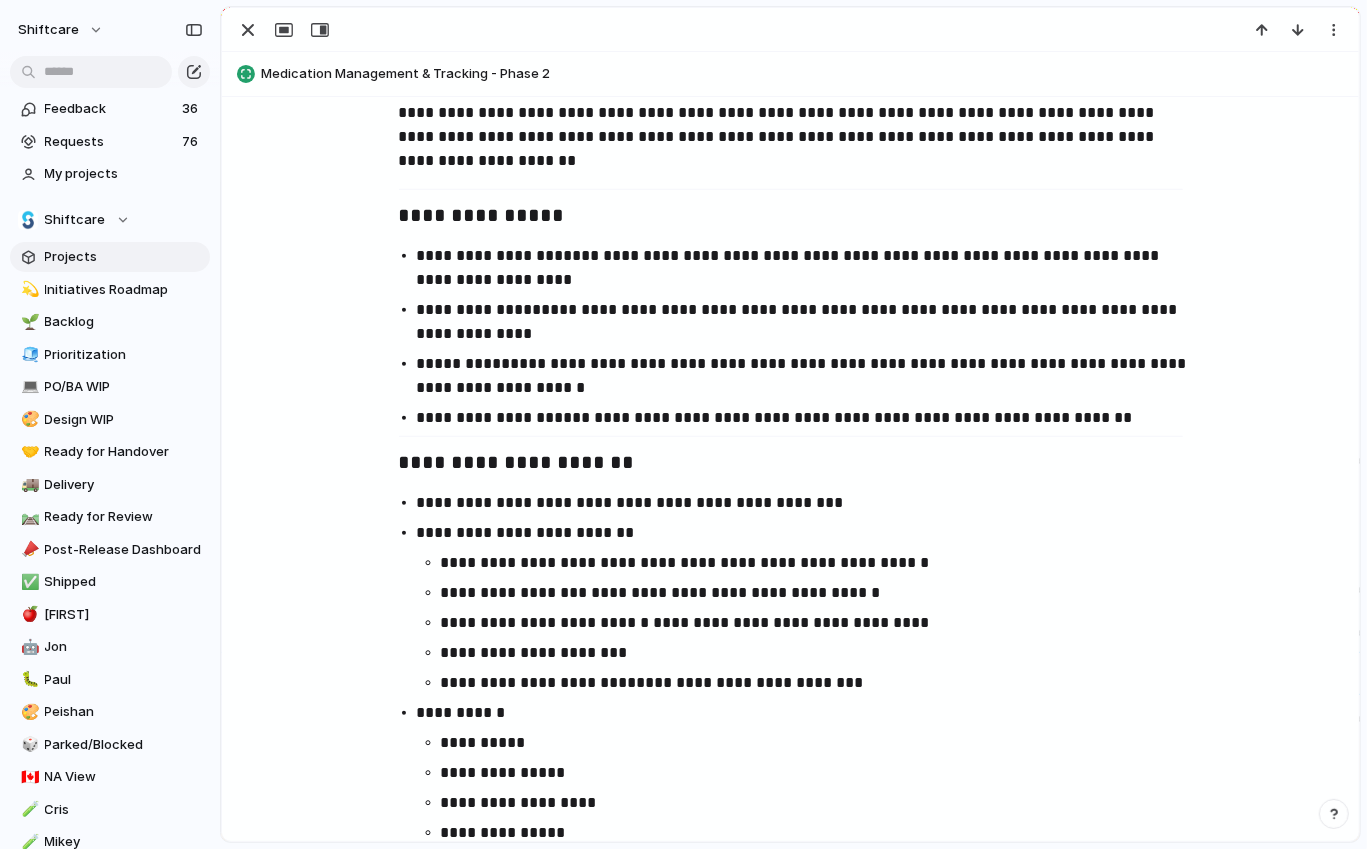 click on "**********" at bounding box center (821, 563) 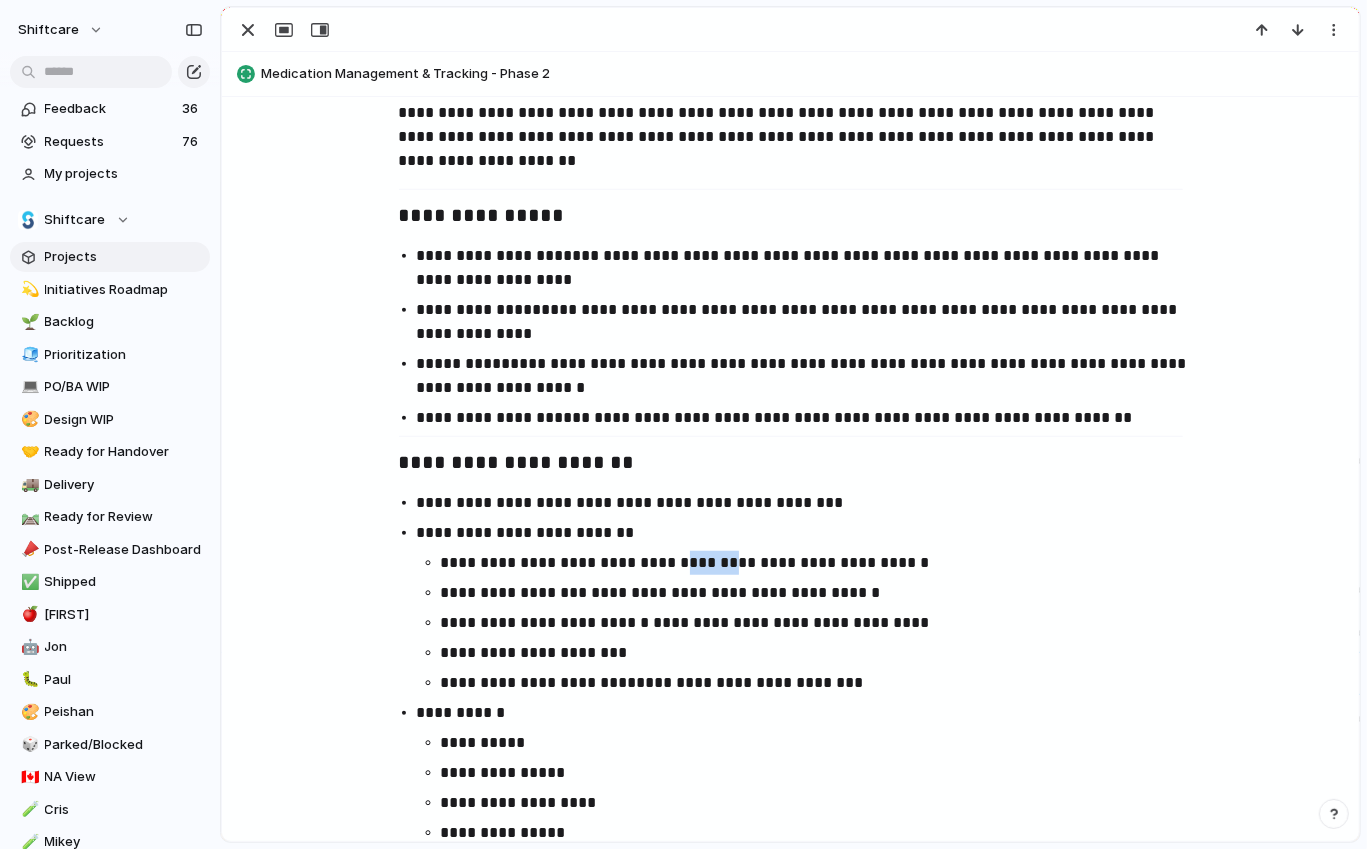 click on "**********" at bounding box center [821, 563] 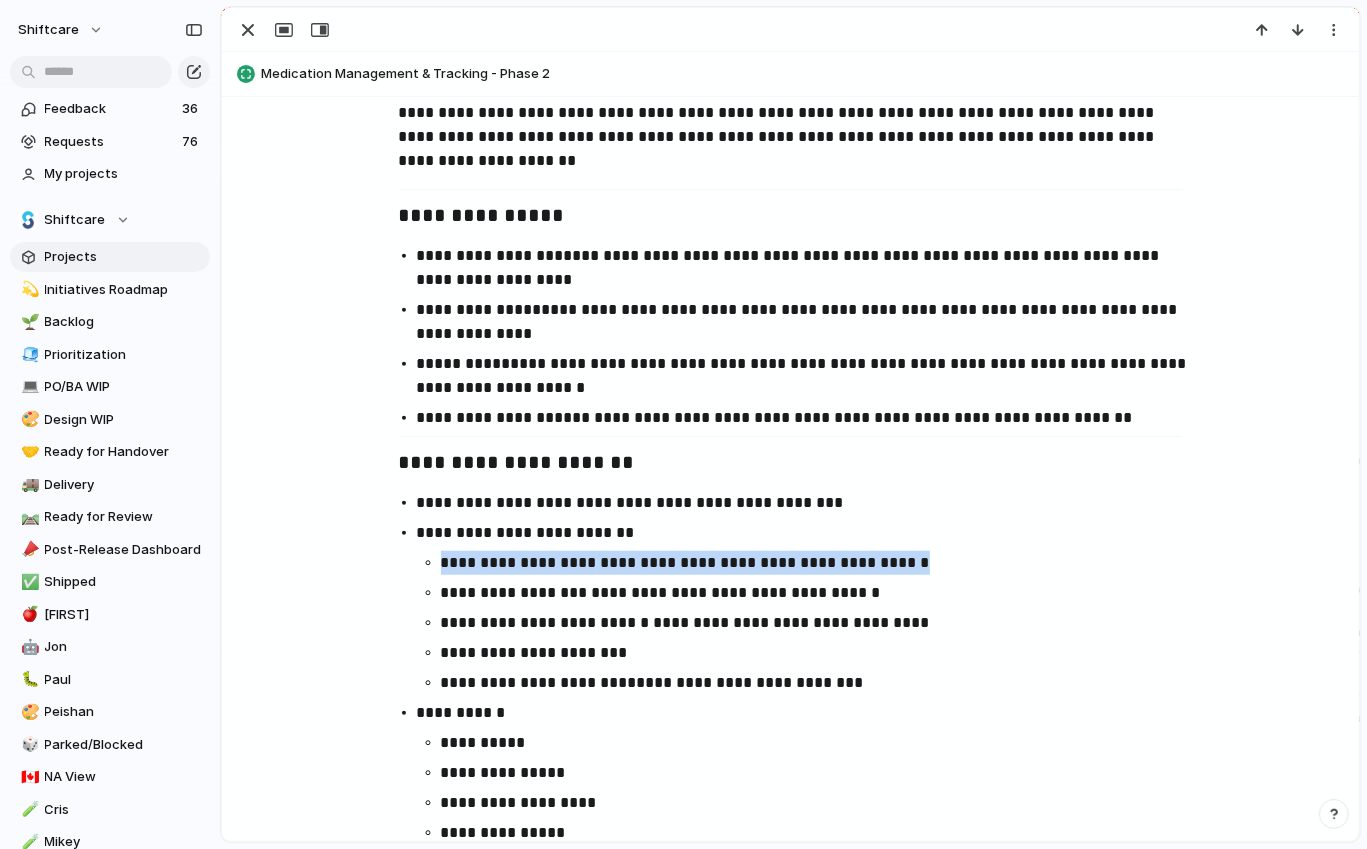 click on "**********" at bounding box center (821, 563) 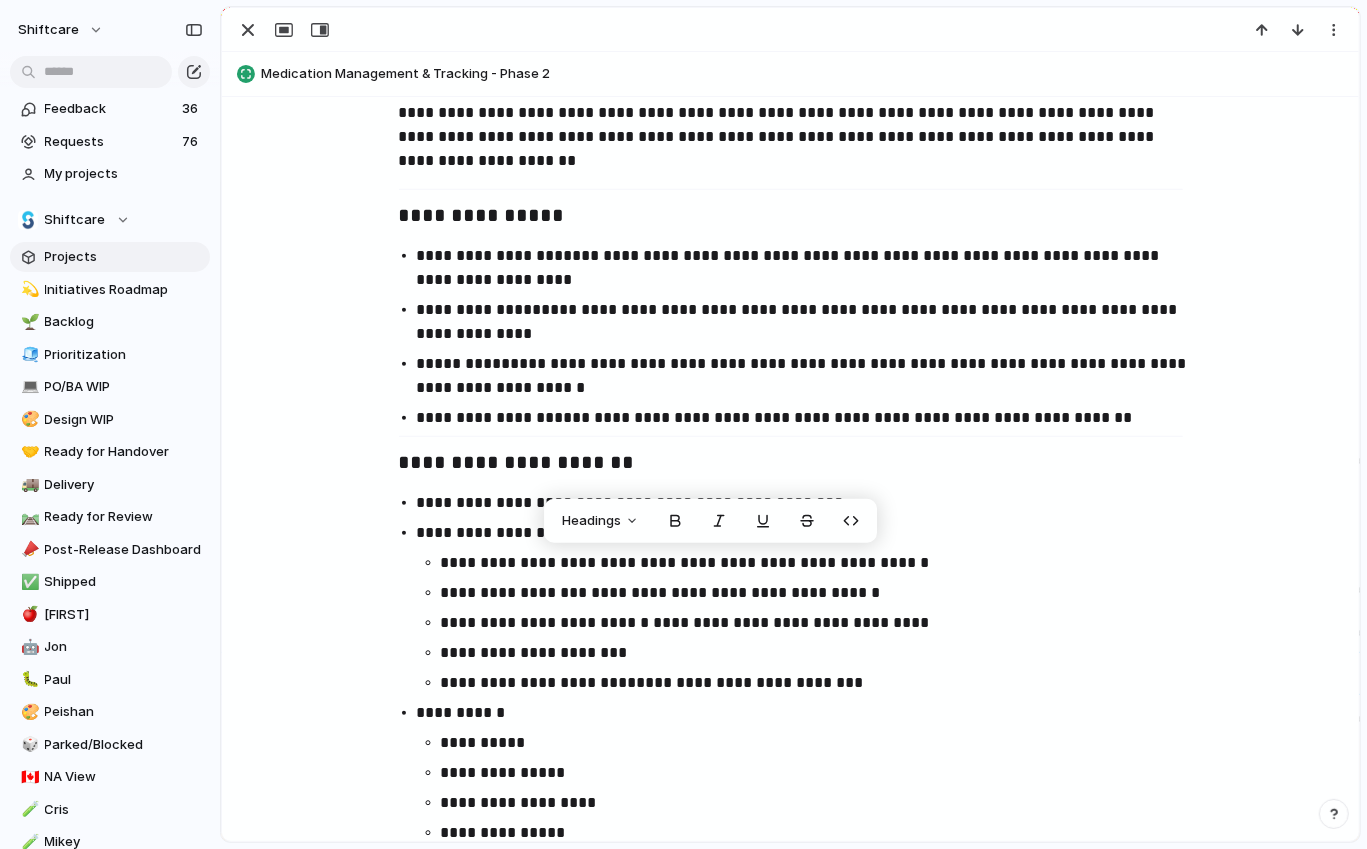 click on "**********" at bounding box center [821, 623] 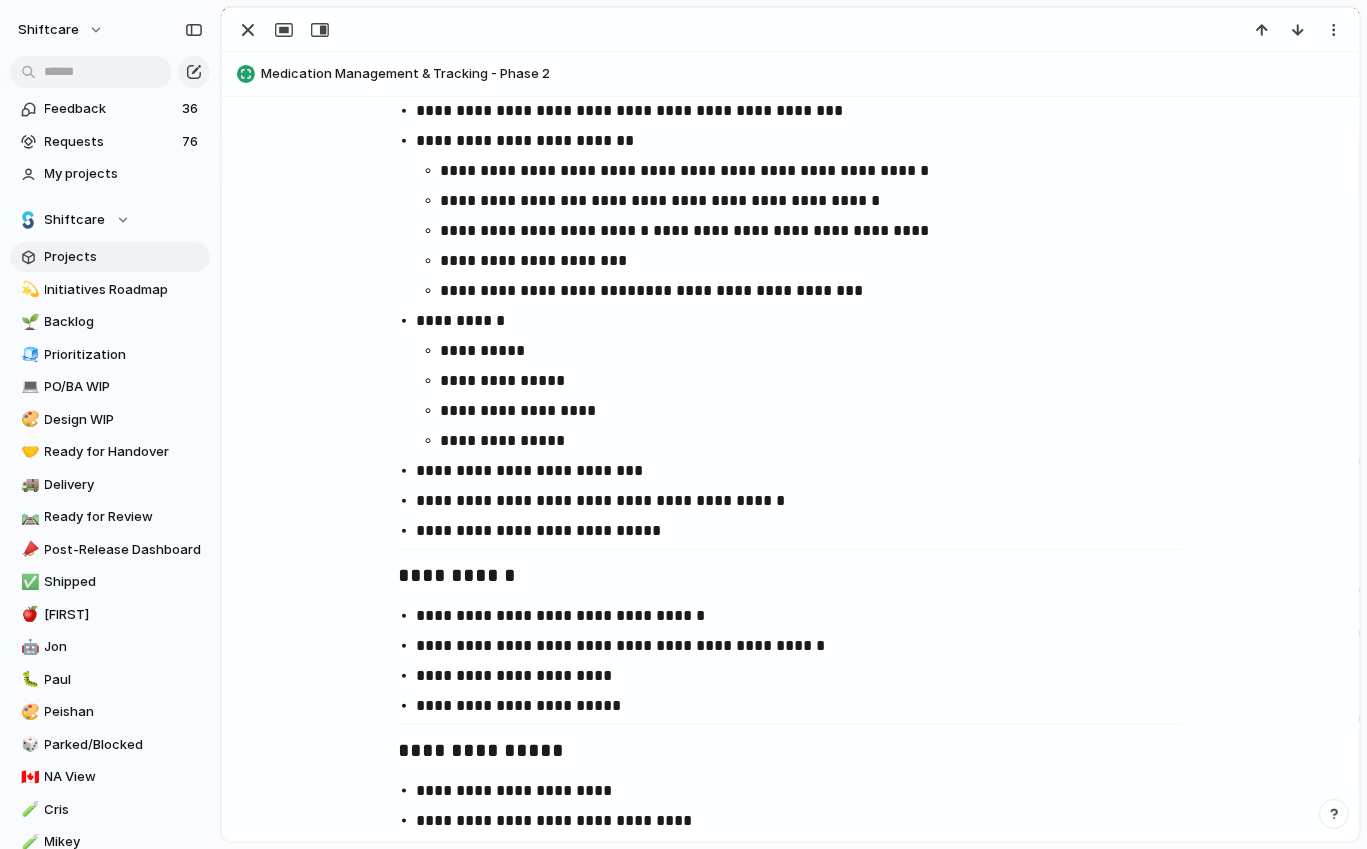 scroll, scrollTop: 1228, scrollLeft: 0, axis: vertical 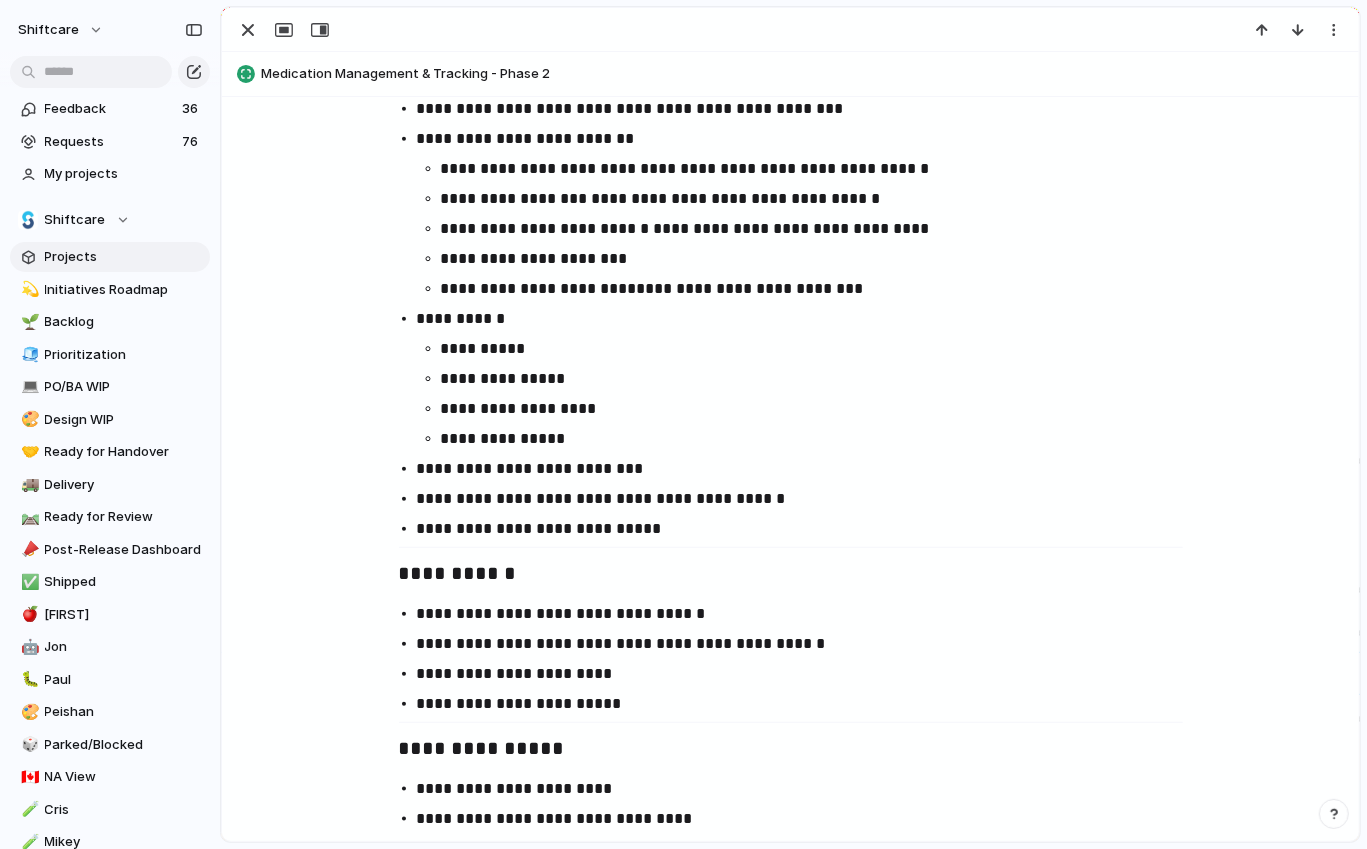 click on "**********" at bounding box center [809, 499] 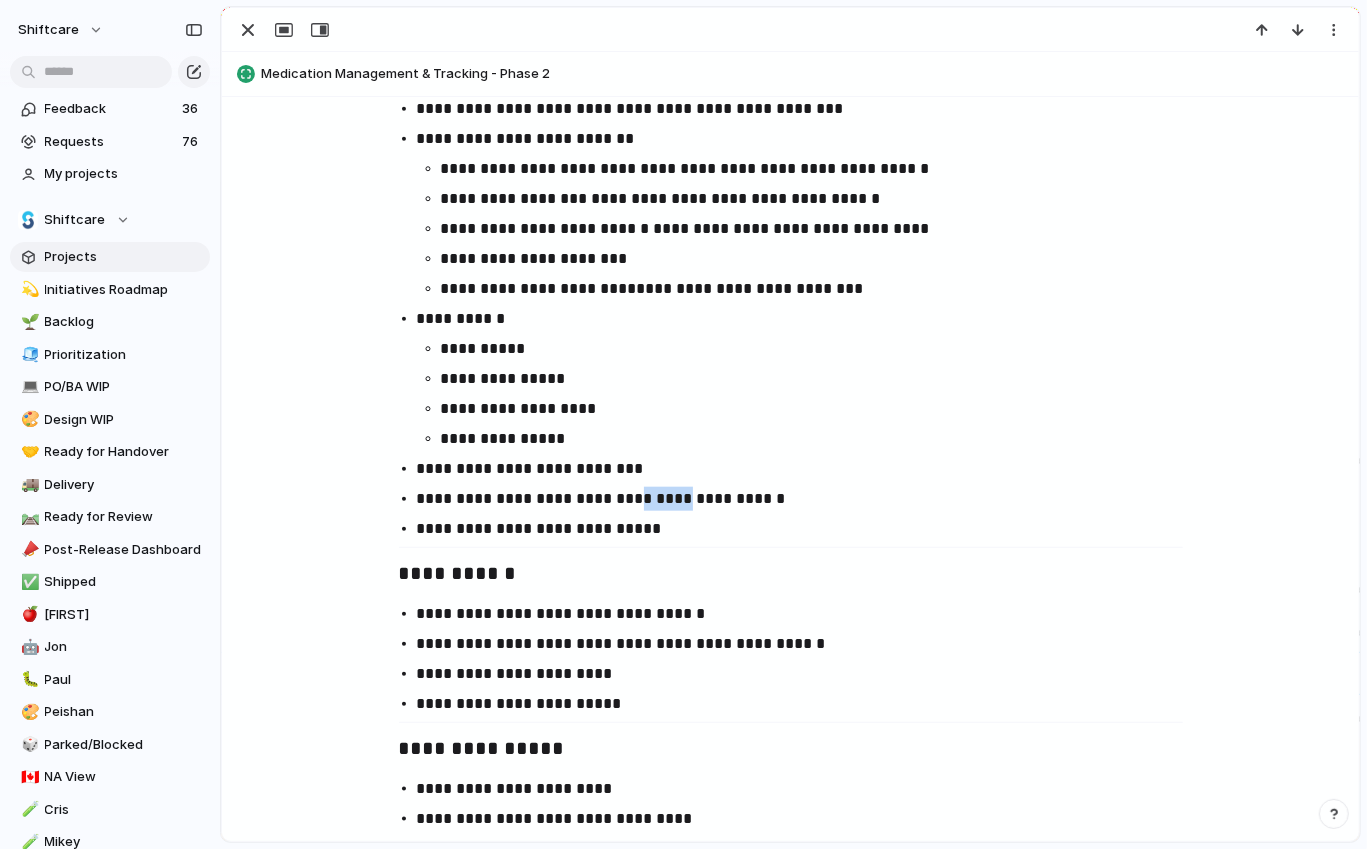 click on "**********" at bounding box center [809, 499] 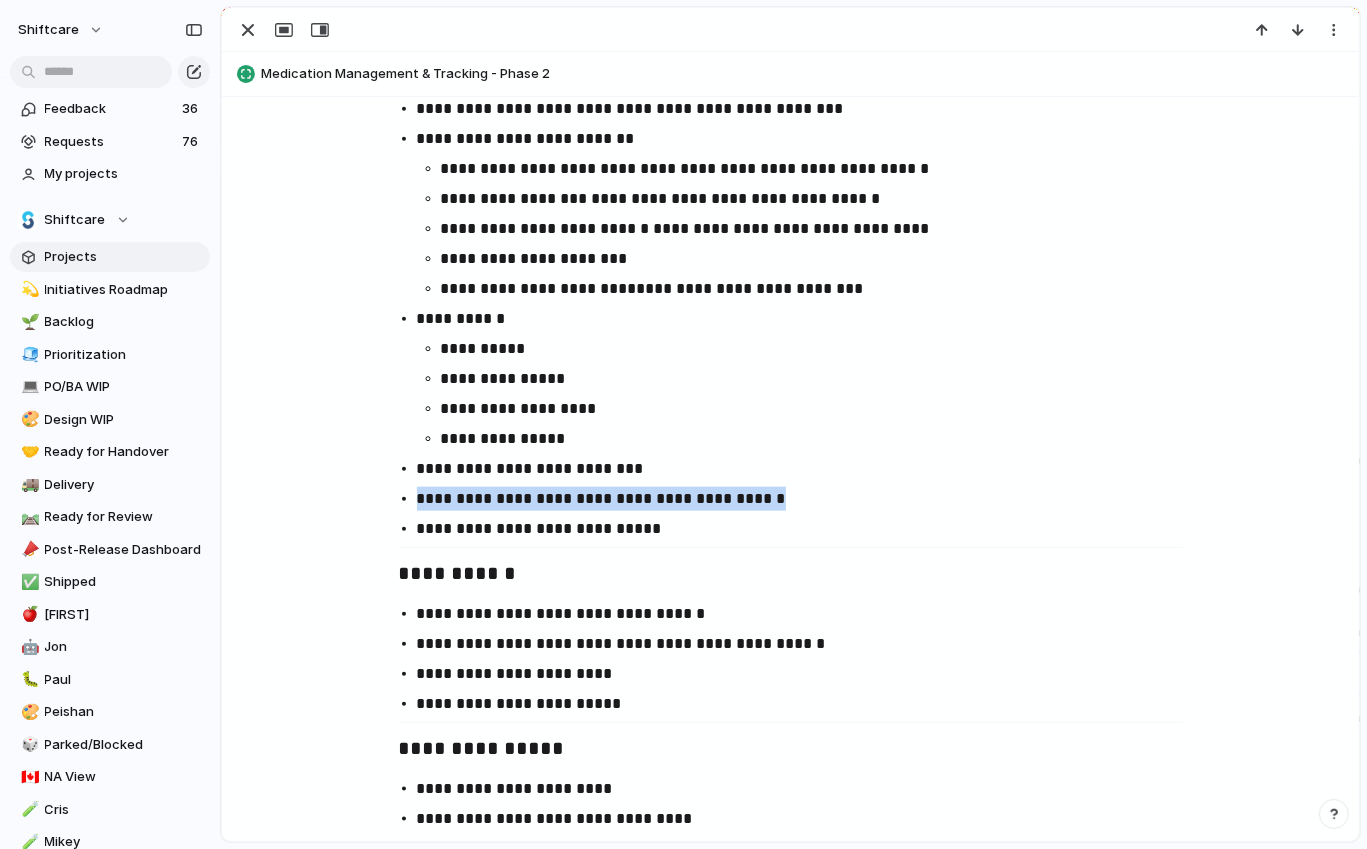 click on "**********" at bounding box center (809, 499) 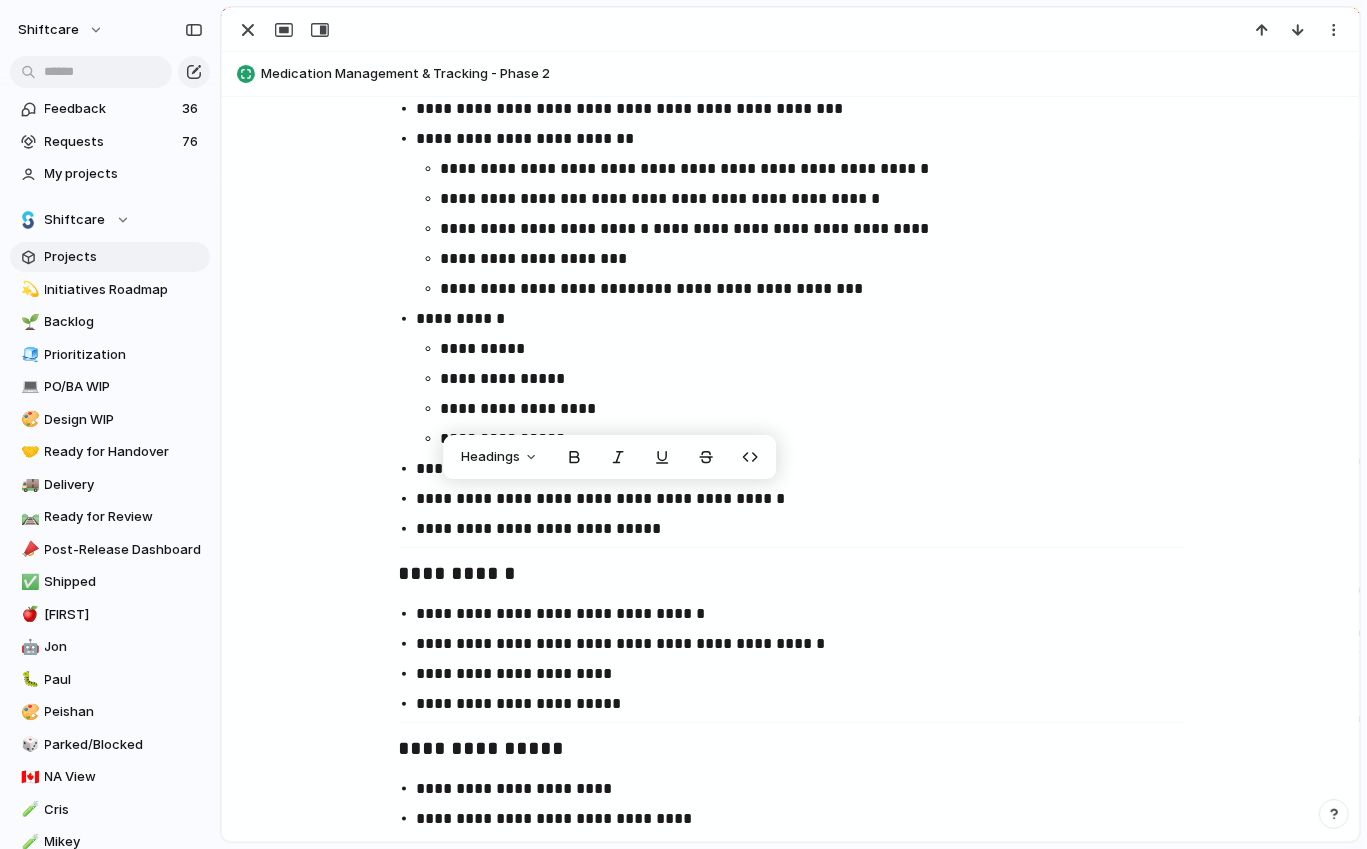 click on "**********" at bounding box center [790, 605] 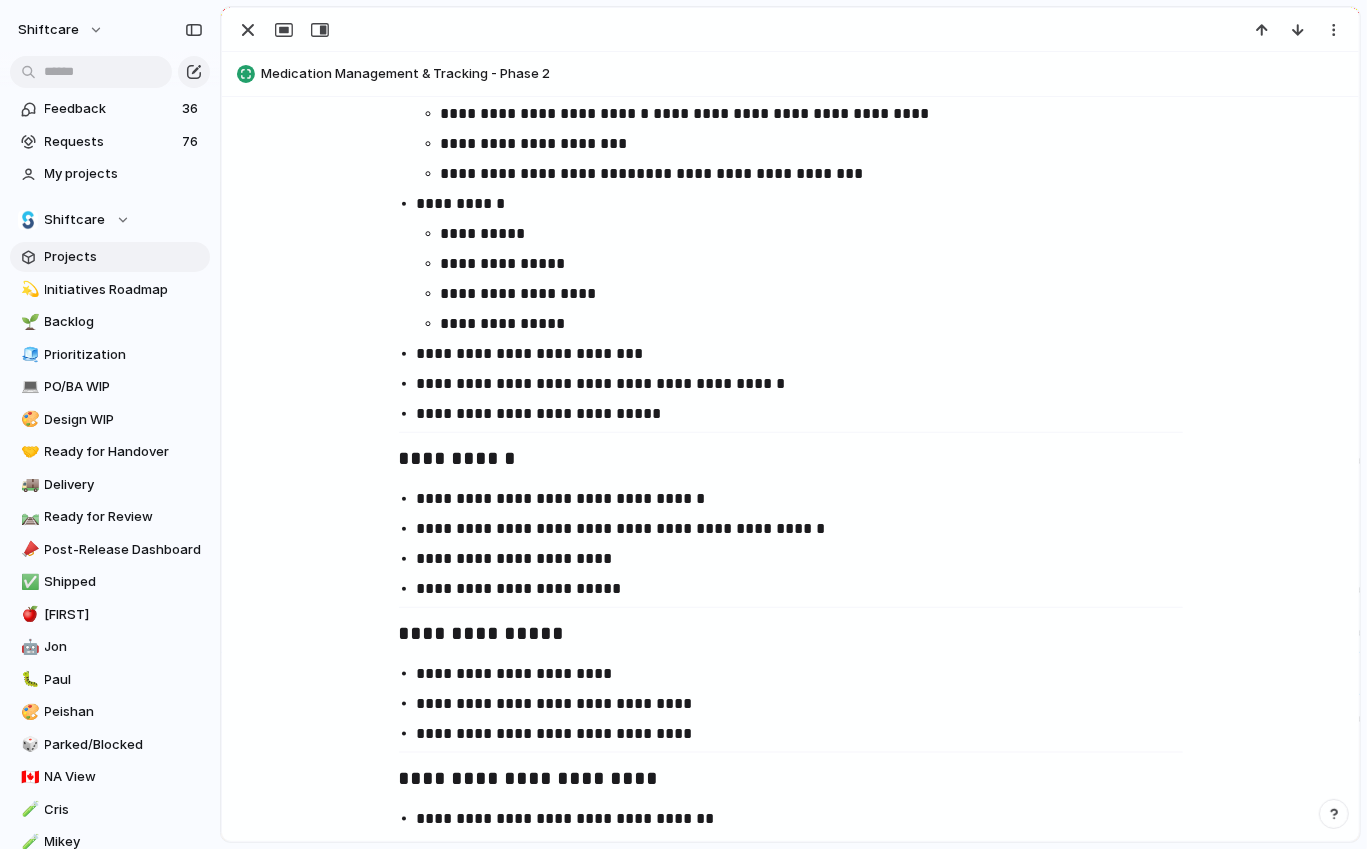 scroll, scrollTop: 1536, scrollLeft: 0, axis: vertical 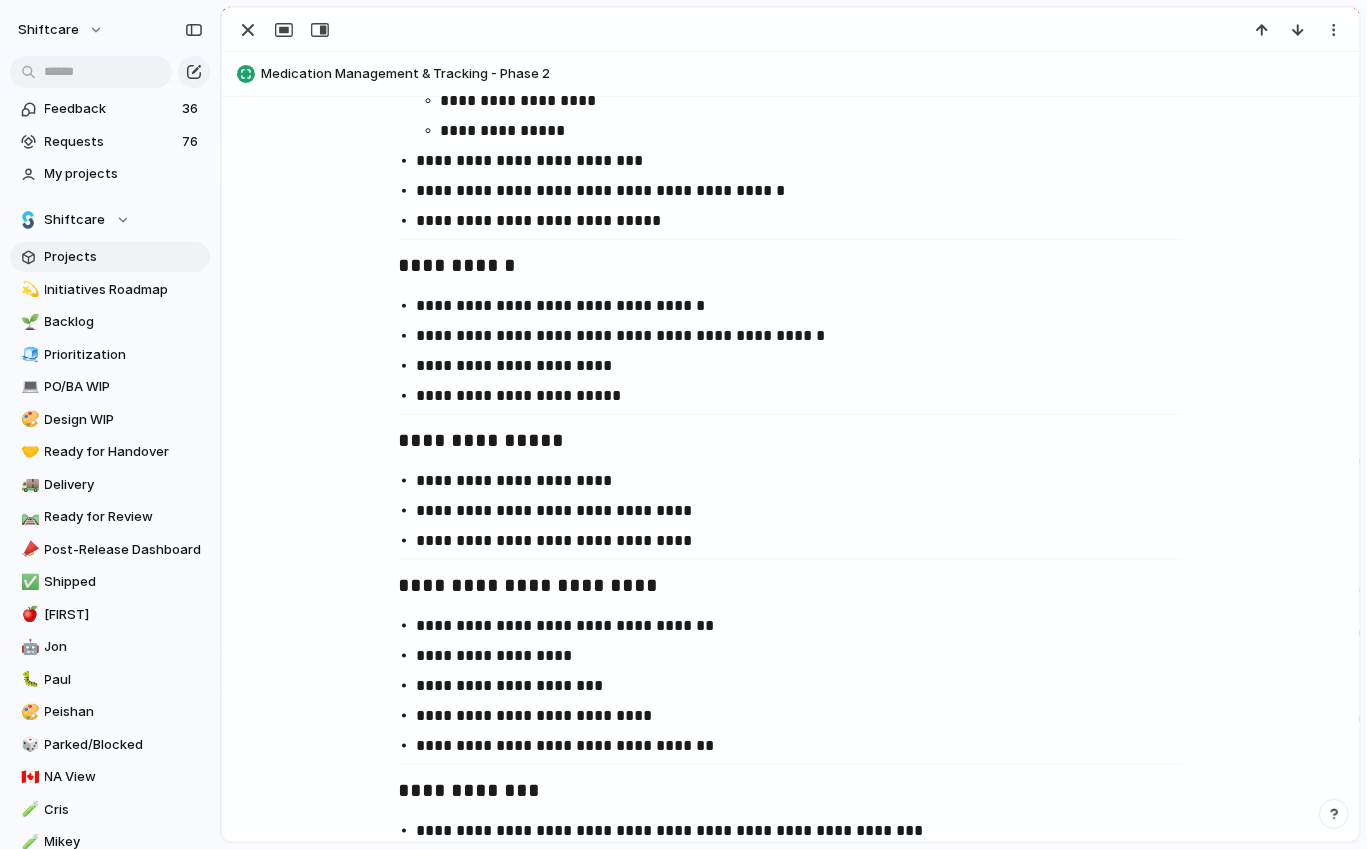 click on "**********" at bounding box center (809, 336) 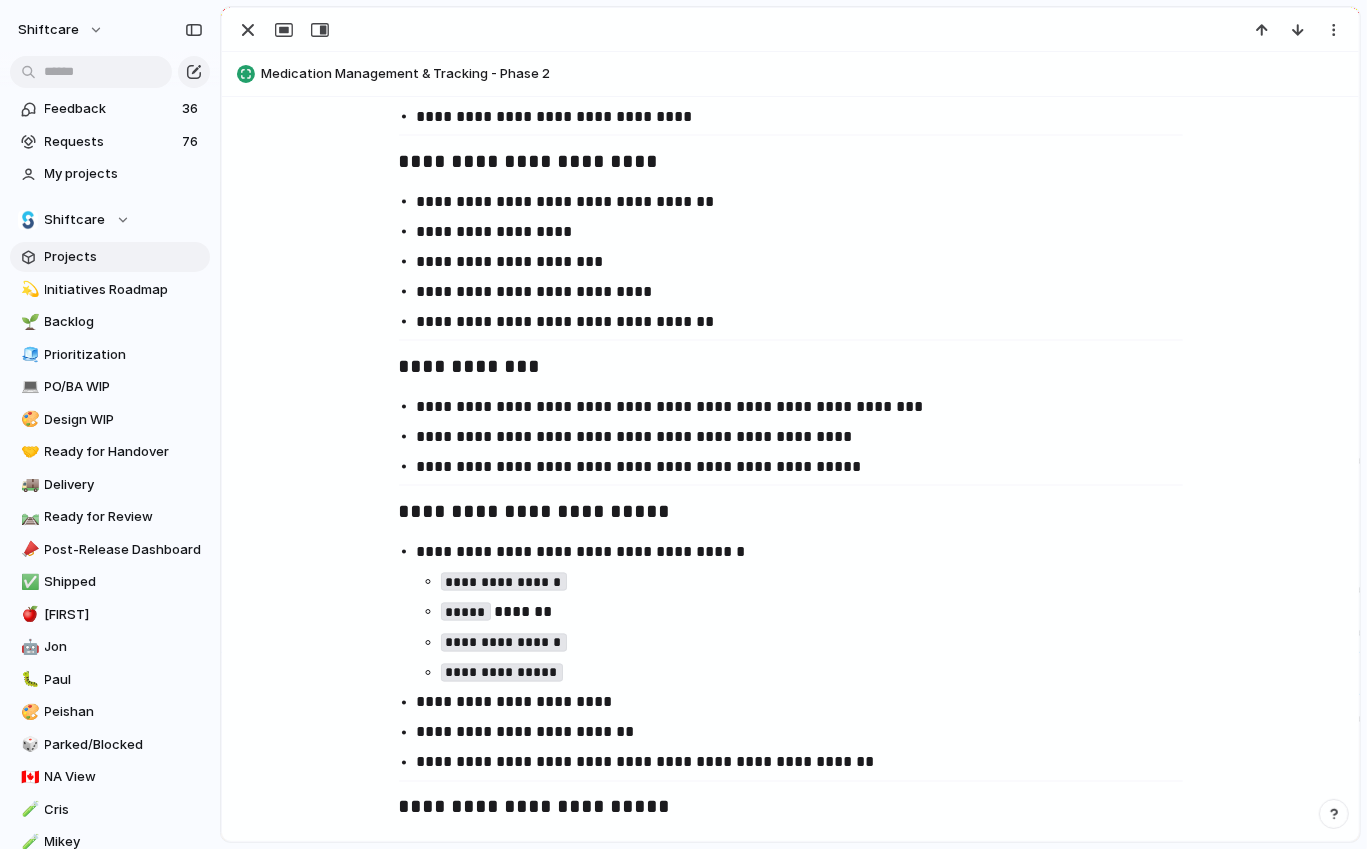 scroll, scrollTop: 2290, scrollLeft: 0, axis: vertical 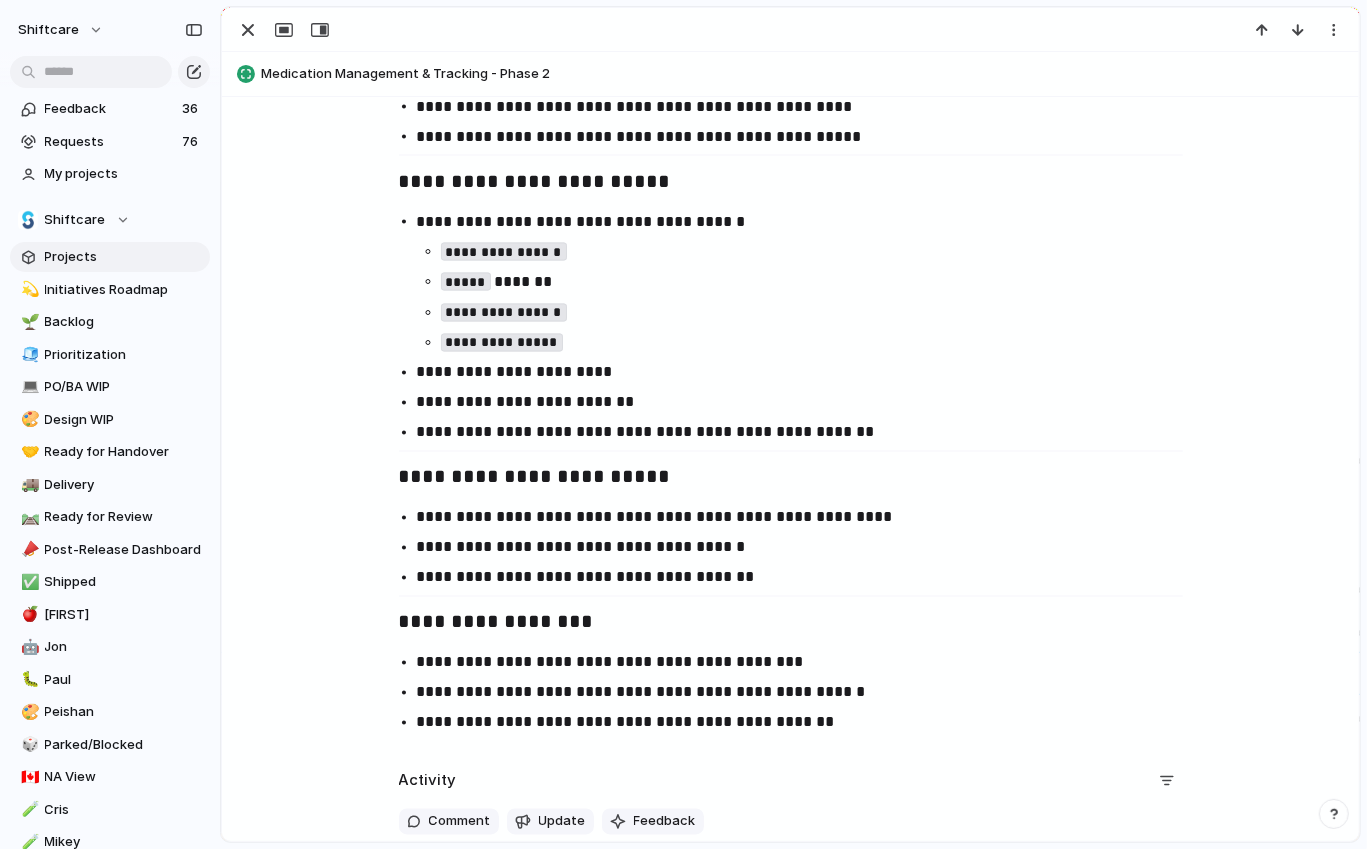 click on "**********" at bounding box center [790, -591] 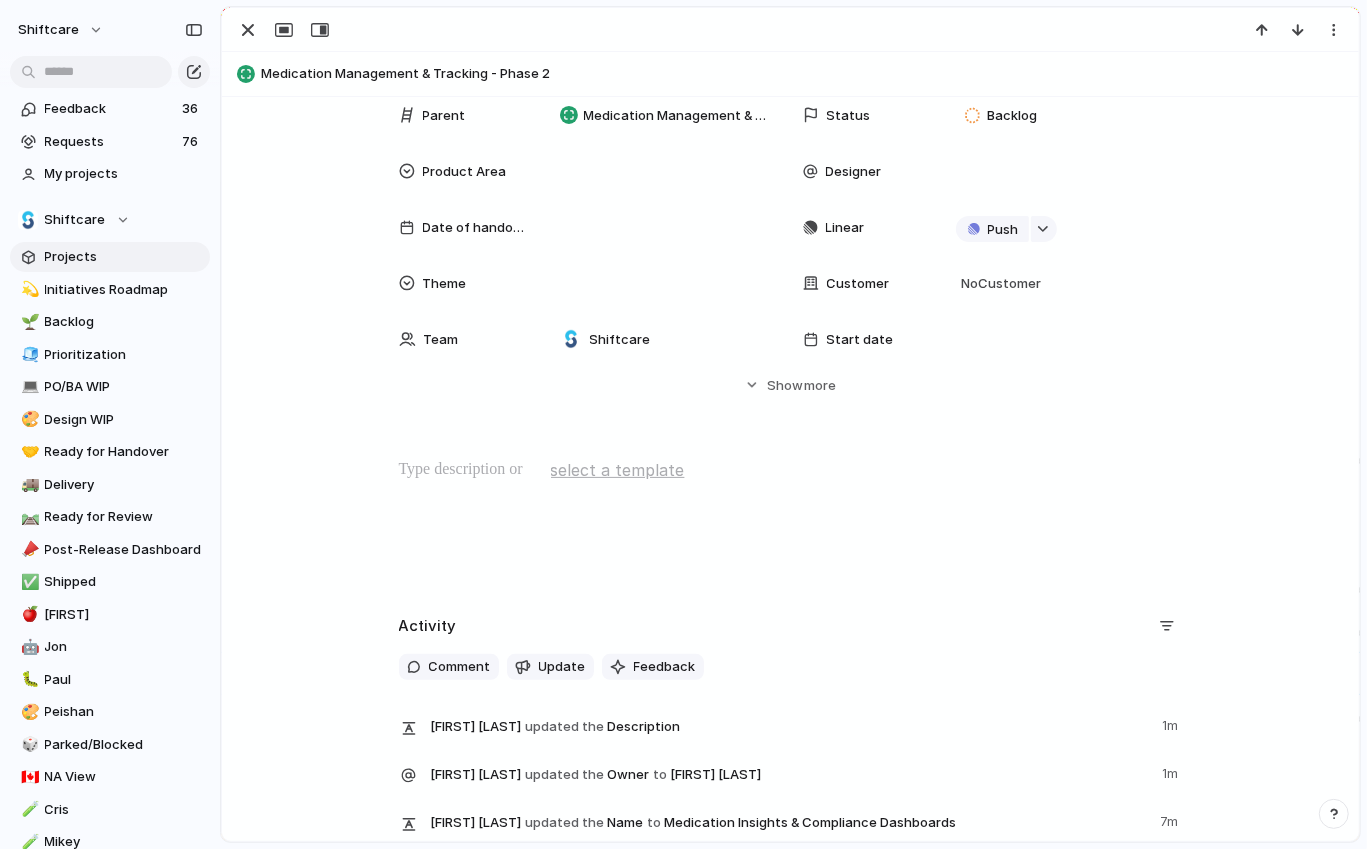 scroll, scrollTop: 0, scrollLeft: 0, axis: both 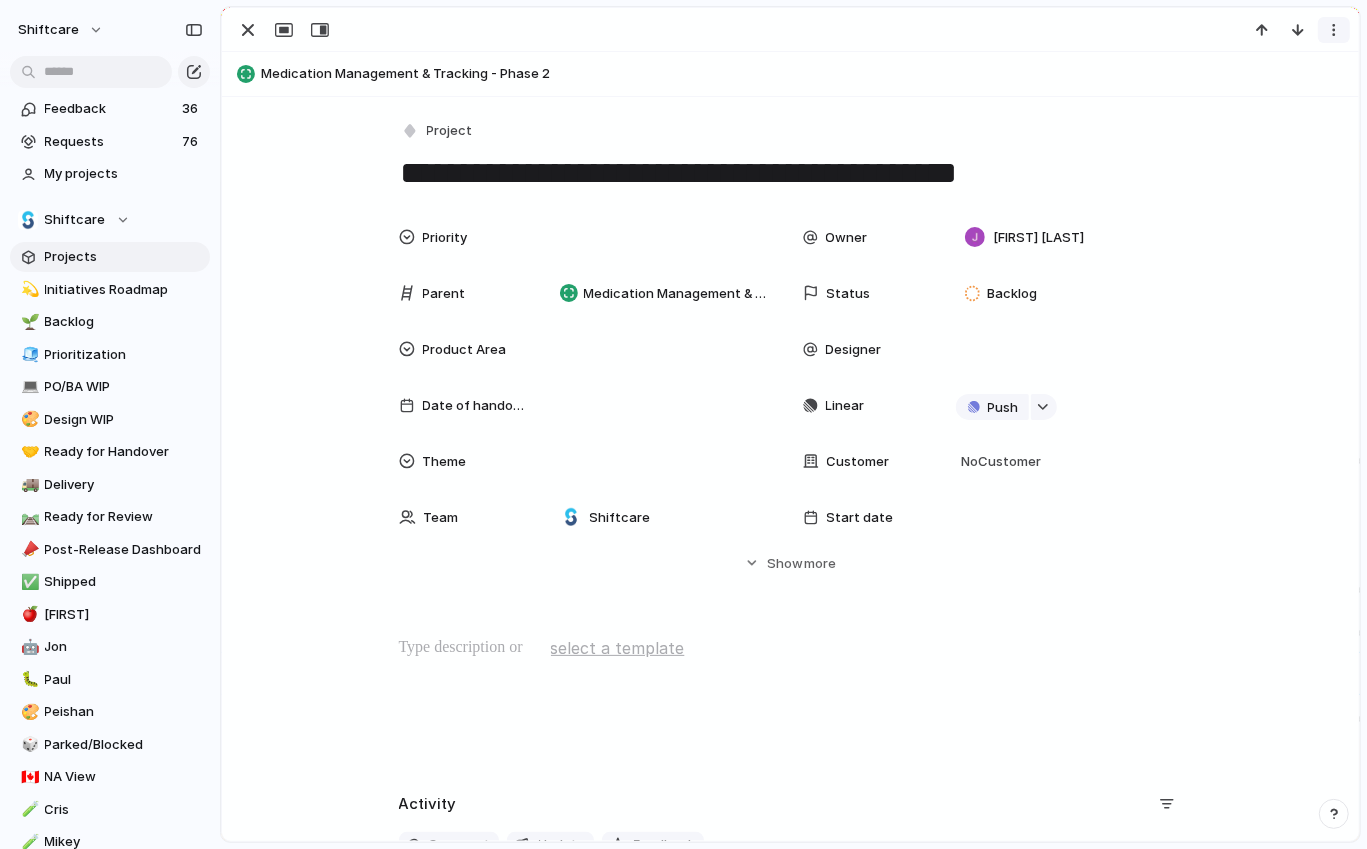 click at bounding box center [1334, 30] 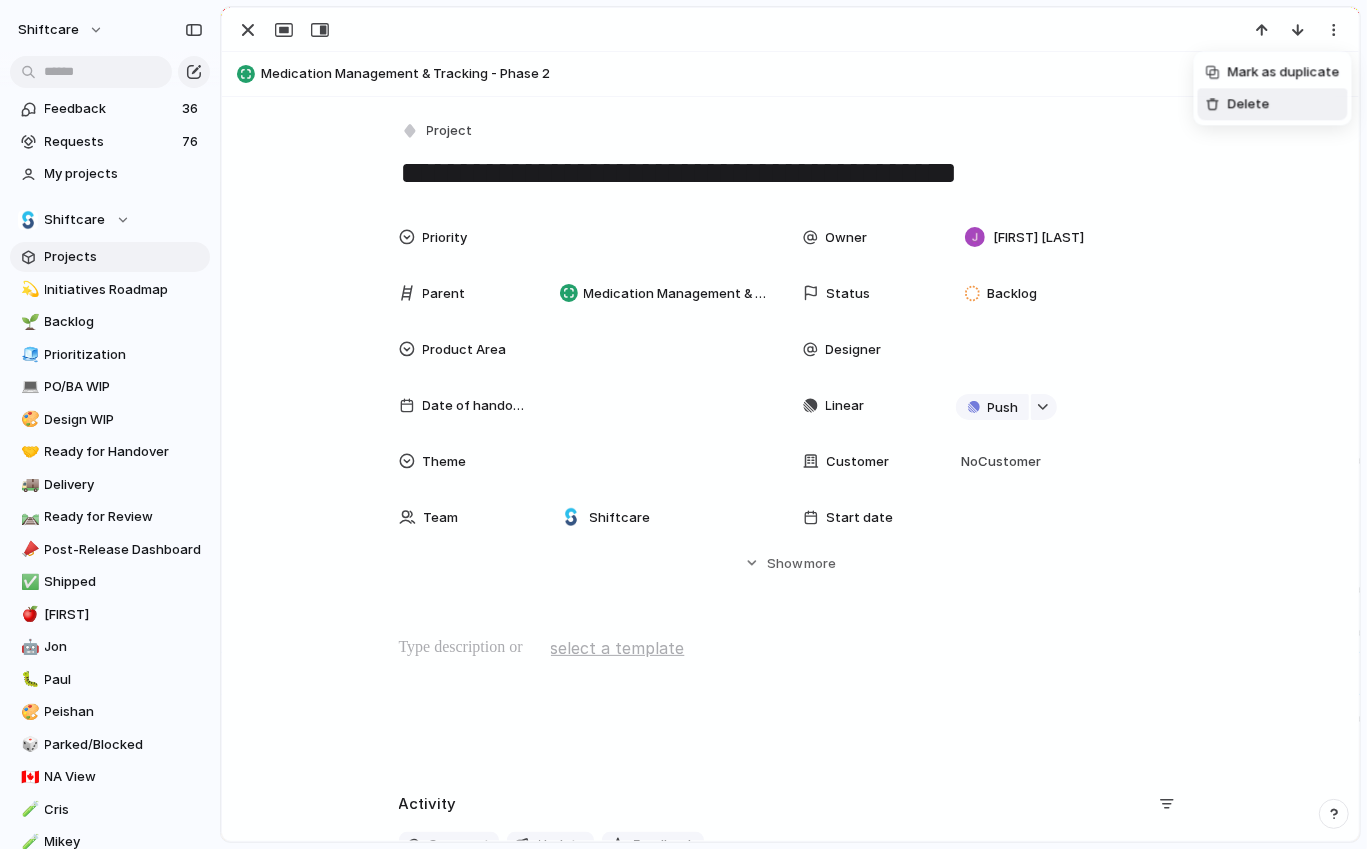 click on "Delete" at bounding box center (1249, 105) 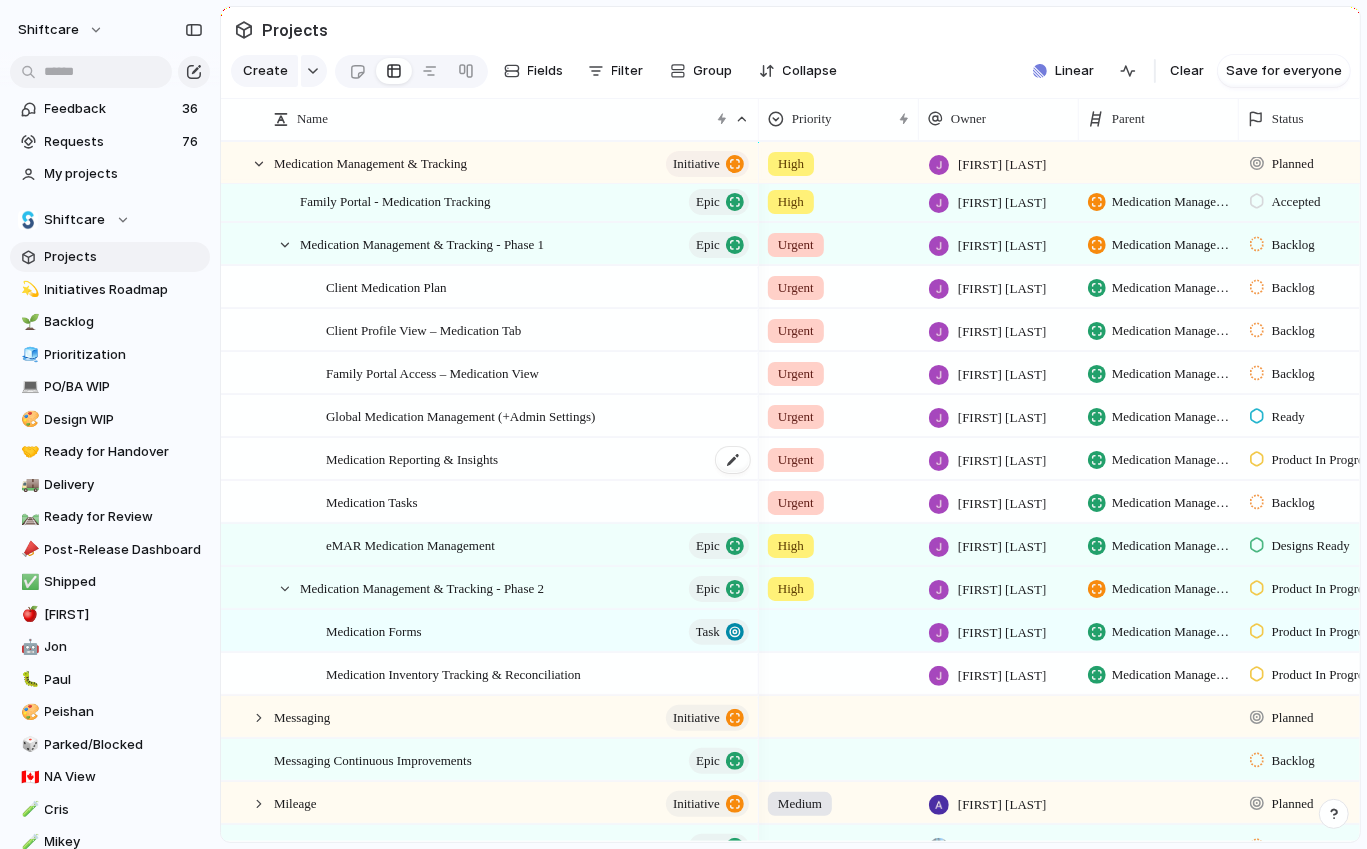 click on "Medication Reporting & Insights" at bounding box center (412, 458) 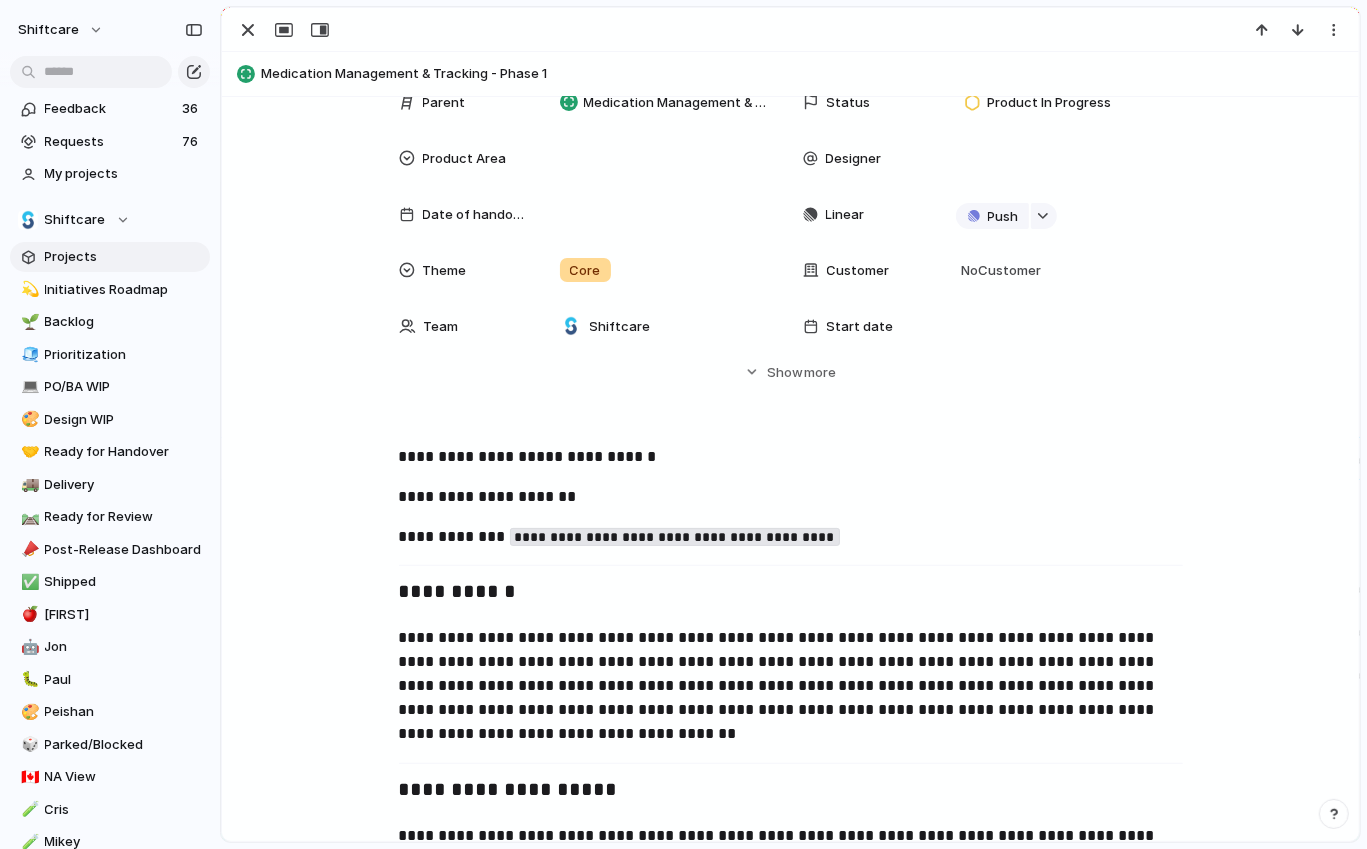 click on "**********" at bounding box center [463, 456] 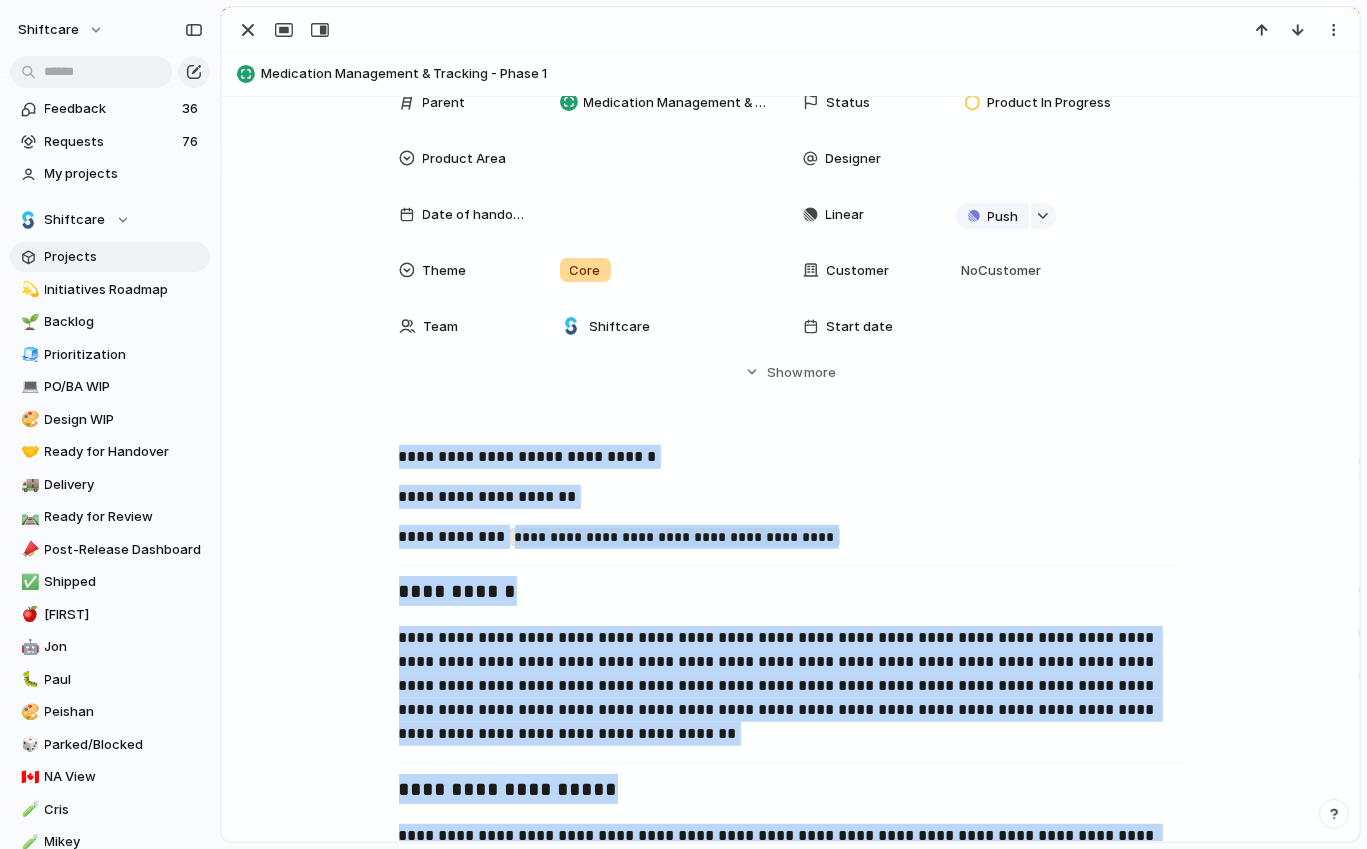 scroll, scrollTop: 3284, scrollLeft: 0, axis: vertical 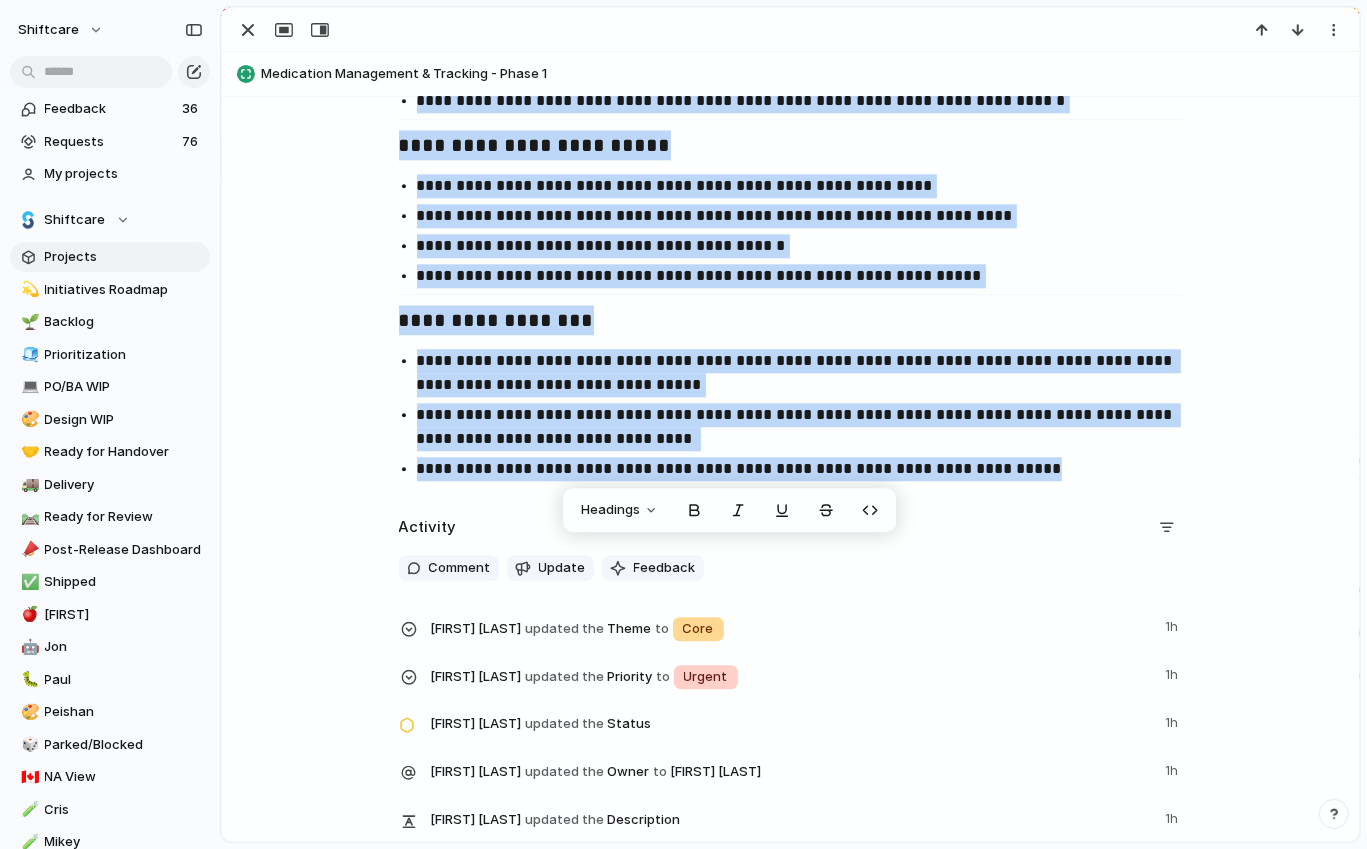copy on "**********" 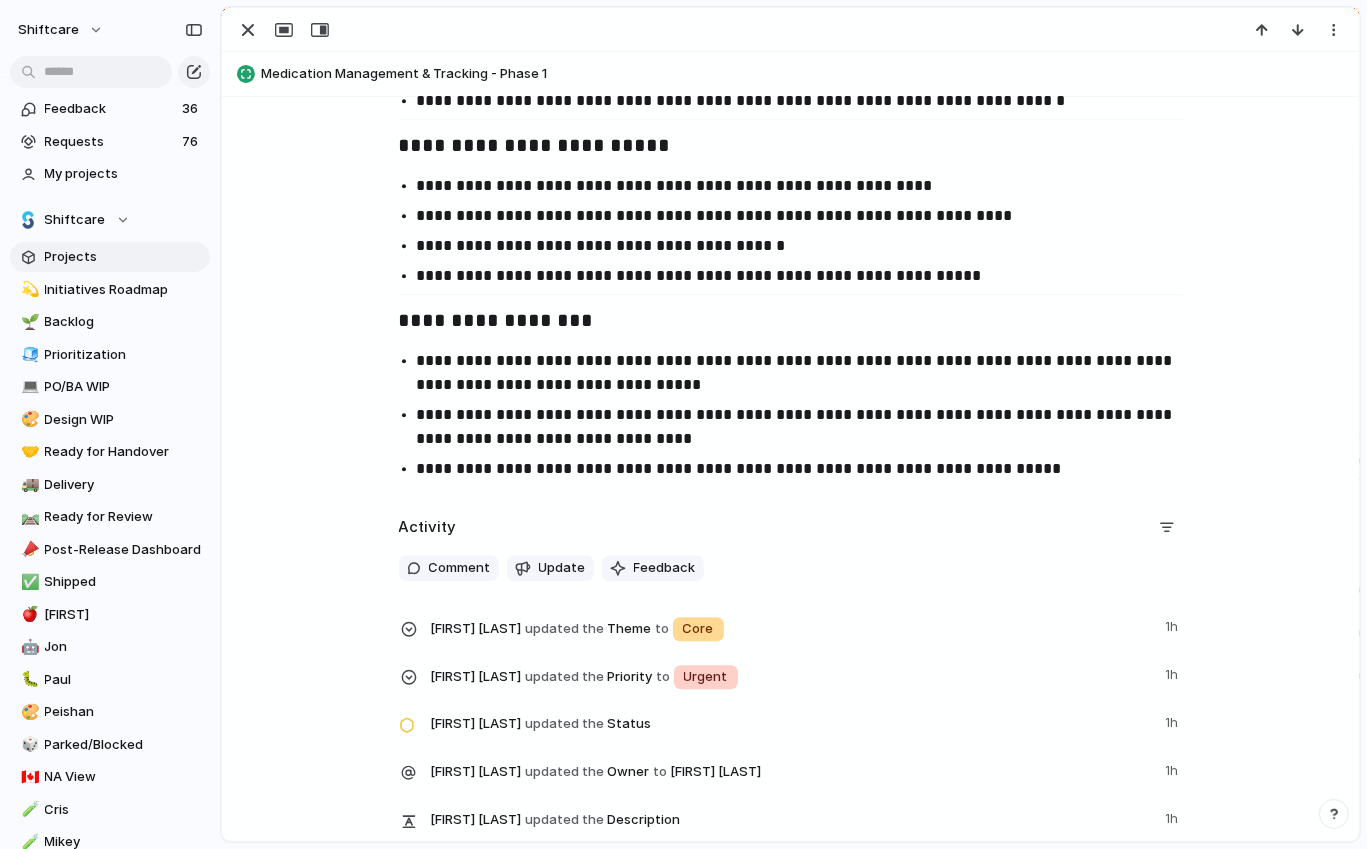 click on "**********" at bounding box center [809, 469] 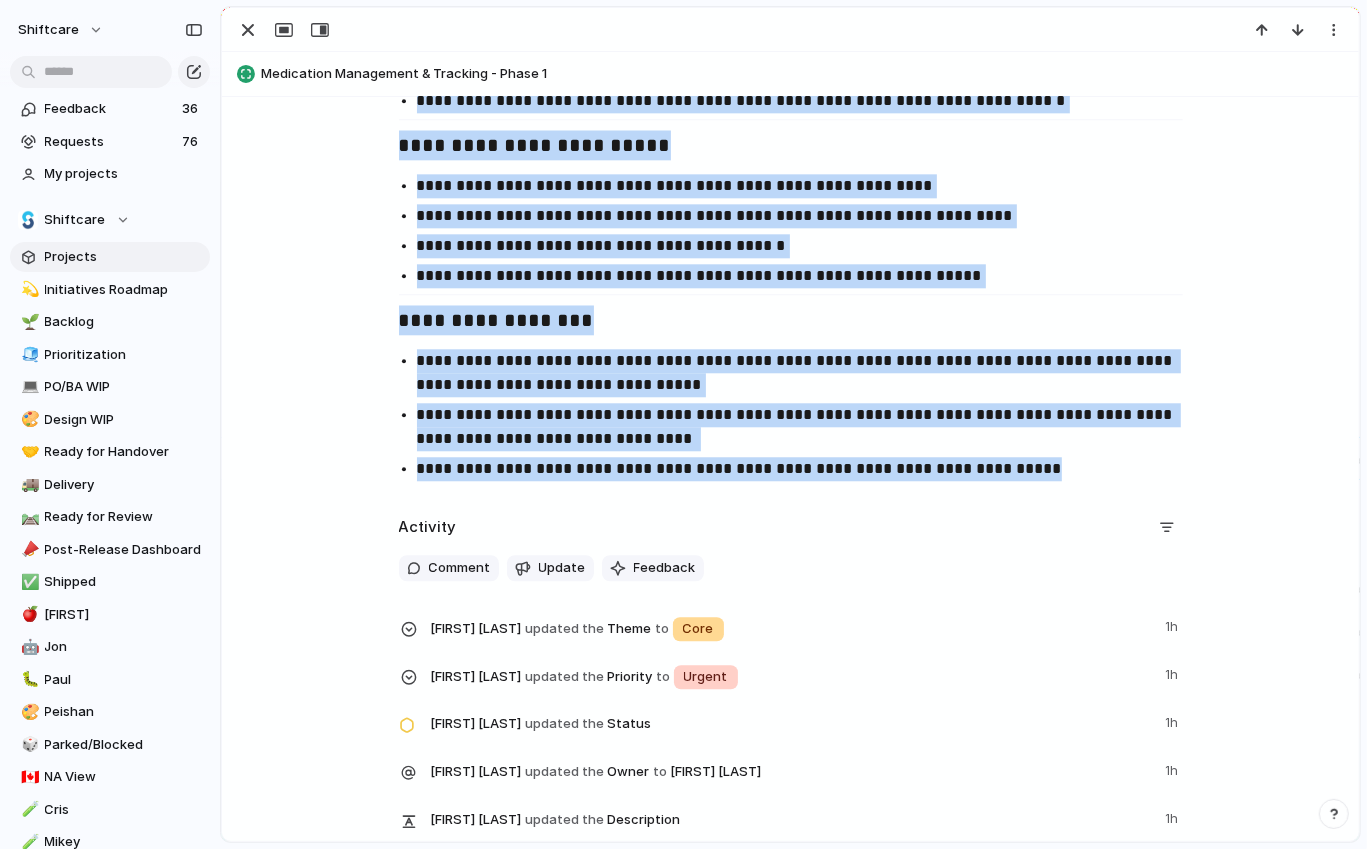 scroll, scrollTop: 178, scrollLeft: 0, axis: vertical 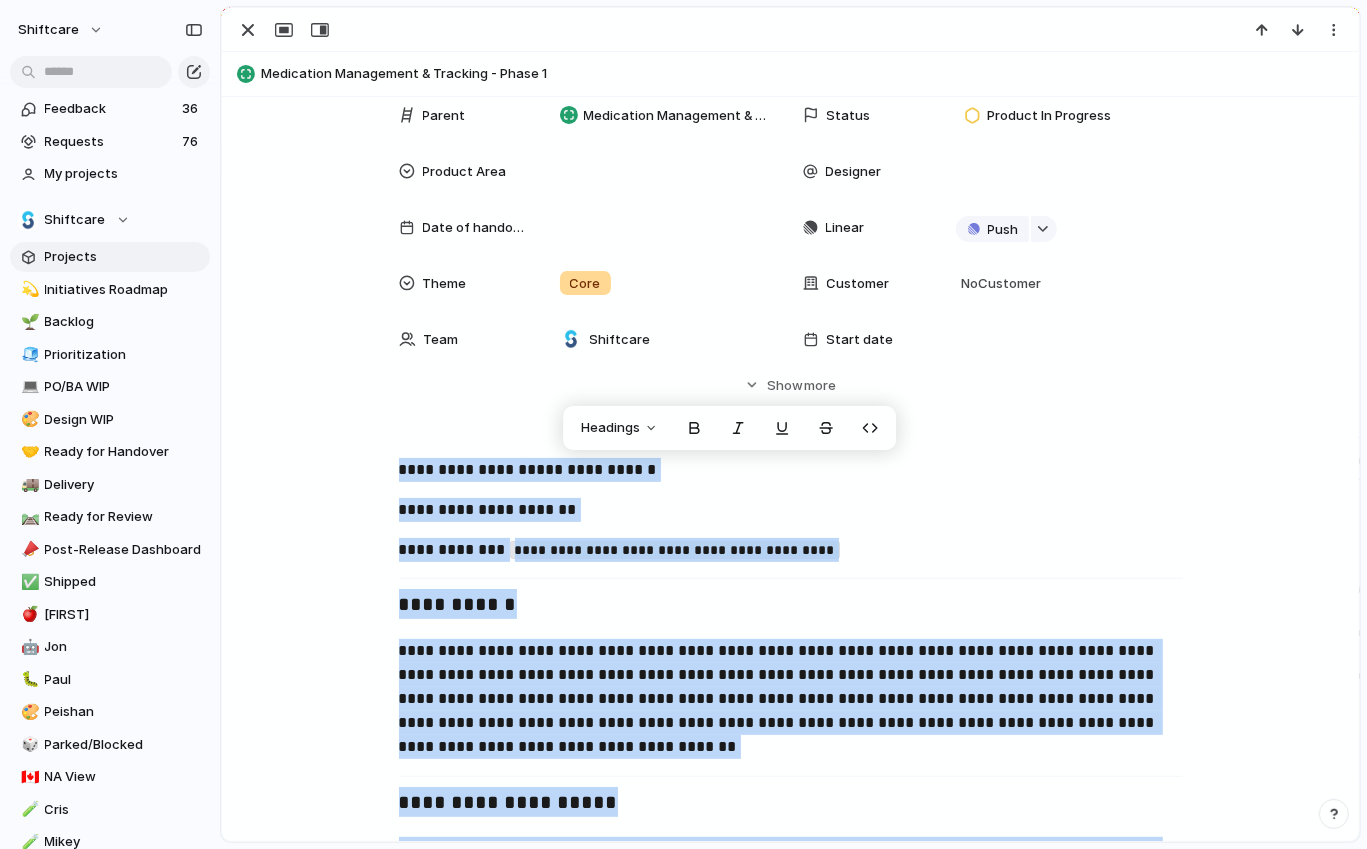 copy on "**********" 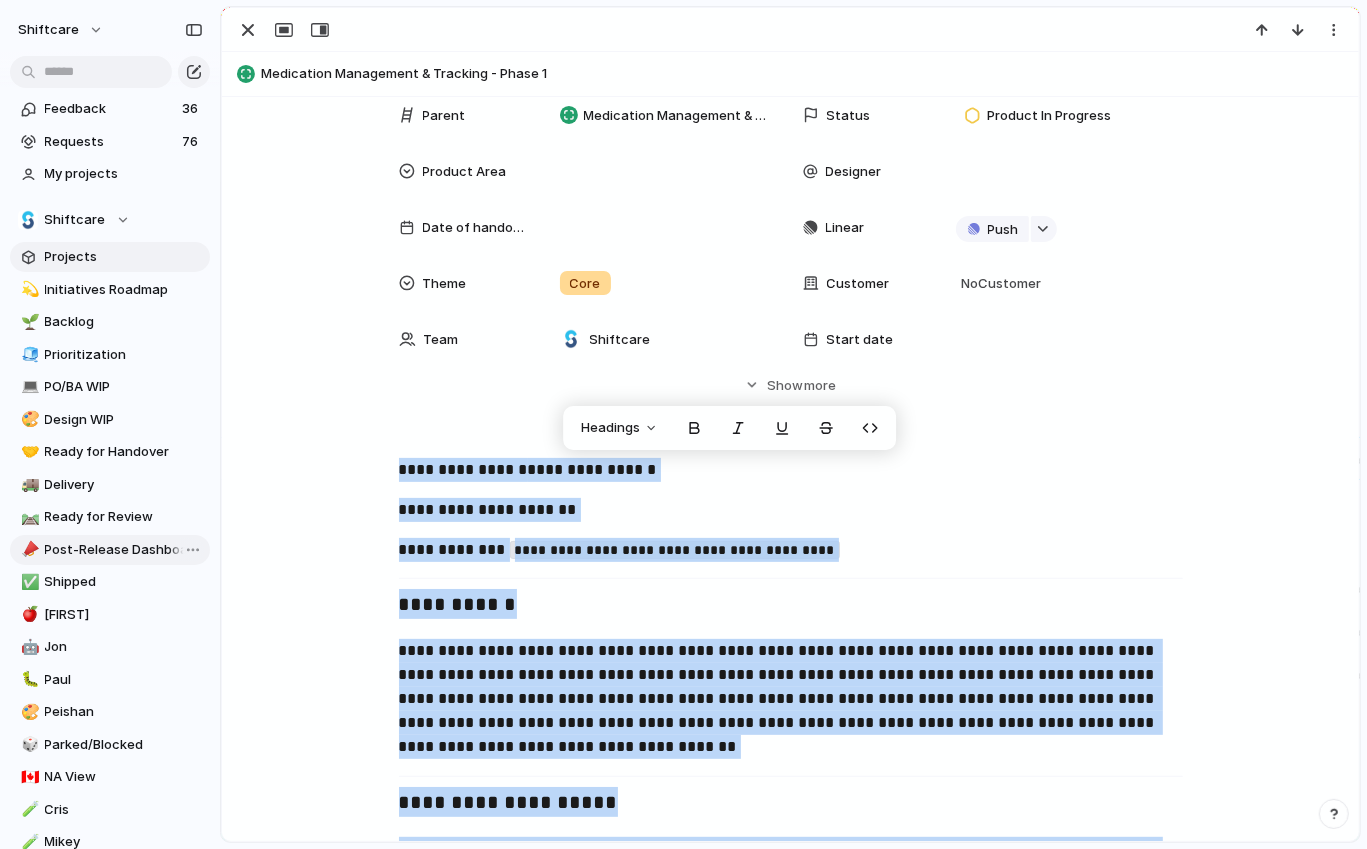 click on "📣" at bounding box center (28, 549) 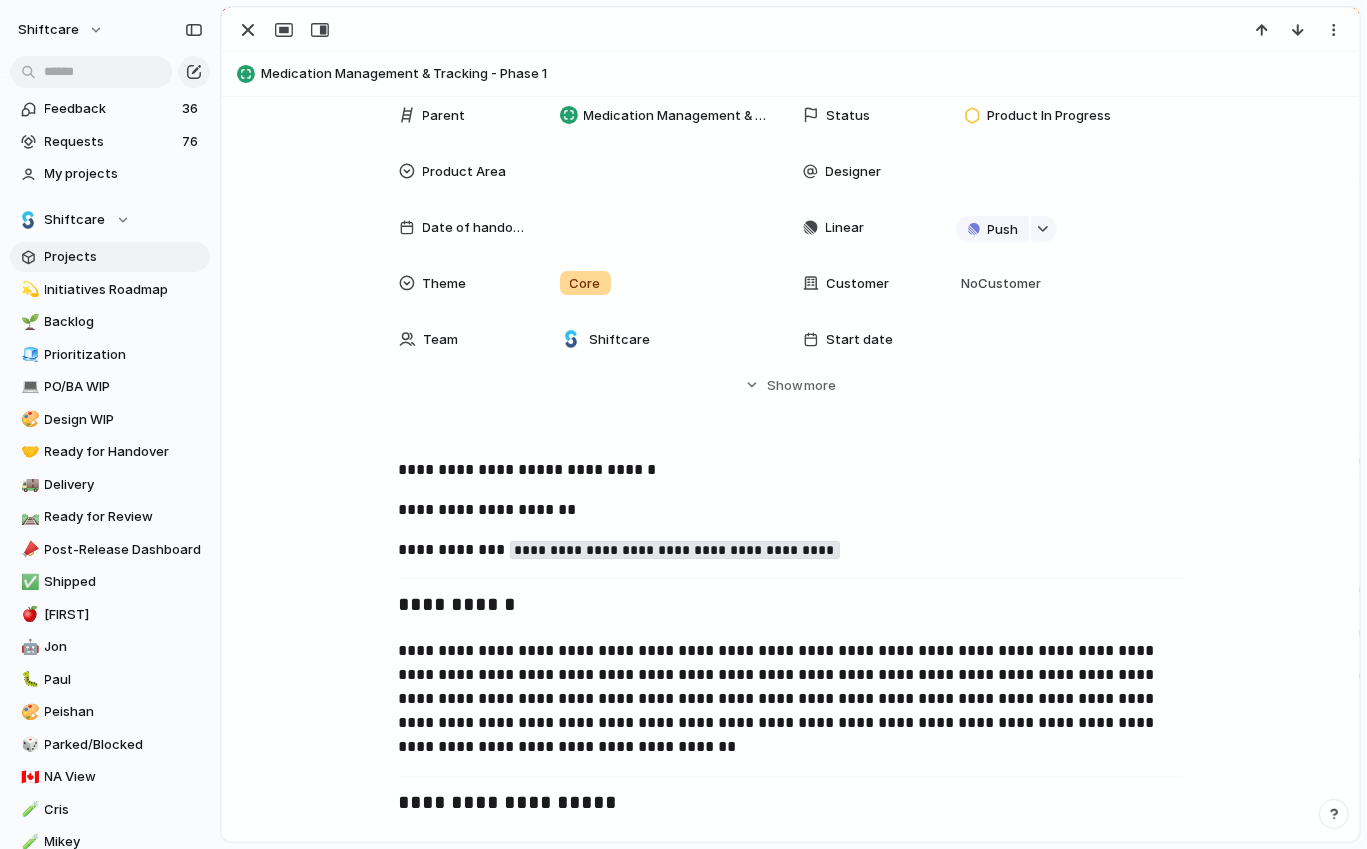 click at bounding box center [683, 424] 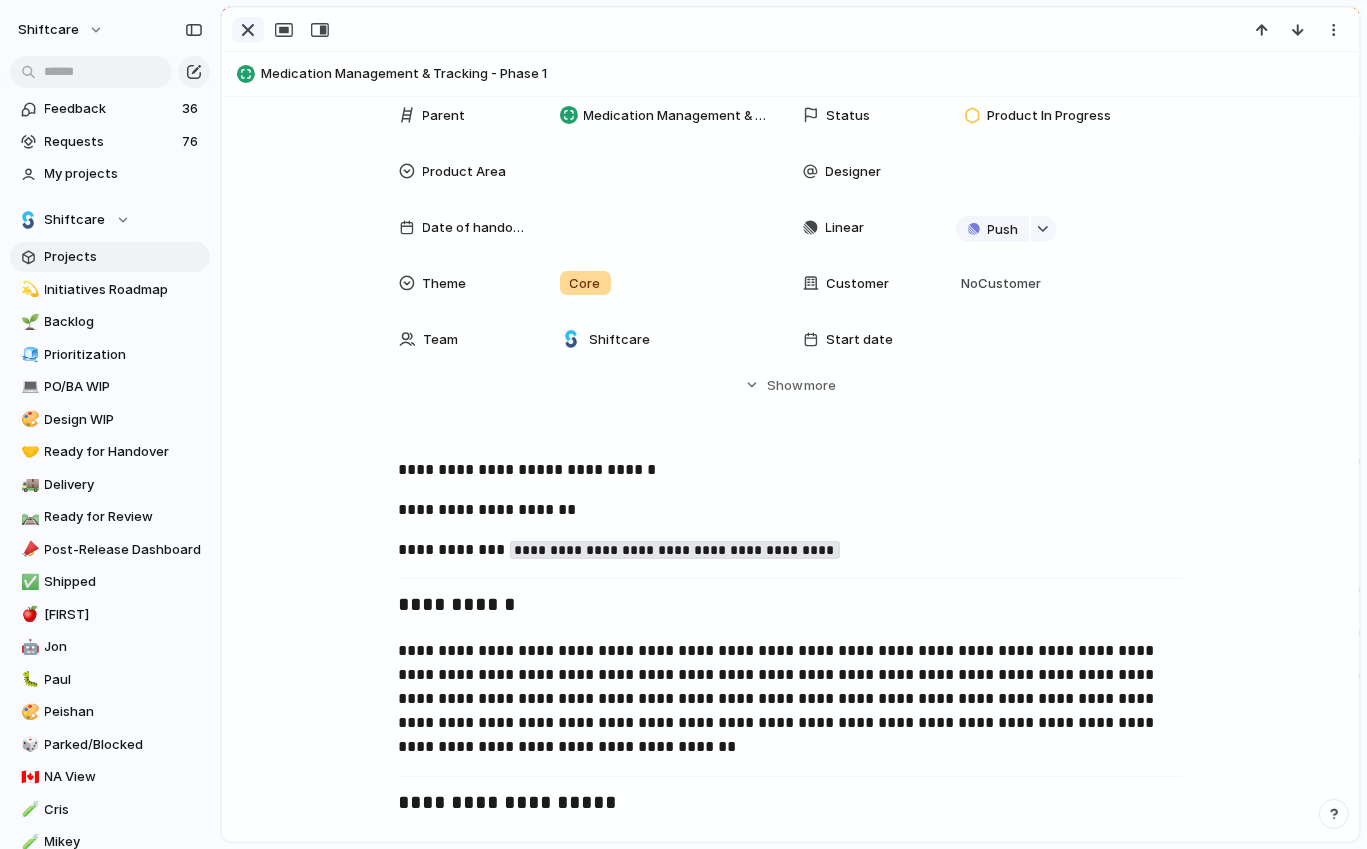click at bounding box center (248, 30) 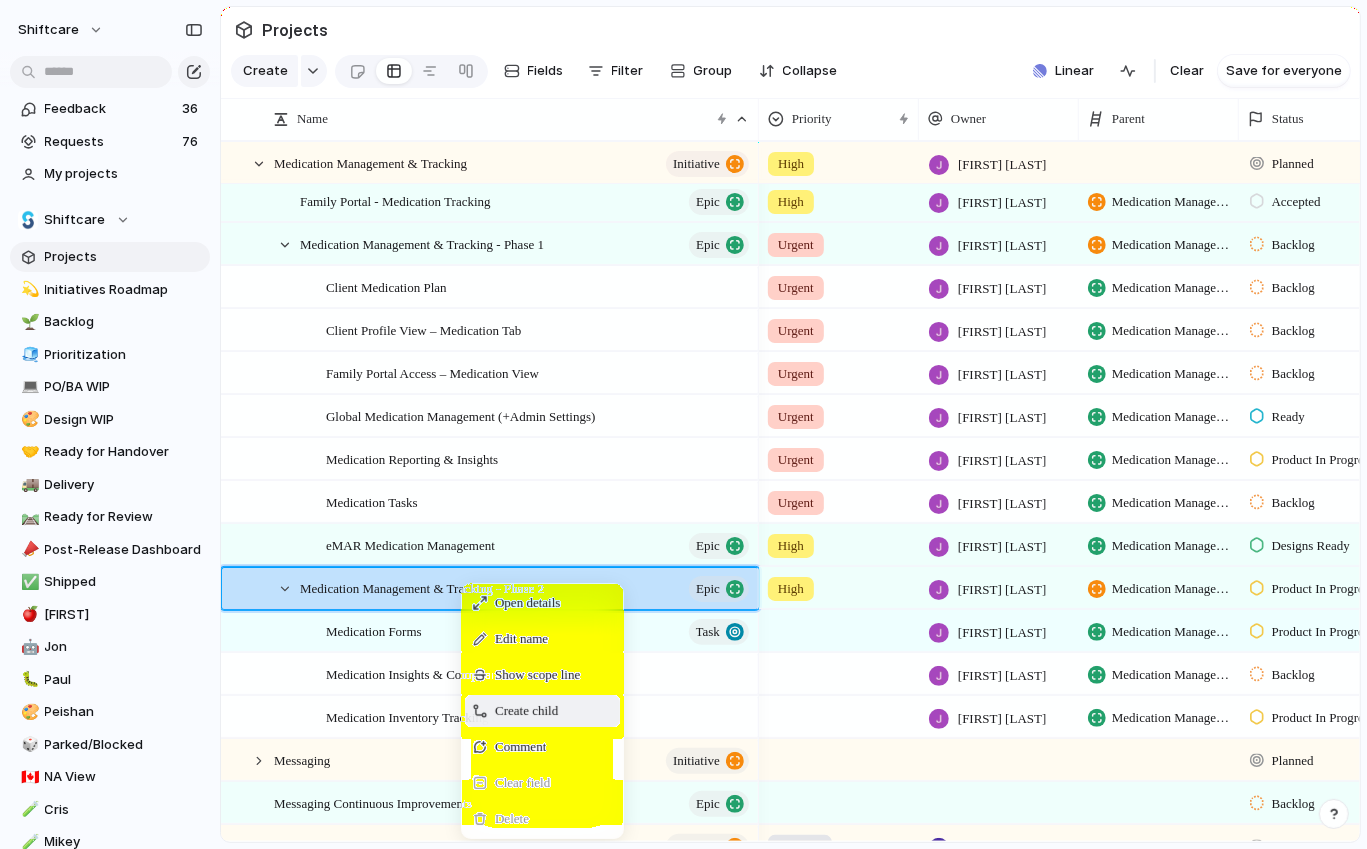click on "Create child" at bounding box center [526, 711] 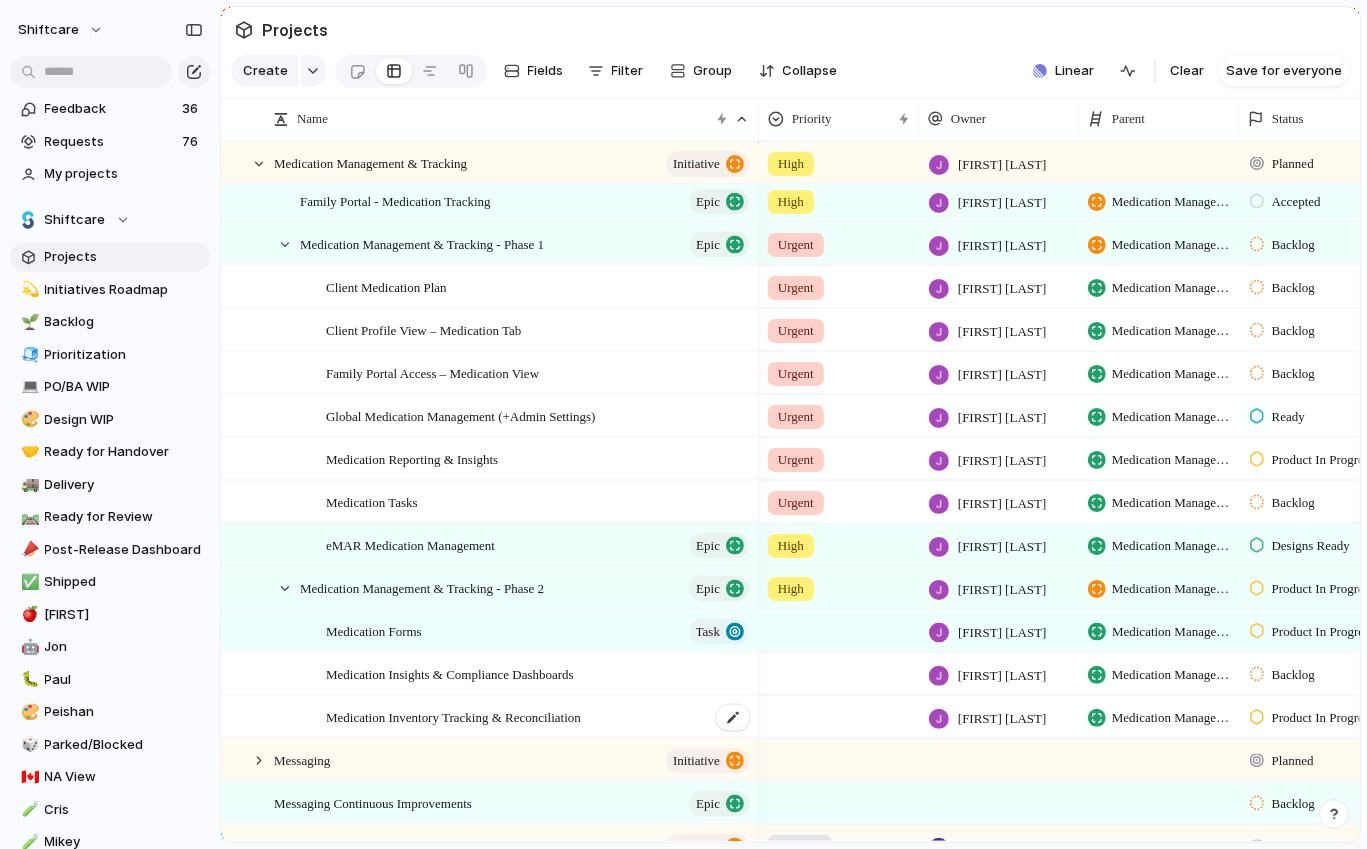 click on "Medication Inventory Tracking & Reconciliation" at bounding box center [453, 716] 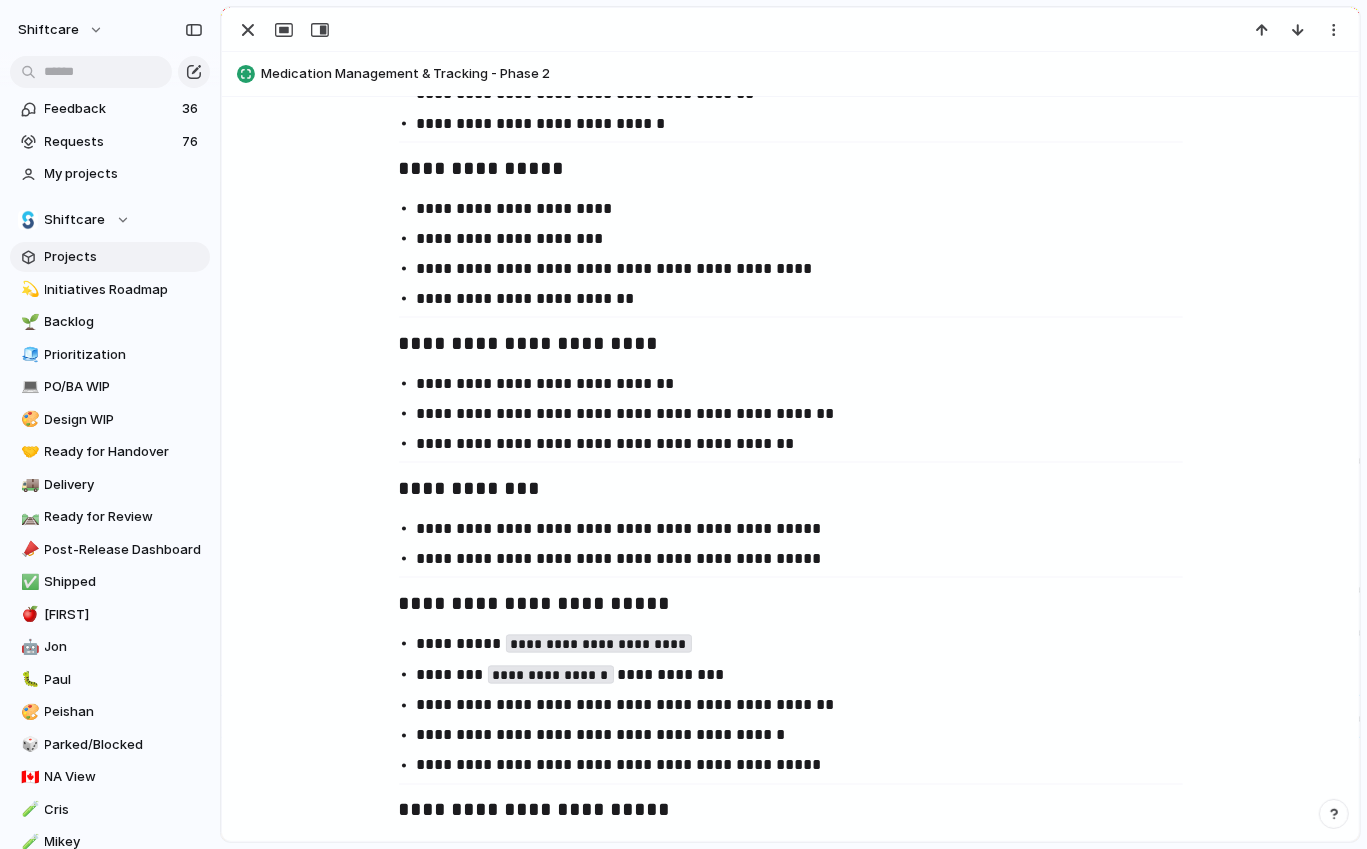 scroll, scrollTop: 1529, scrollLeft: 0, axis: vertical 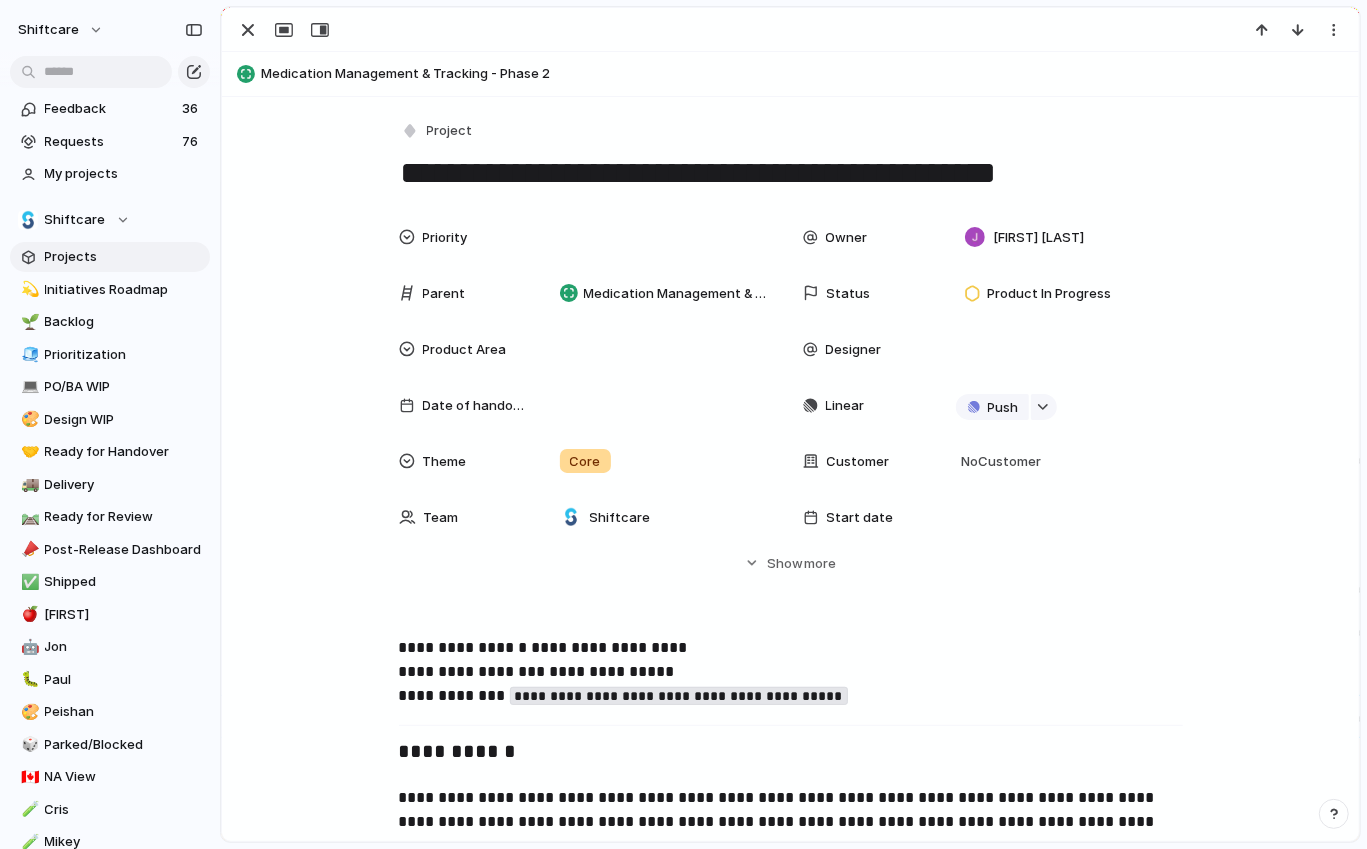 click on "Medication Management & Tracking - Phase 2" at bounding box center (805, 74) 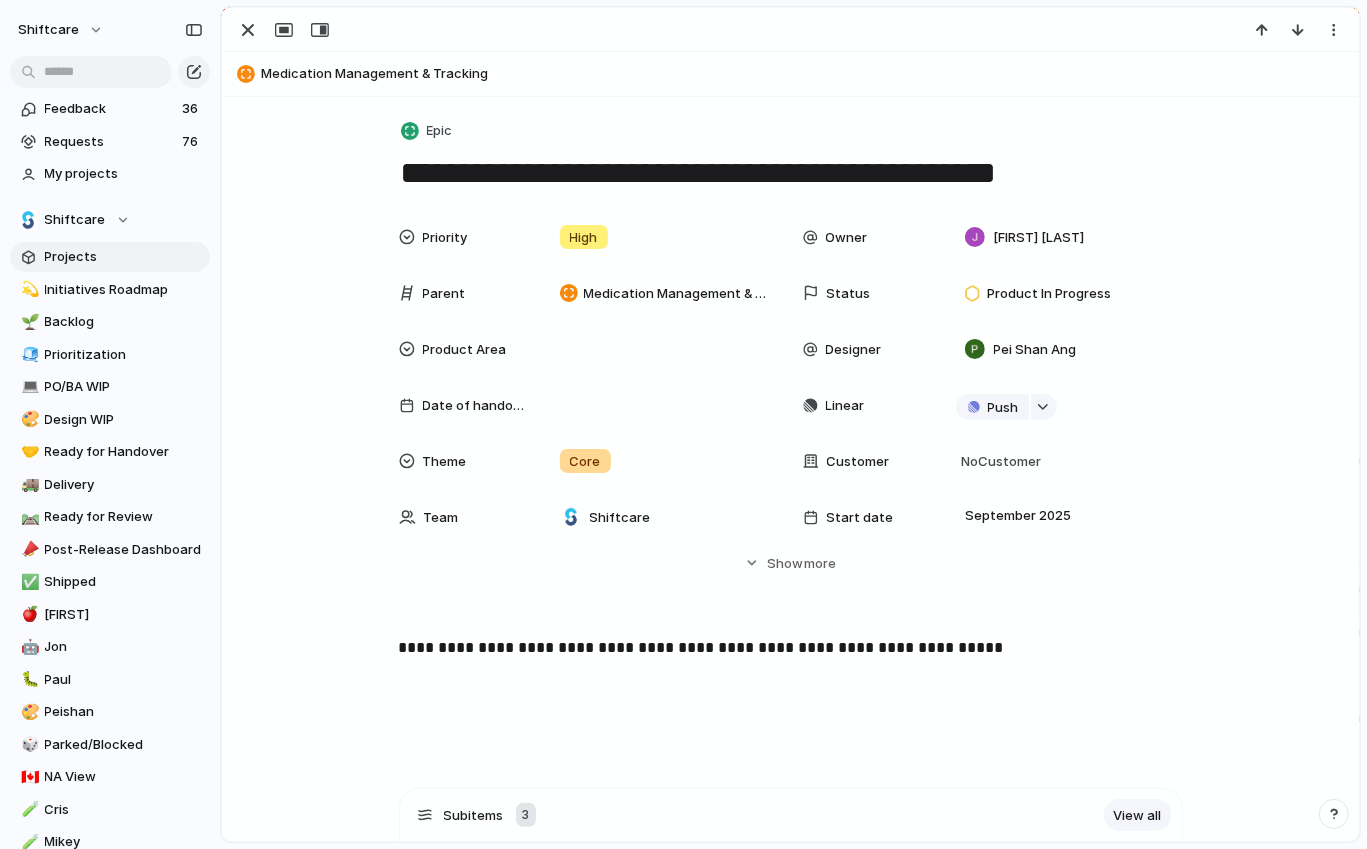 click on "Medication Management & Tracking" at bounding box center (805, 74) 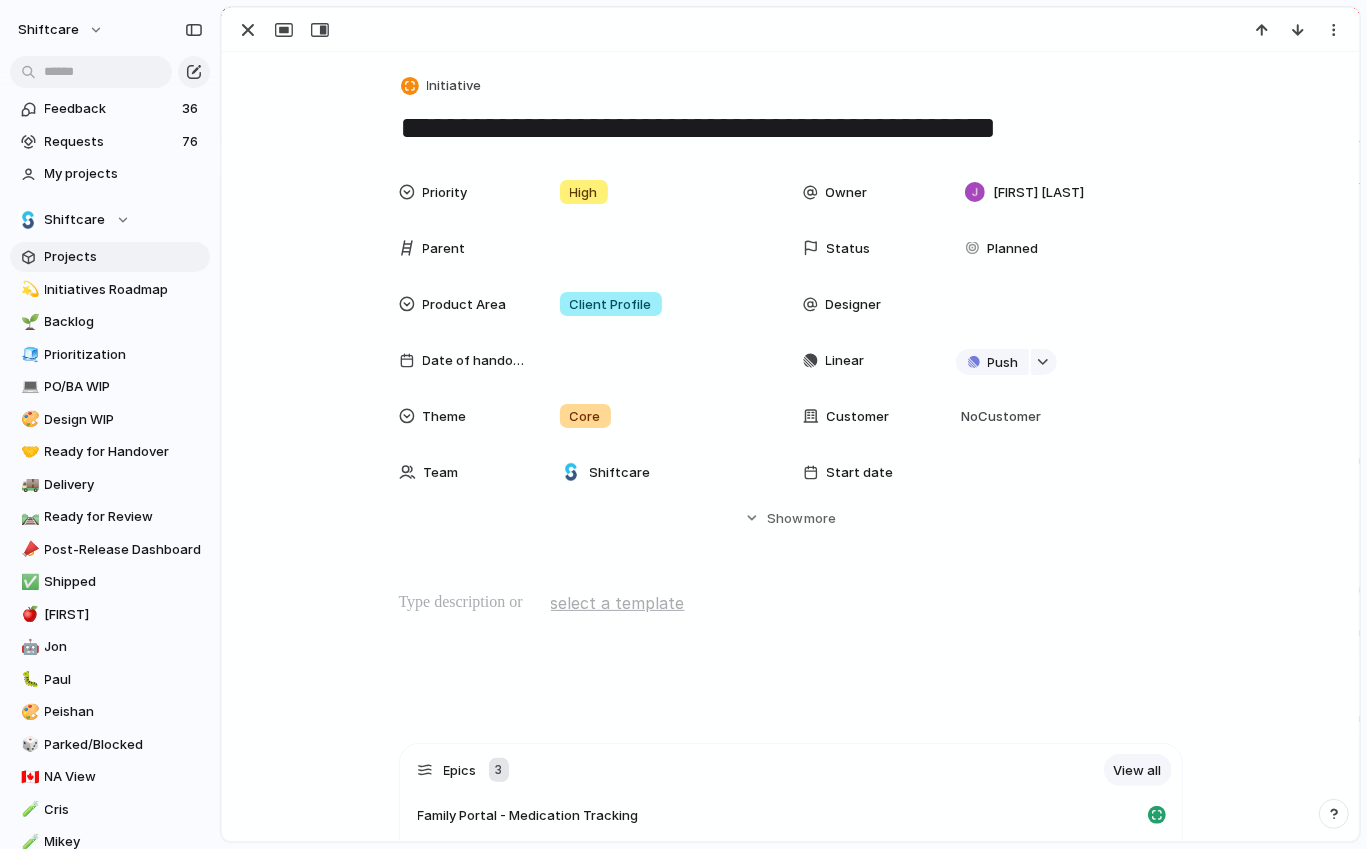 scroll, scrollTop: 0, scrollLeft: 0, axis: both 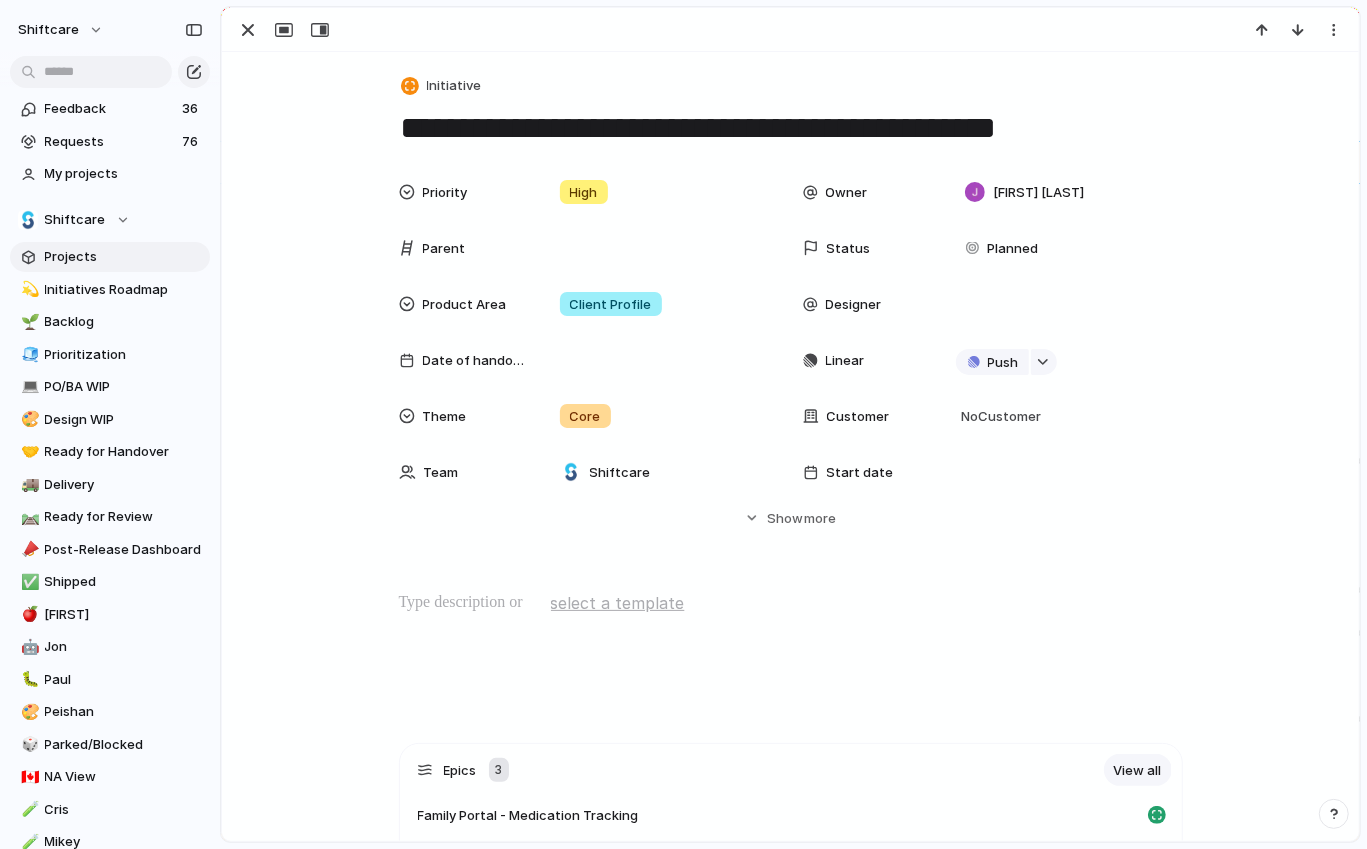 type 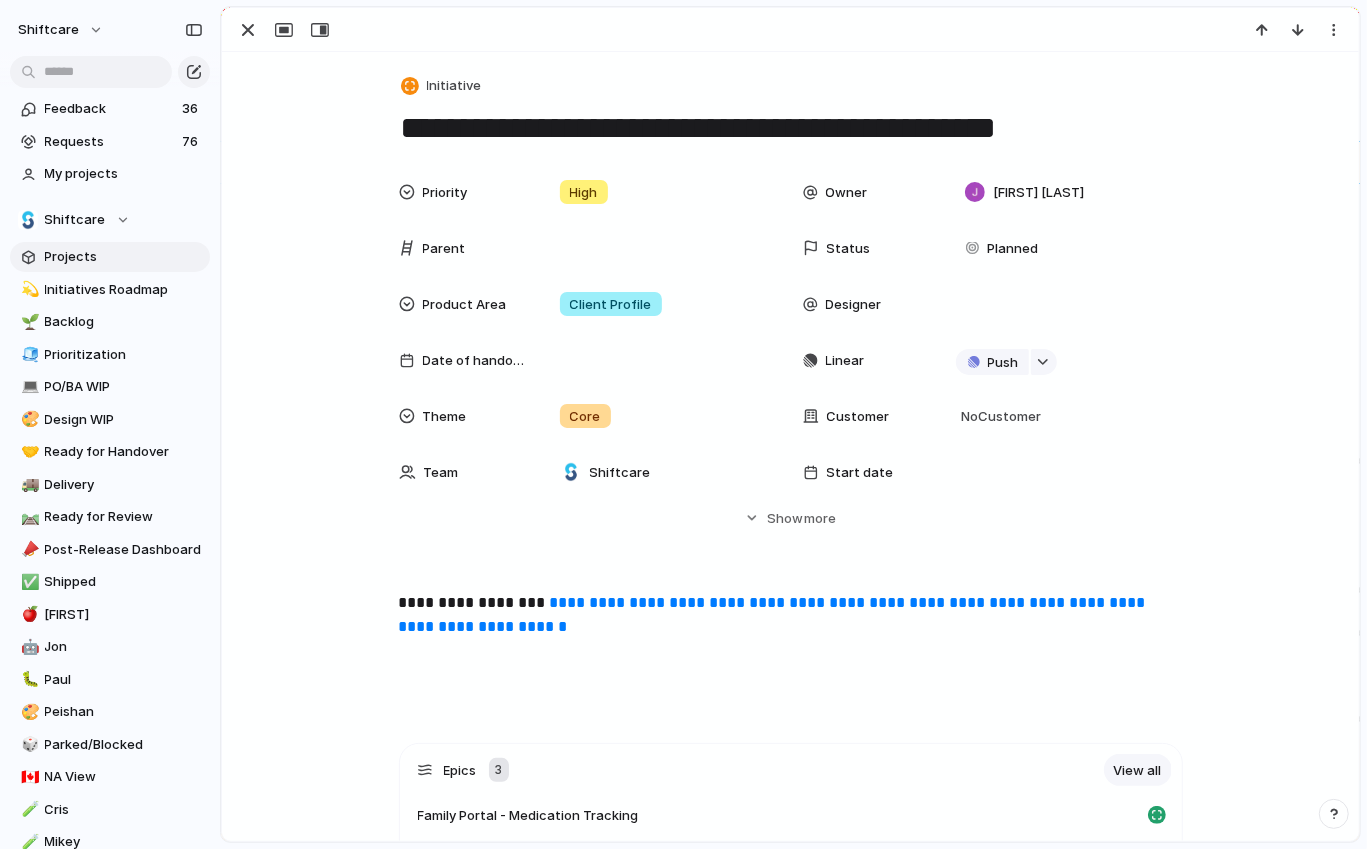 click on "**********" at bounding box center [790, 655] 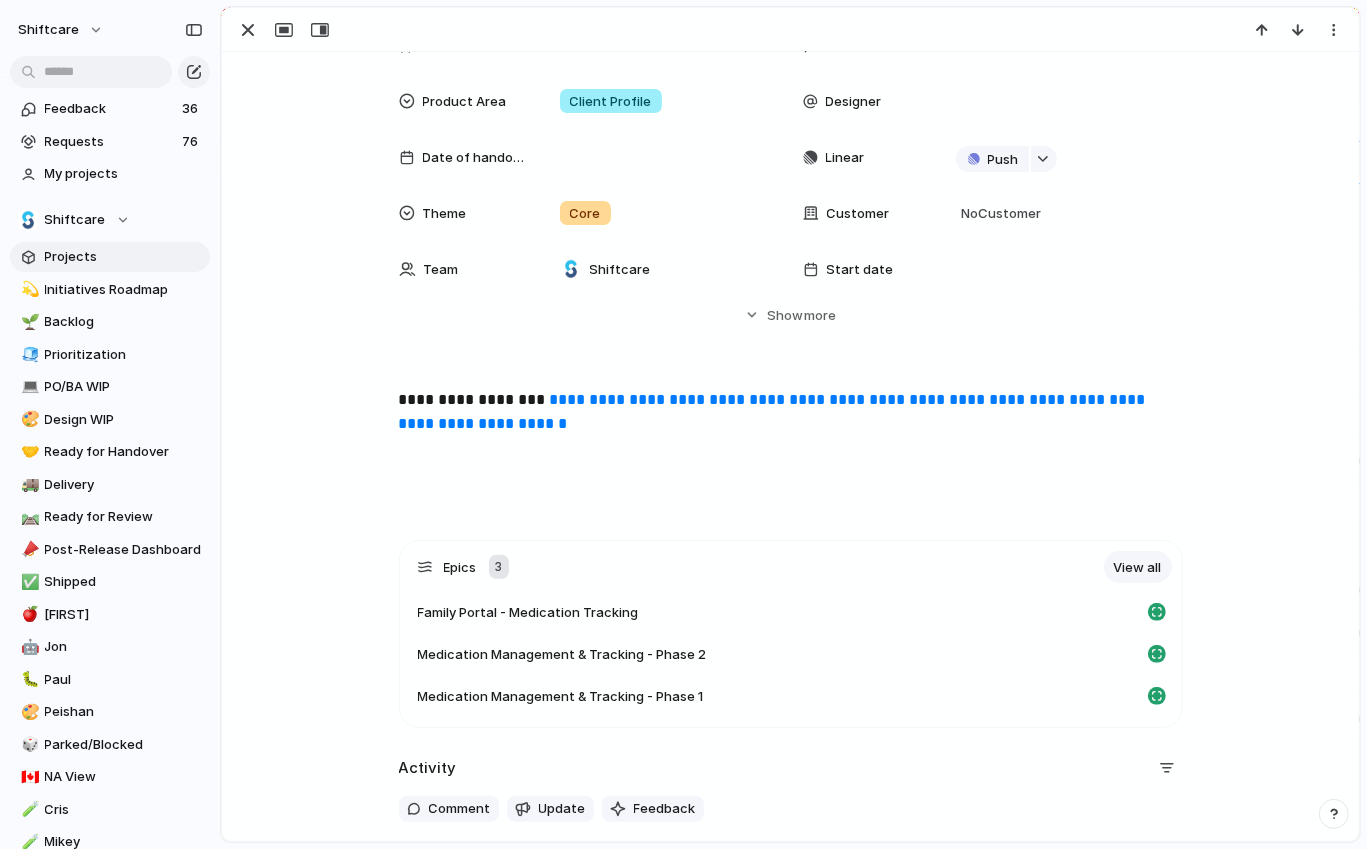 scroll, scrollTop: 255, scrollLeft: 0, axis: vertical 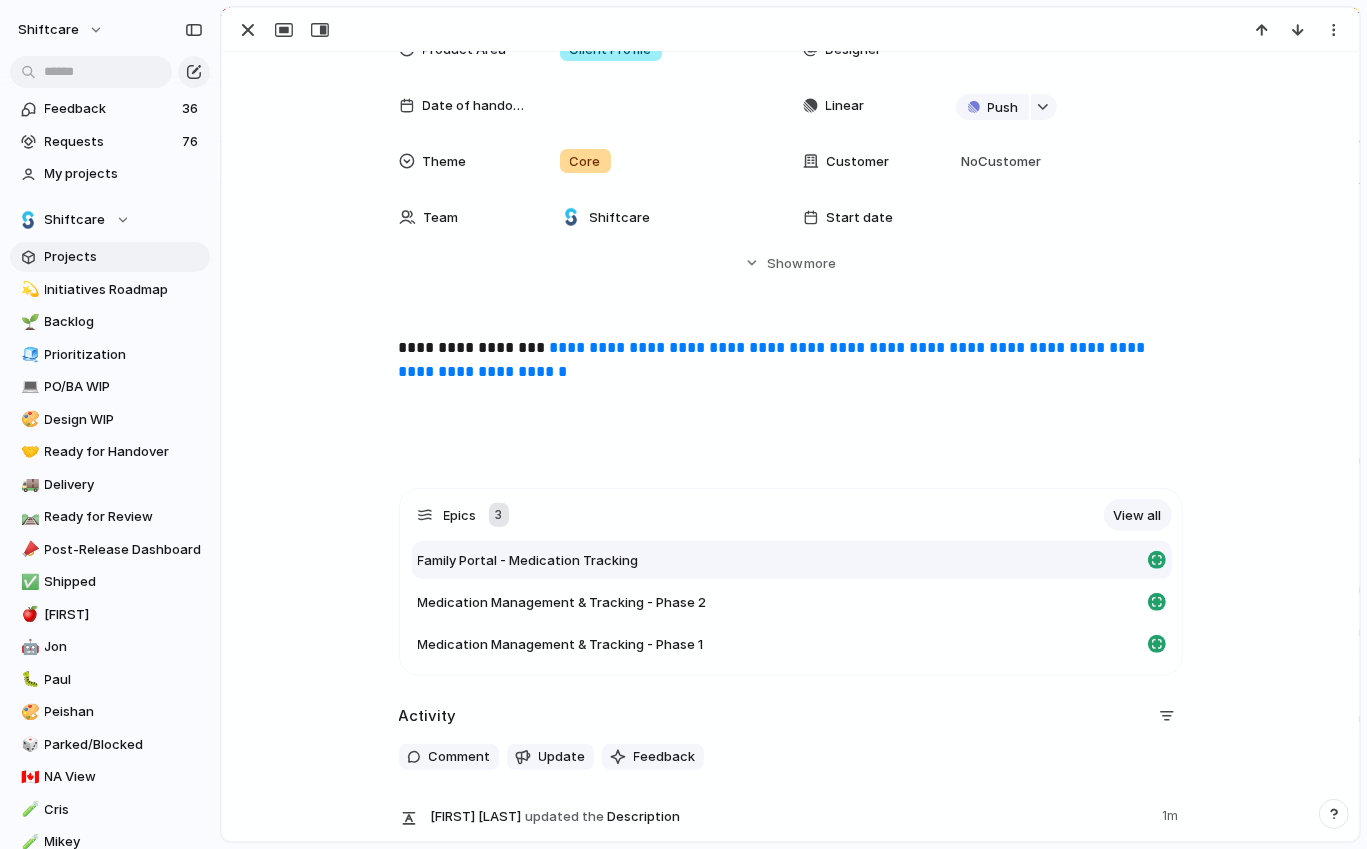 click on "Family Portal - Medication Tracking" at bounding box center (528, 561) 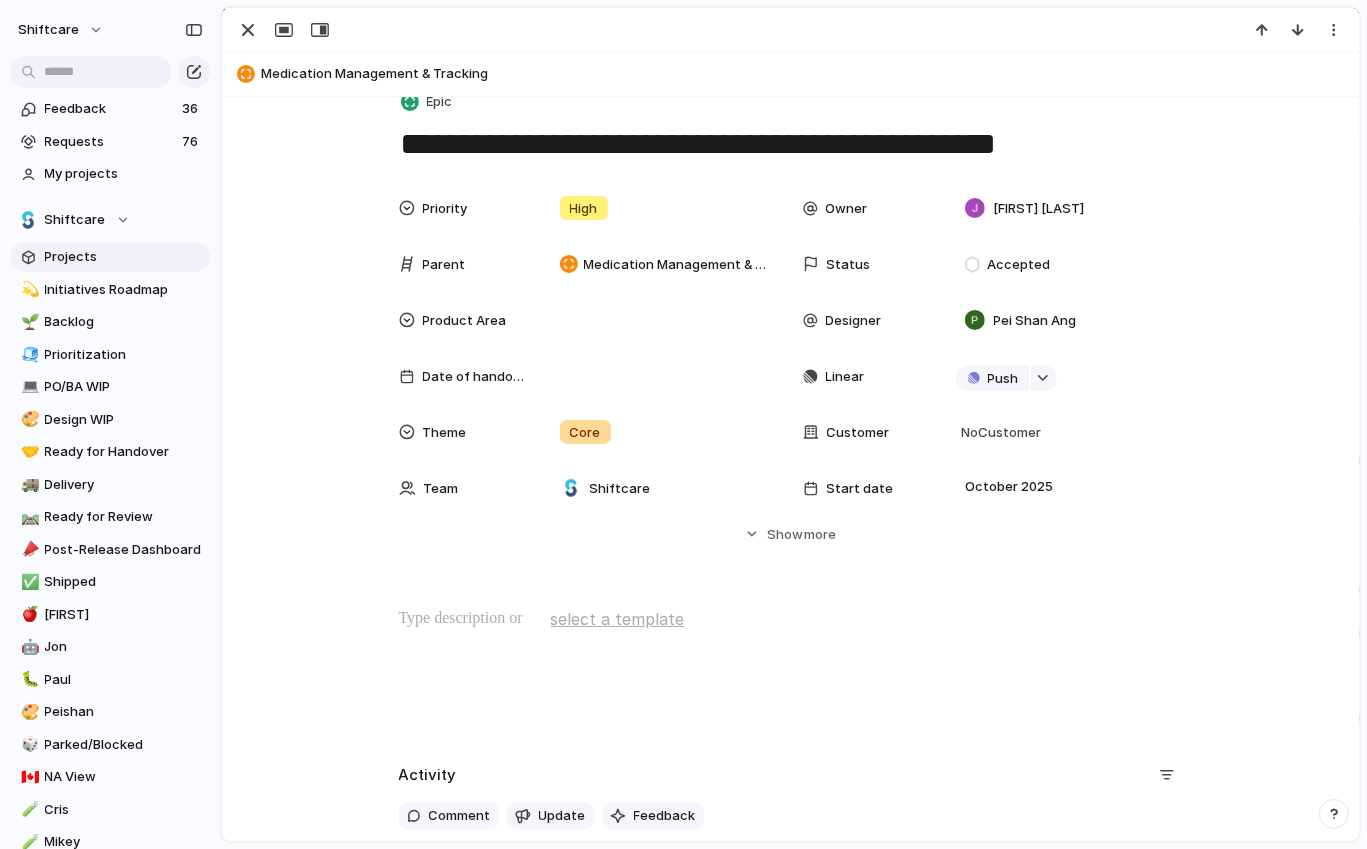 scroll, scrollTop: 0, scrollLeft: 0, axis: both 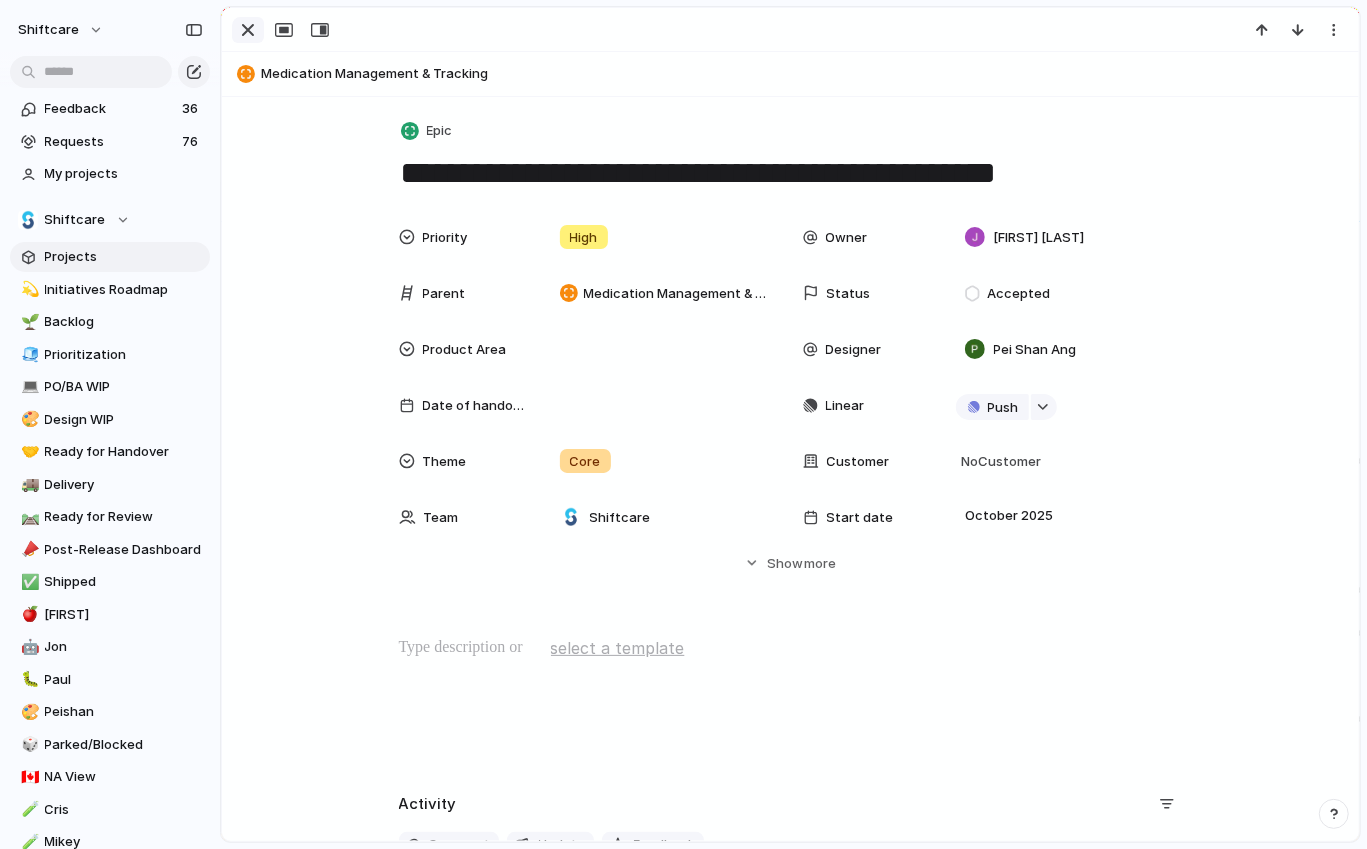 click at bounding box center [248, 30] 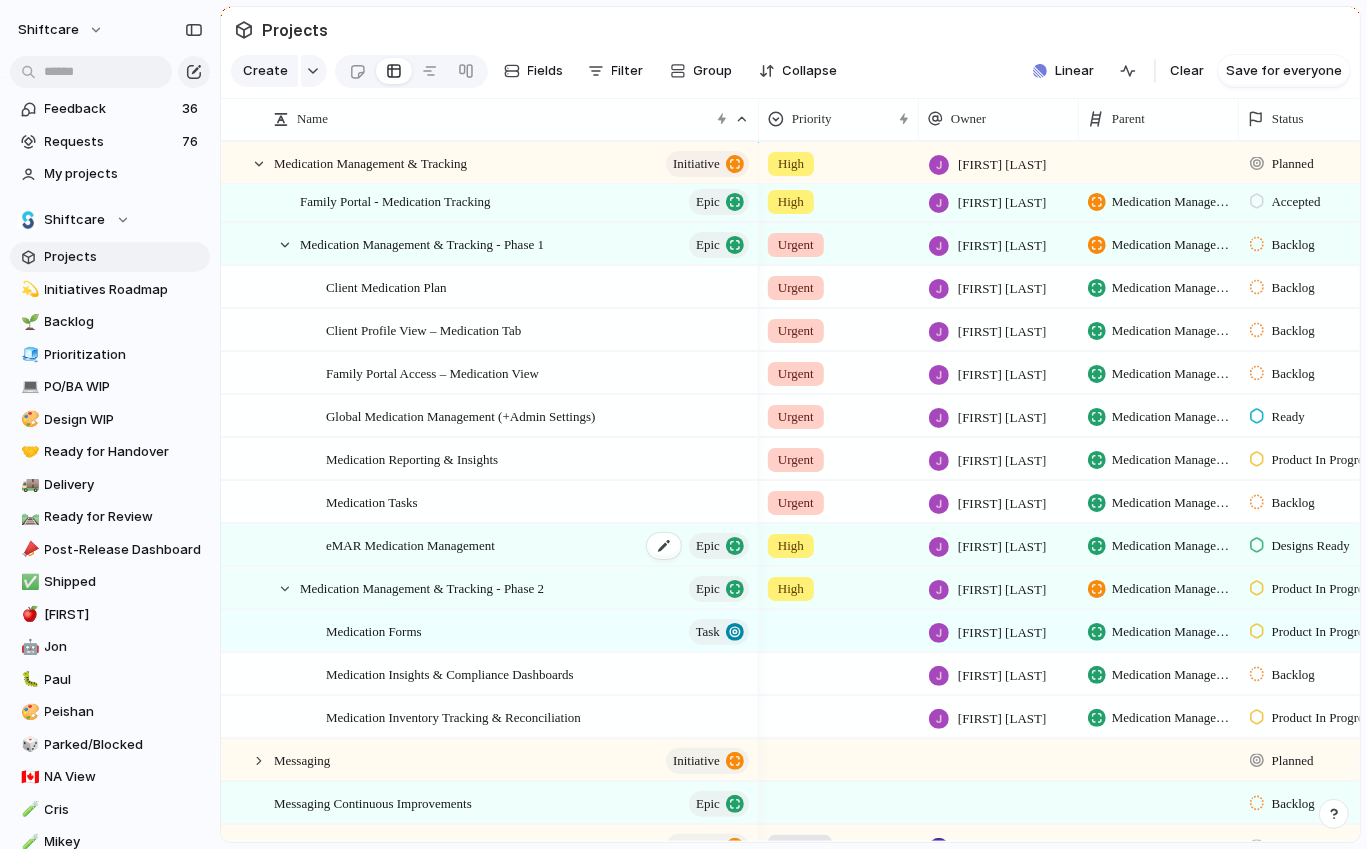 scroll, scrollTop: 1844, scrollLeft: 0, axis: vertical 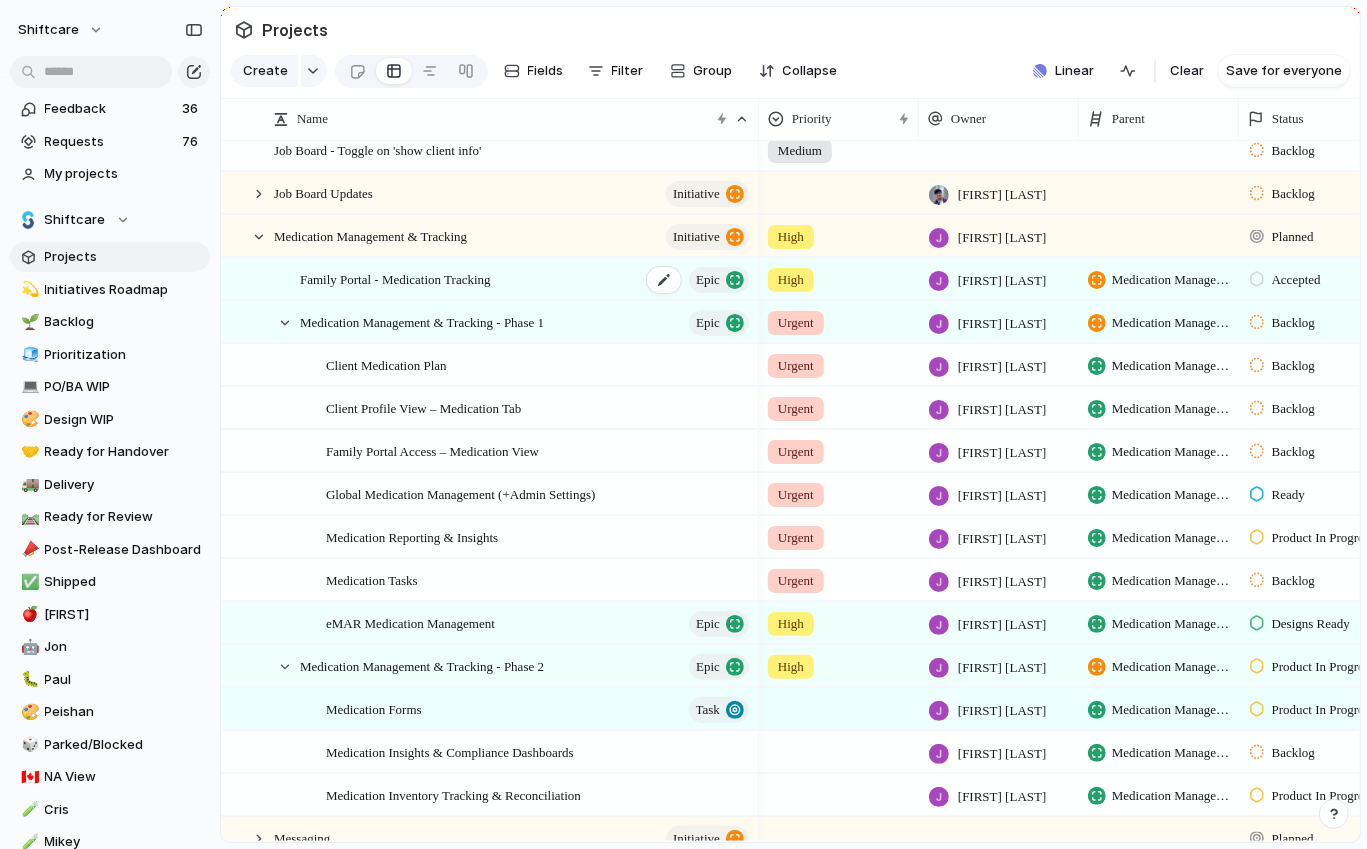 click on "Family Portal - Medication Tracking Epic" at bounding box center [526, 279] 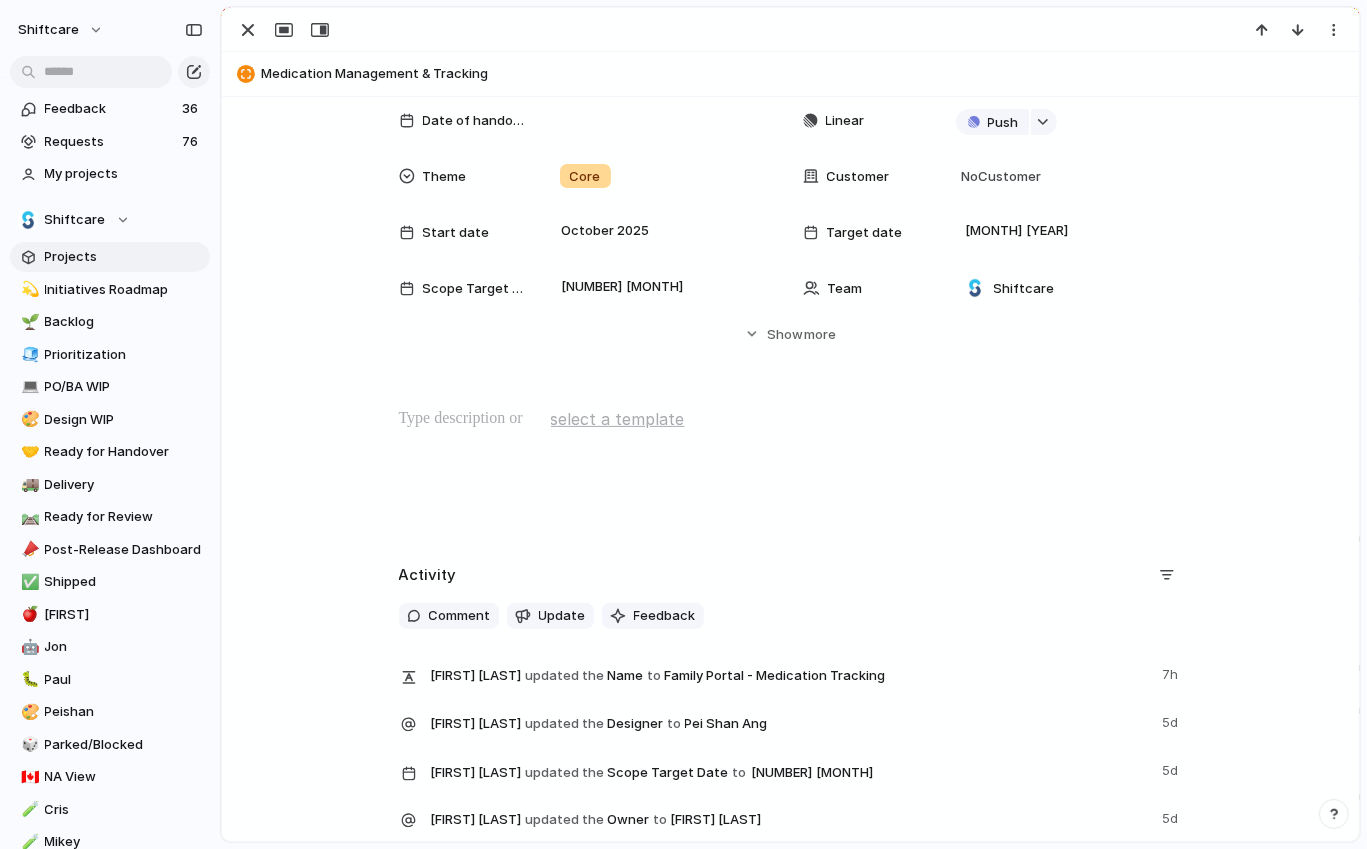 scroll, scrollTop: 0, scrollLeft: 0, axis: both 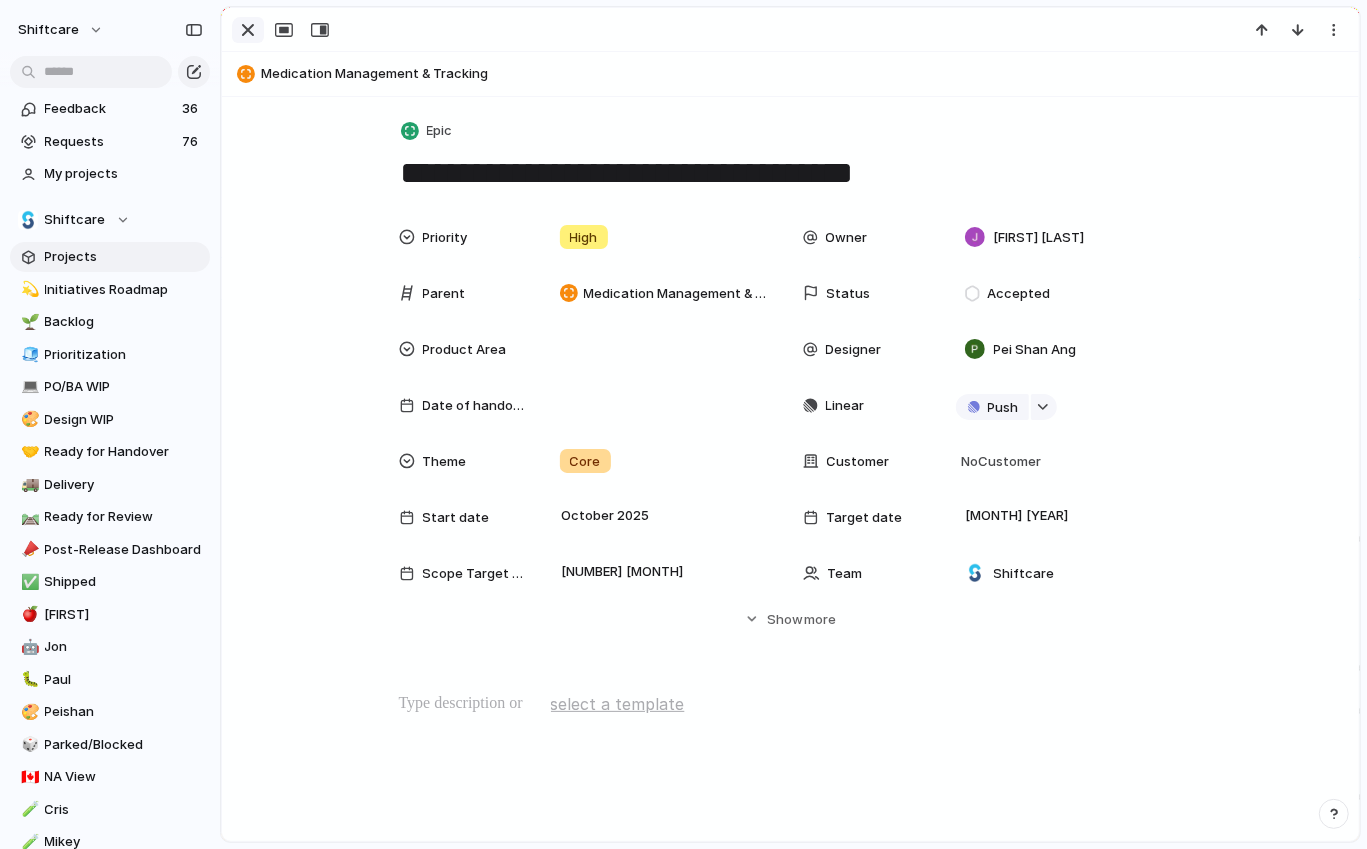 click at bounding box center [248, 30] 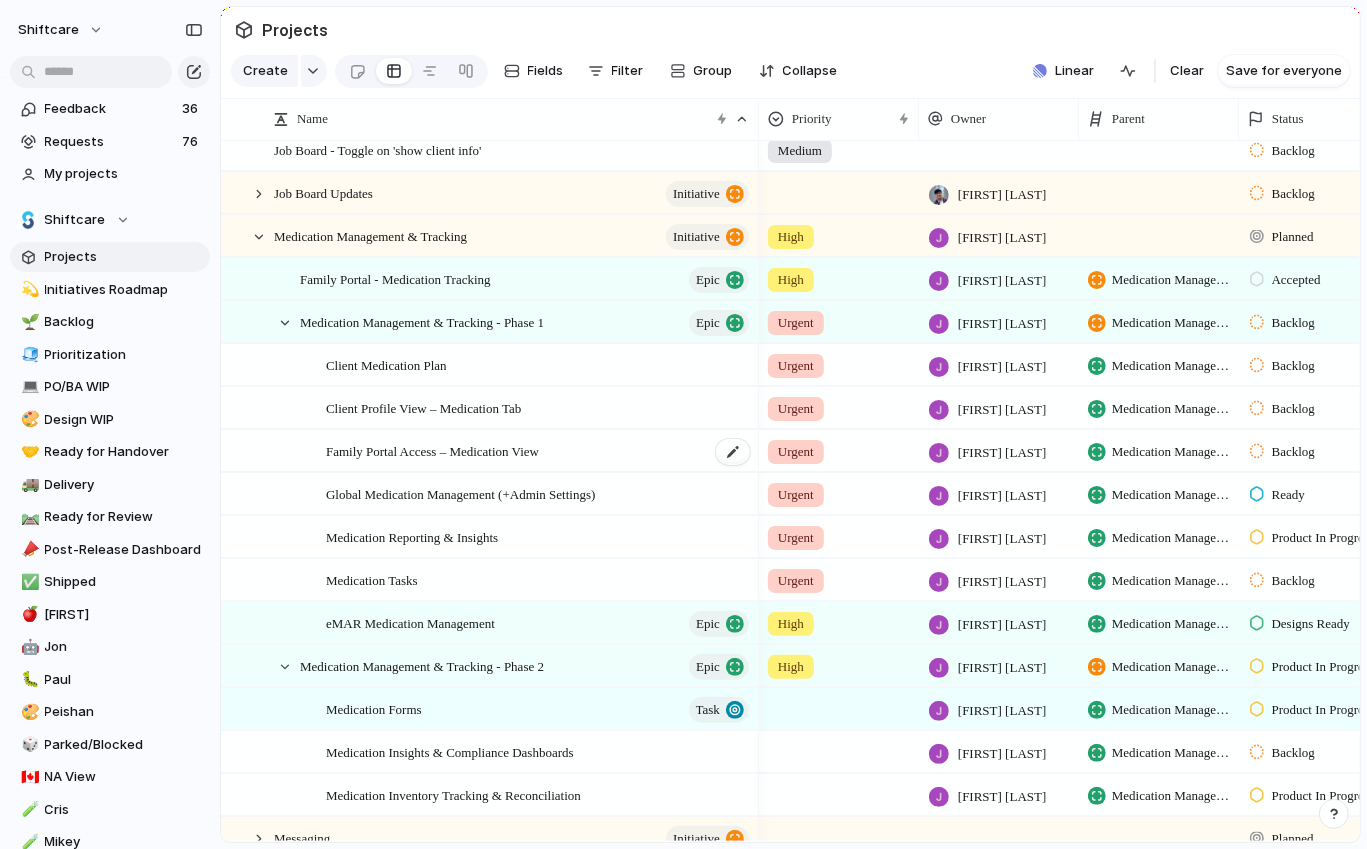 click on "Family Portal Access – Medication View" at bounding box center [432, 450] 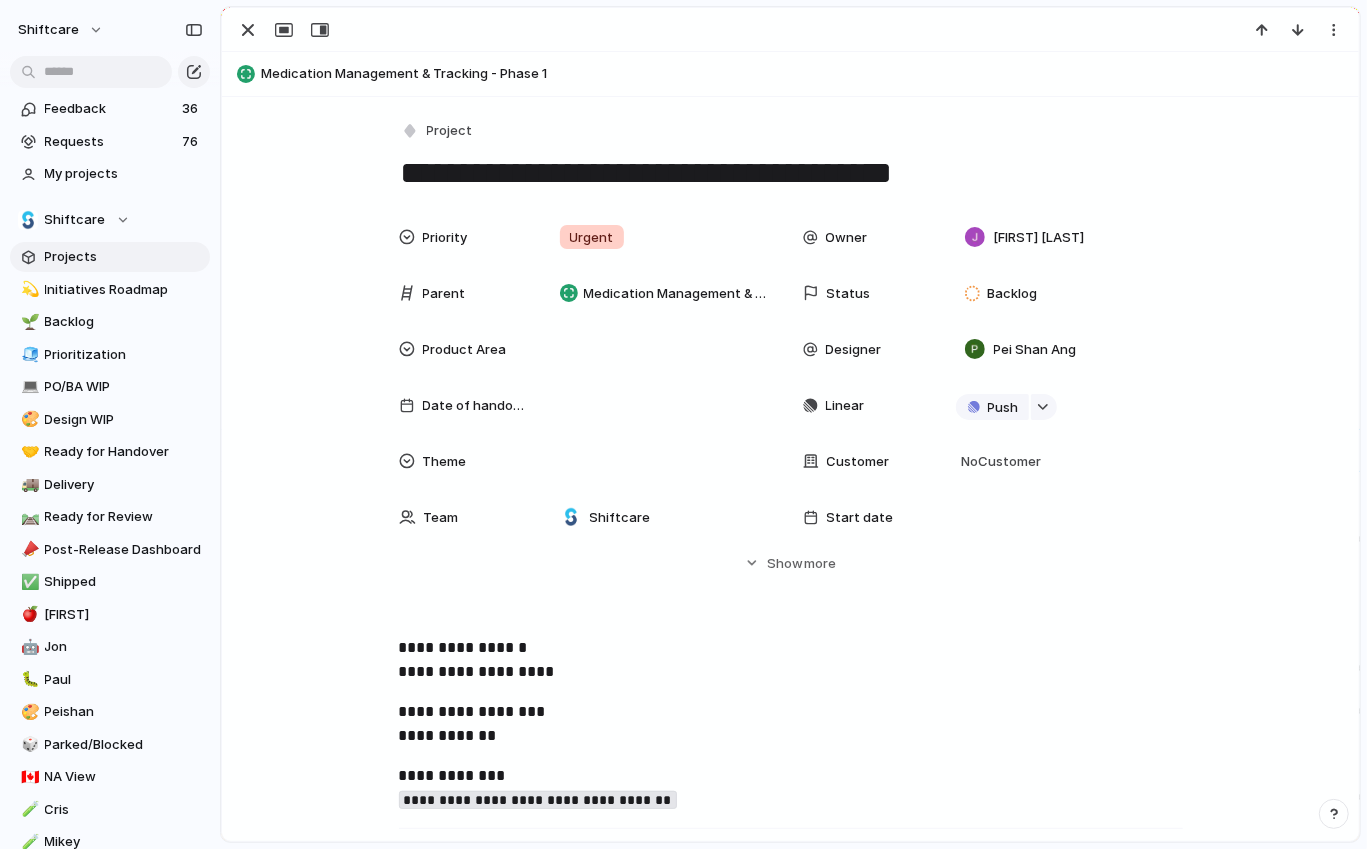 click on "**********" at bounding box center (463, 647) 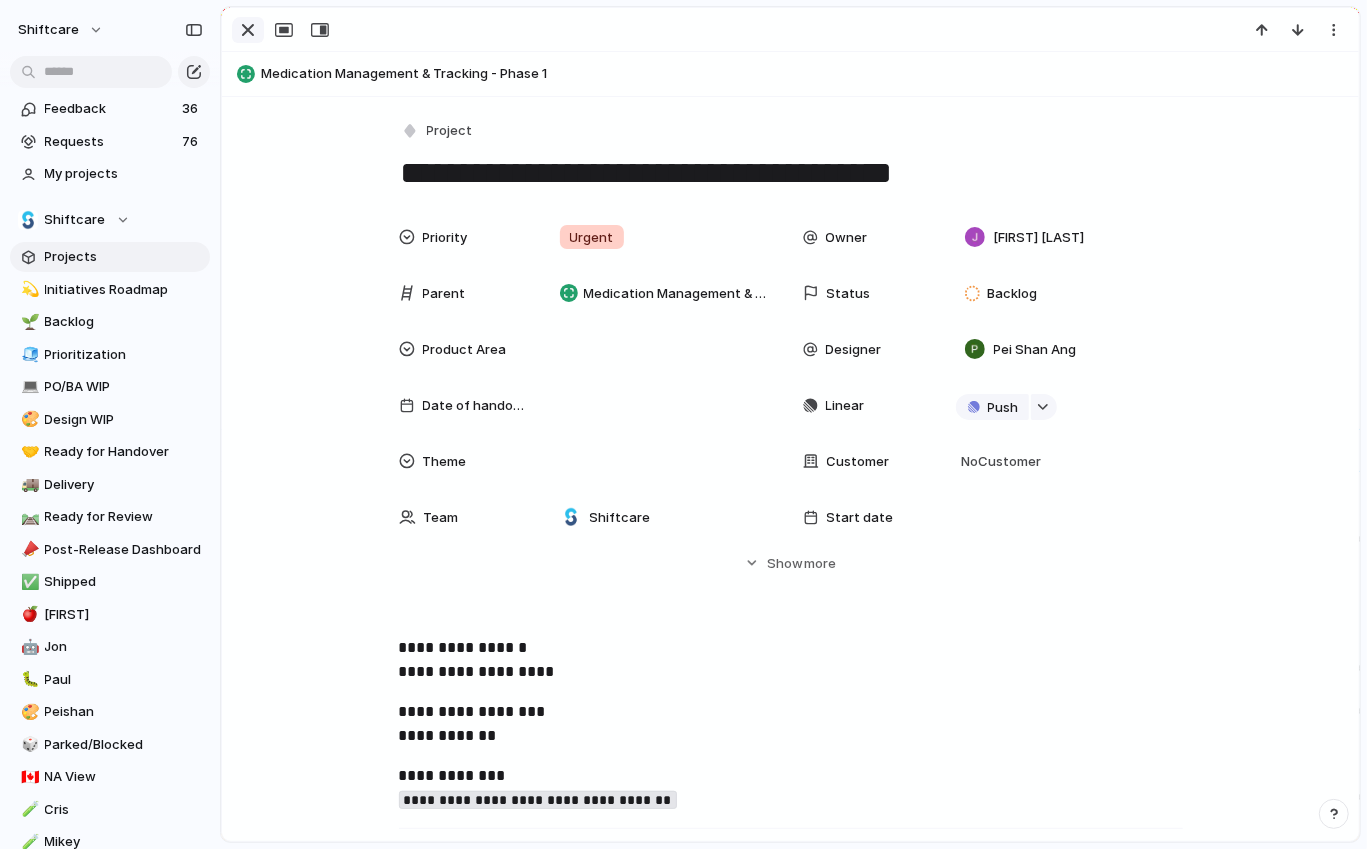 click at bounding box center (248, 30) 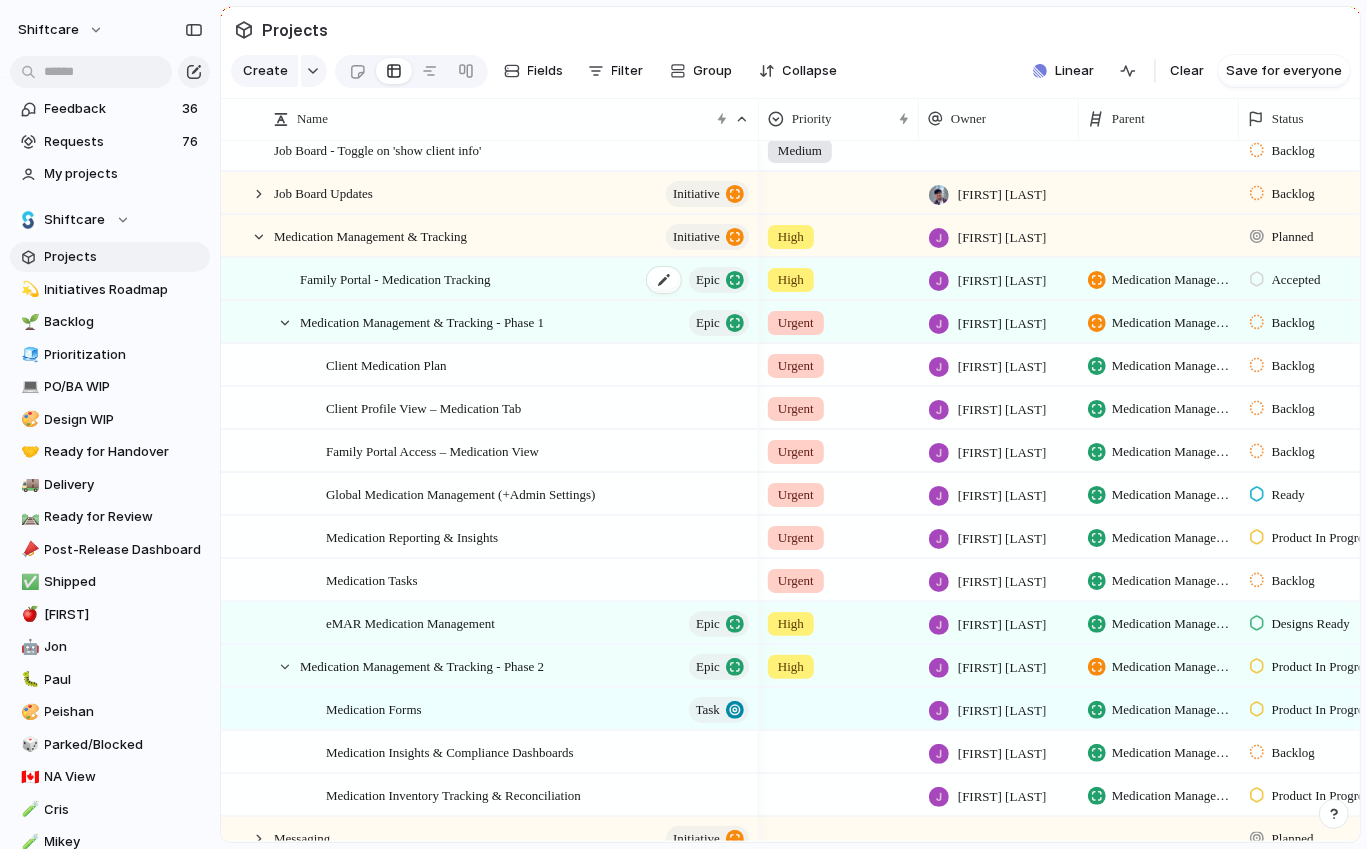 click on "Family Portal - Medication Tracking" at bounding box center [395, 278] 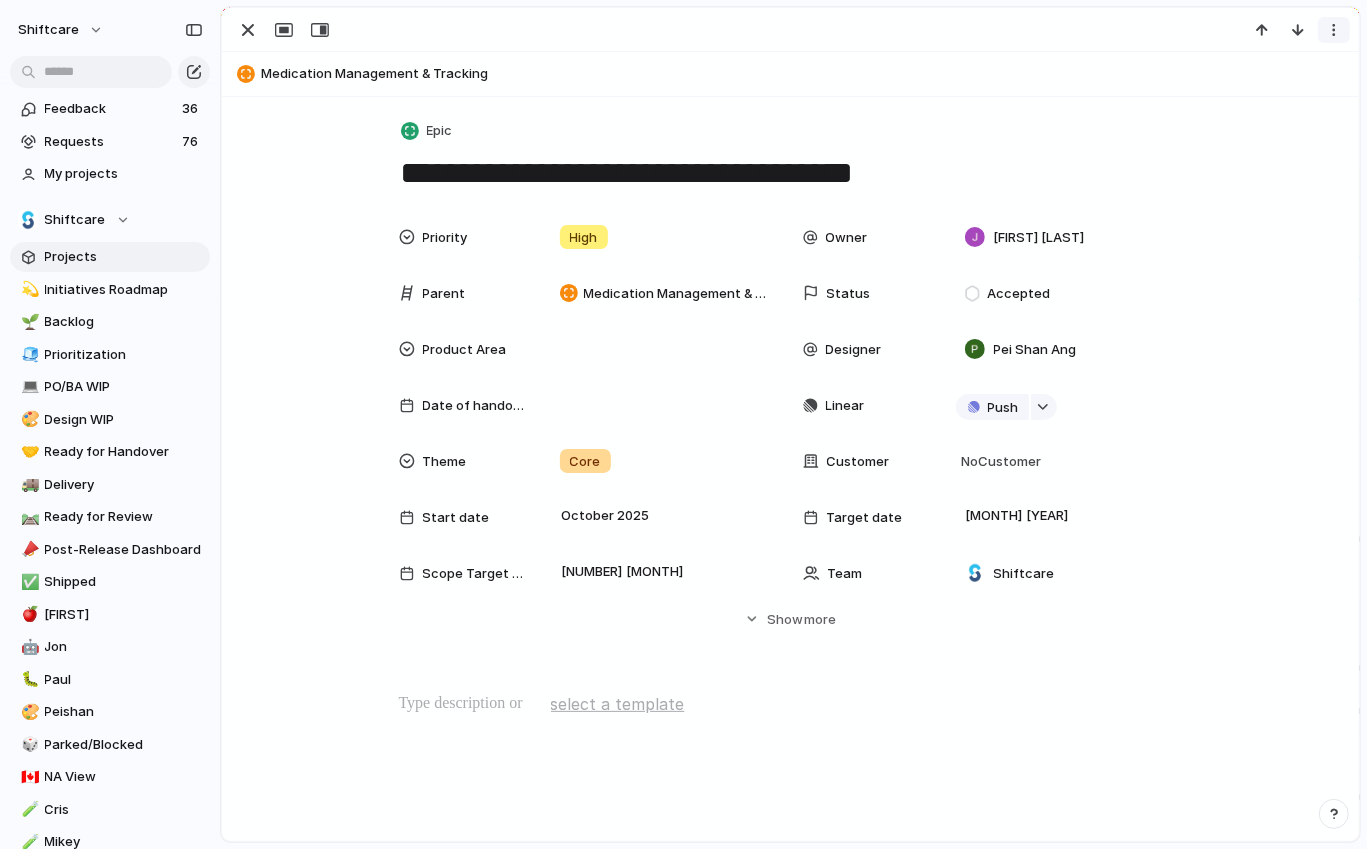 click at bounding box center (1334, 30) 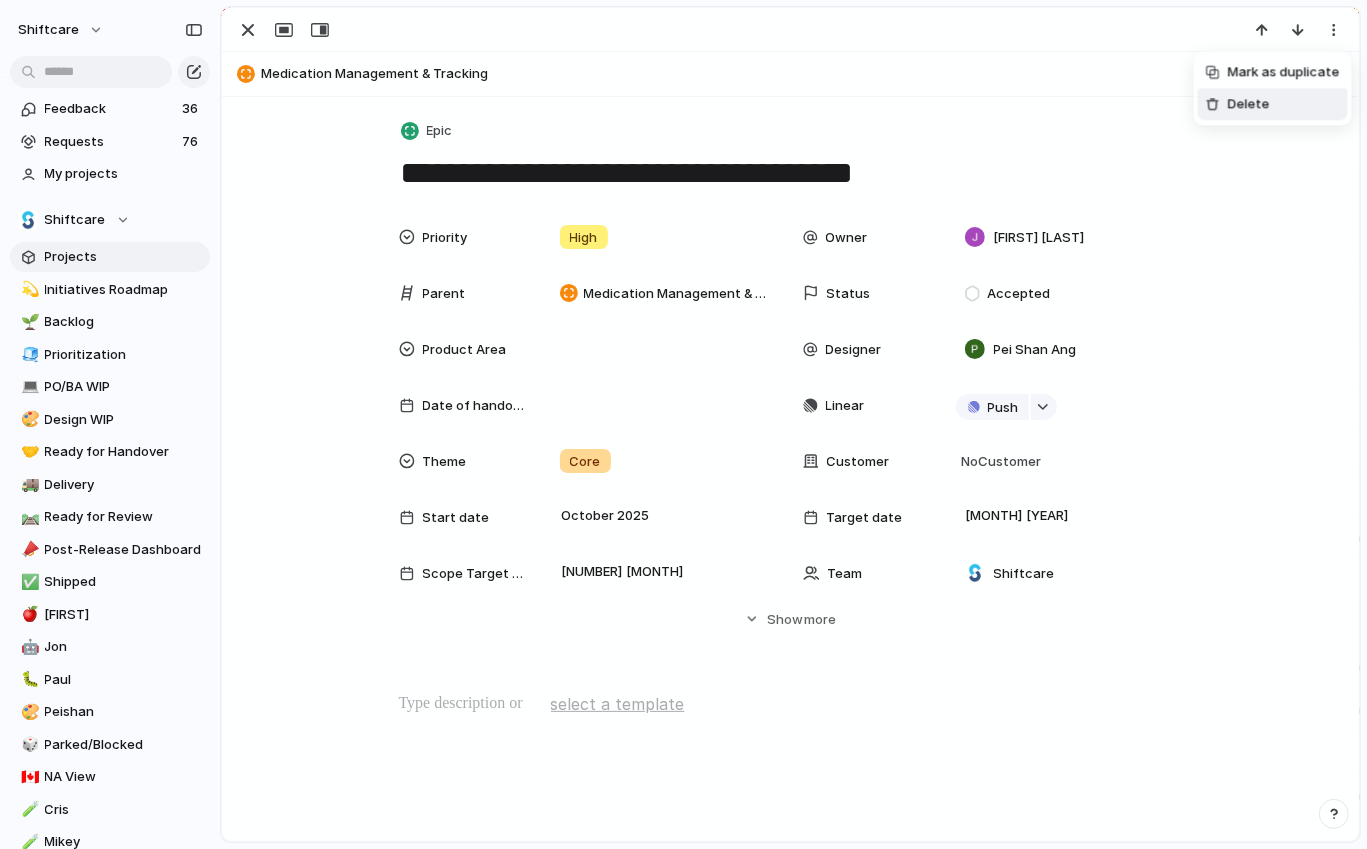 click on "Delete" at bounding box center [1249, 105] 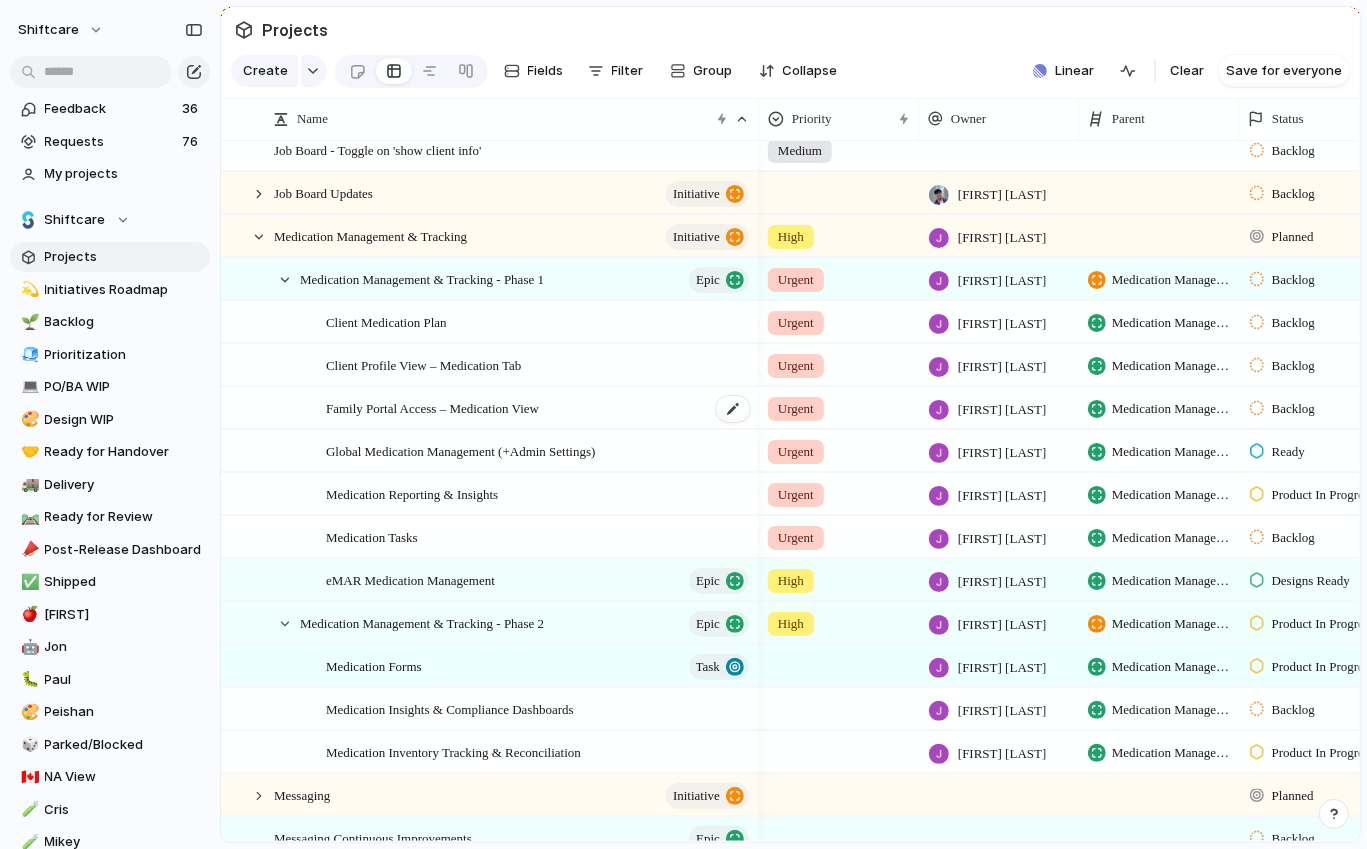 click on "Family Portal Access – Medication View" at bounding box center (432, 407) 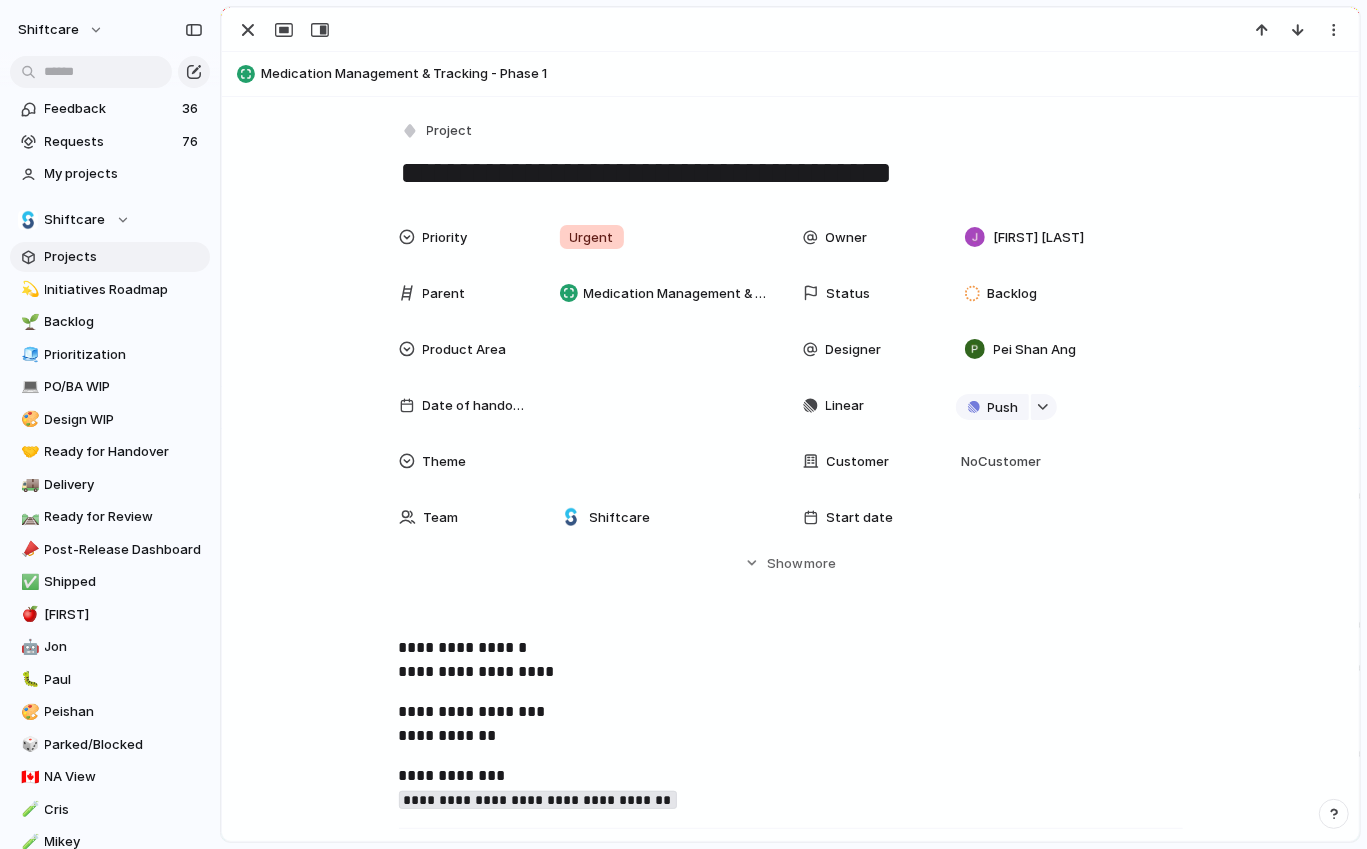 click on "**********" at bounding box center [791, 155] 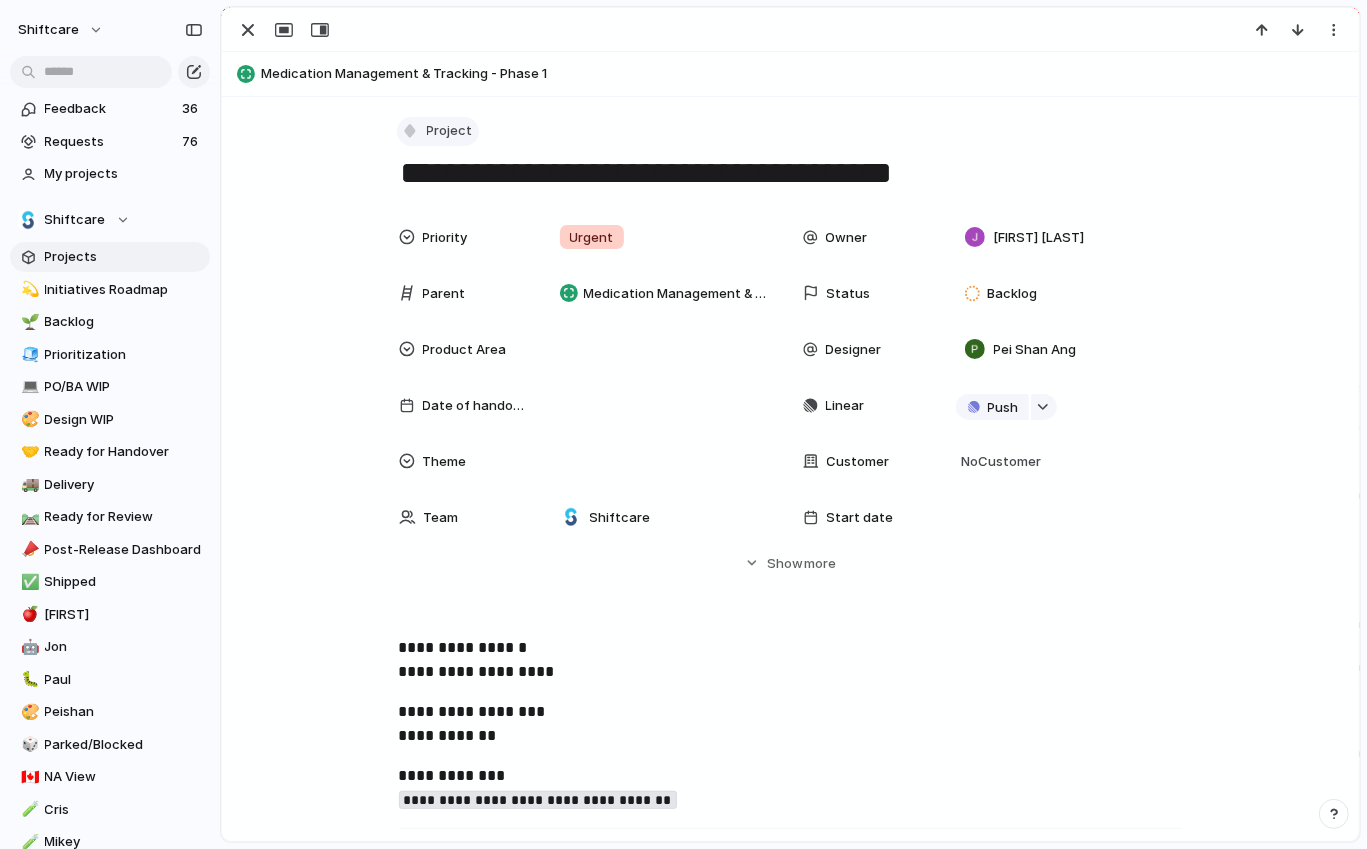 click at bounding box center (410, 131) 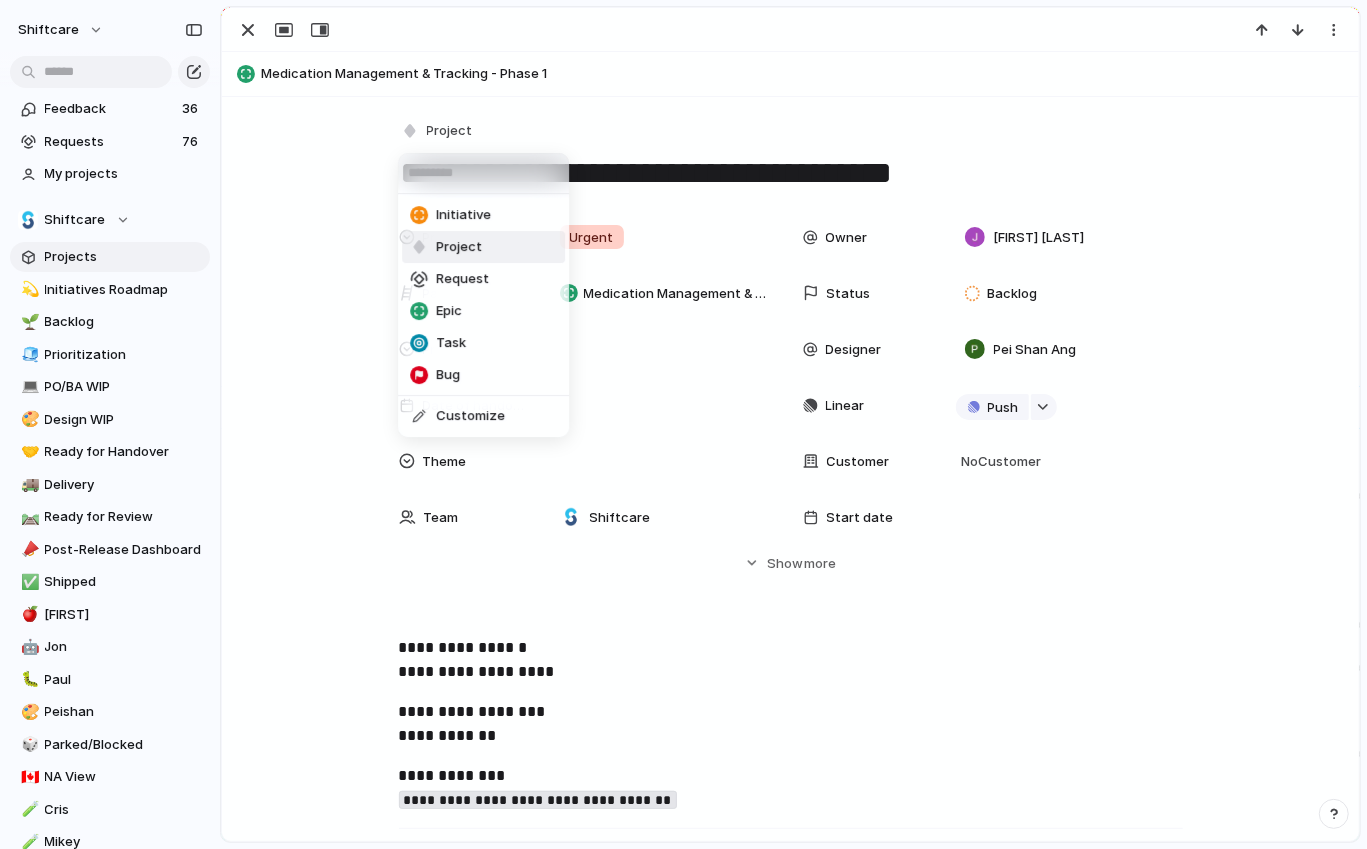 click at bounding box center (419, 311) 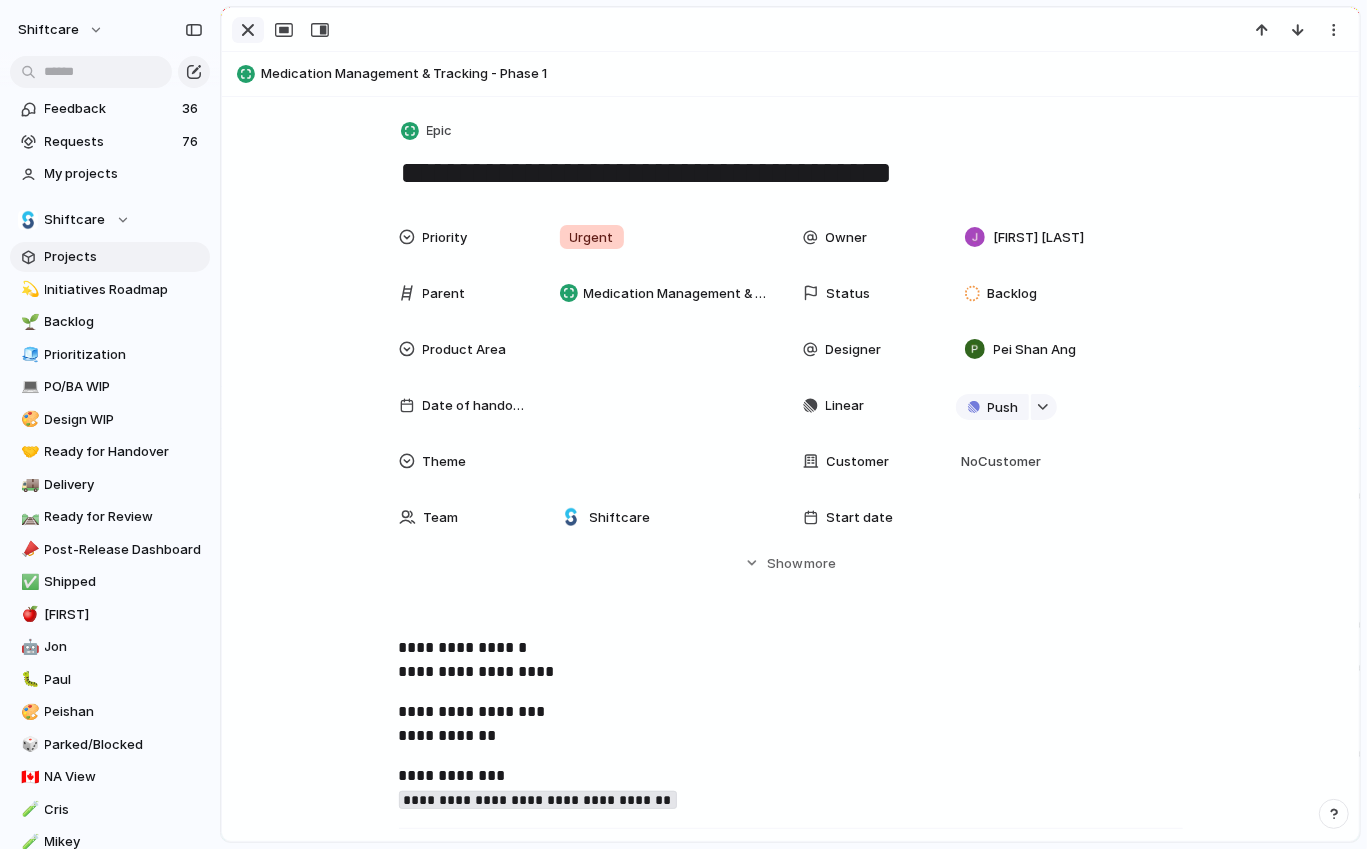 click at bounding box center [248, 30] 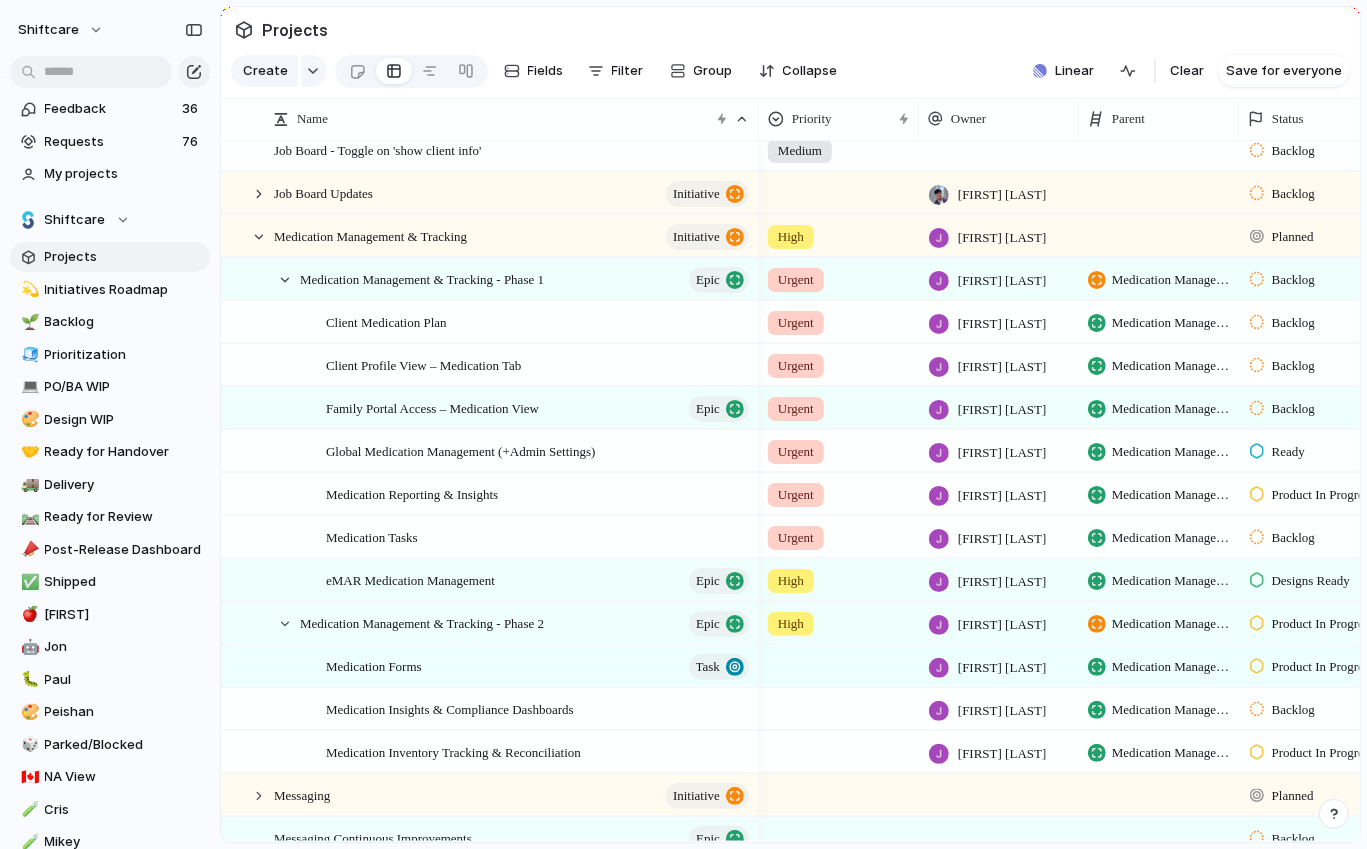 scroll, scrollTop: 1754, scrollLeft: 0, axis: vertical 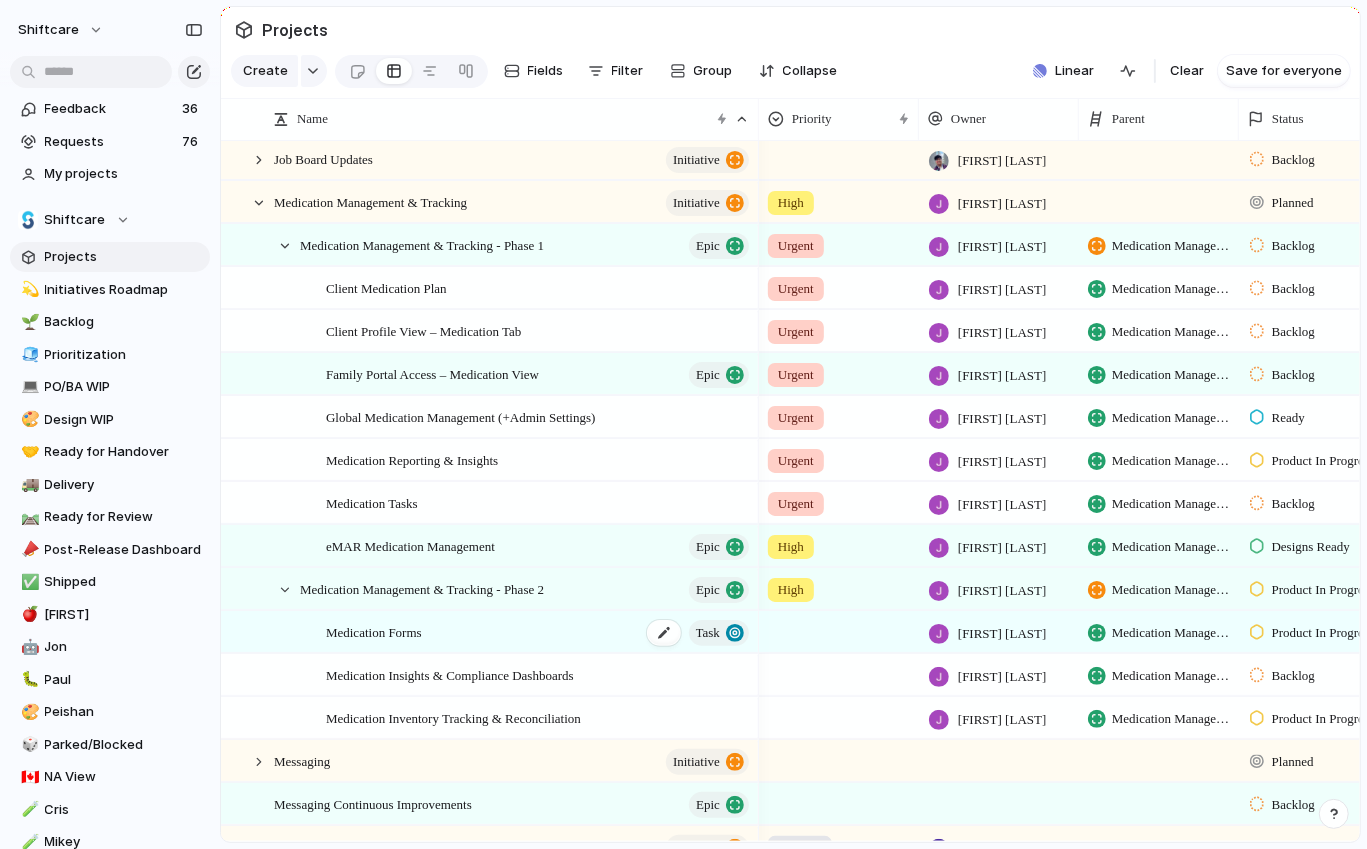 click on "Medication Forms Task" at bounding box center [539, 632] 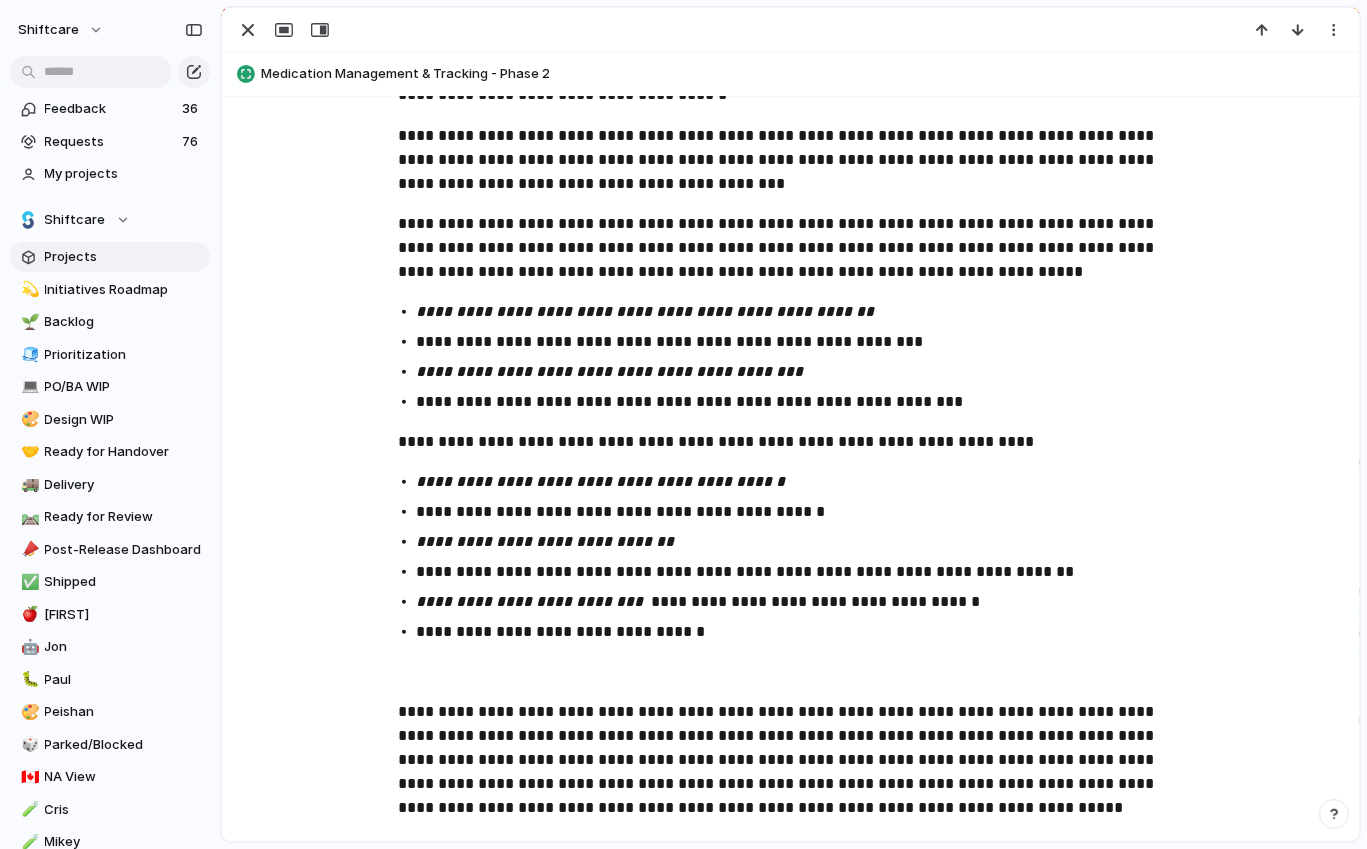 scroll, scrollTop: 165, scrollLeft: 0, axis: vertical 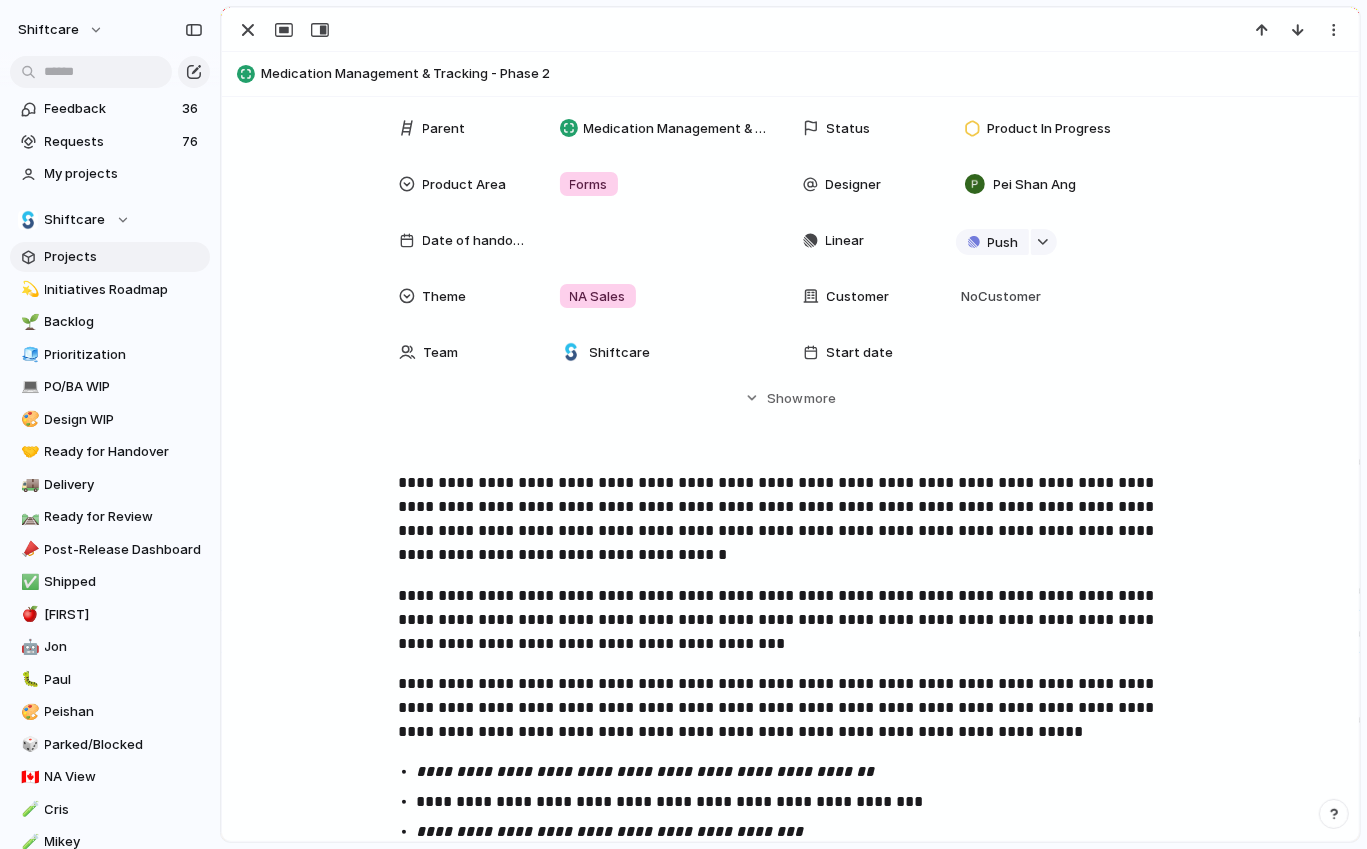click on "**********" at bounding box center (790, 915) 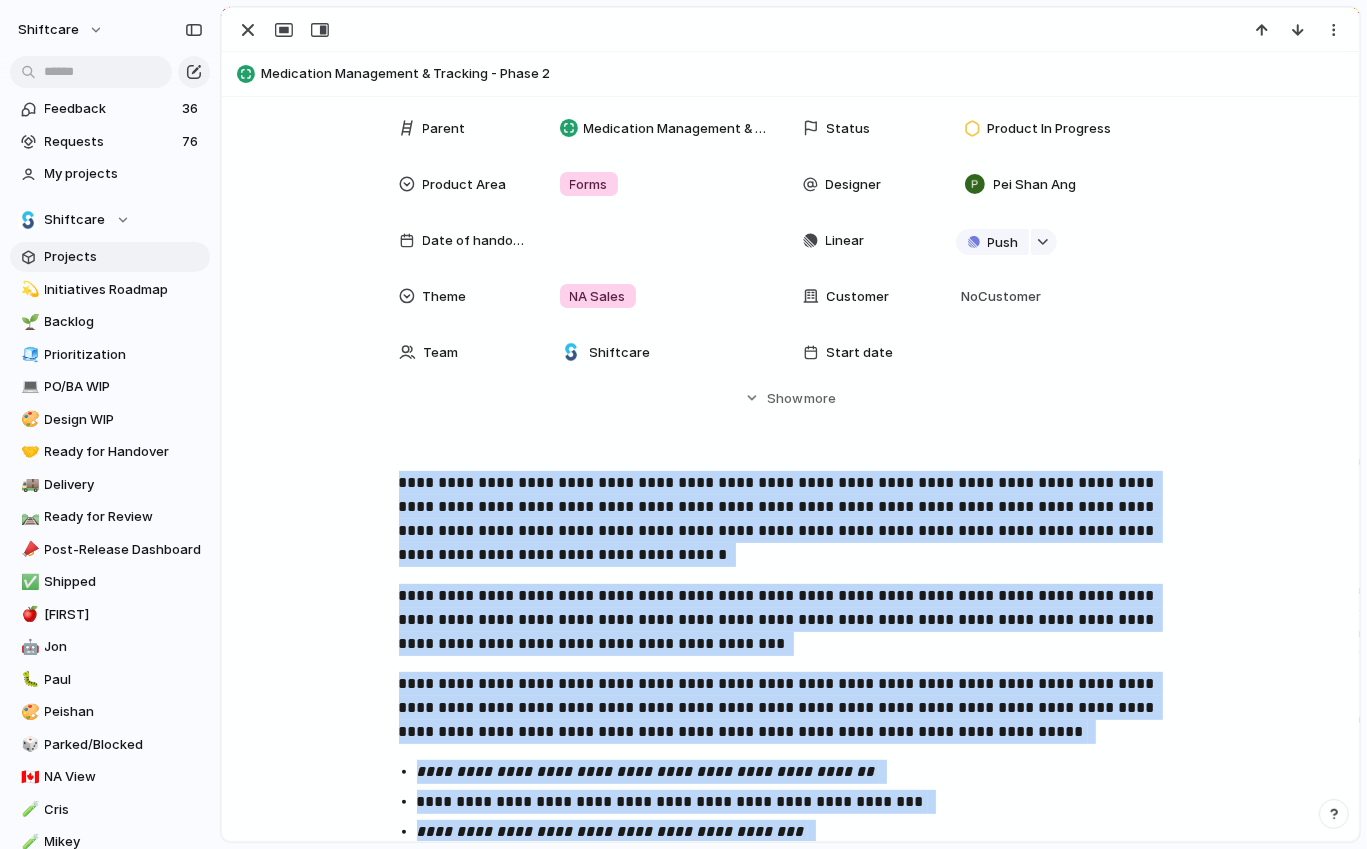 scroll, scrollTop: 1026, scrollLeft: 0, axis: vertical 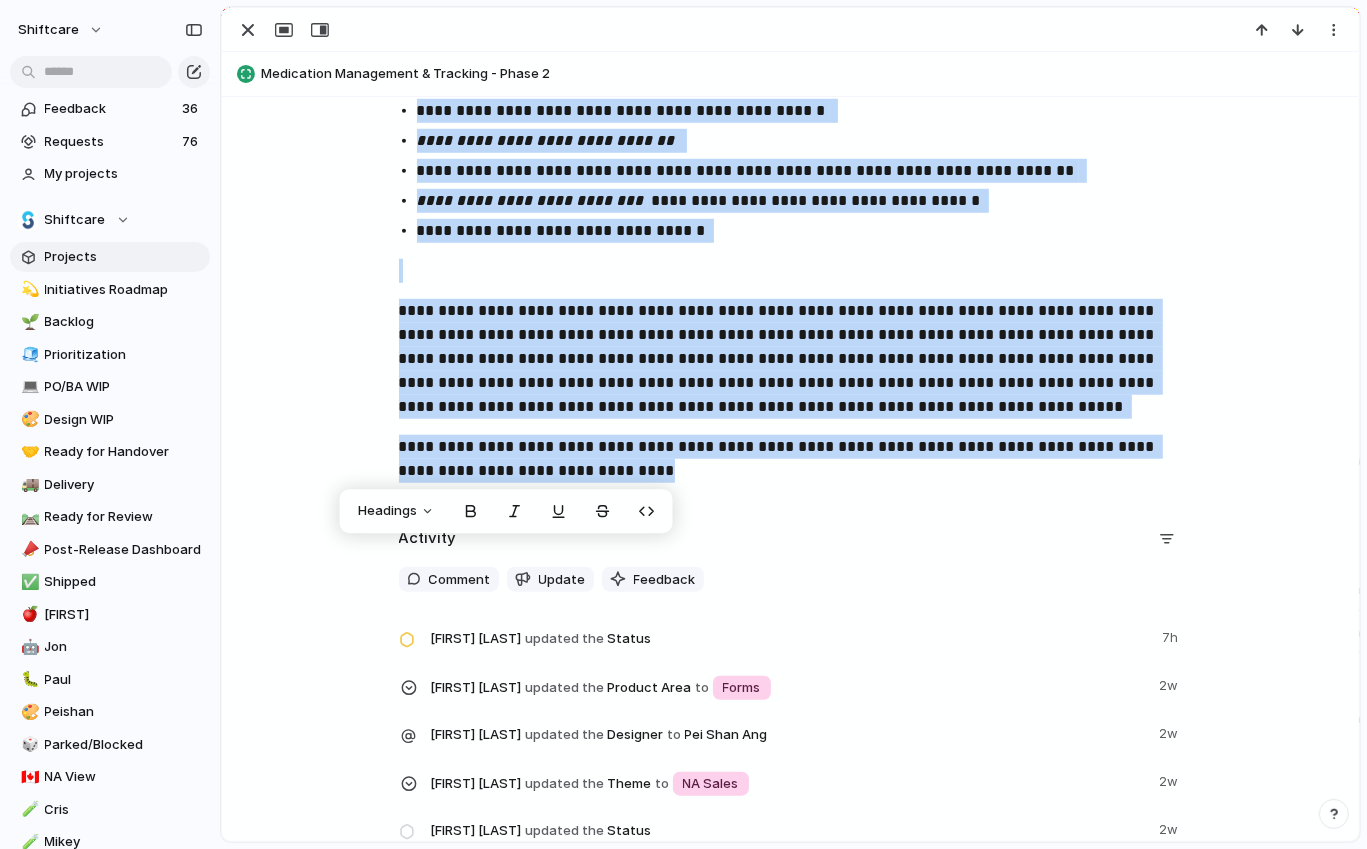copy on "**********" 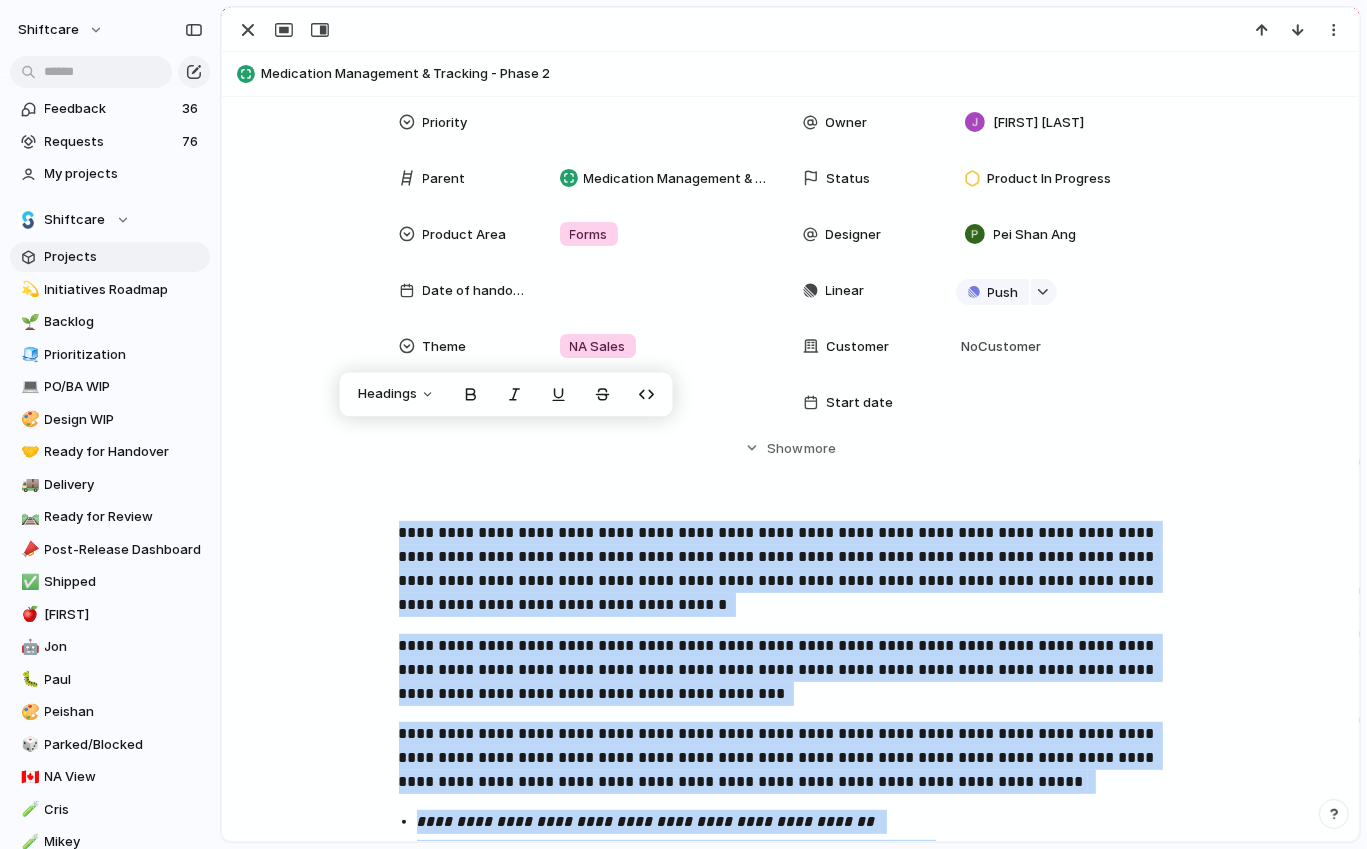 scroll, scrollTop: 0, scrollLeft: 0, axis: both 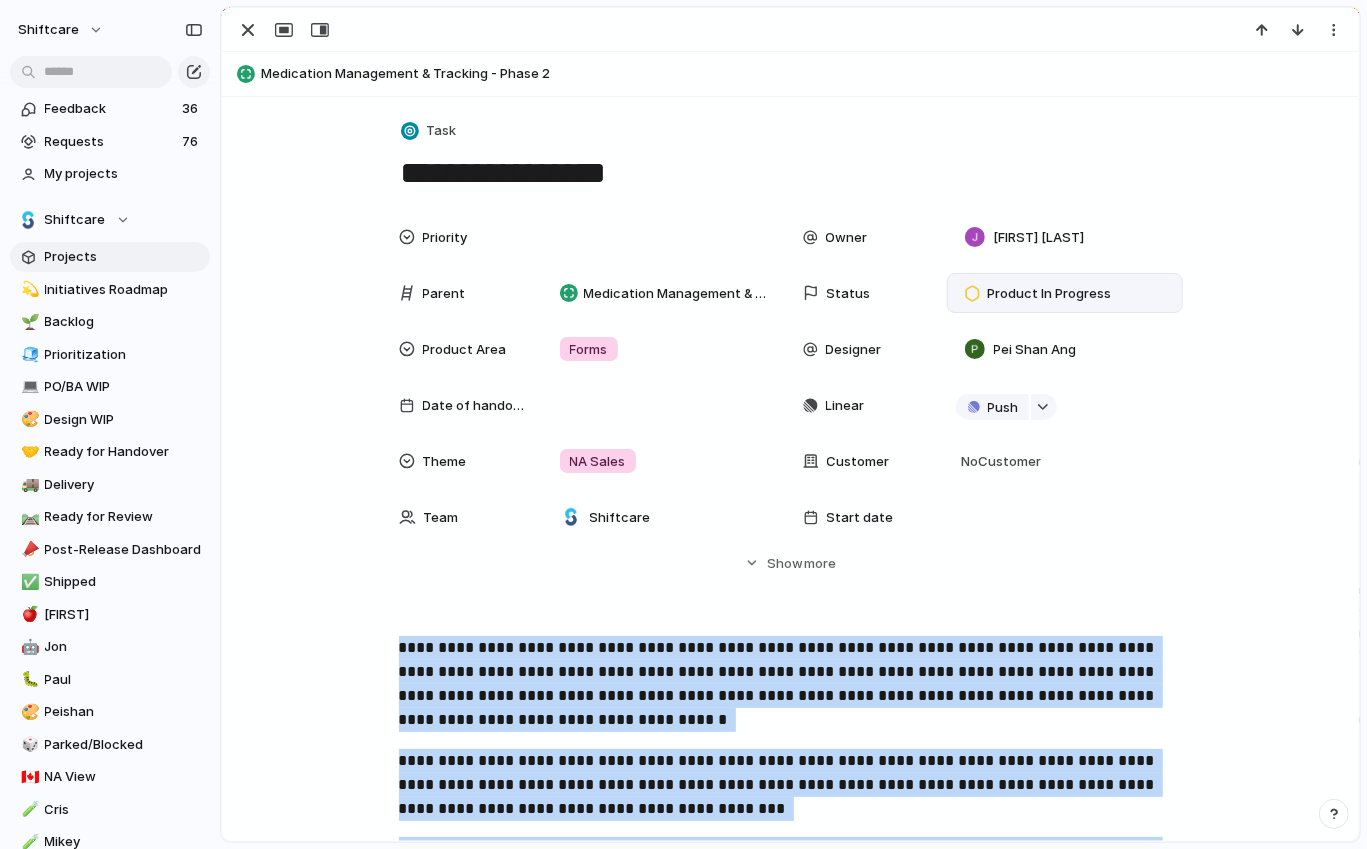 click on "Product In Progress" at bounding box center [1049, 294] 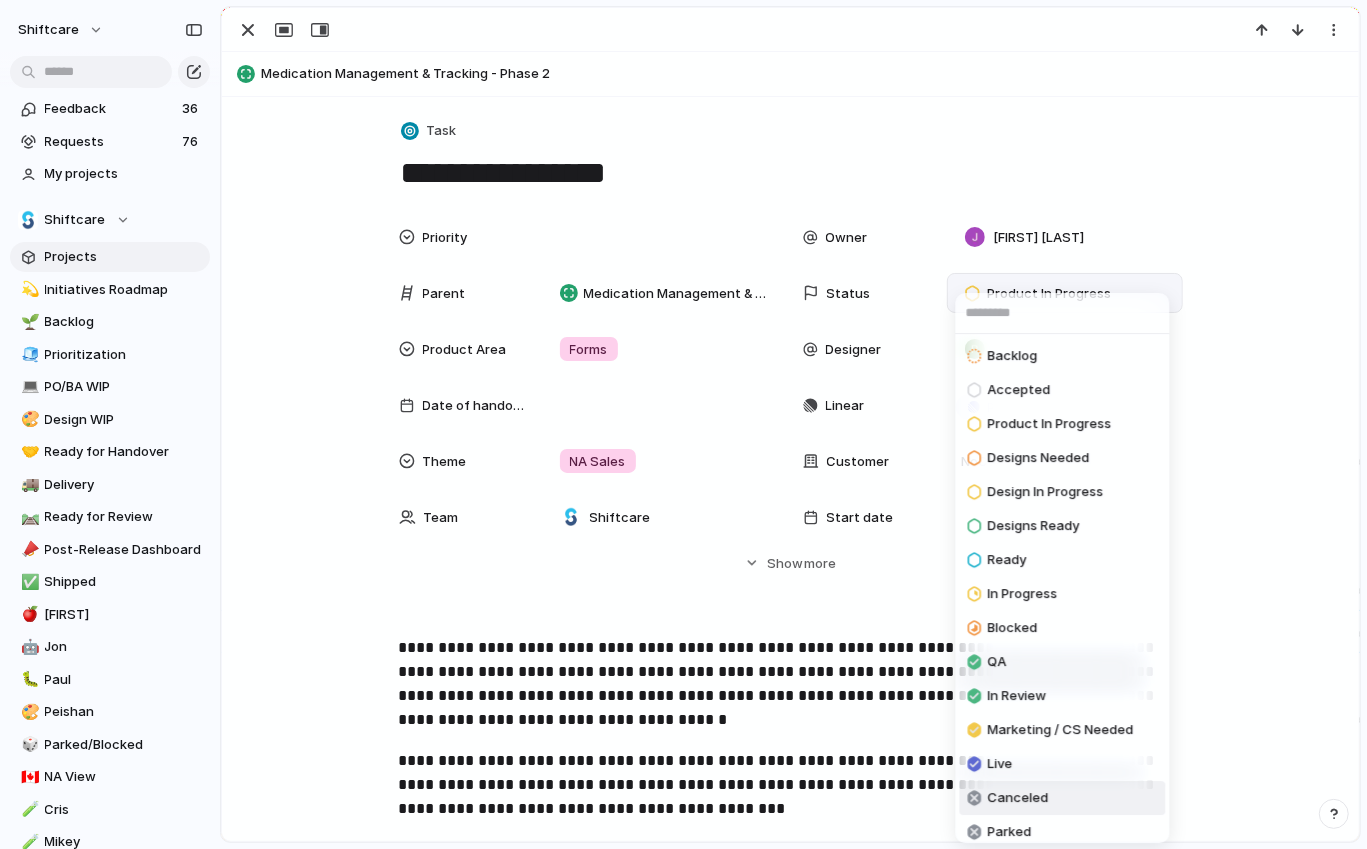 click on "Canceled" at bounding box center (1017, 798) 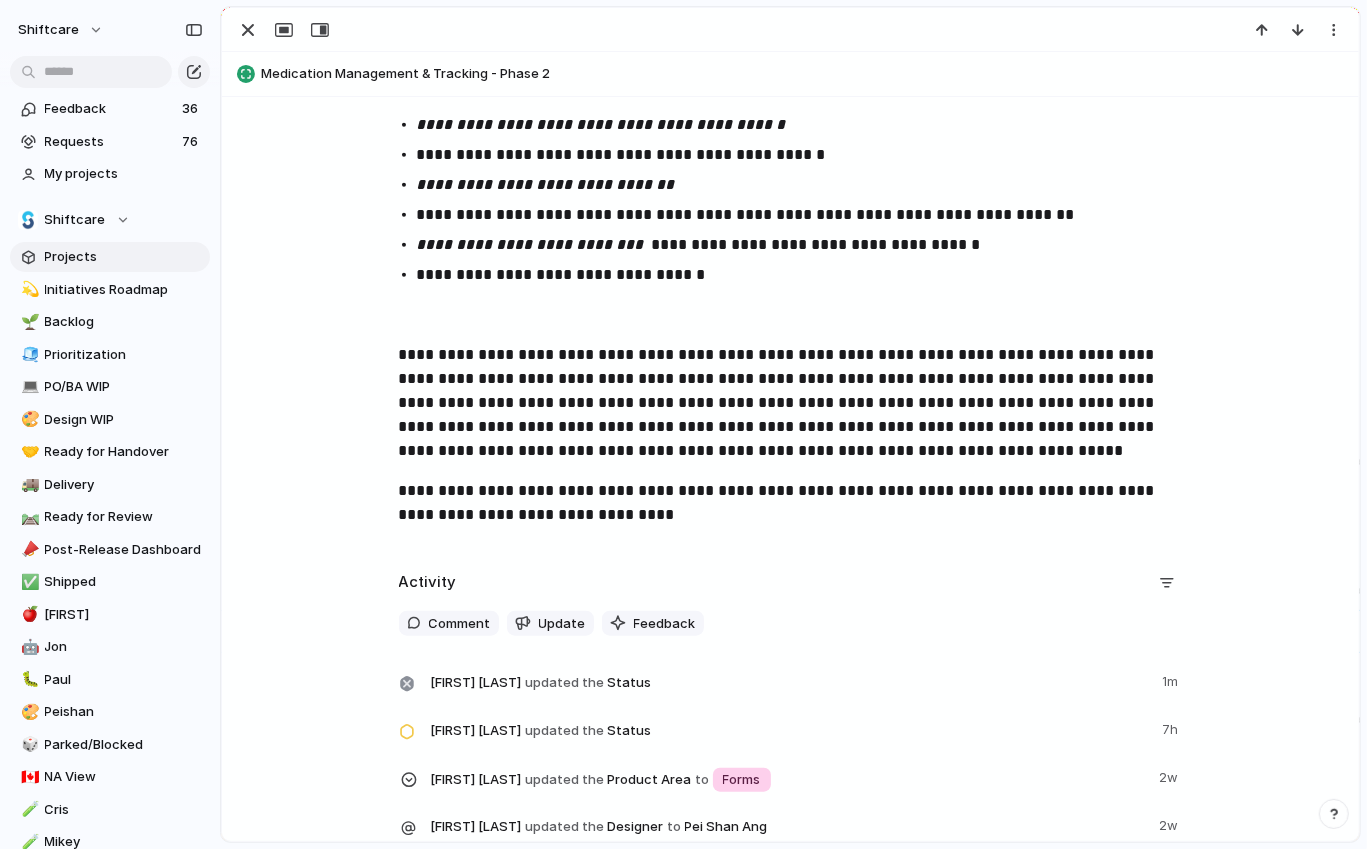 scroll, scrollTop: 1384, scrollLeft: 0, axis: vertical 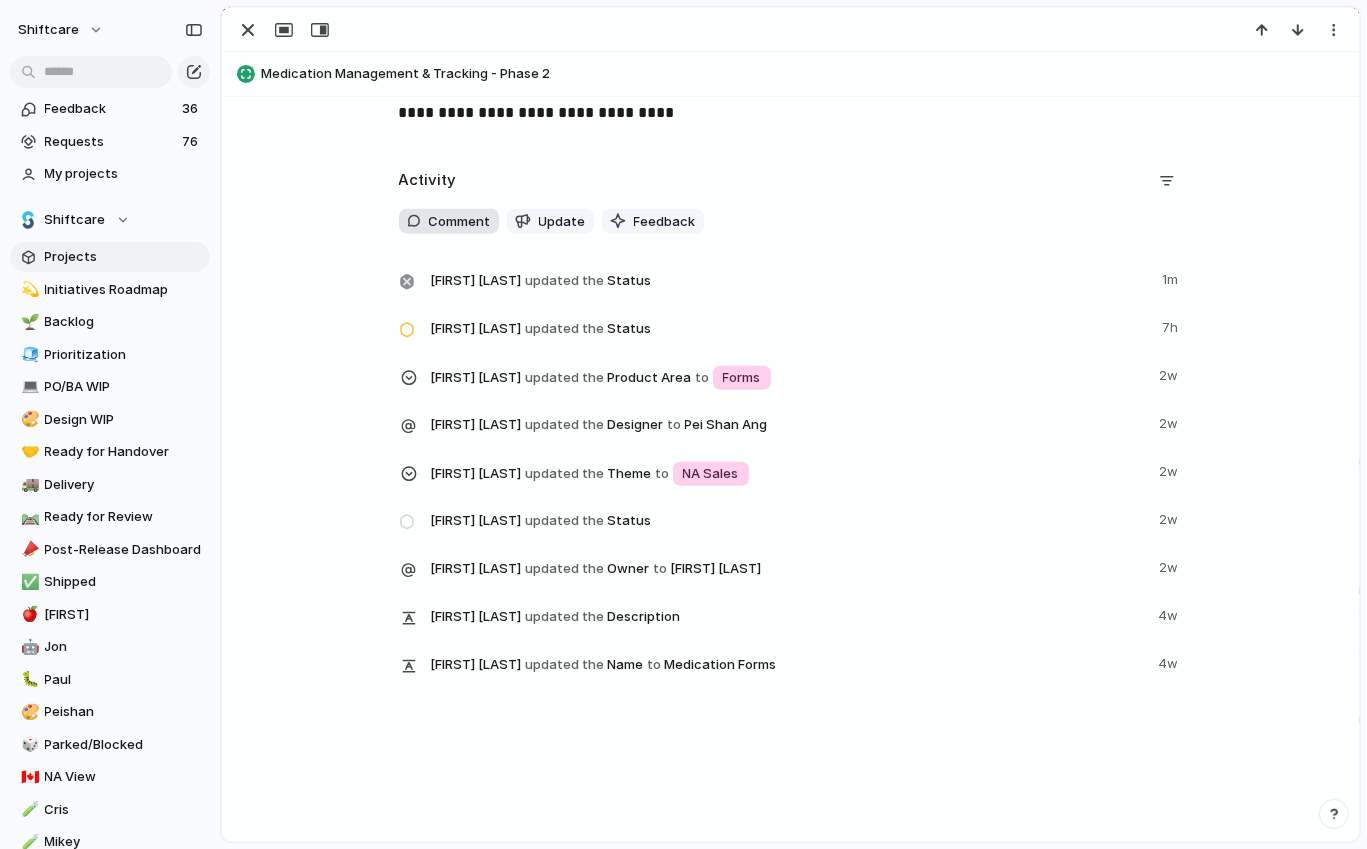 click on "Comment" at bounding box center (460, 222) 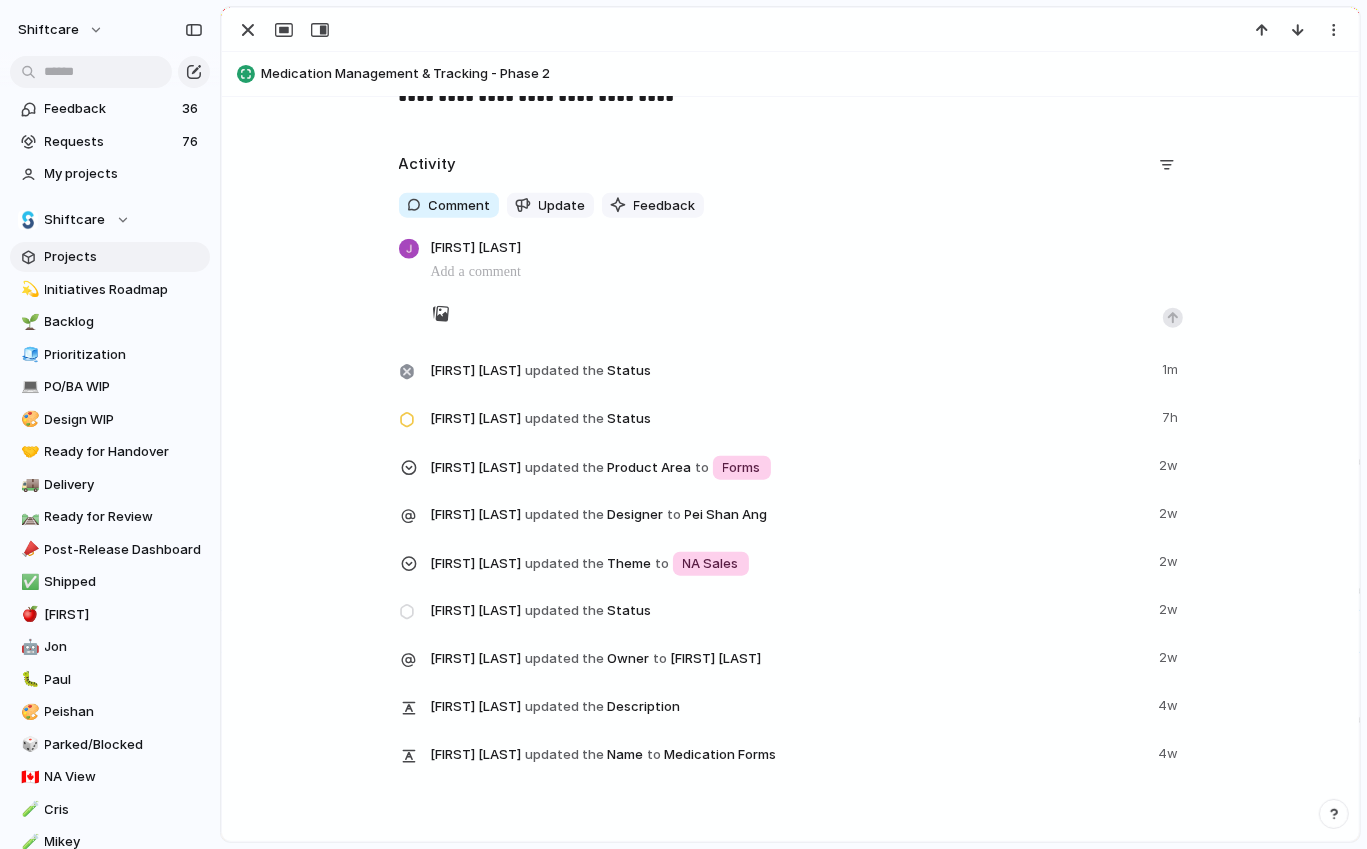 scroll, scrollTop: 1405, scrollLeft: 0, axis: vertical 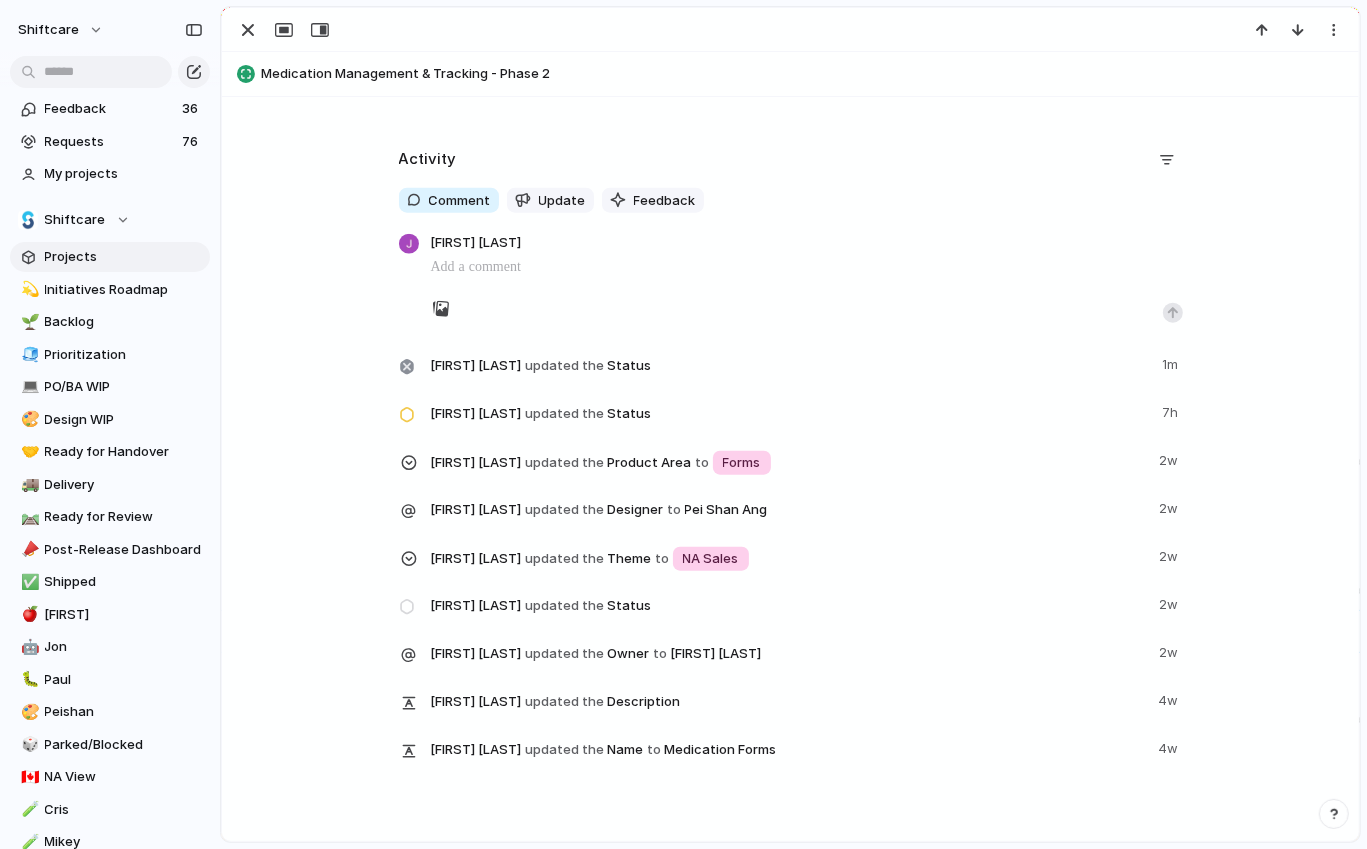 type 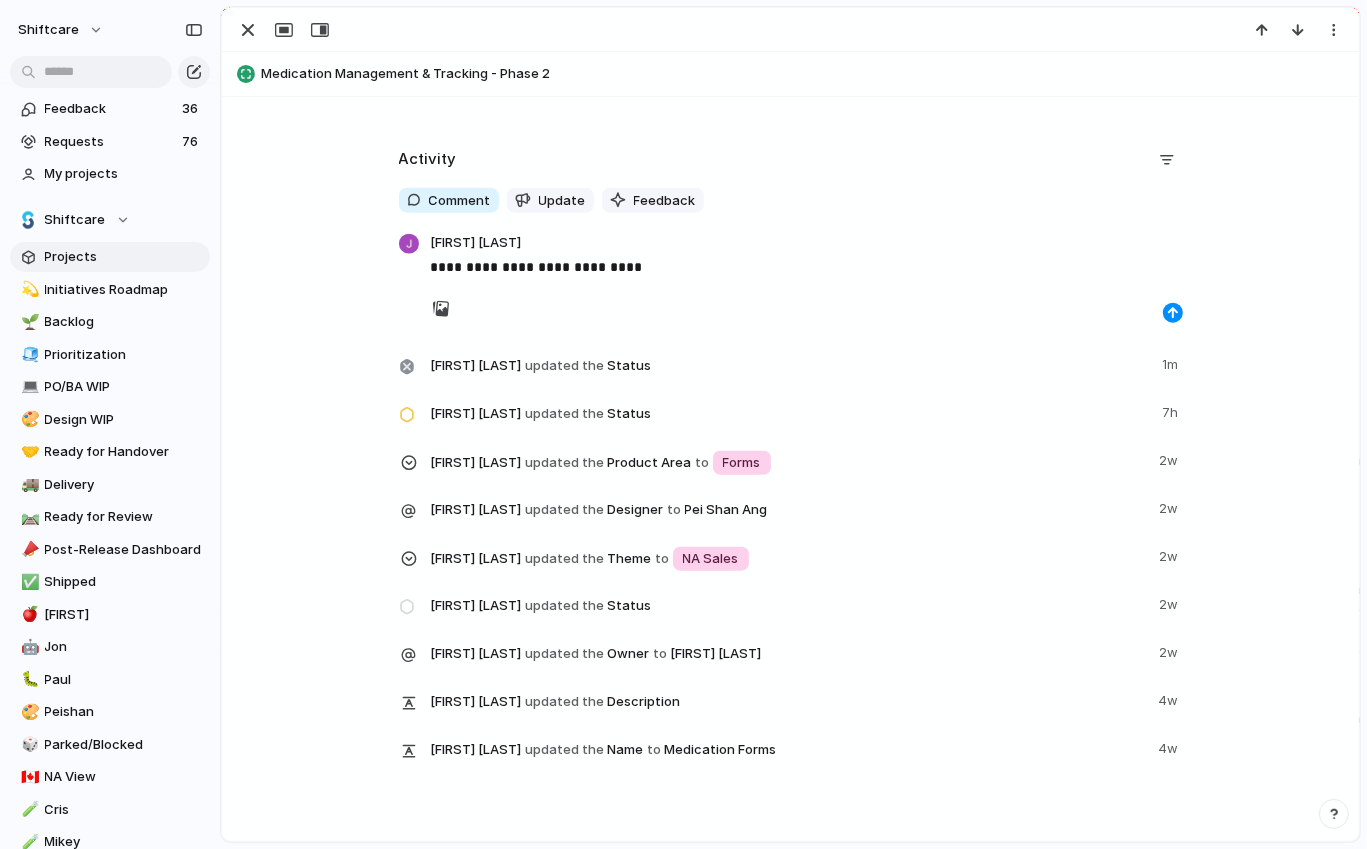click on "[FIRST] [LAST]  updated the  Status" at bounding box center (791, 365) 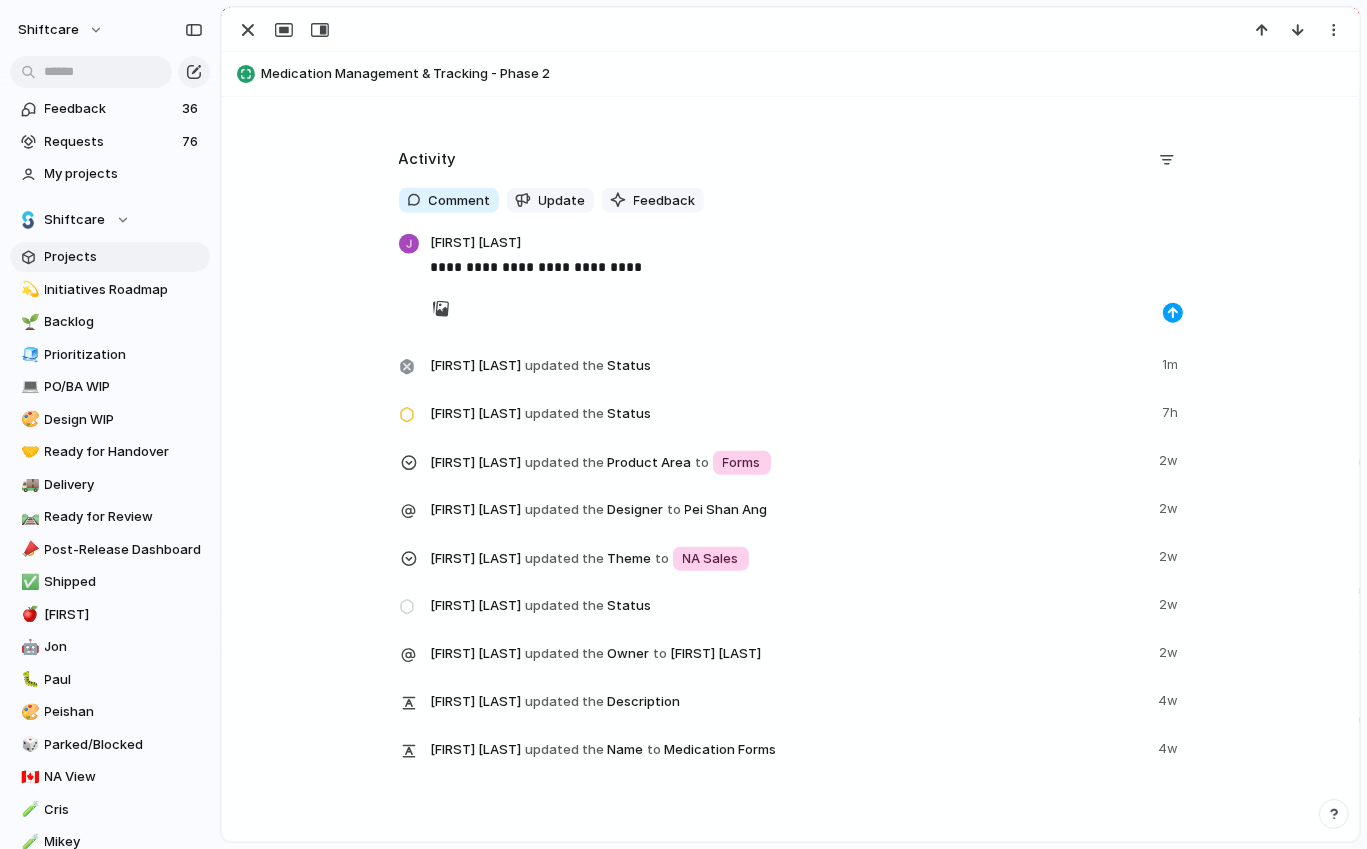 click at bounding box center (1173, 313) 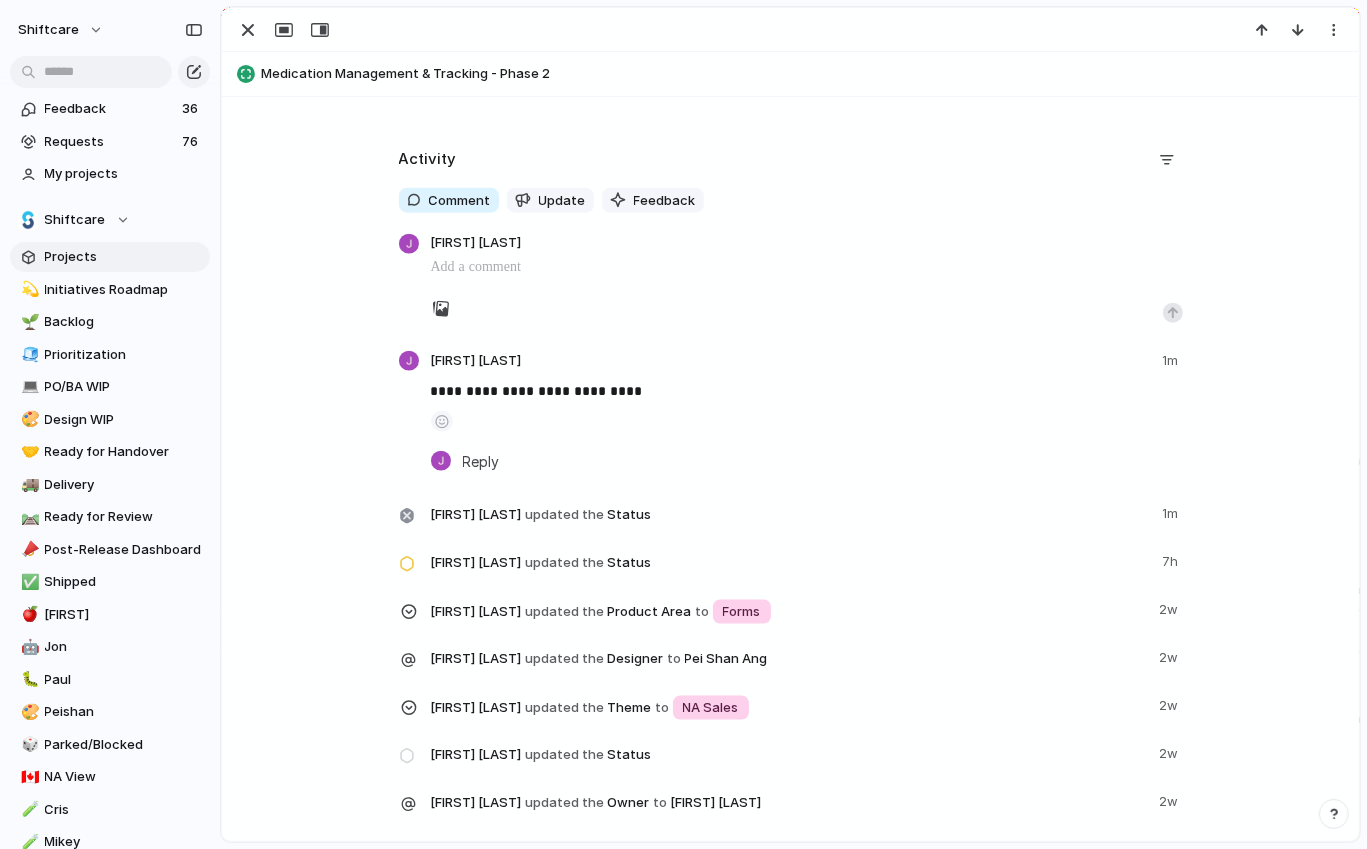 click on "**********" at bounding box center [790, 538] 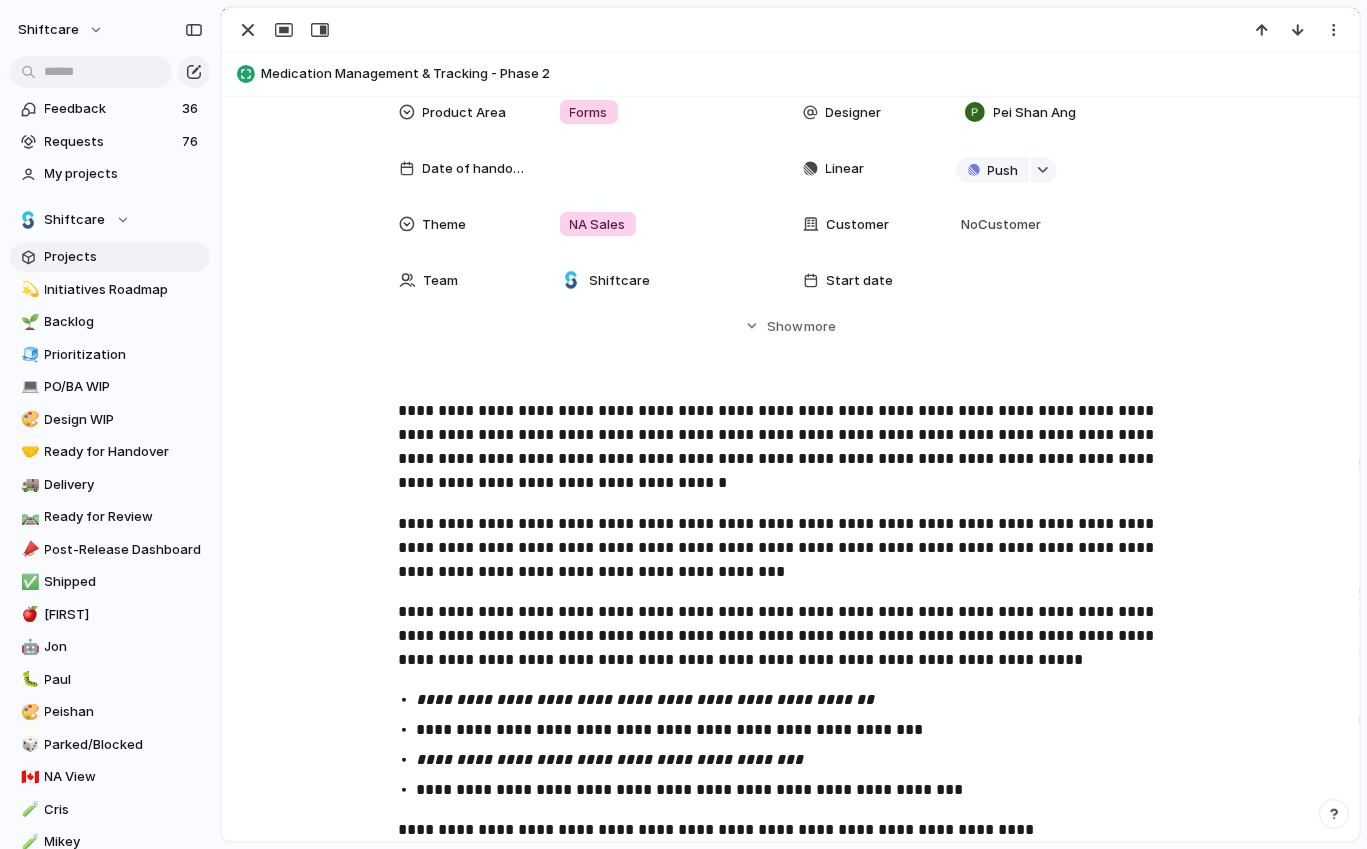 scroll, scrollTop: 0, scrollLeft: 0, axis: both 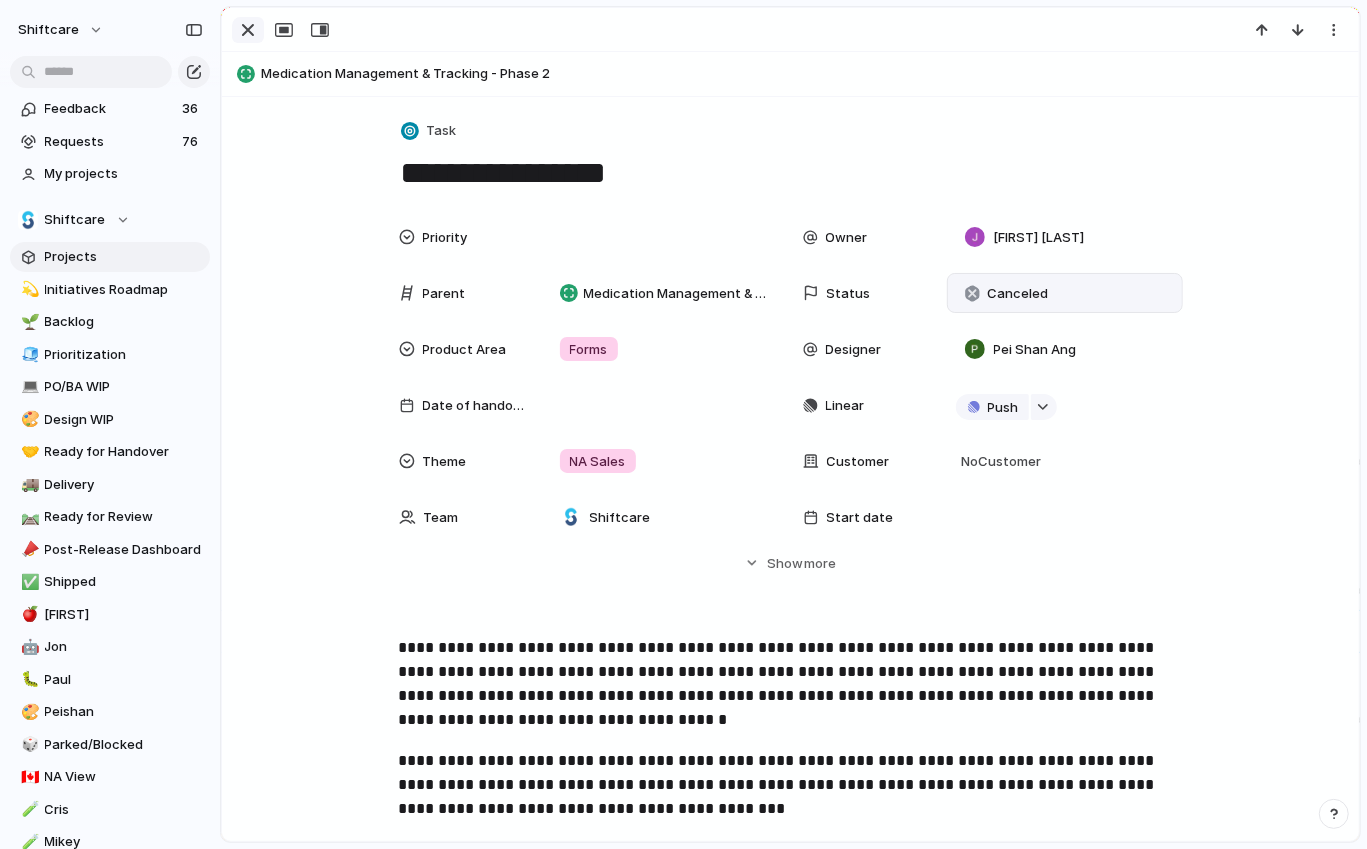 click at bounding box center [248, 30] 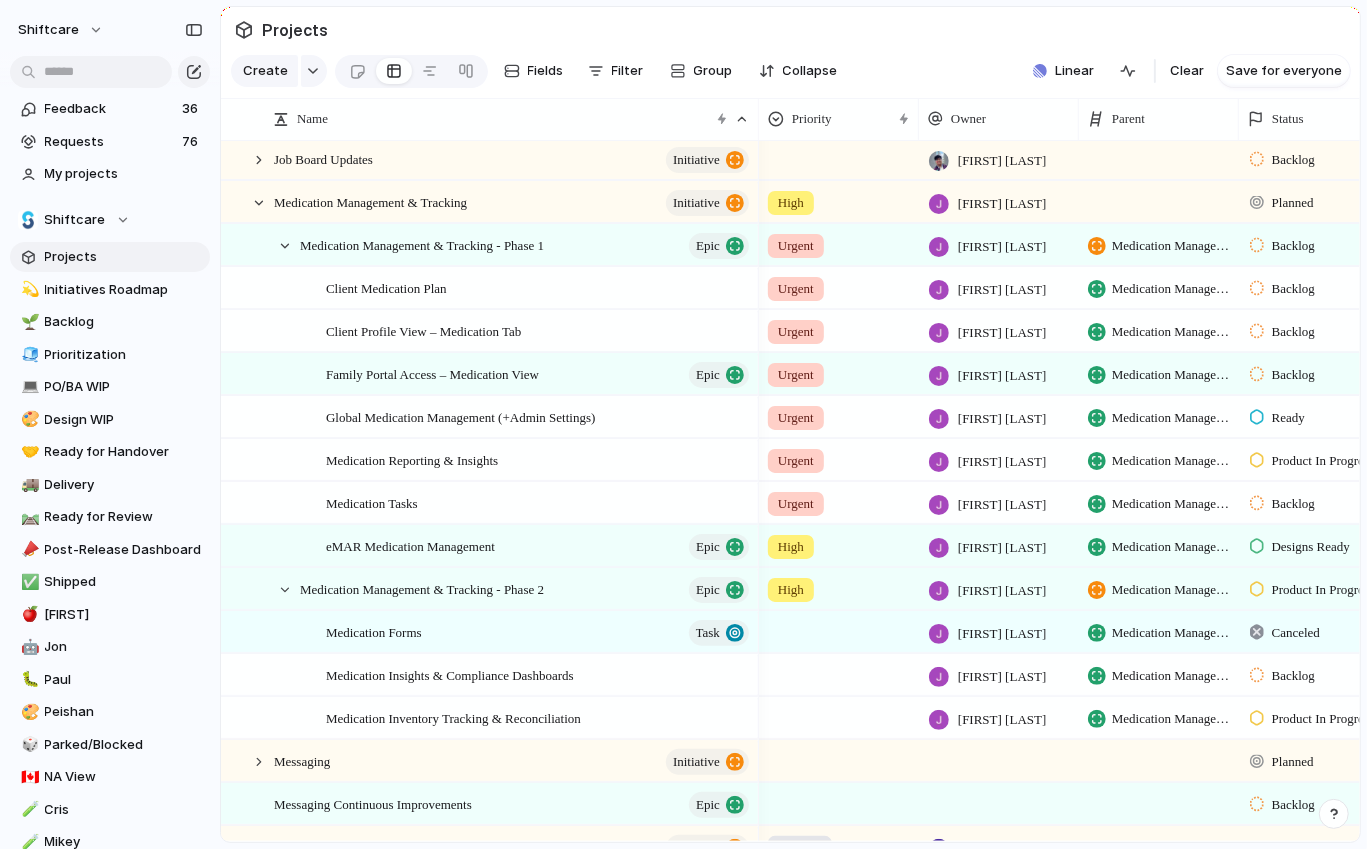scroll, scrollTop: 1670, scrollLeft: 0, axis: vertical 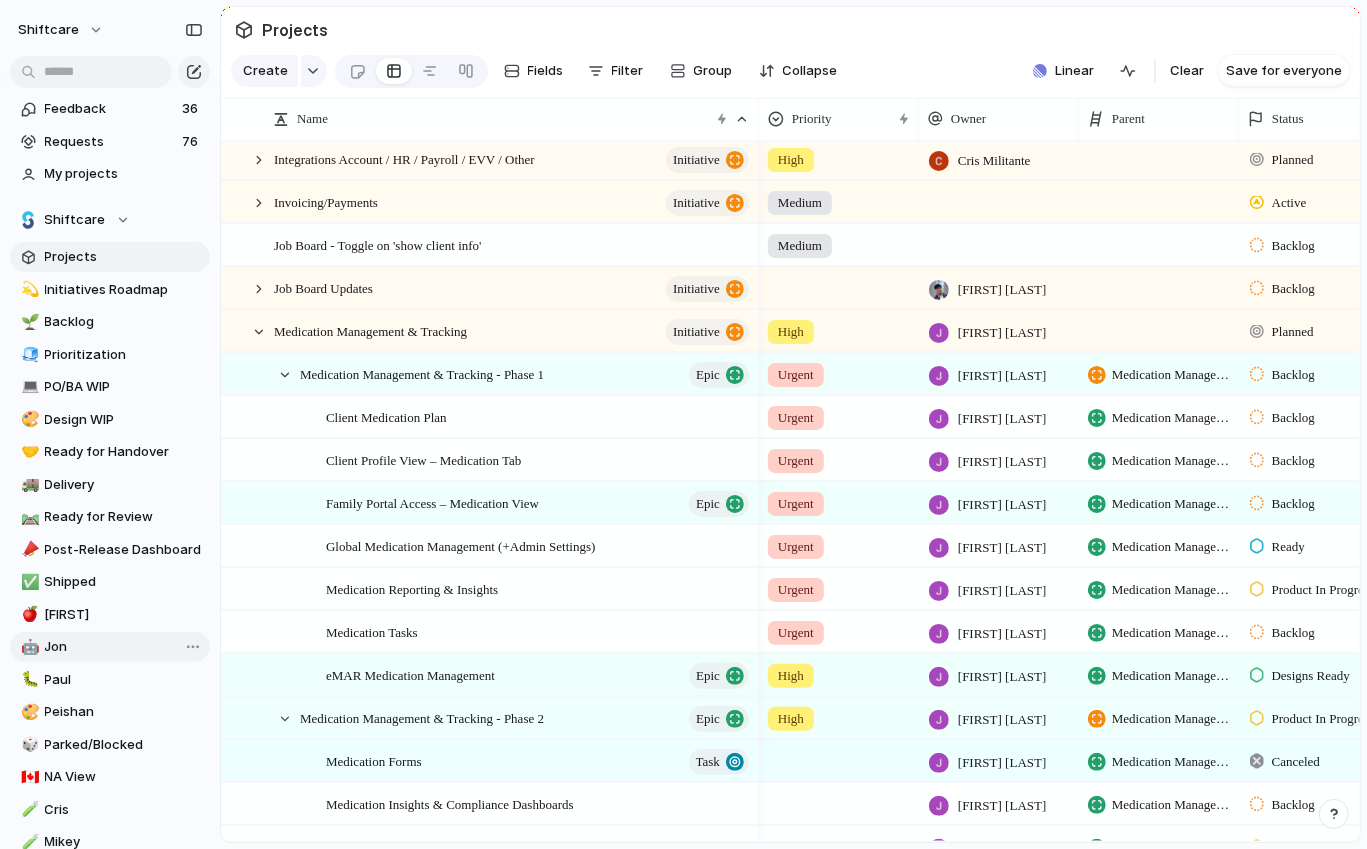 click on "Jon" at bounding box center (124, 647) 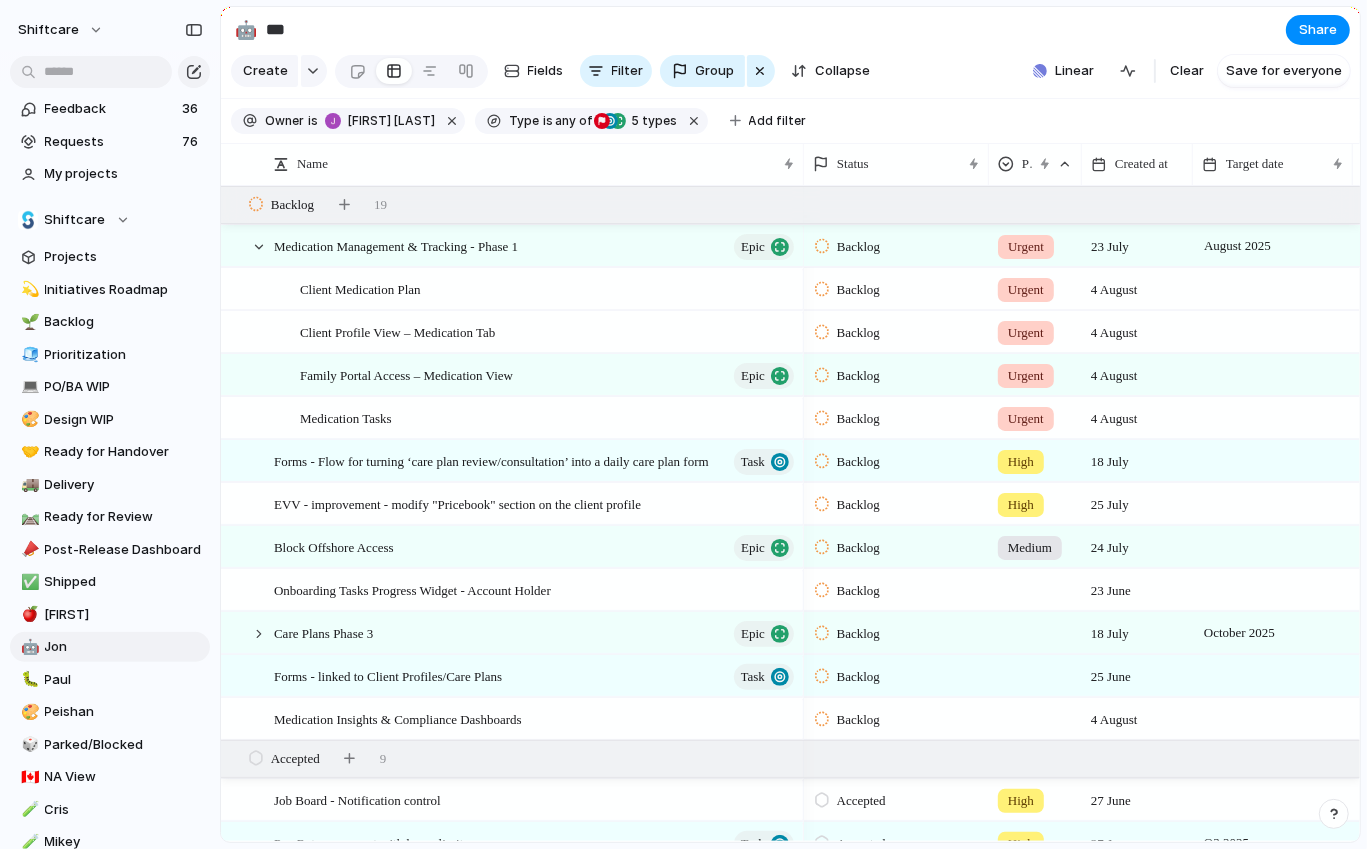scroll, scrollTop: 15, scrollLeft: 0, axis: vertical 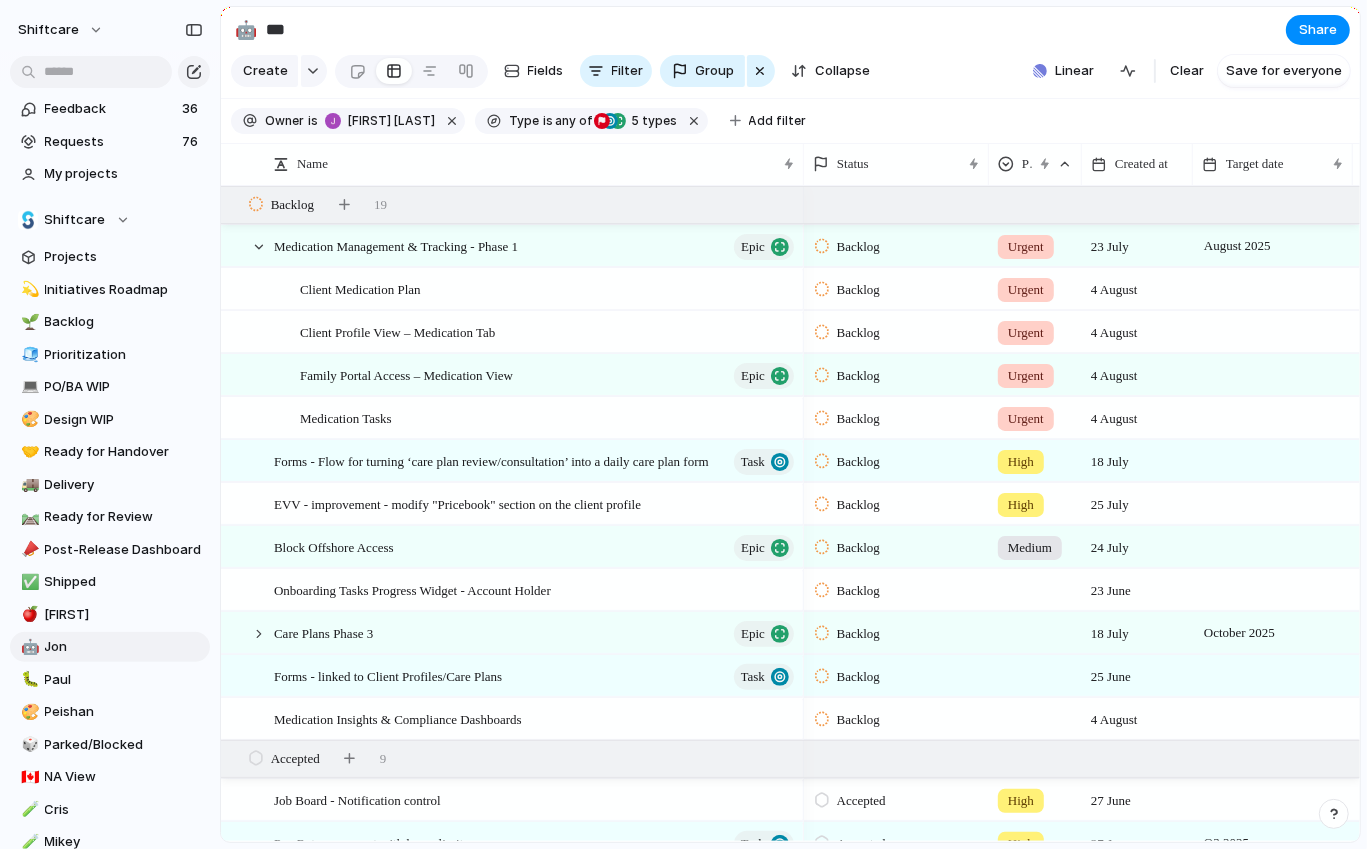 click on "Backlog" at bounding box center (896, 286) 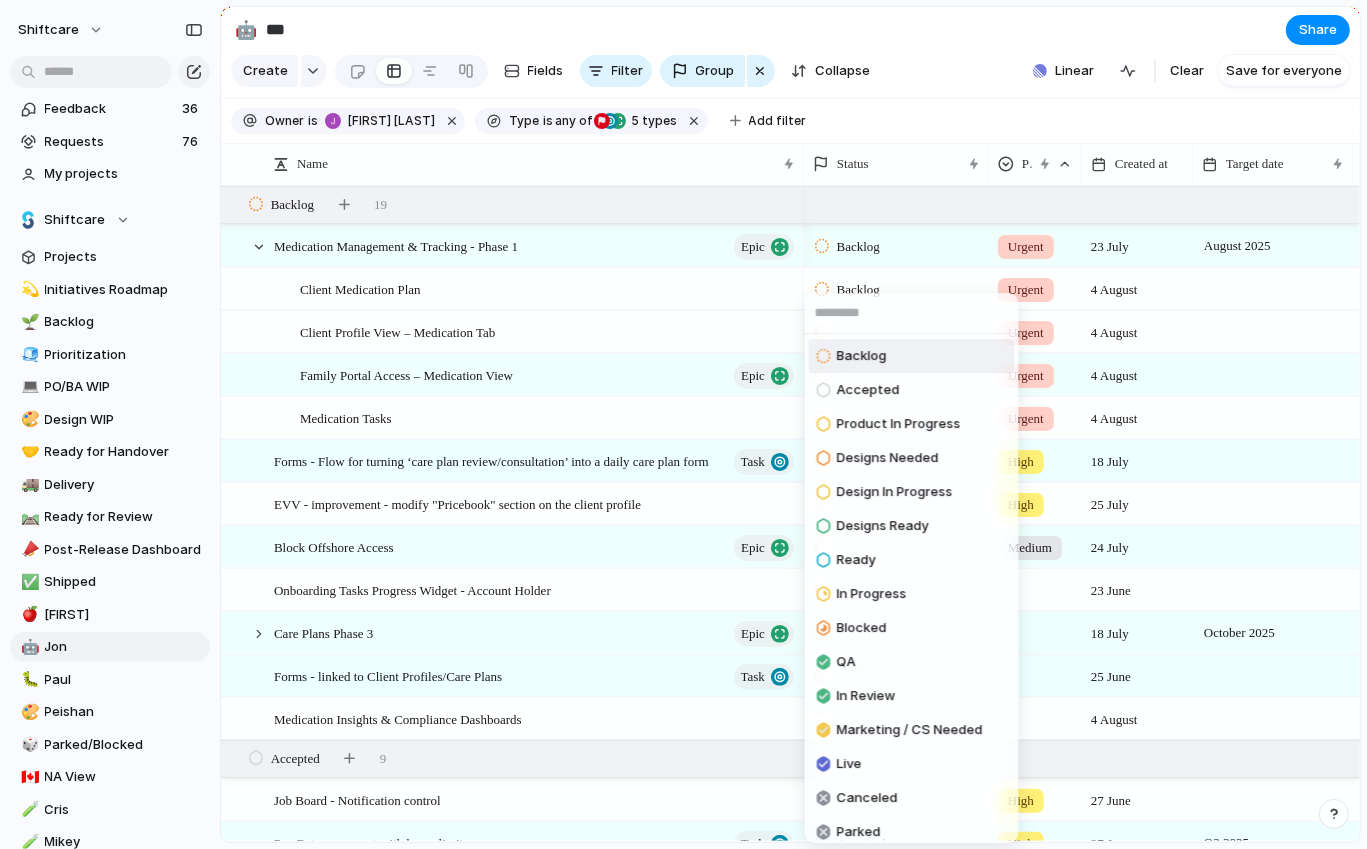 click on "Backlog   Accepted   Product In Progress   Designs Needed   Design In Progress   Designs Ready   Ready   In Progress   Blocked   QA   In Review   Marketing / CS Needed   Live   Canceled   Parked" at bounding box center (683, 424) 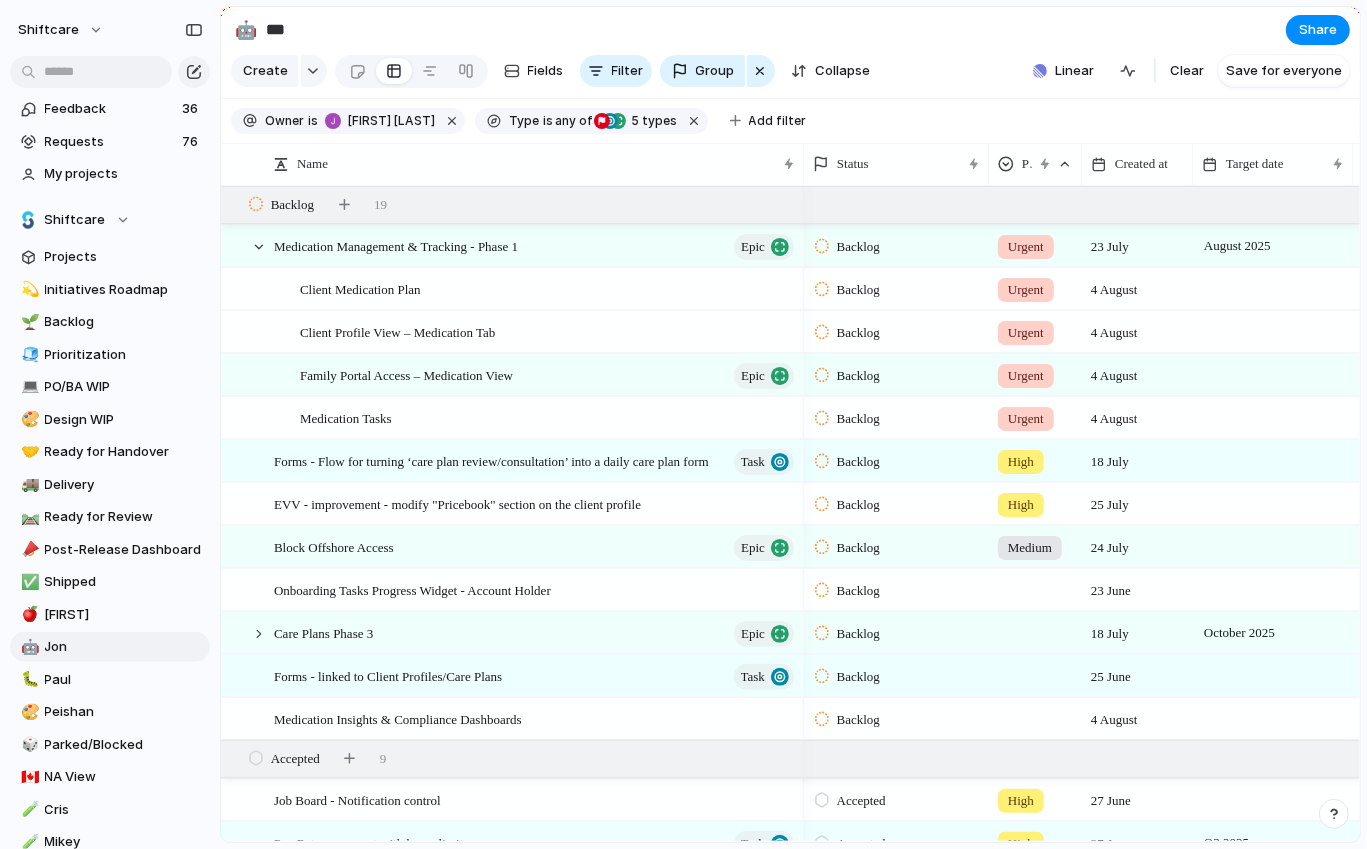 click on "Backlog" at bounding box center (858, 290) 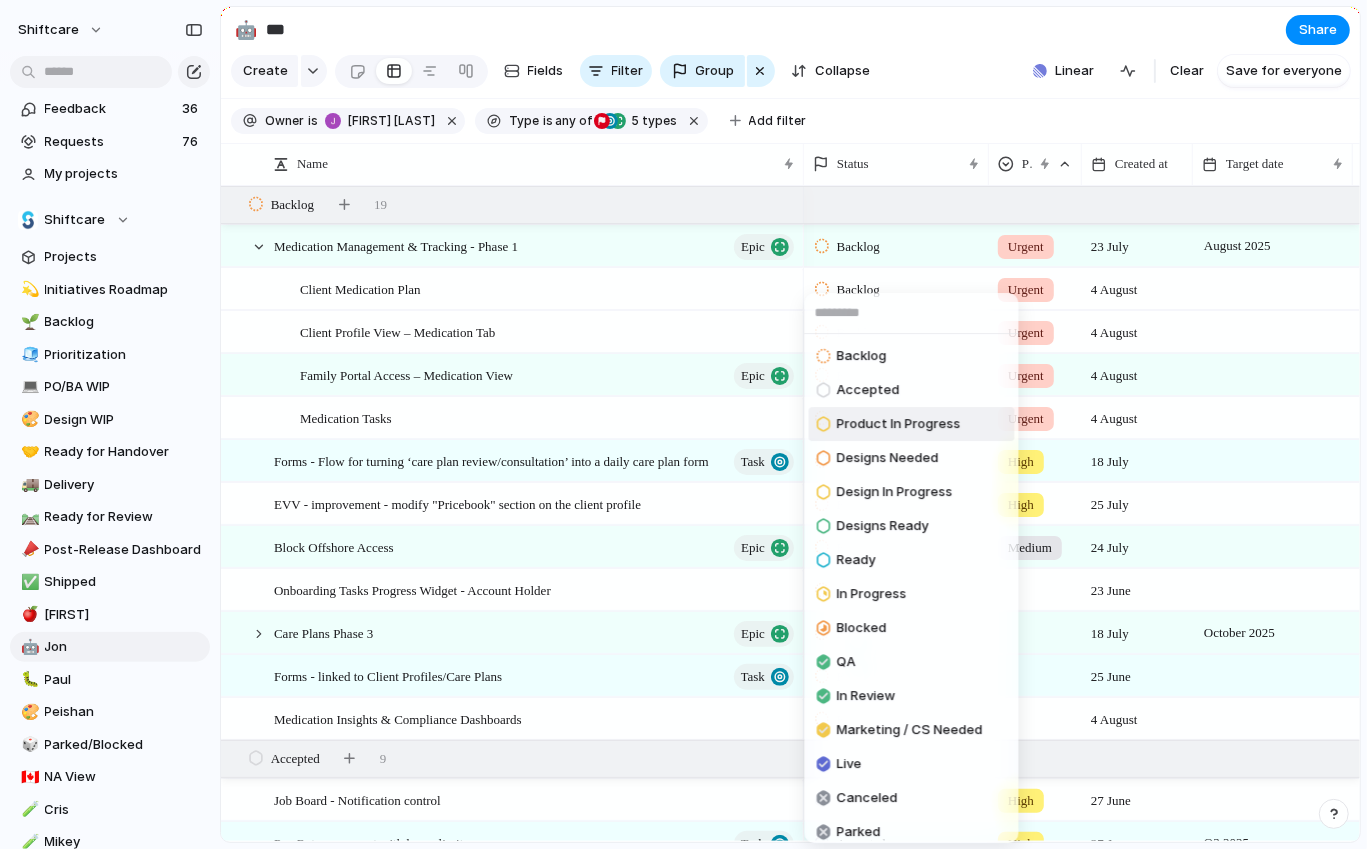 click on "Product In Progress" at bounding box center (899, 424) 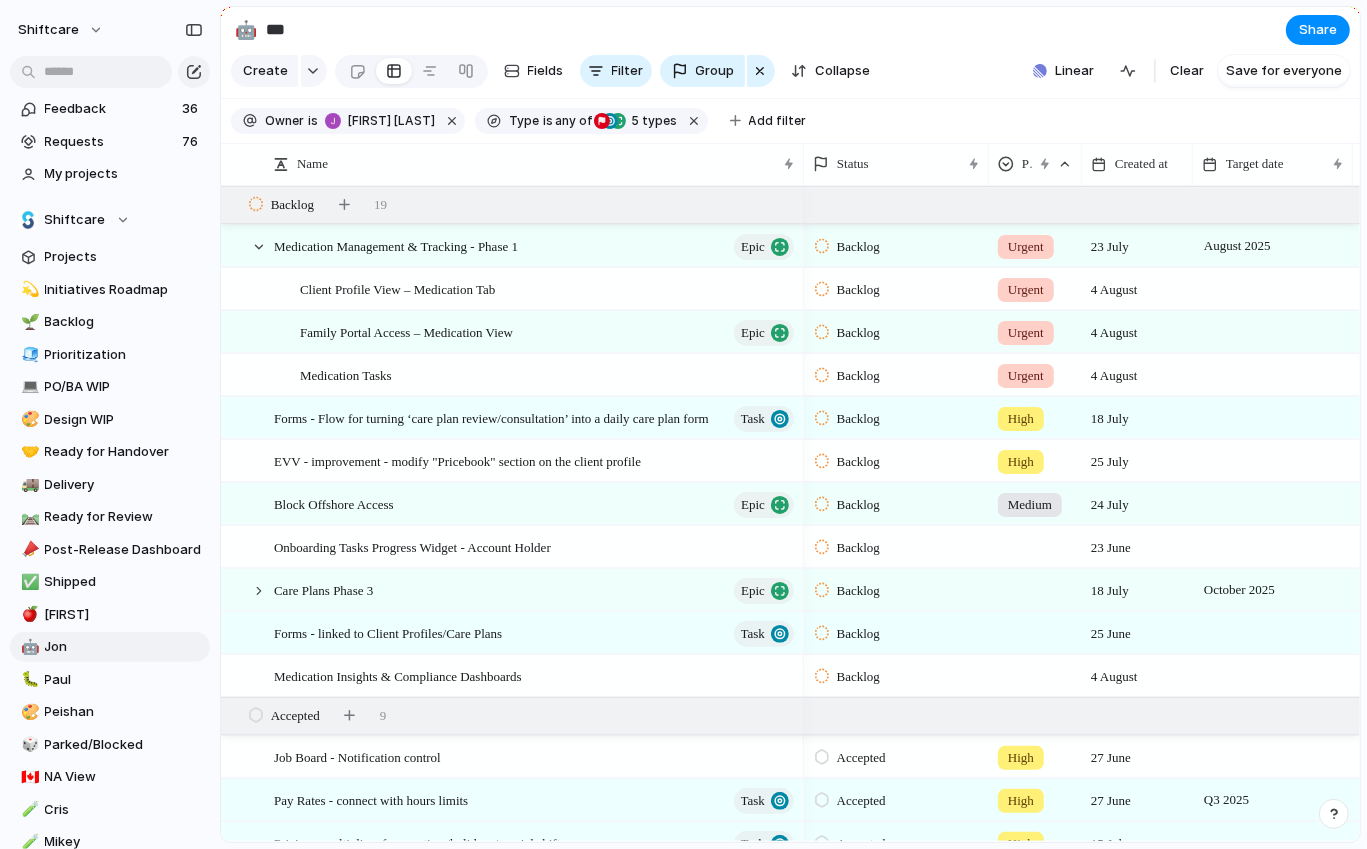 click on "Backlog" at bounding box center (858, 290) 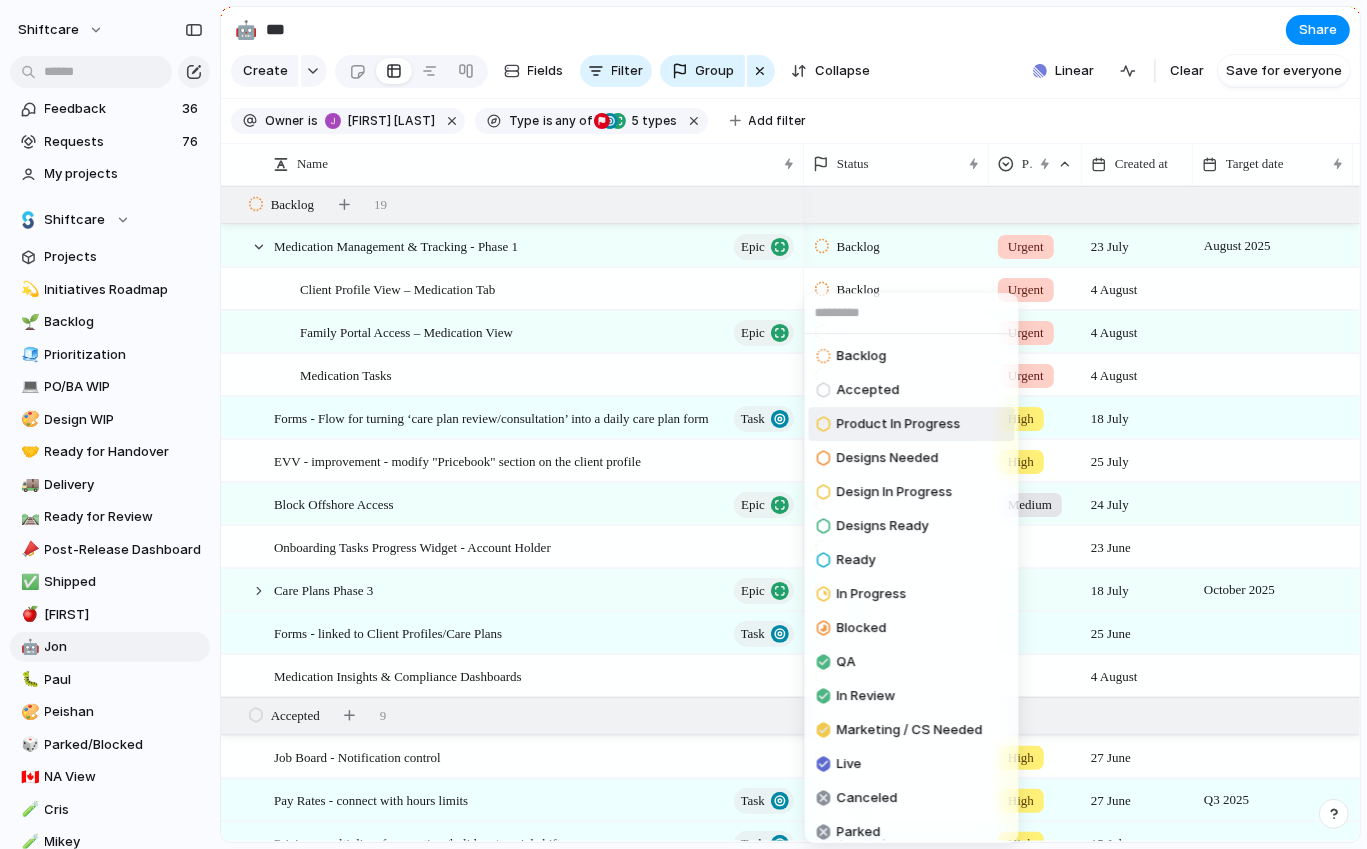 click on "Product In Progress" at bounding box center (899, 424) 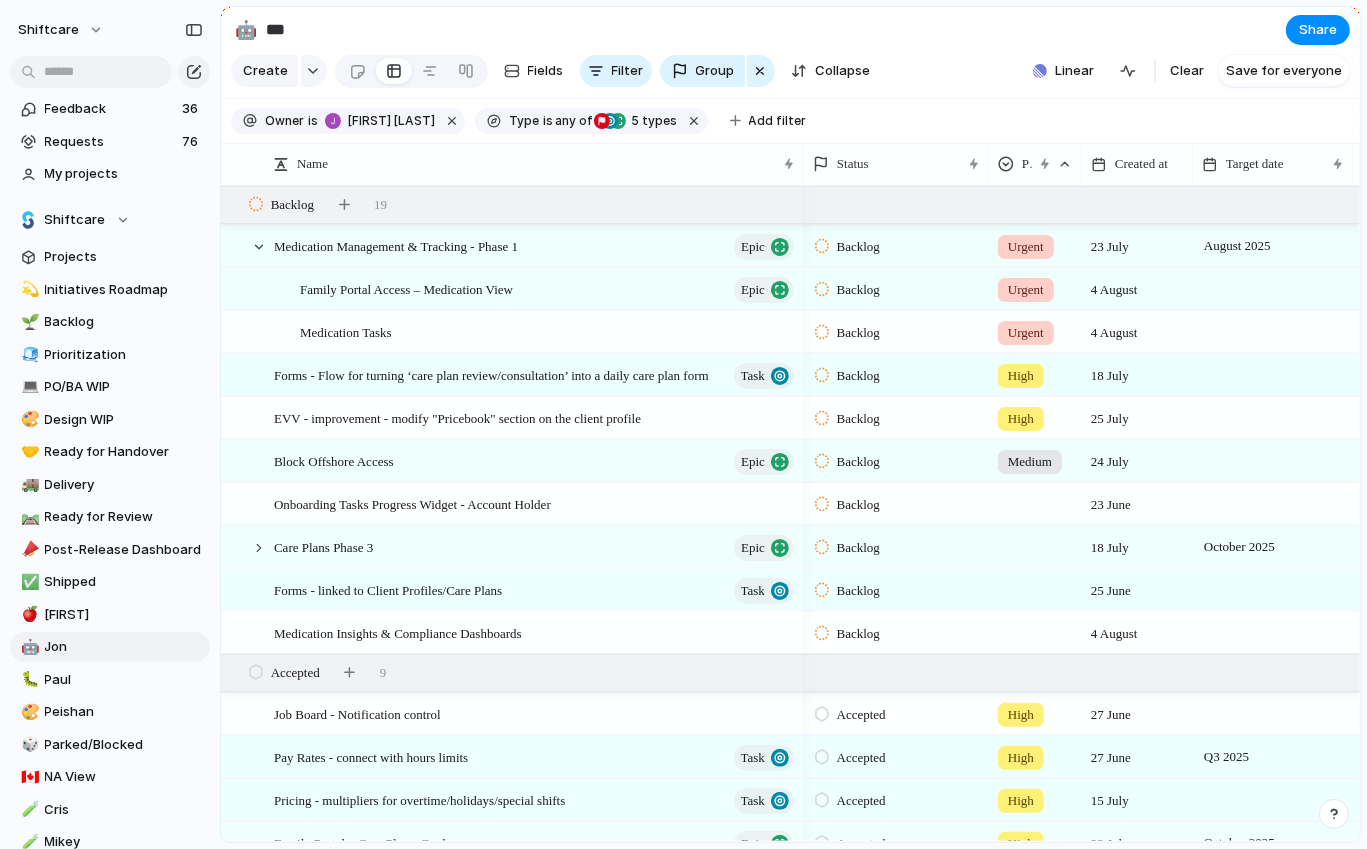 click on "Backlog" at bounding box center (858, 290) 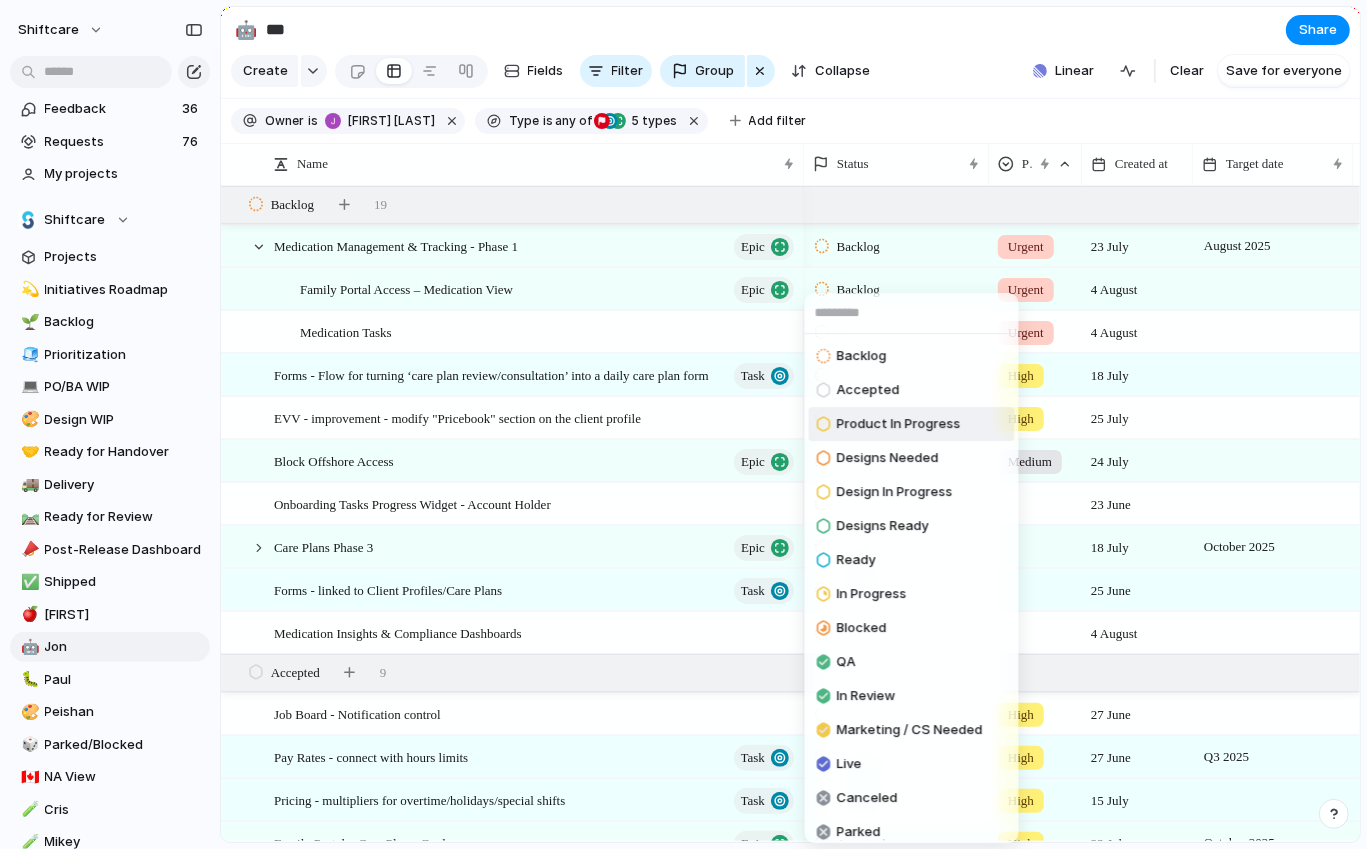 click on "Product In Progress" at bounding box center [899, 424] 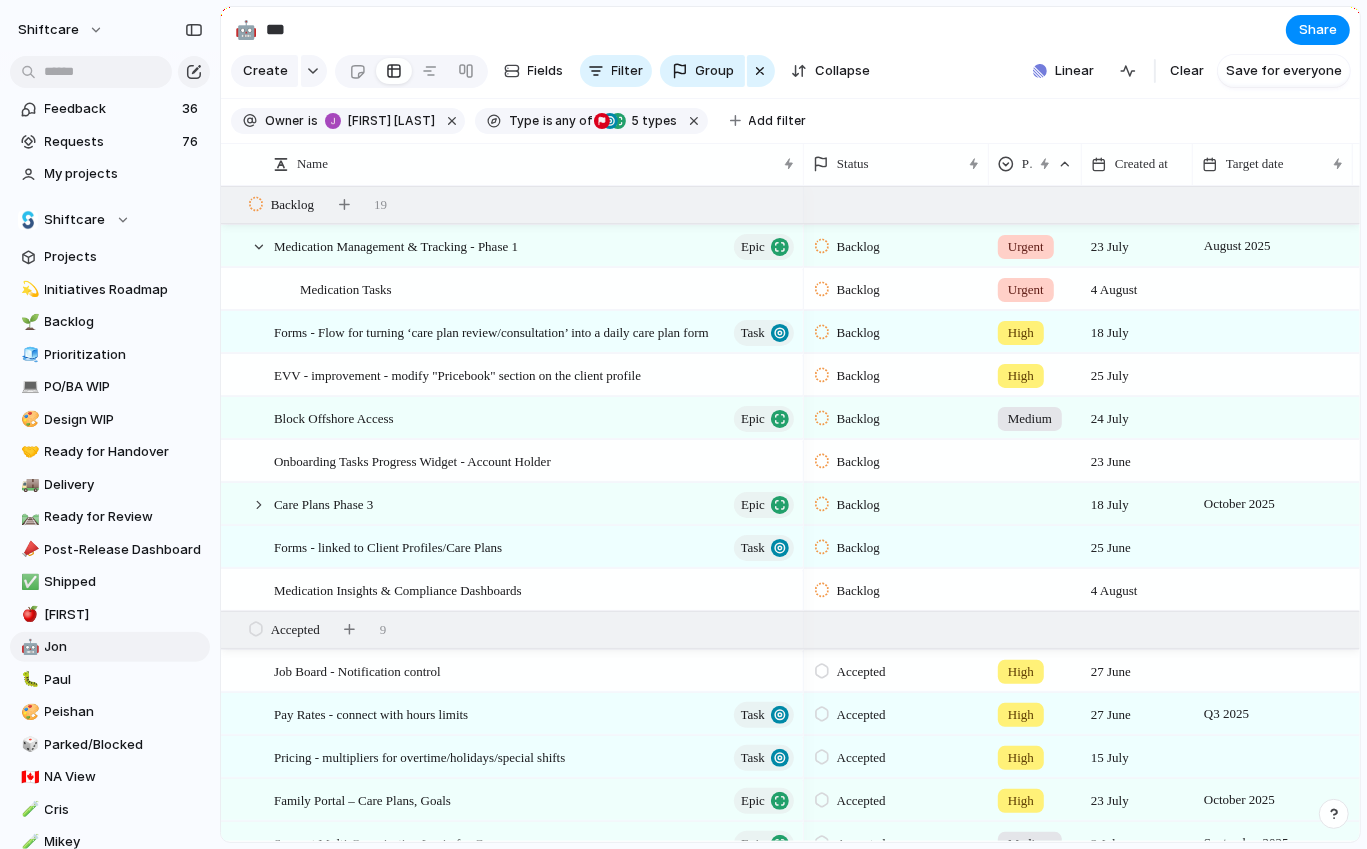 click on "Backlog" at bounding box center [858, 290] 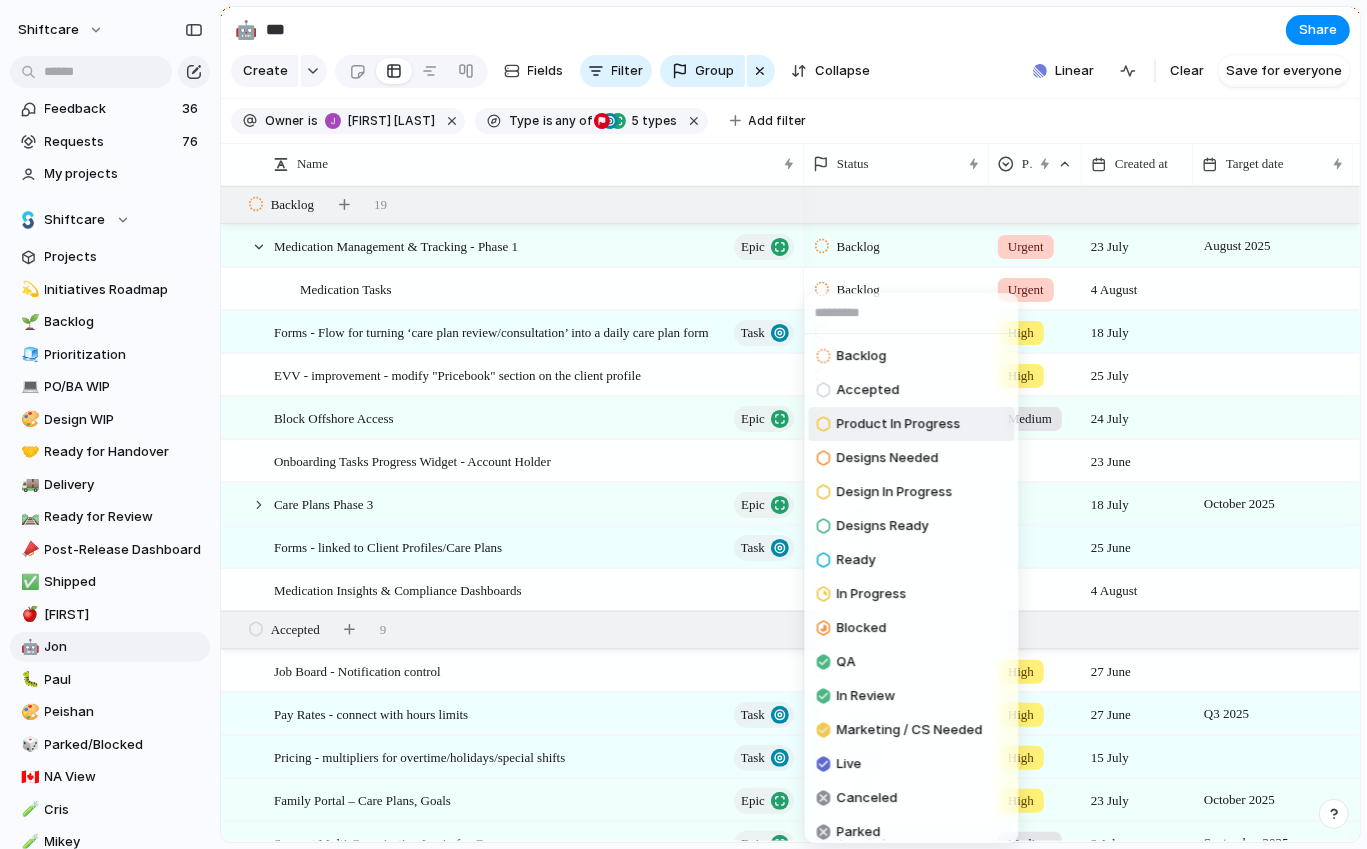 click on "Product In Progress" at bounding box center (899, 424) 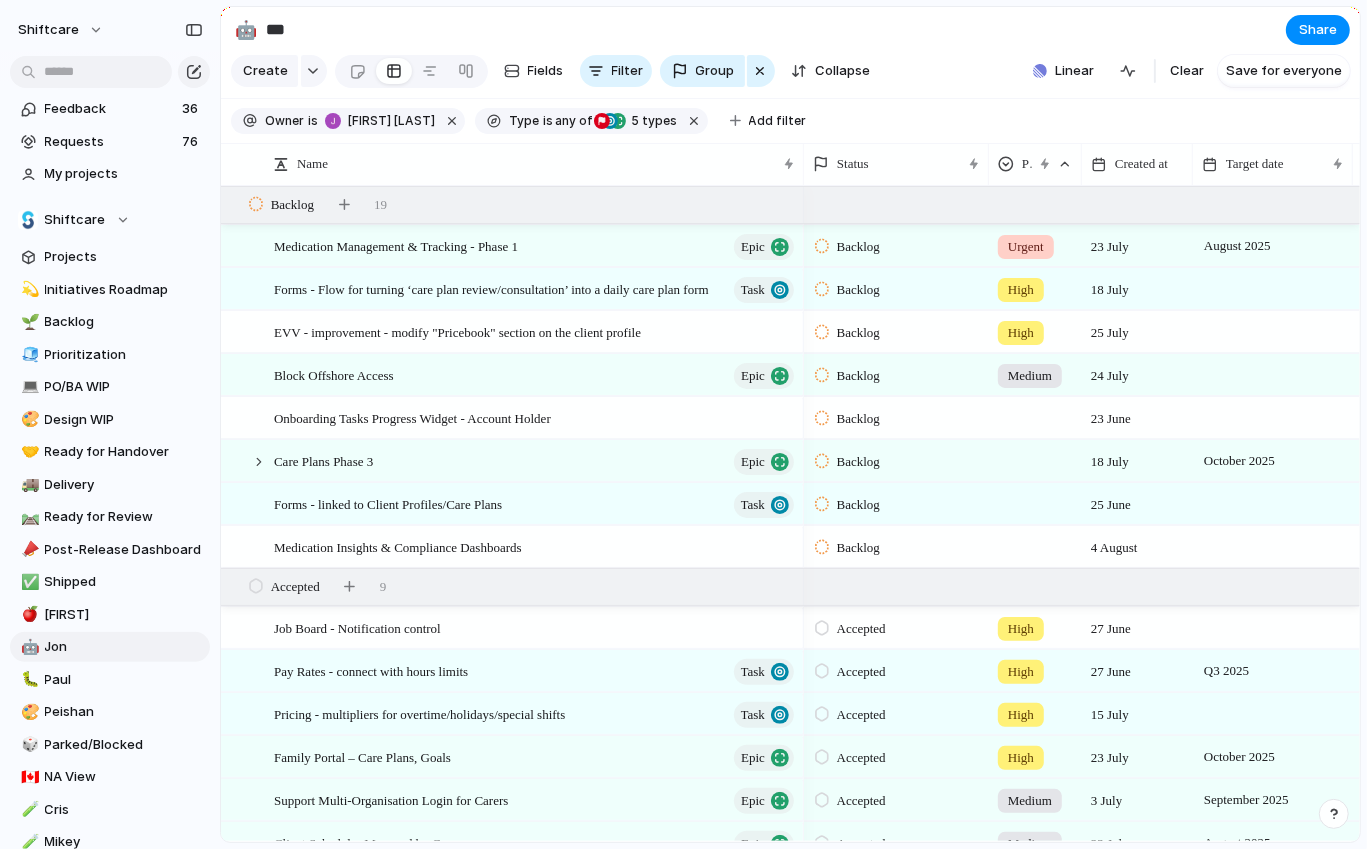 click on "Backlog" at bounding box center [858, 247] 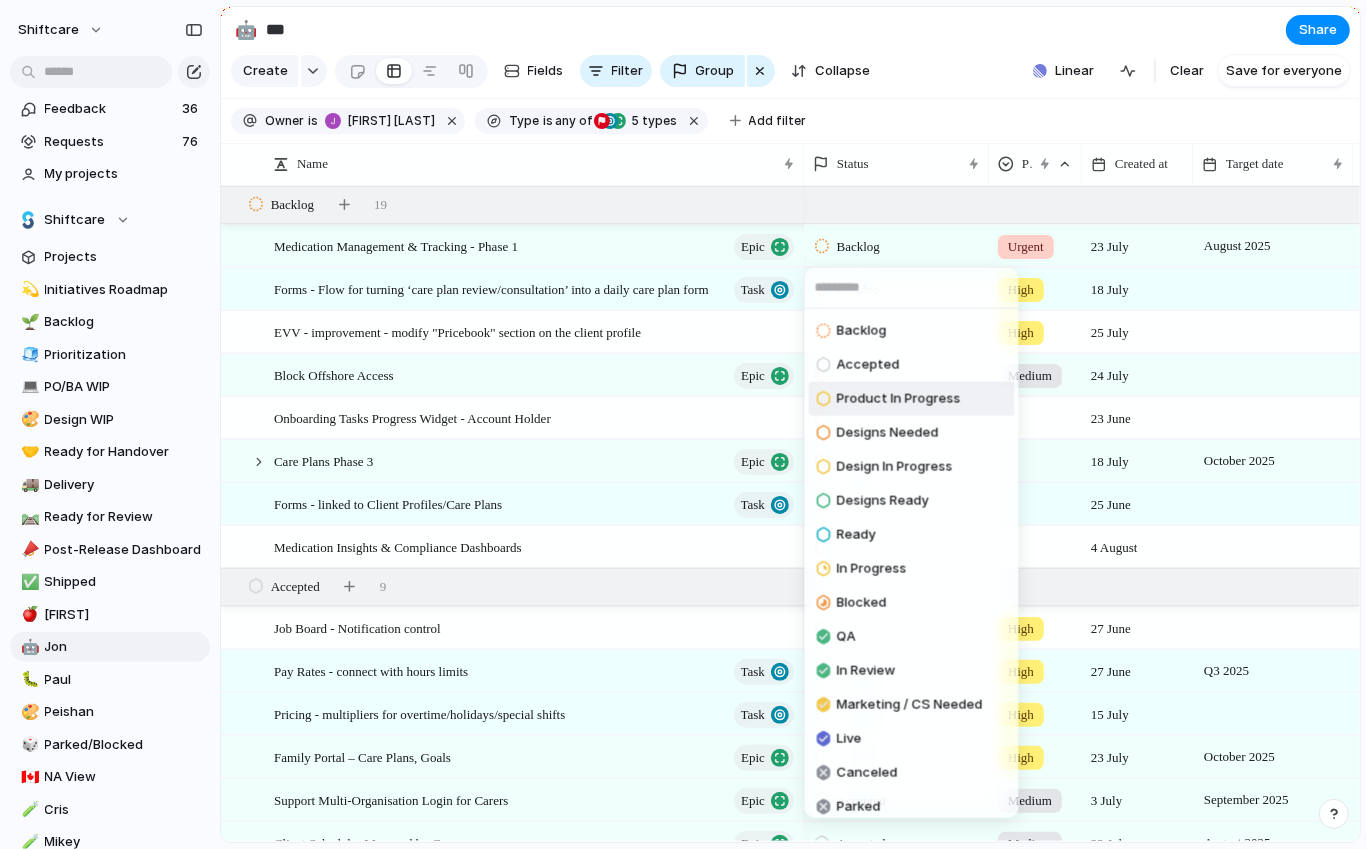 click on "Product In Progress" at bounding box center (912, 399) 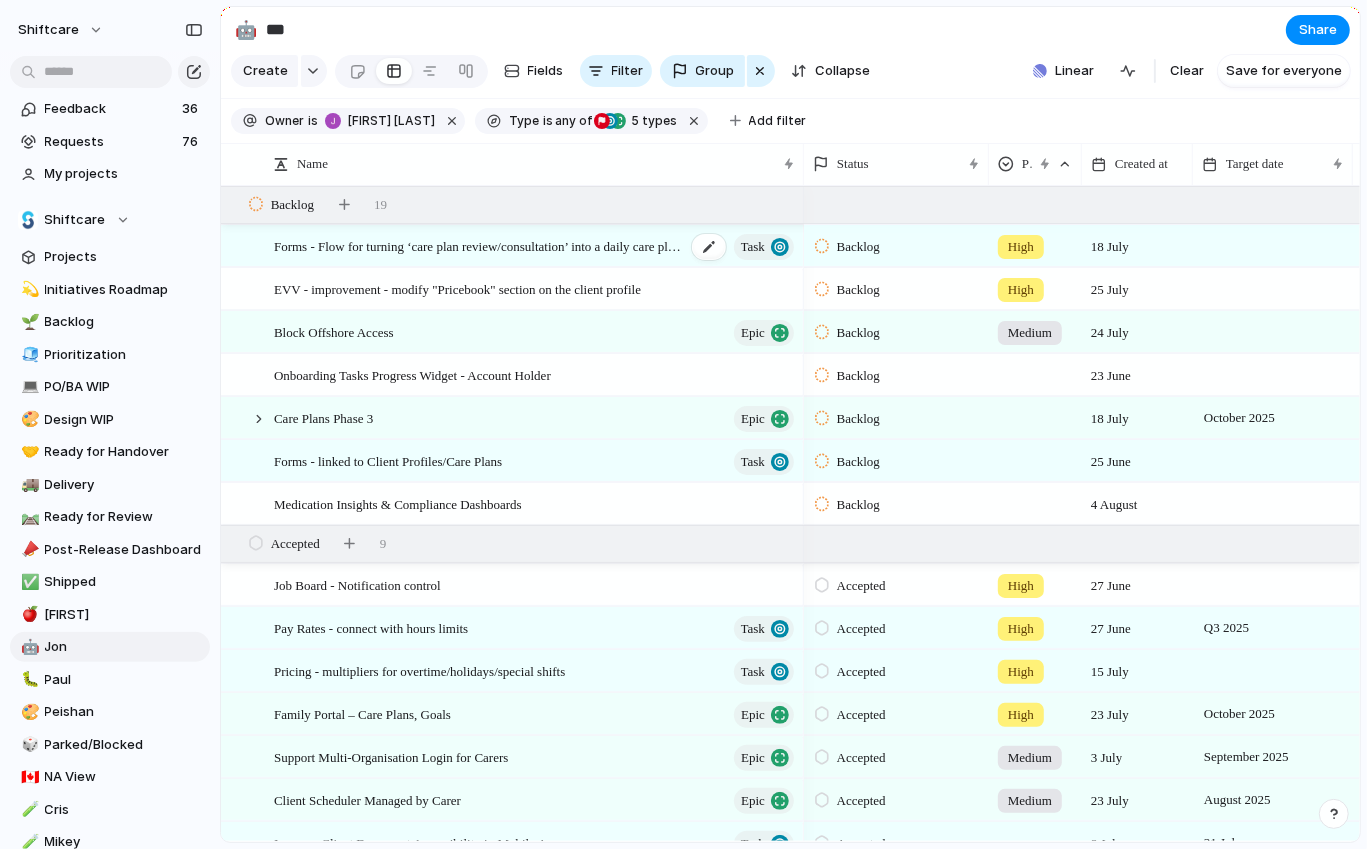 click on "Forms - Flow for turning ‘care plan review/consultation’ into a daily care plan form" at bounding box center (480, 245) 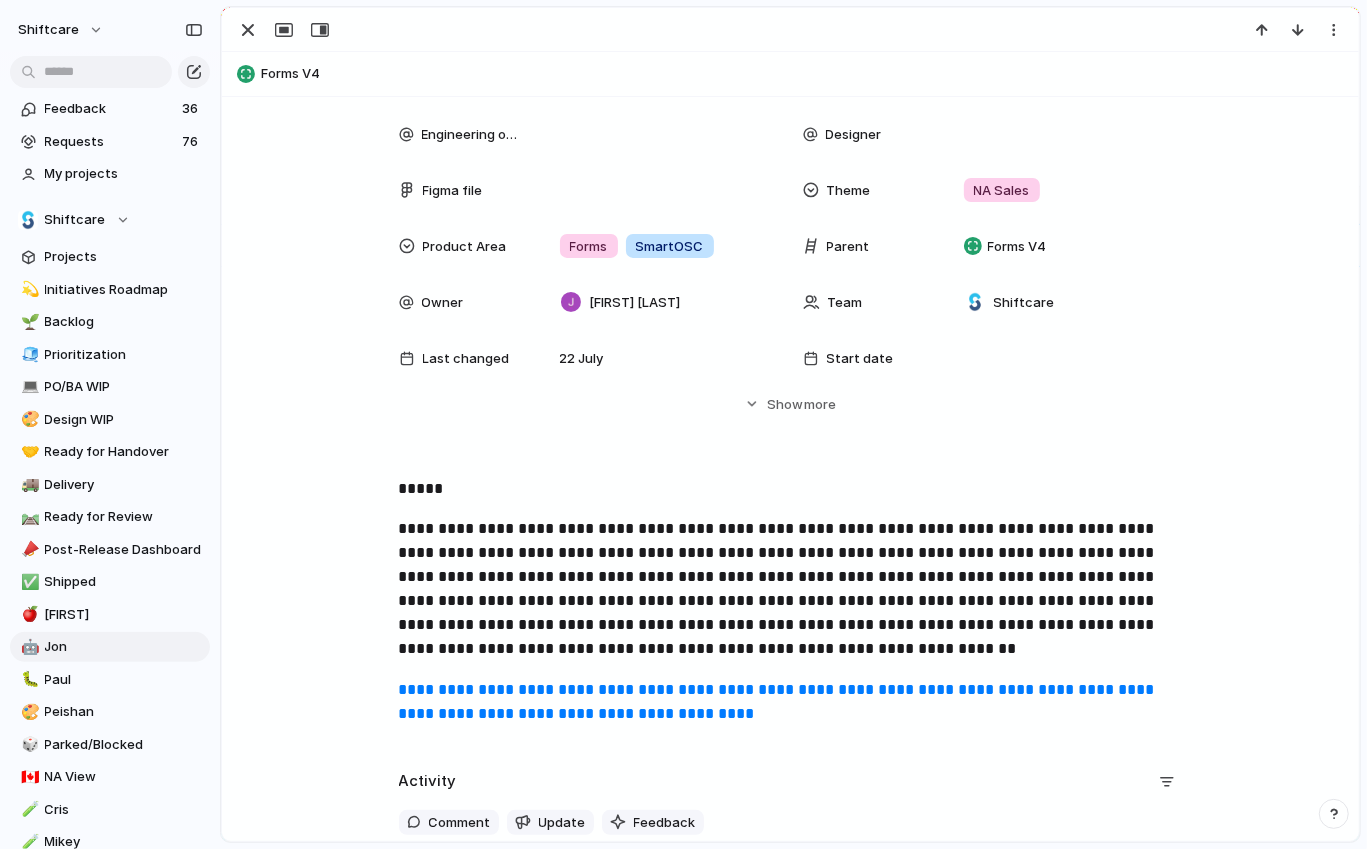 scroll, scrollTop: 0, scrollLeft: 0, axis: both 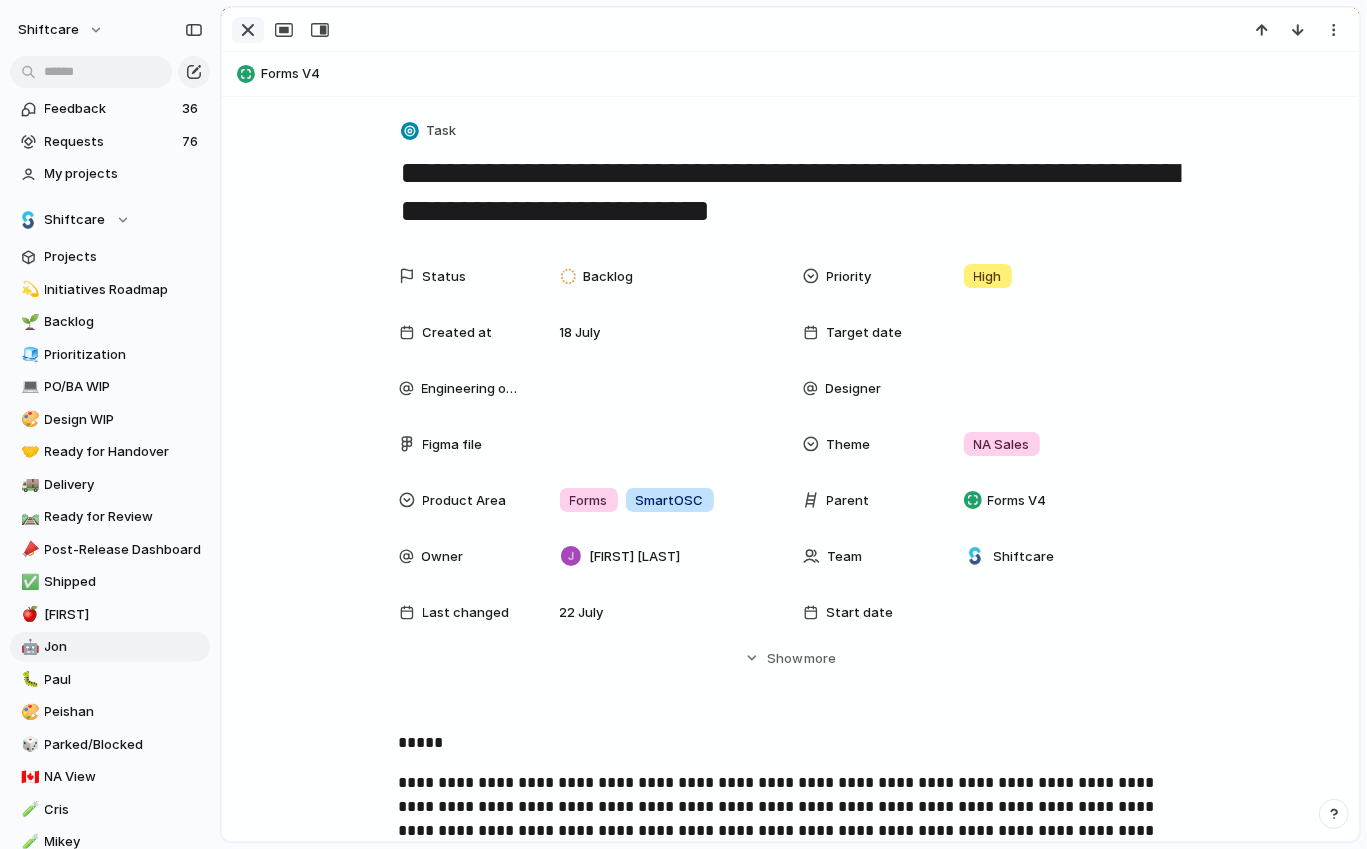 click at bounding box center (248, 30) 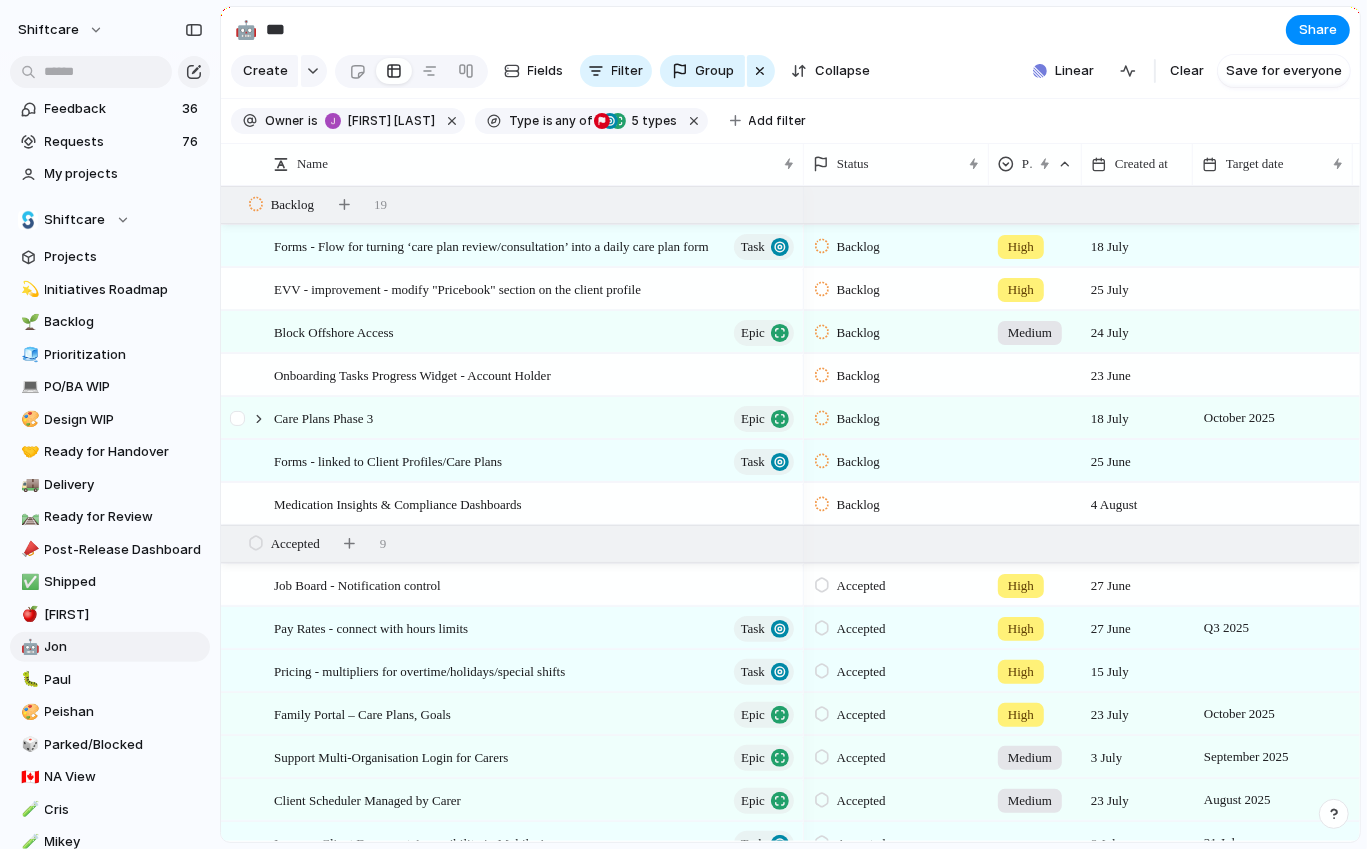 click at bounding box center (240, 425) 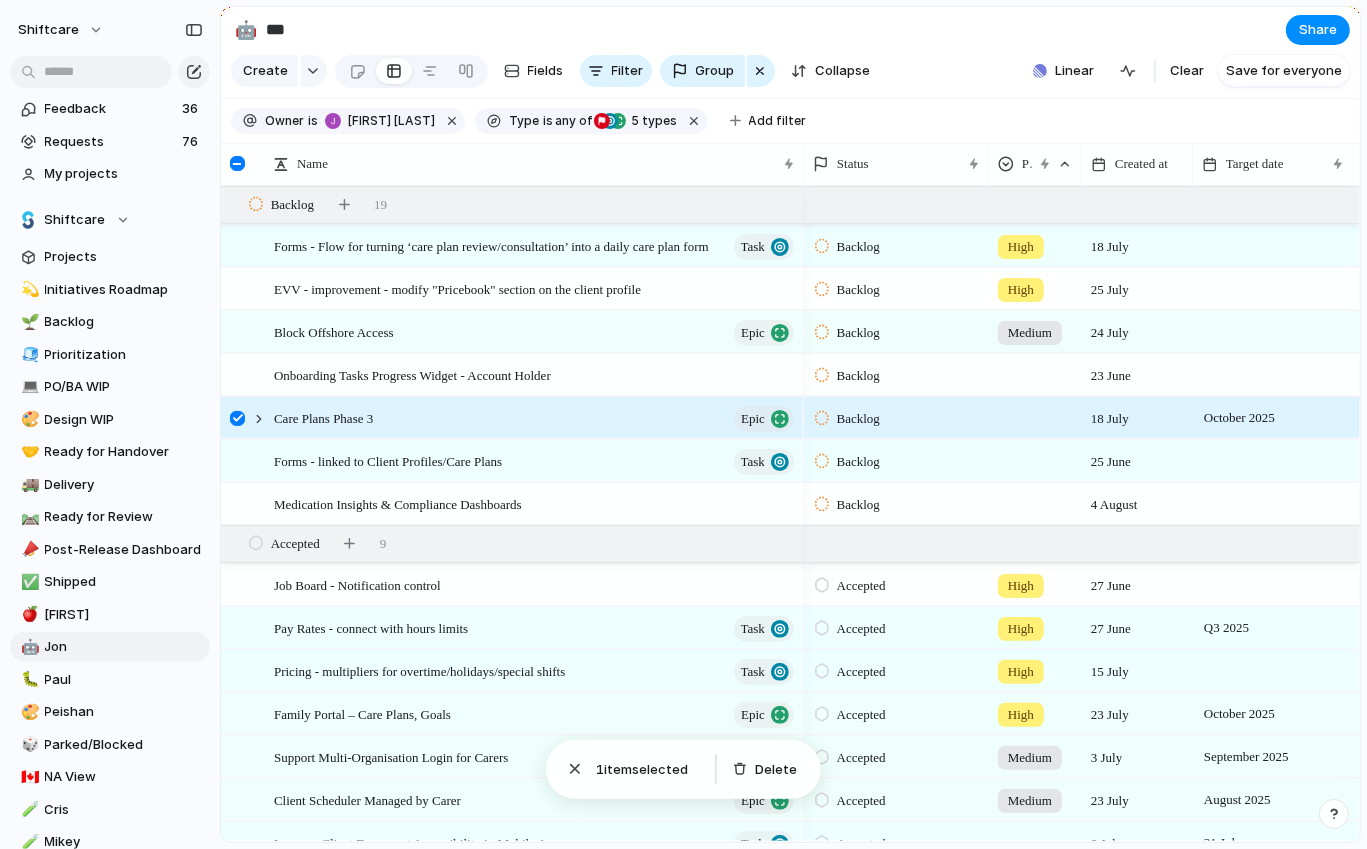 click at bounding box center (237, 418) 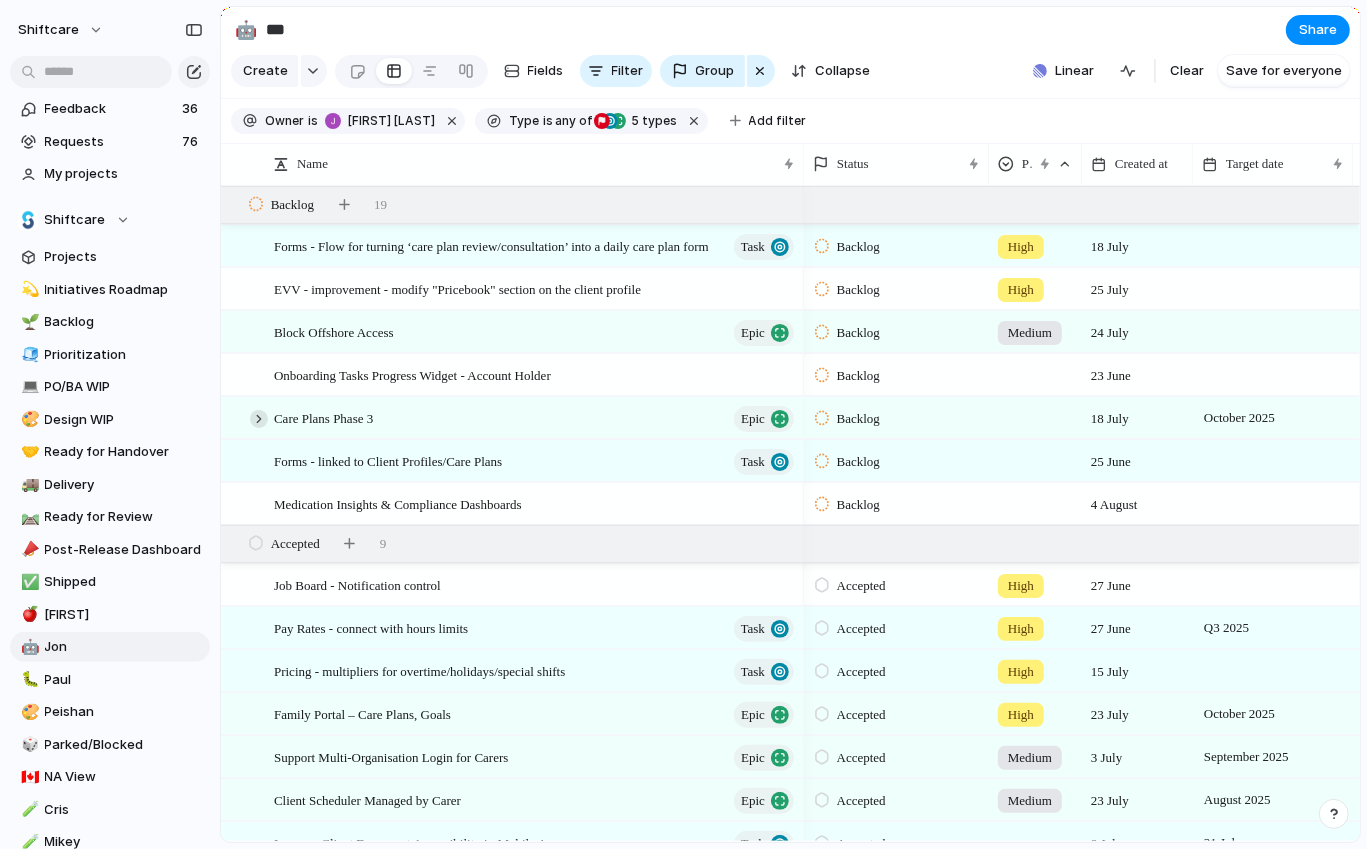 click at bounding box center (259, 419) 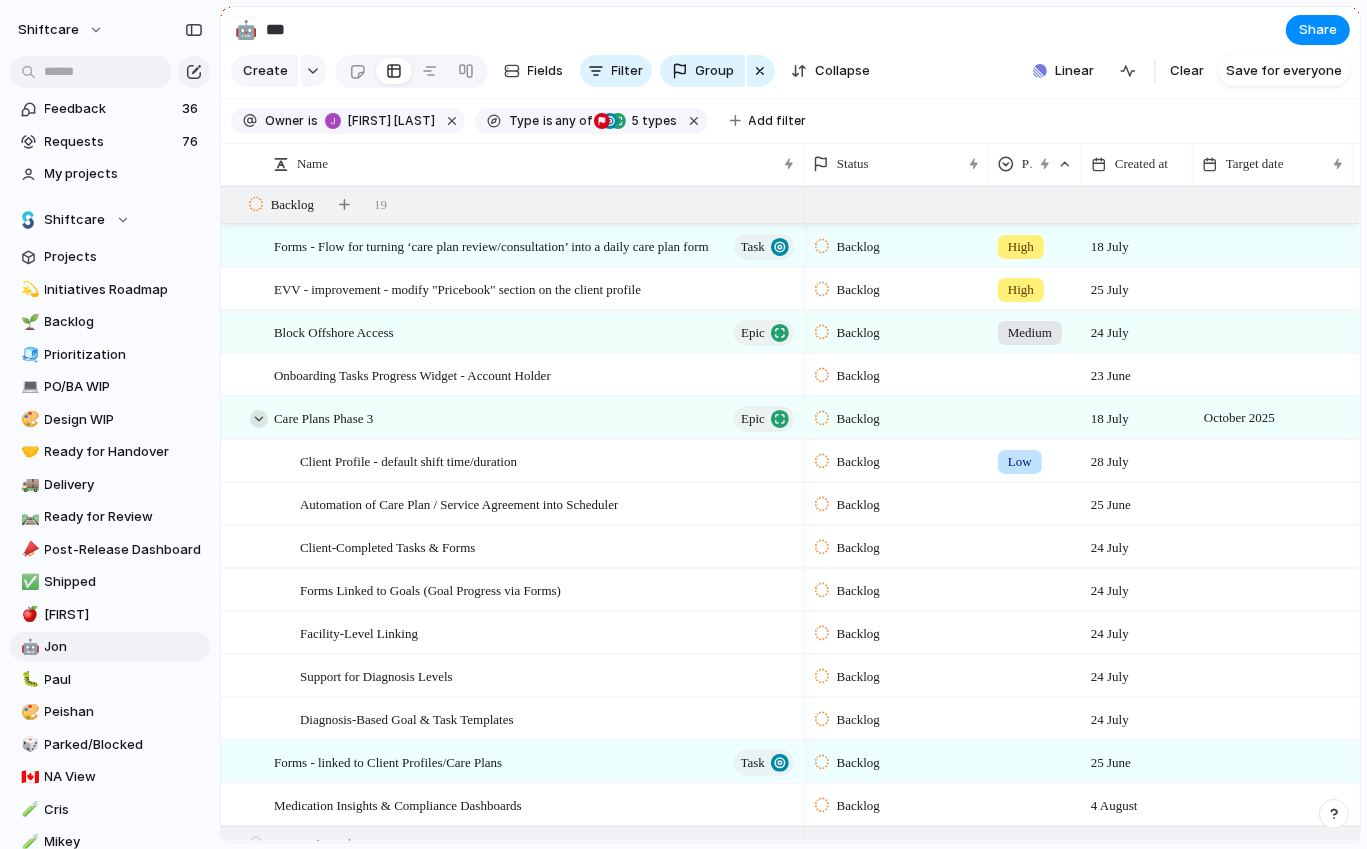 click at bounding box center (259, 419) 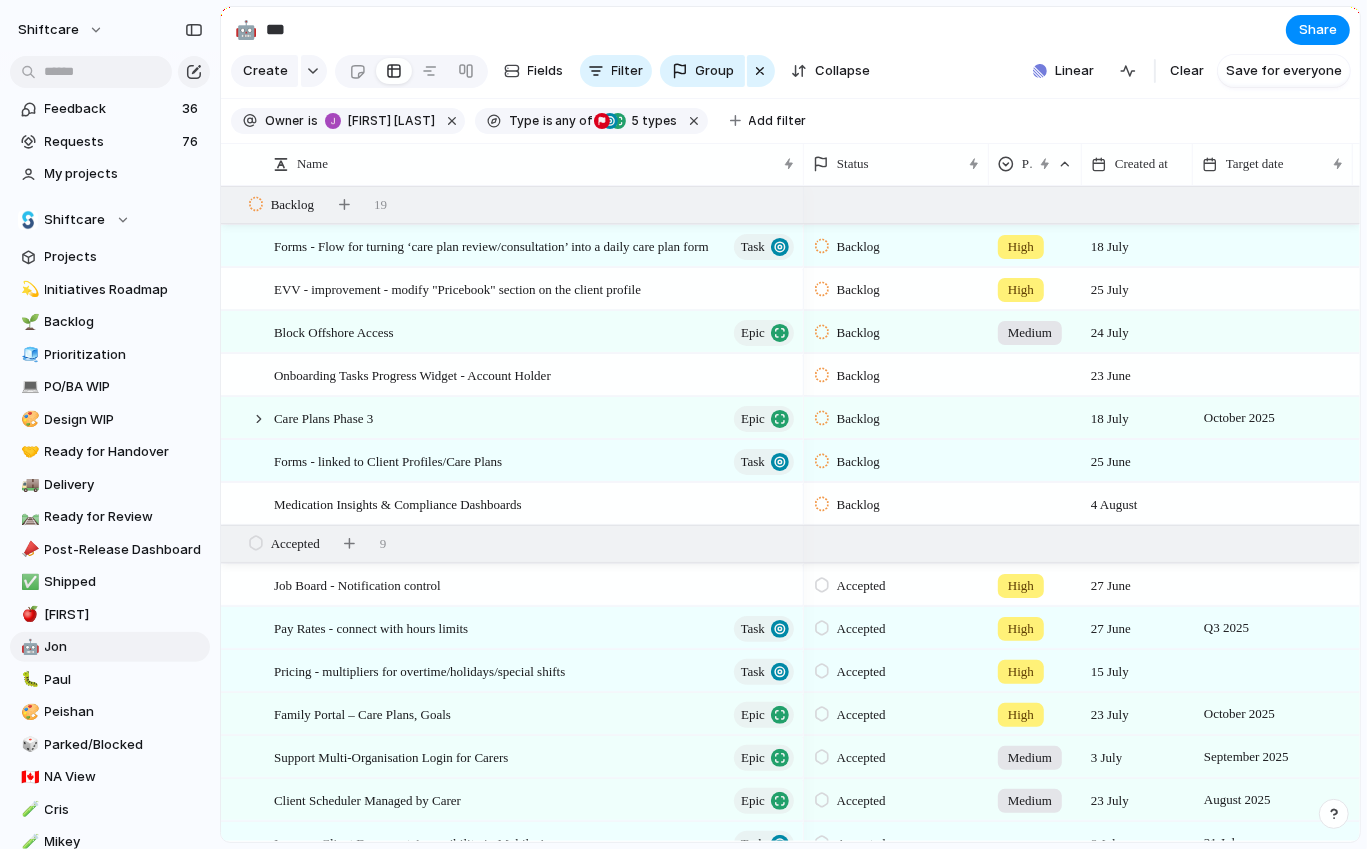 scroll, scrollTop: 60, scrollLeft: 0, axis: vertical 